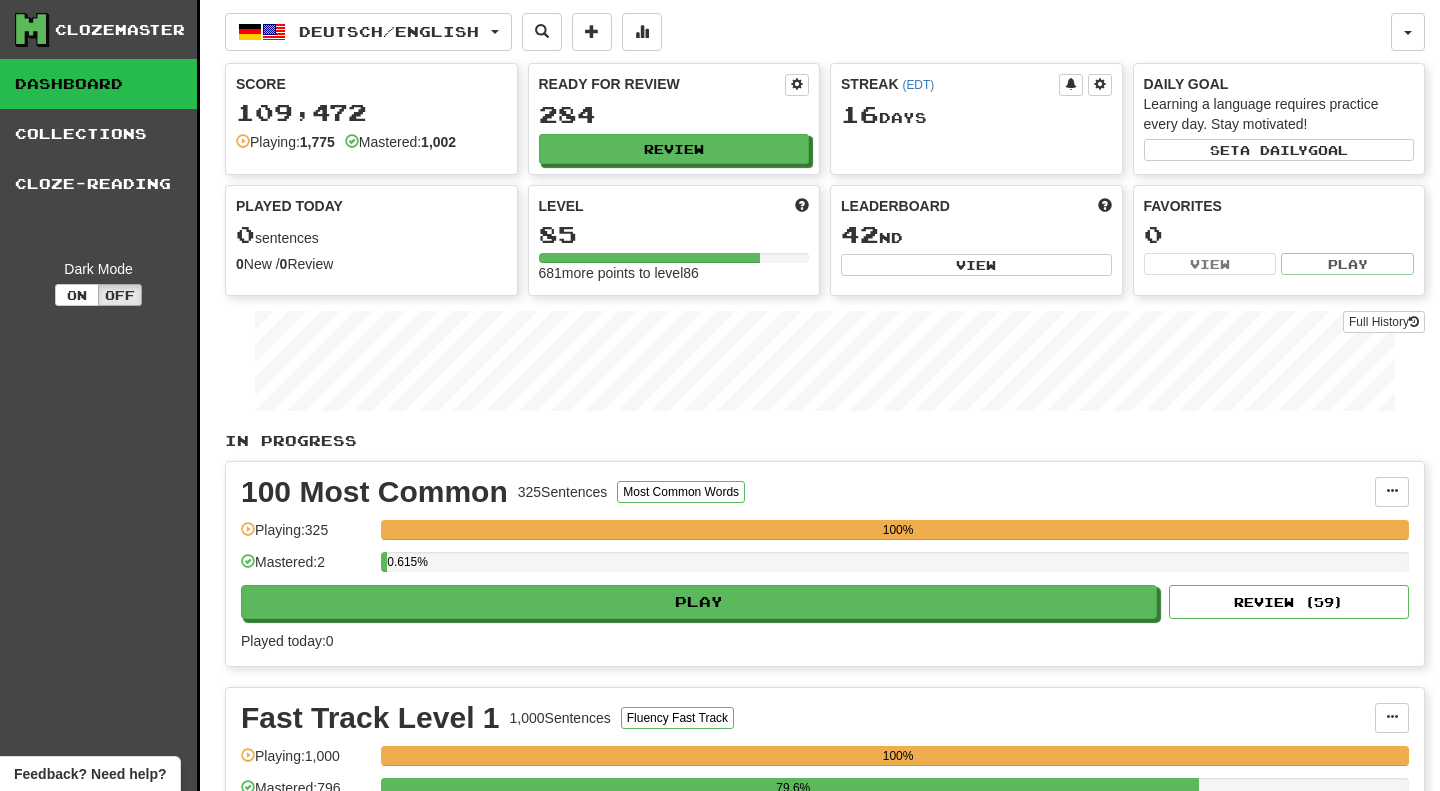 scroll, scrollTop: 0, scrollLeft: 0, axis: both 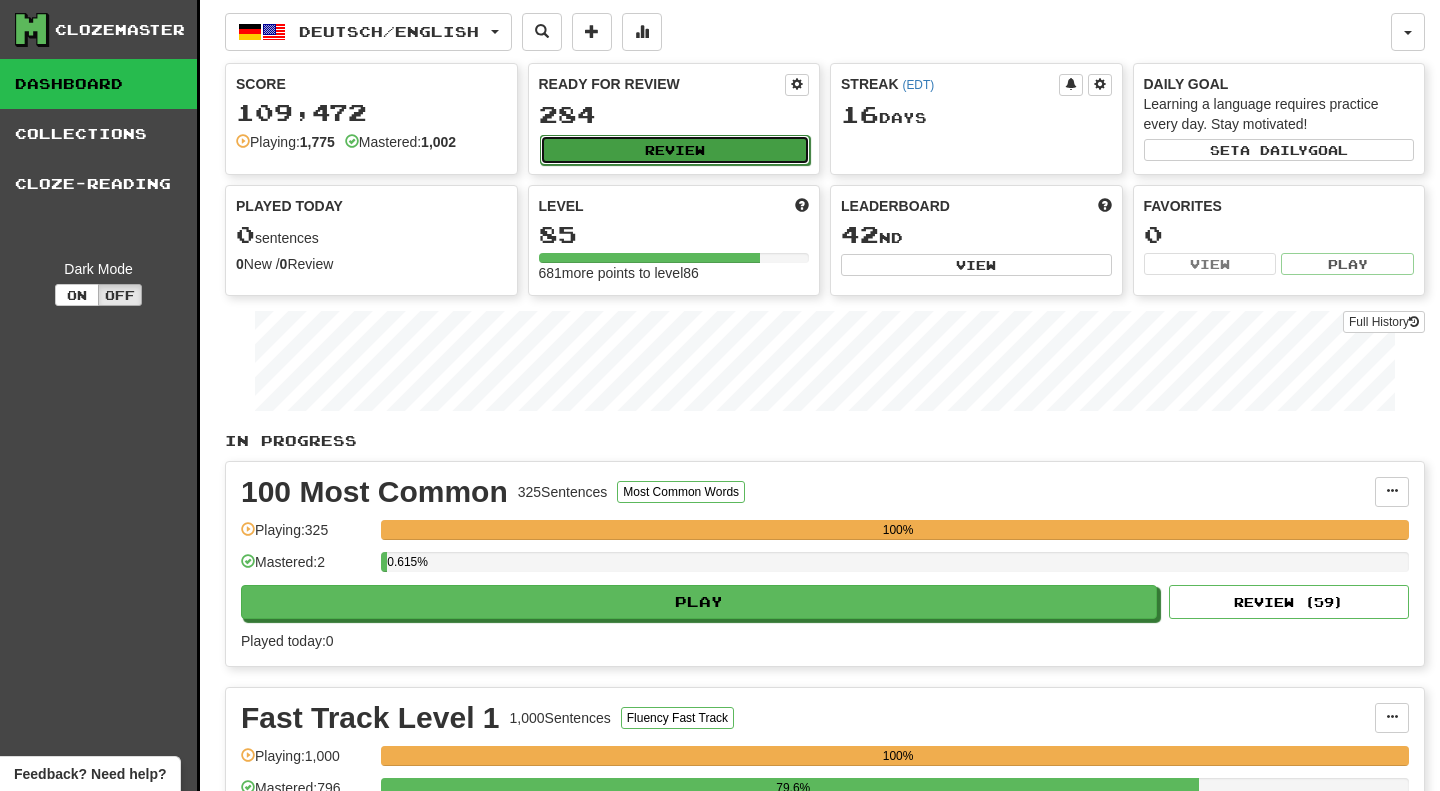 click on "Review" at bounding box center (675, 150) 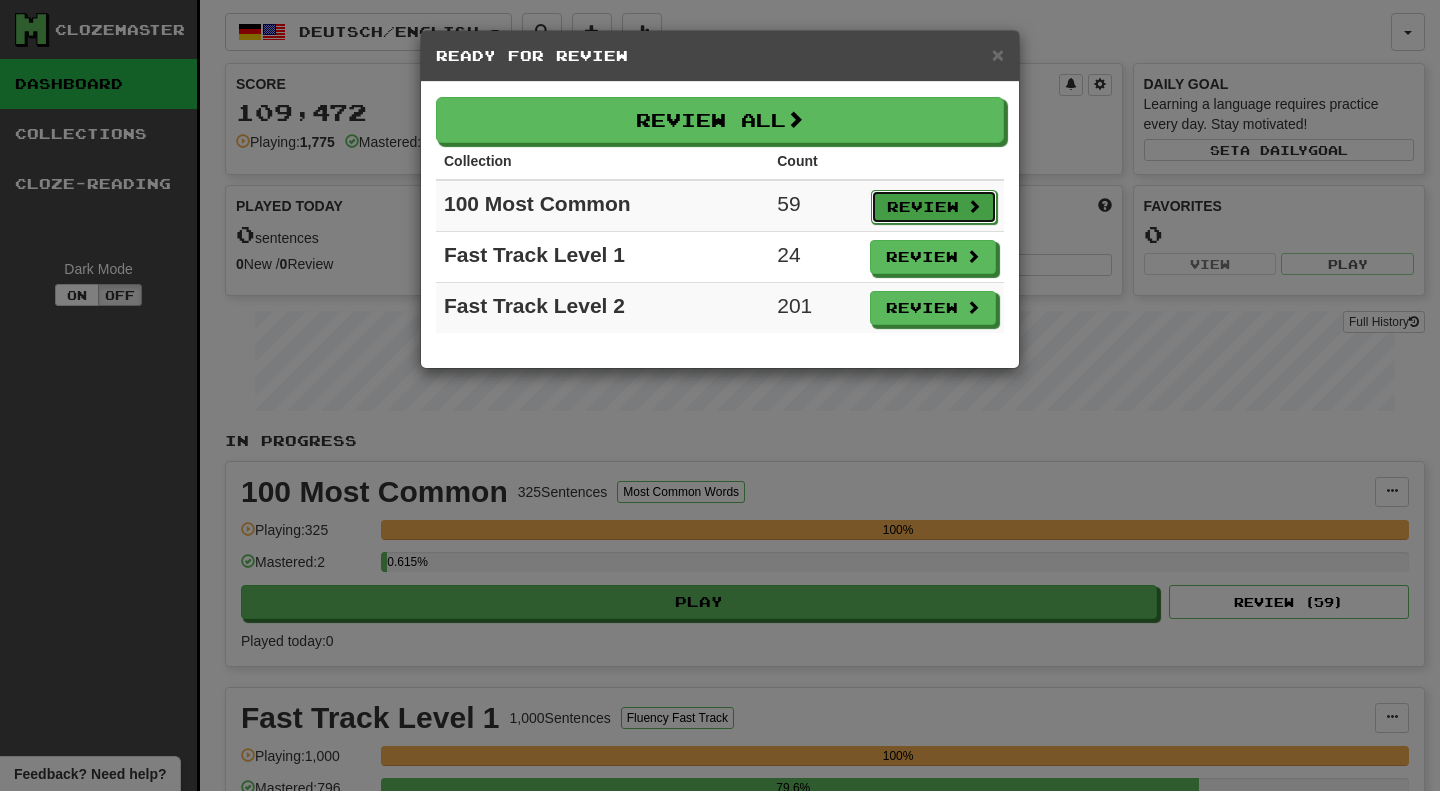 click on "Review" at bounding box center [934, 207] 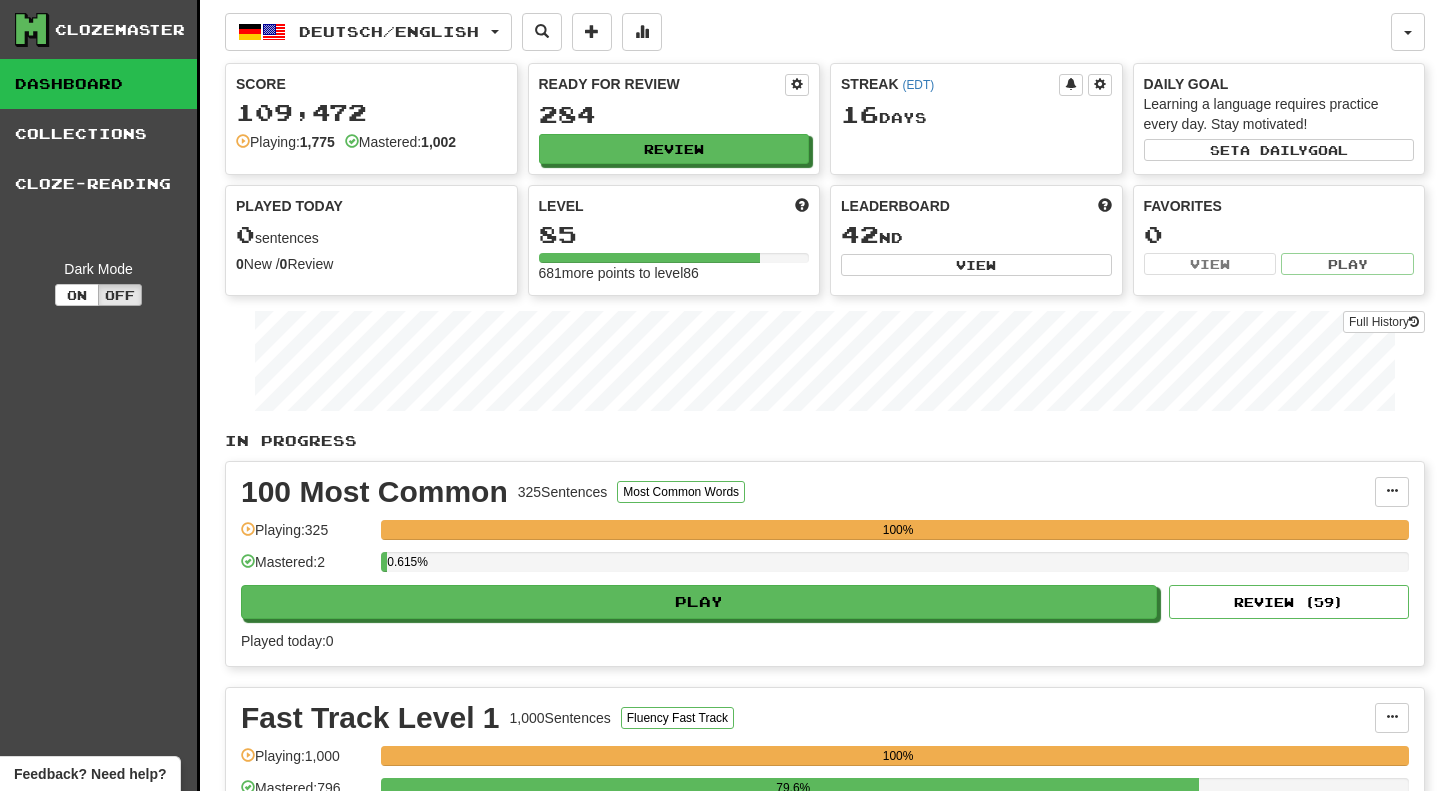 select on "***" 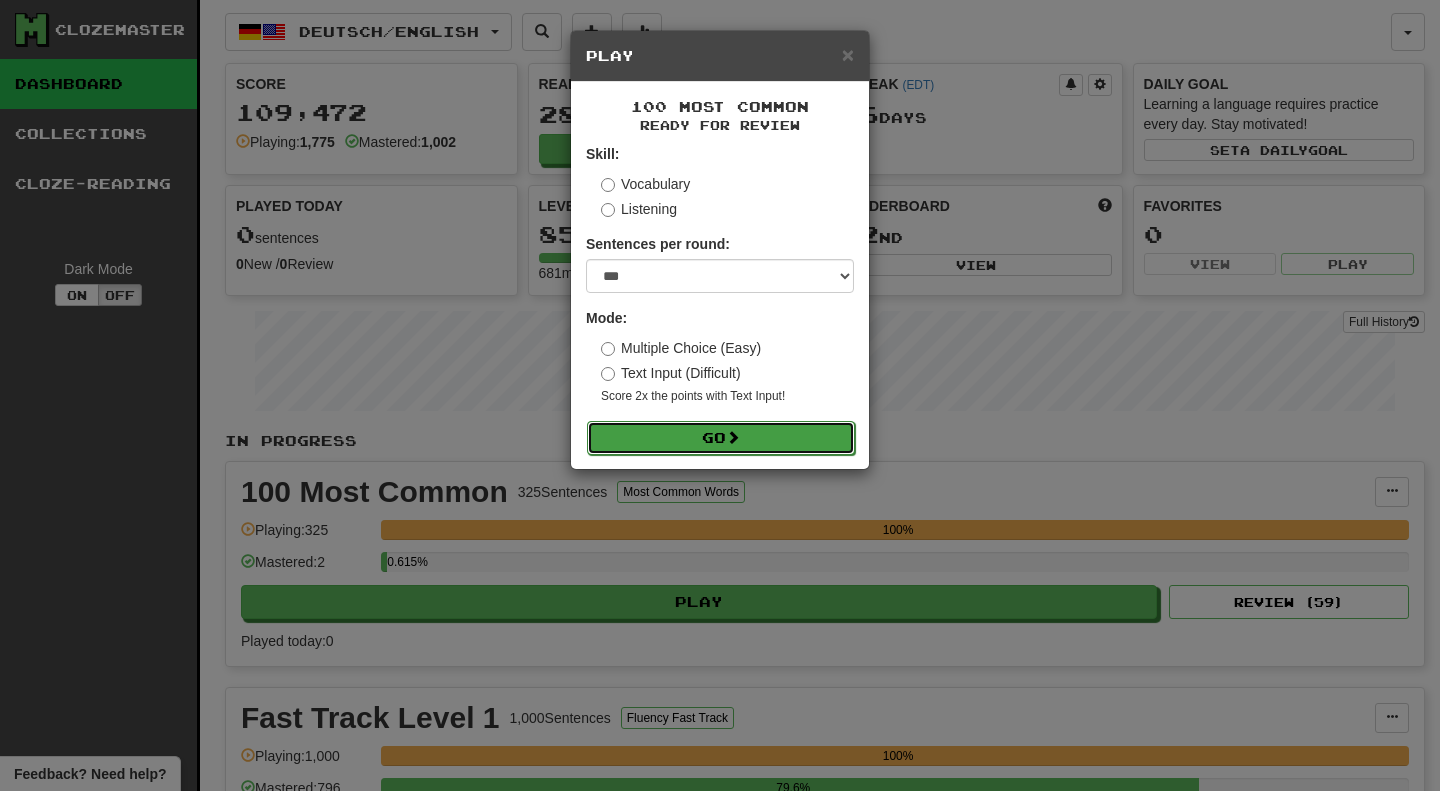 click at bounding box center [733, 437] 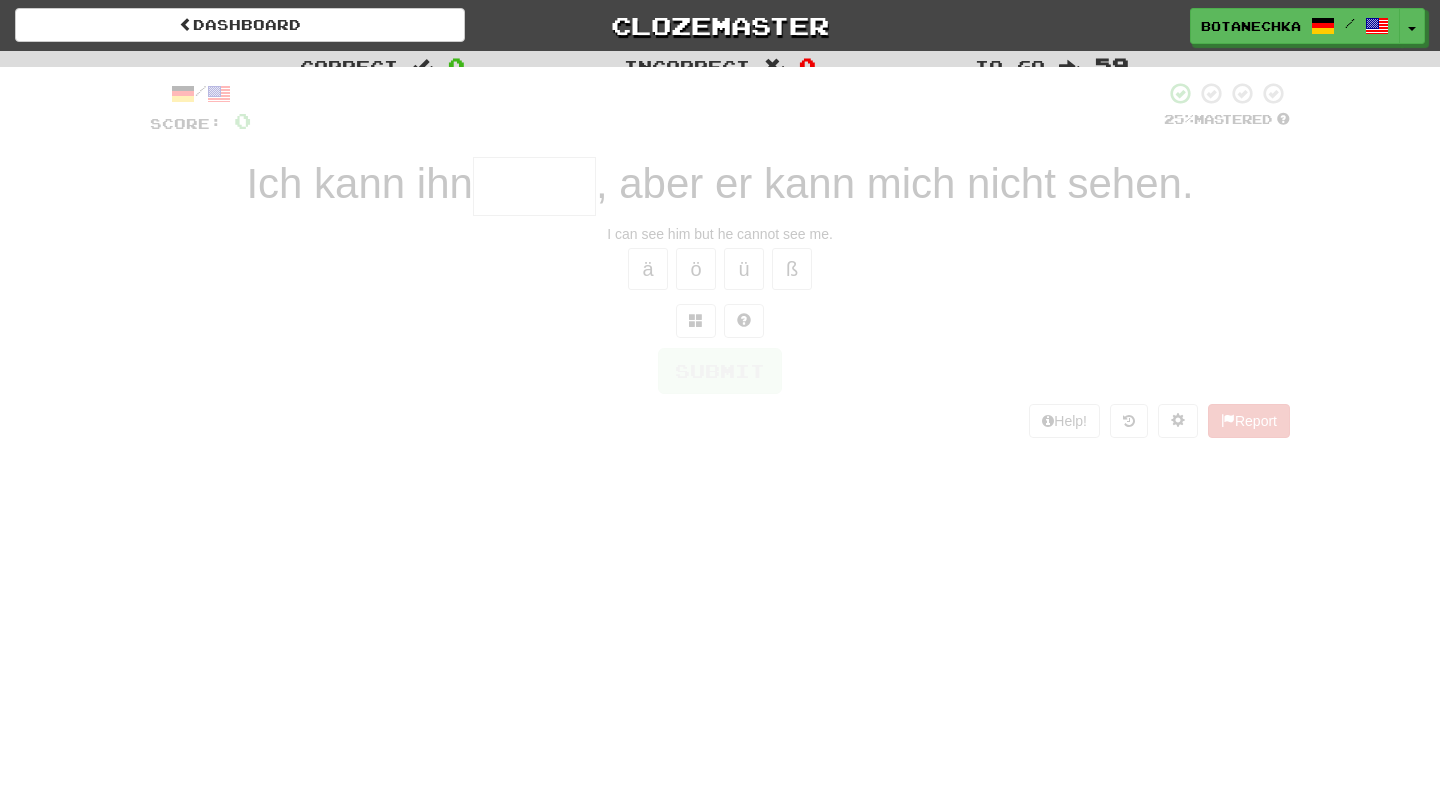 scroll, scrollTop: 0, scrollLeft: 0, axis: both 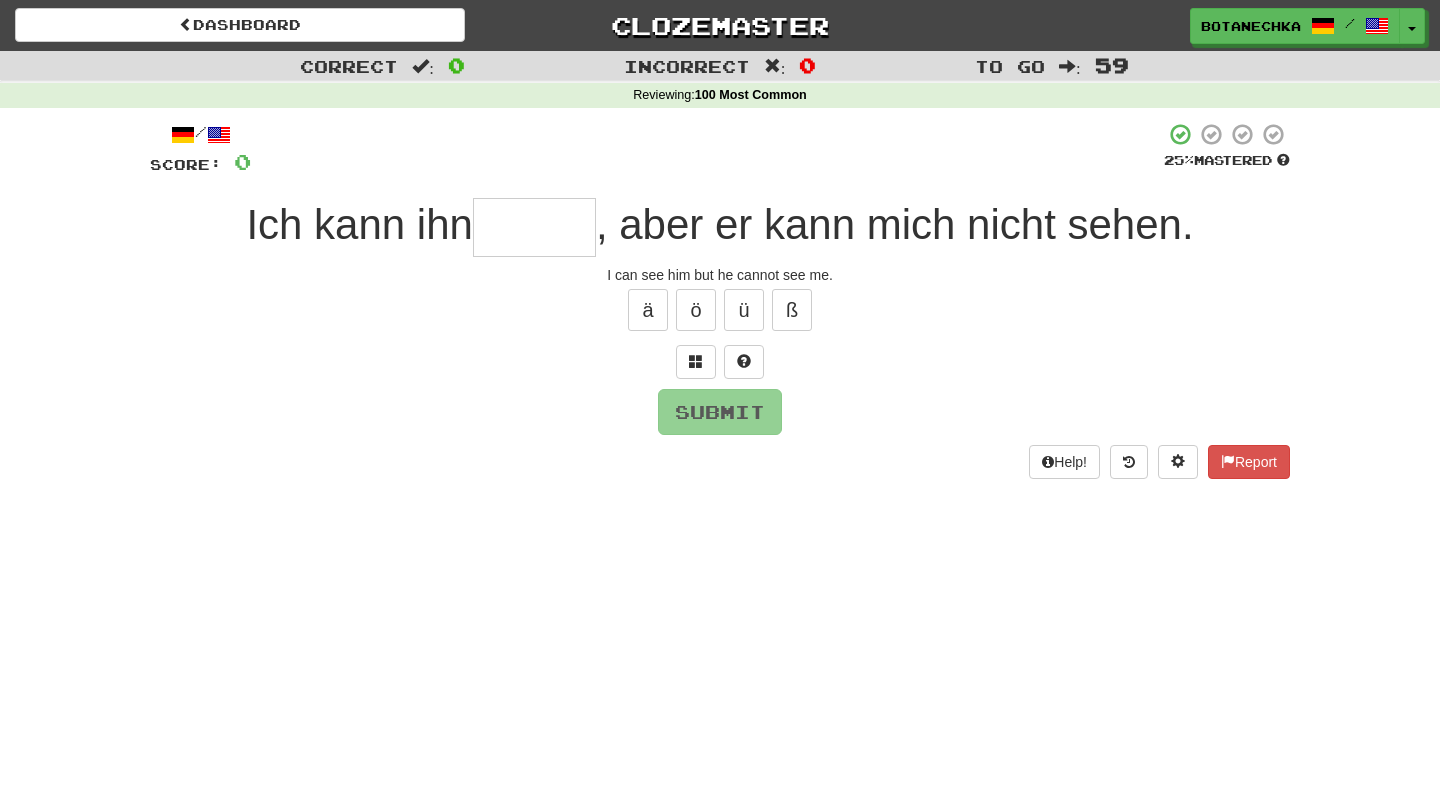 click at bounding box center (534, 227) 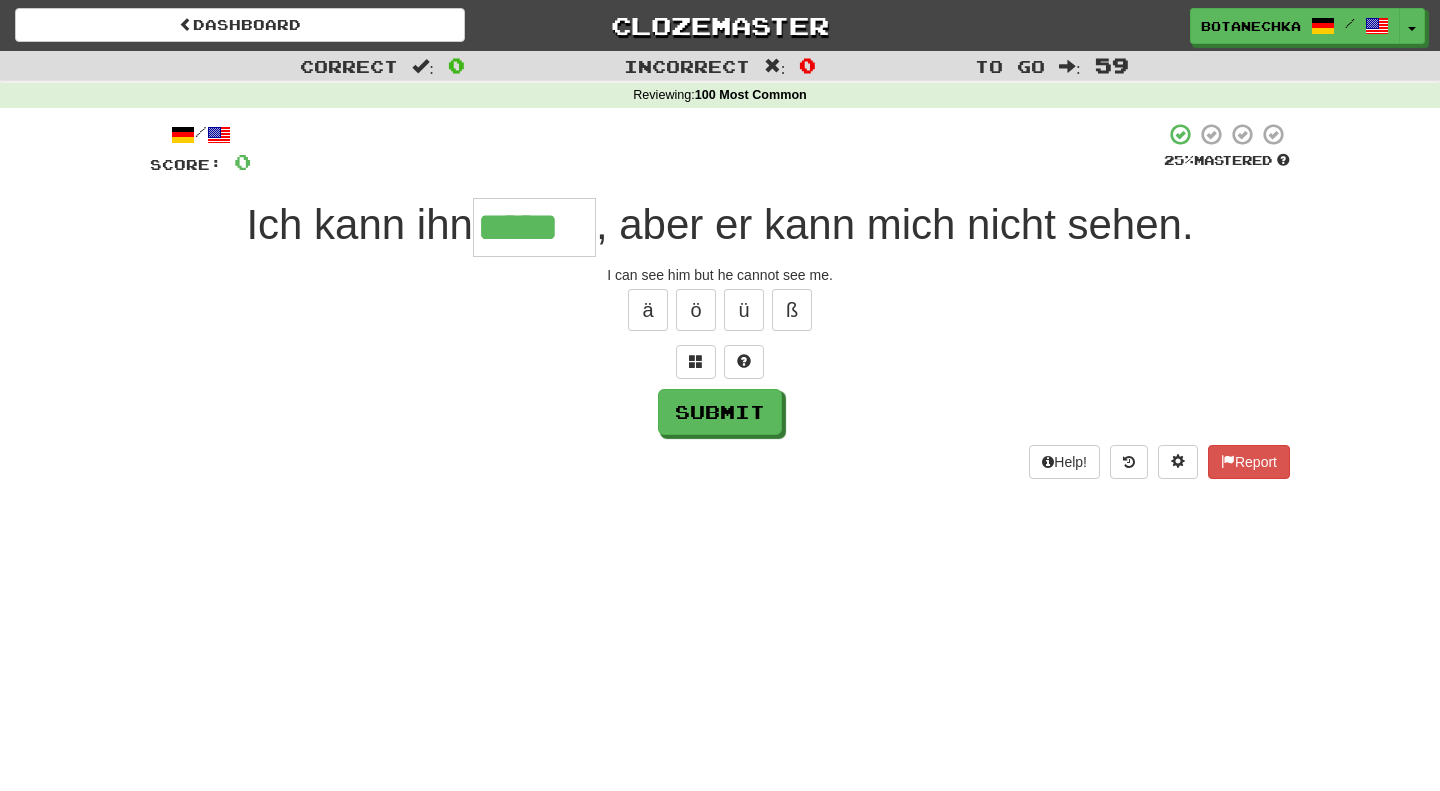 type on "*****" 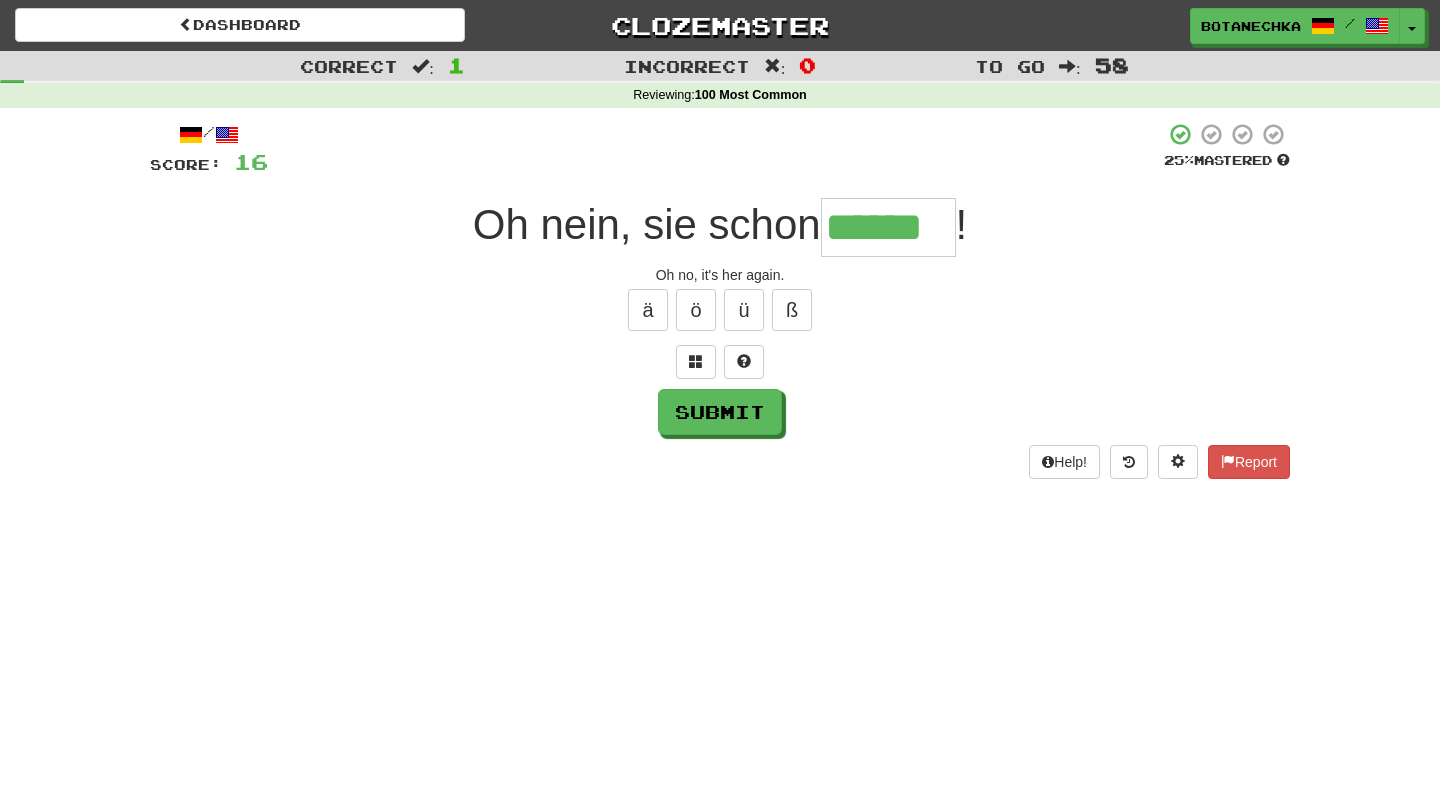 type on "******" 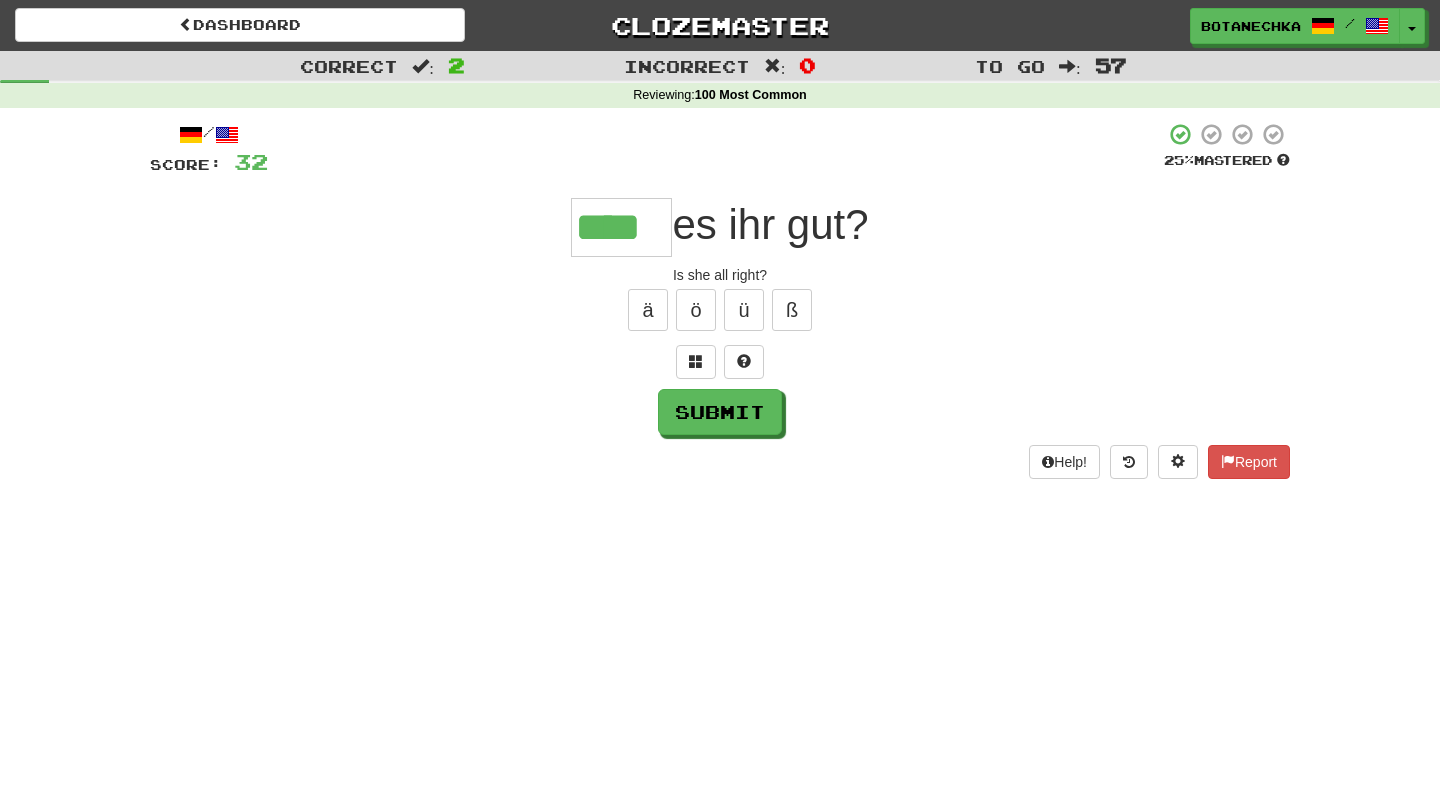 type on "****" 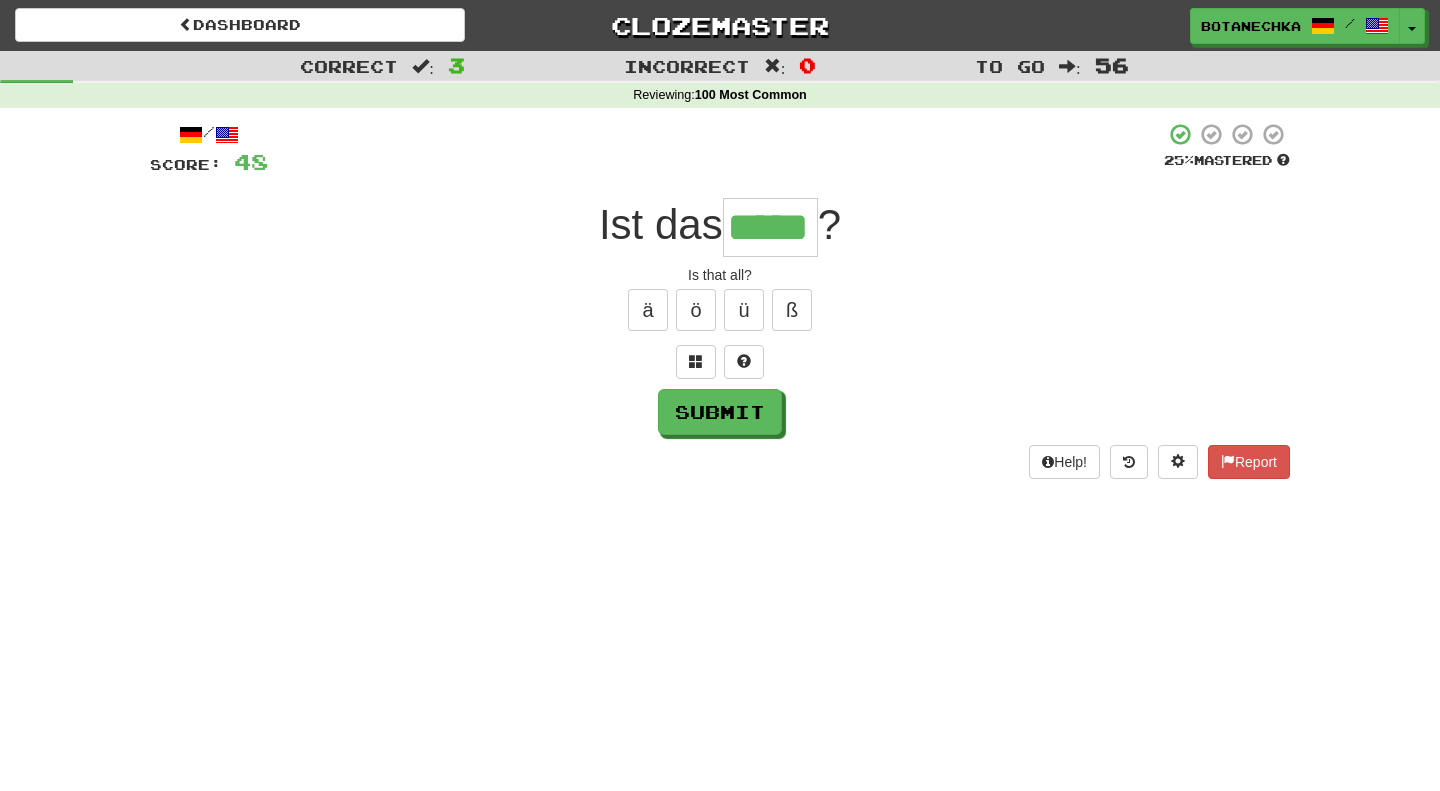 type on "*****" 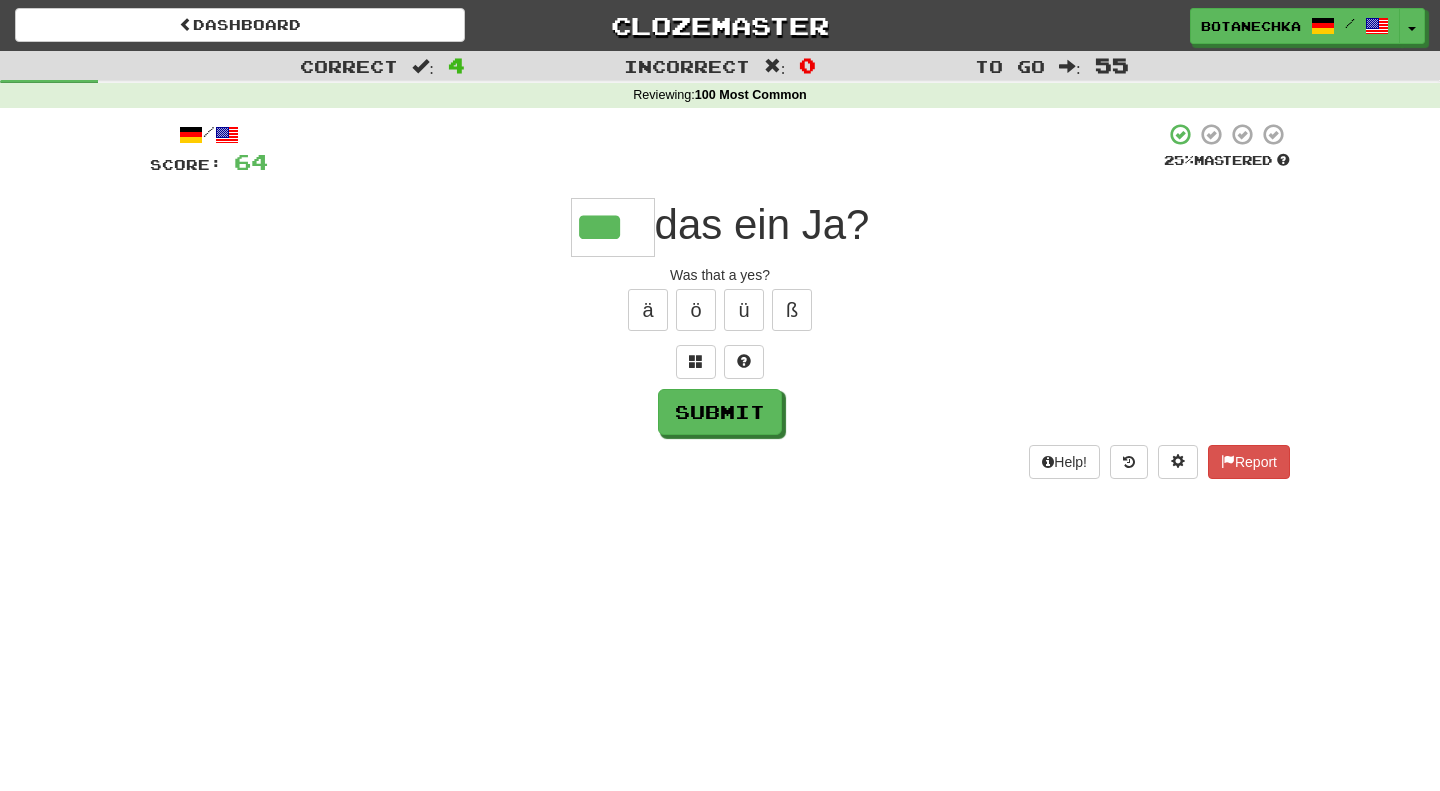 type on "***" 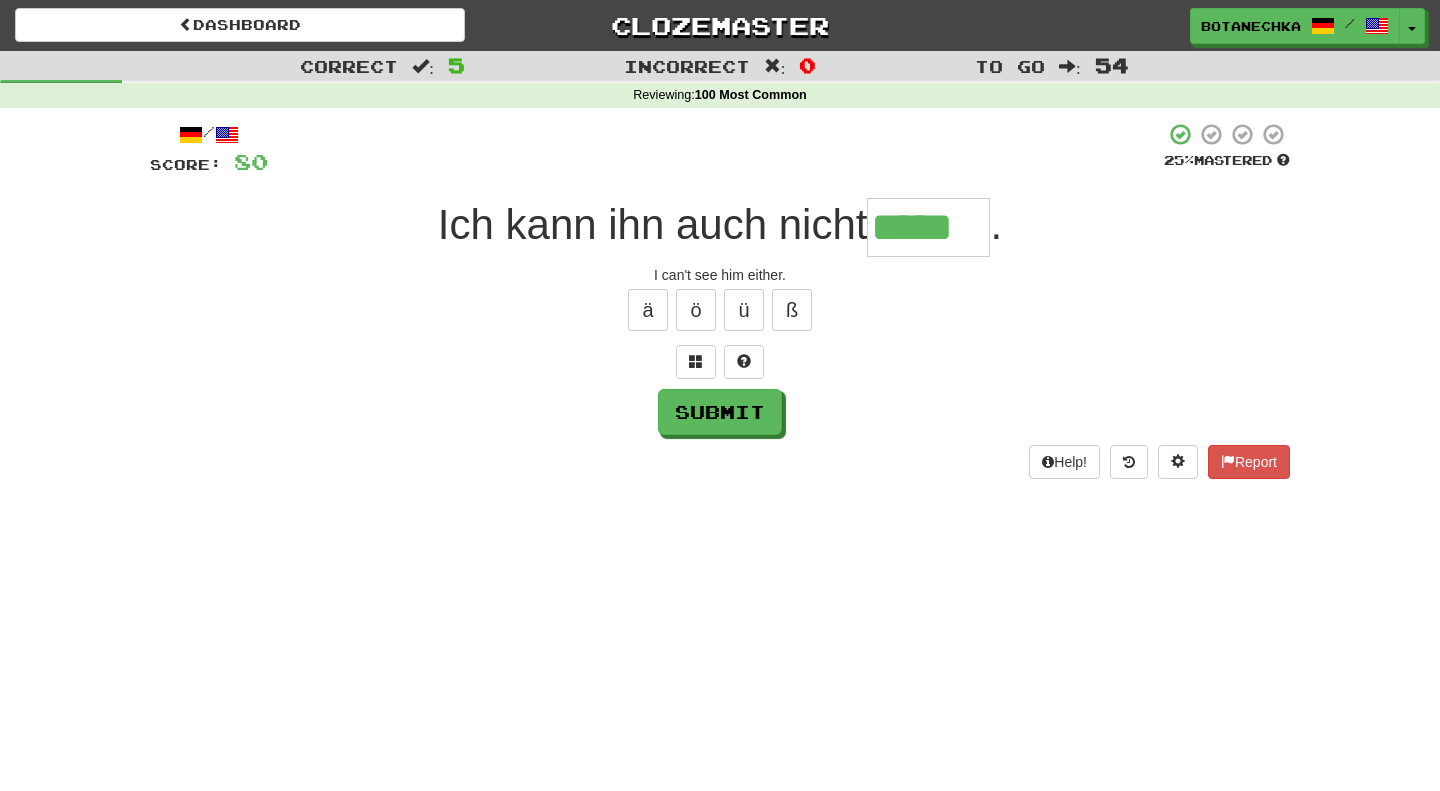 type on "*****" 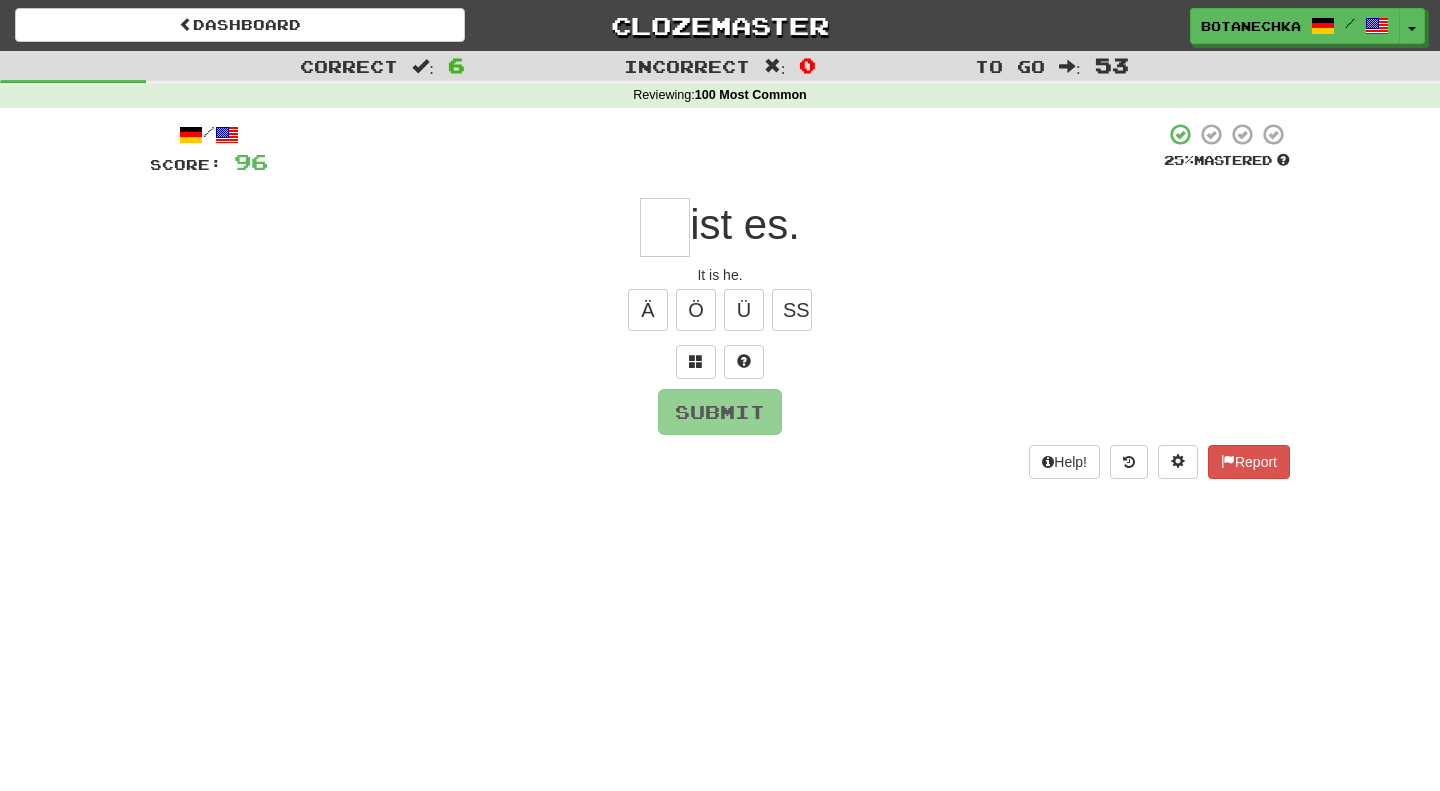 type on "*" 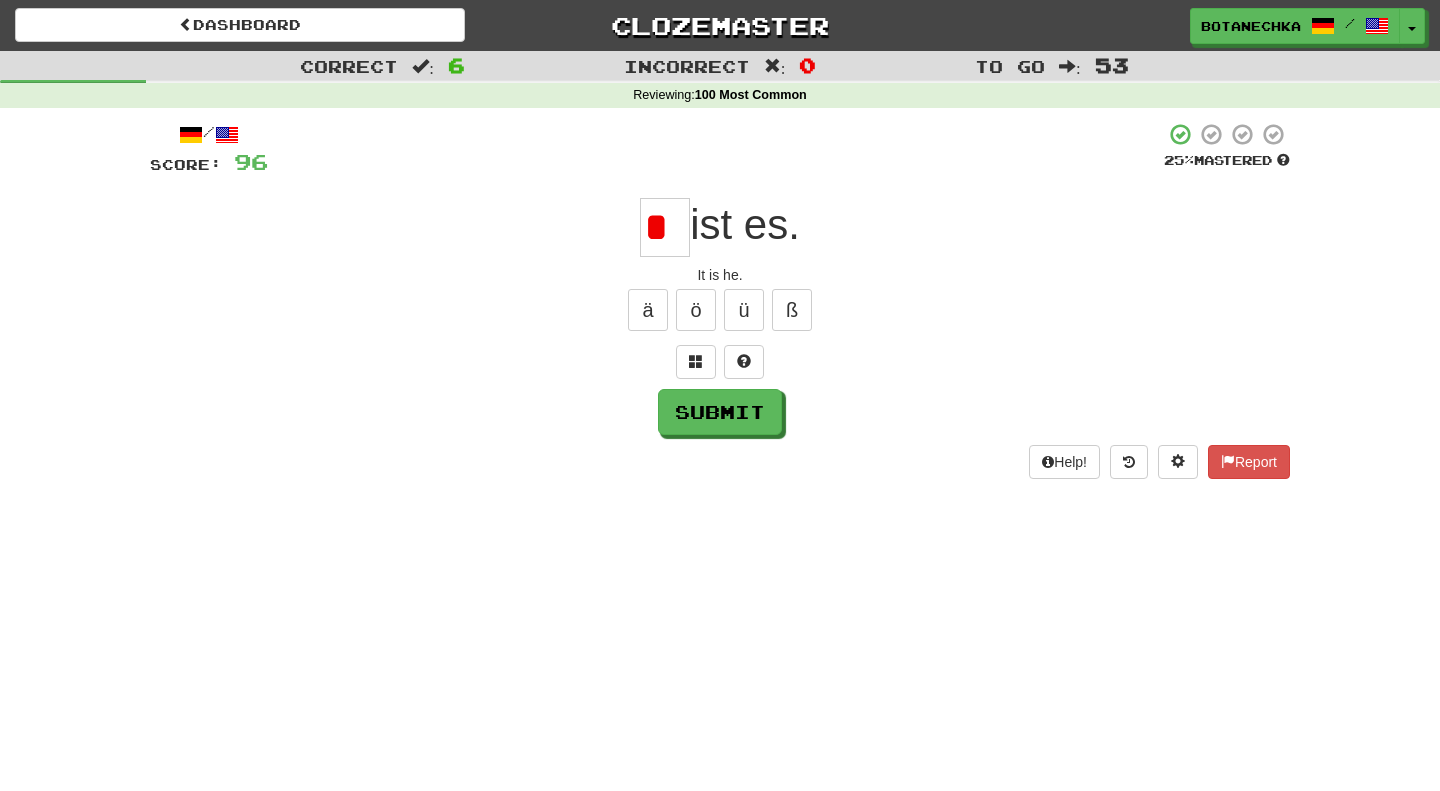 scroll, scrollTop: 0, scrollLeft: 0, axis: both 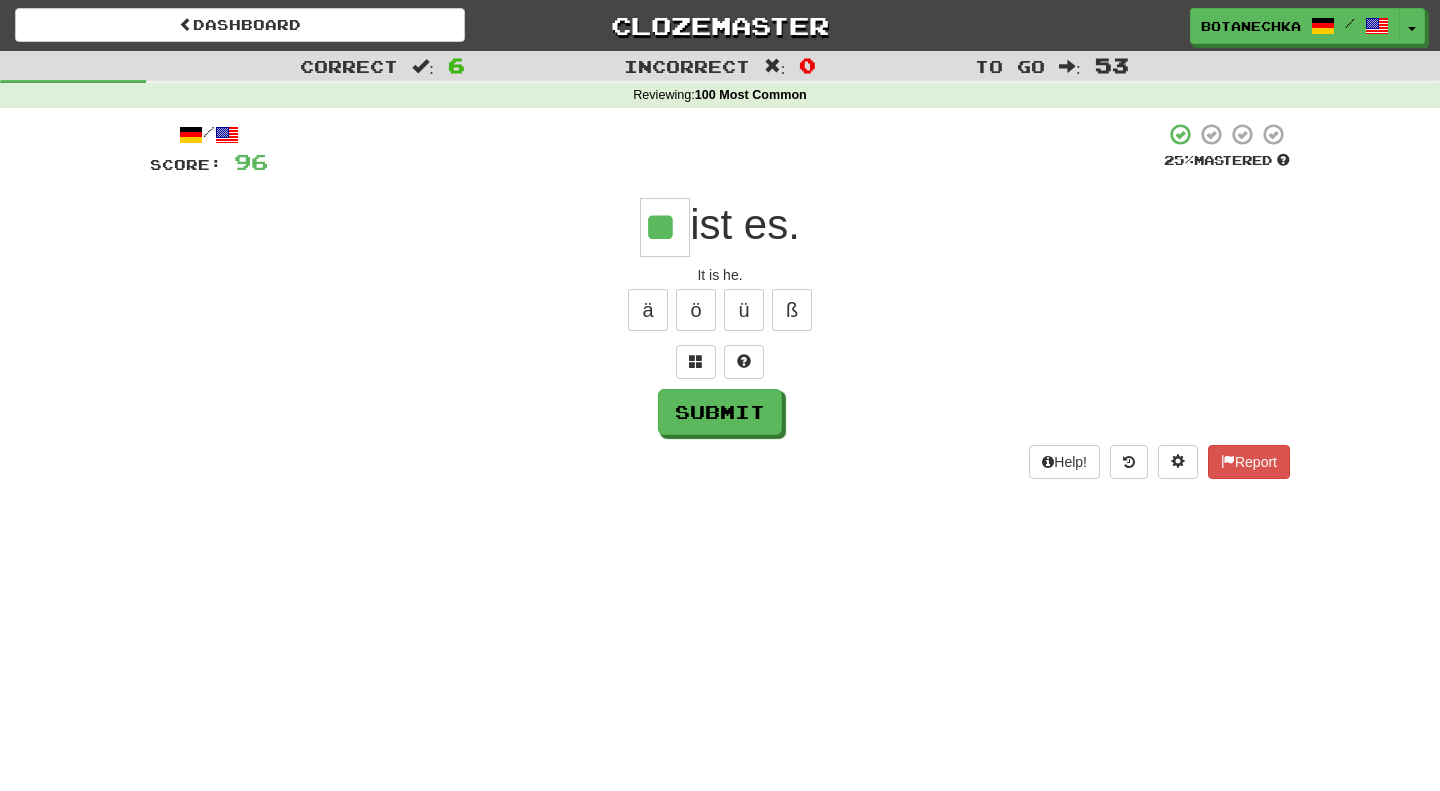 type on "**" 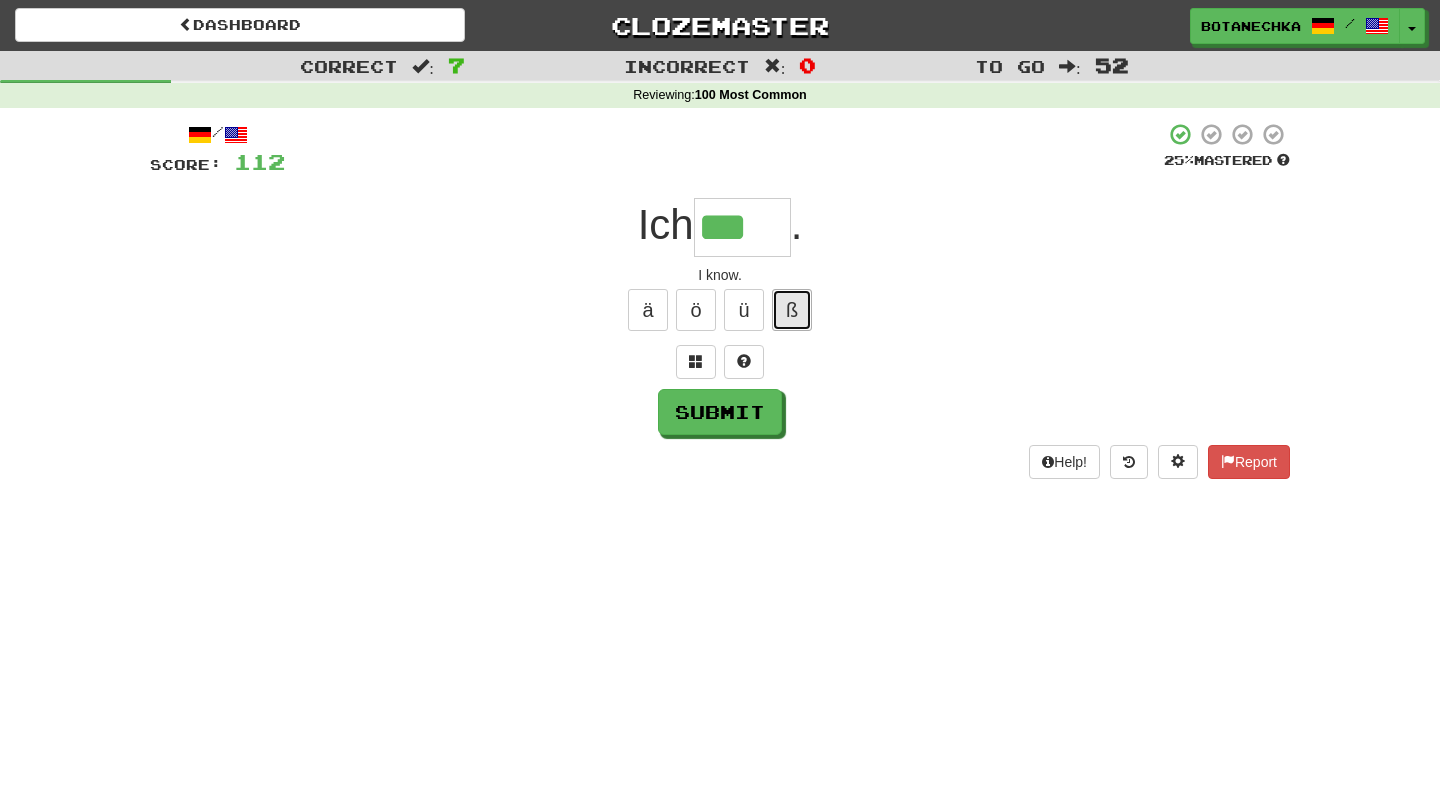 click on "ß" at bounding box center [792, 310] 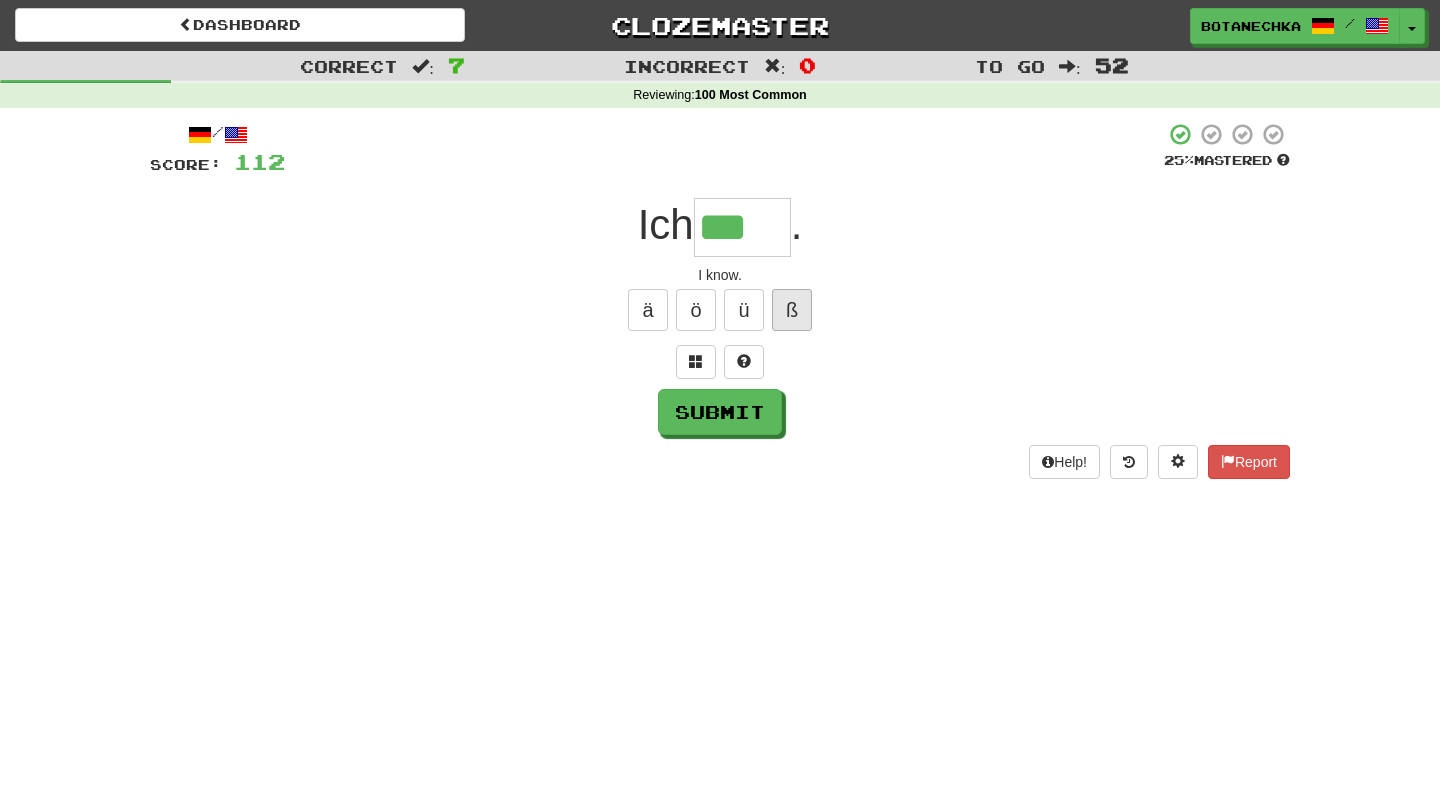type on "****" 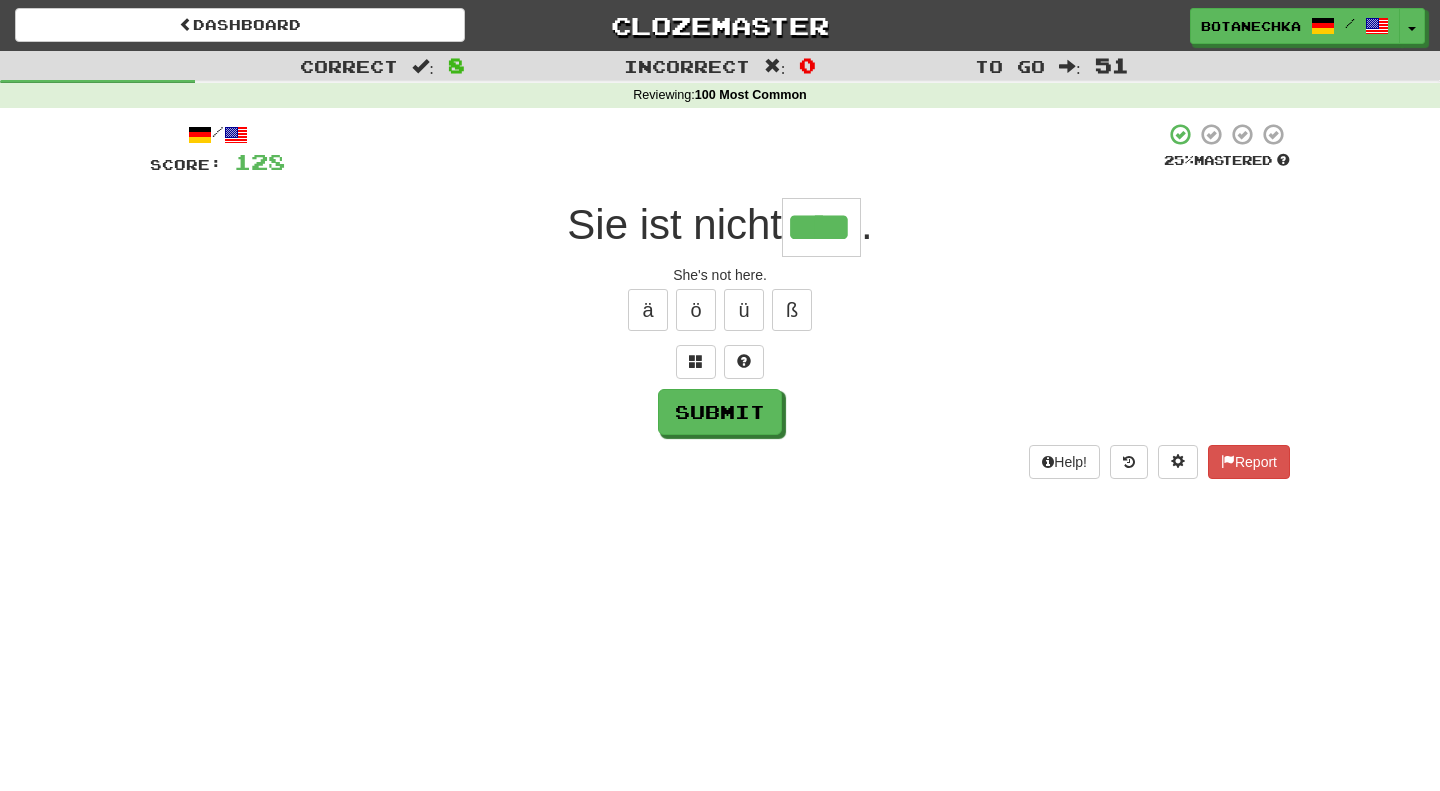type on "****" 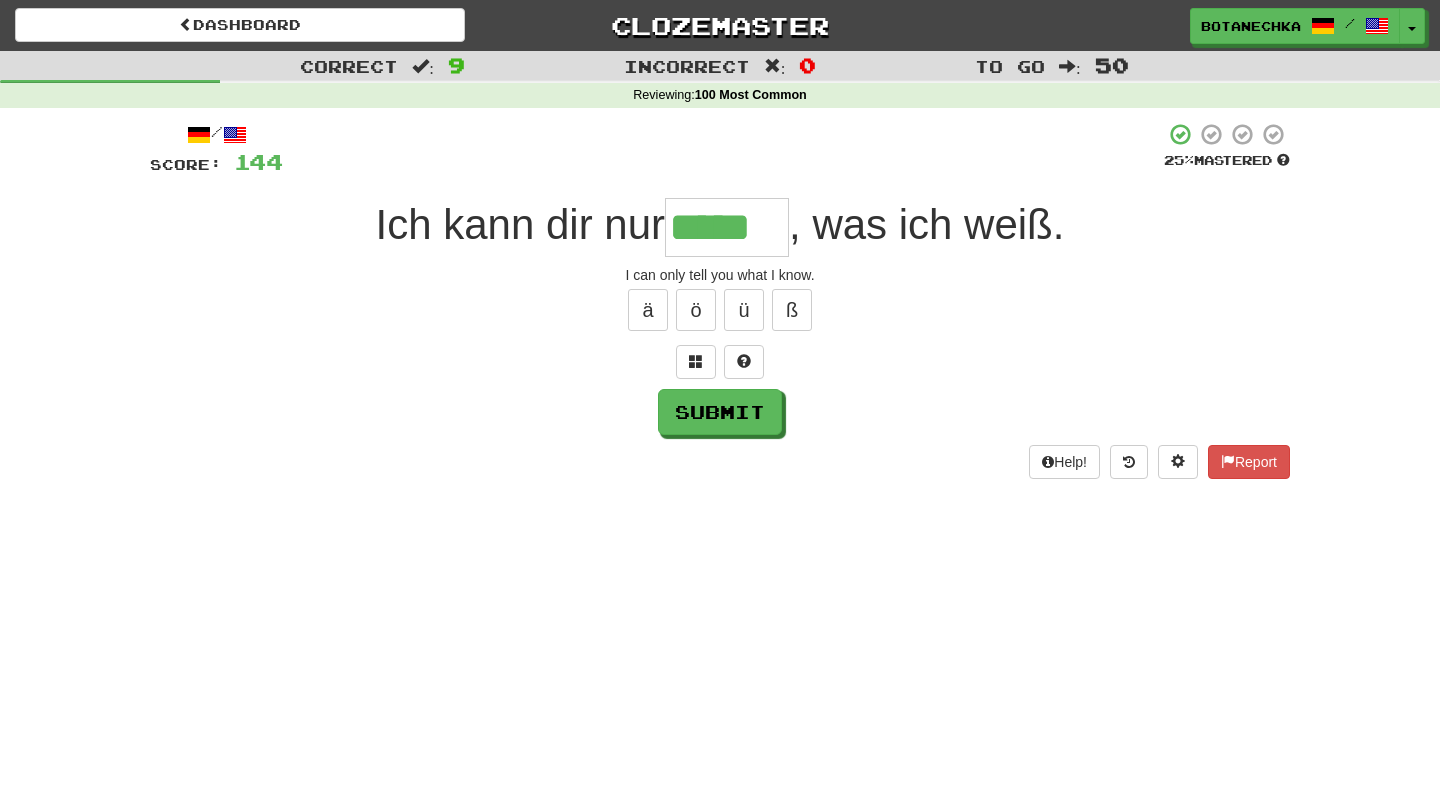 type on "*****" 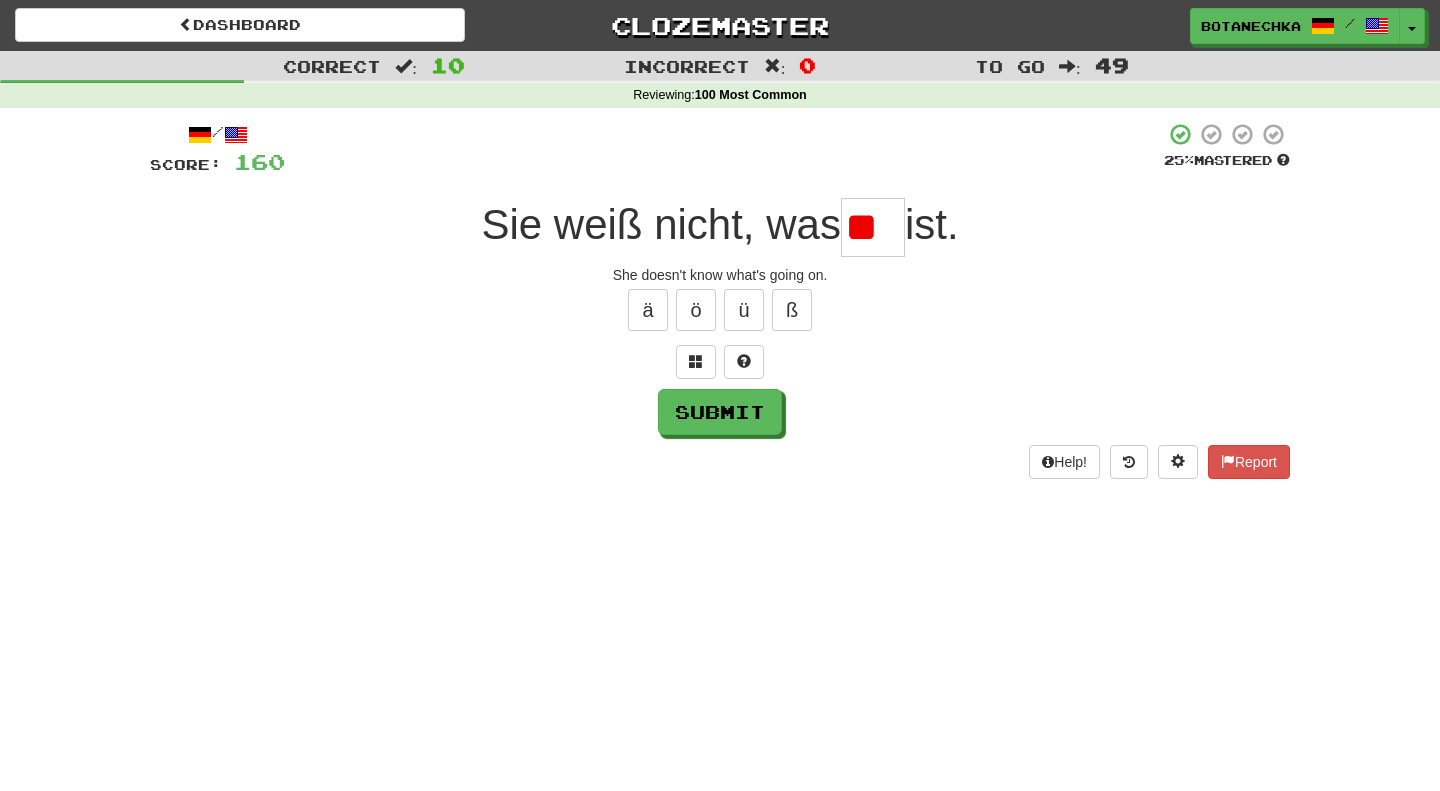 type on "*" 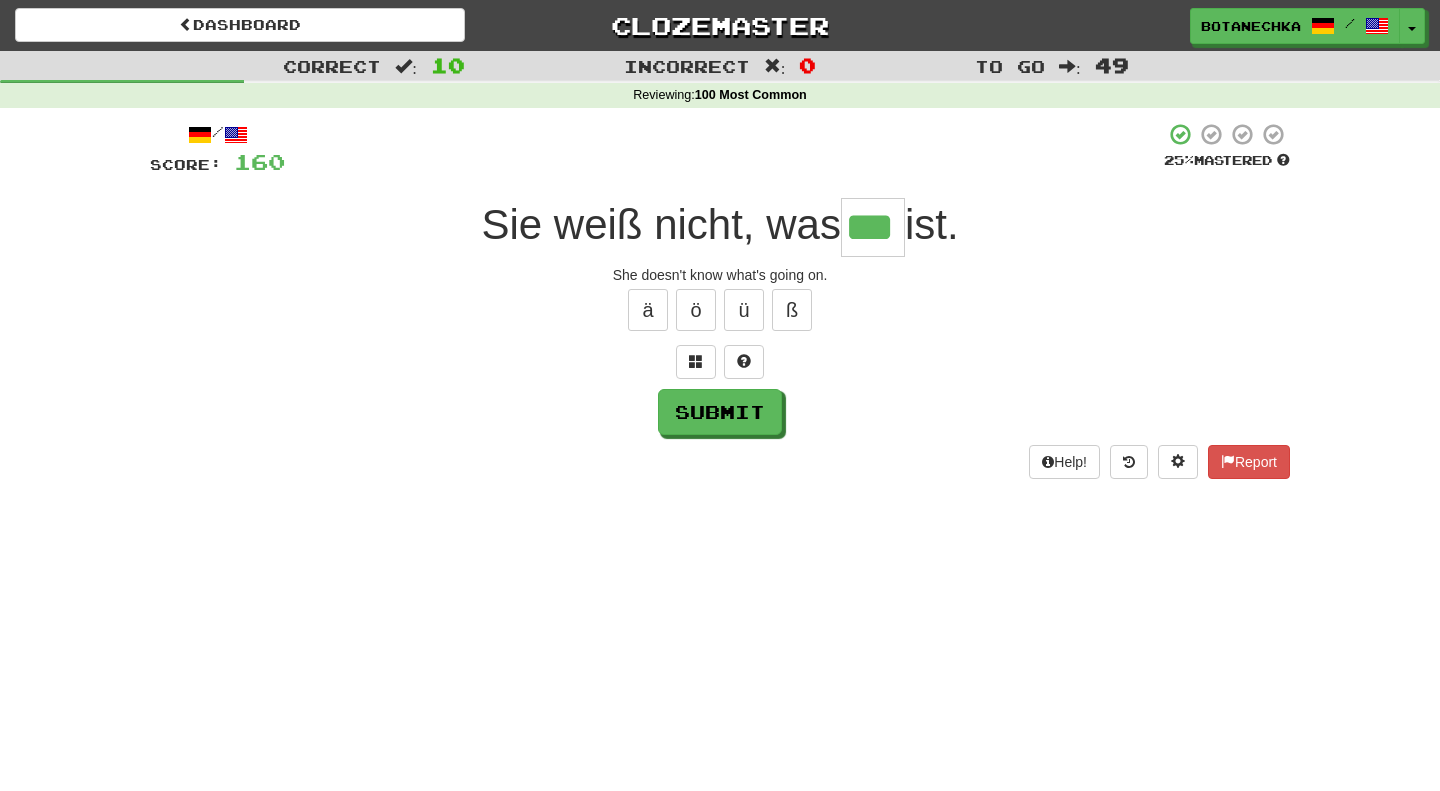 type on "***" 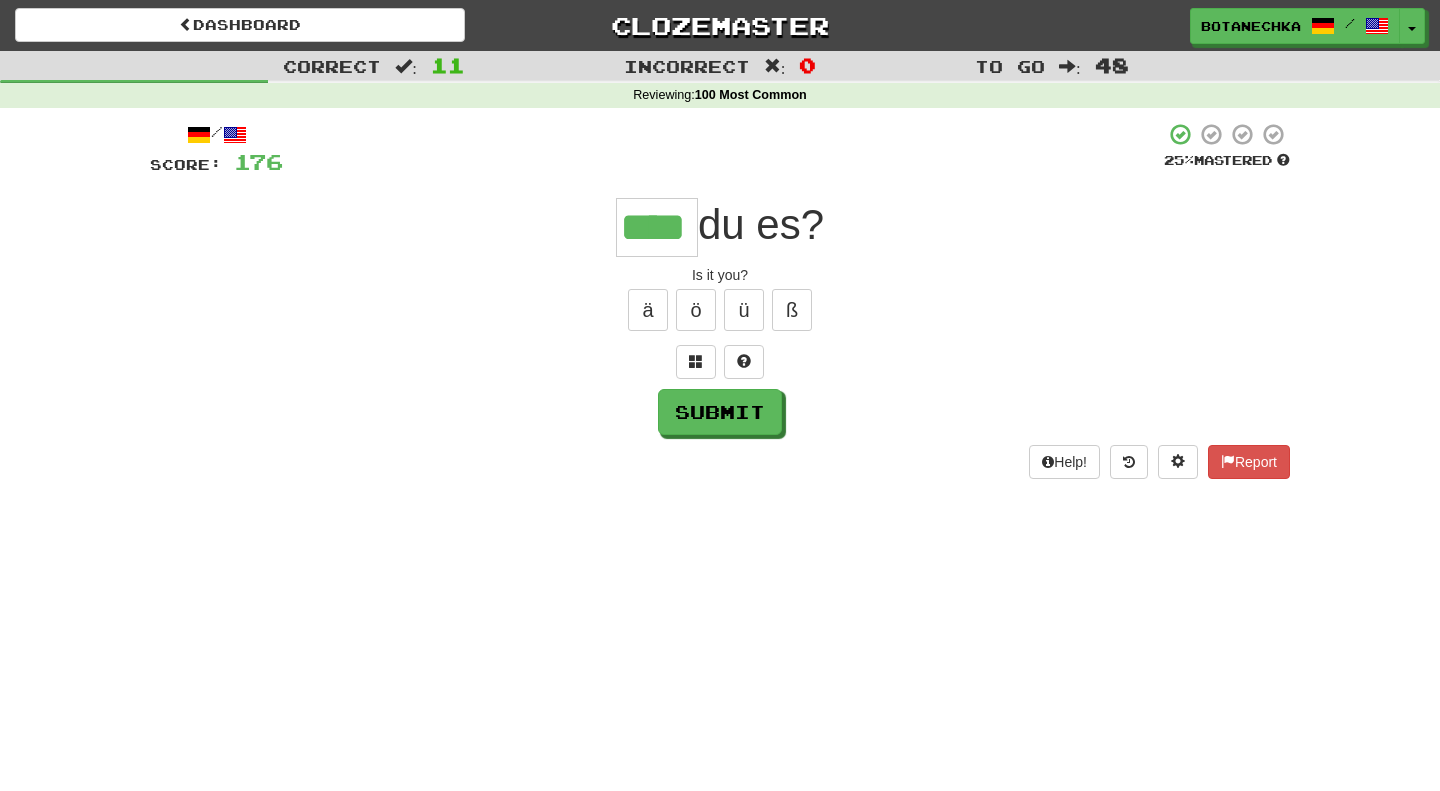 type on "****" 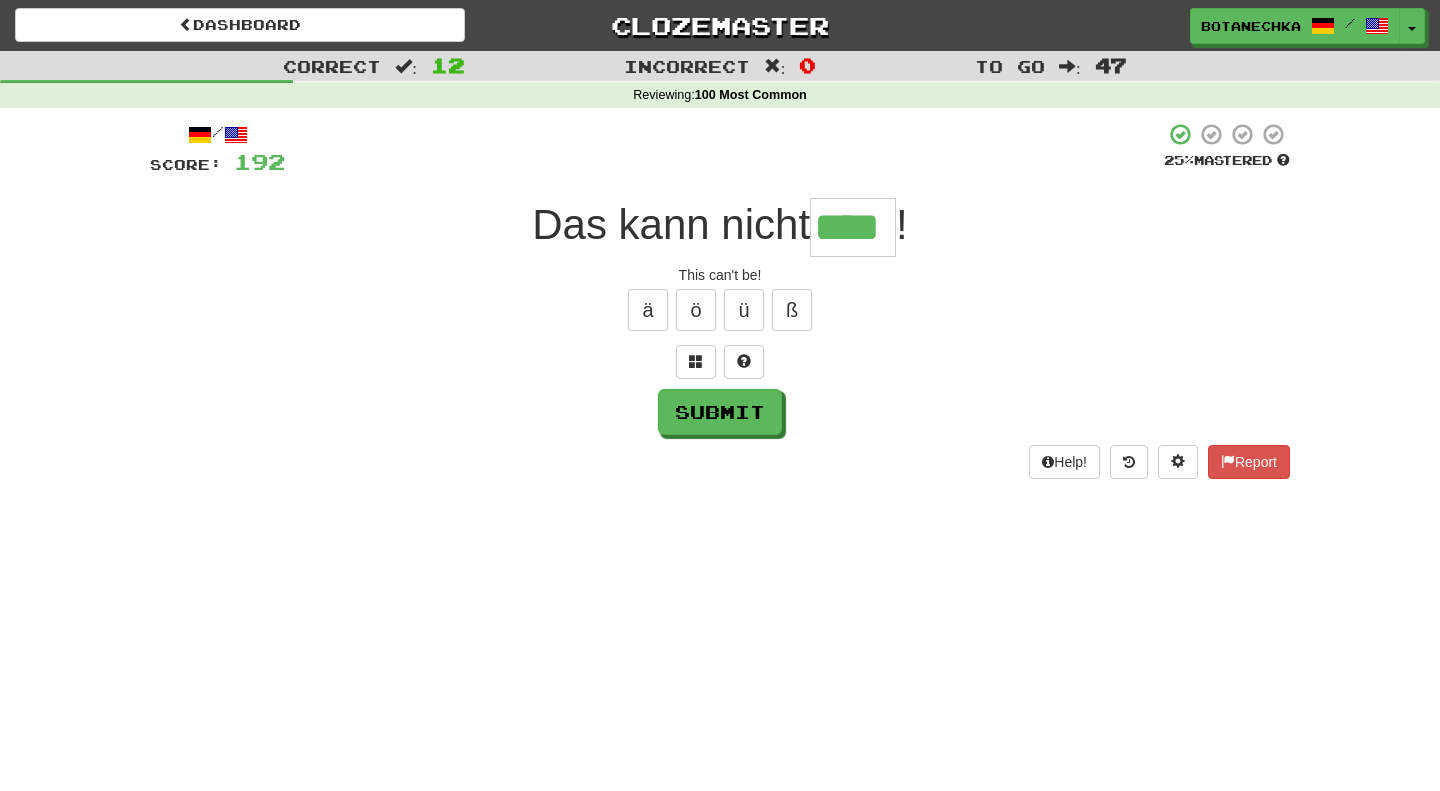 type on "****" 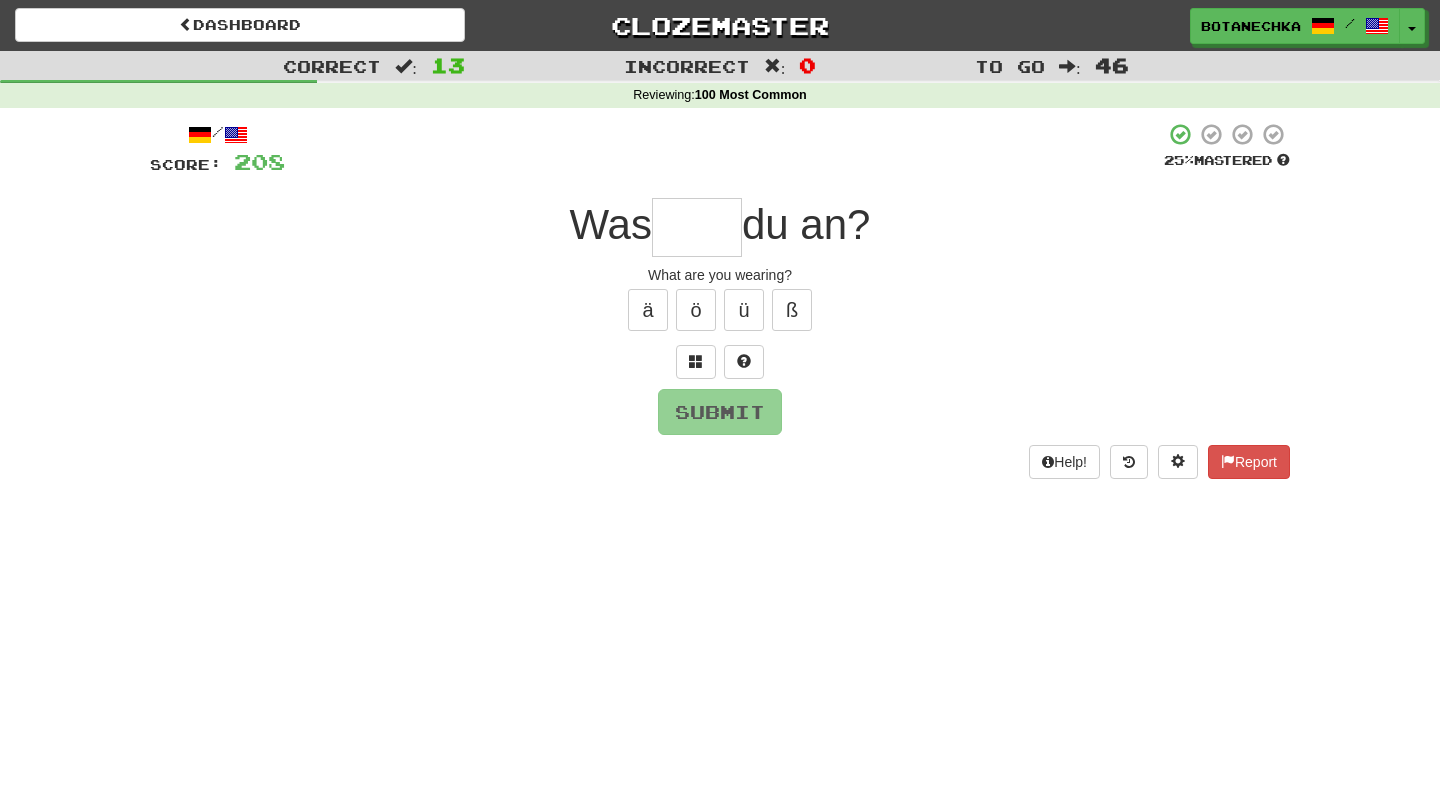 type on "*" 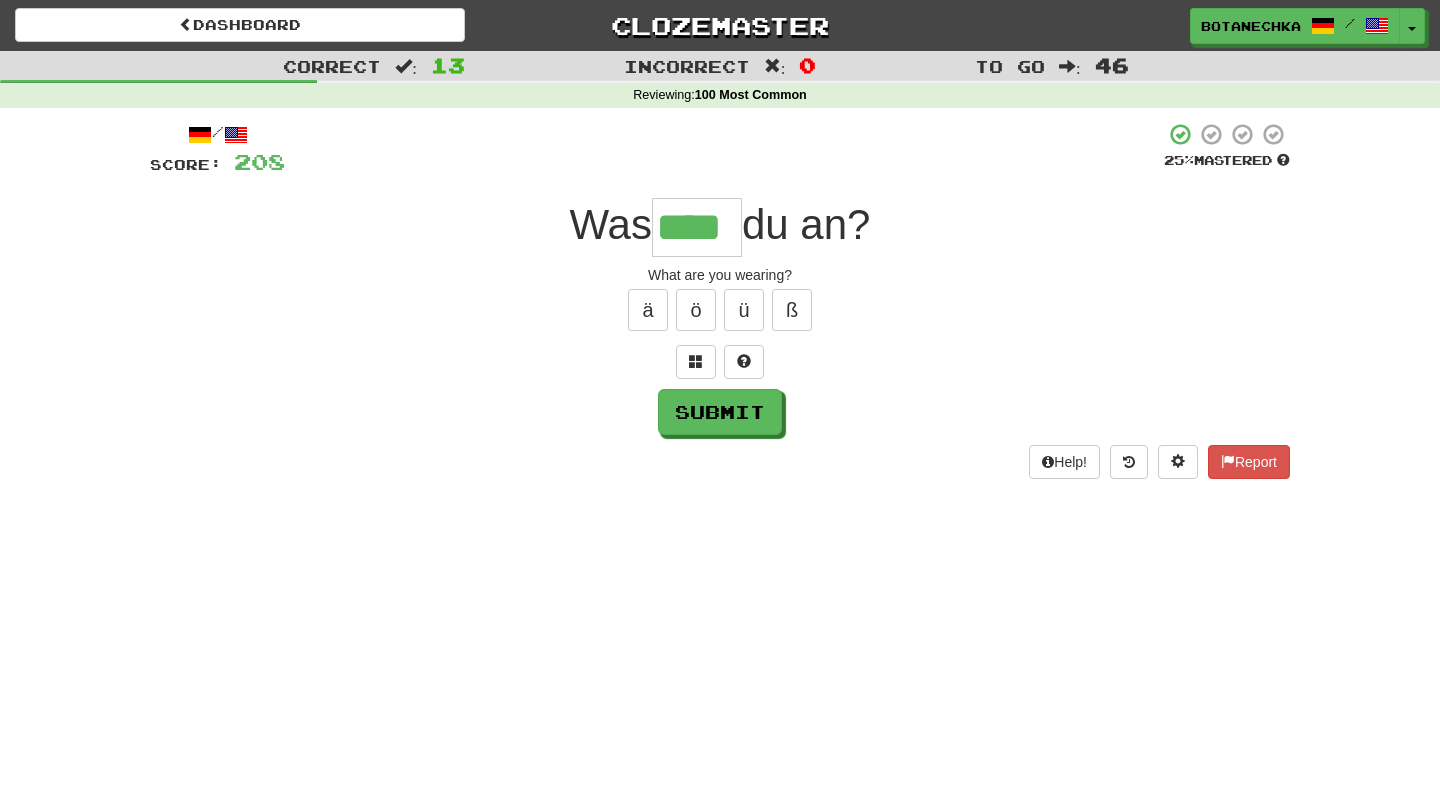 type on "****" 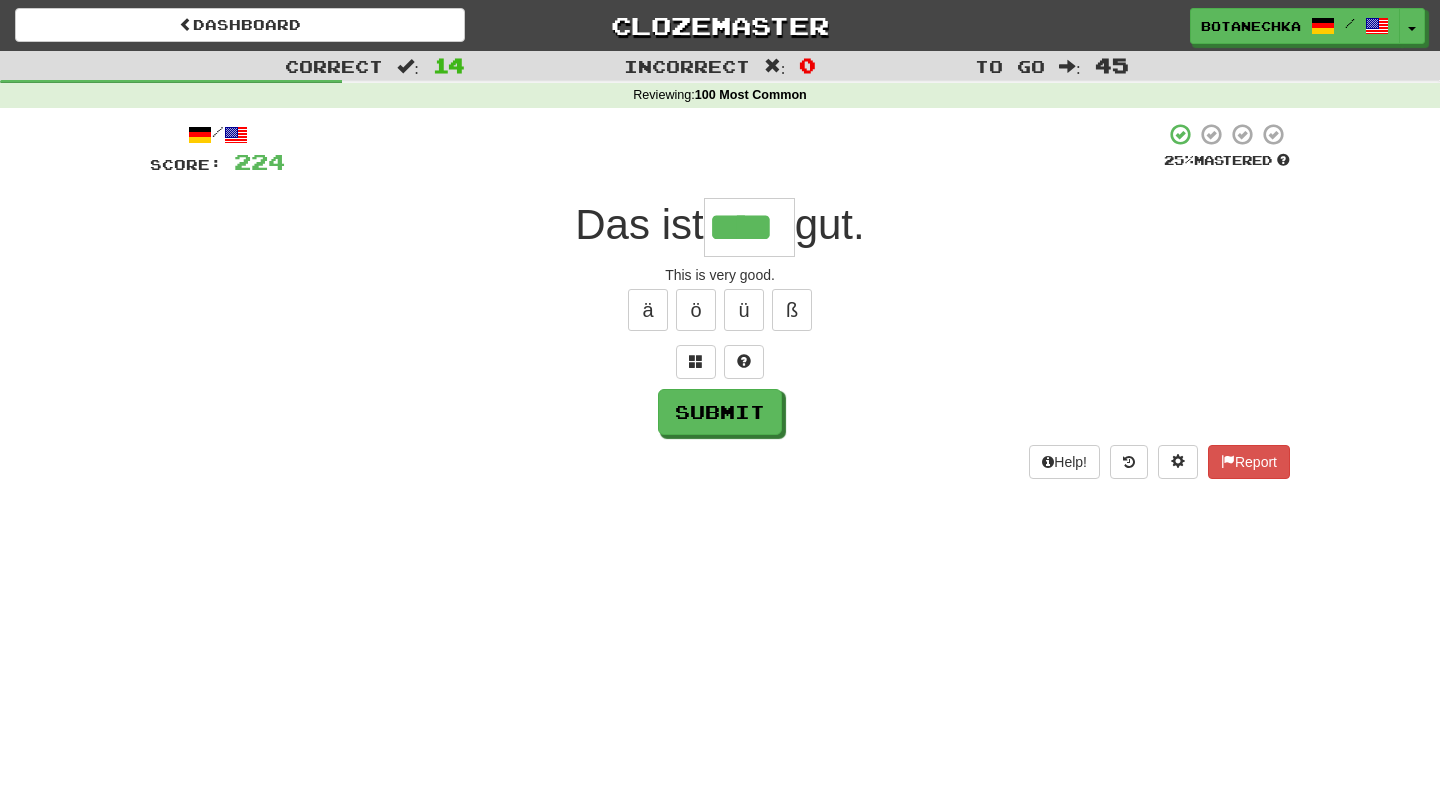 type on "****" 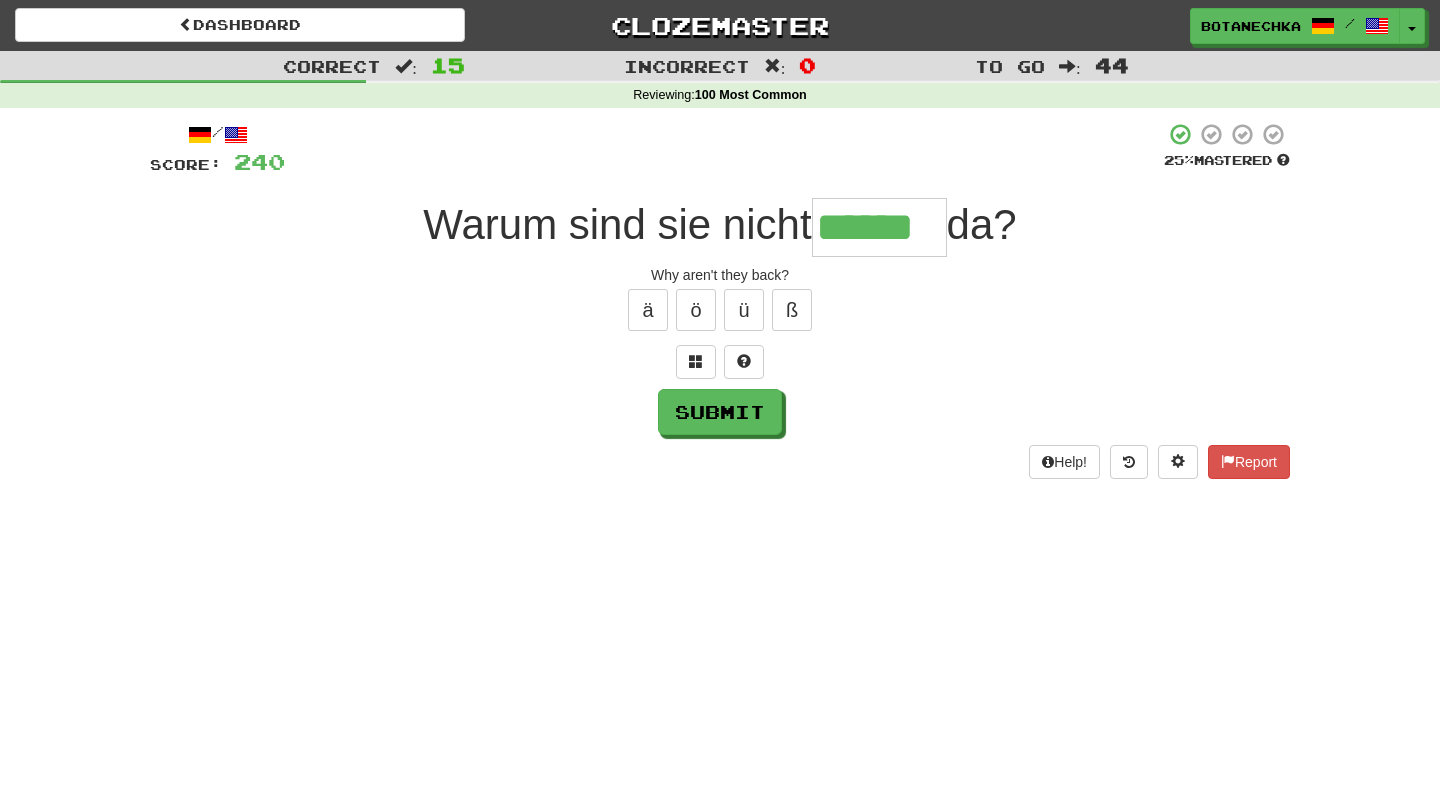 type on "******" 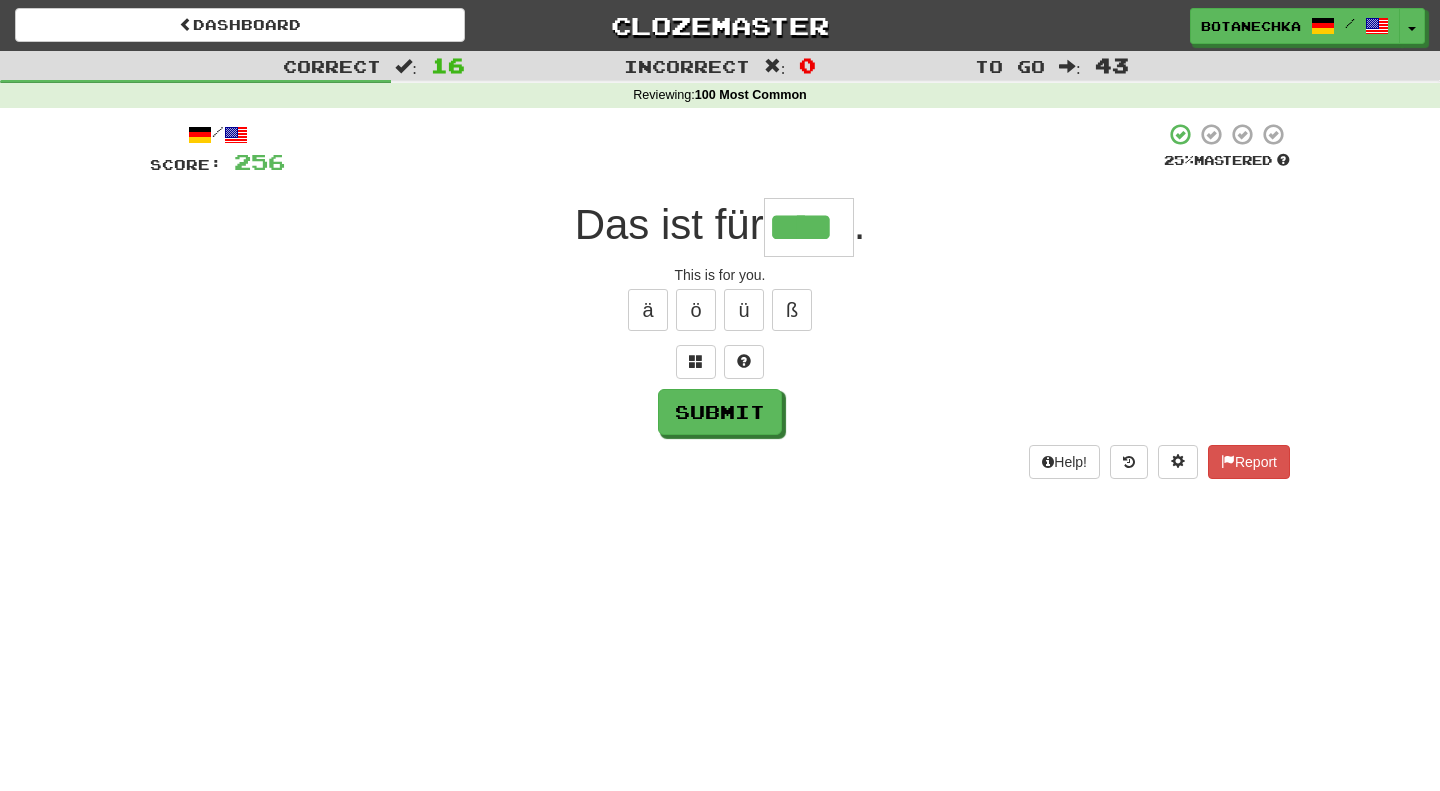 type on "*" 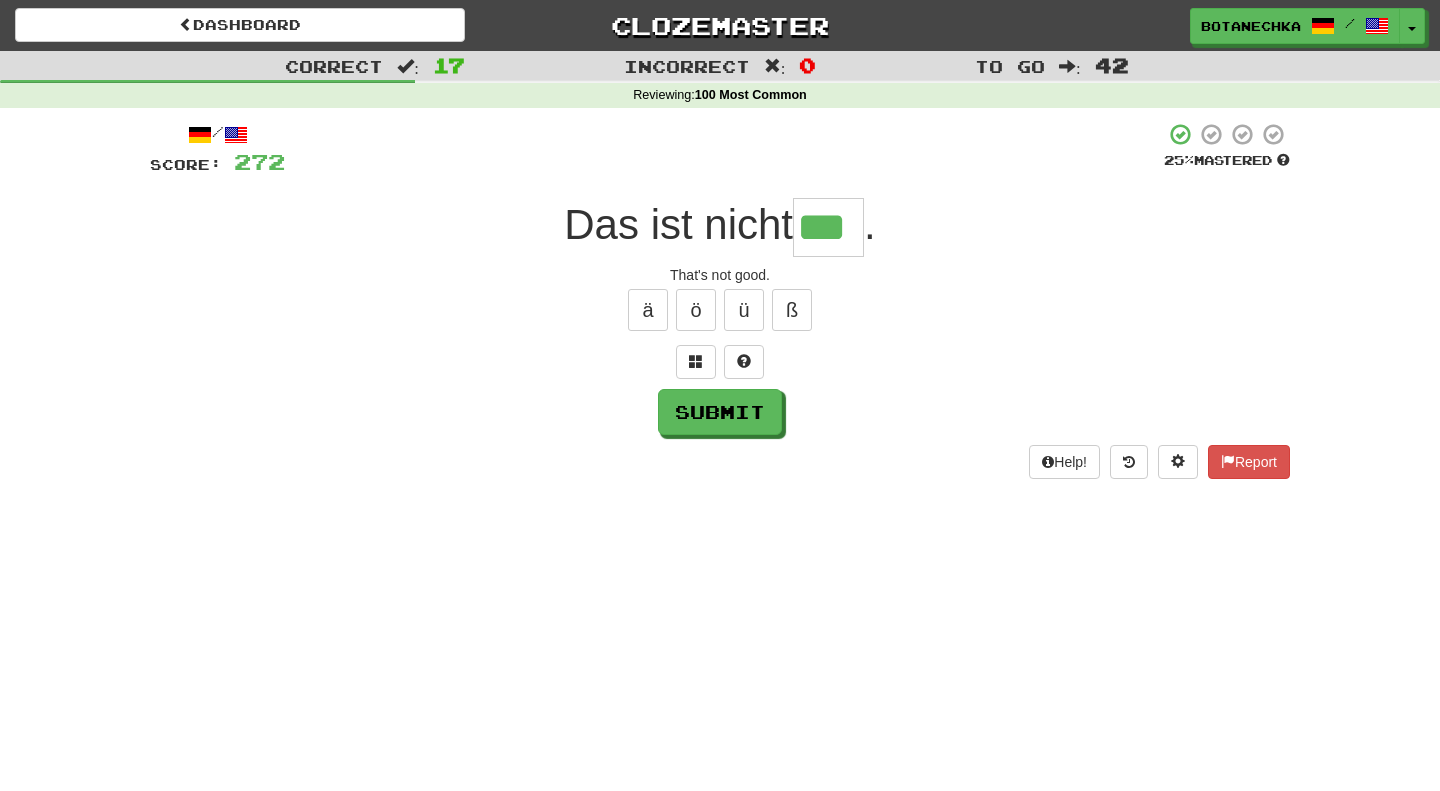 type on "***" 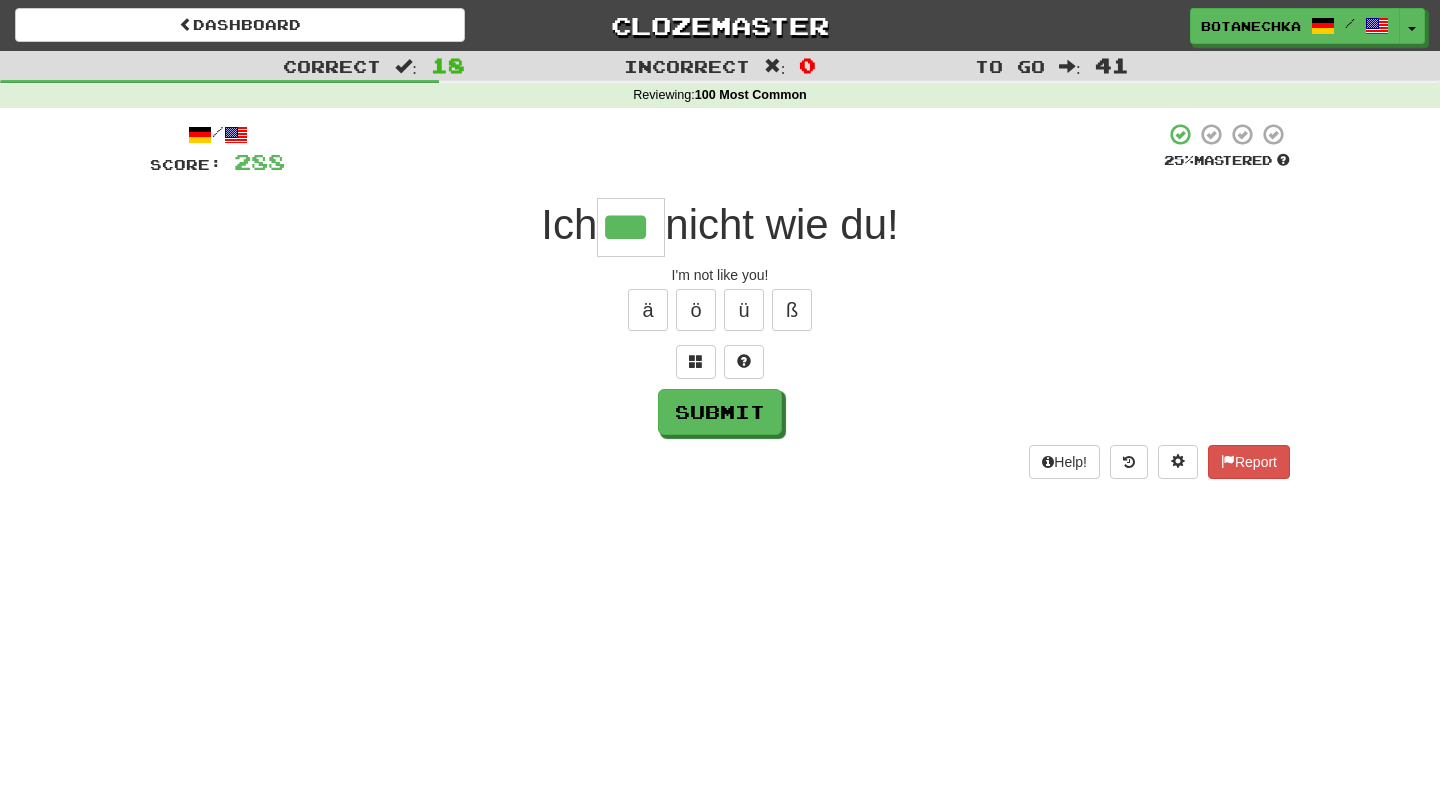 type on "***" 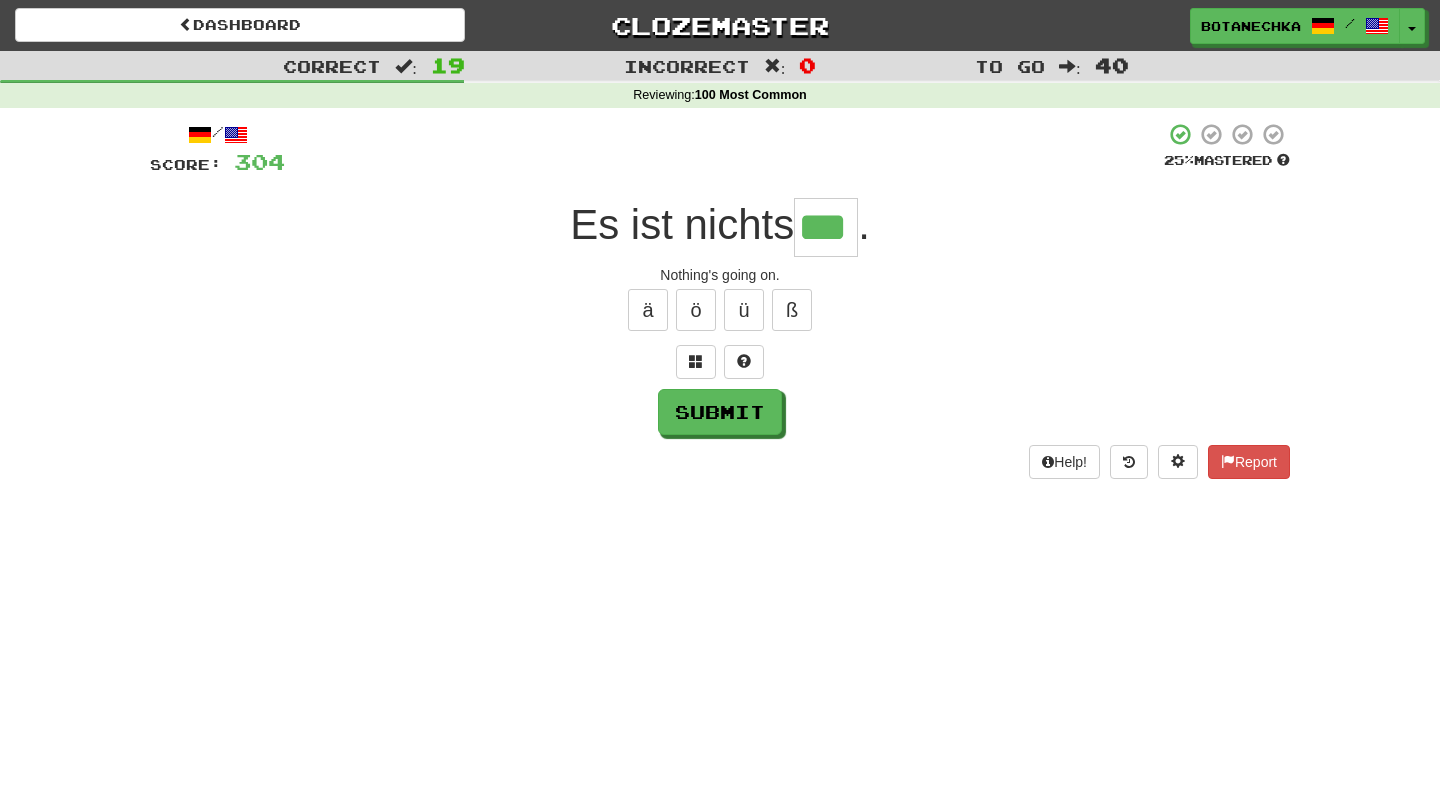 type on "***" 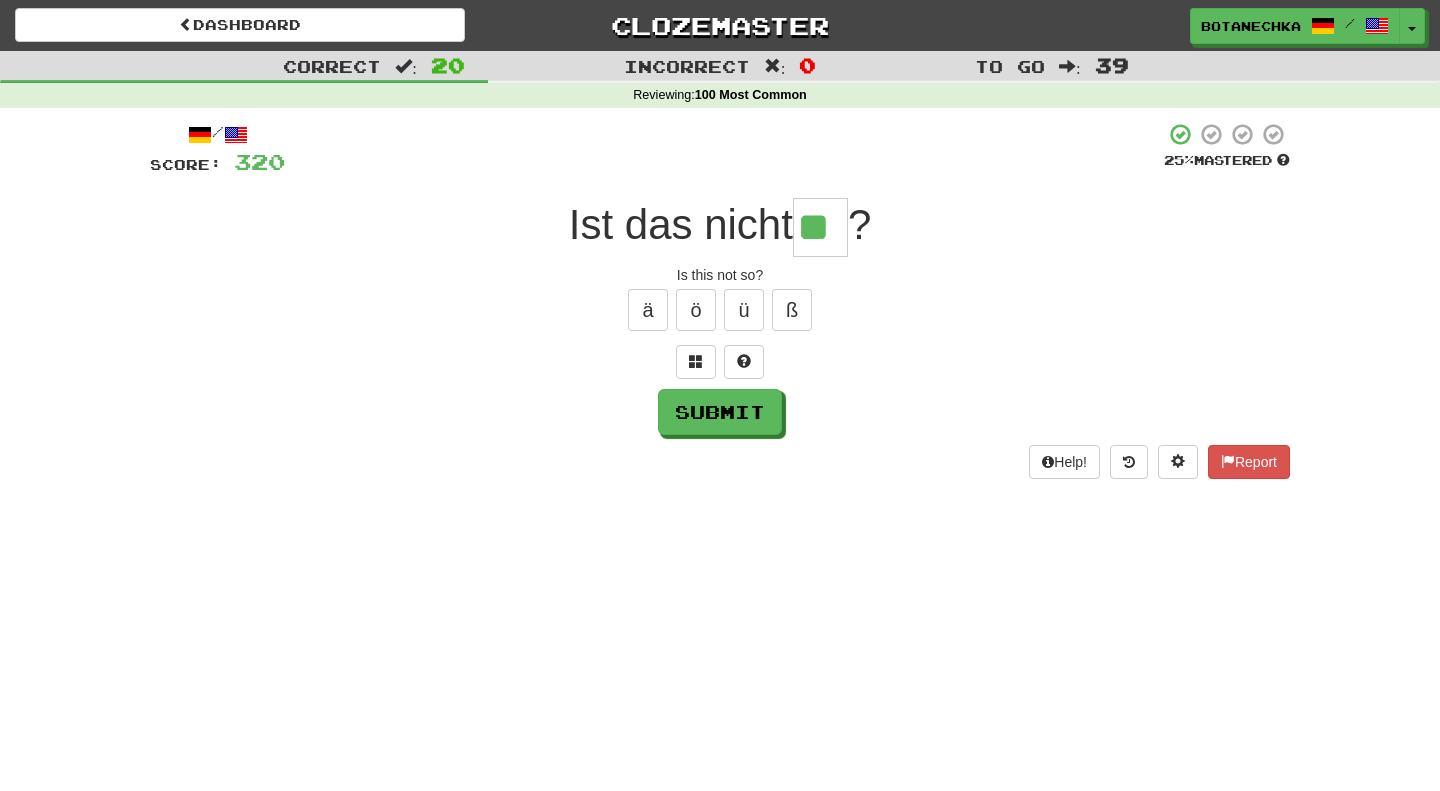type on "**" 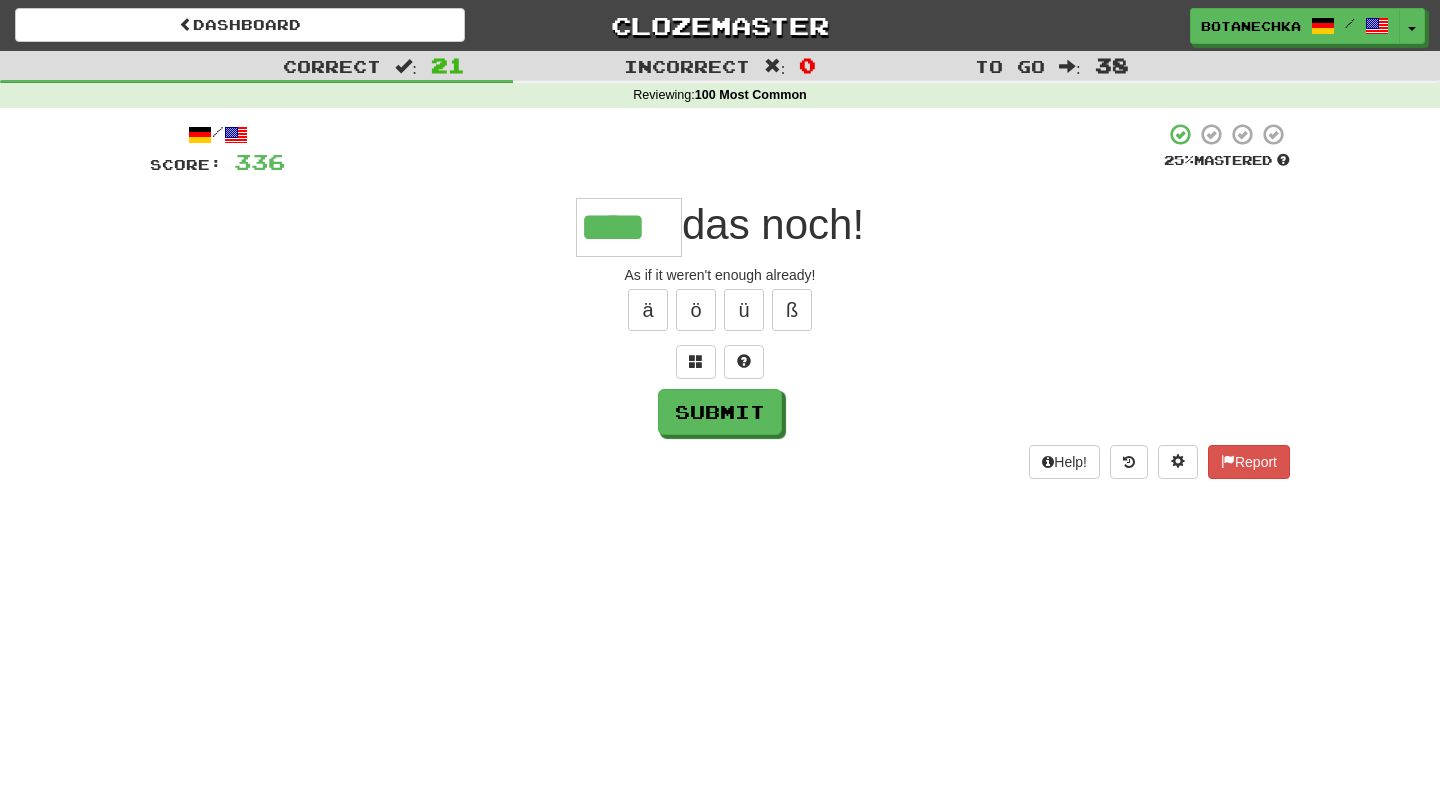 type on "****" 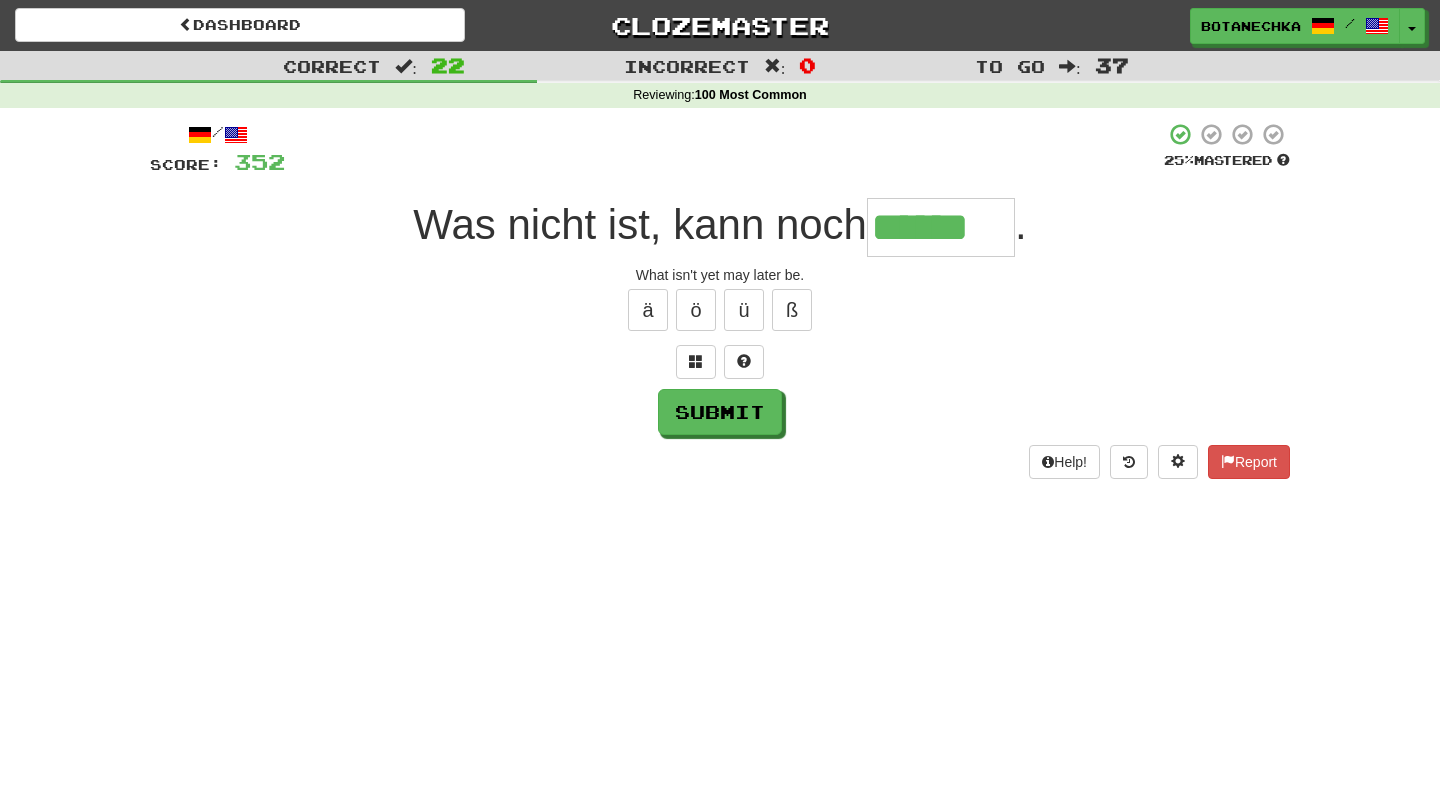 type on "******" 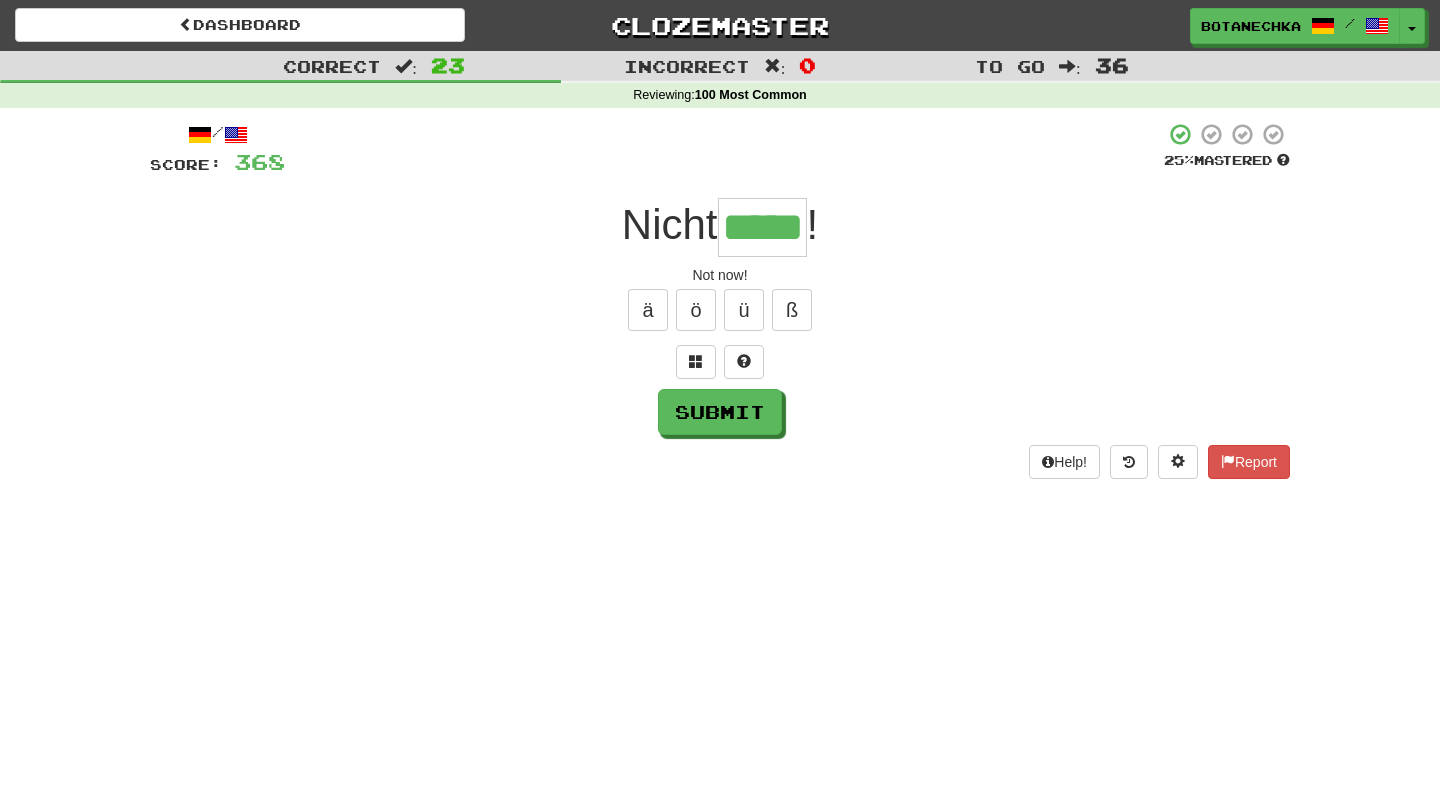 type on "*****" 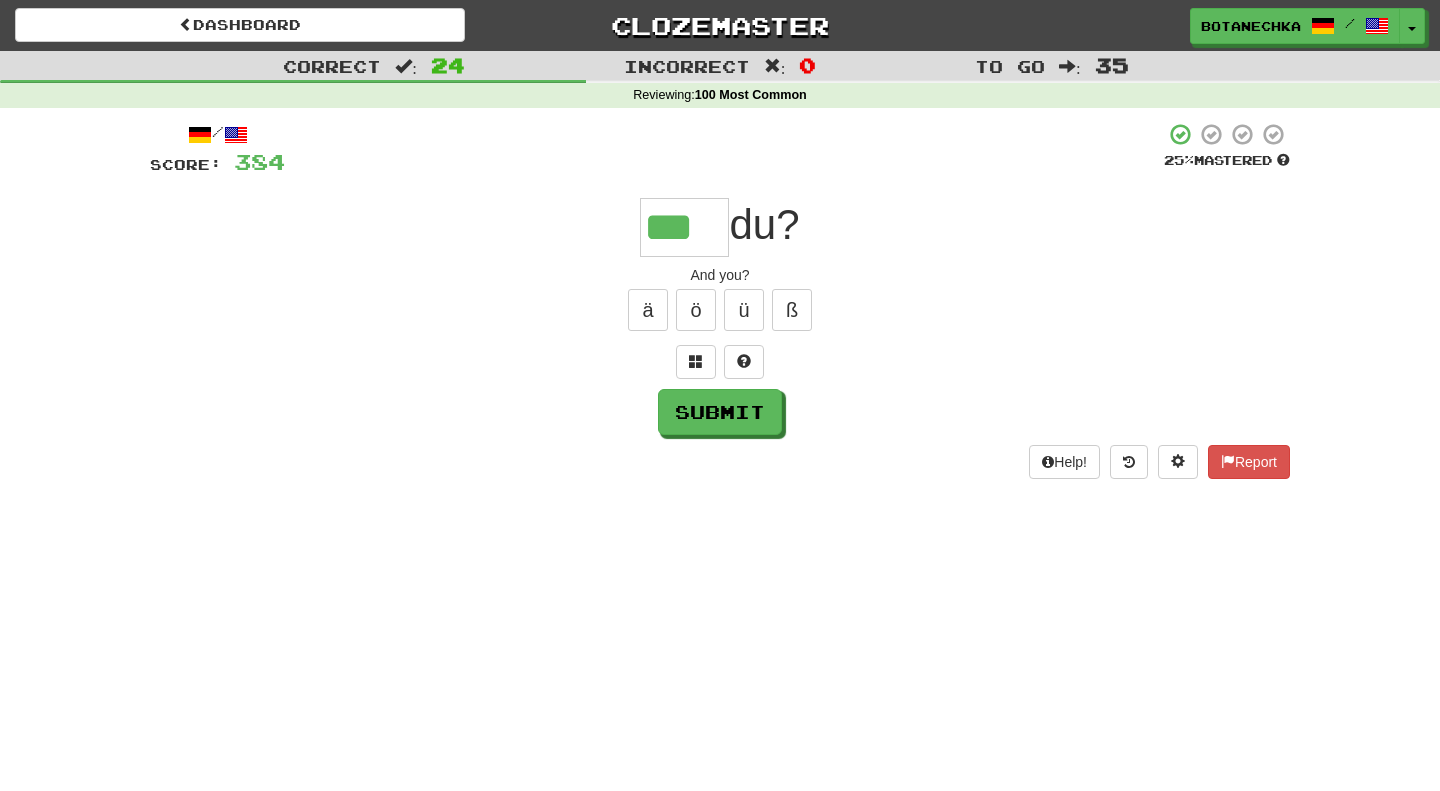 type on "***" 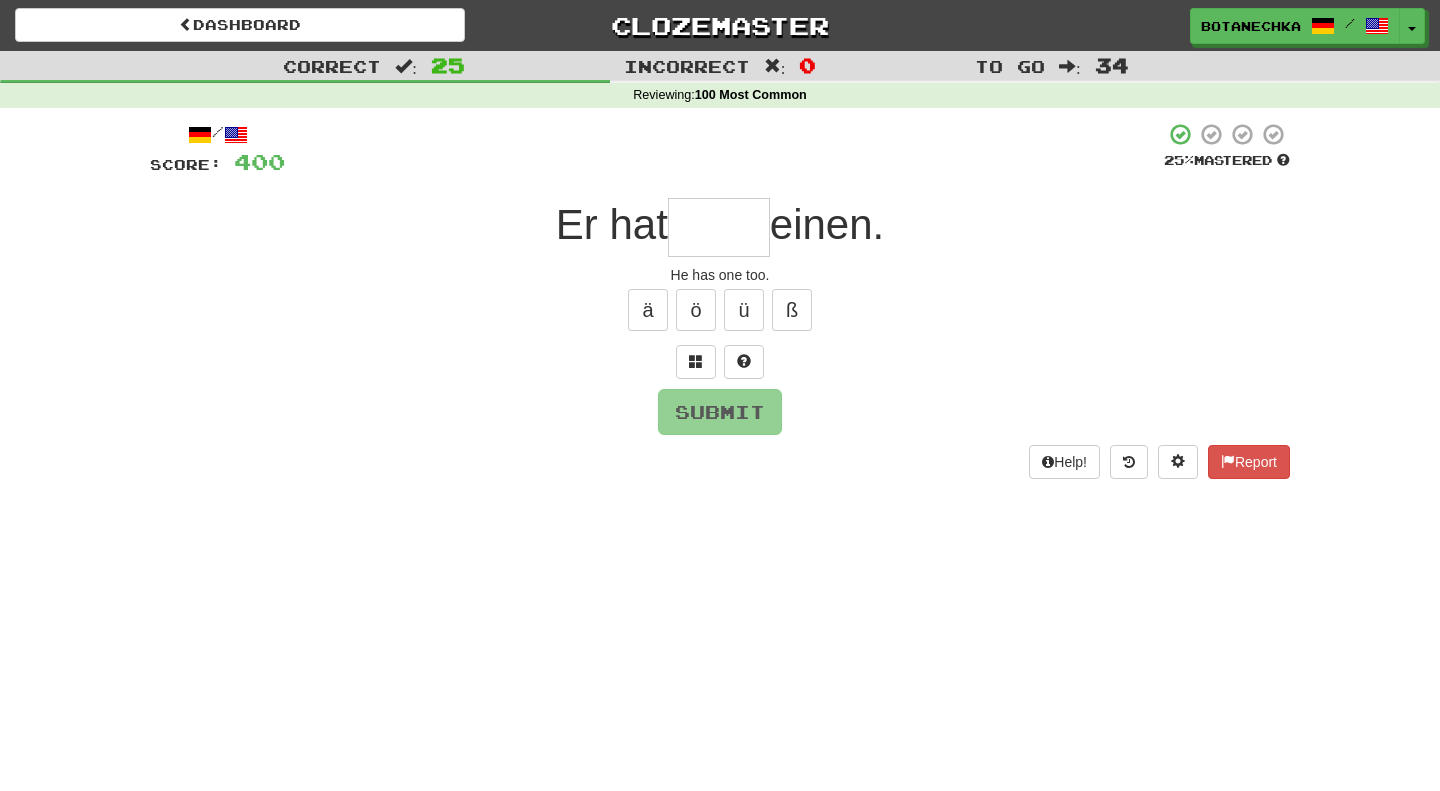 type on "*" 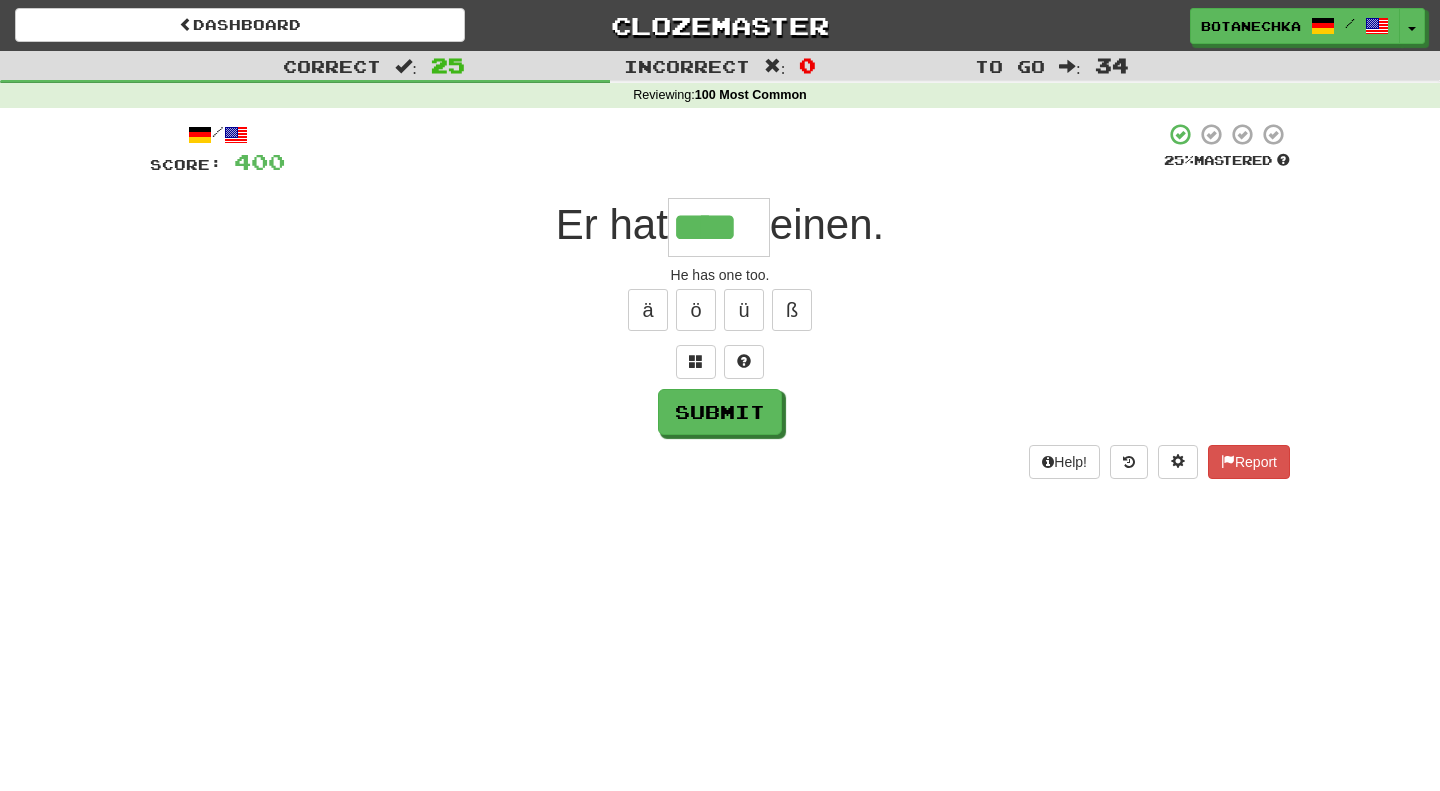 type on "****" 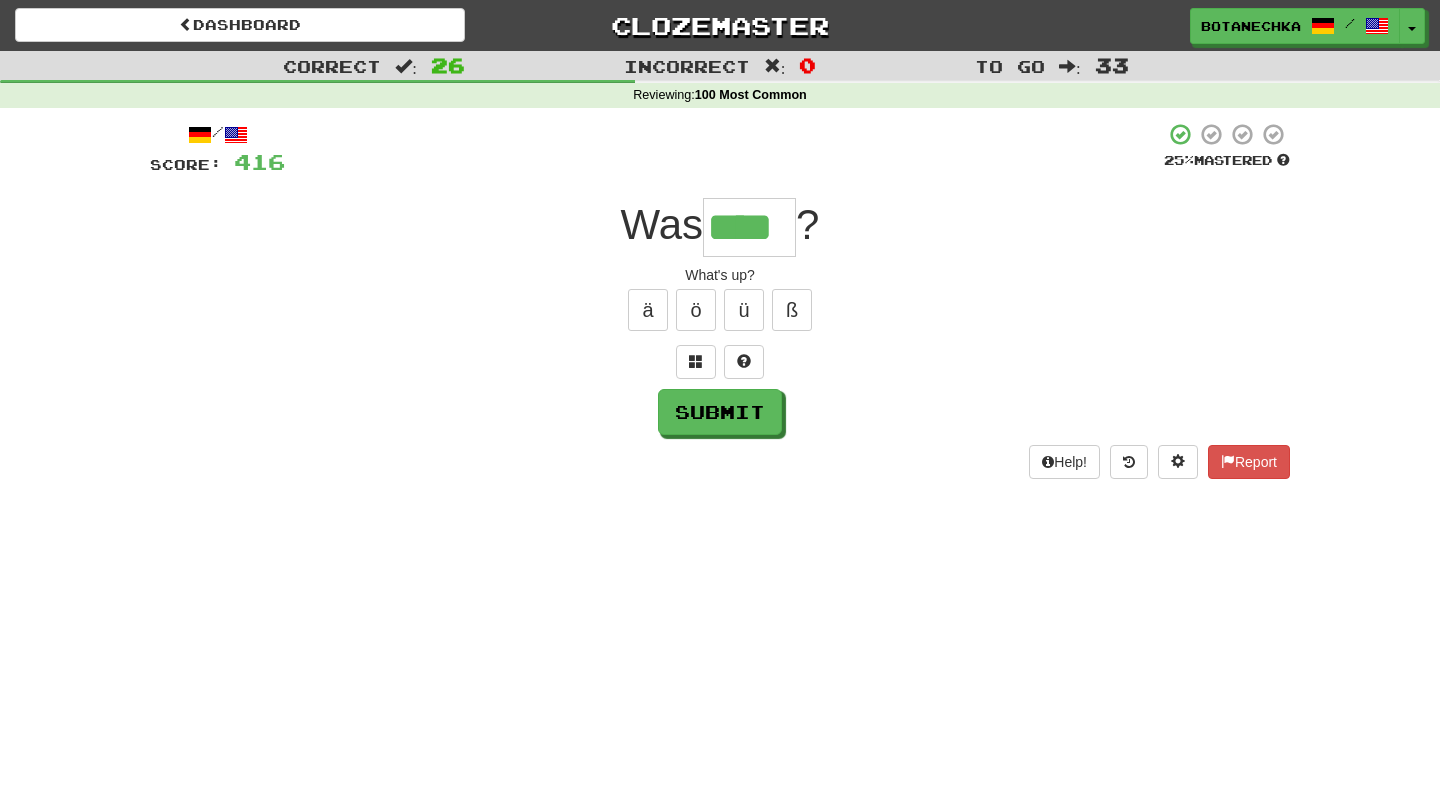 type on "****" 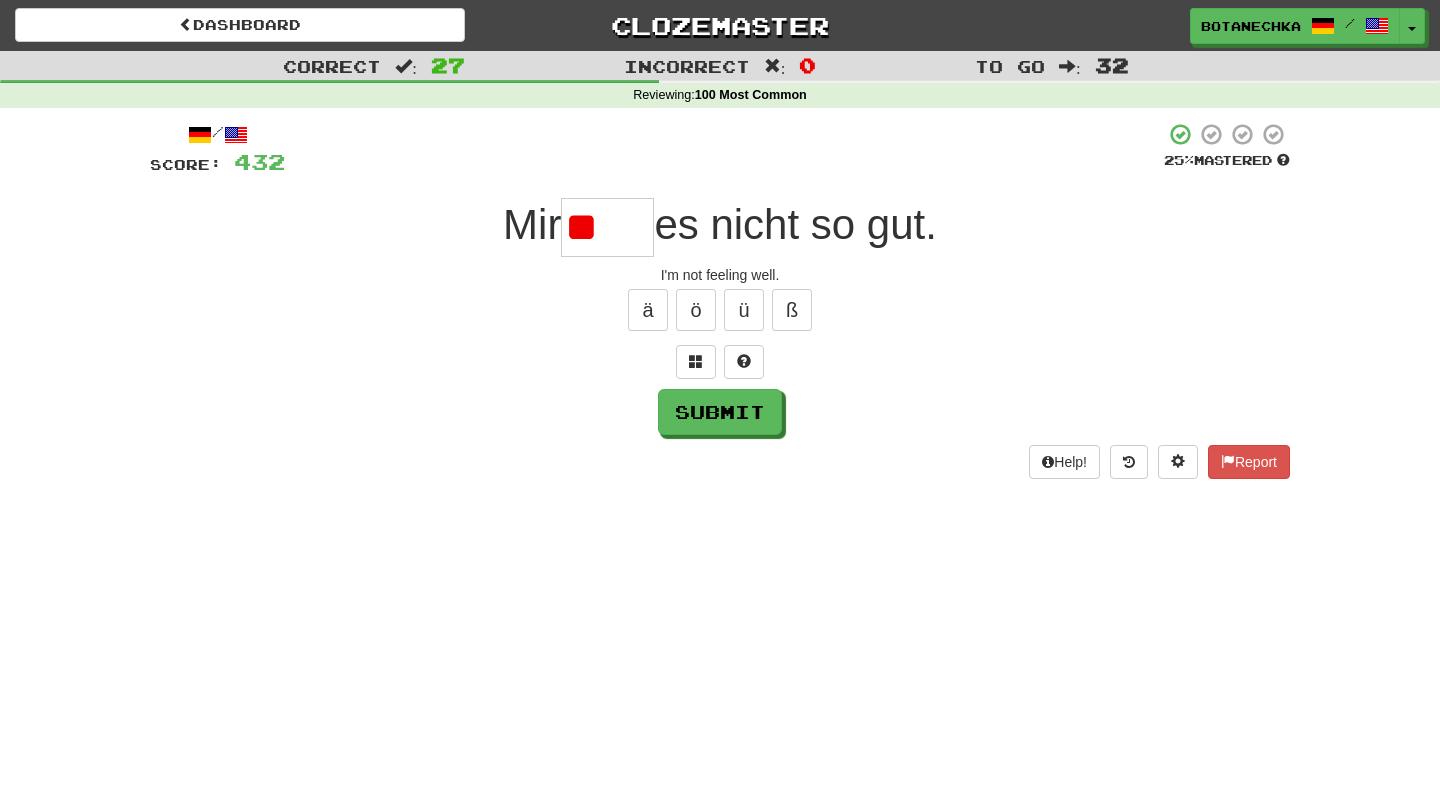 type on "*" 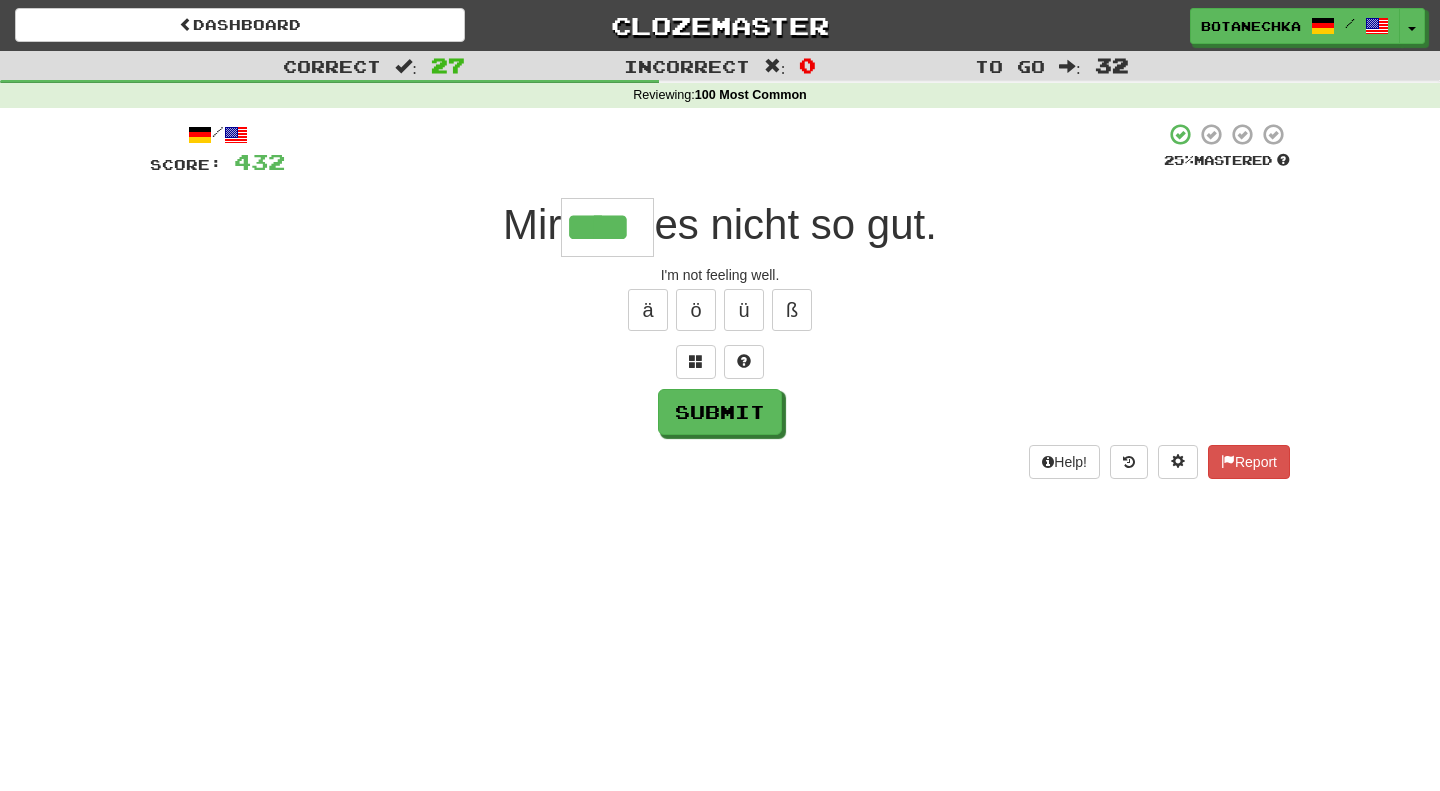 type on "****" 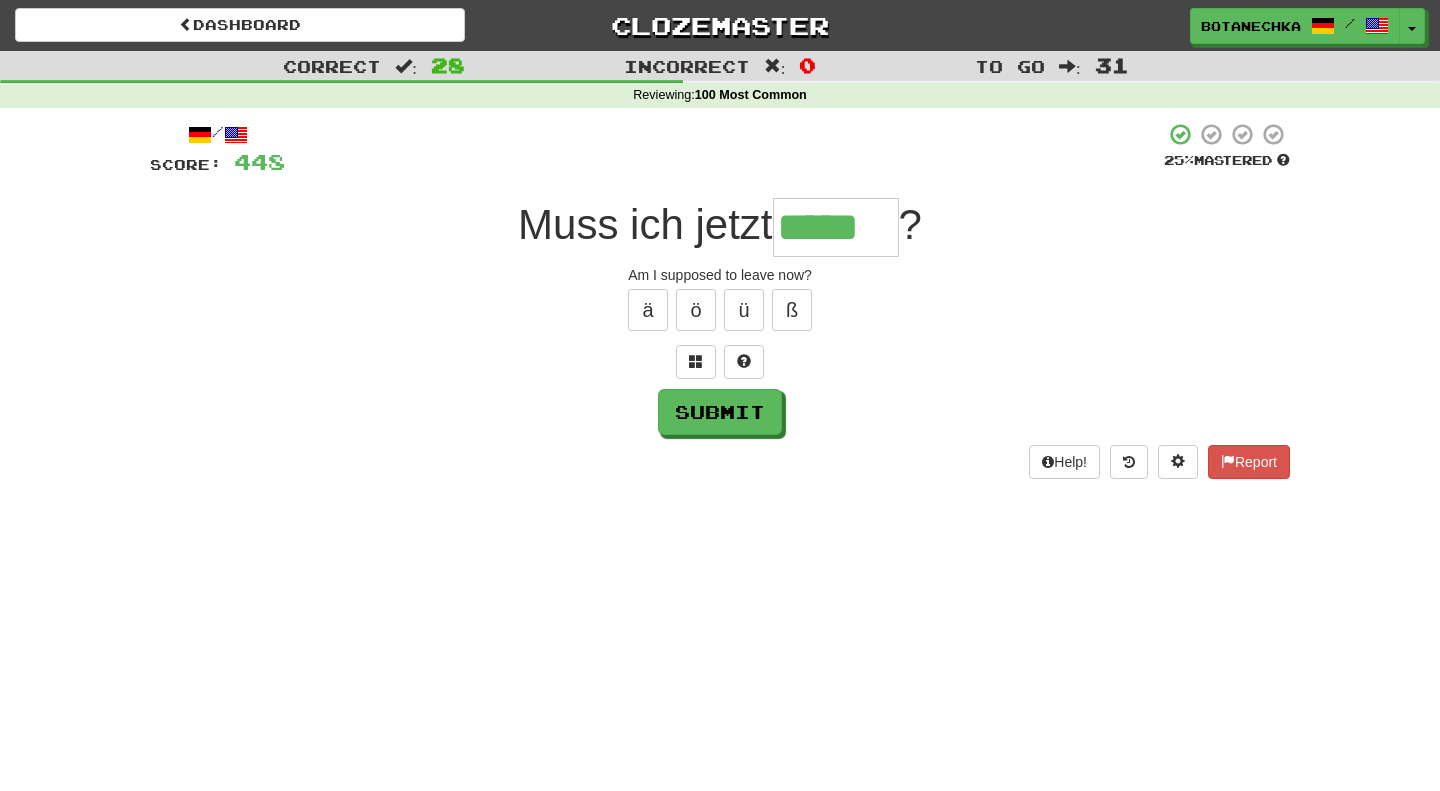 type on "*****" 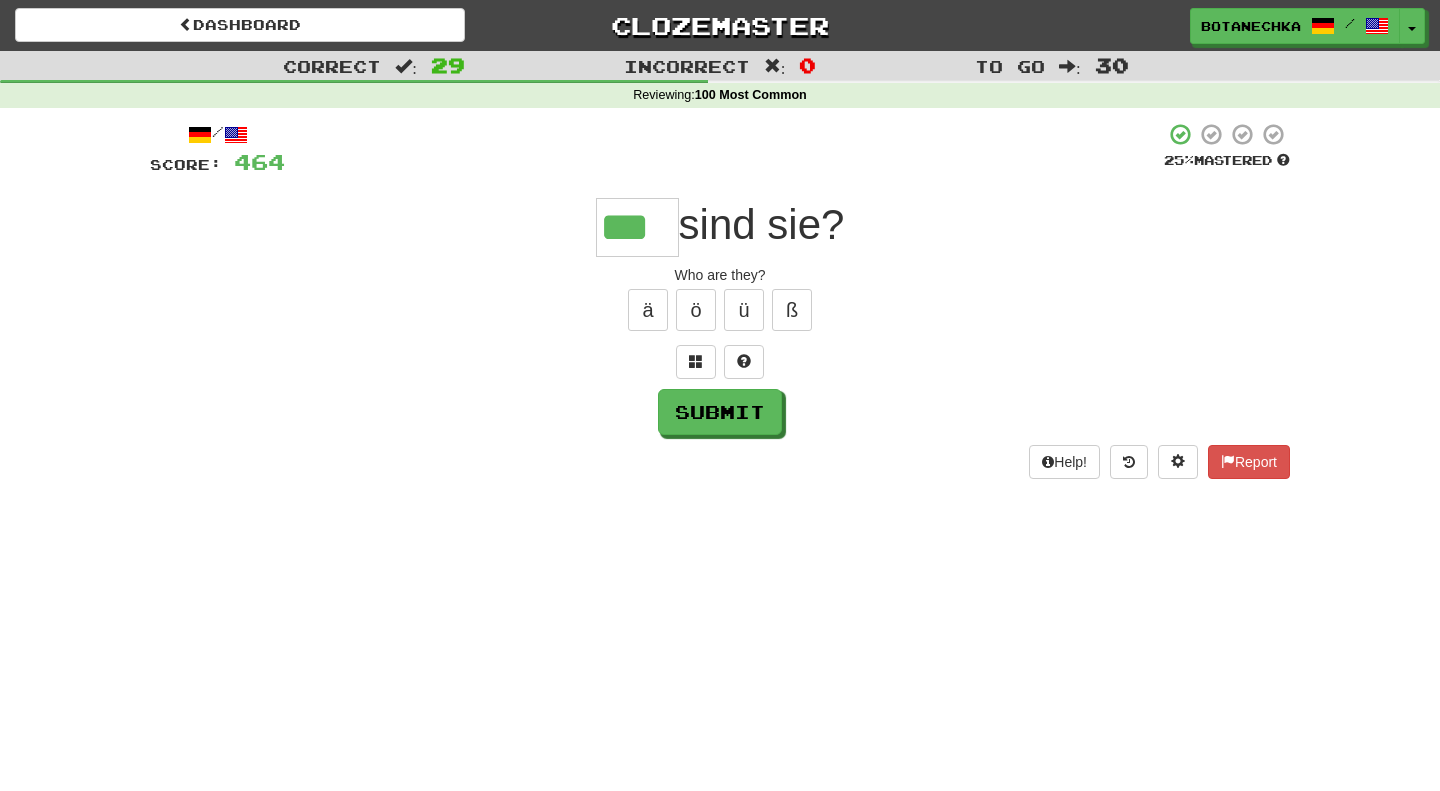 type on "***" 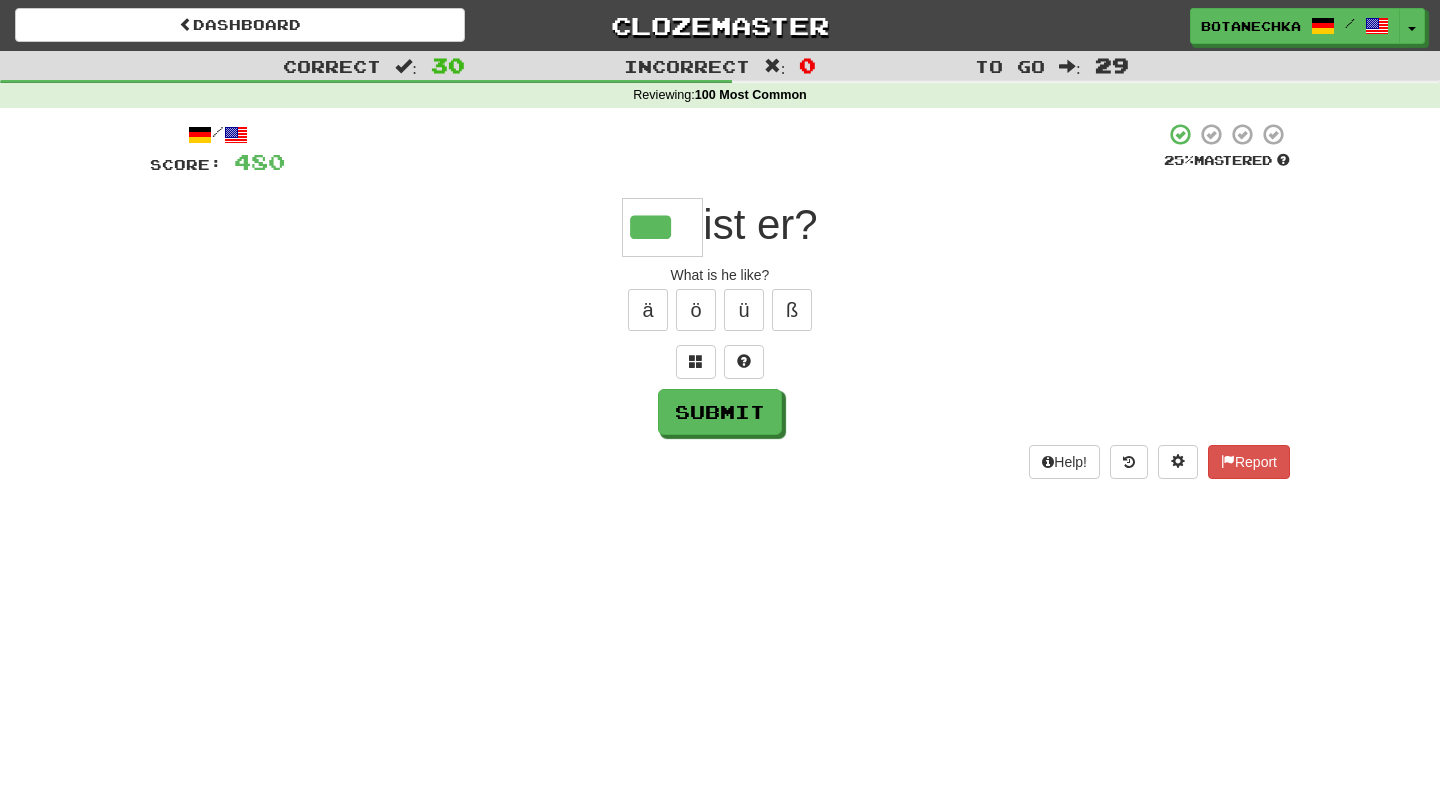 type on "***" 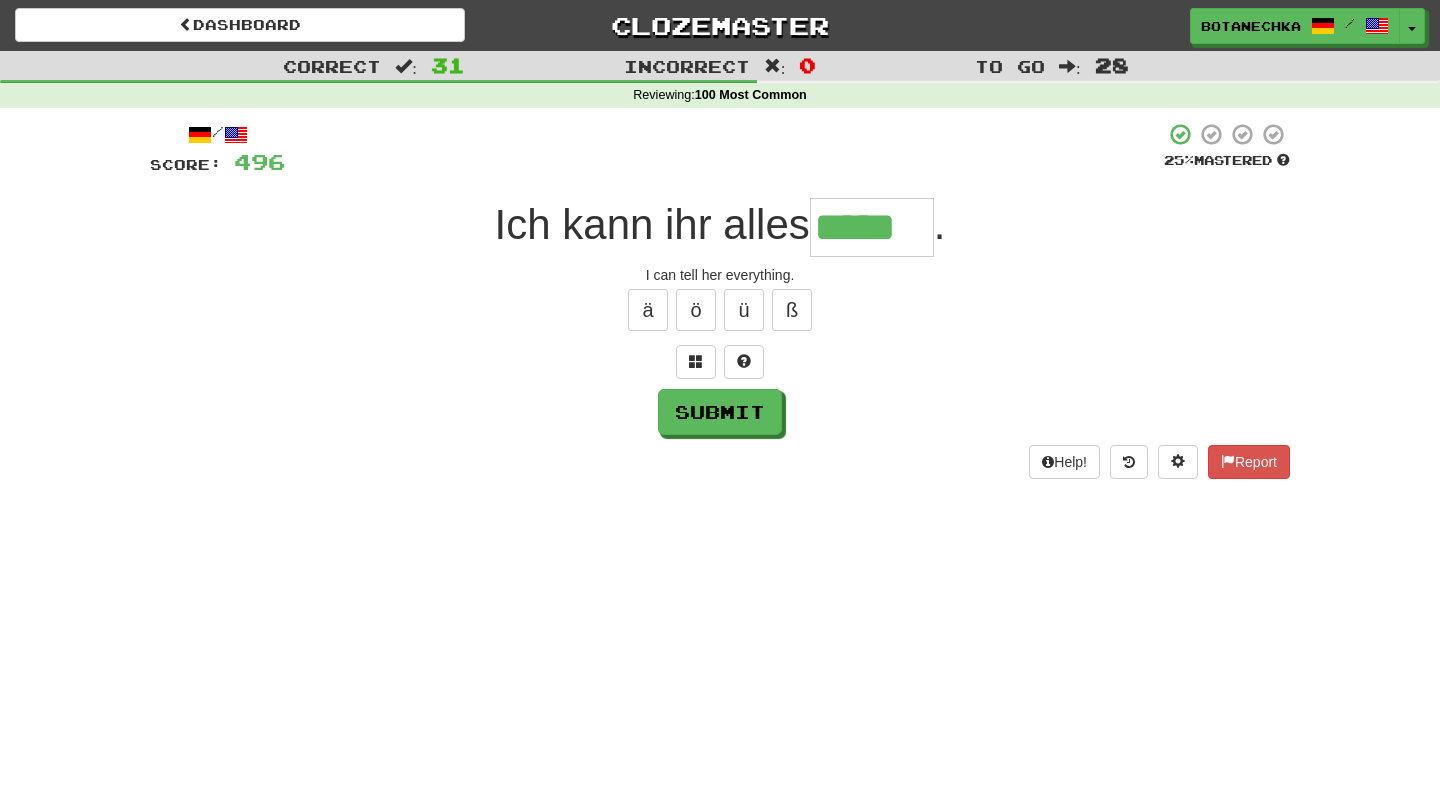 type on "*****" 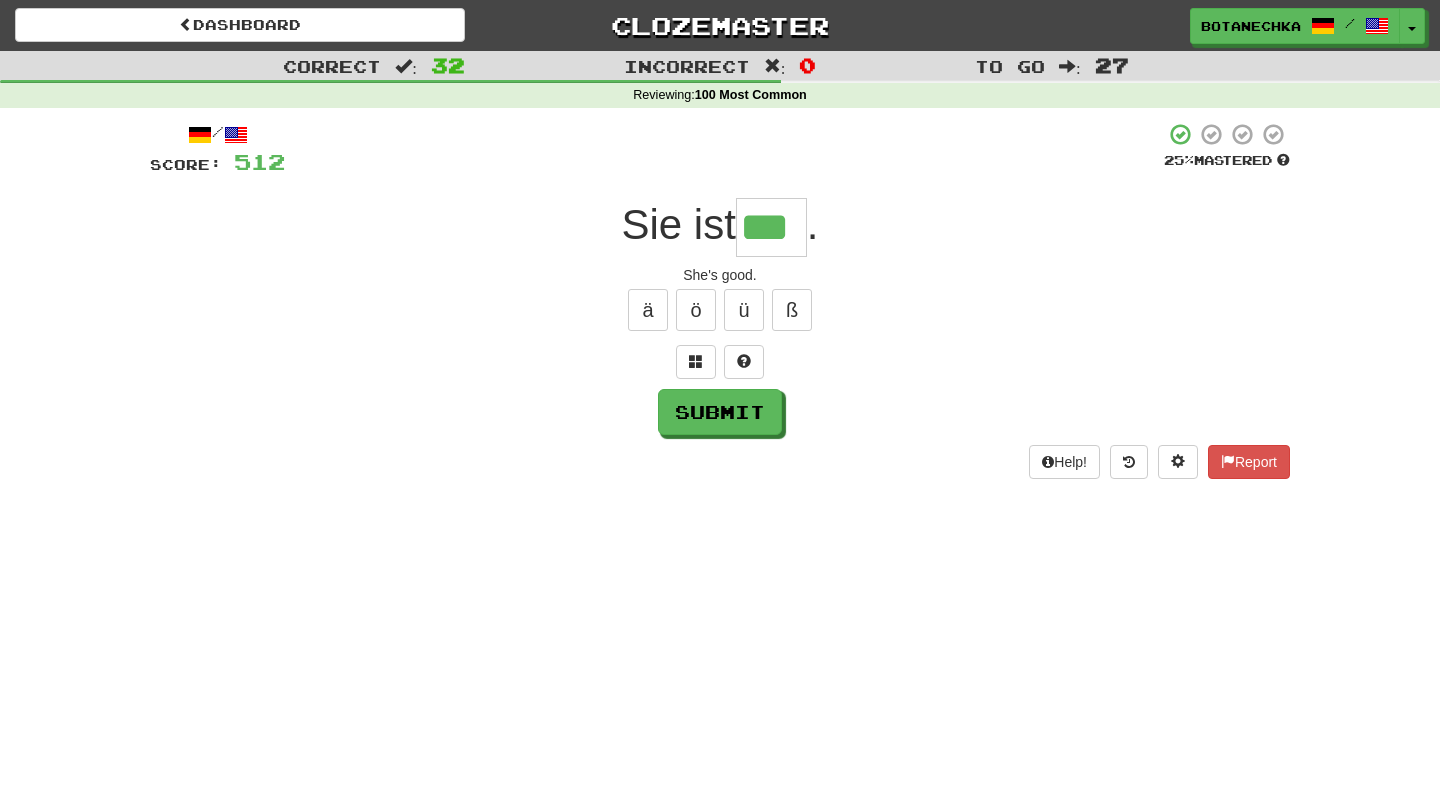type on "***" 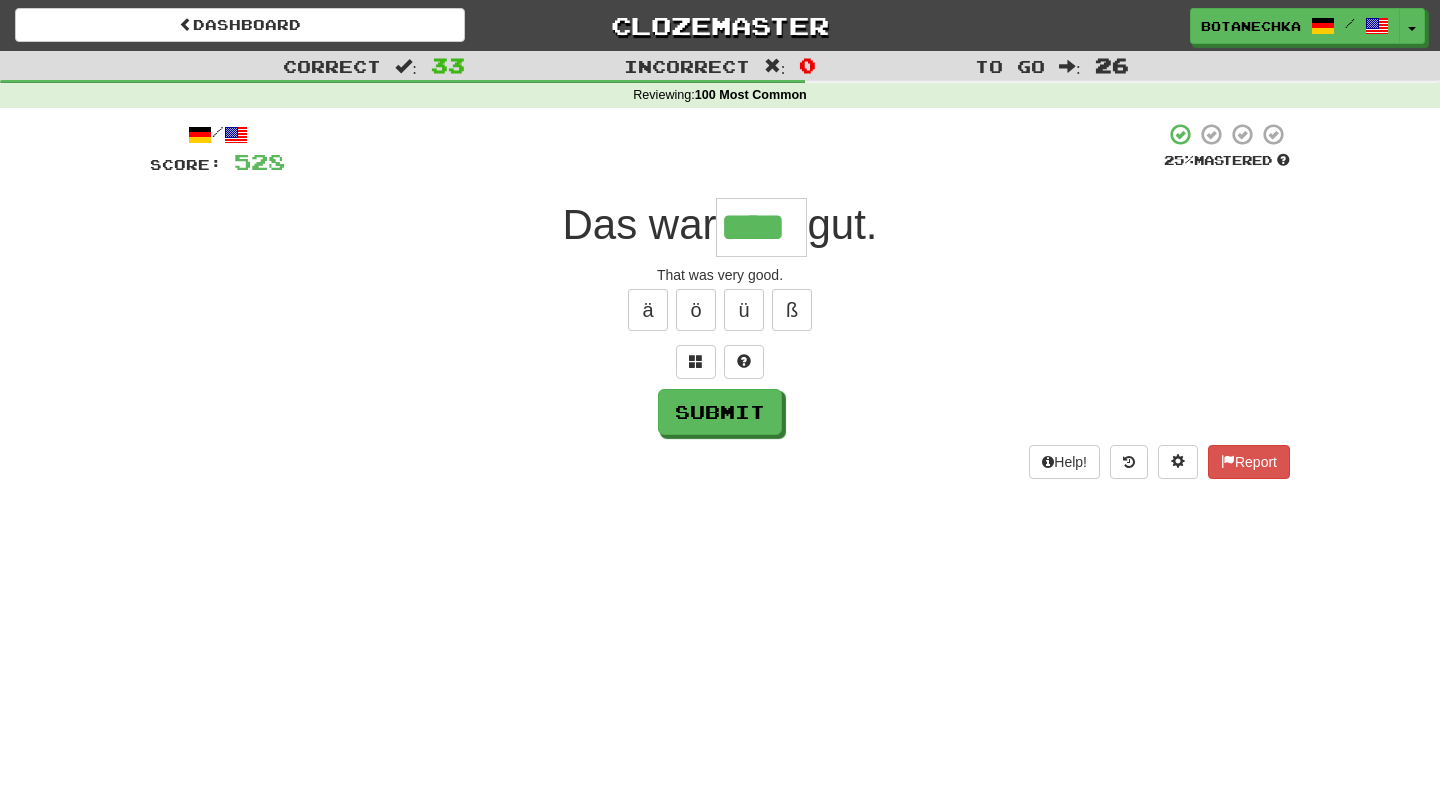 type on "****" 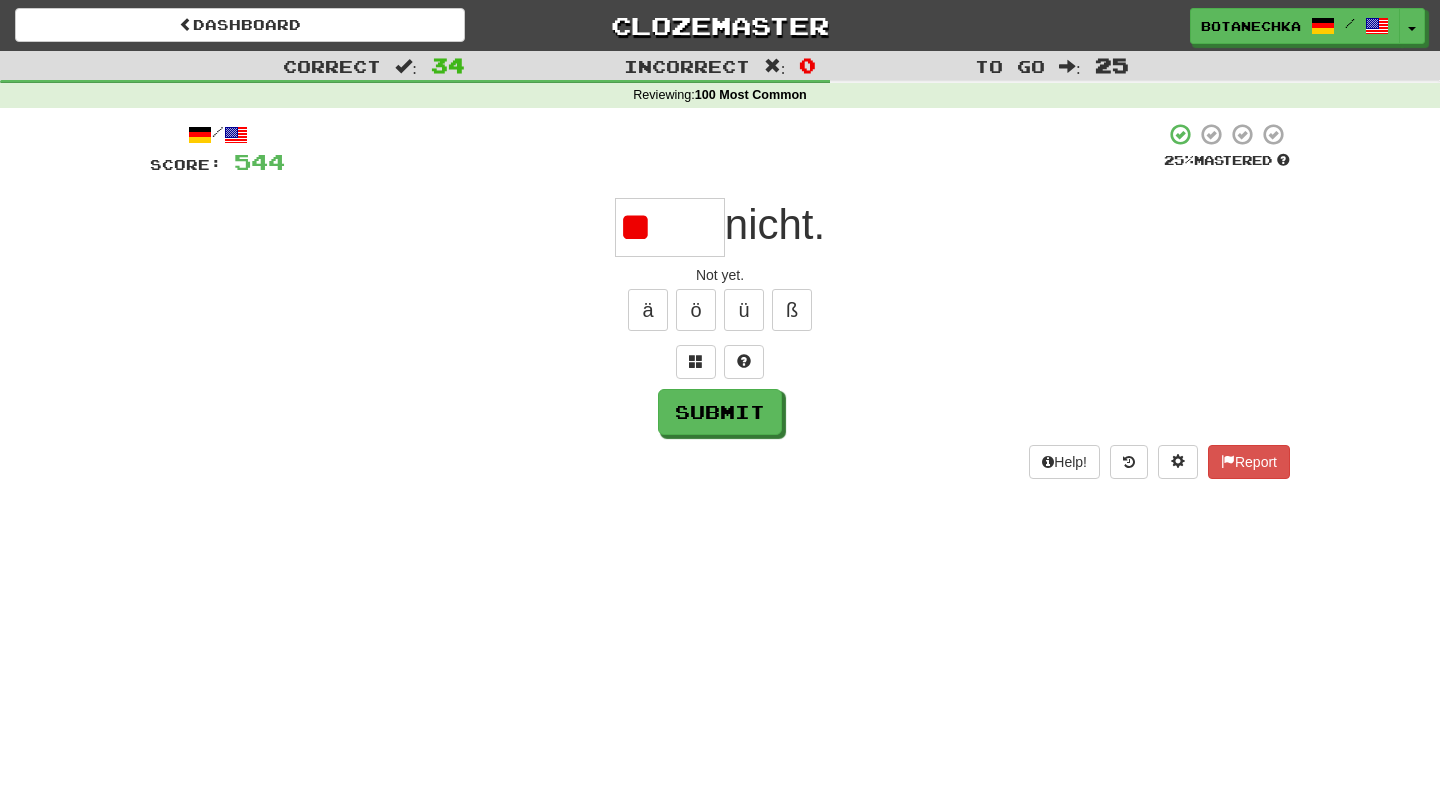 type on "*" 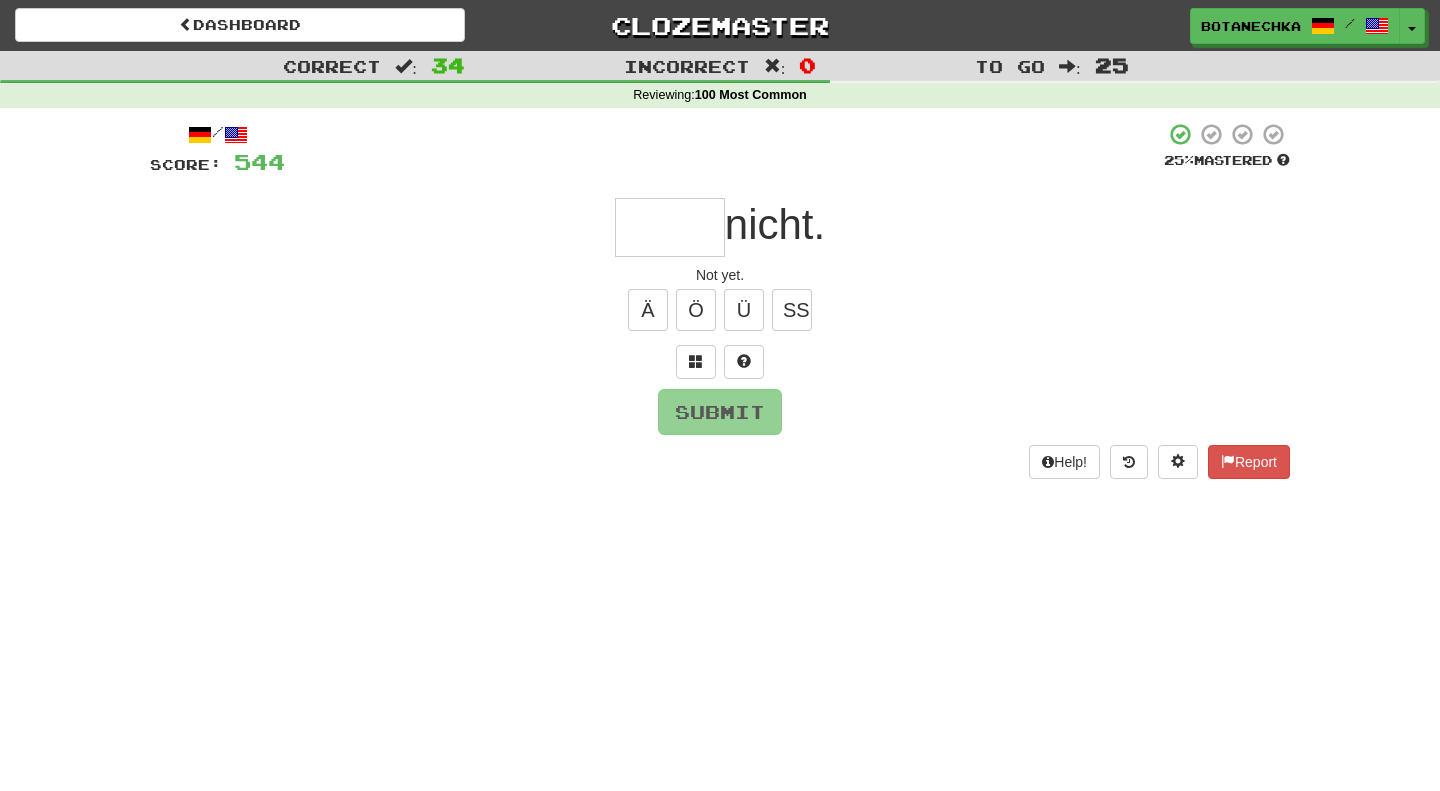 type on "*" 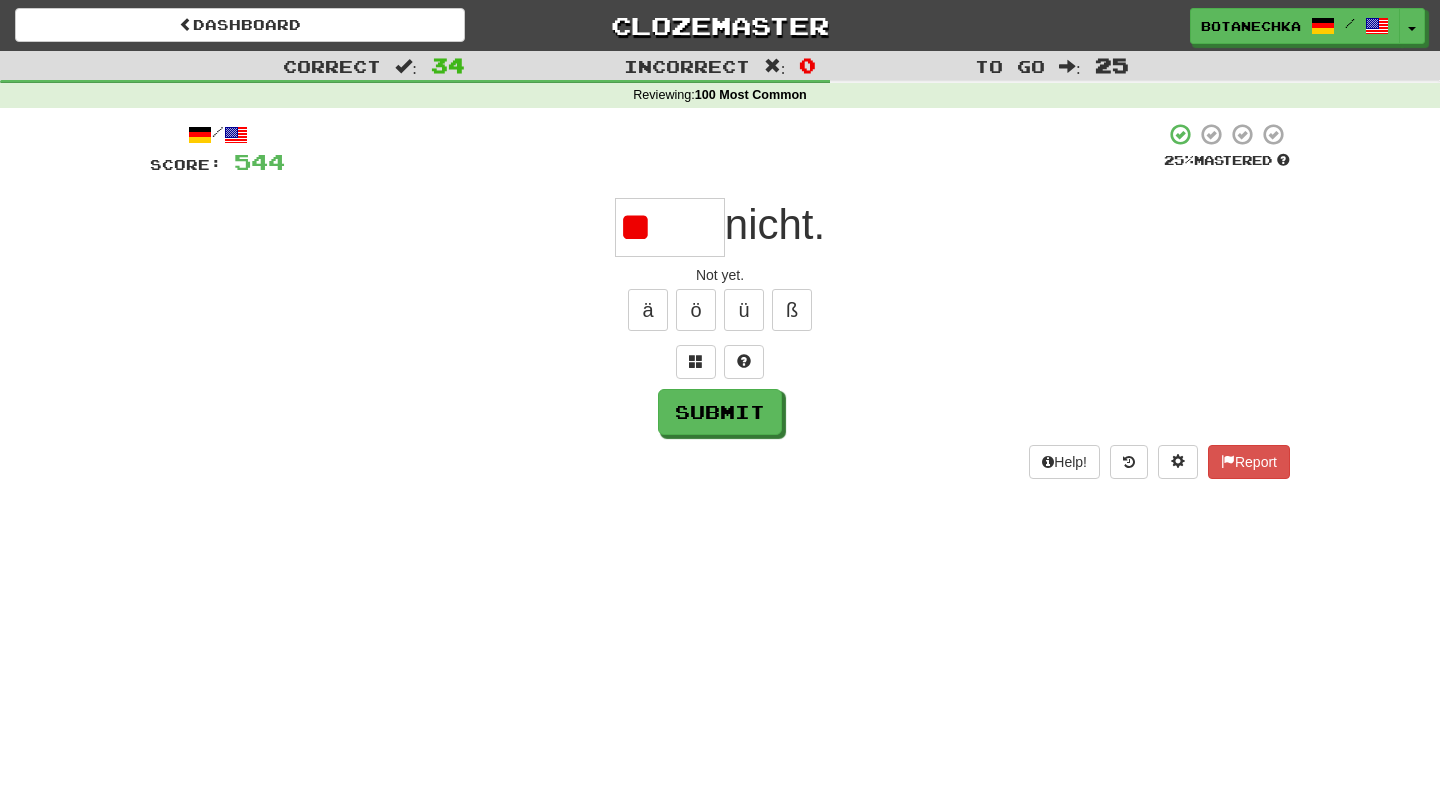 type on "*" 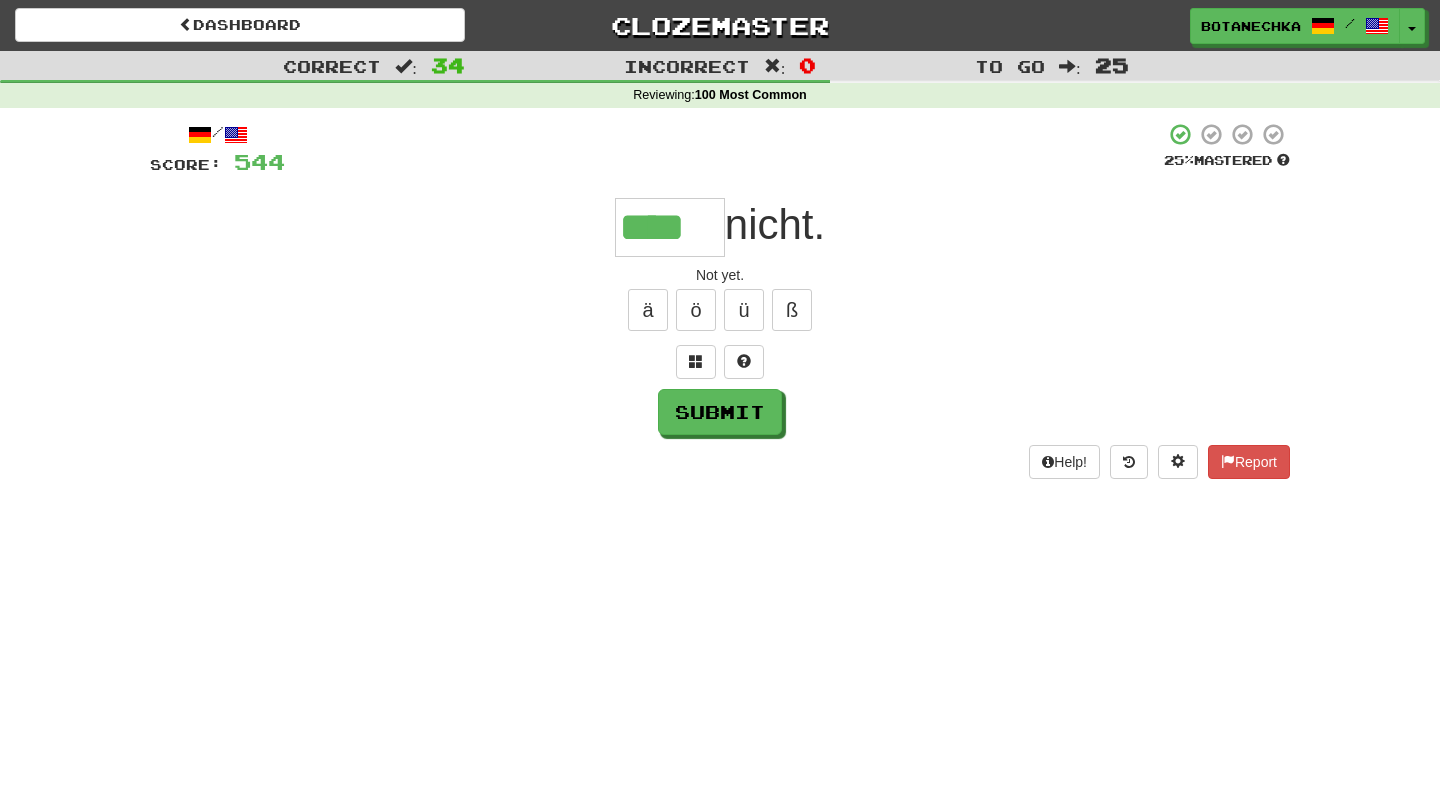 type on "****" 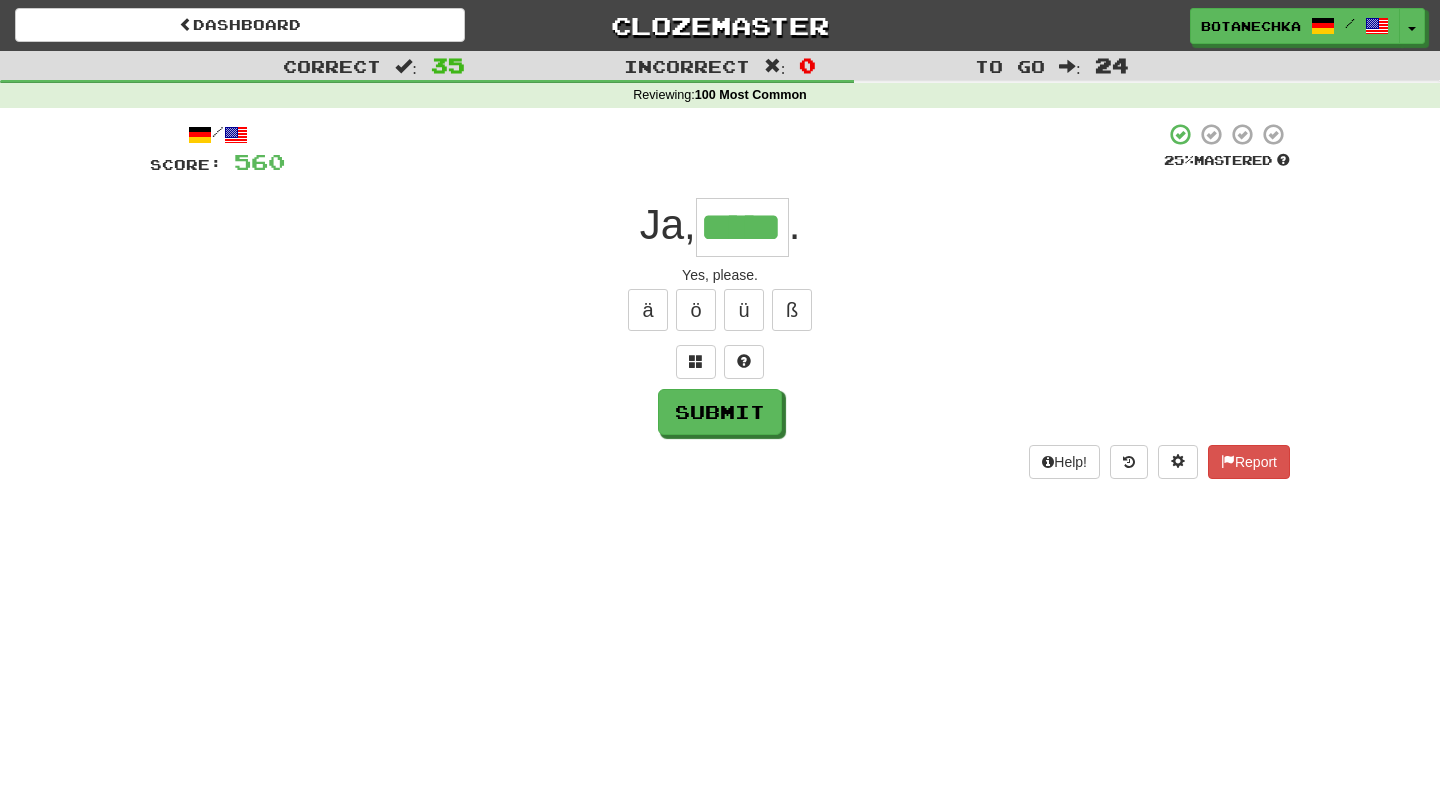 type on "*****" 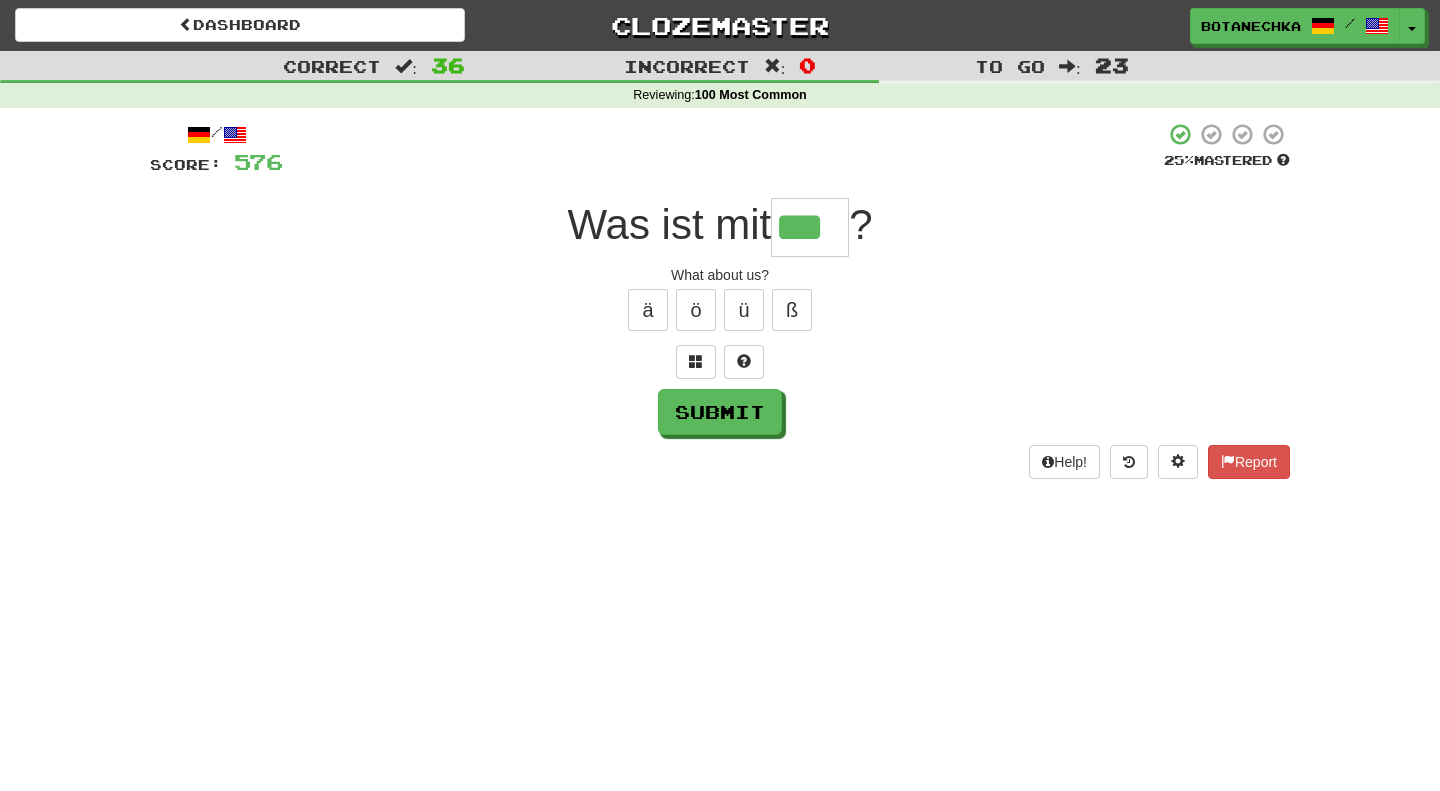 type on "***" 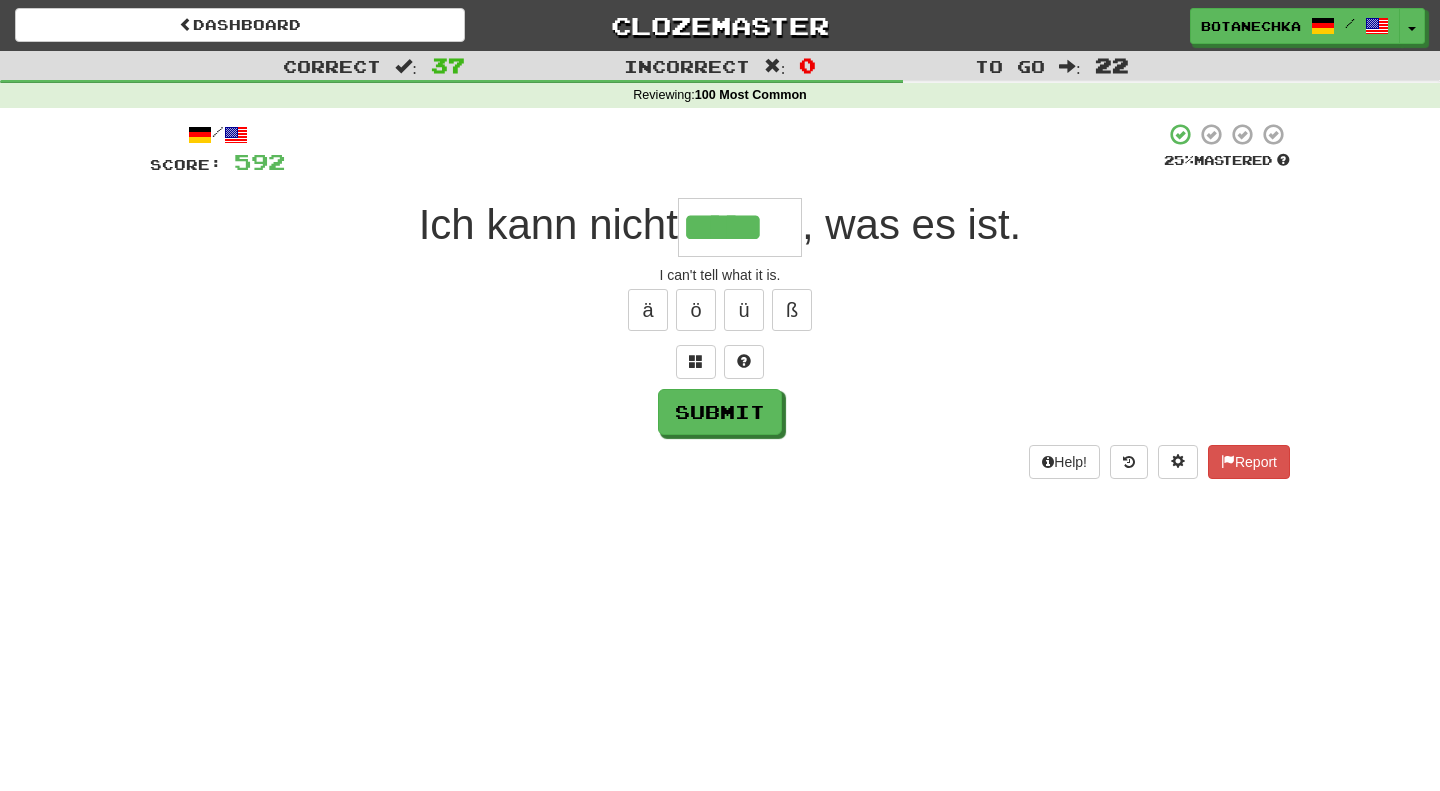 type on "*****" 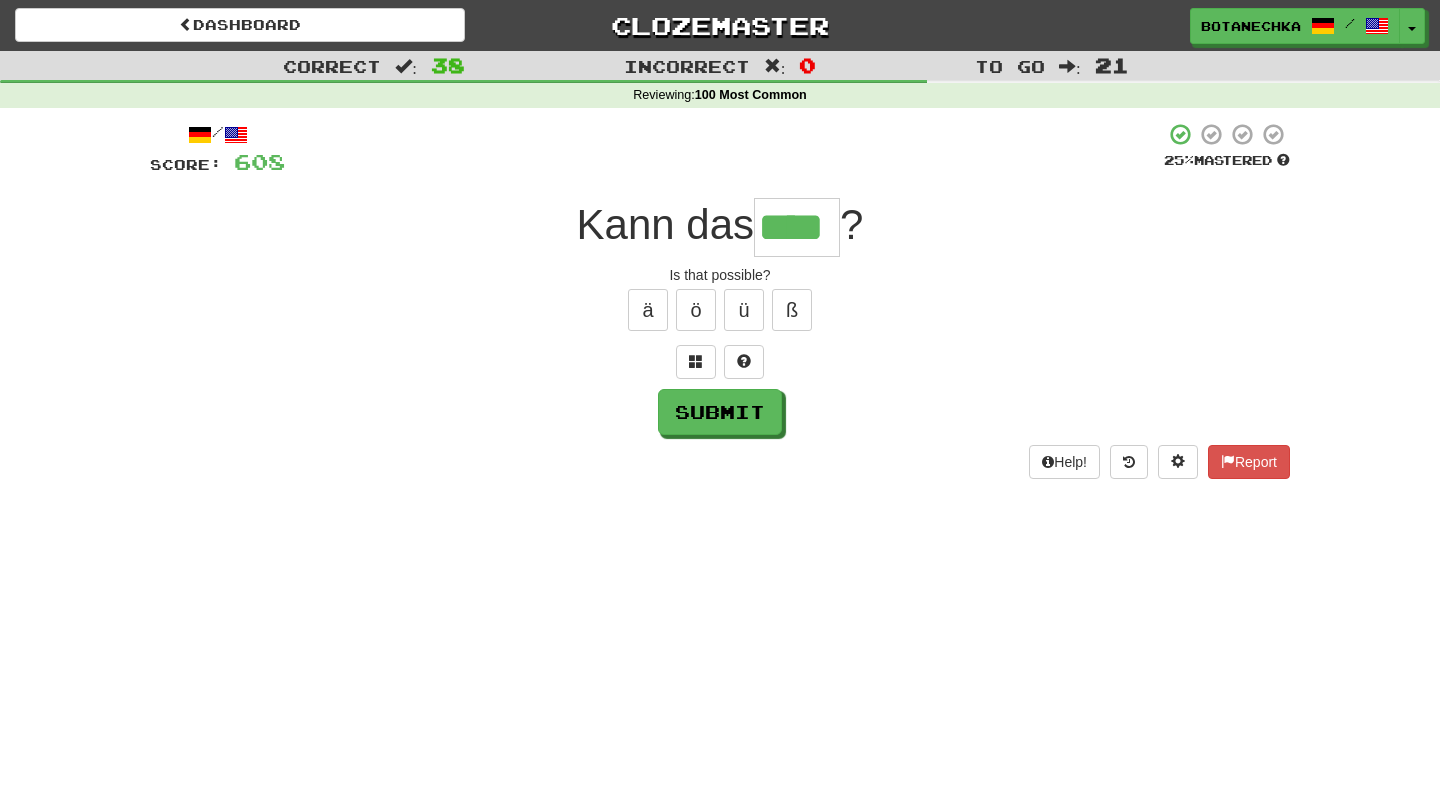type on "****" 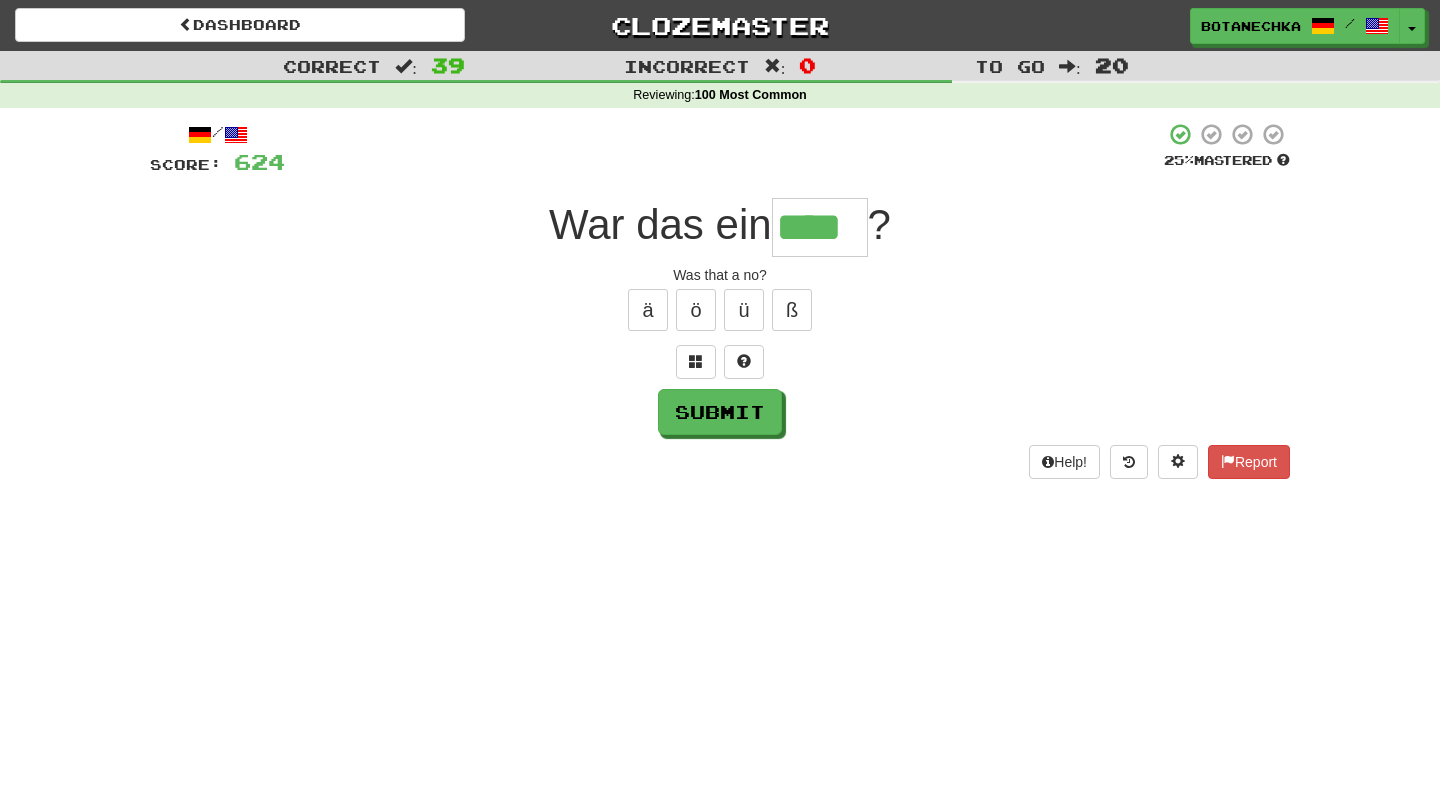 type on "****" 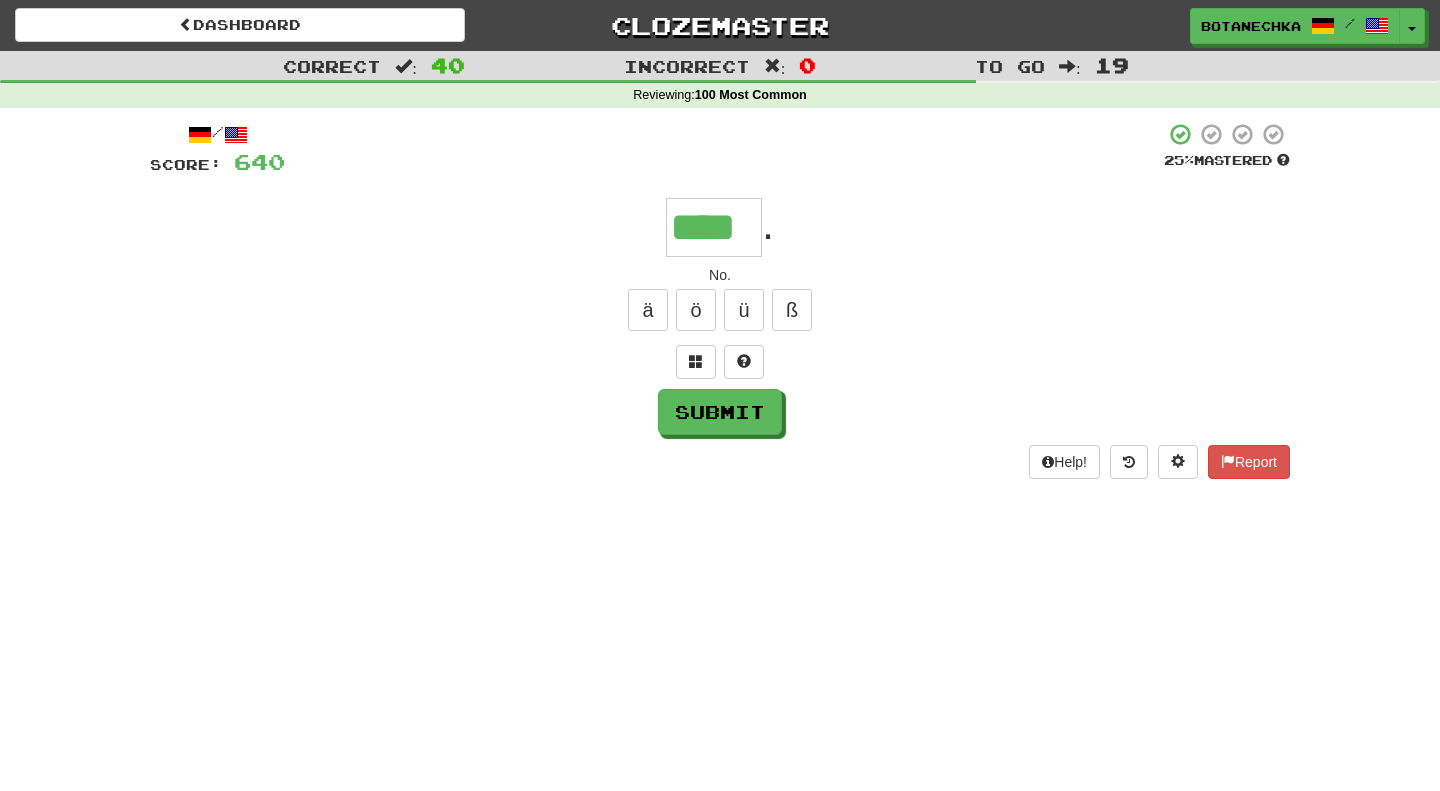 type on "****" 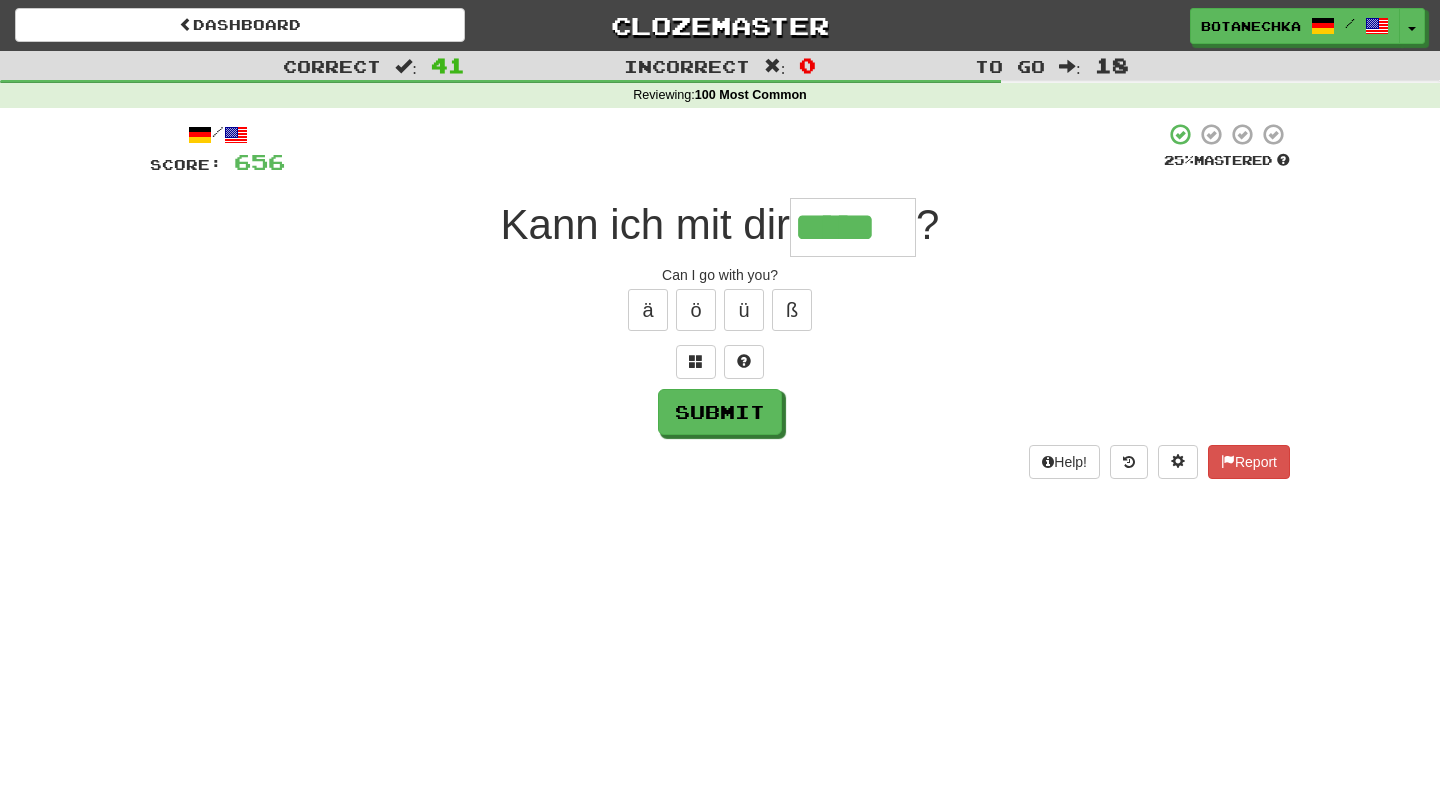 type on "*****" 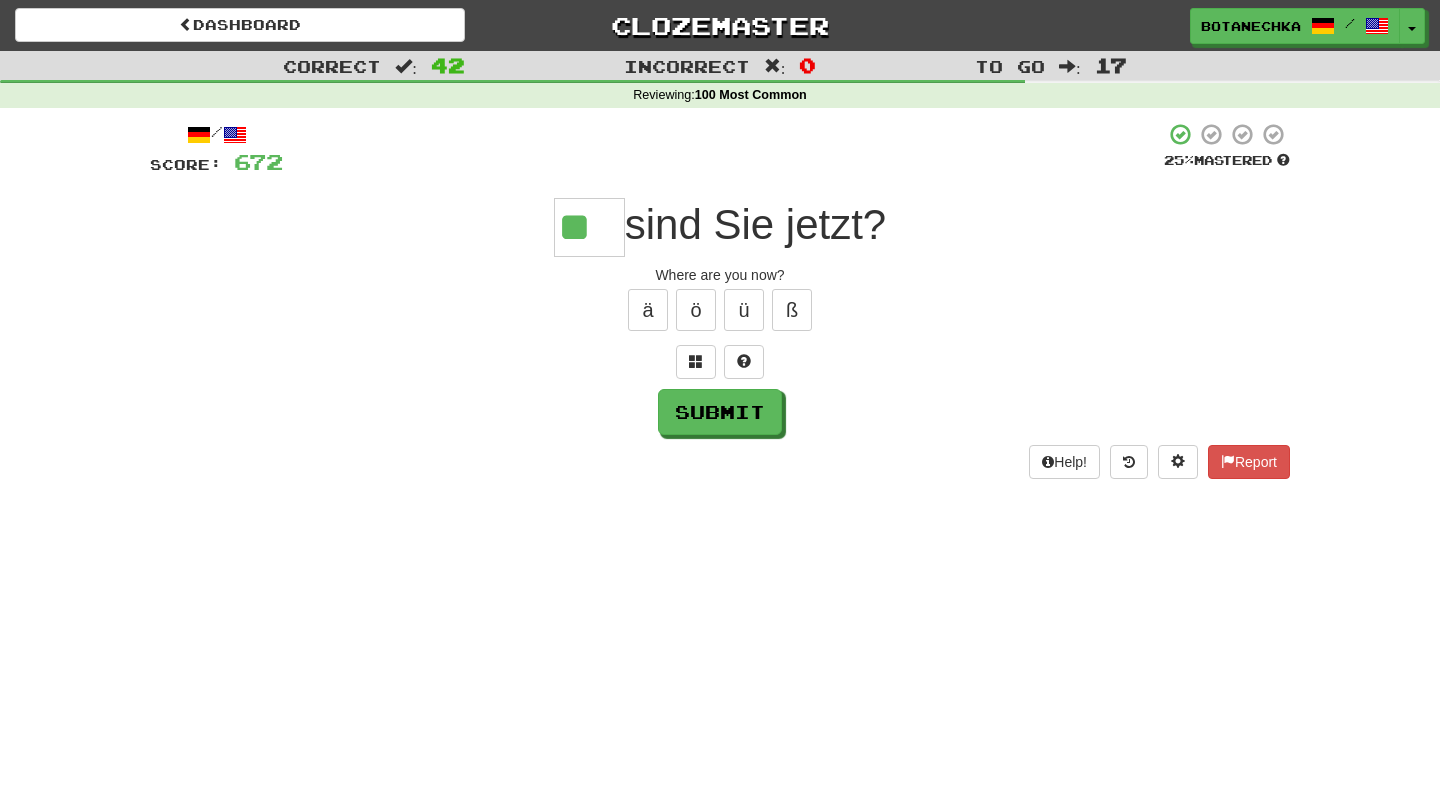 type on "**" 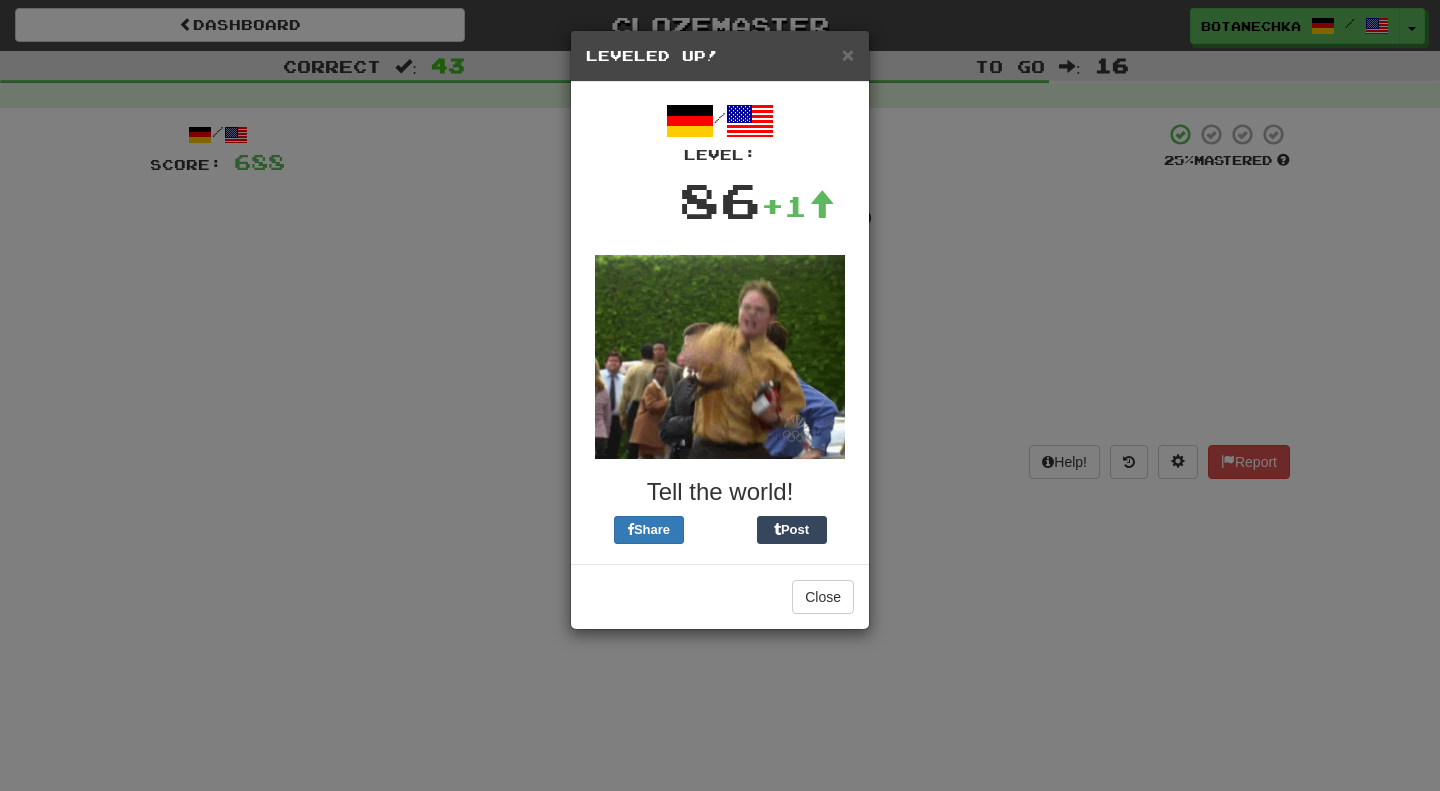 click on "Close" at bounding box center (720, 596) 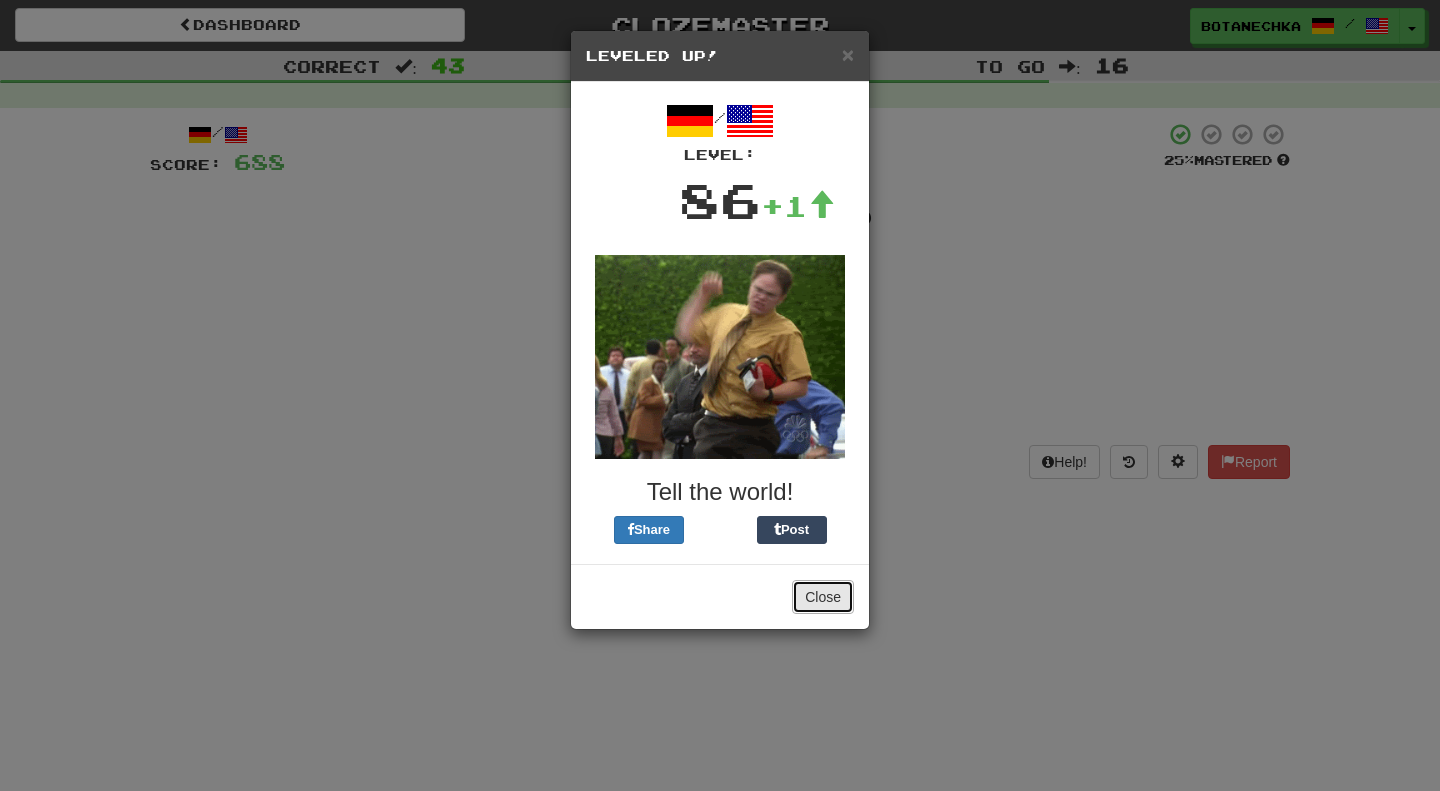click on "Close" at bounding box center [823, 597] 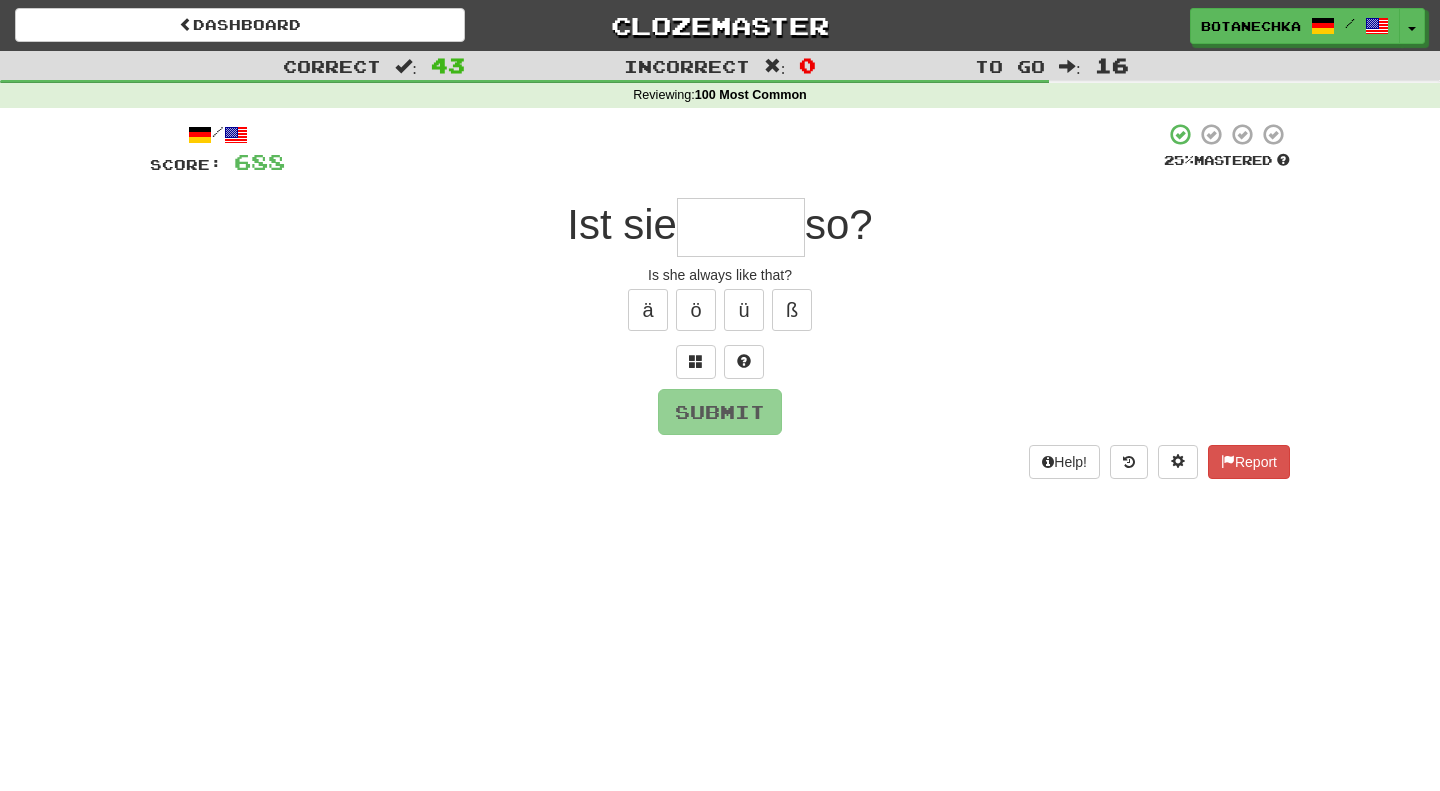 click on "/  Score:   688 25 %  Mastered Ist sie   so? Is she always like that? ä ö ü ß Submit  Help!  Report" at bounding box center [720, 300] 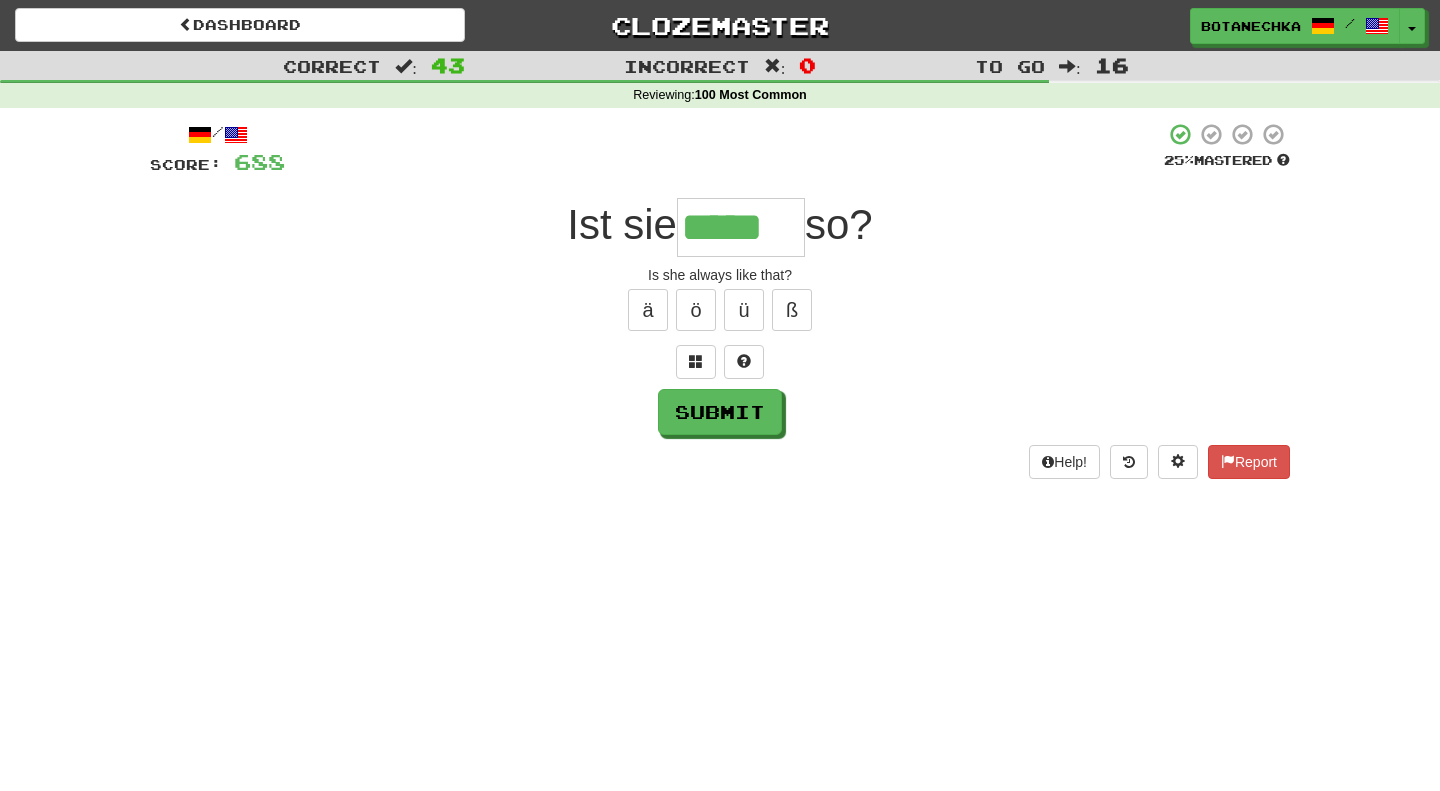 type on "*****" 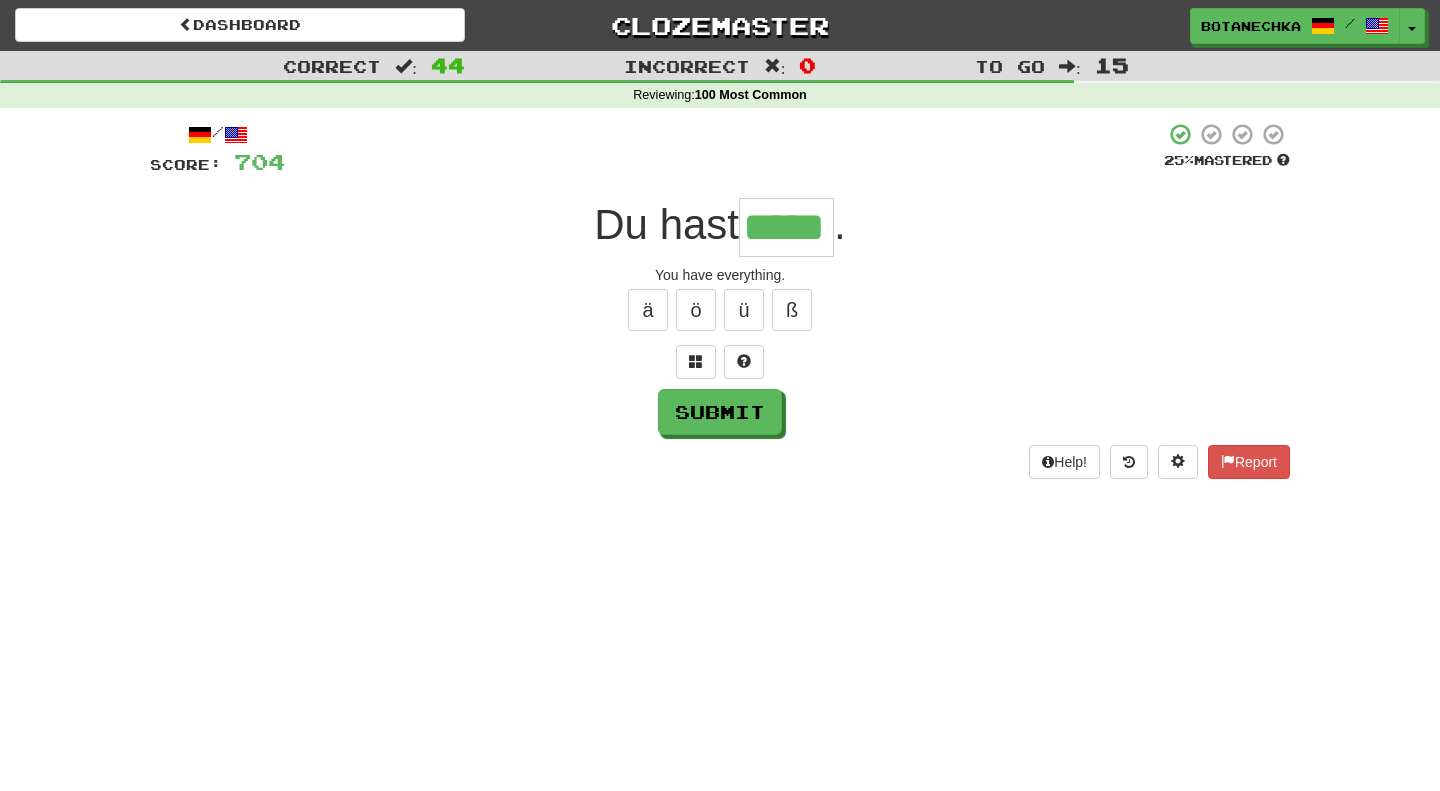 type on "*****" 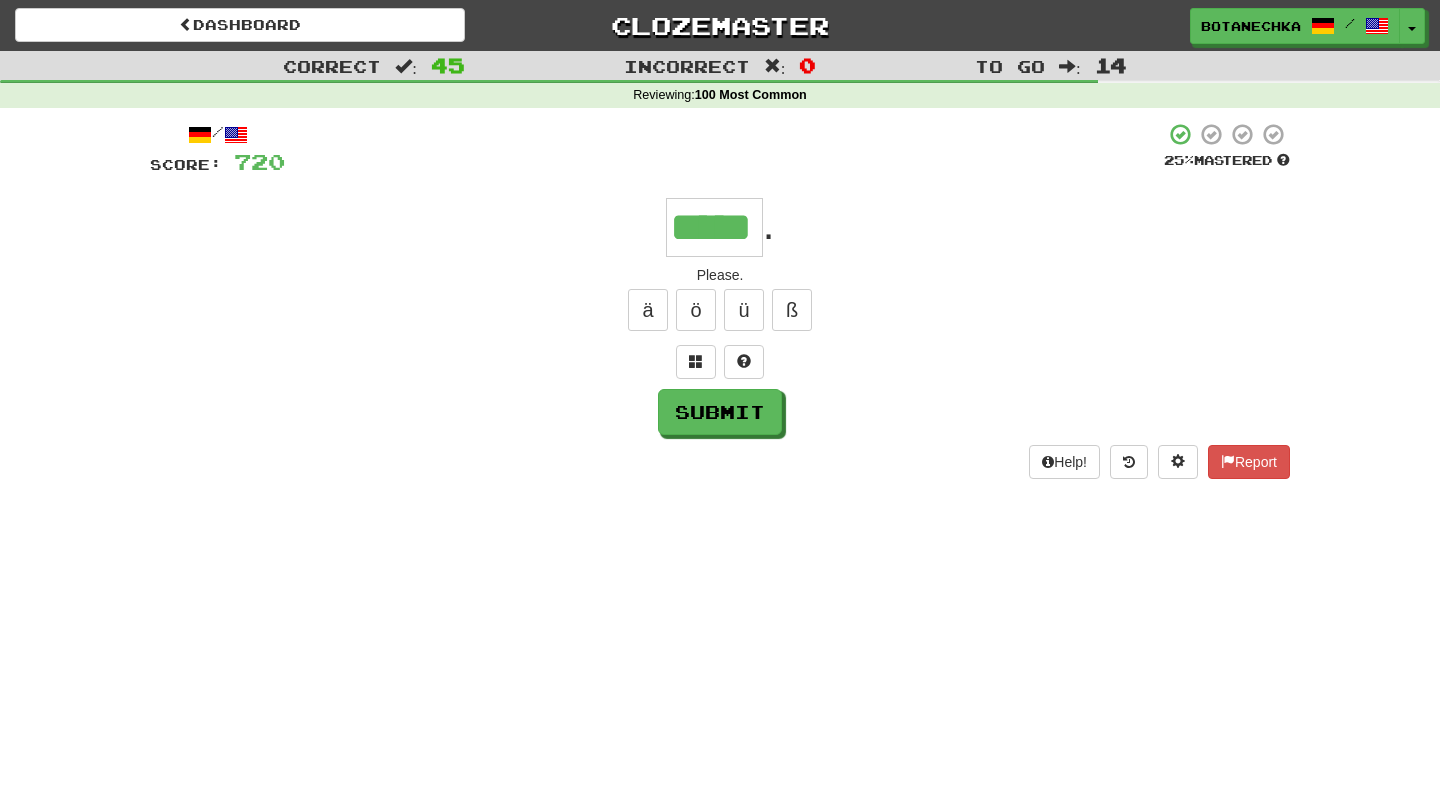 type on "*****" 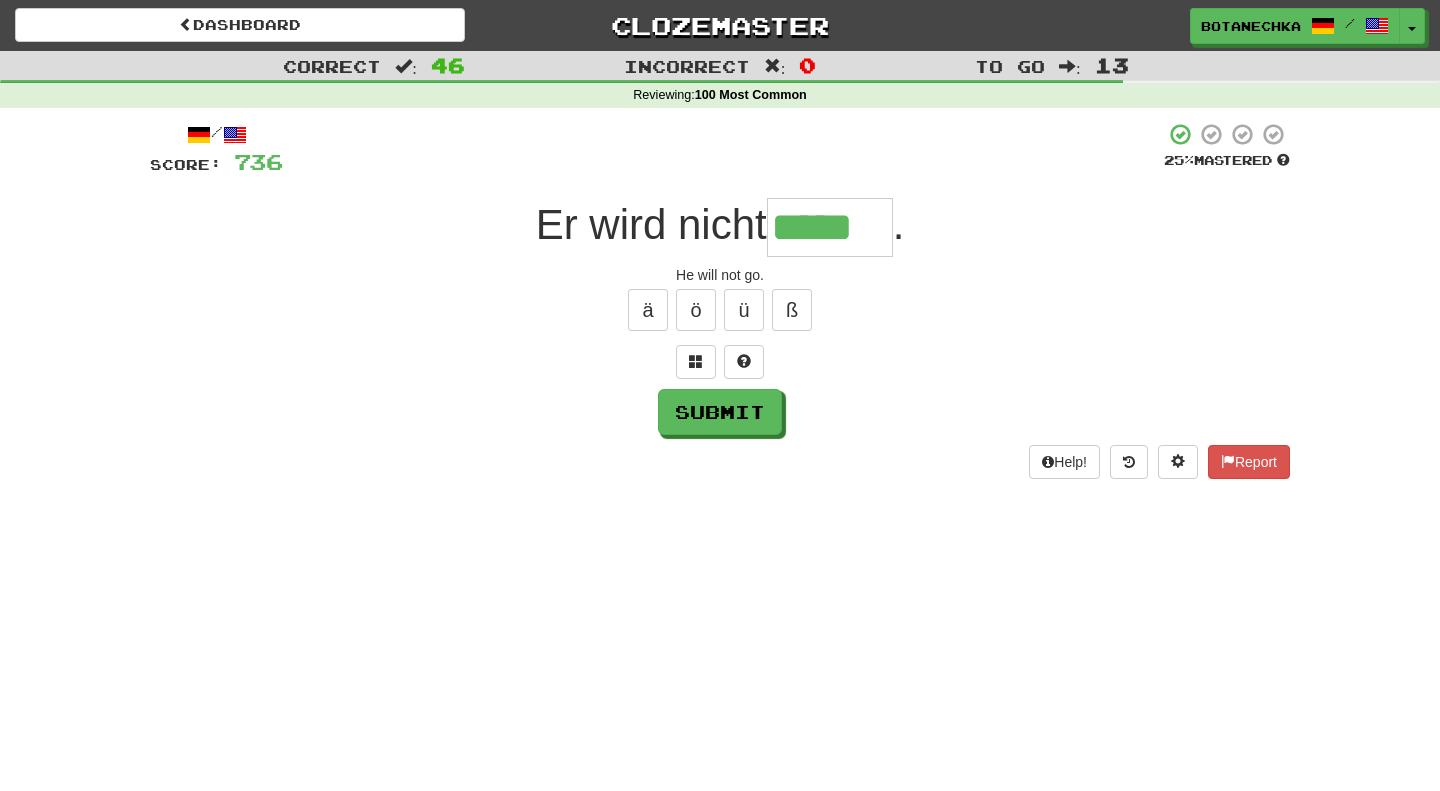 type on "*****" 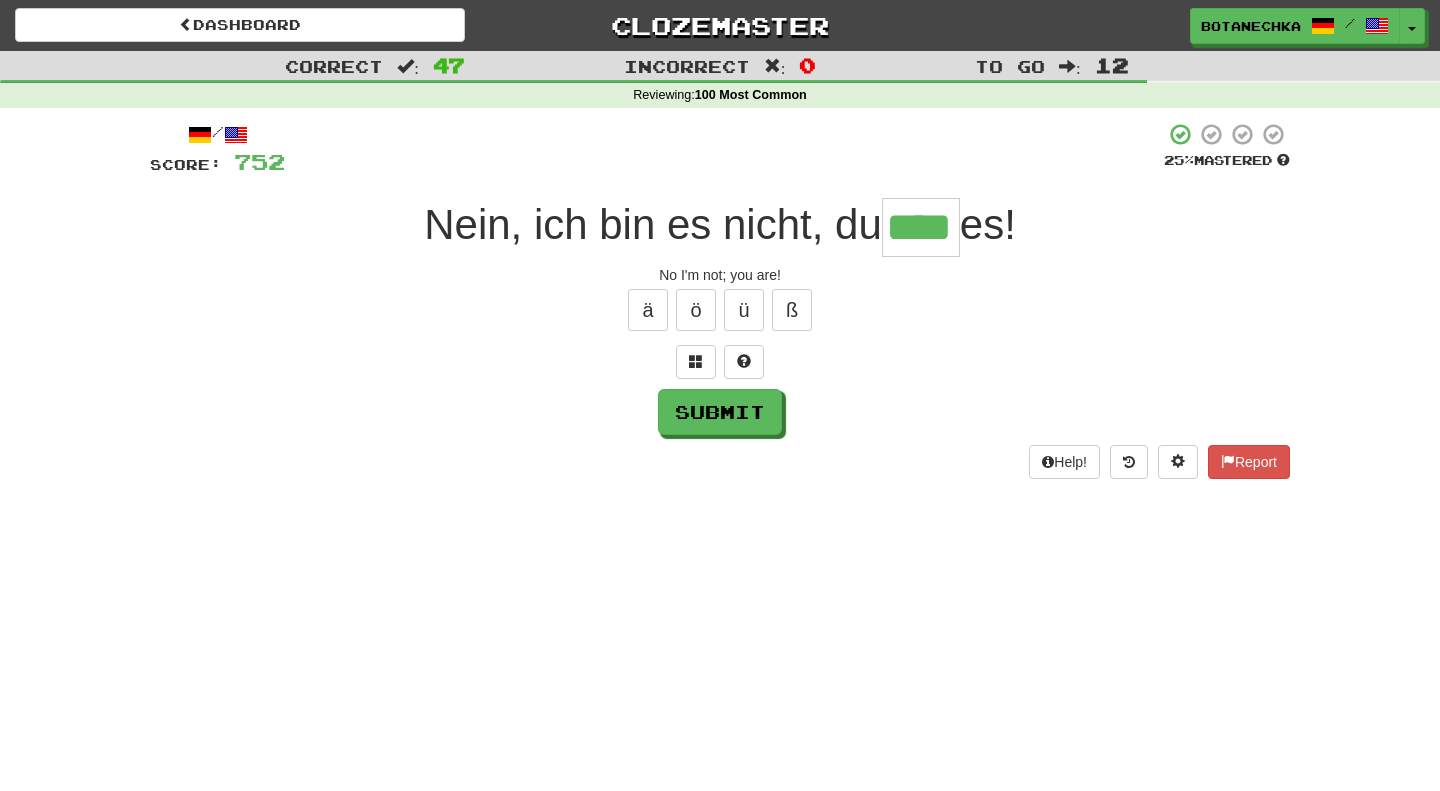 type on "****" 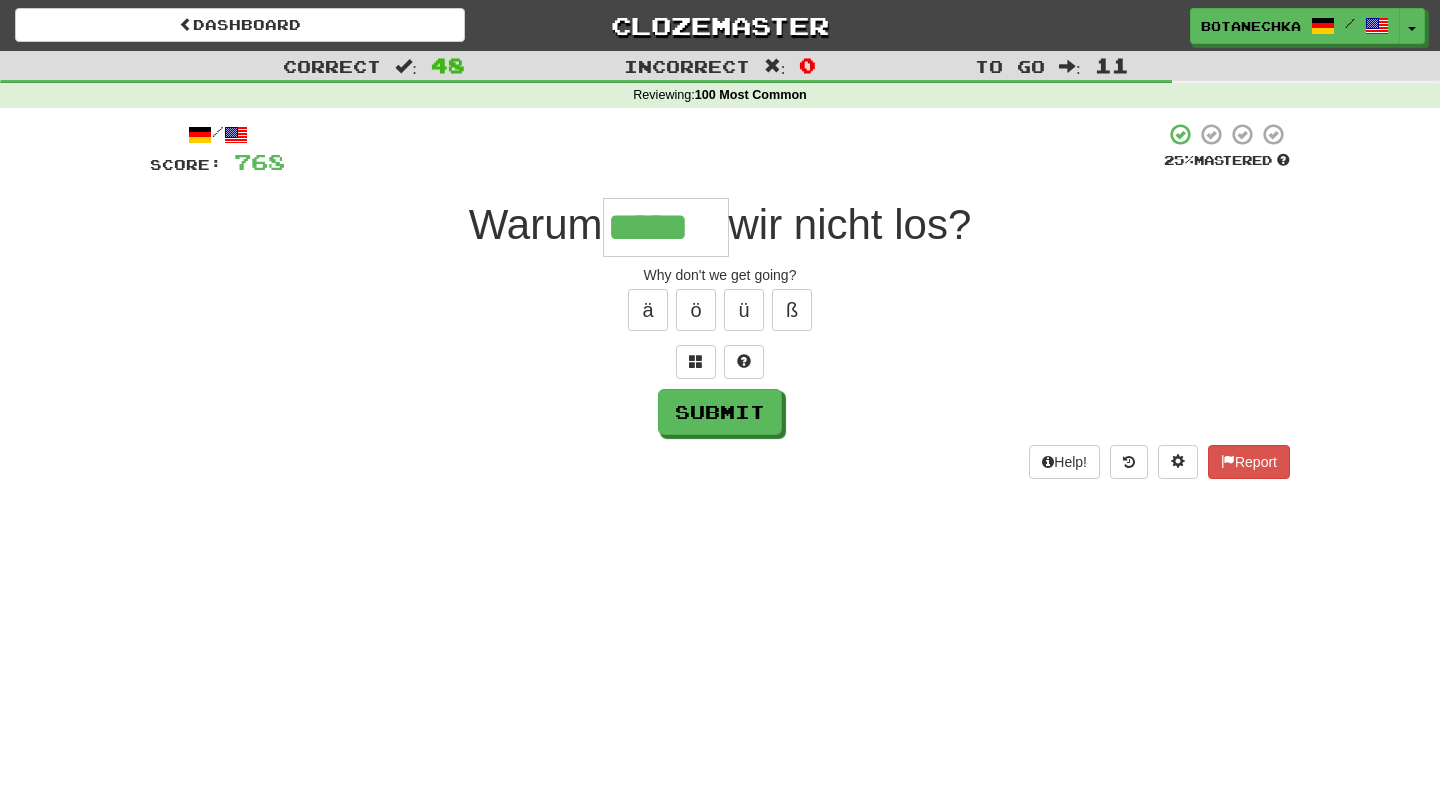 type on "*****" 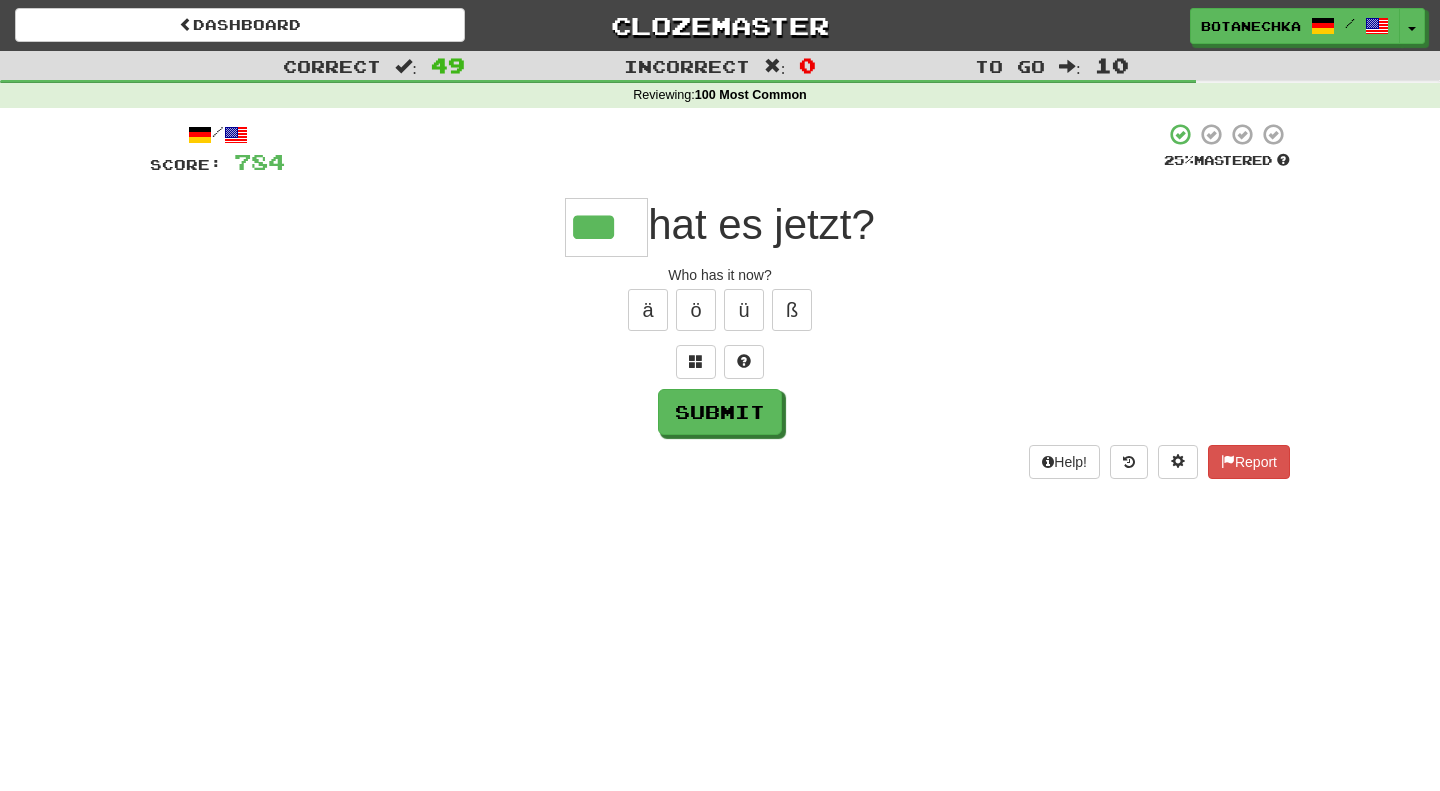 type on "***" 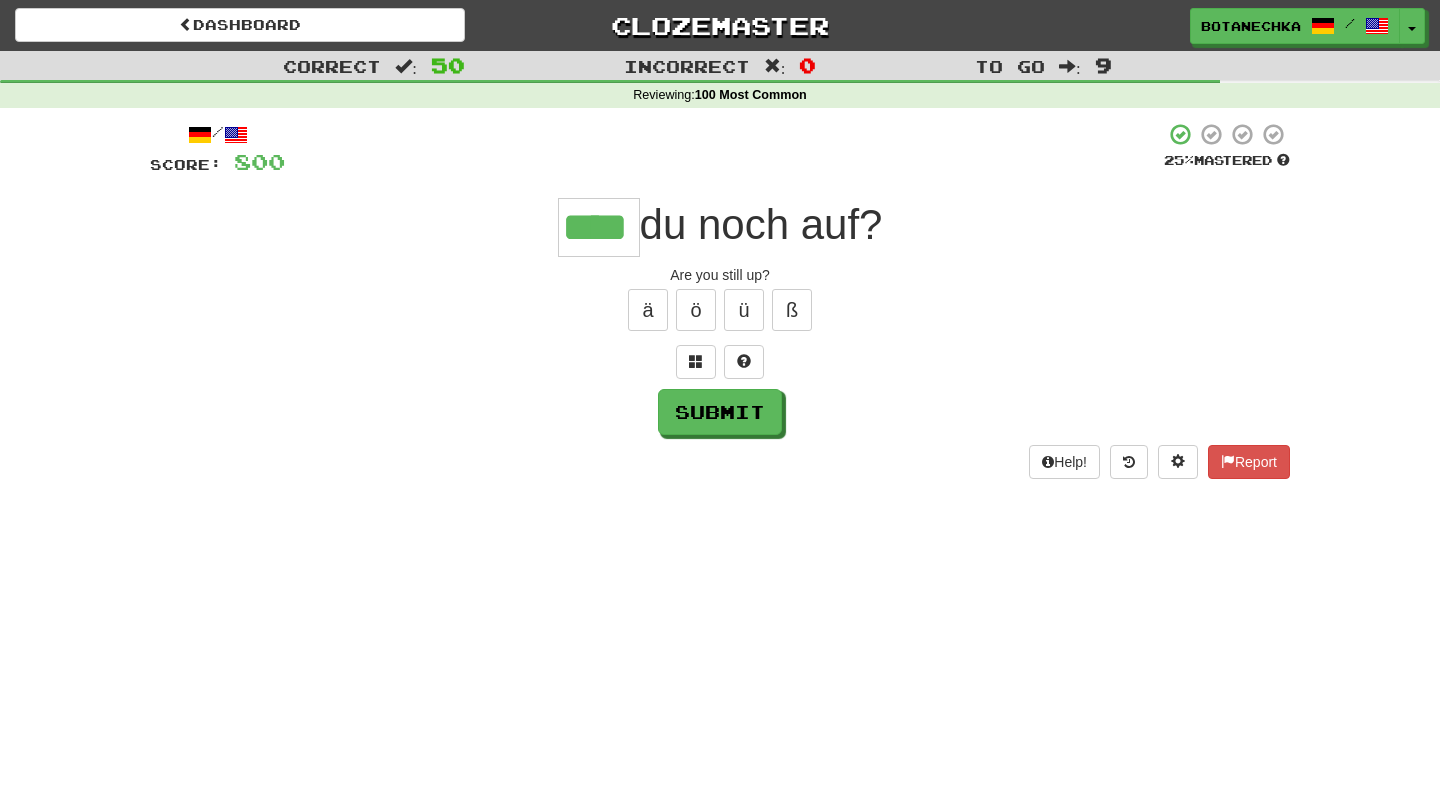 type on "****" 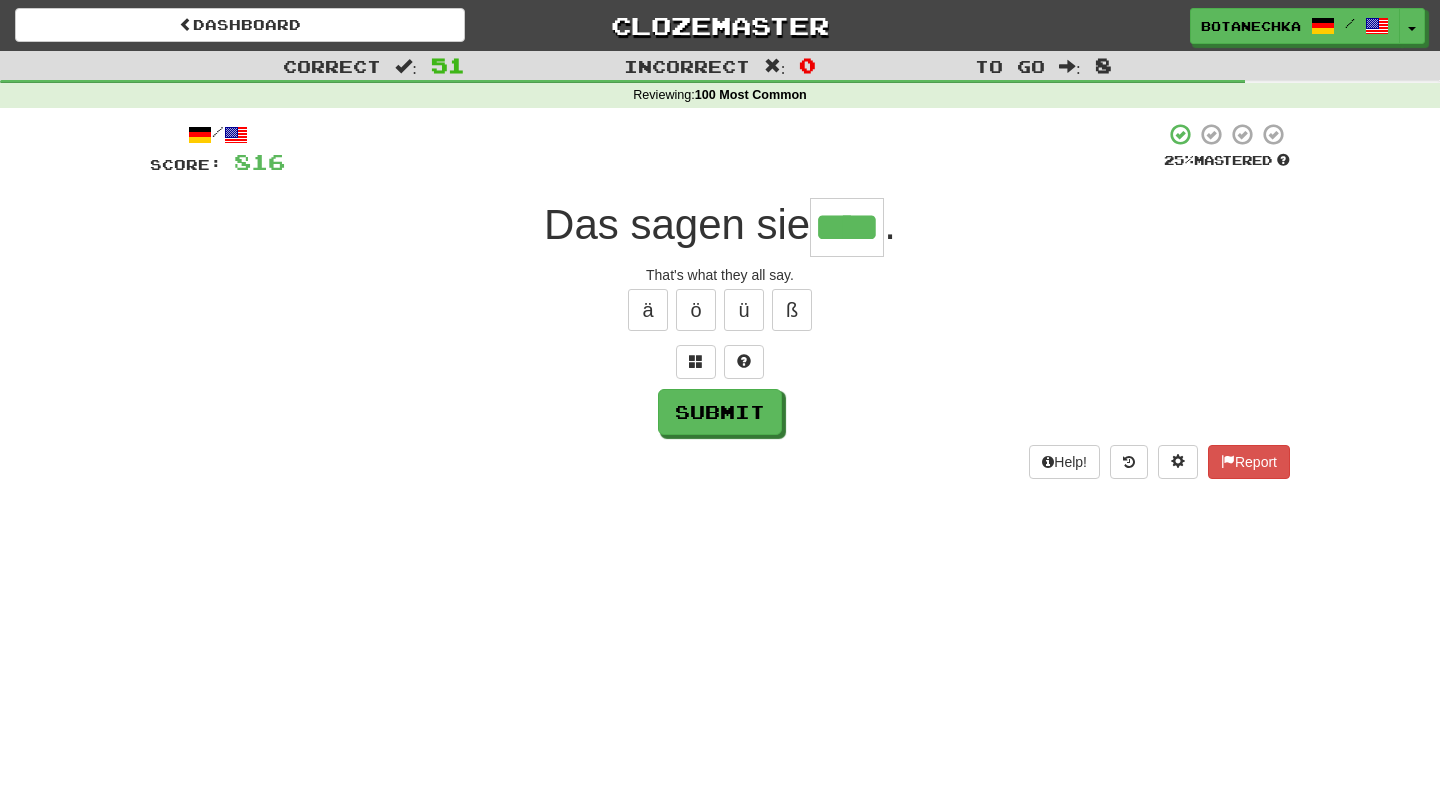 type on "****" 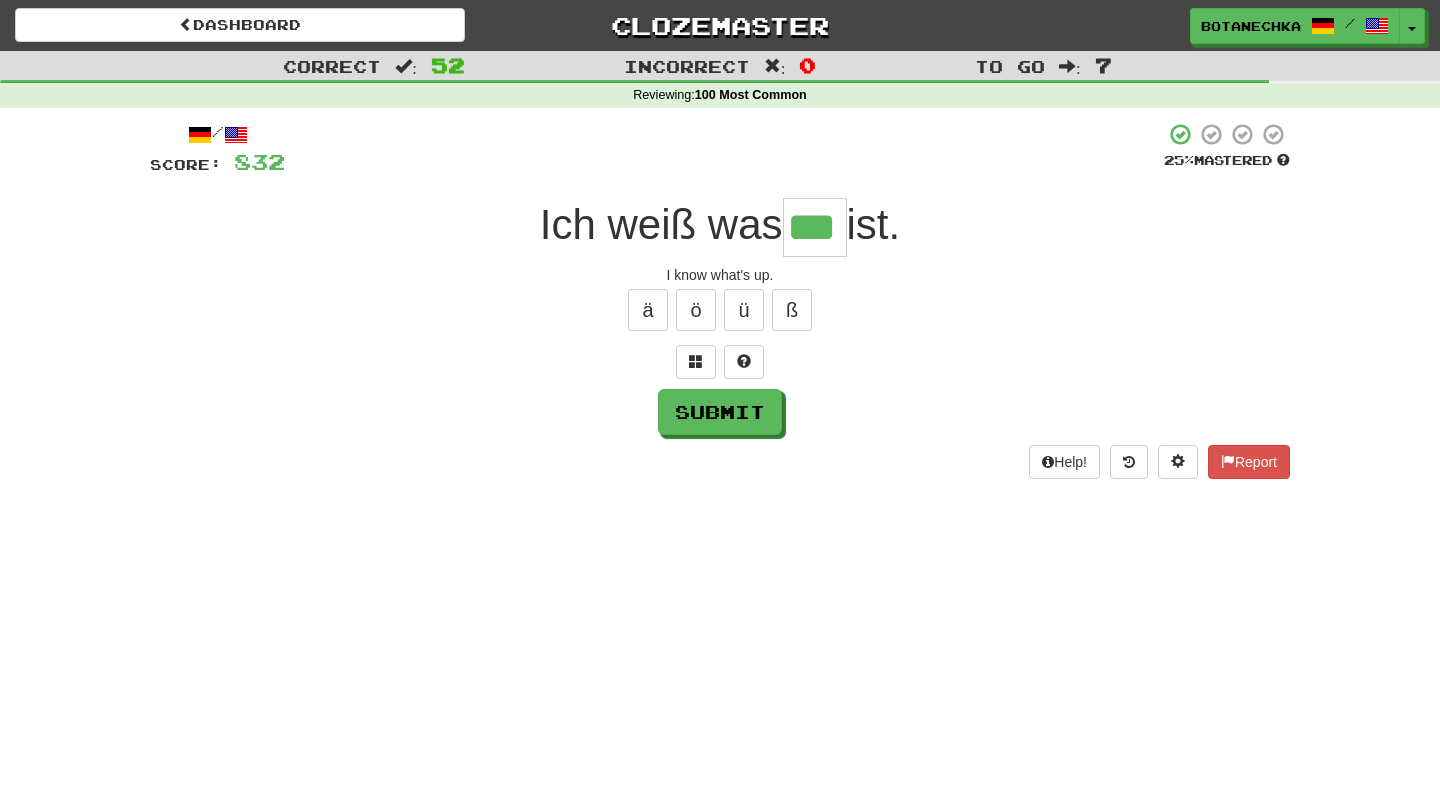 type on "***" 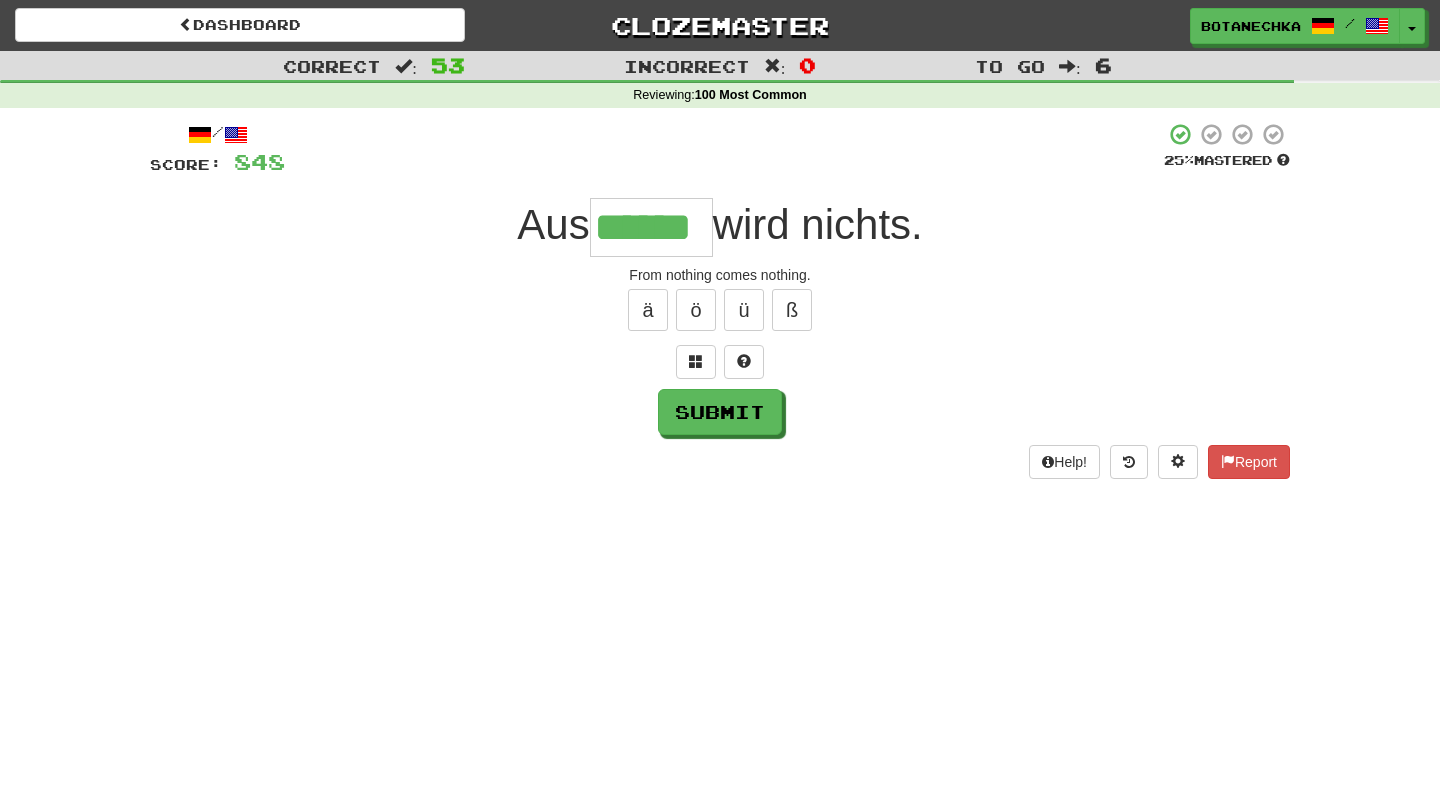 type on "******" 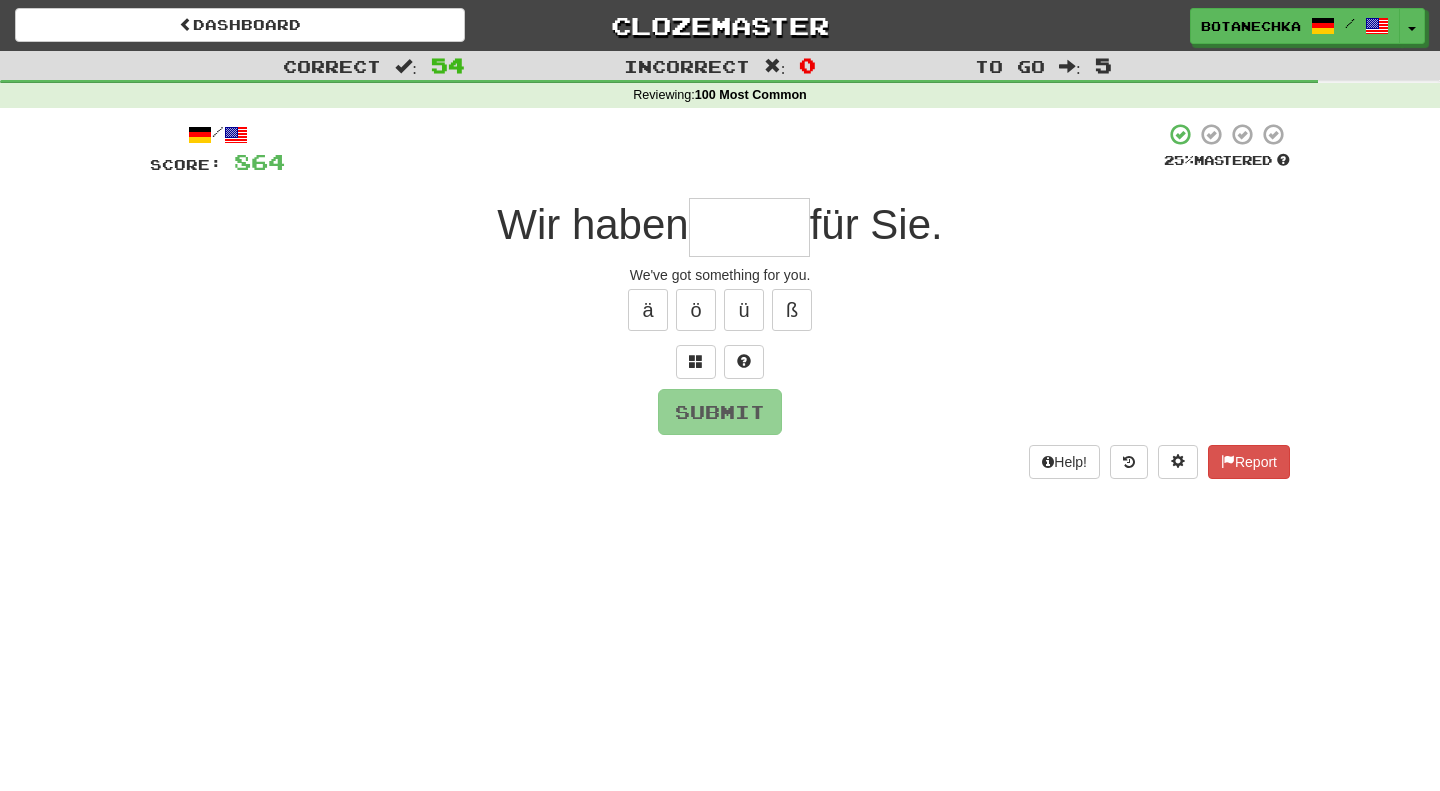 type on "*" 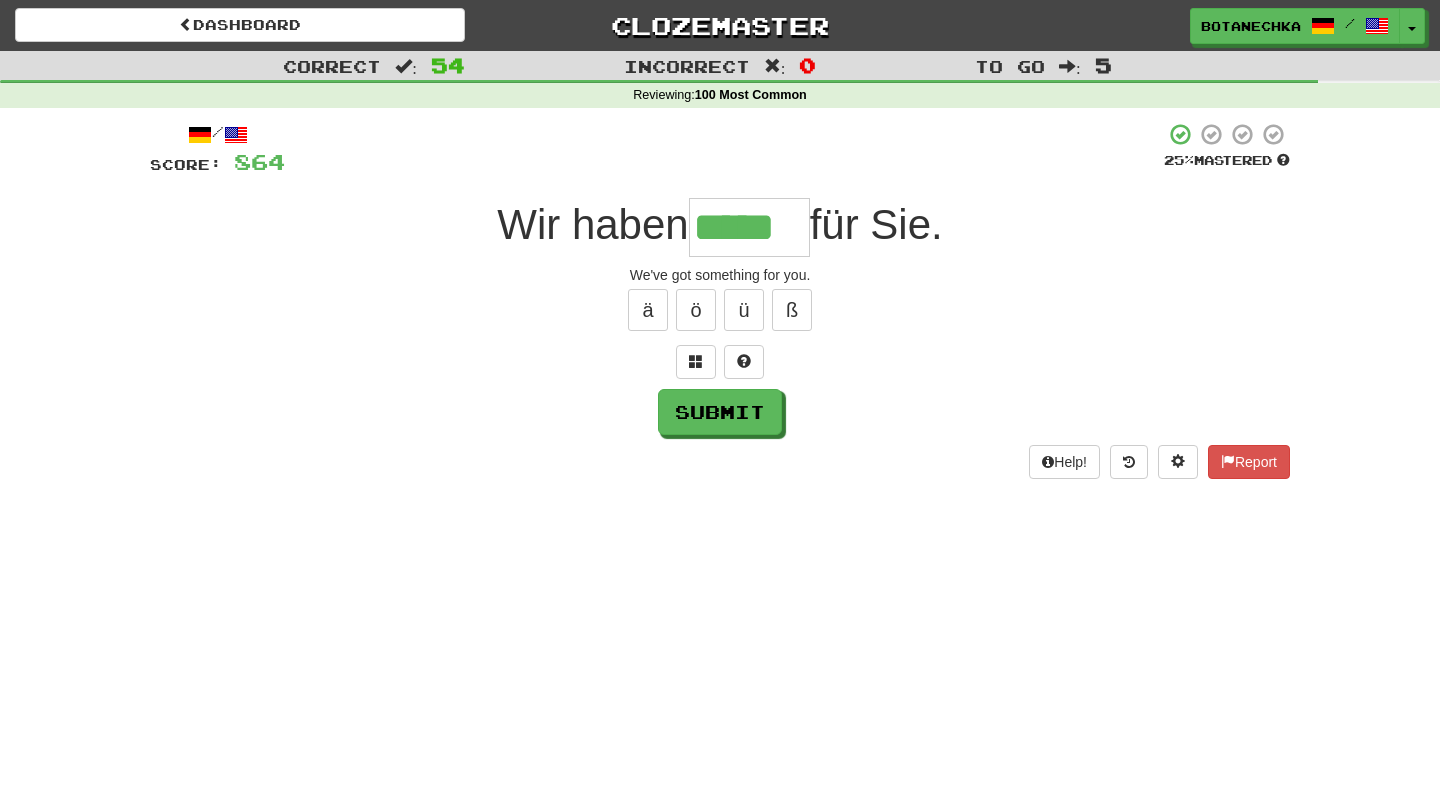 type on "*****" 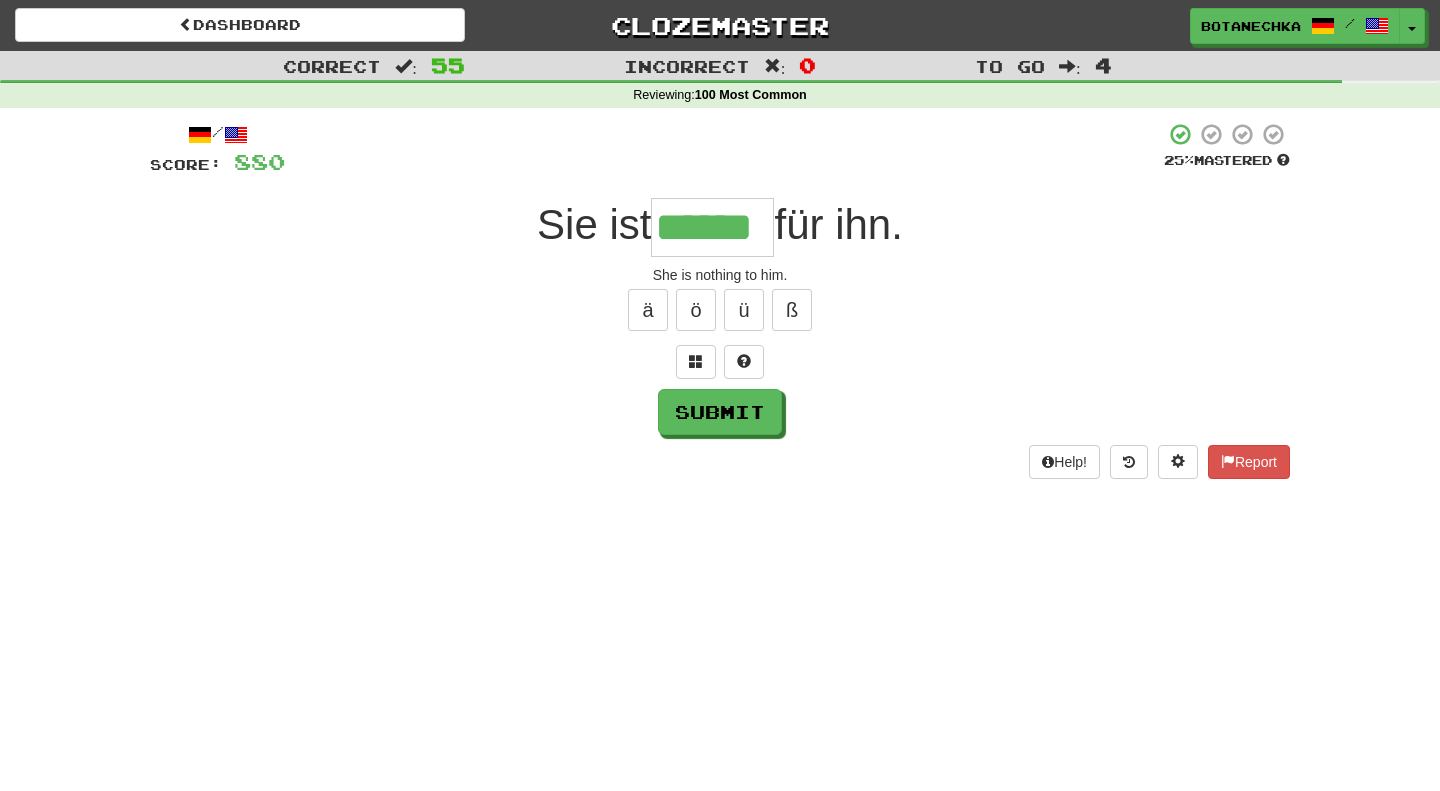 type on "******" 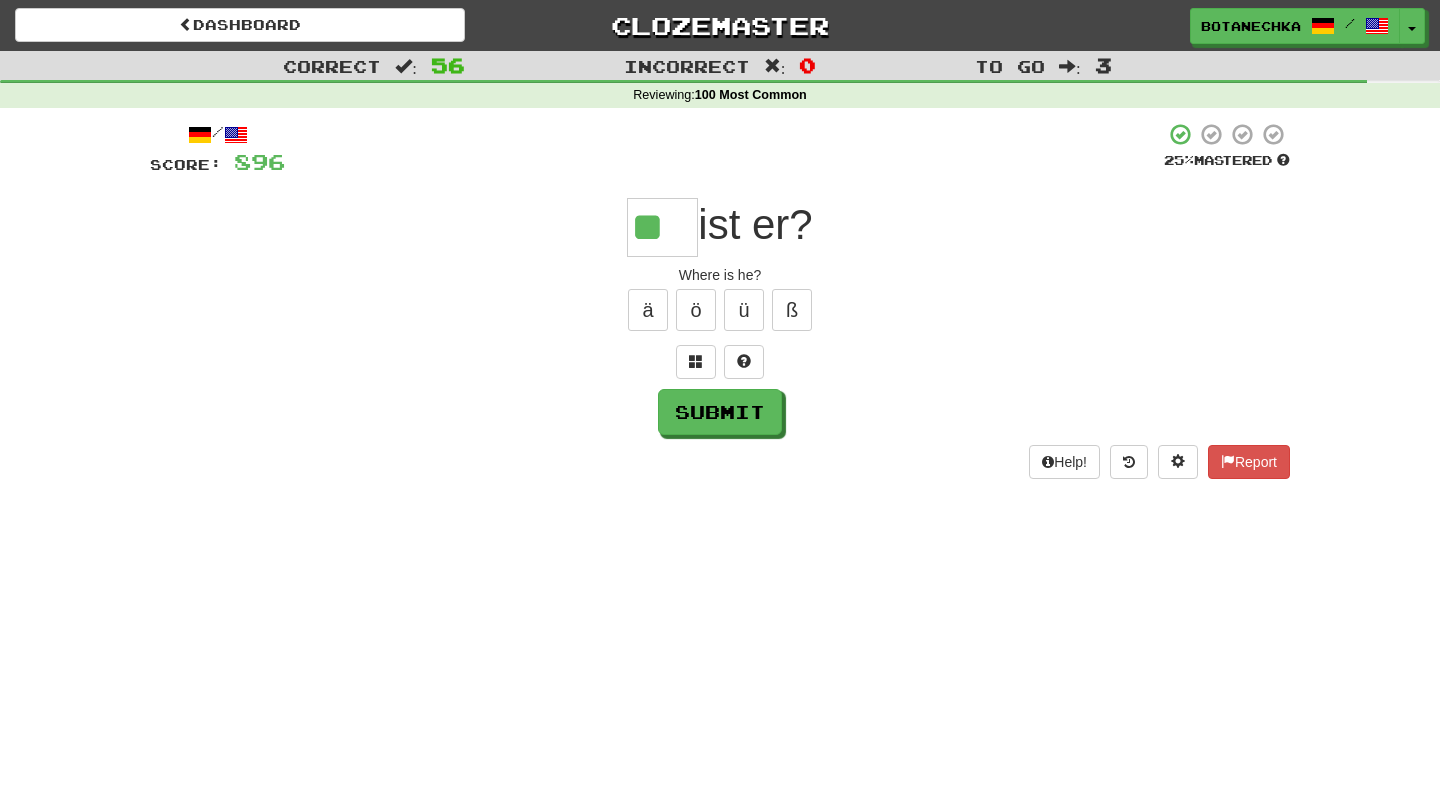 type on "**" 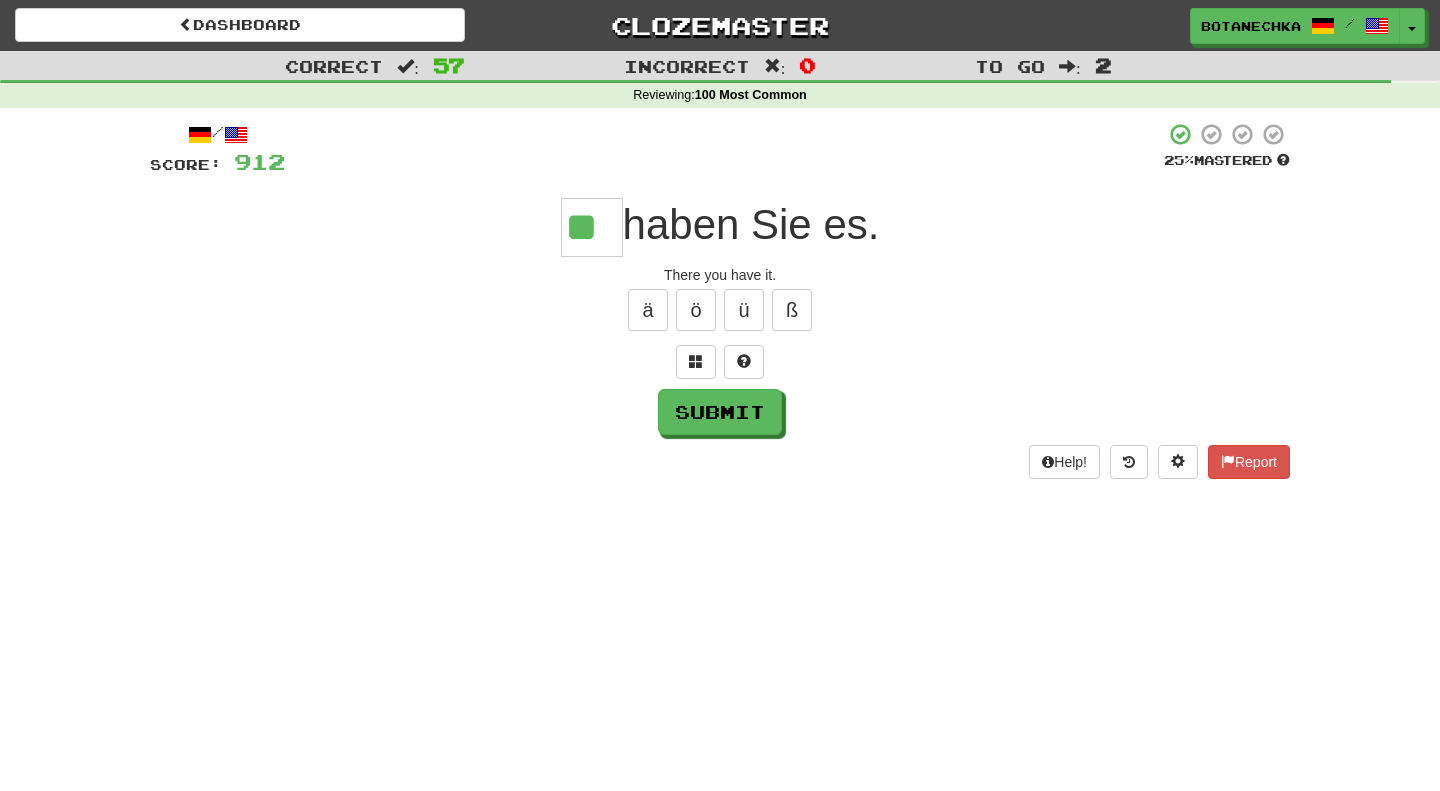 type on "**" 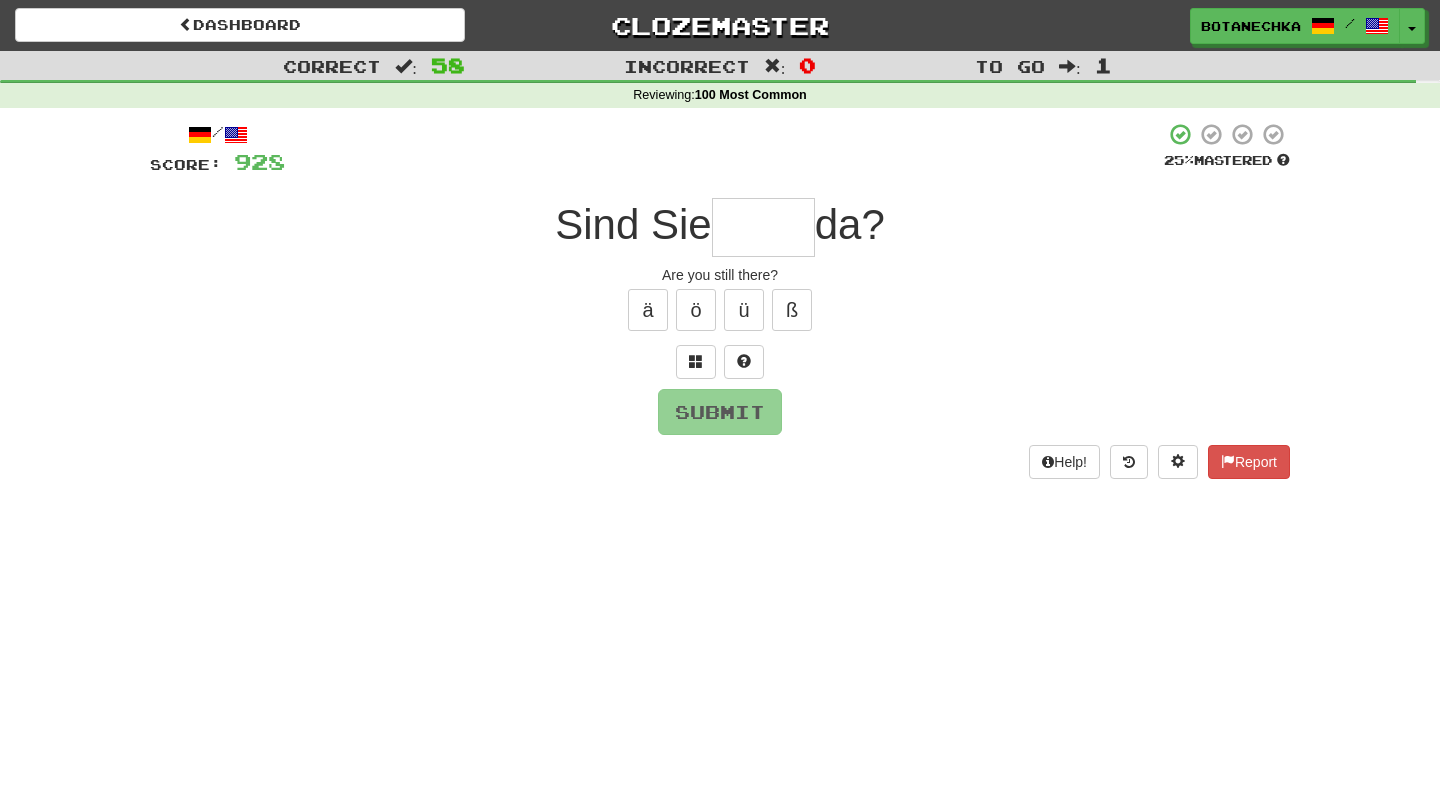 type on "*" 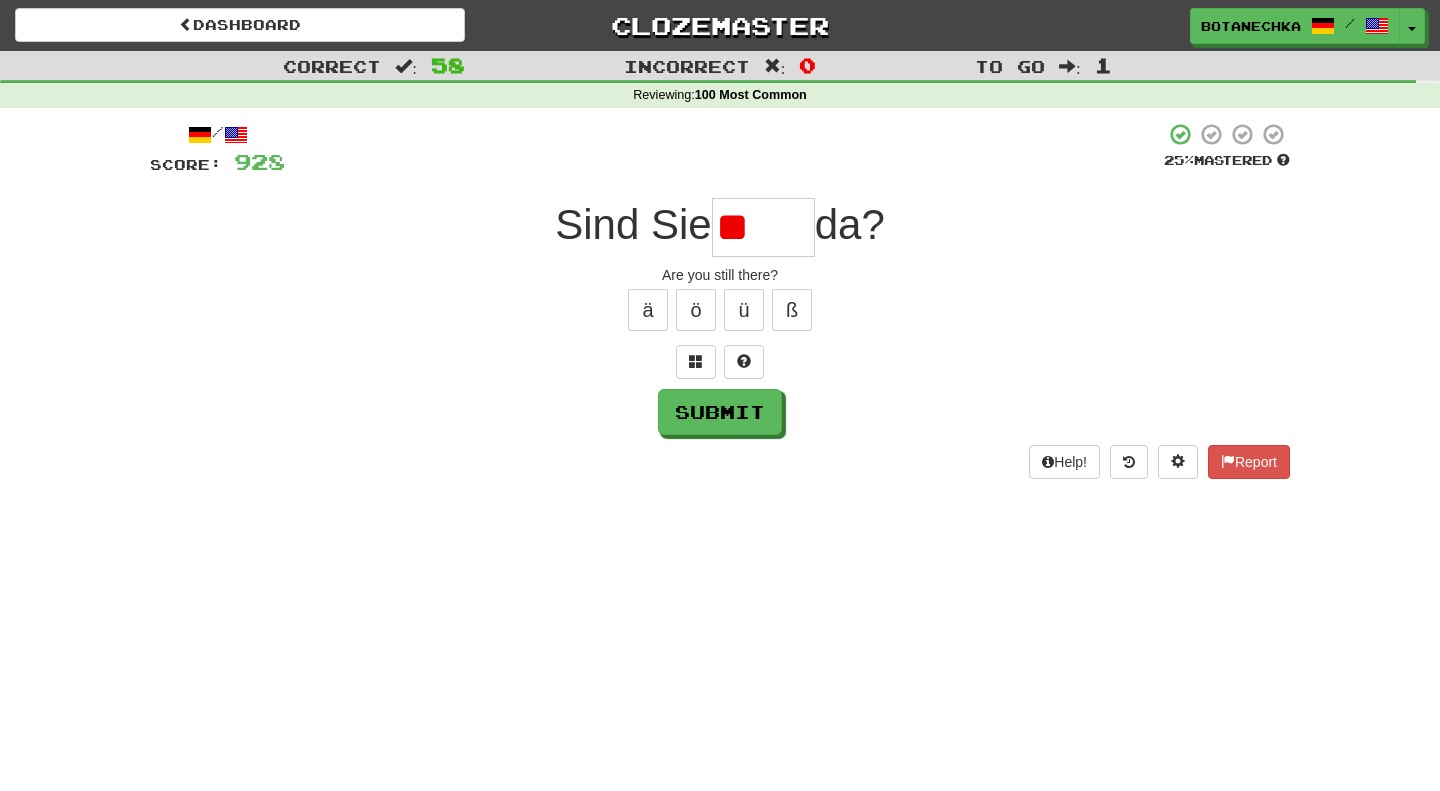 type on "*" 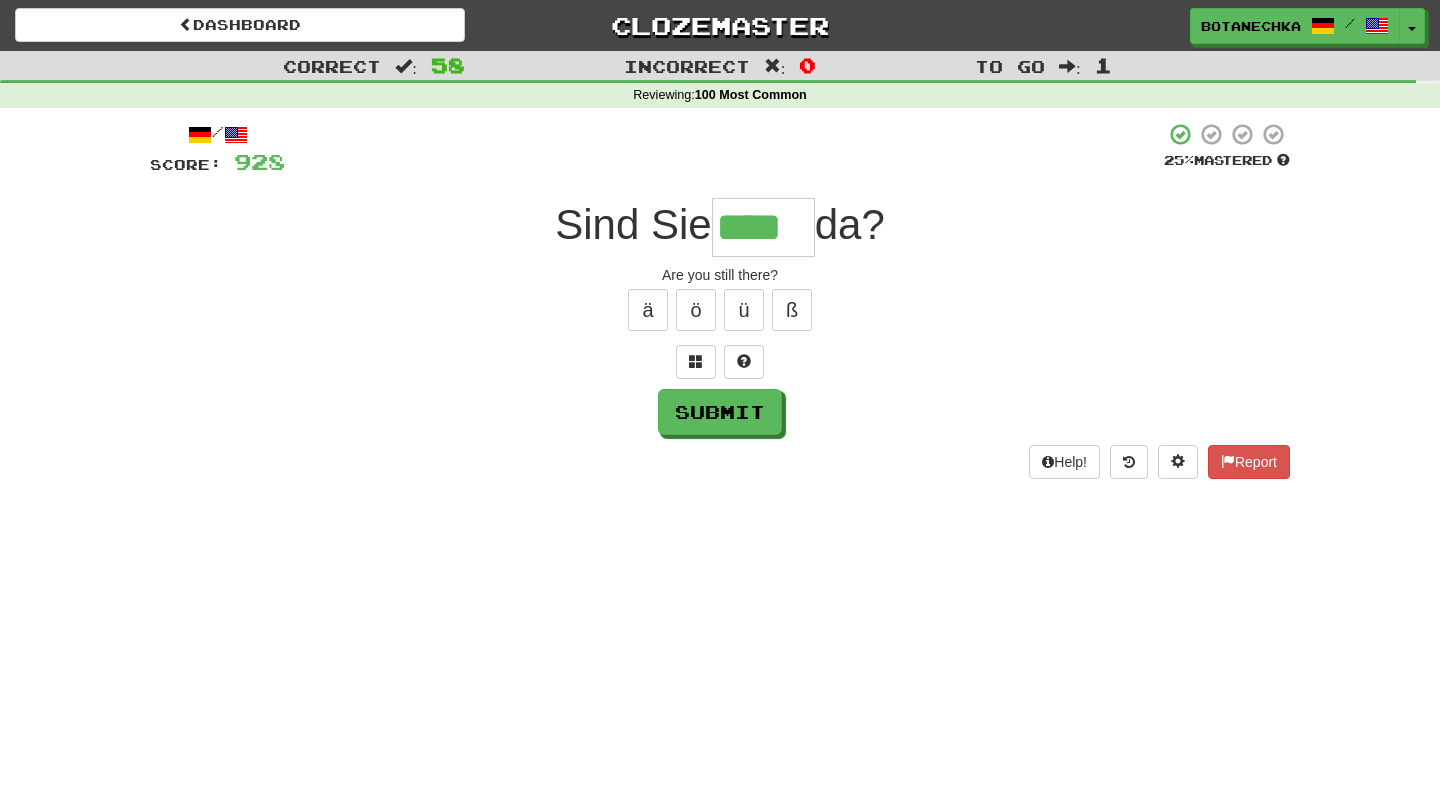 type on "****" 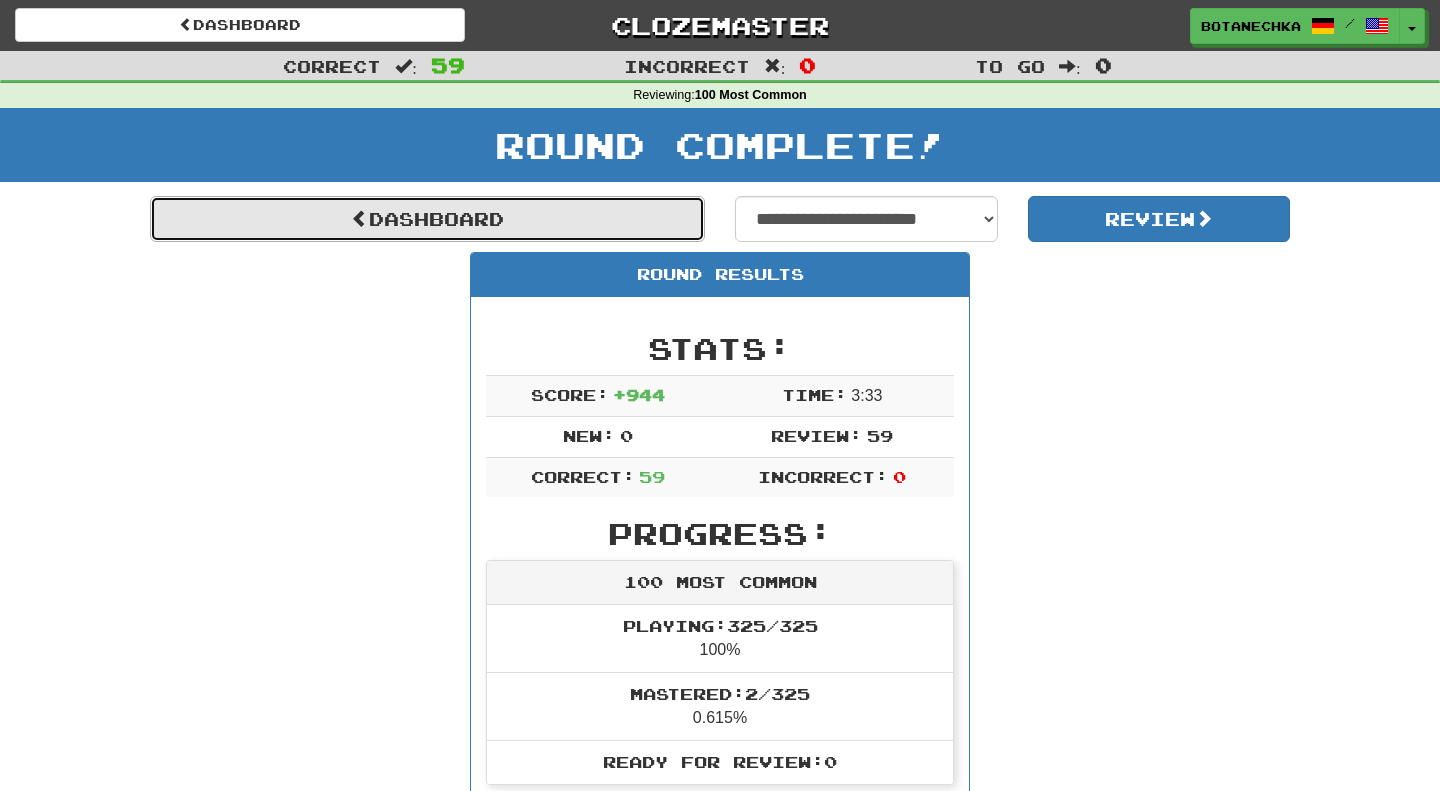 click on "Dashboard" at bounding box center (427, 219) 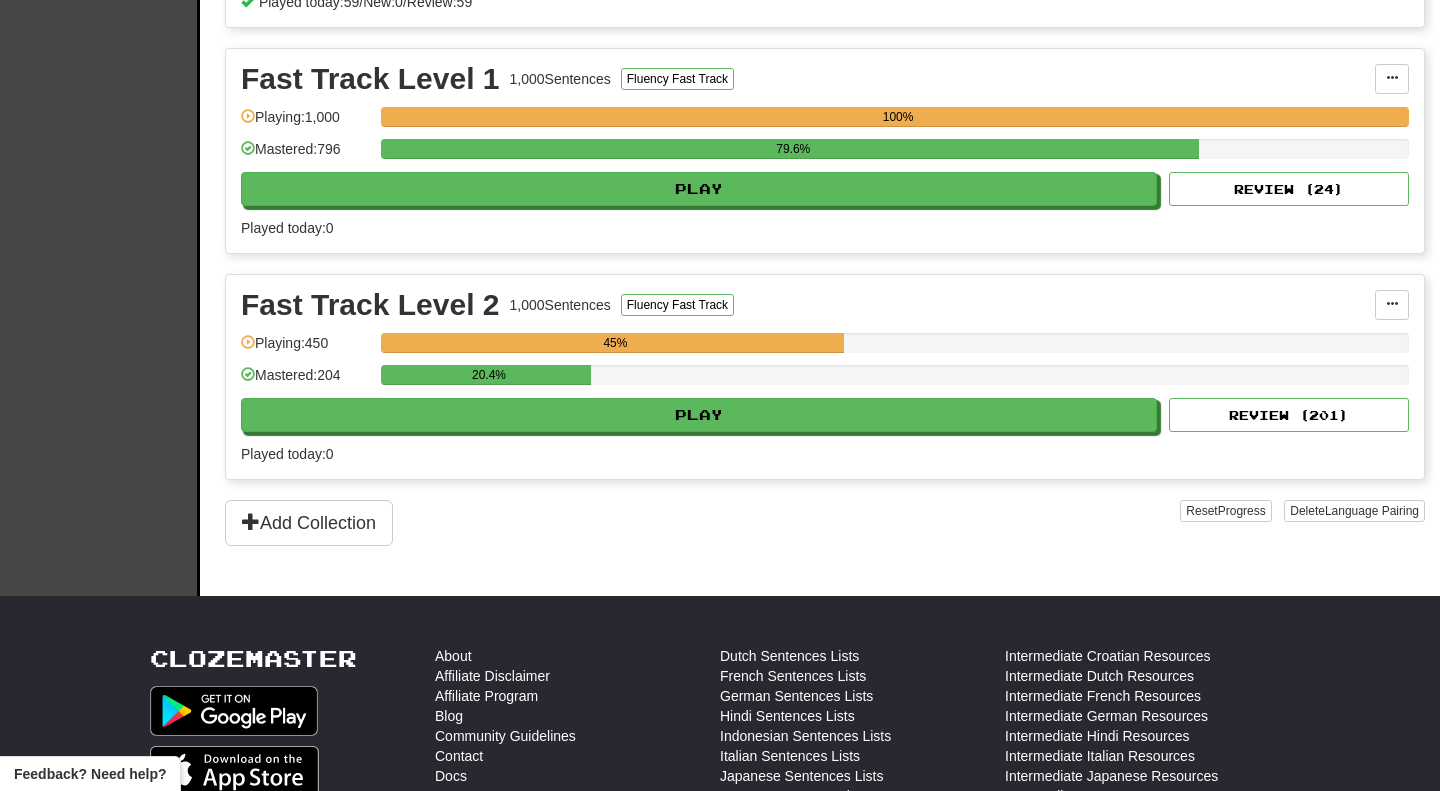 scroll, scrollTop: 0, scrollLeft: 0, axis: both 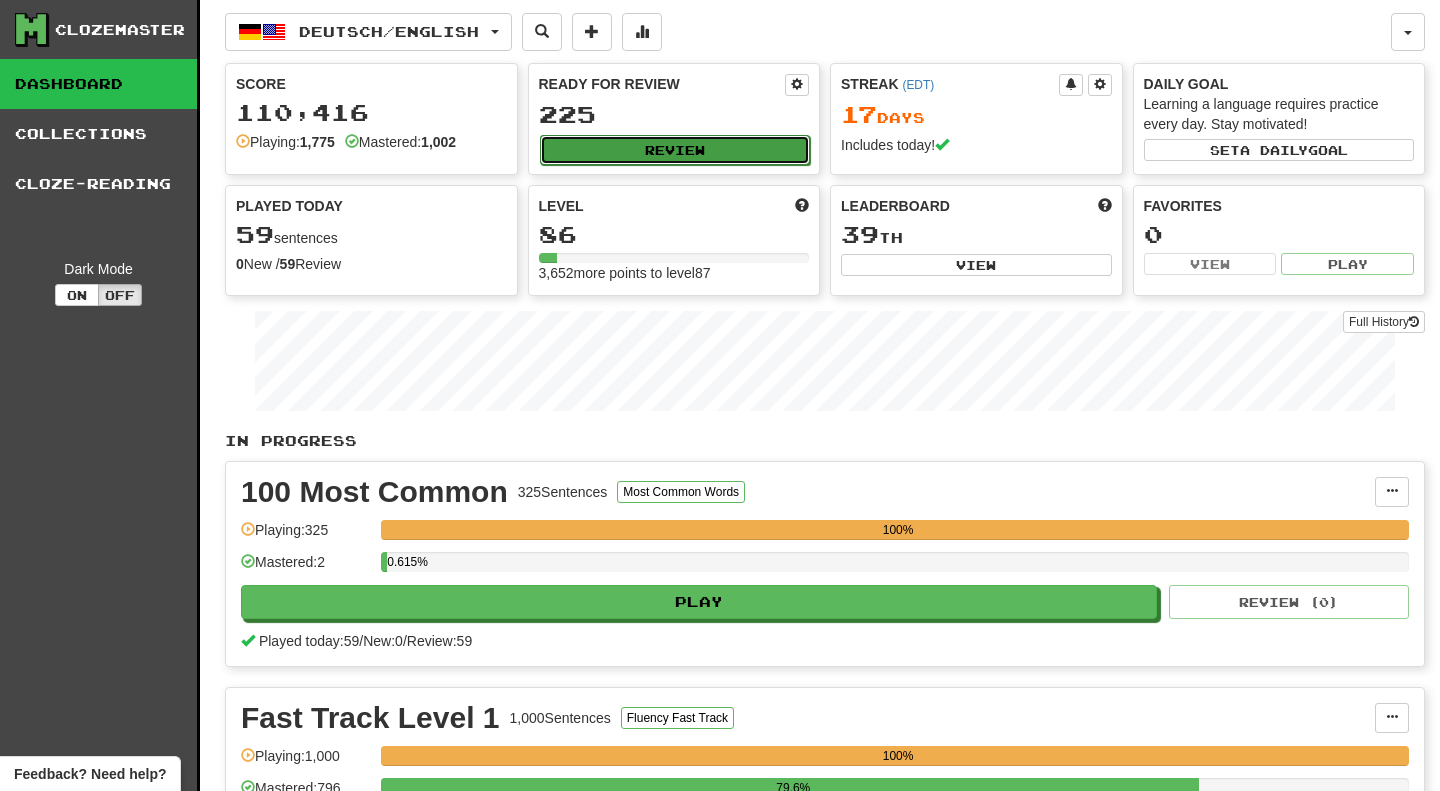 click on "Review" at bounding box center [675, 150] 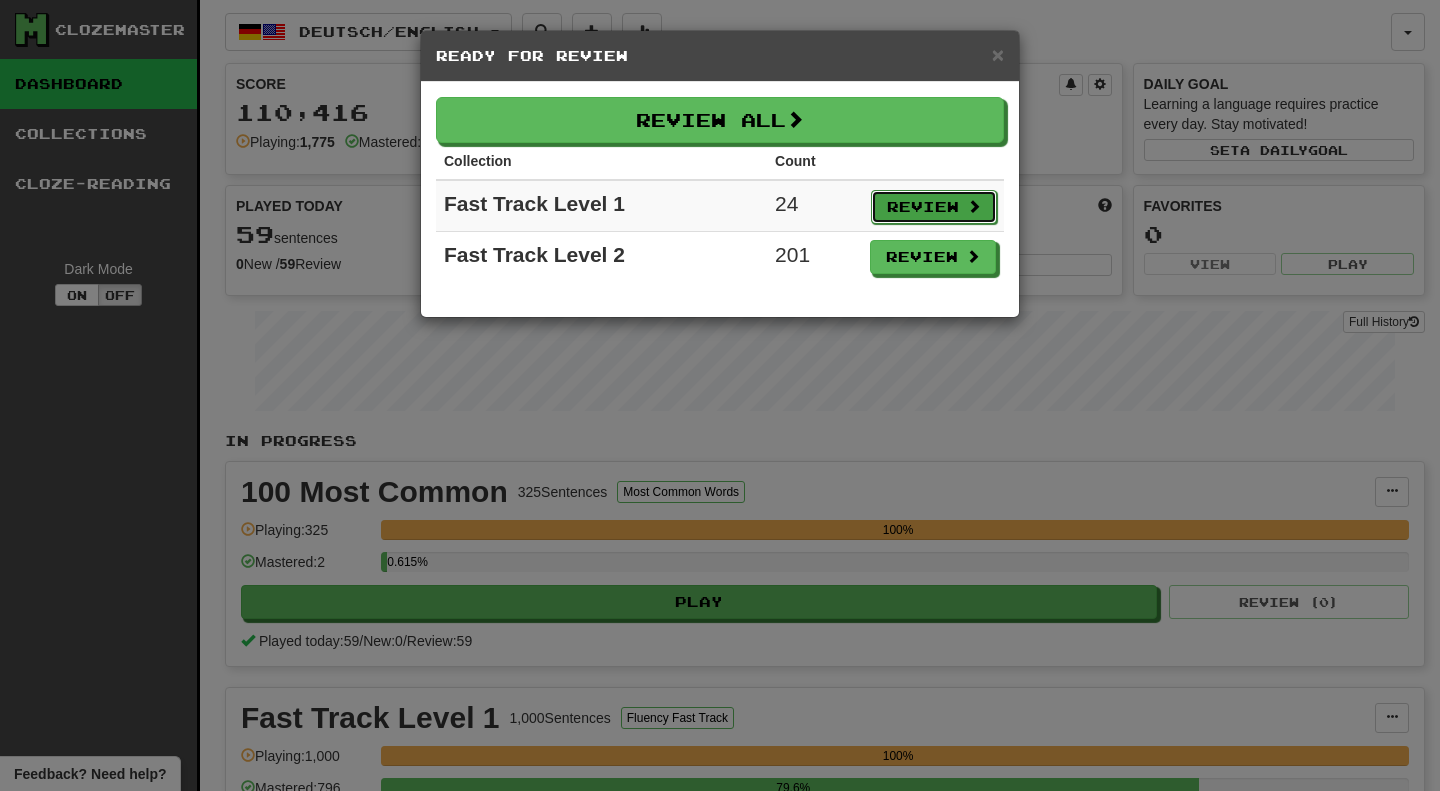 click on "Review" at bounding box center (934, 207) 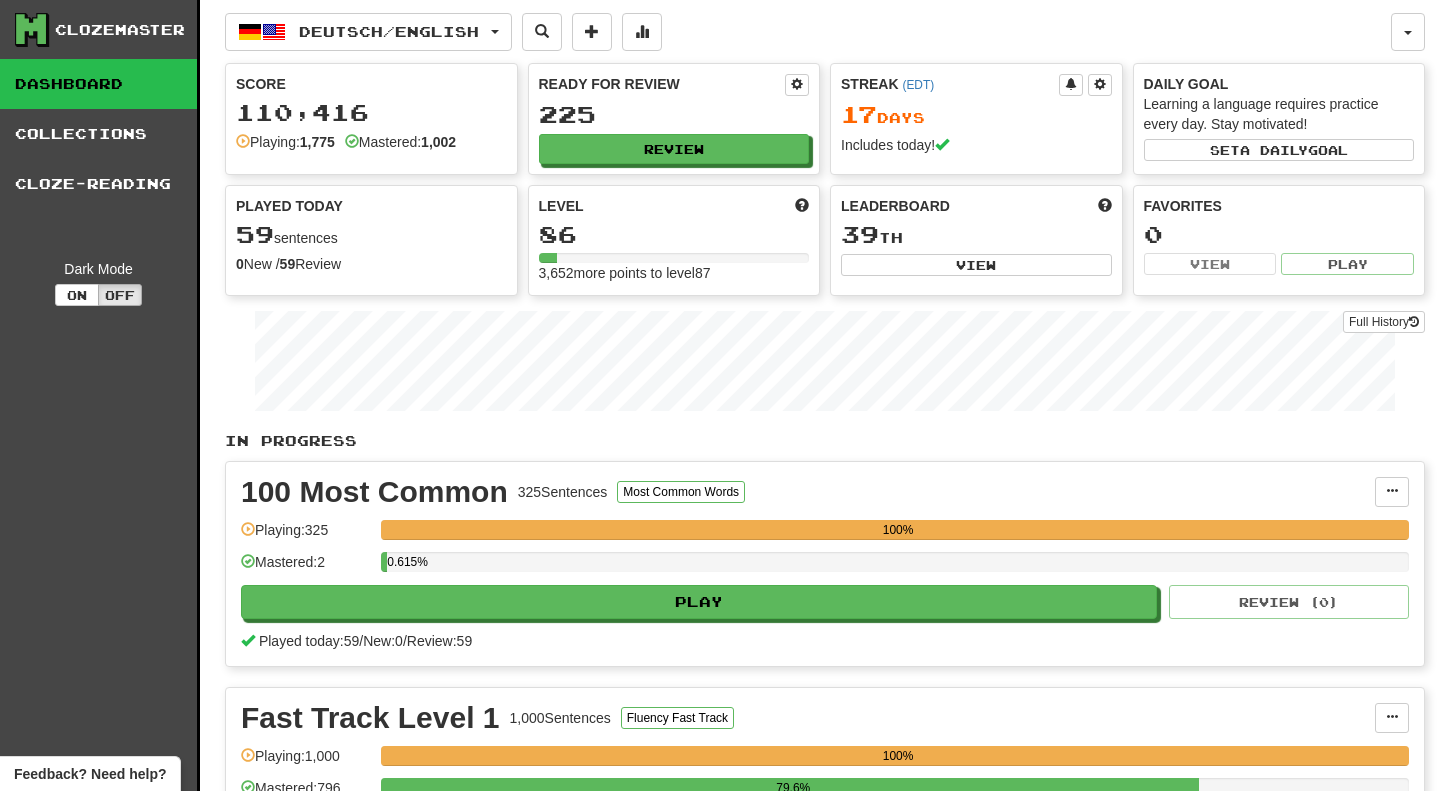 select on "***" 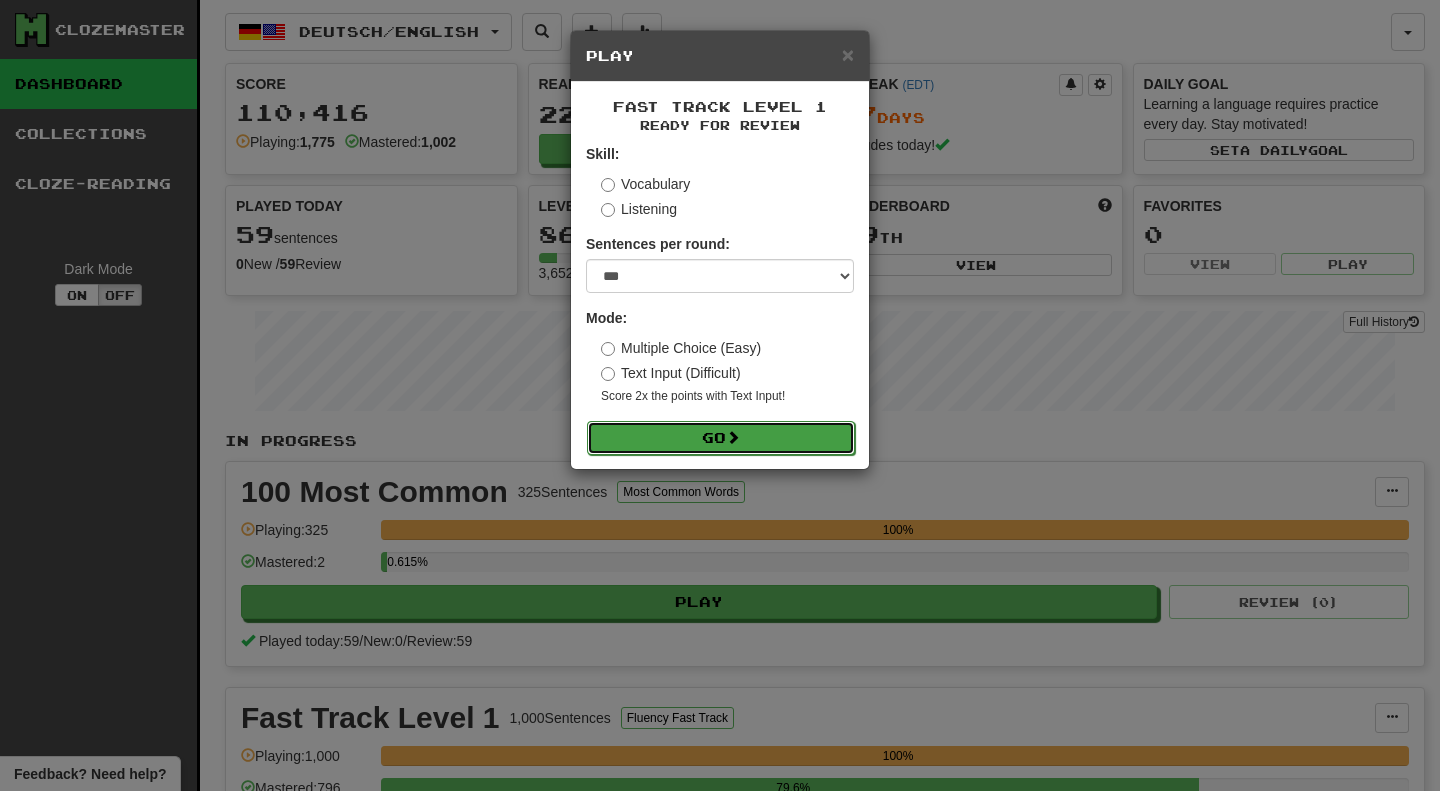 click on "Go" at bounding box center (721, 438) 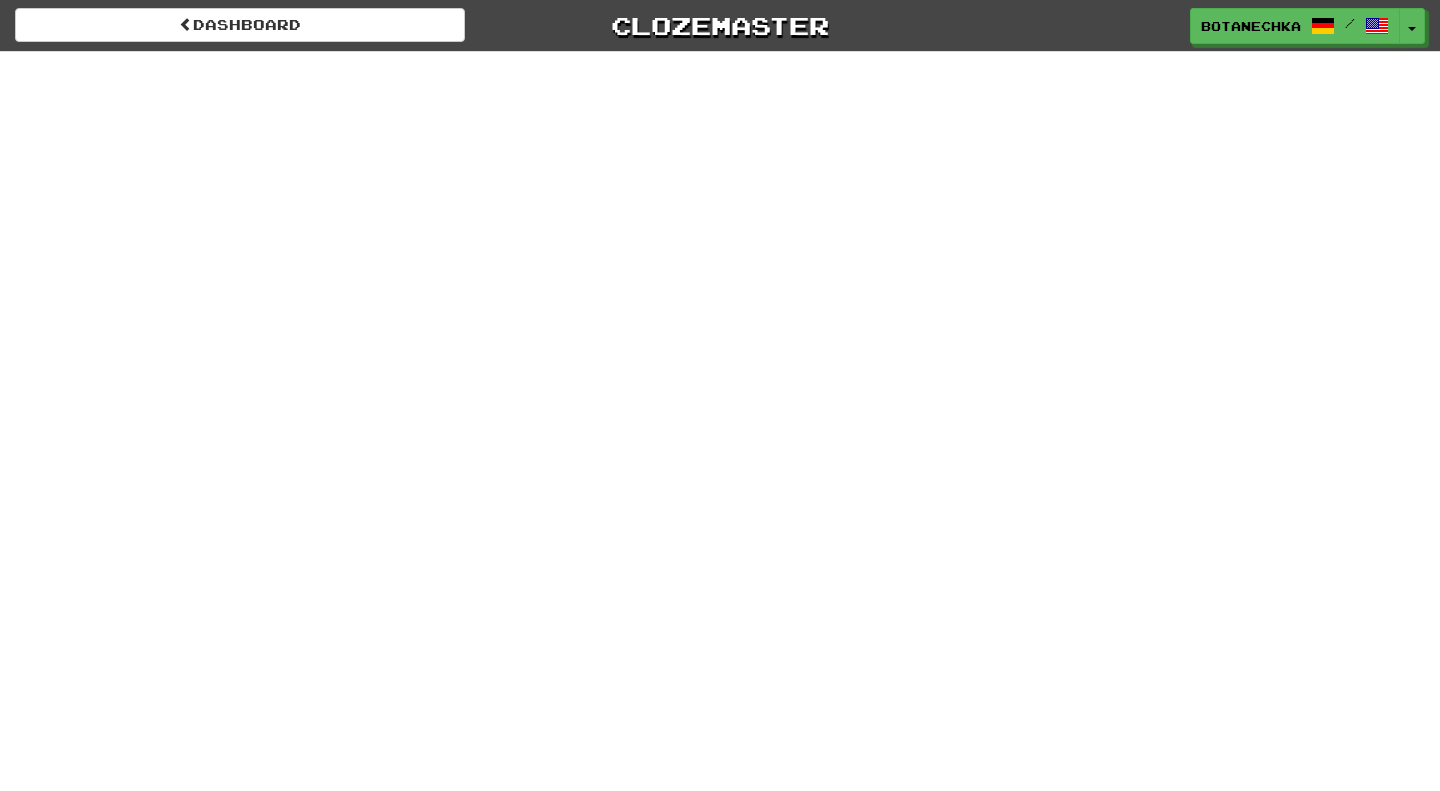 scroll, scrollTop: 0, scrollLeft: 0, axis: both 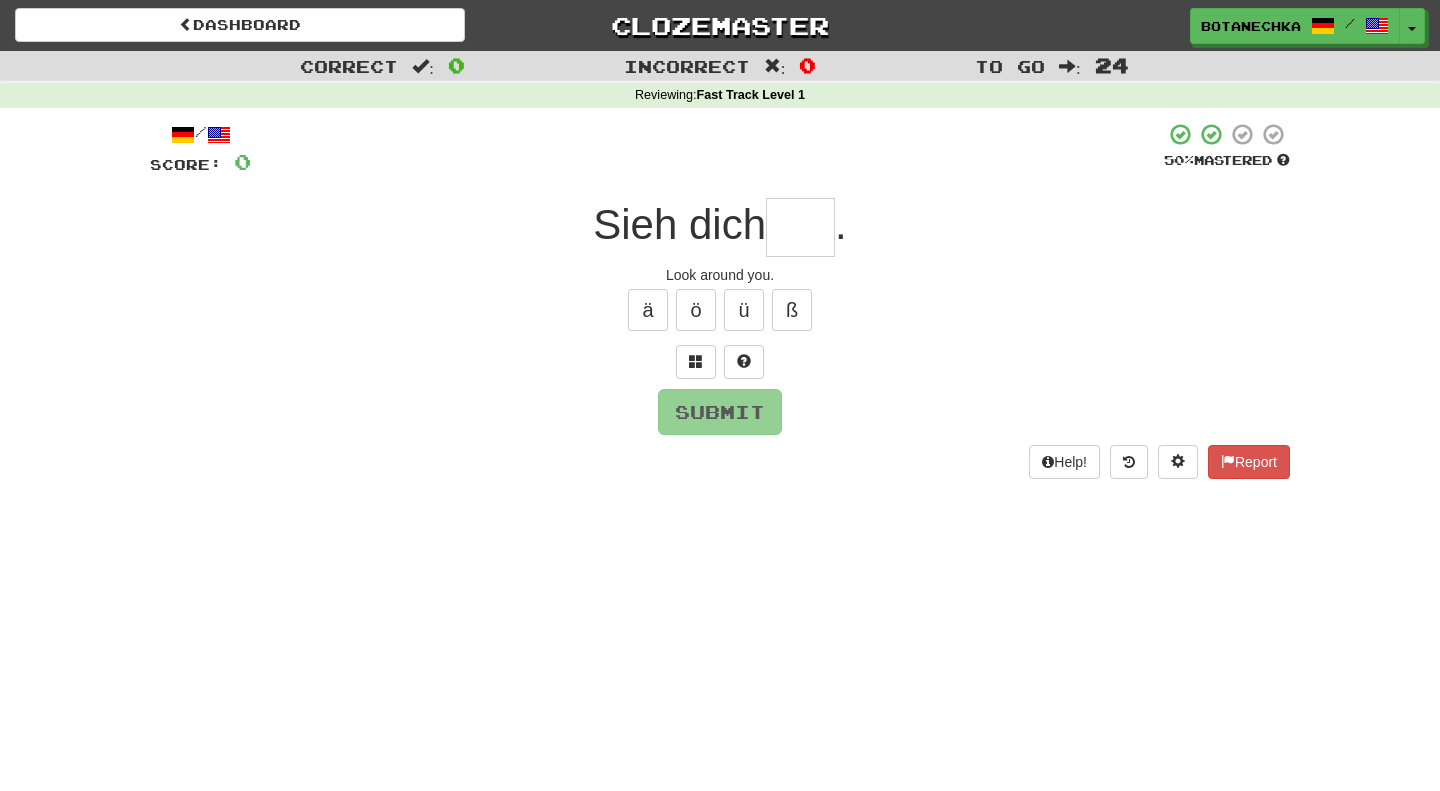 click at bounding box center [800, 227] 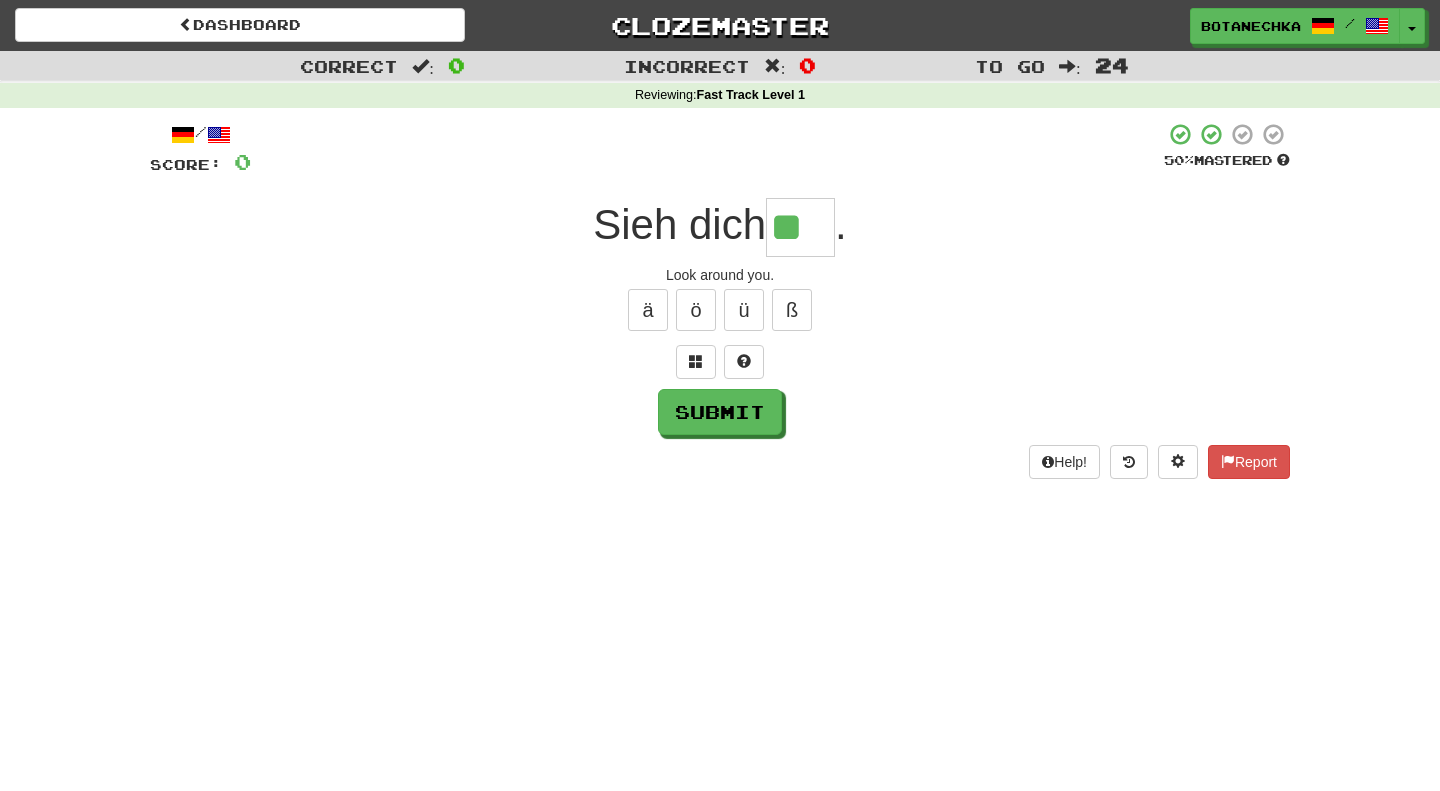 type on "**" 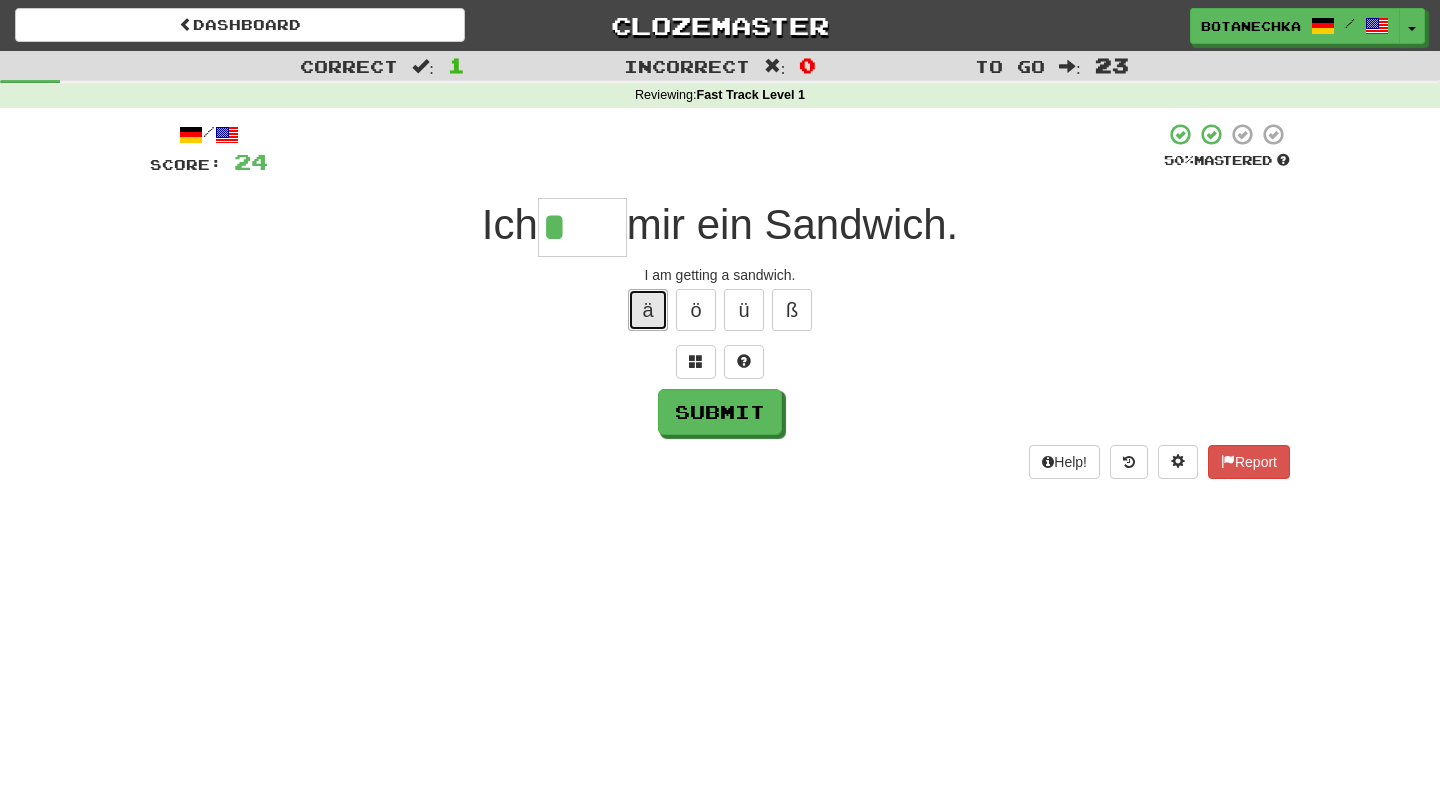 click on "ä" at bounding box center [648, 310] 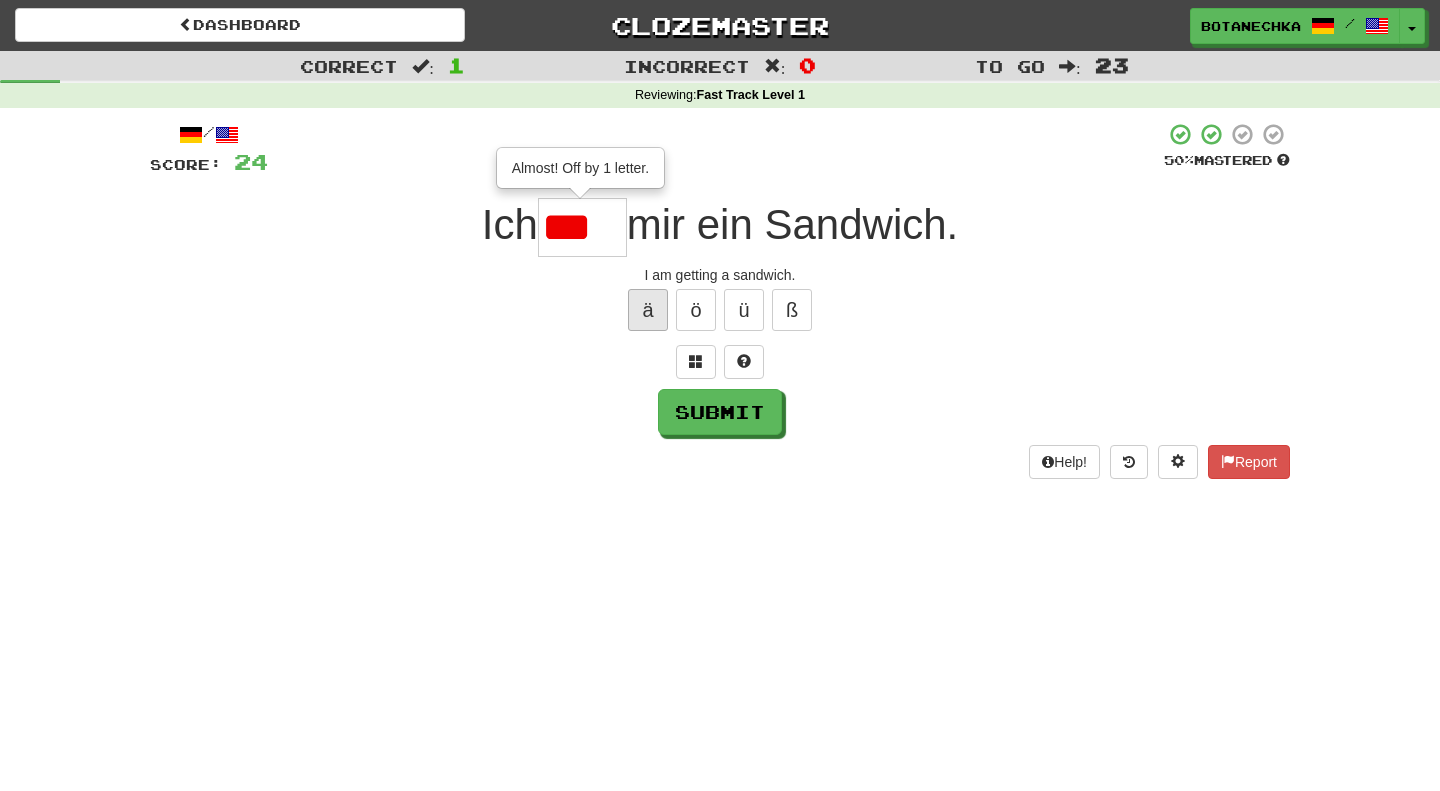 scroll, scrollTop: 0, scrollLeft: 0, axis: both 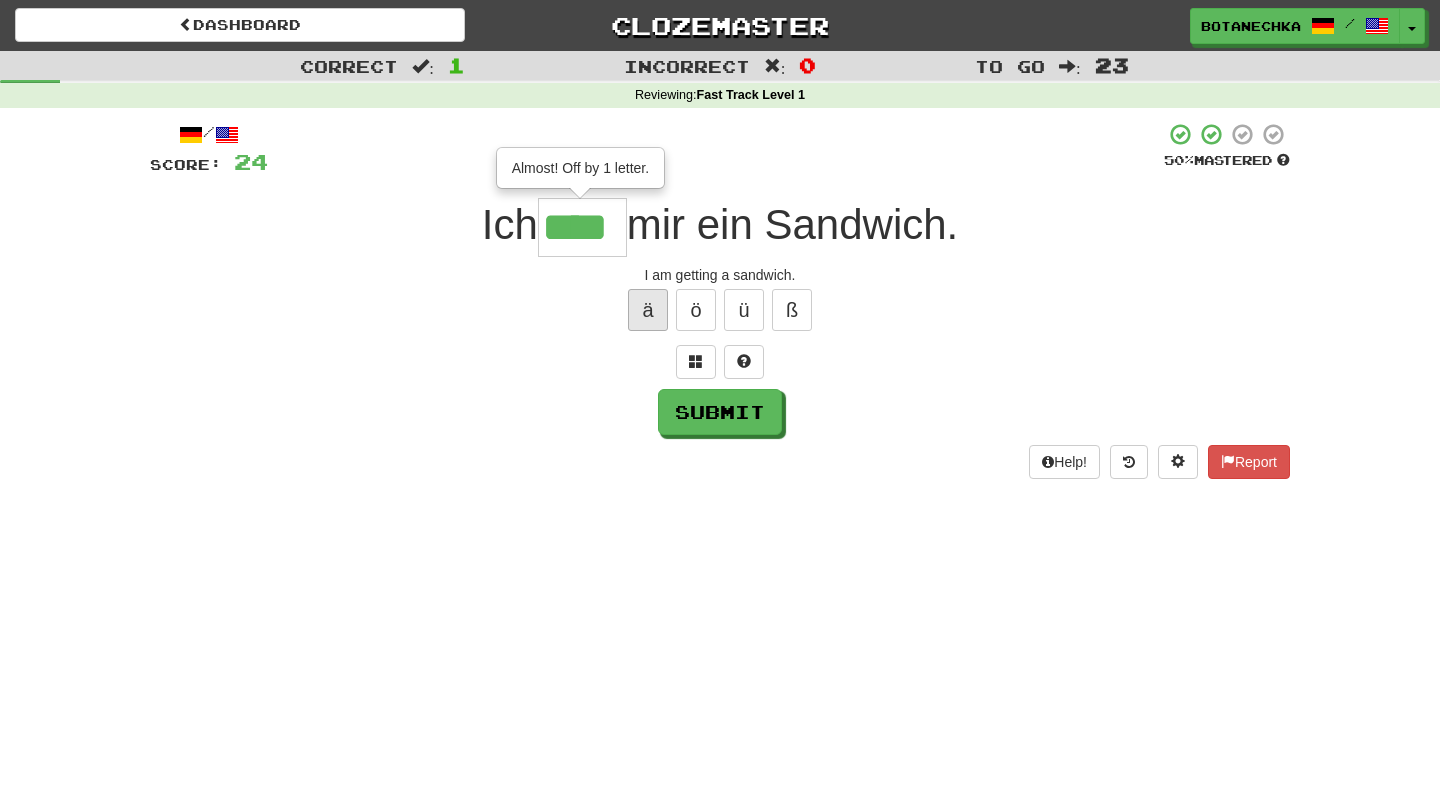 type on "****" 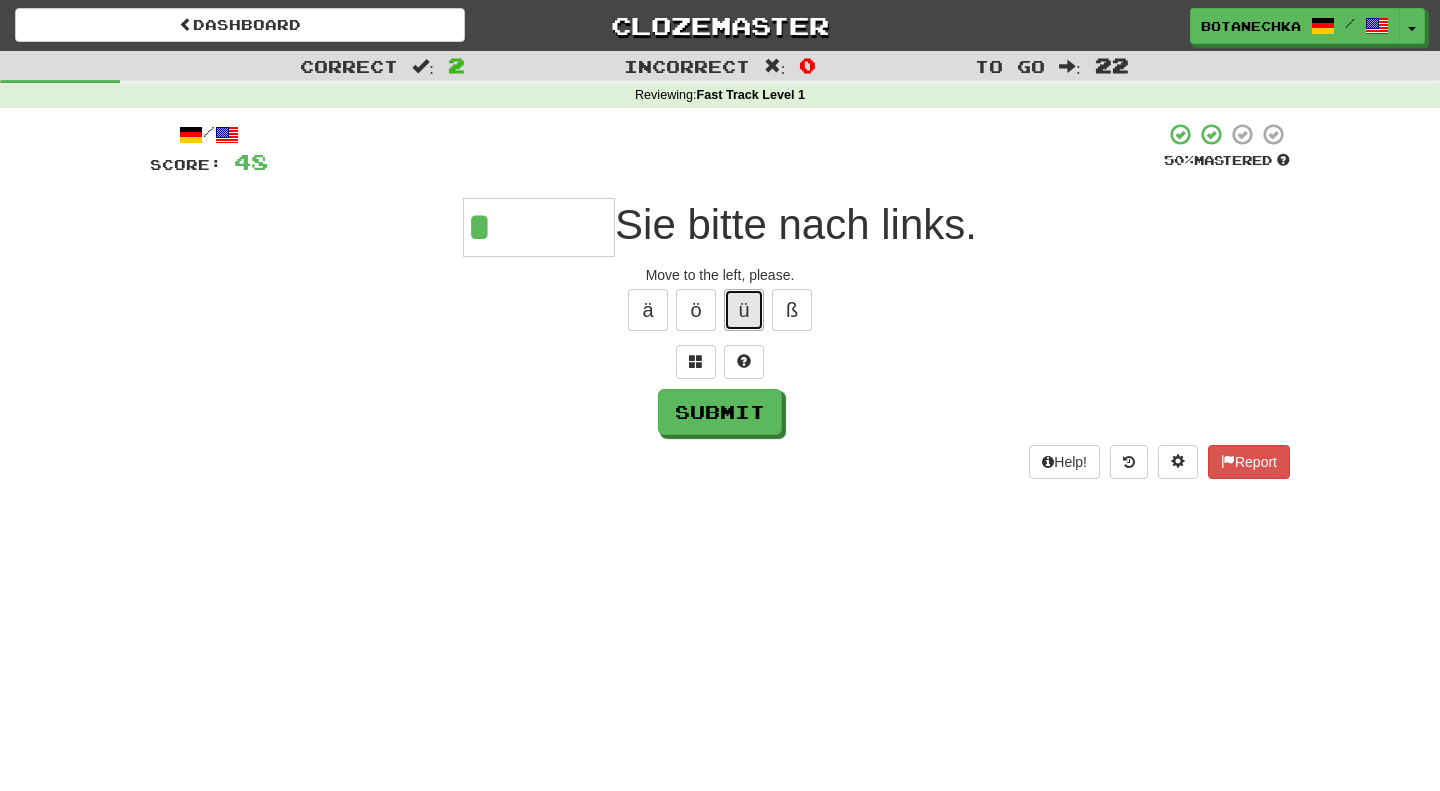 click on "ü" at bounding box center (744, 310) 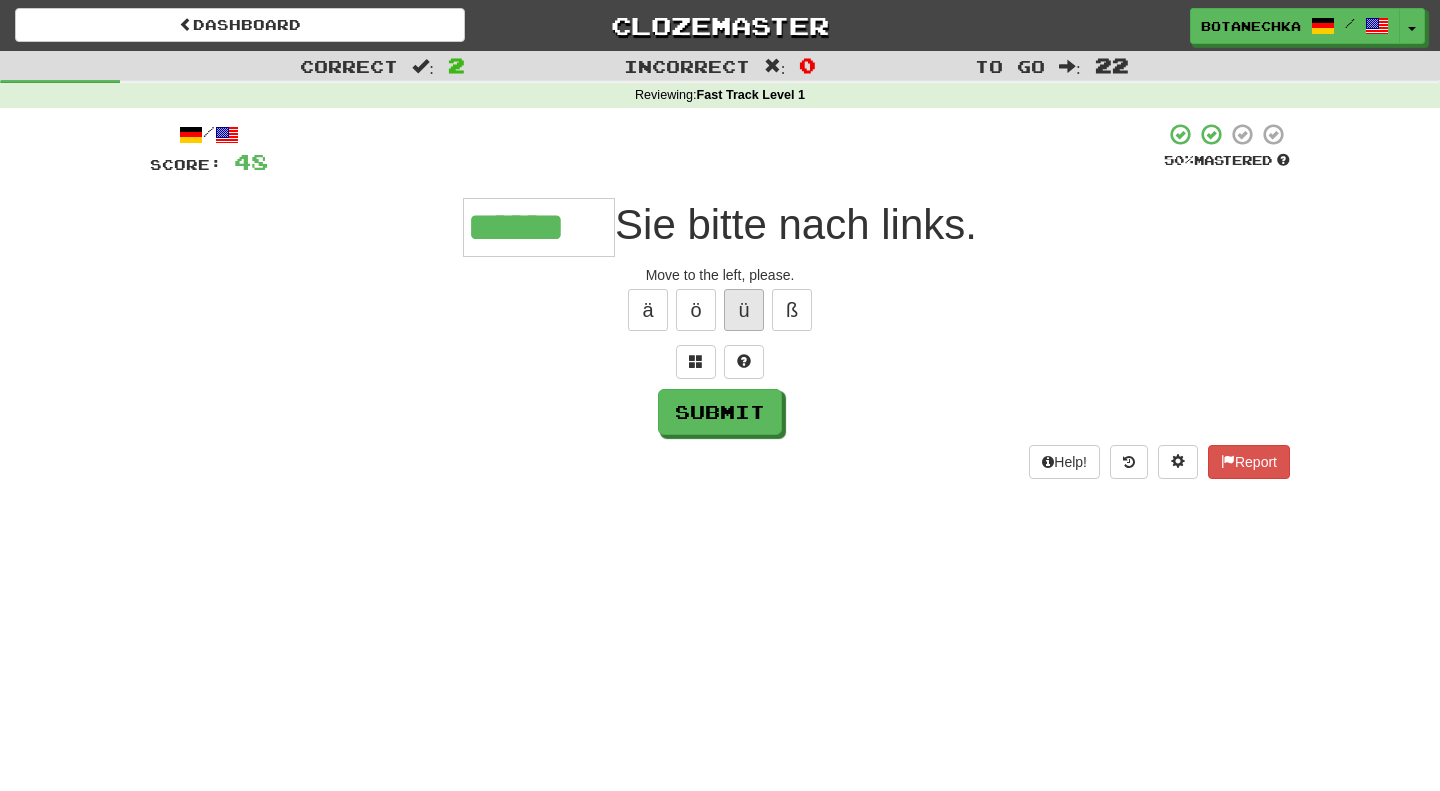 type on "******" 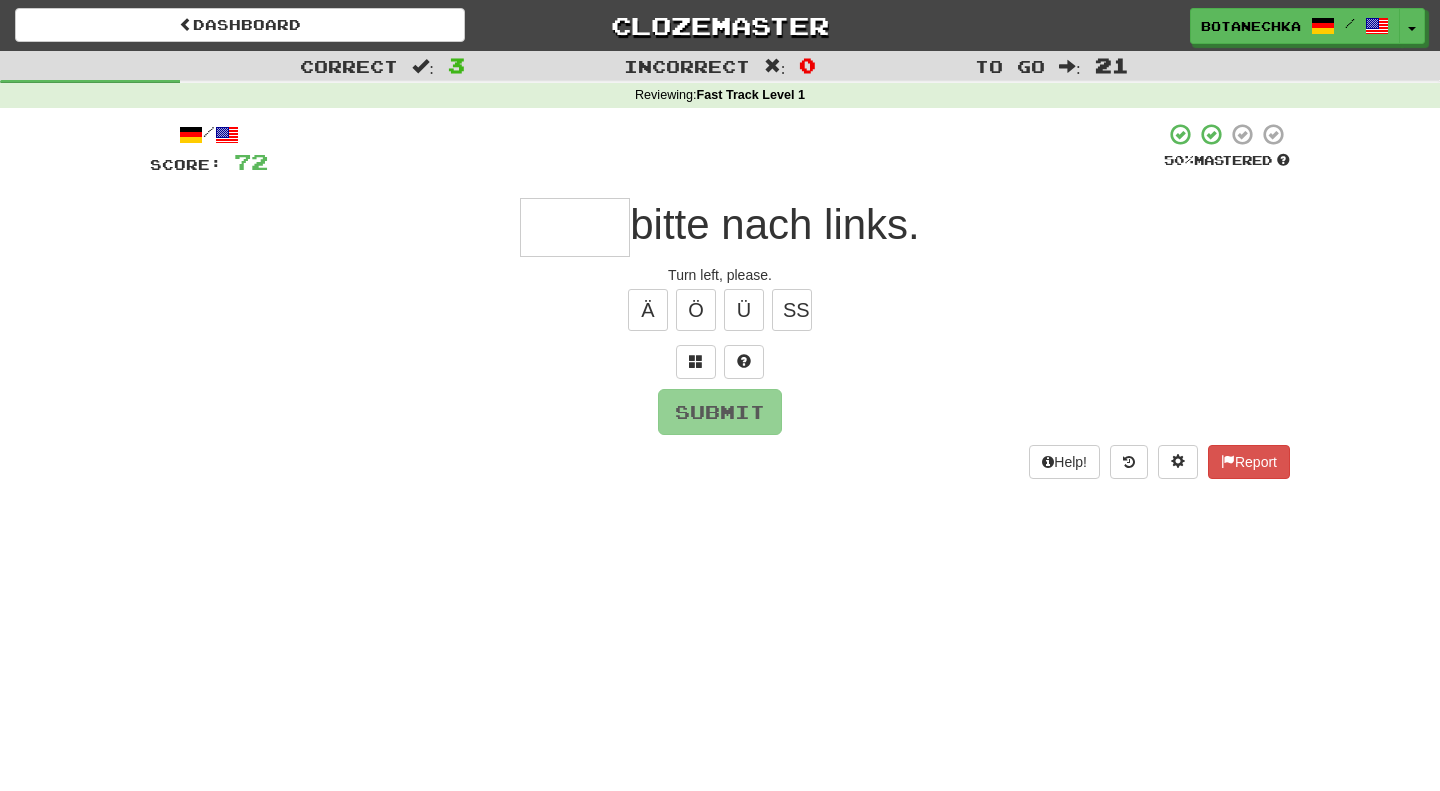 type on "*" 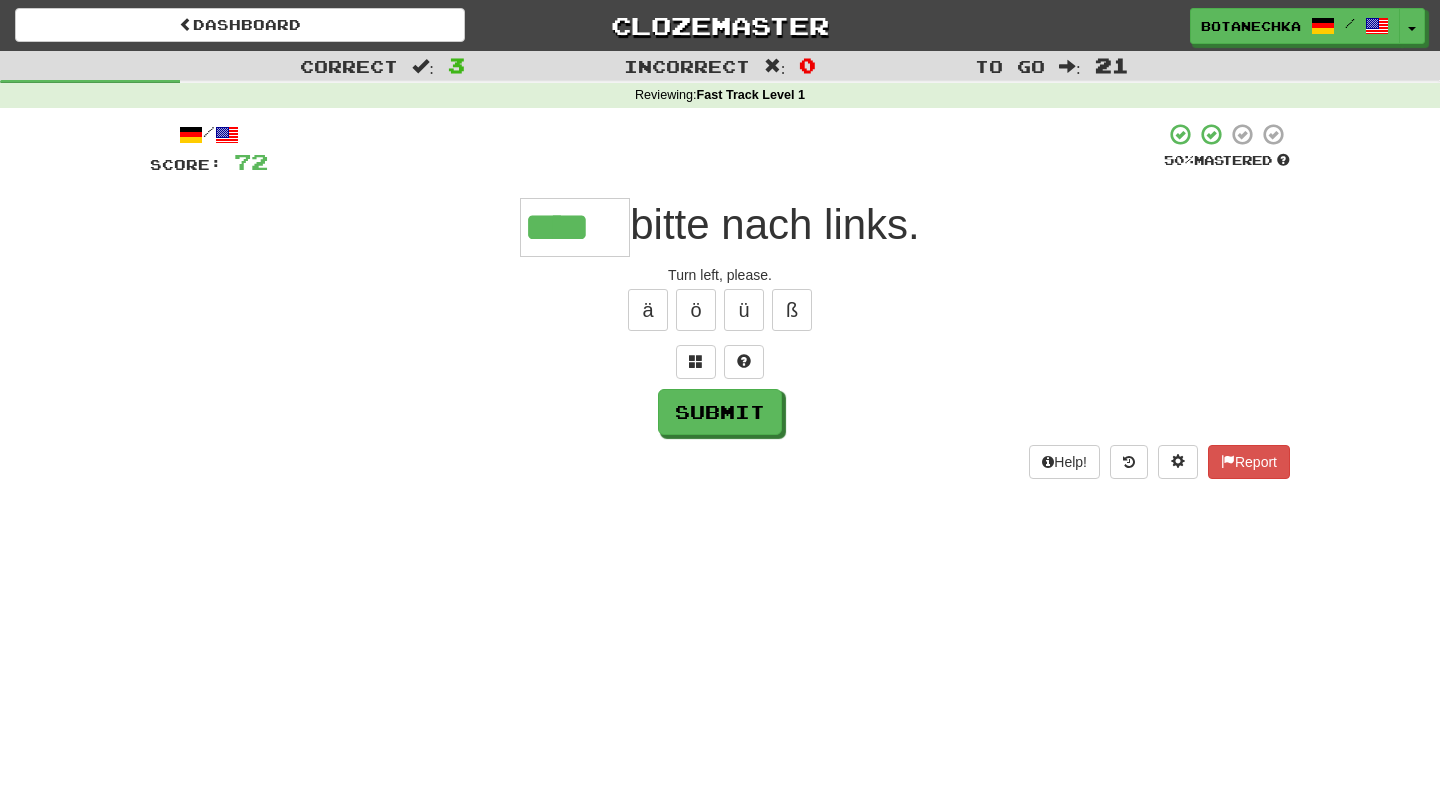 type on "****" 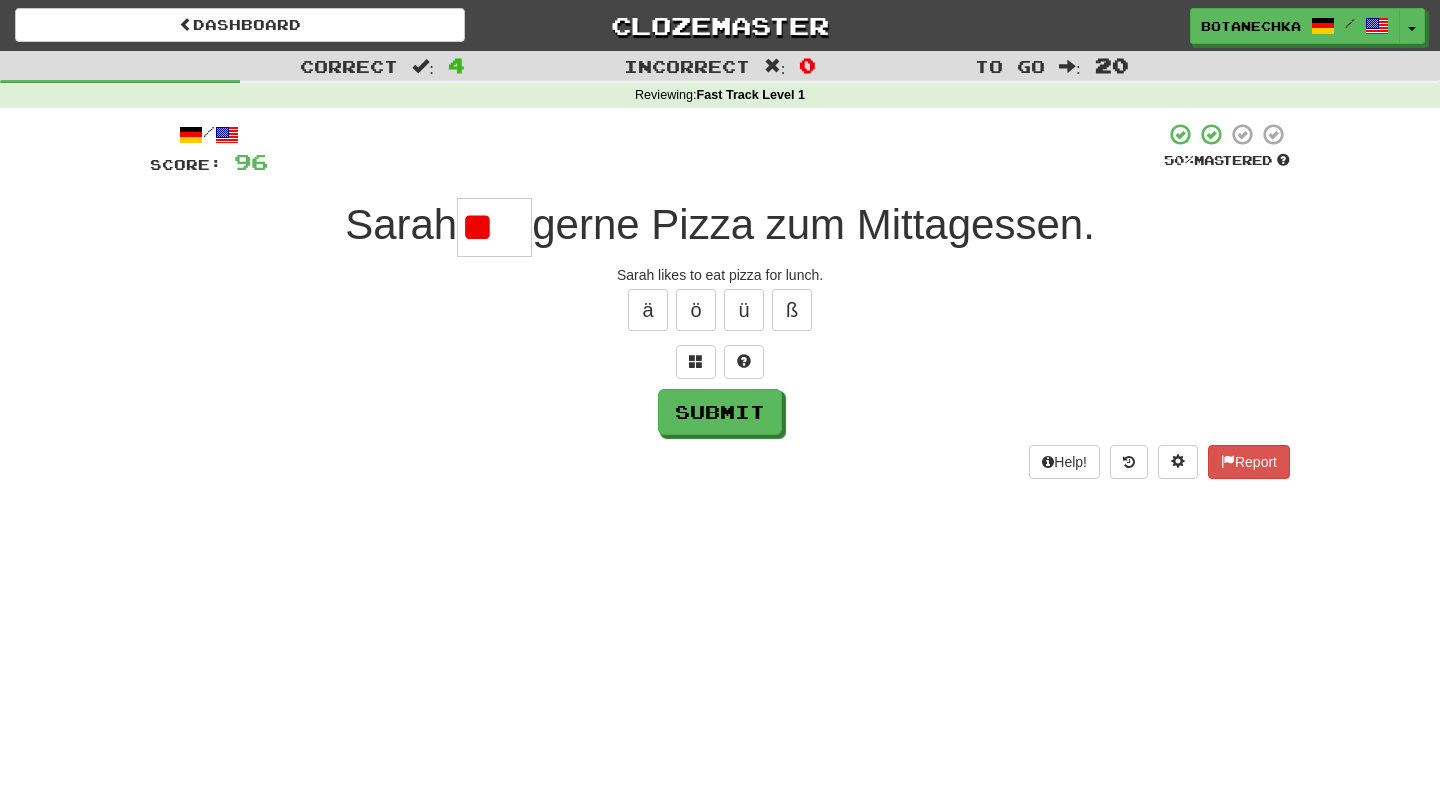 scroll, scrollTop: 0, scrollLeft: 0, axis: both 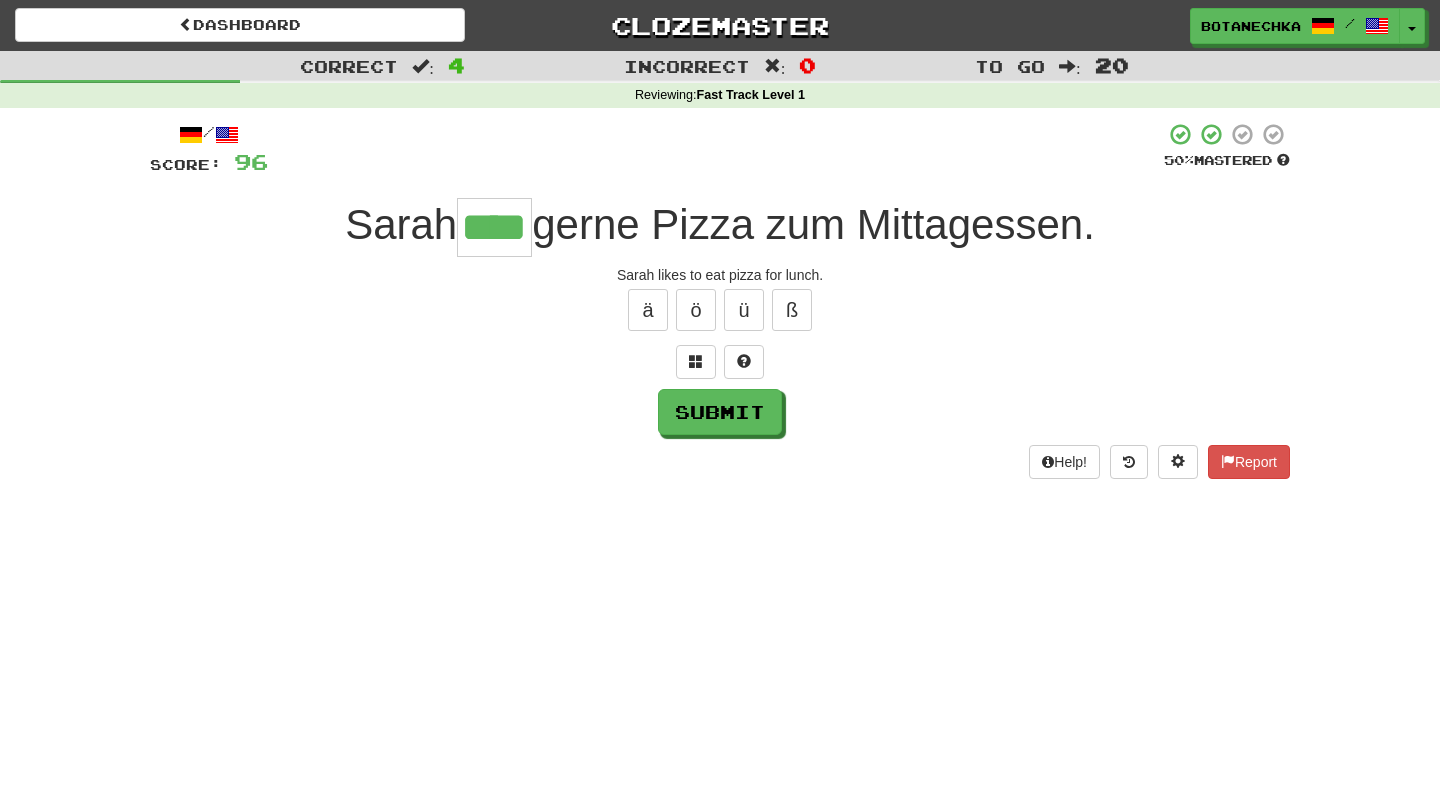 type on "****" 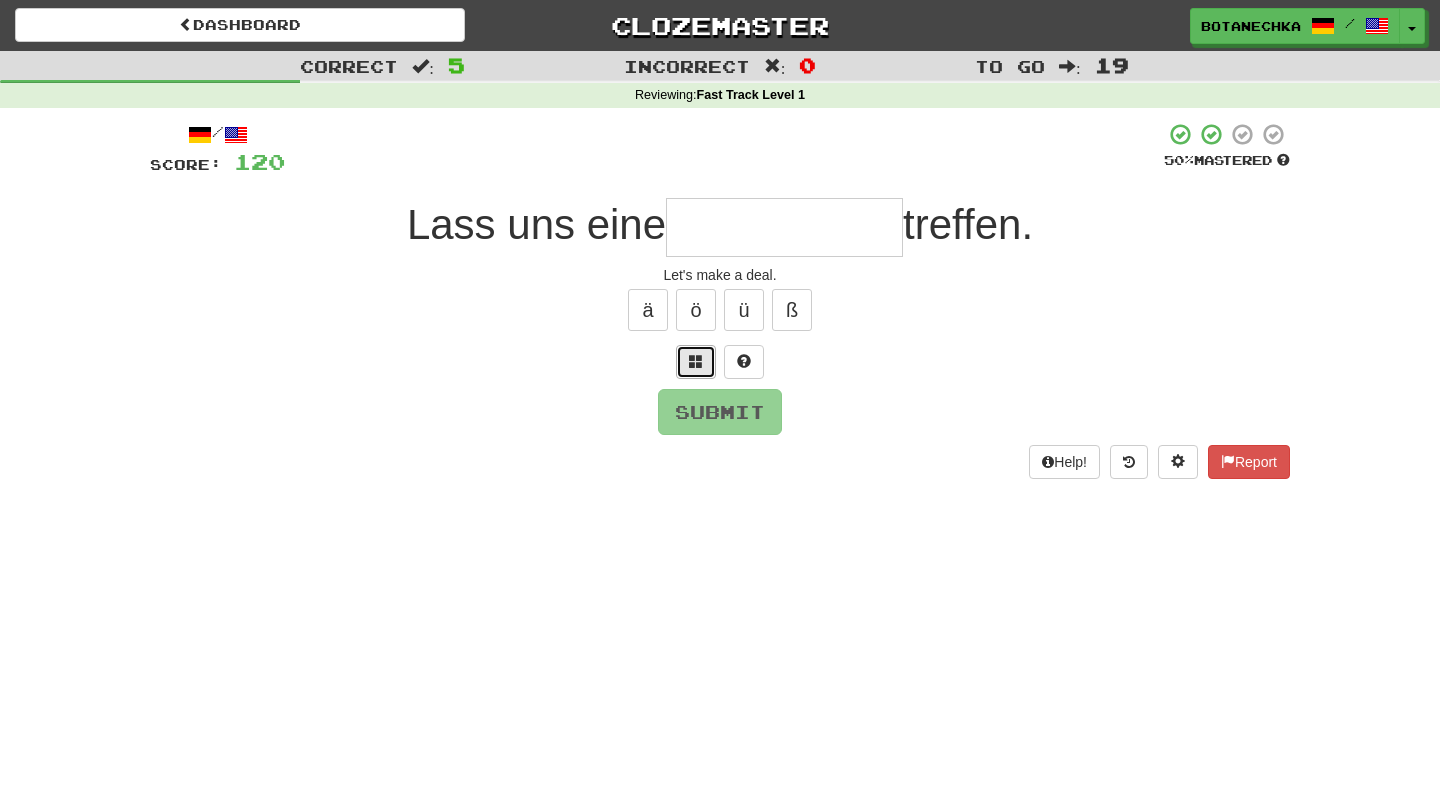 click at bounding box center (696, 361) 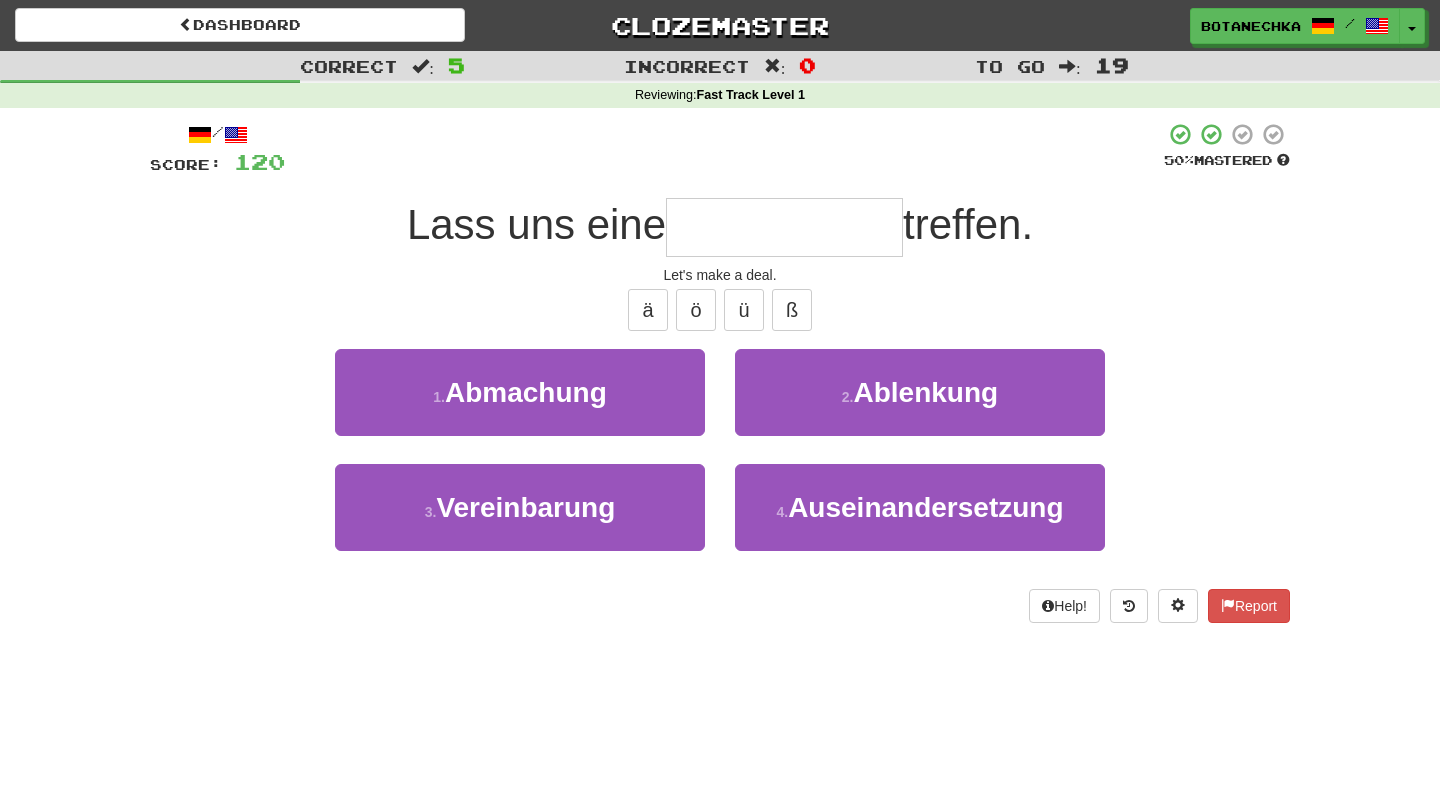 click at bounding box center [784, 227] 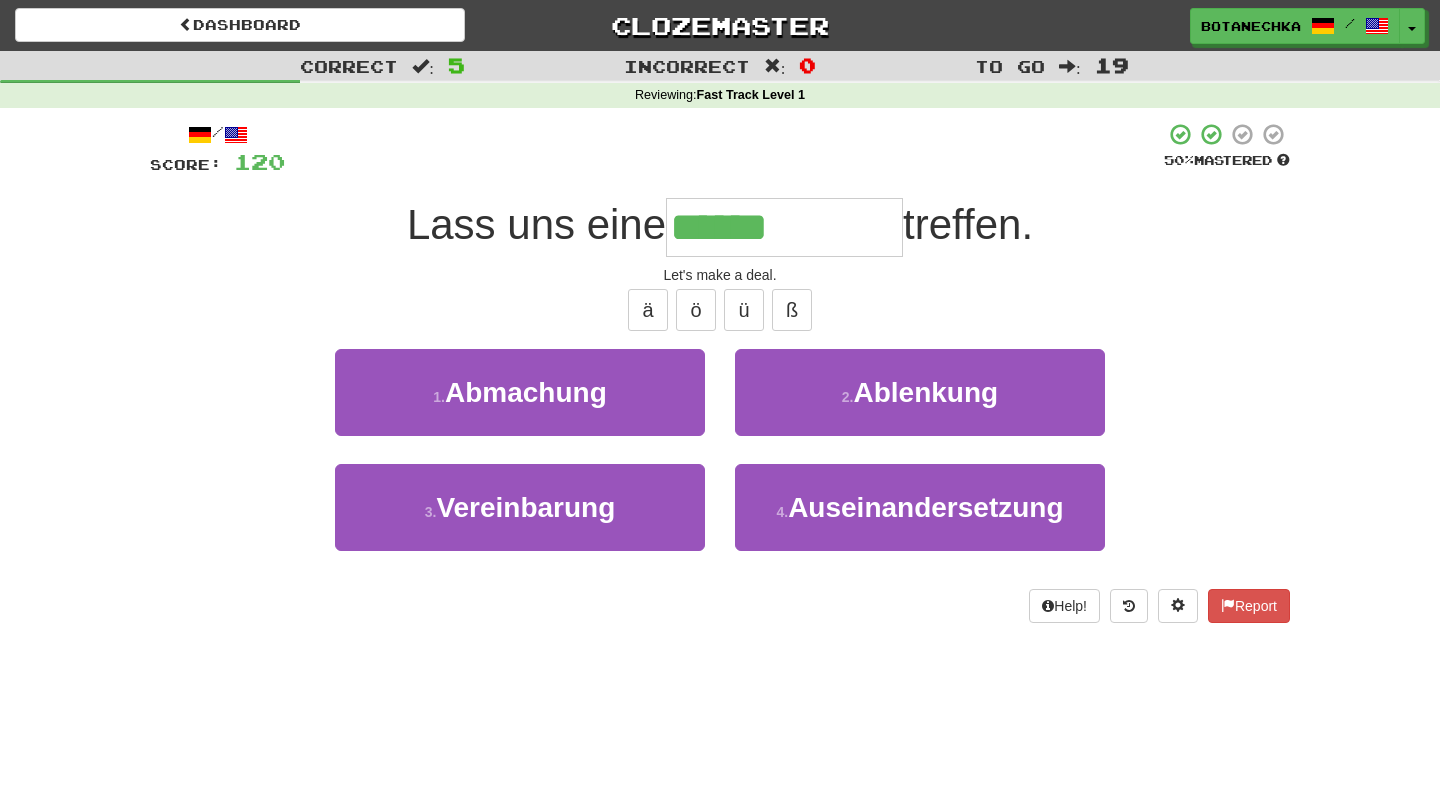 type on "*********" 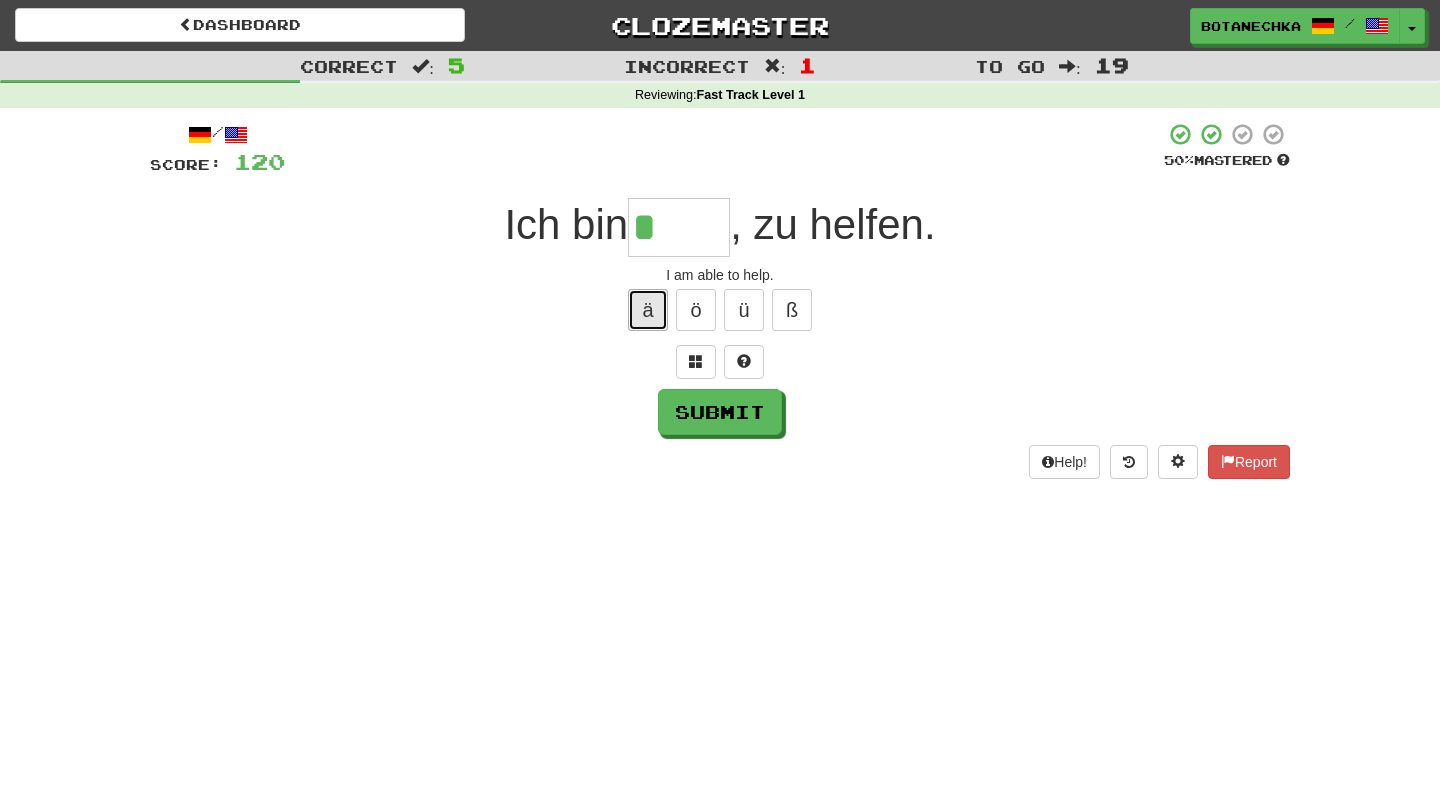 click on "ä" at bounding box center [648, 310] 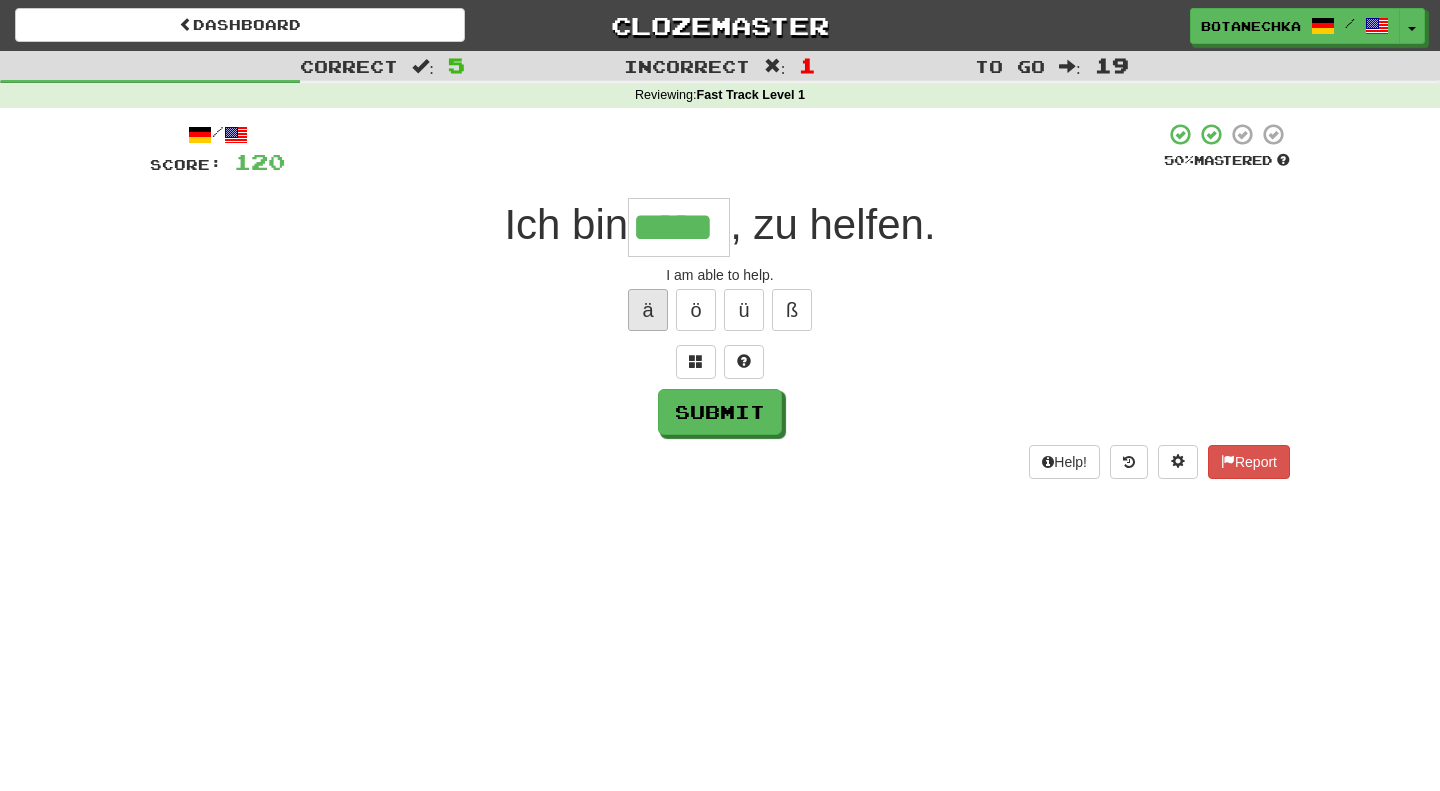 type on "*****" 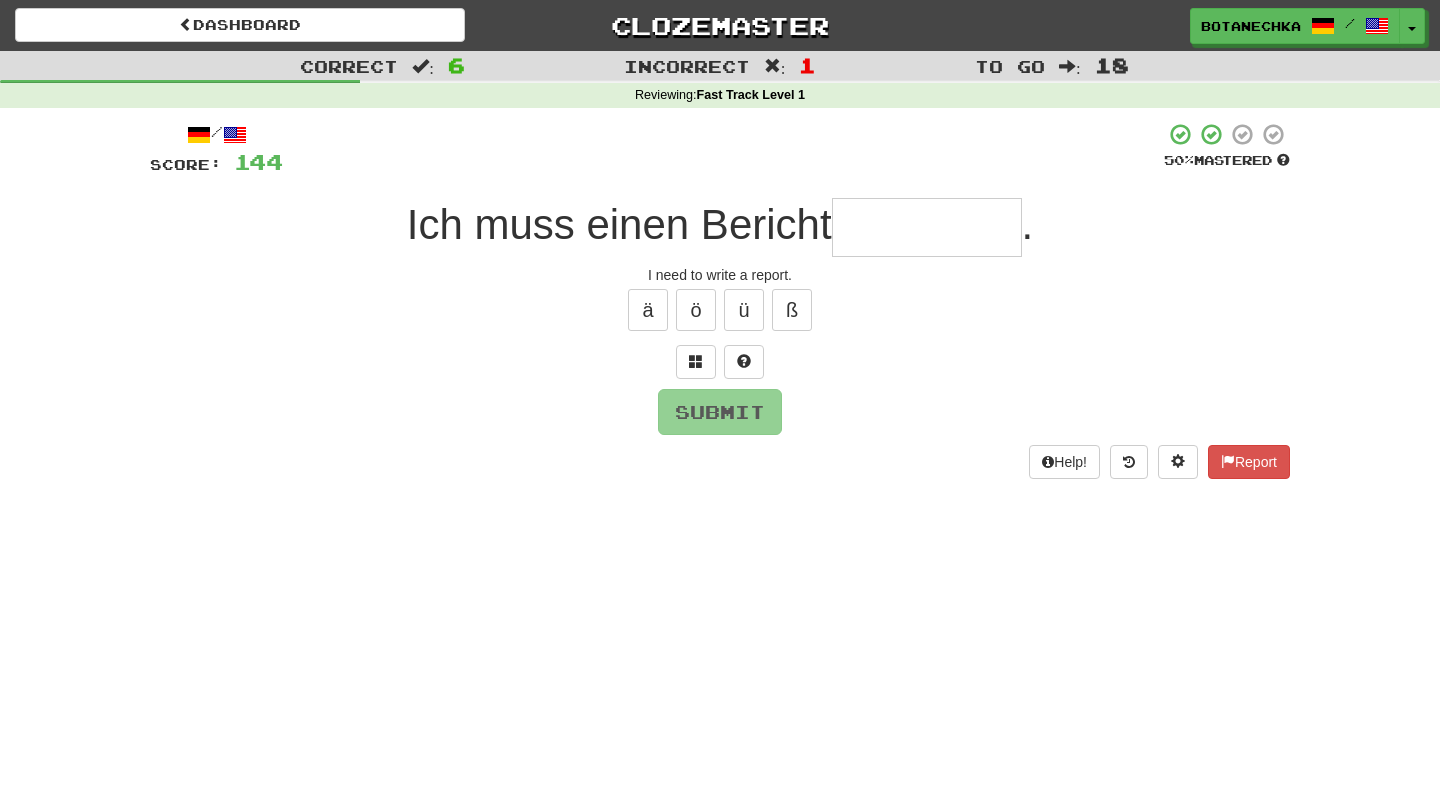 type on "*" 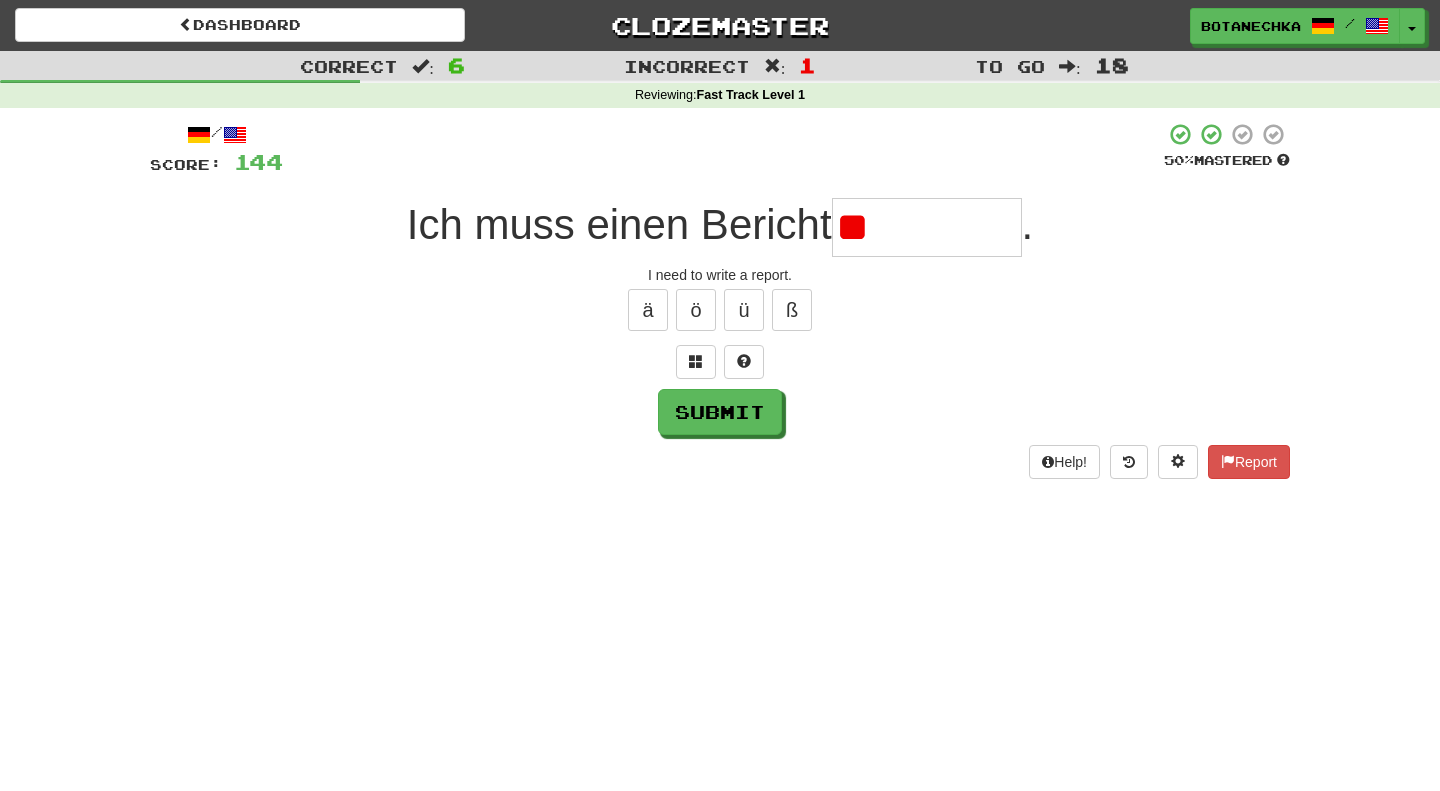 type on "*" 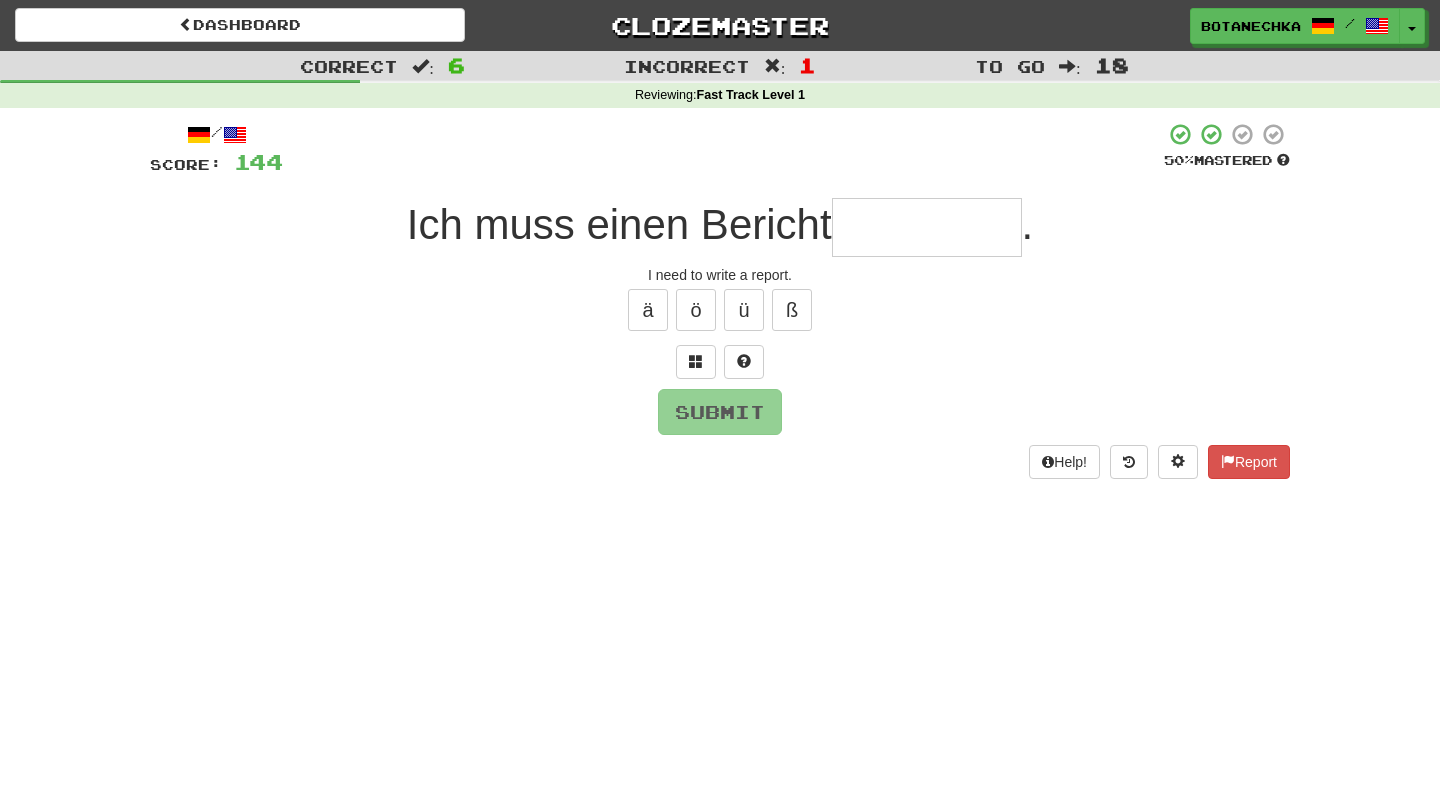 type on "*" 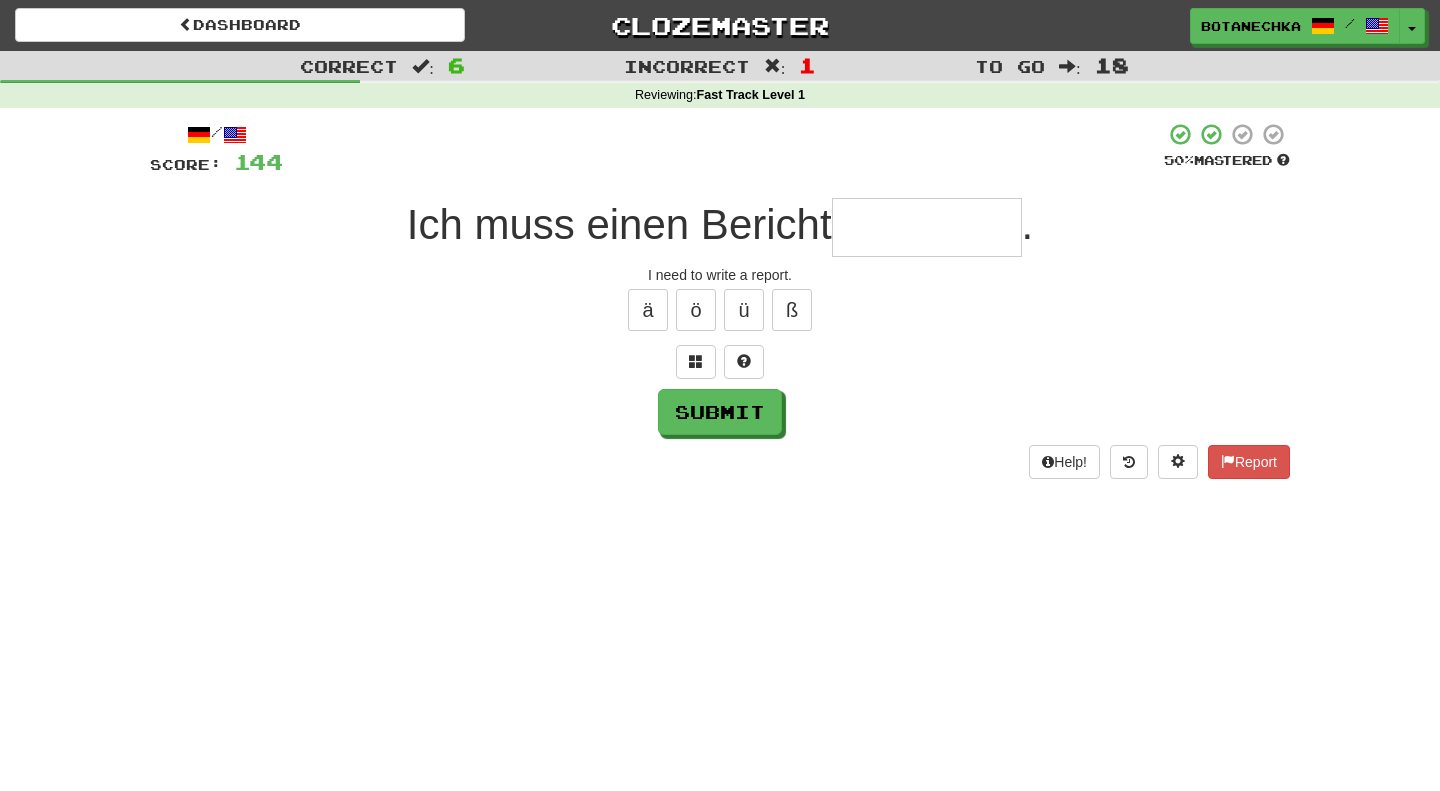 type on "*" 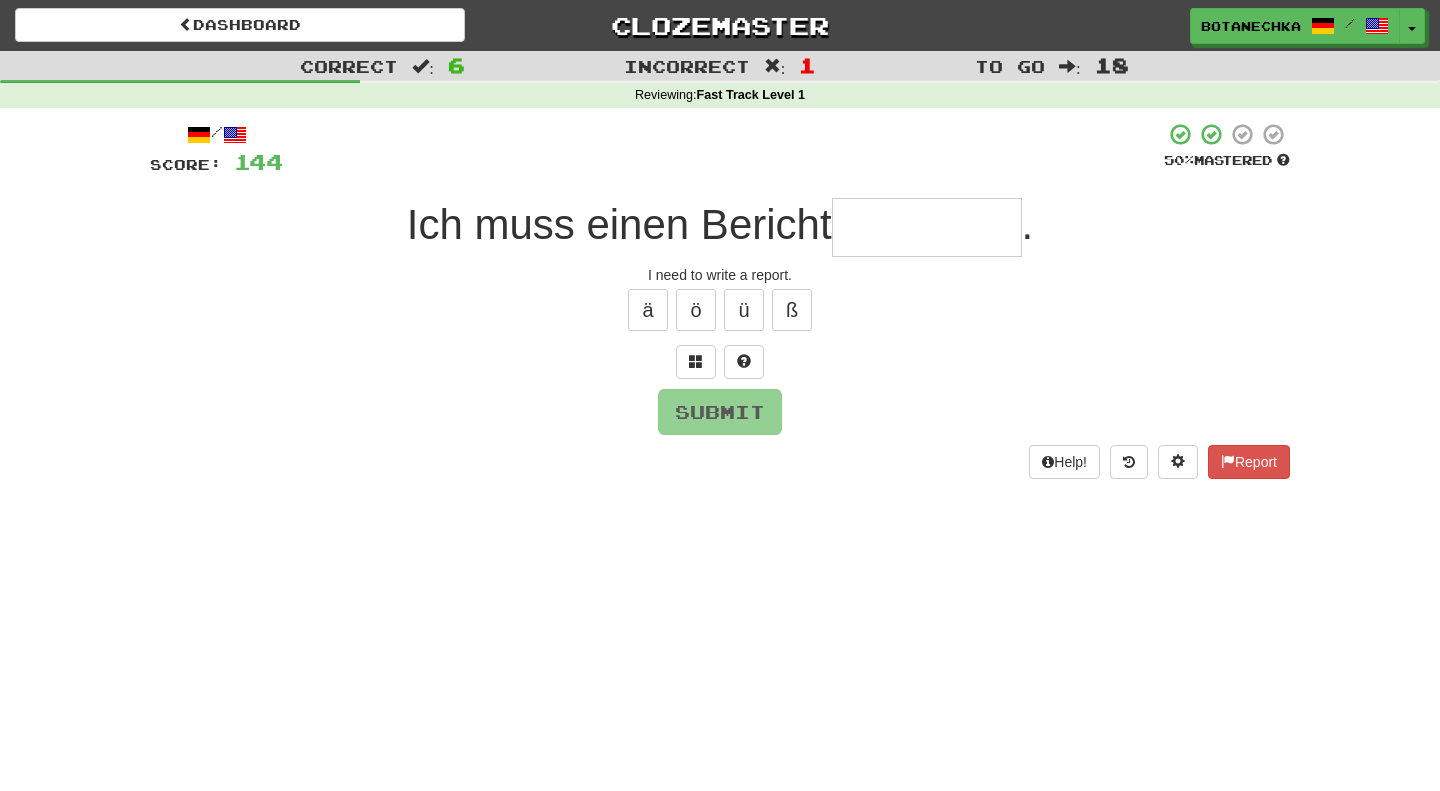 type on "*" 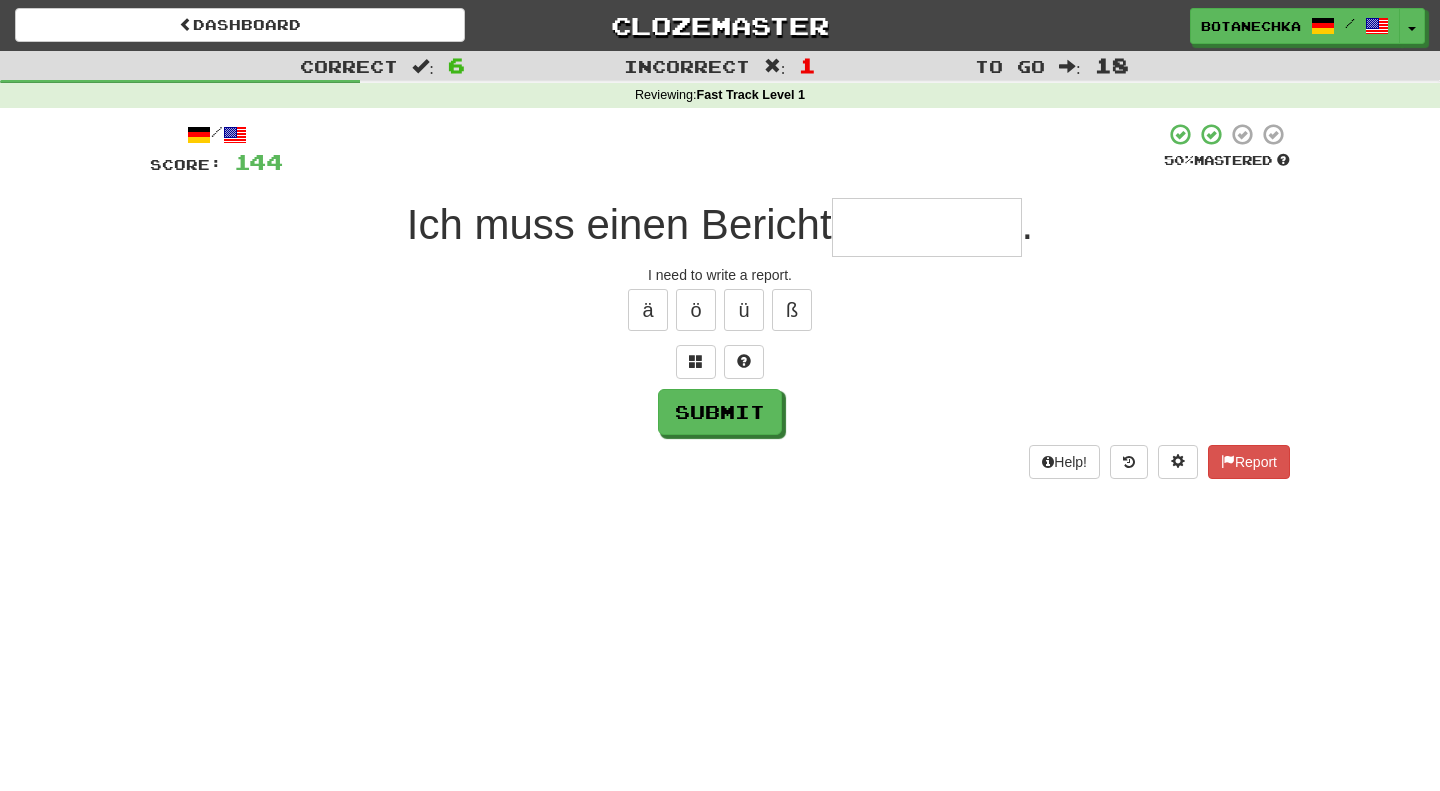 type on "*" 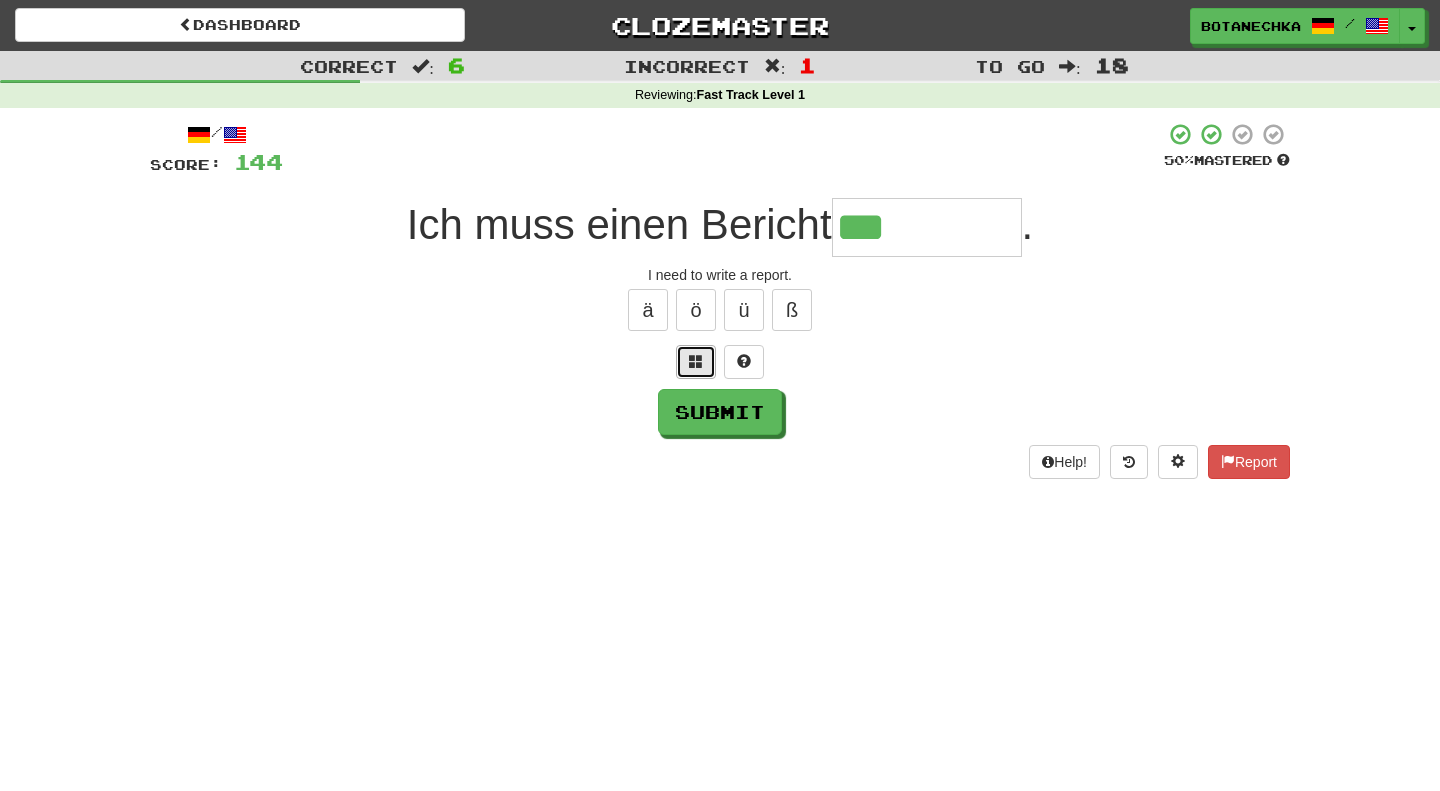 click at bounding box center (696, 362) 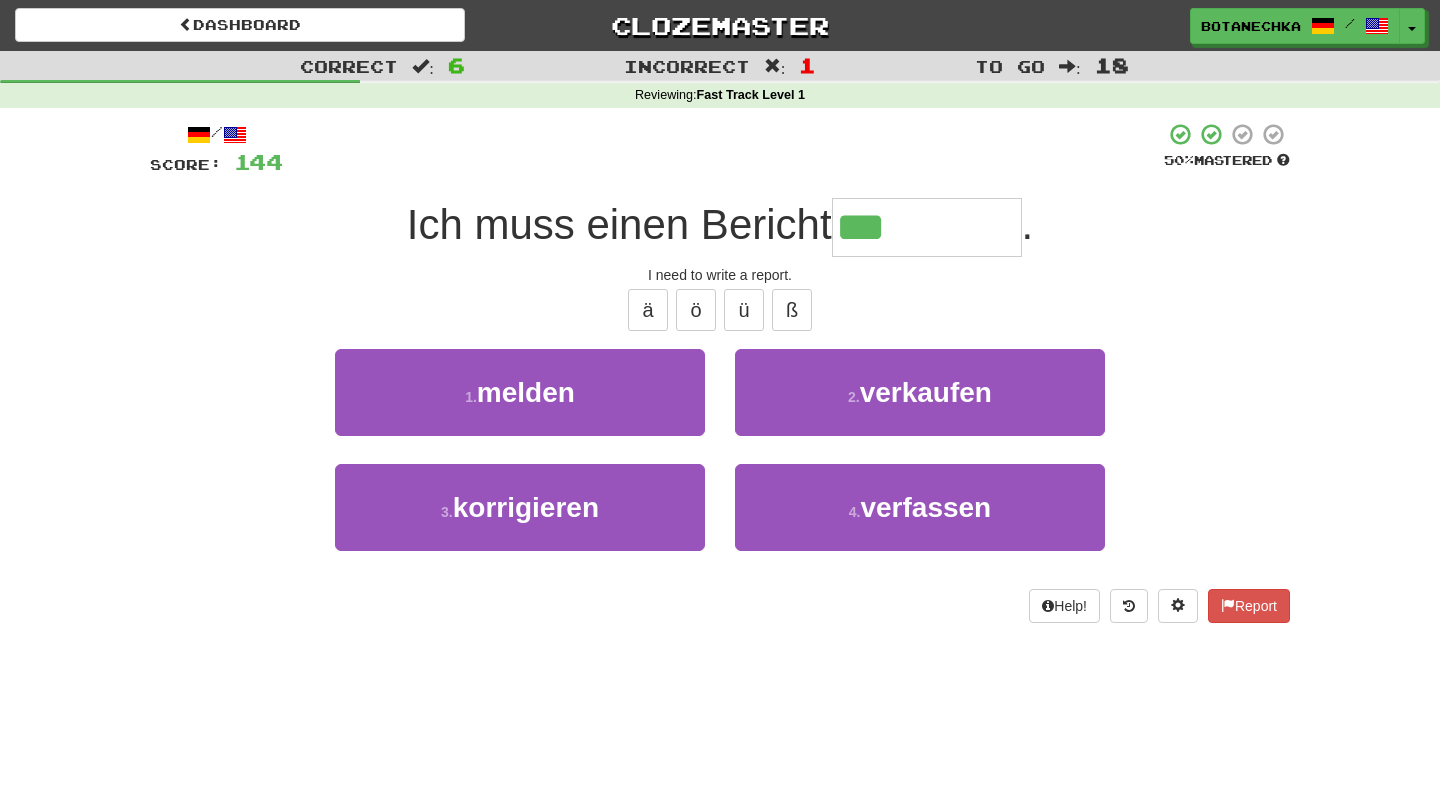 click on "***" at bounding box center (927, 227) 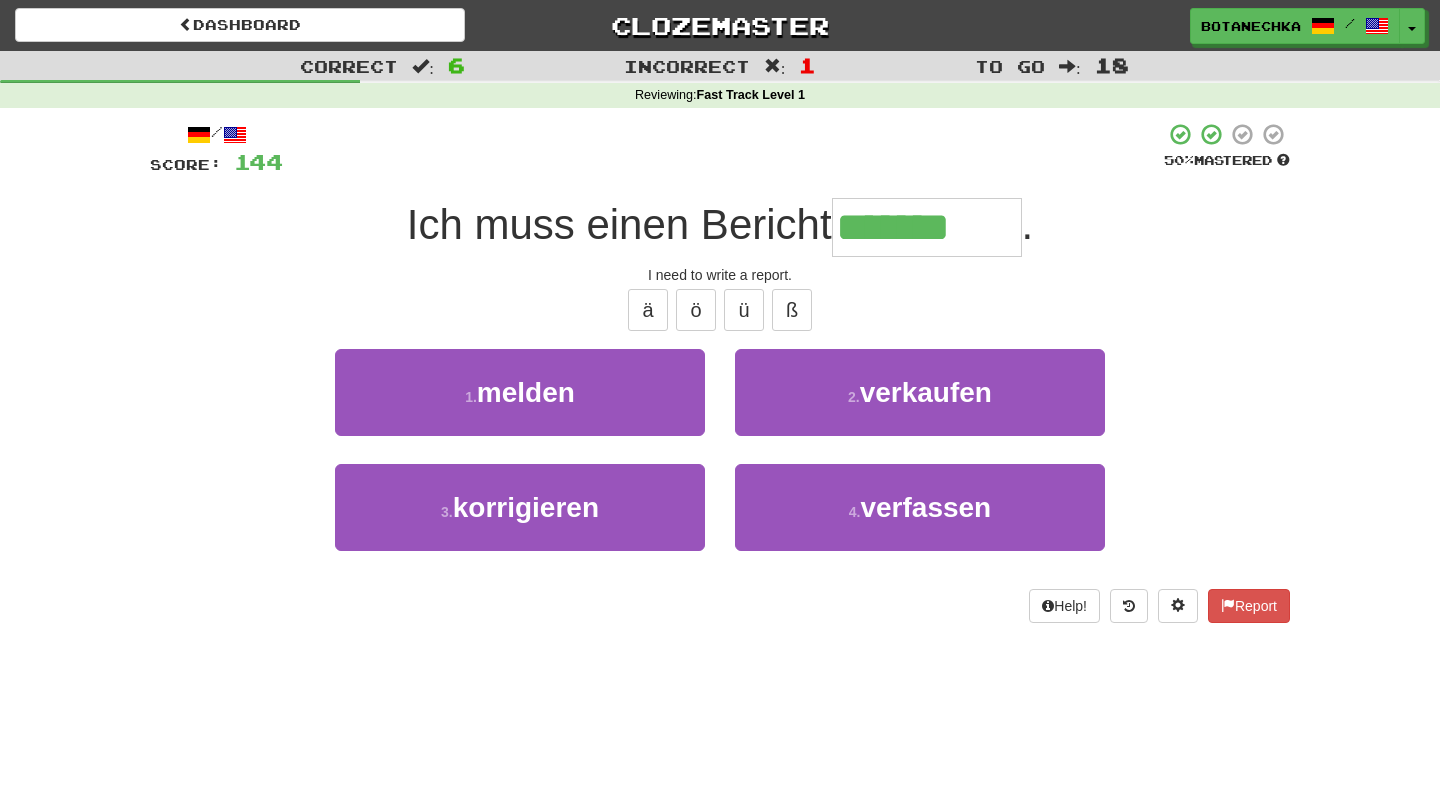 type on "*********" 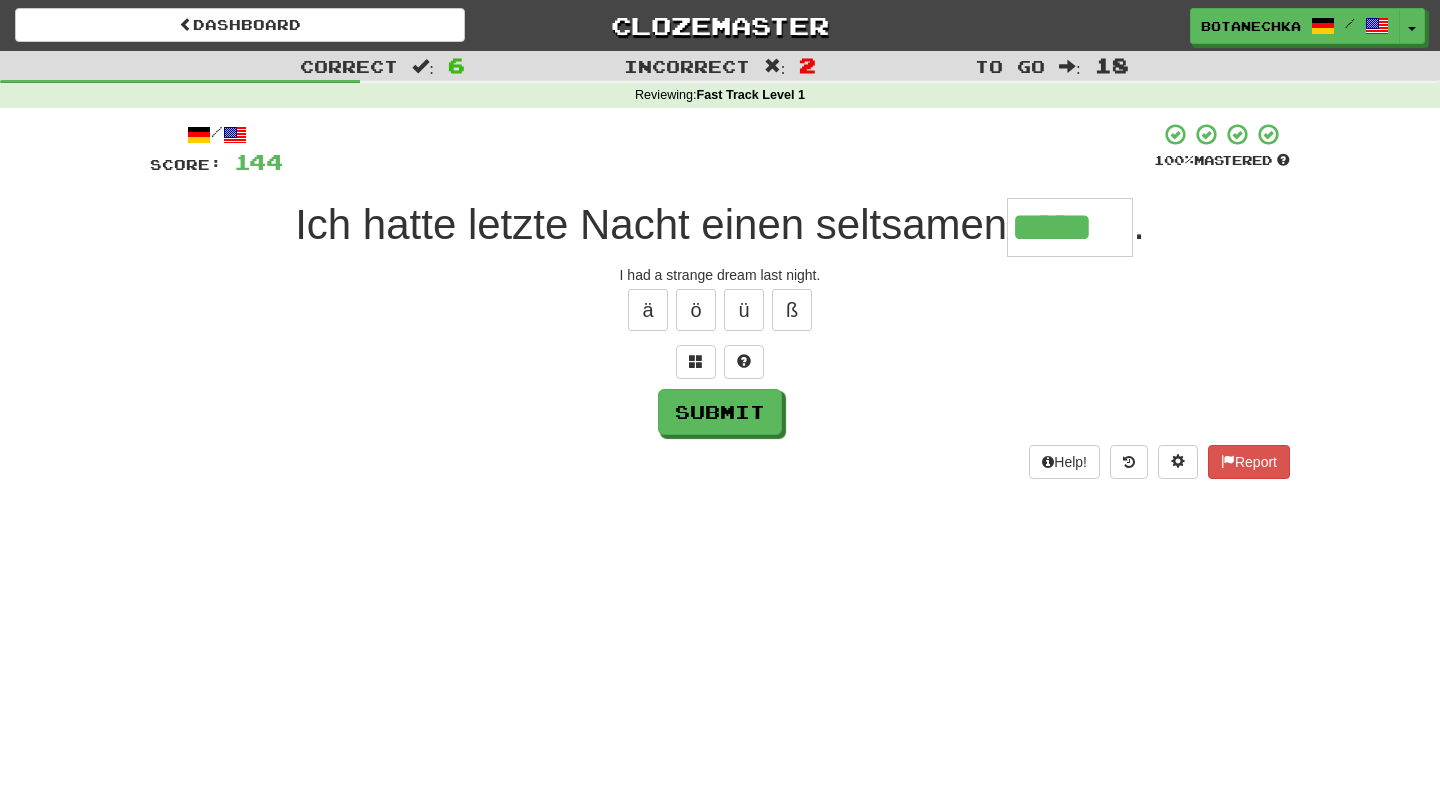 type on "*****" 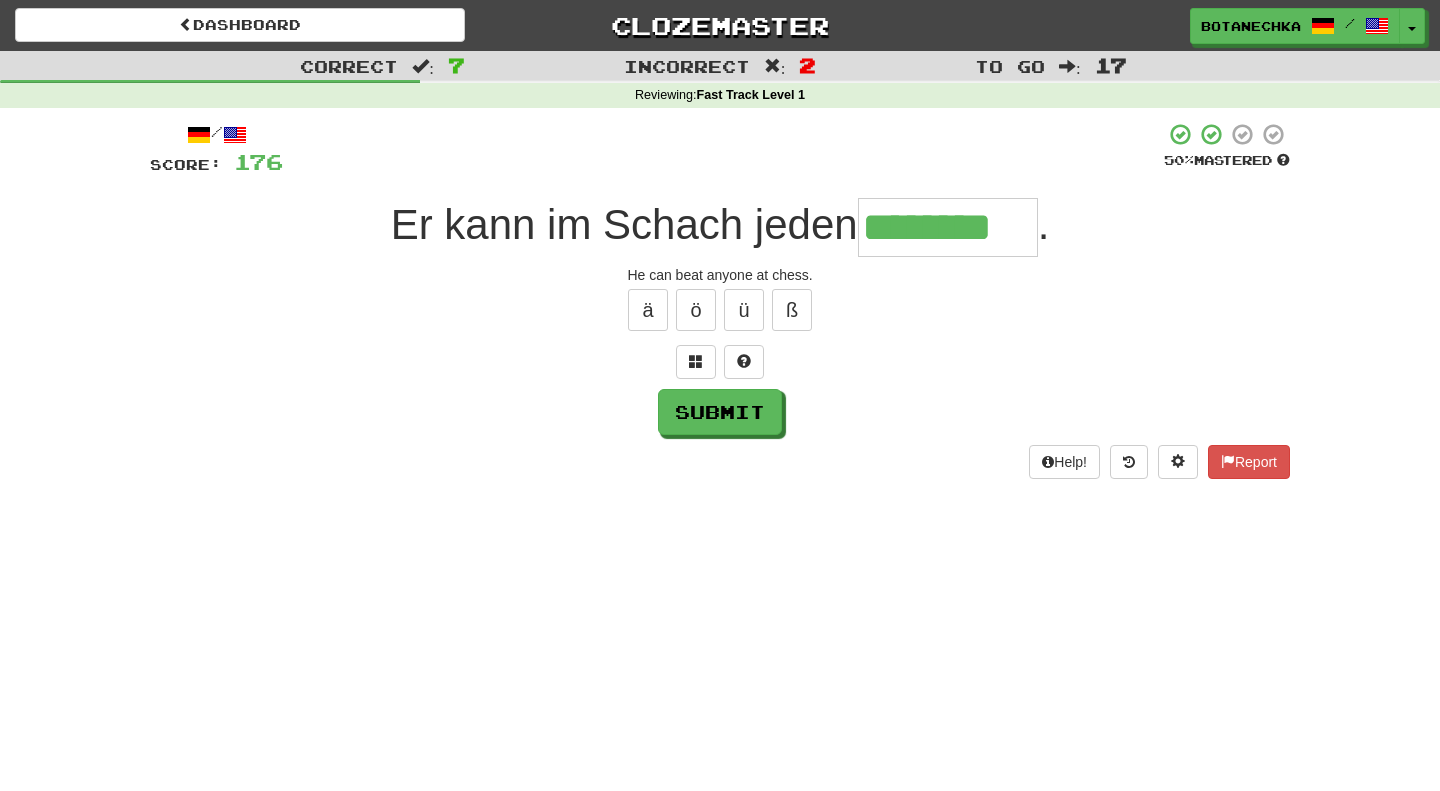 type on "********" 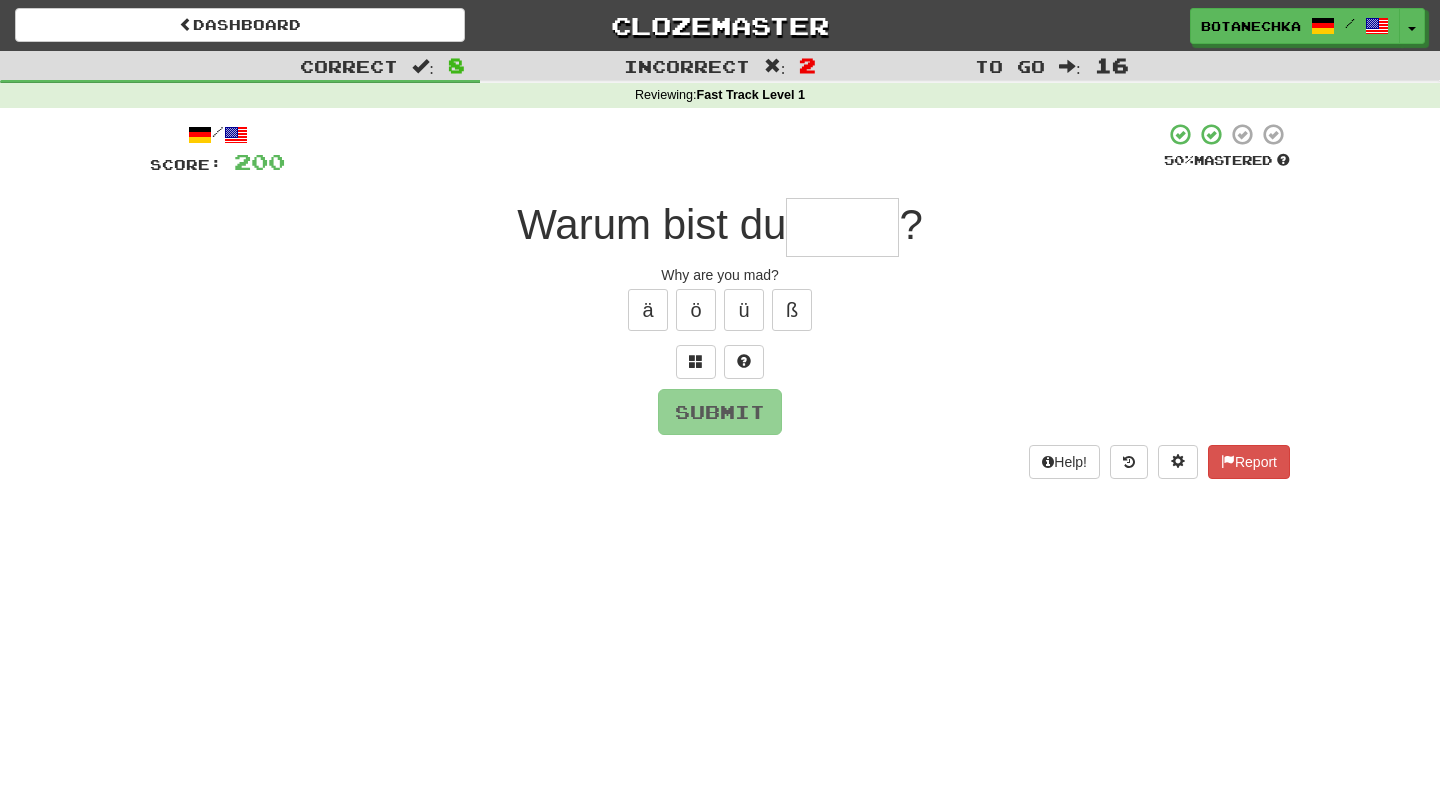type on "*" 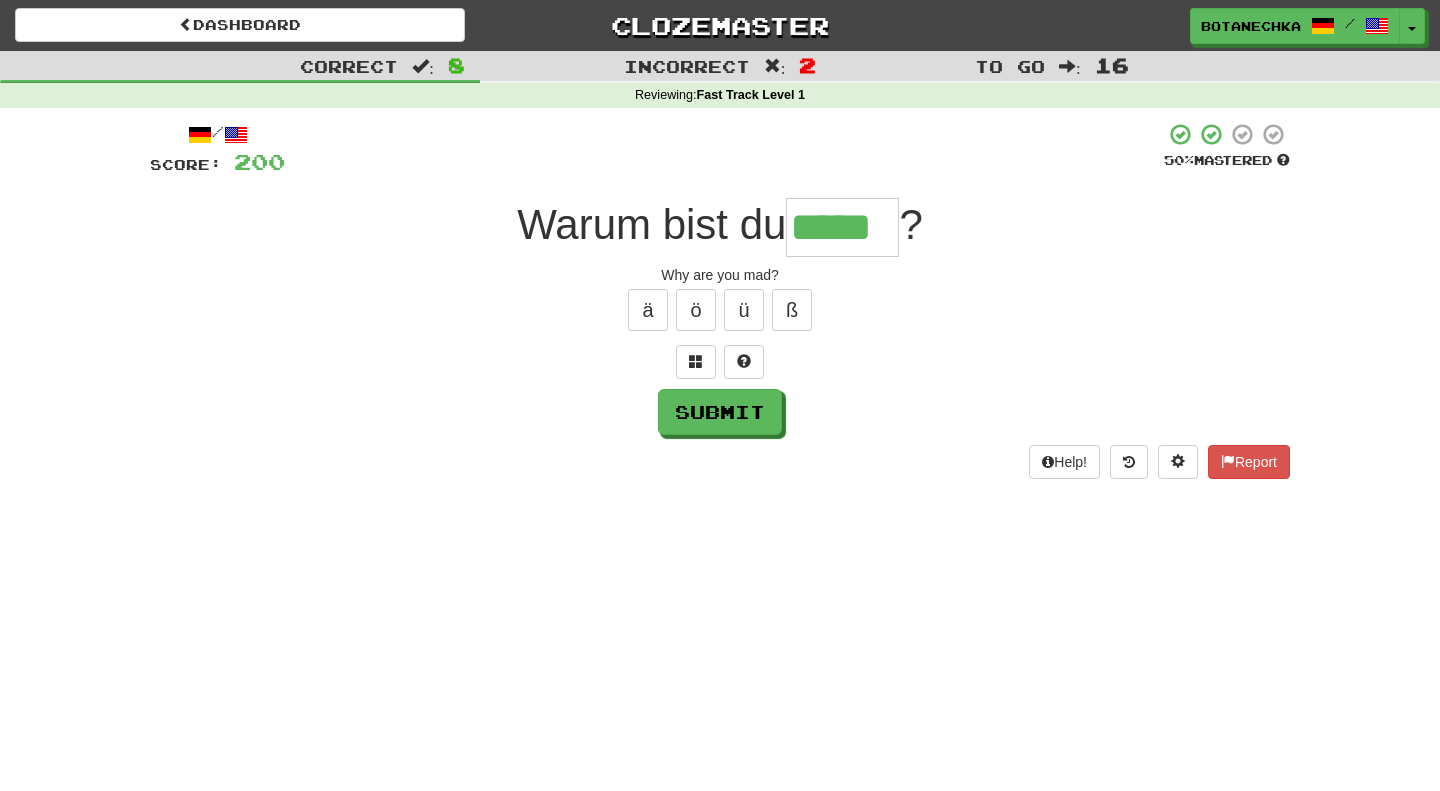 type on "*****" 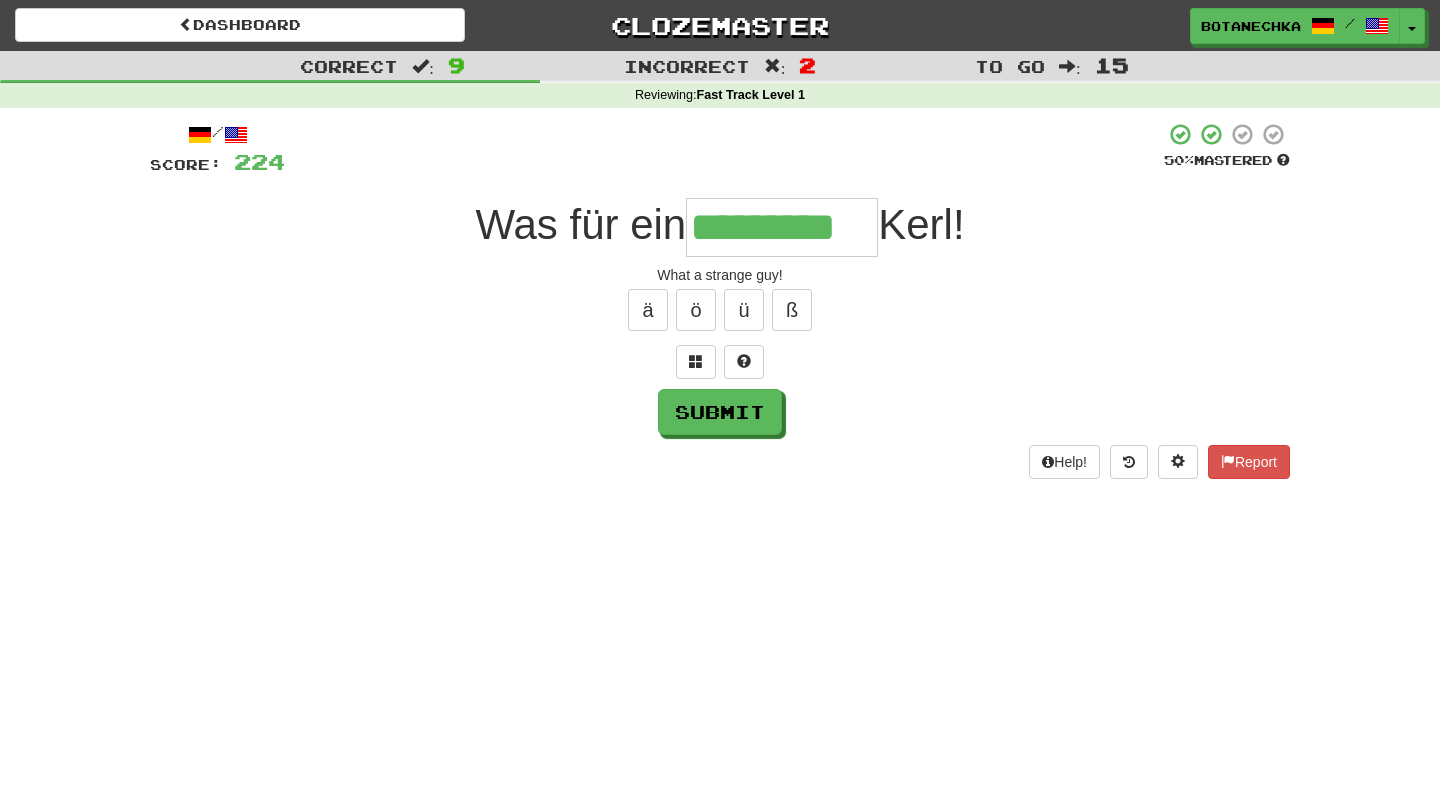 type on "*********" 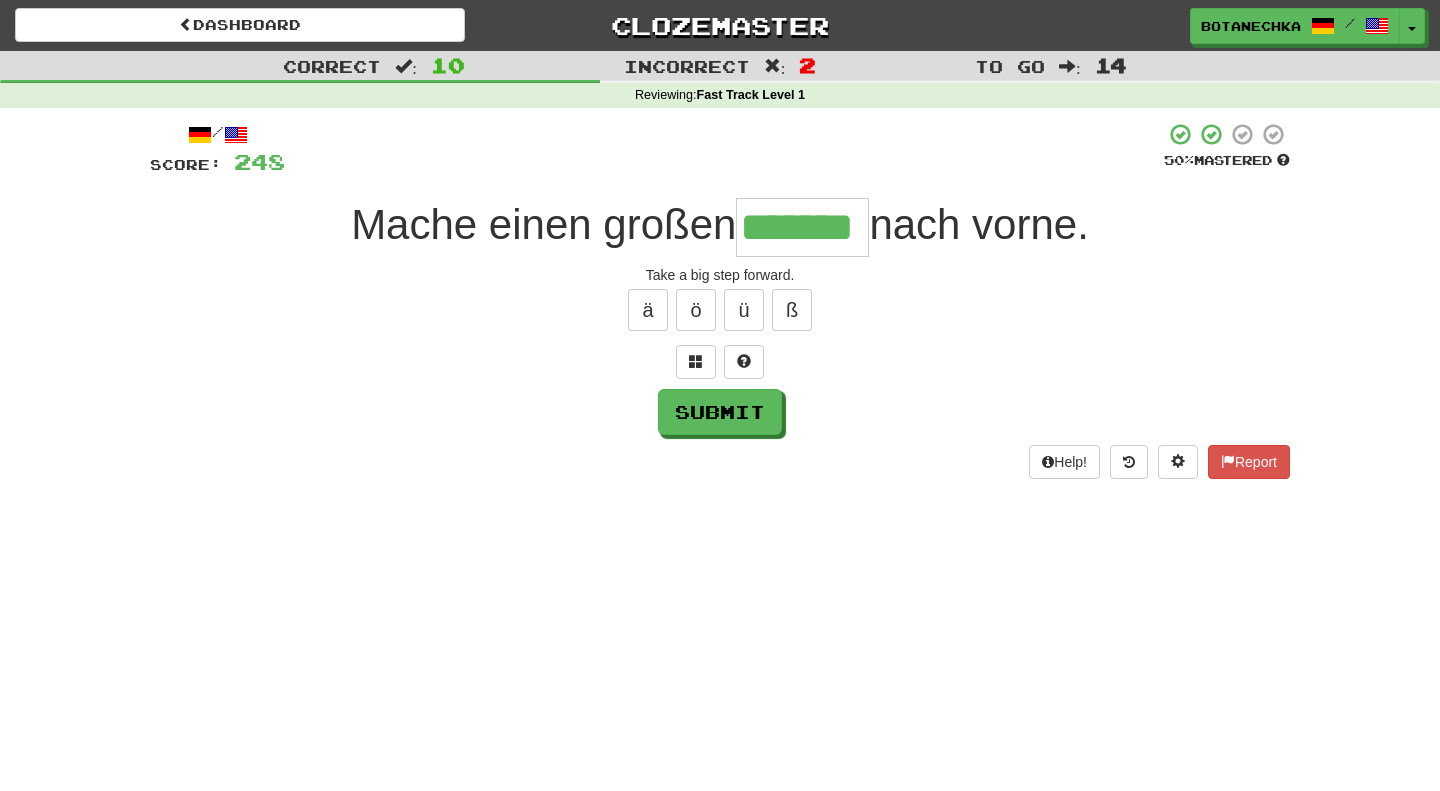 type on "*******" 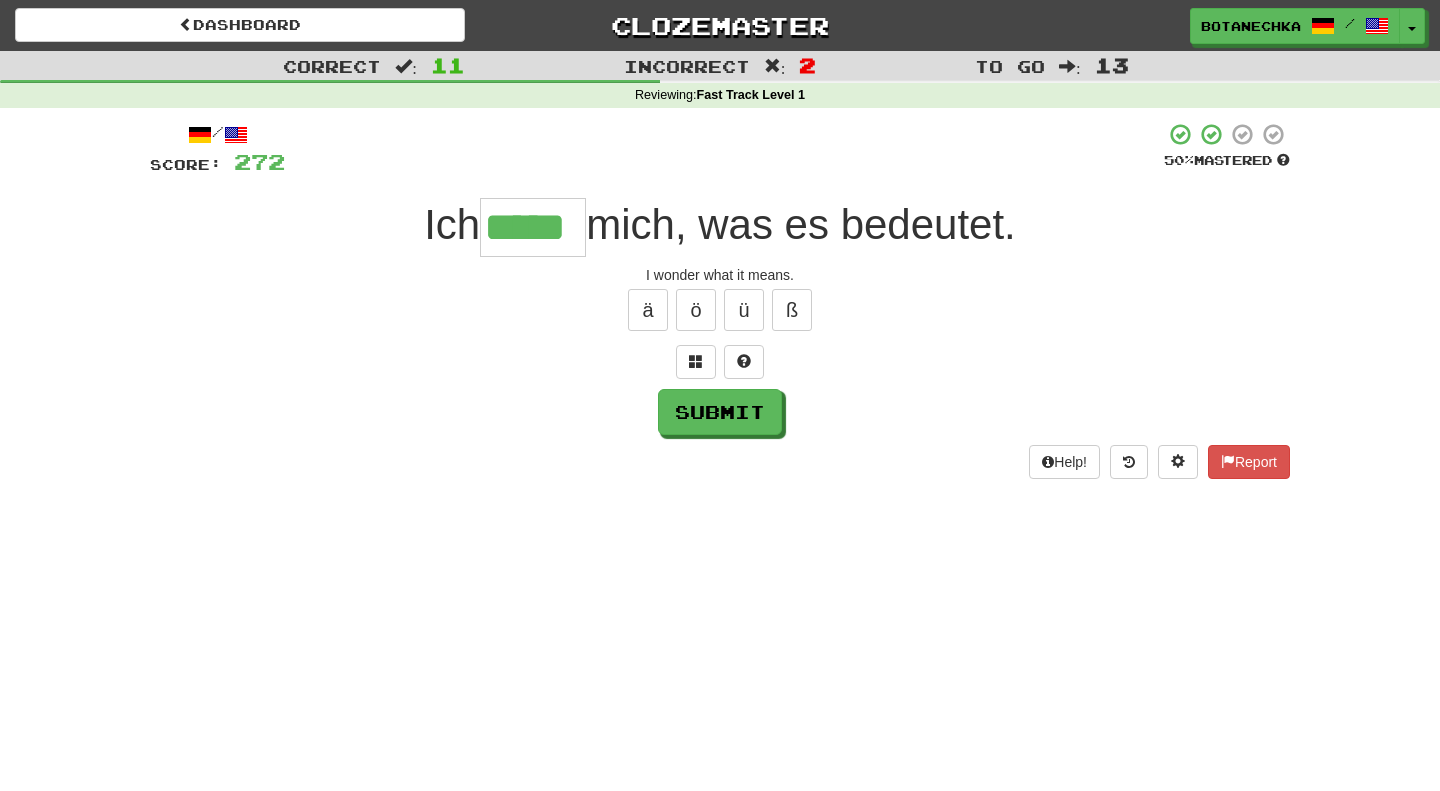 type on "*****" 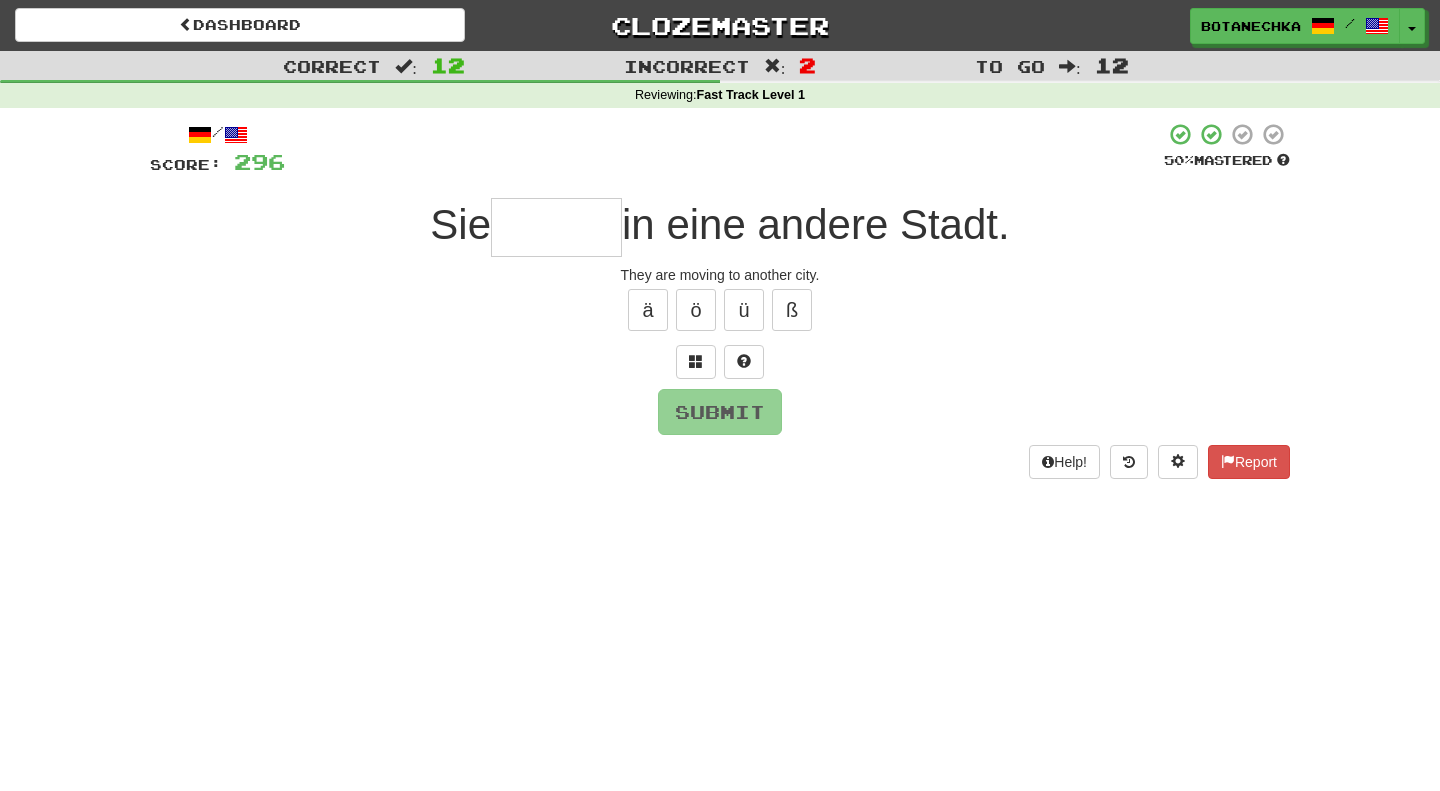 type on "*" 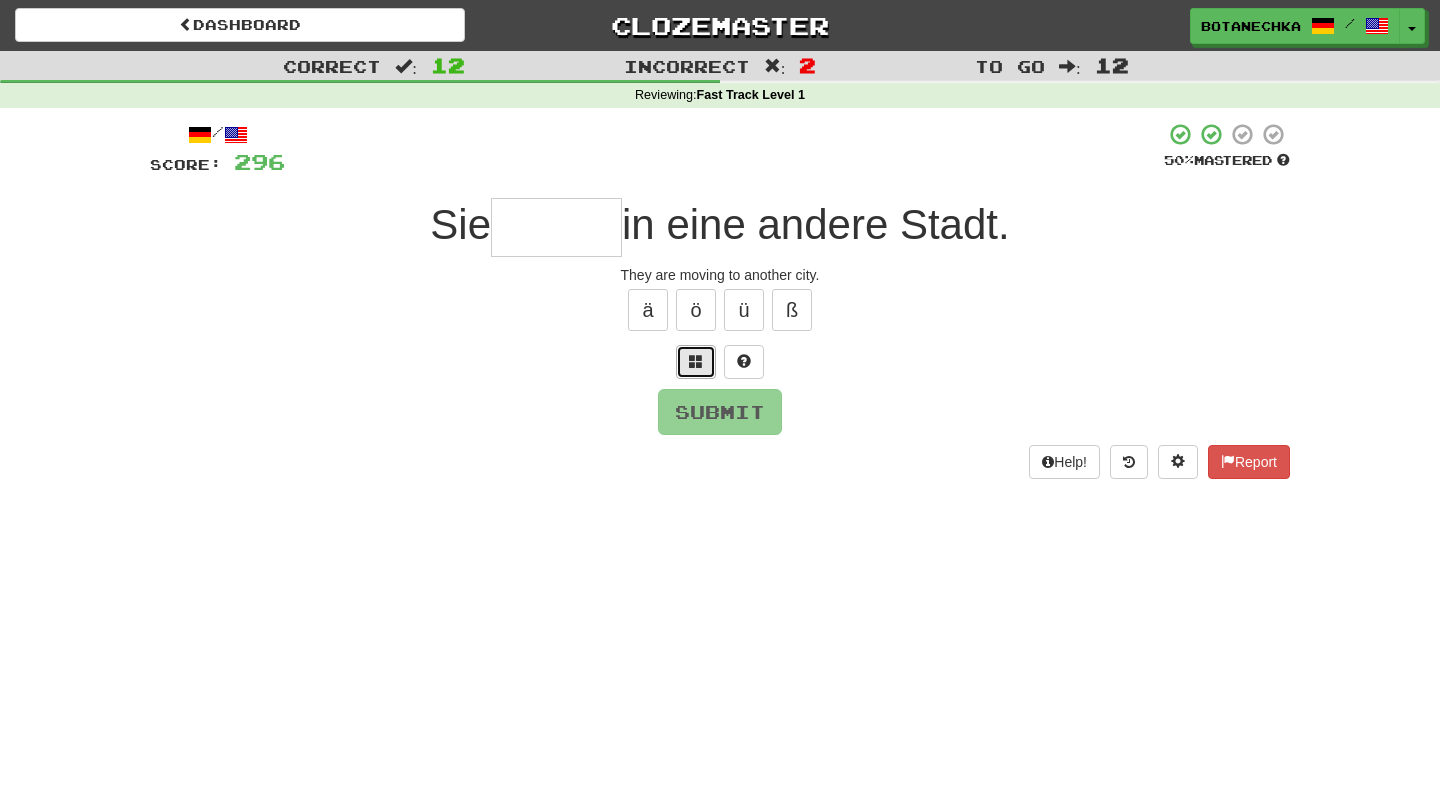 click at bounding box center [696, 362] 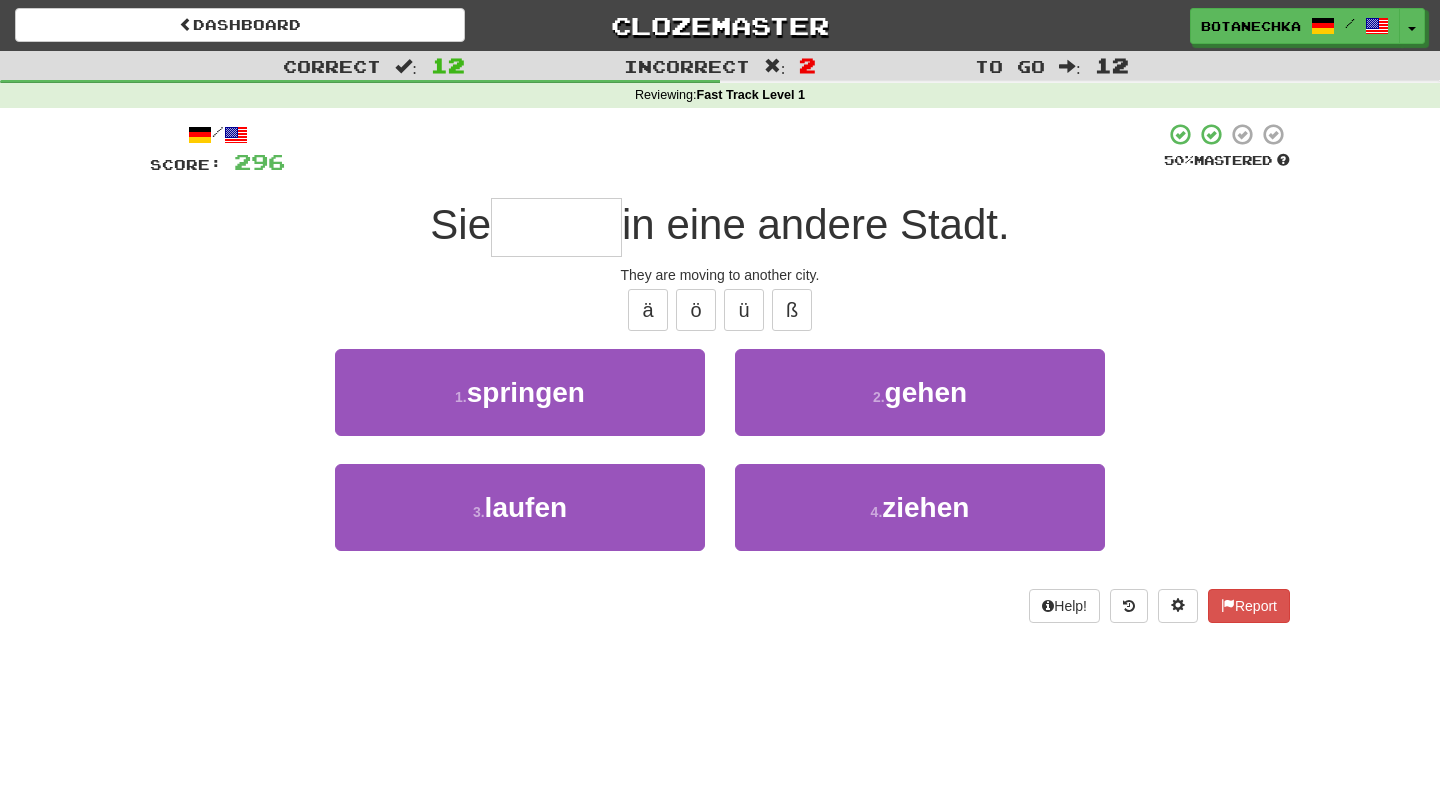 click at bounding box center (556, 227) 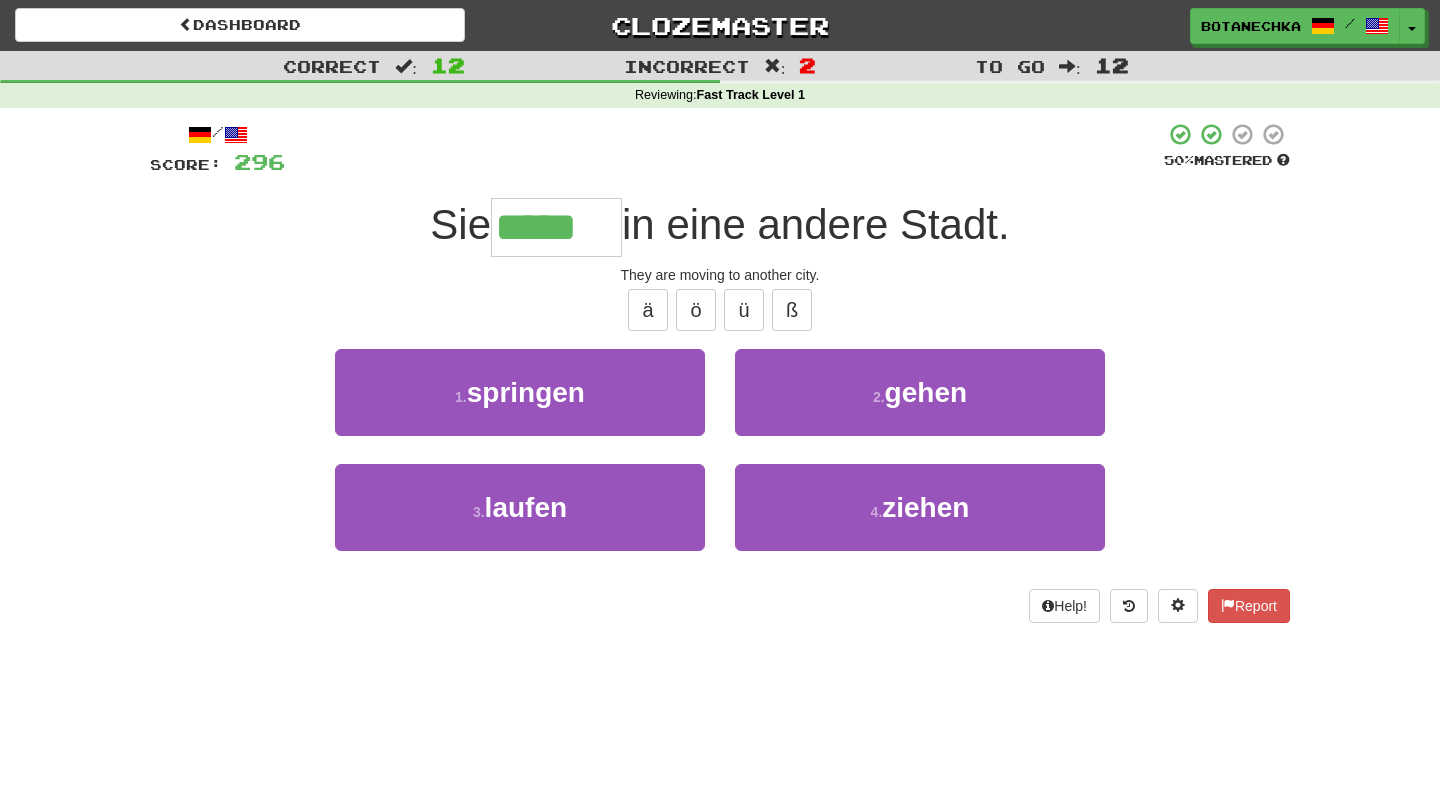 type on "******" 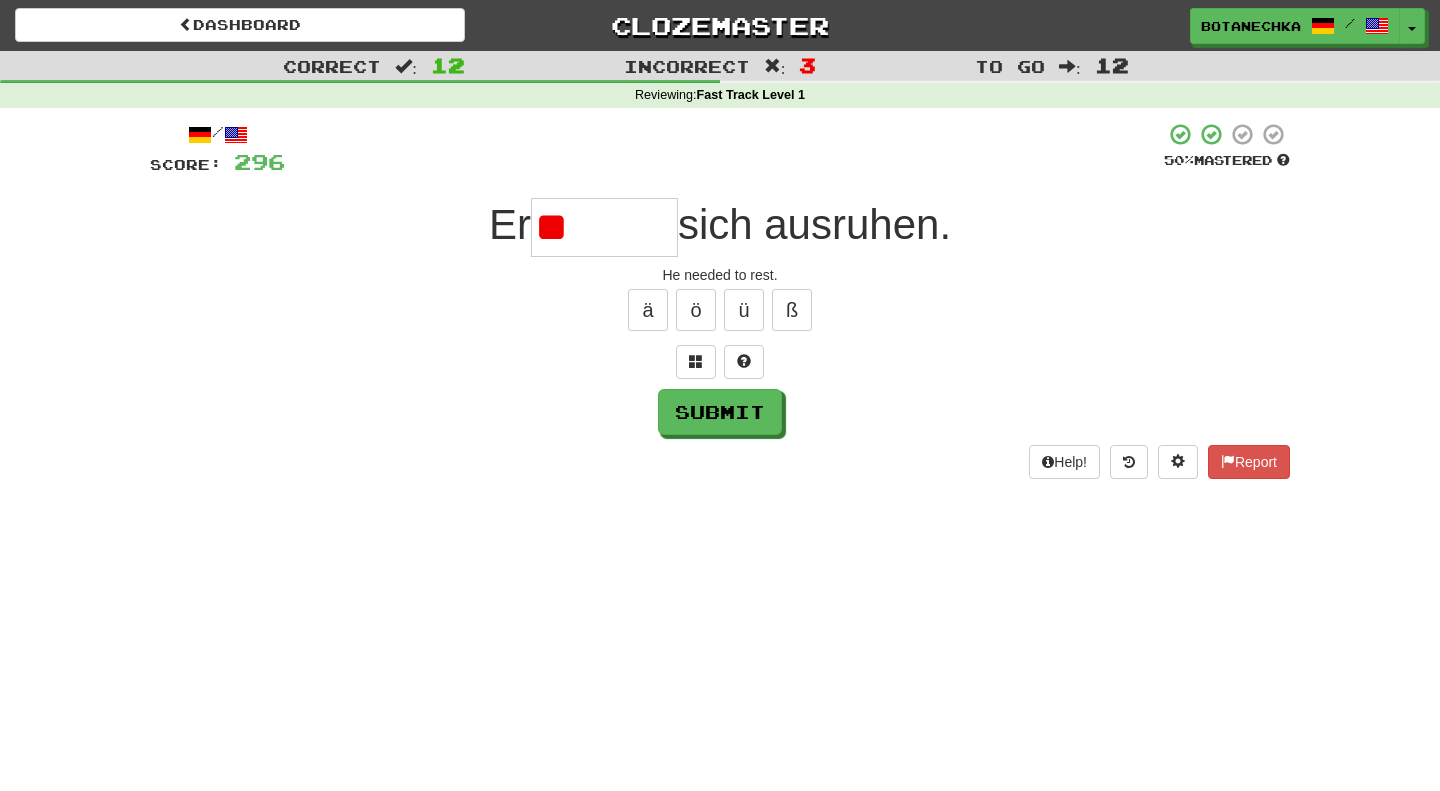 type on "*" 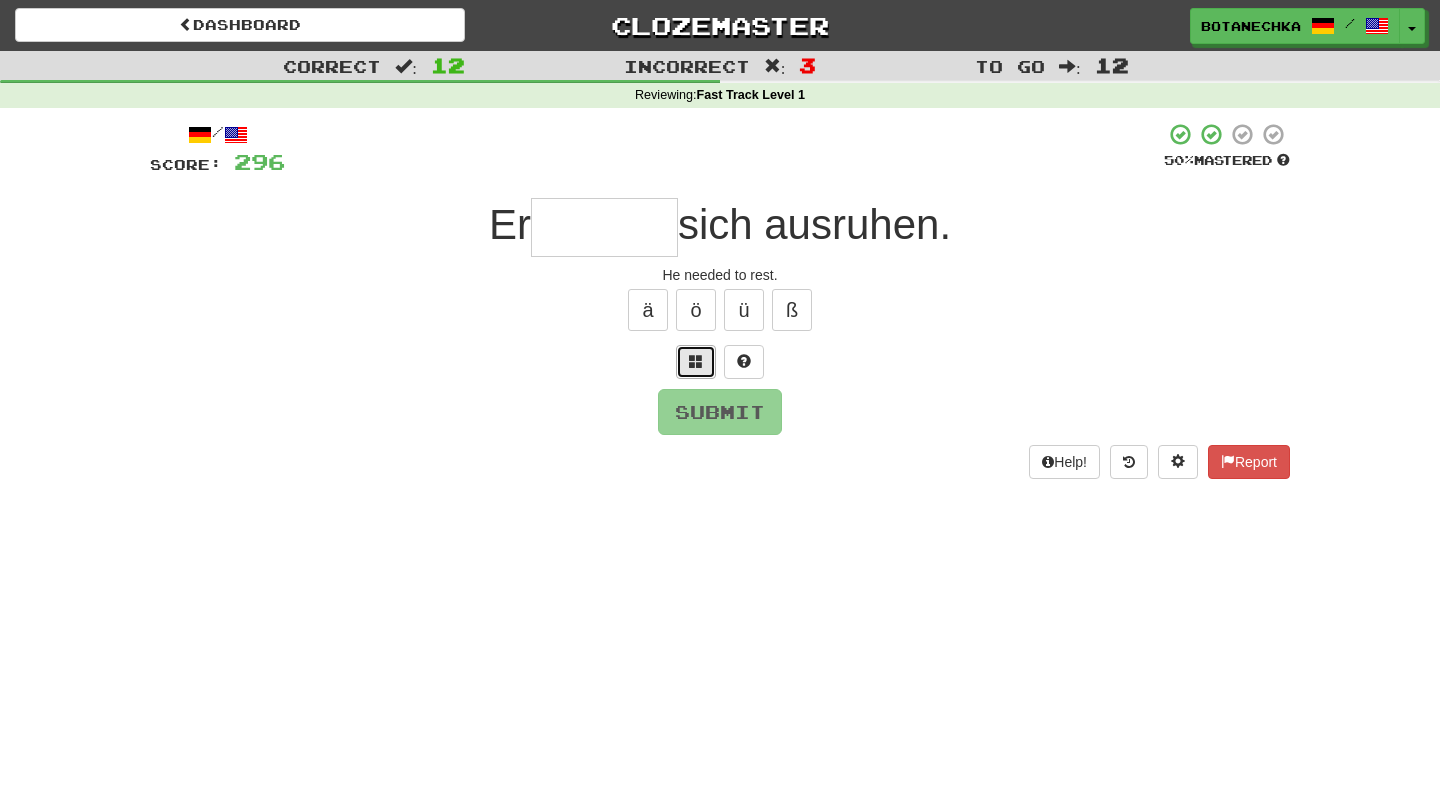 click at bounding box center (696, 361) 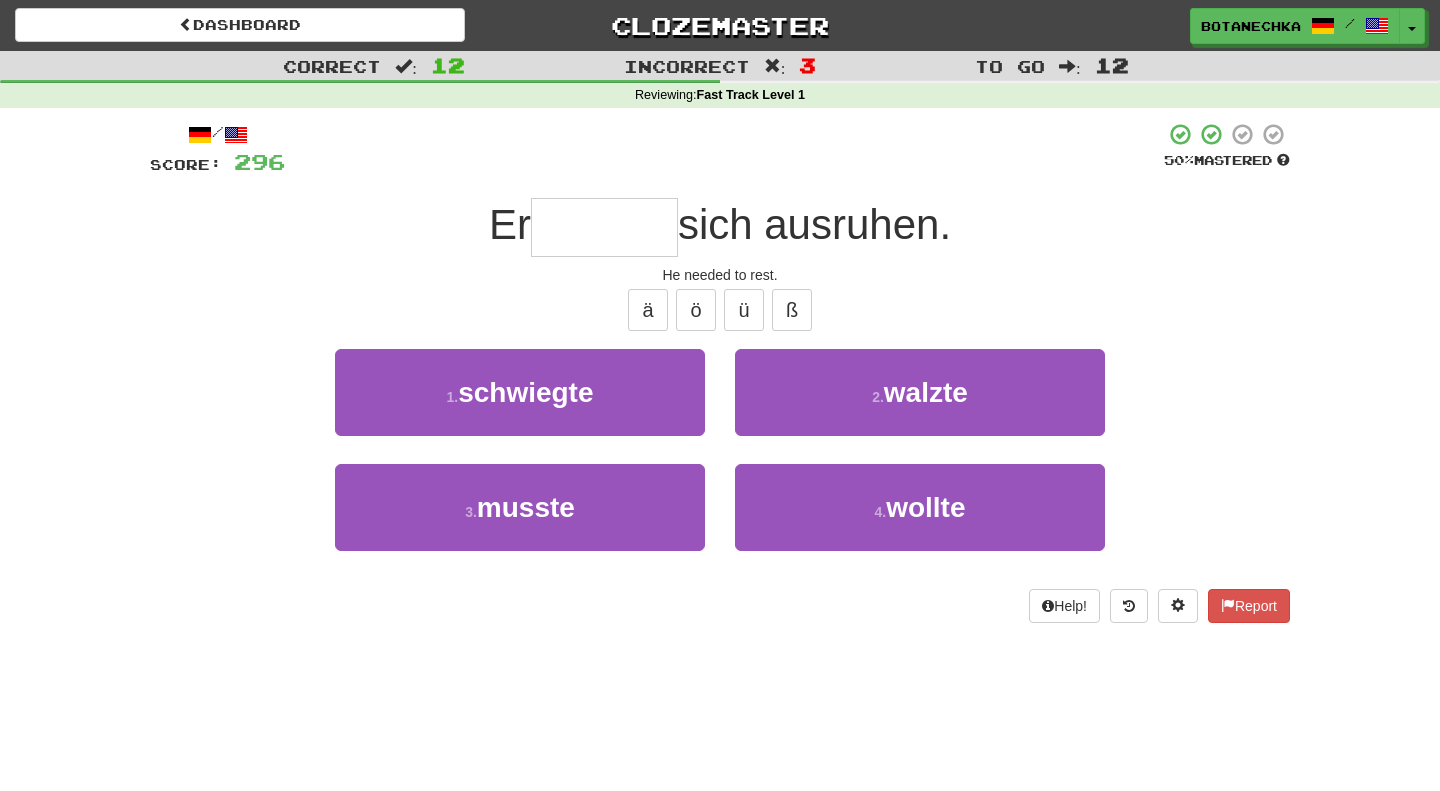 click at bounding box center [604, 227] 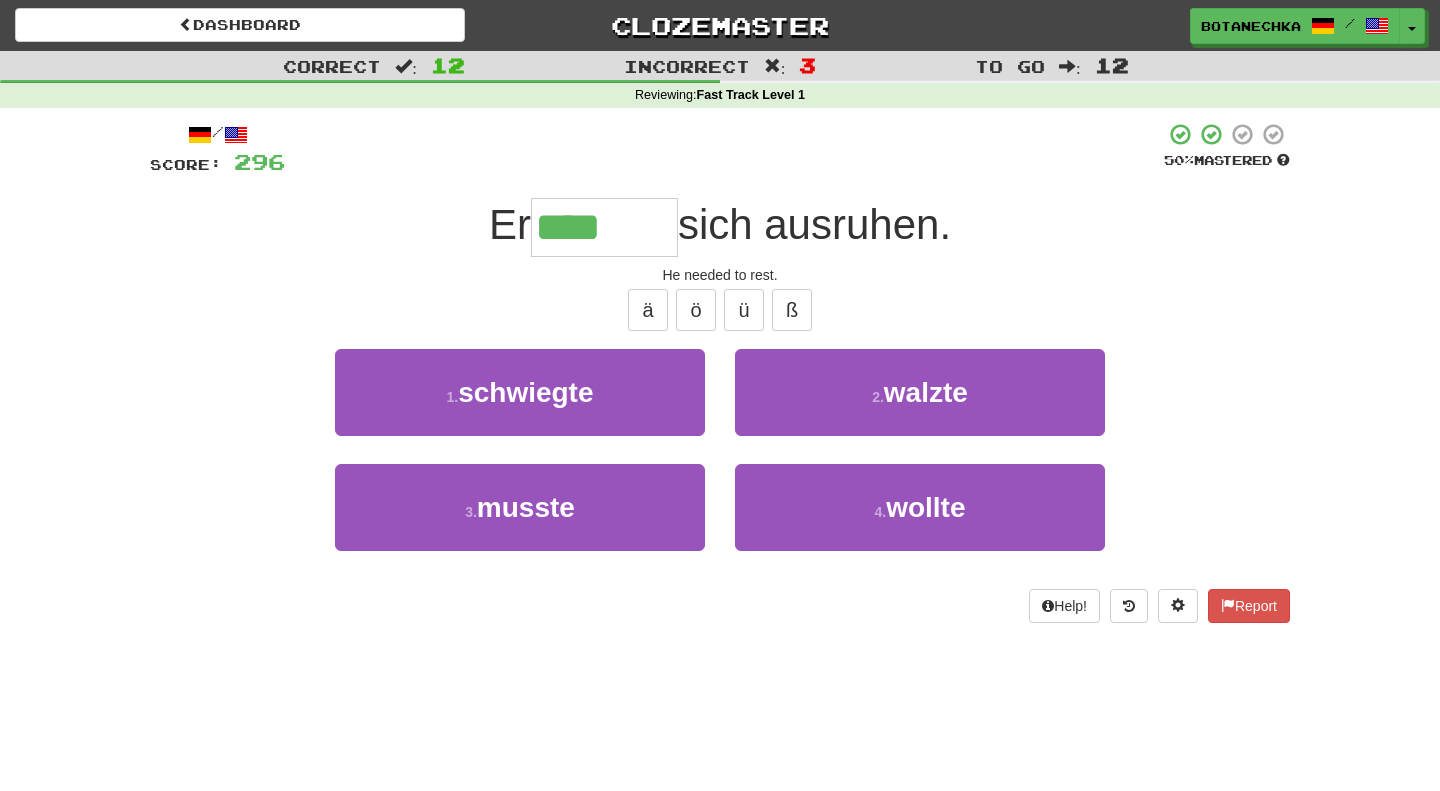 type on "******" 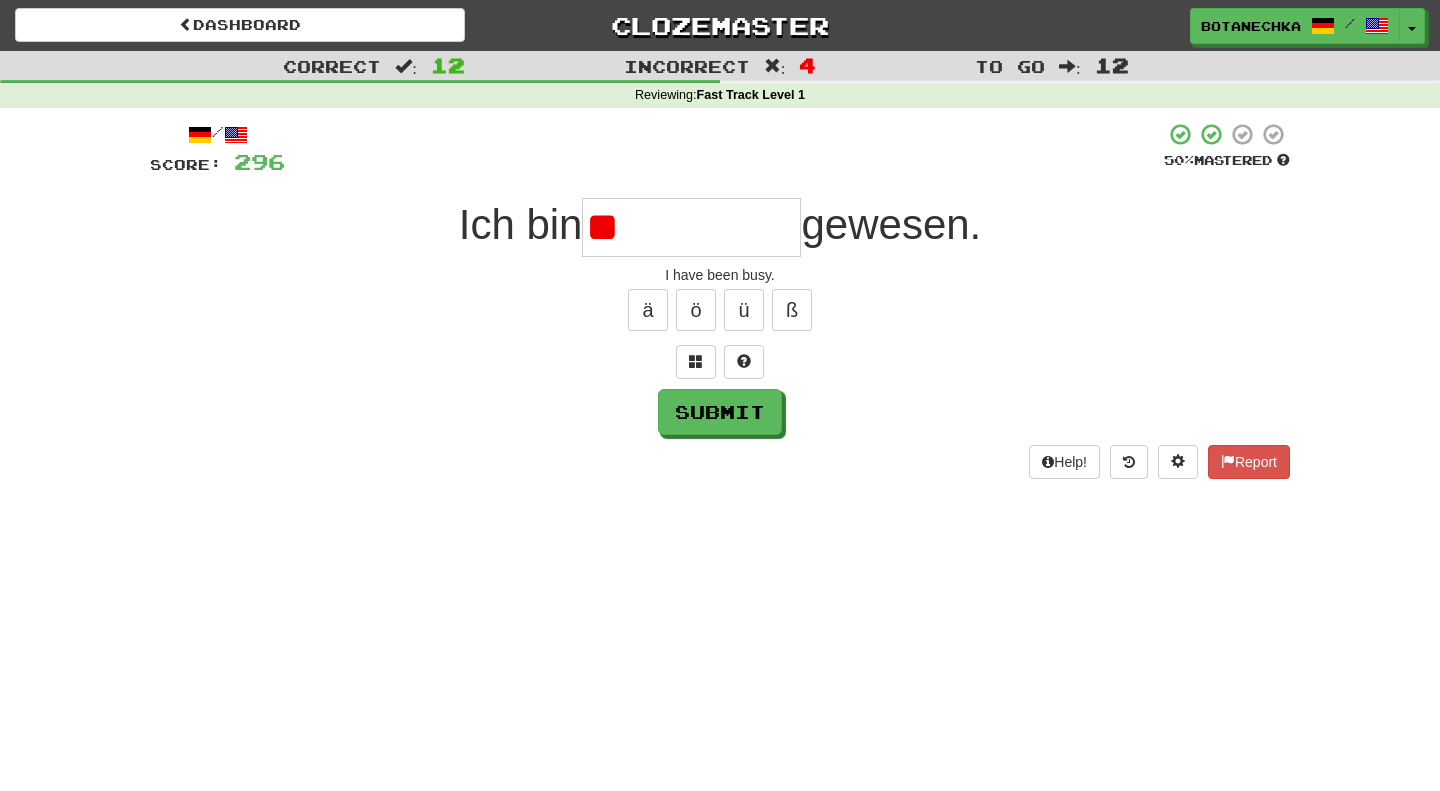 type on "*" 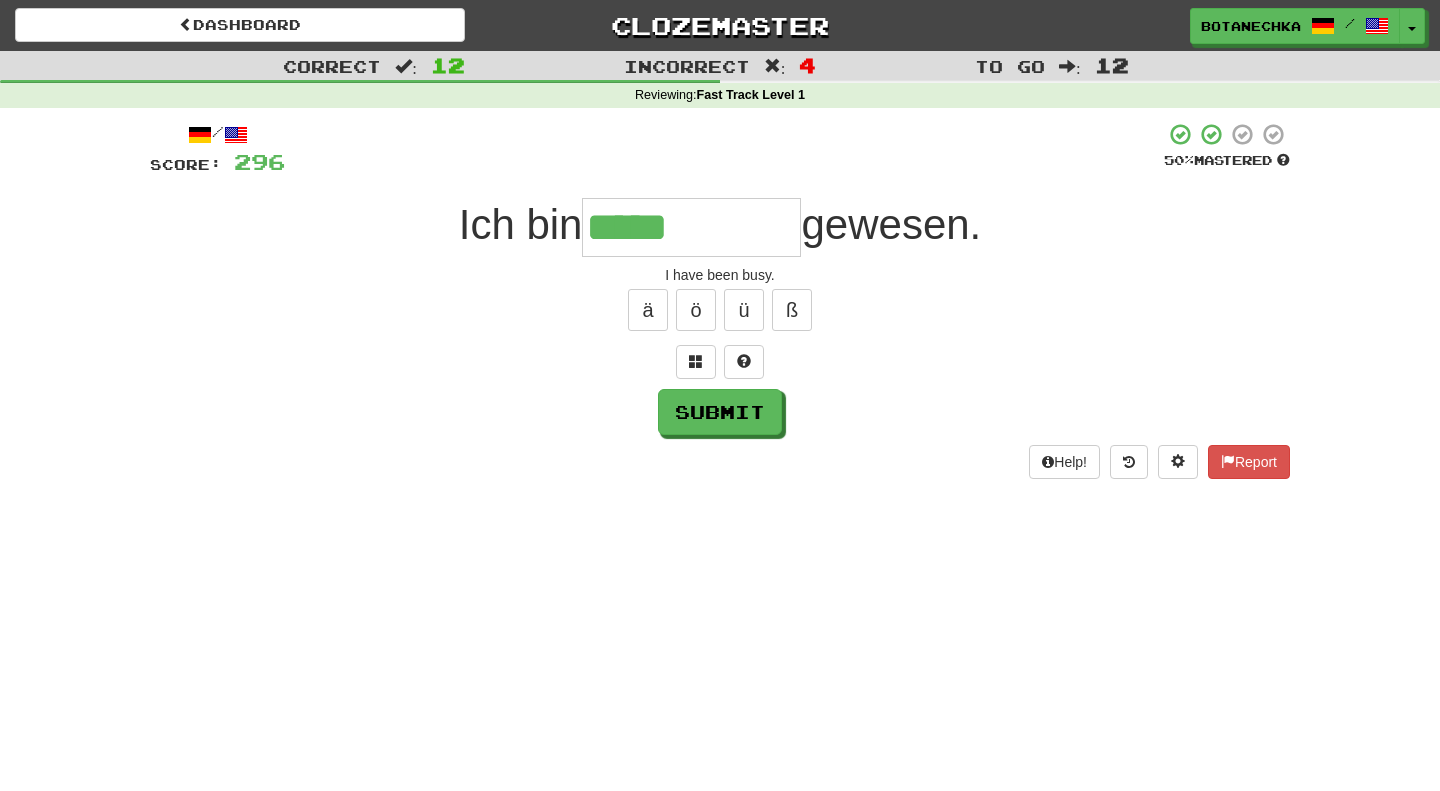 click on "ä ö ü ß" at bounding box center [720, 310] 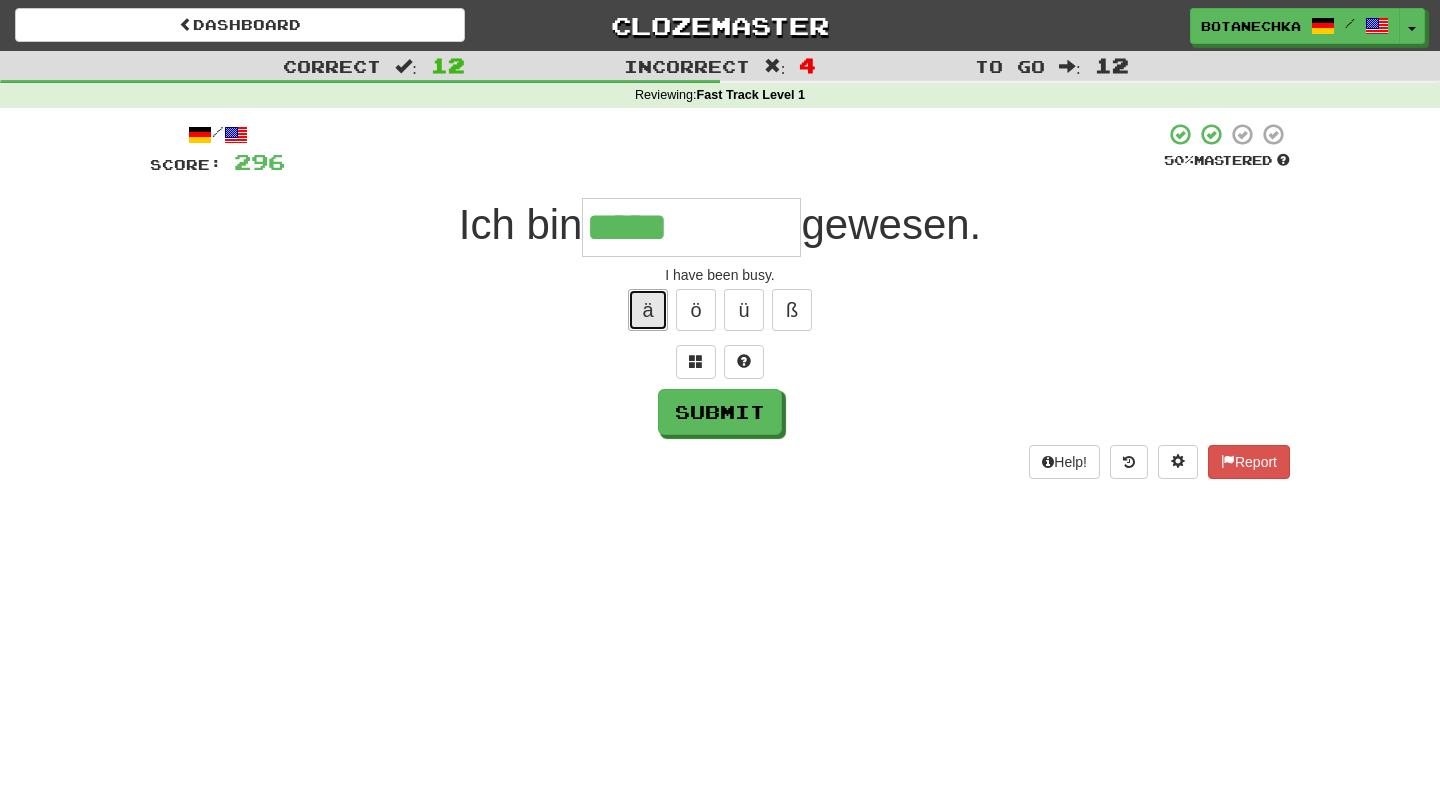 click on "ä" at bounding box center [648, 310] 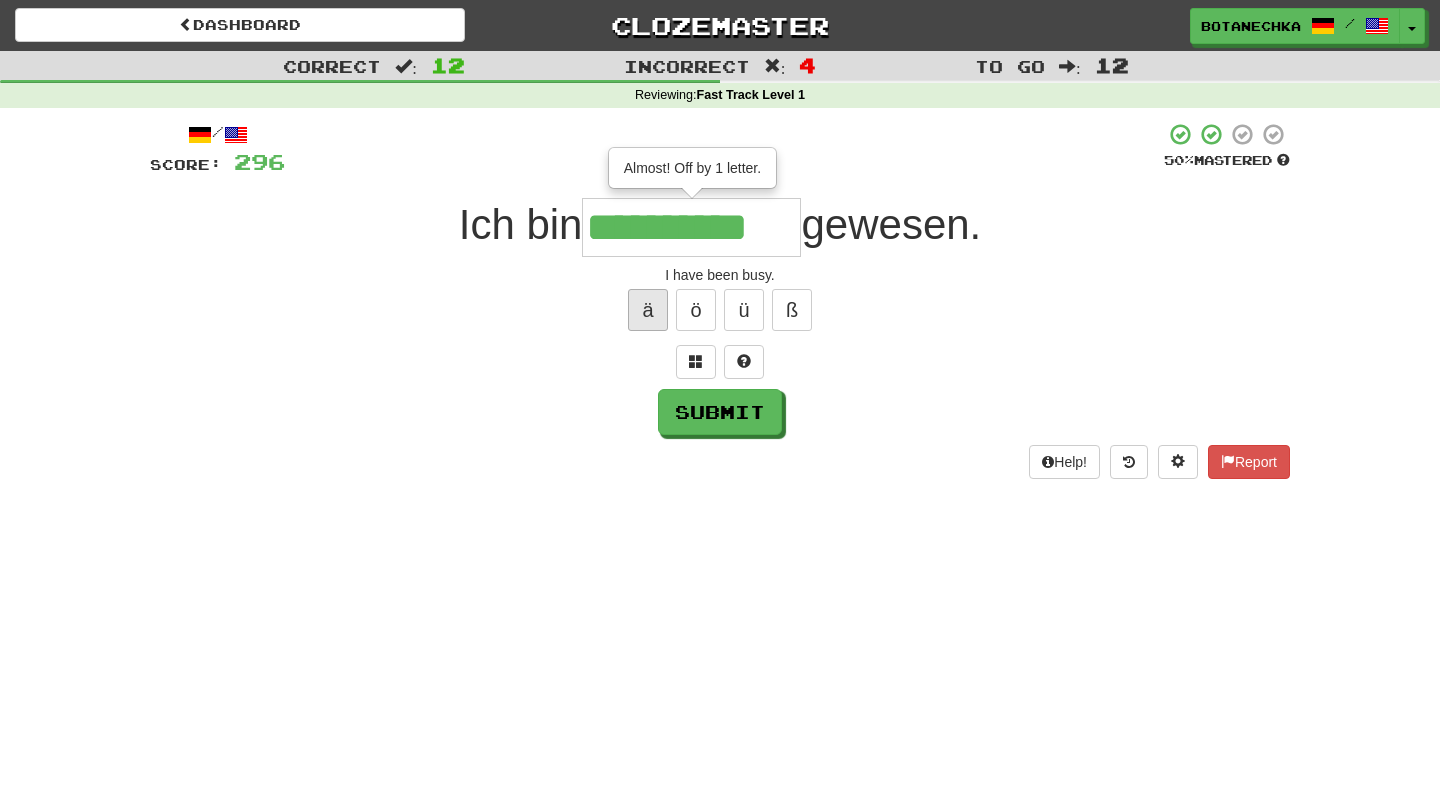 scroll, scrollTop: 0, scrollLeft: 0, axis: both 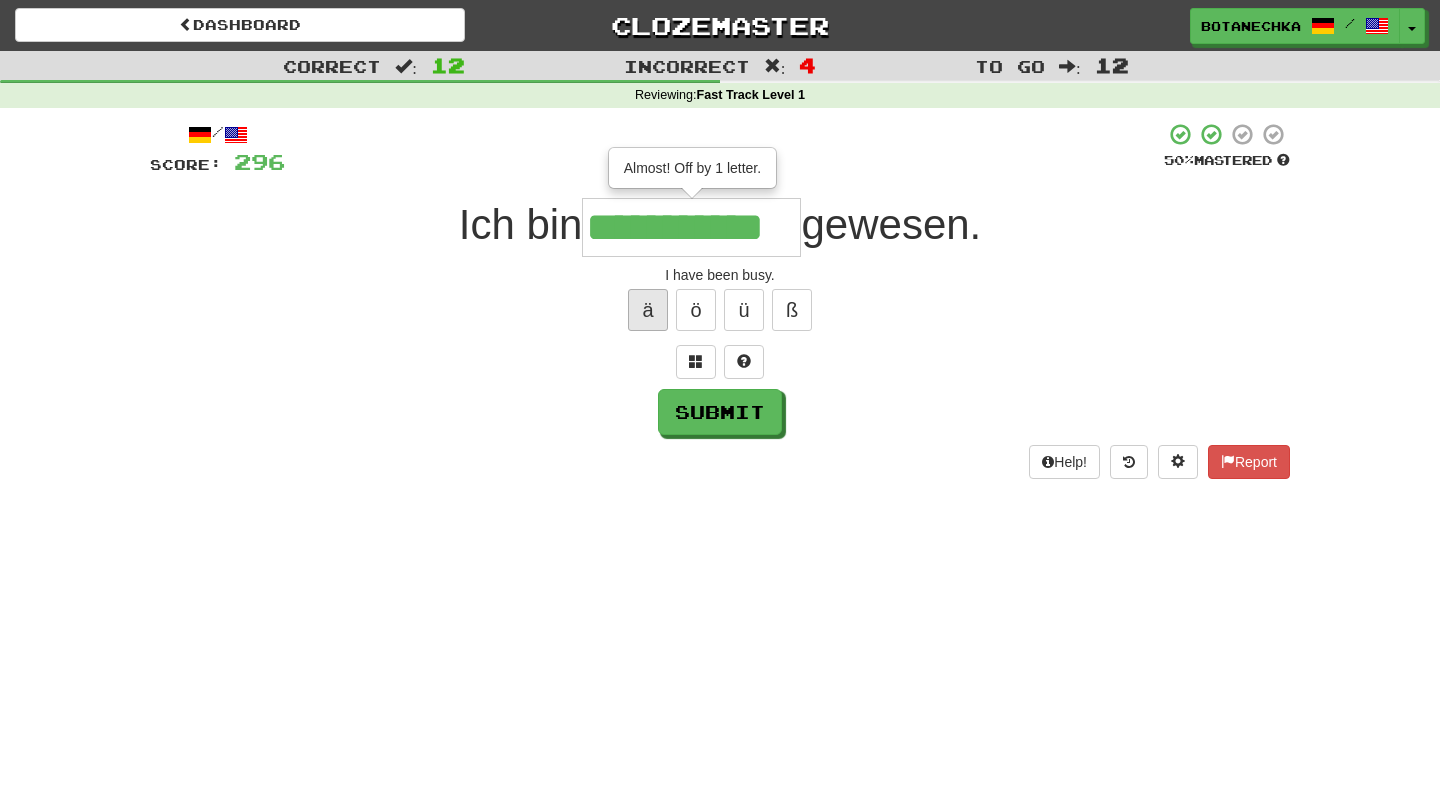 type on "**********" 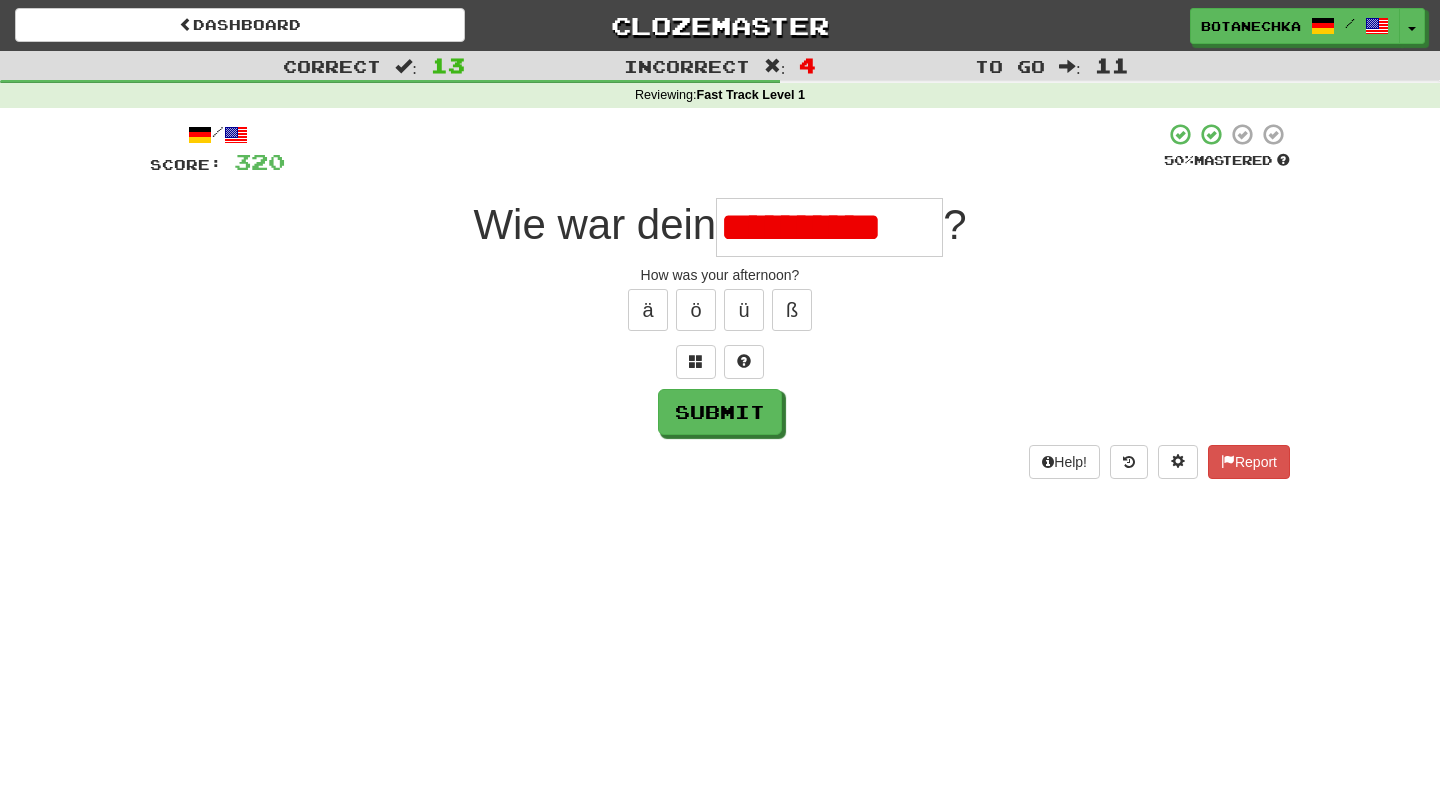 scroll, scrollTop: 0, scrollLeft: 0, axis: both 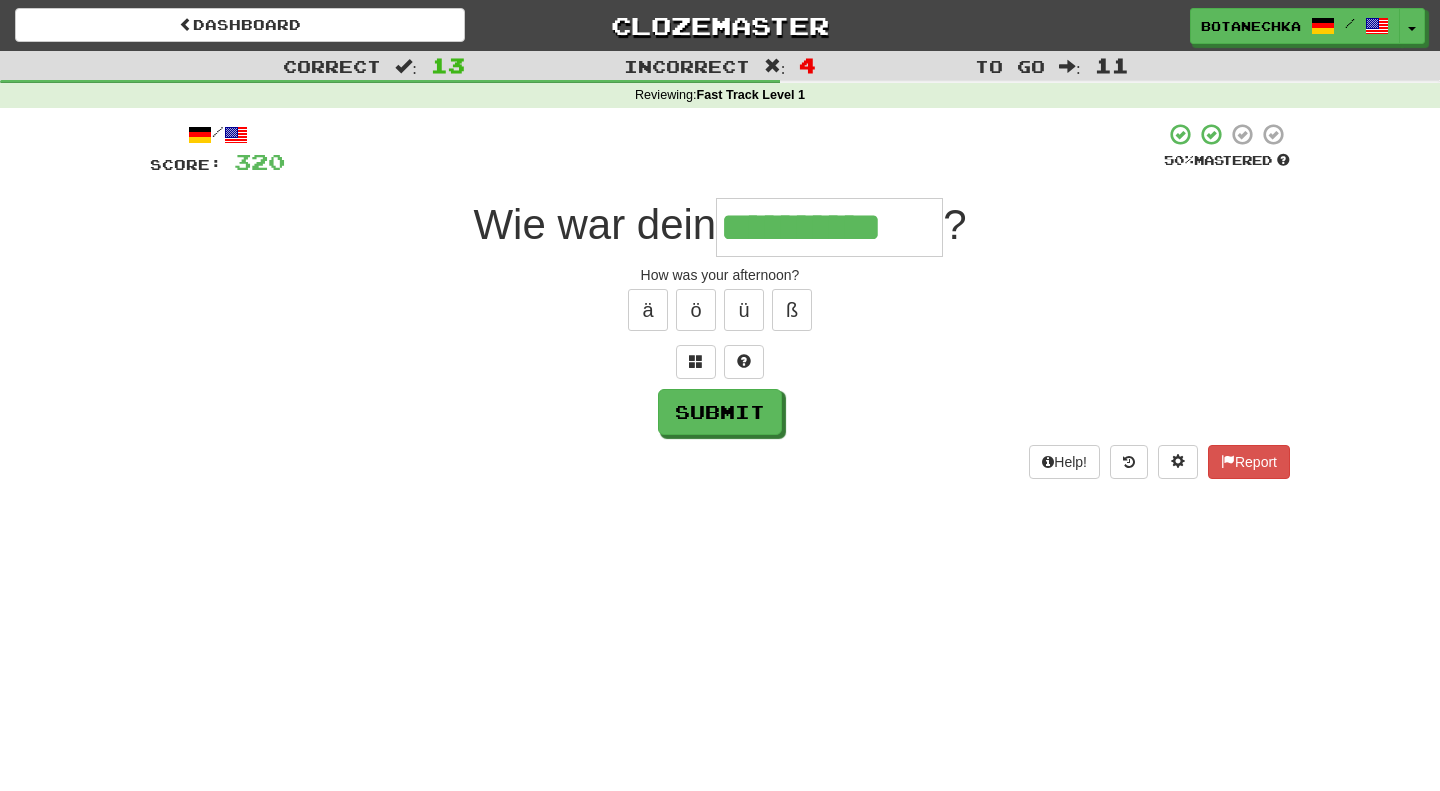 type on "**********" 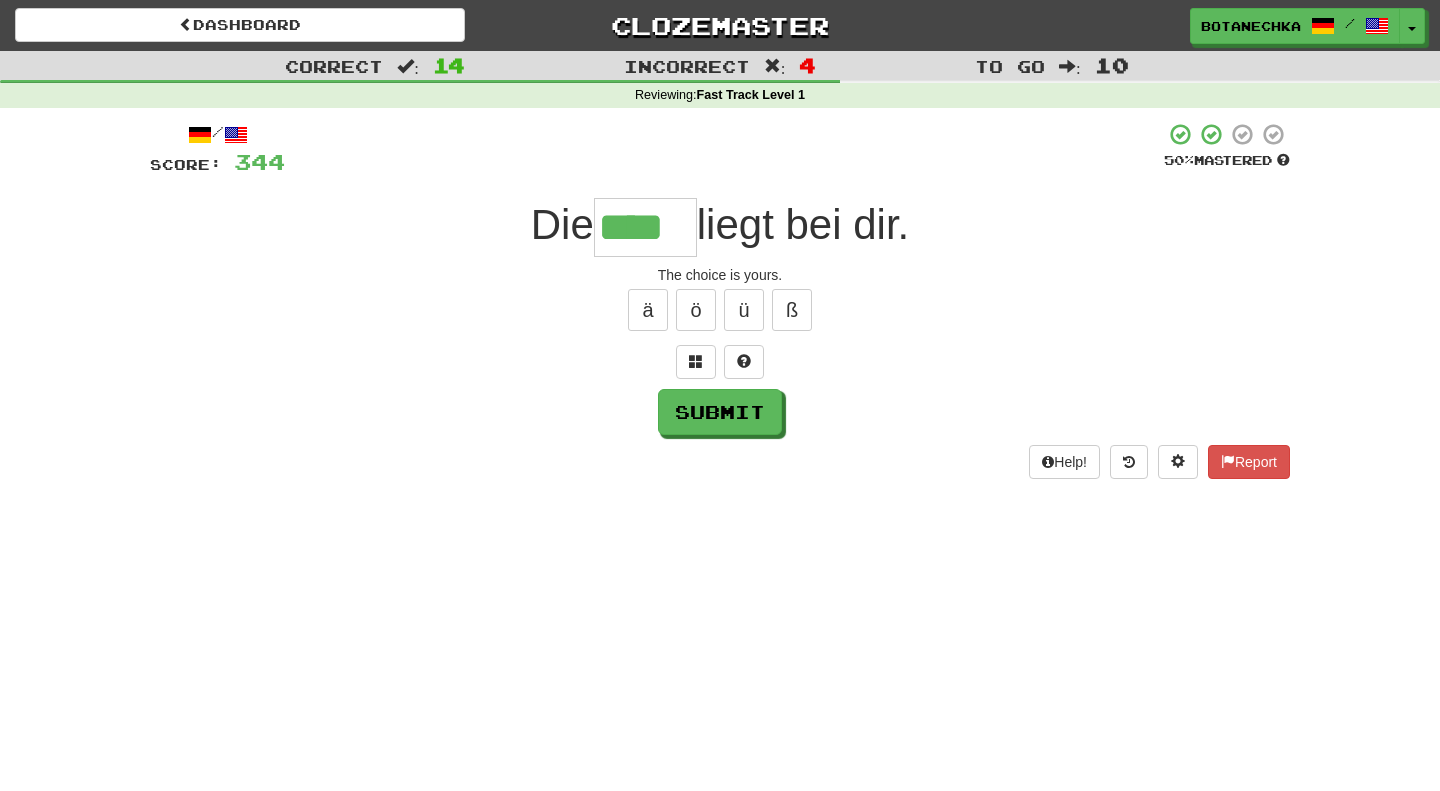 type on "****" 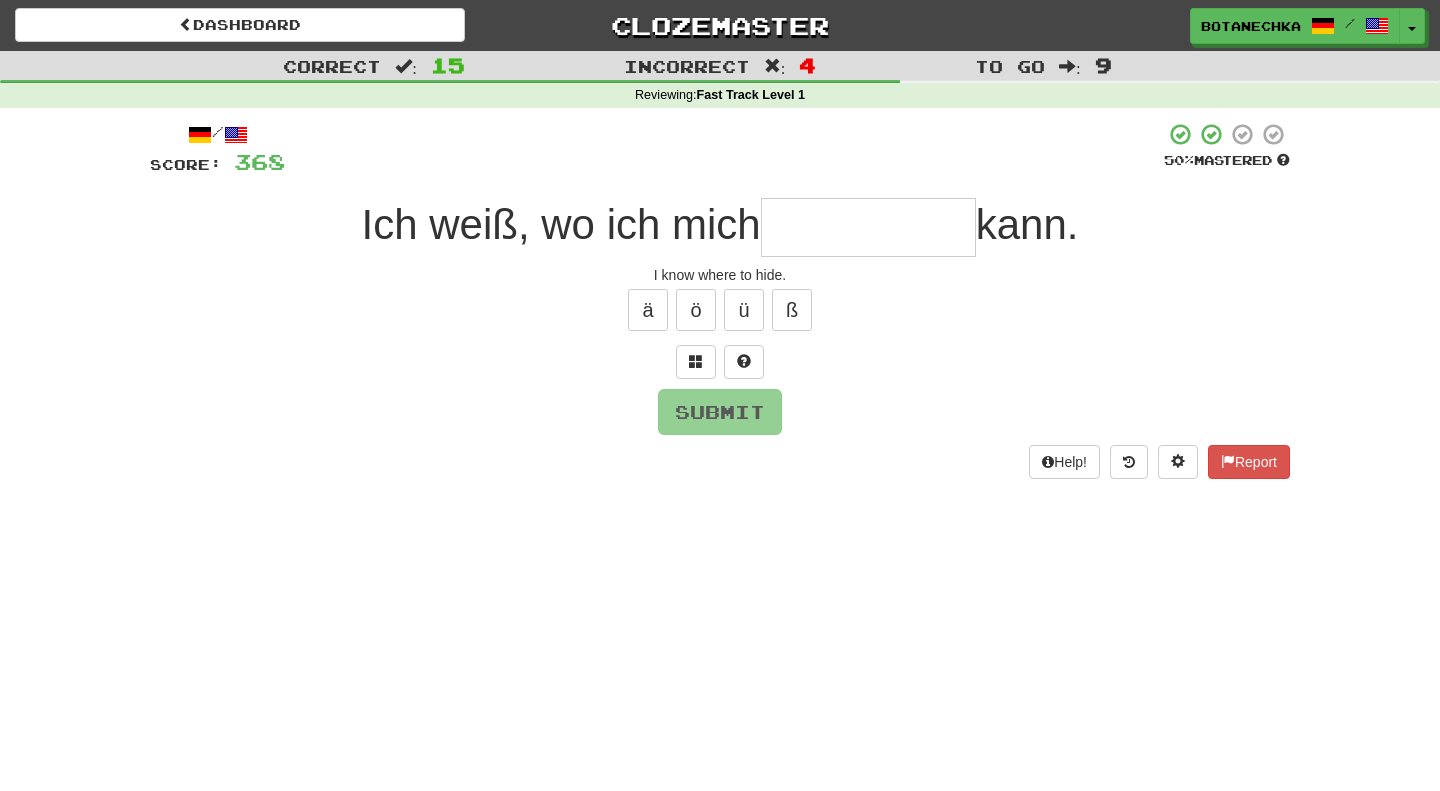 type on "*" 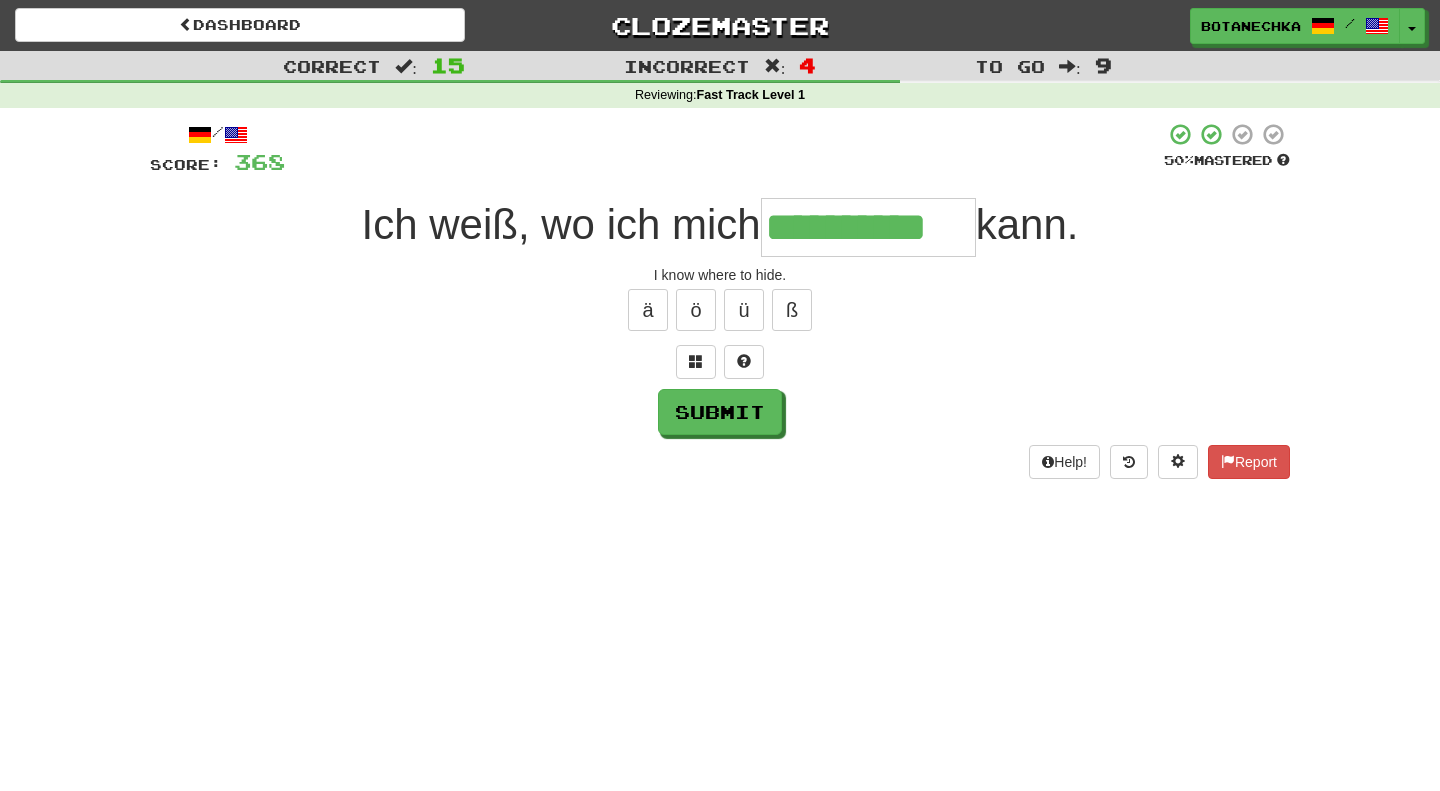 type on "**********" 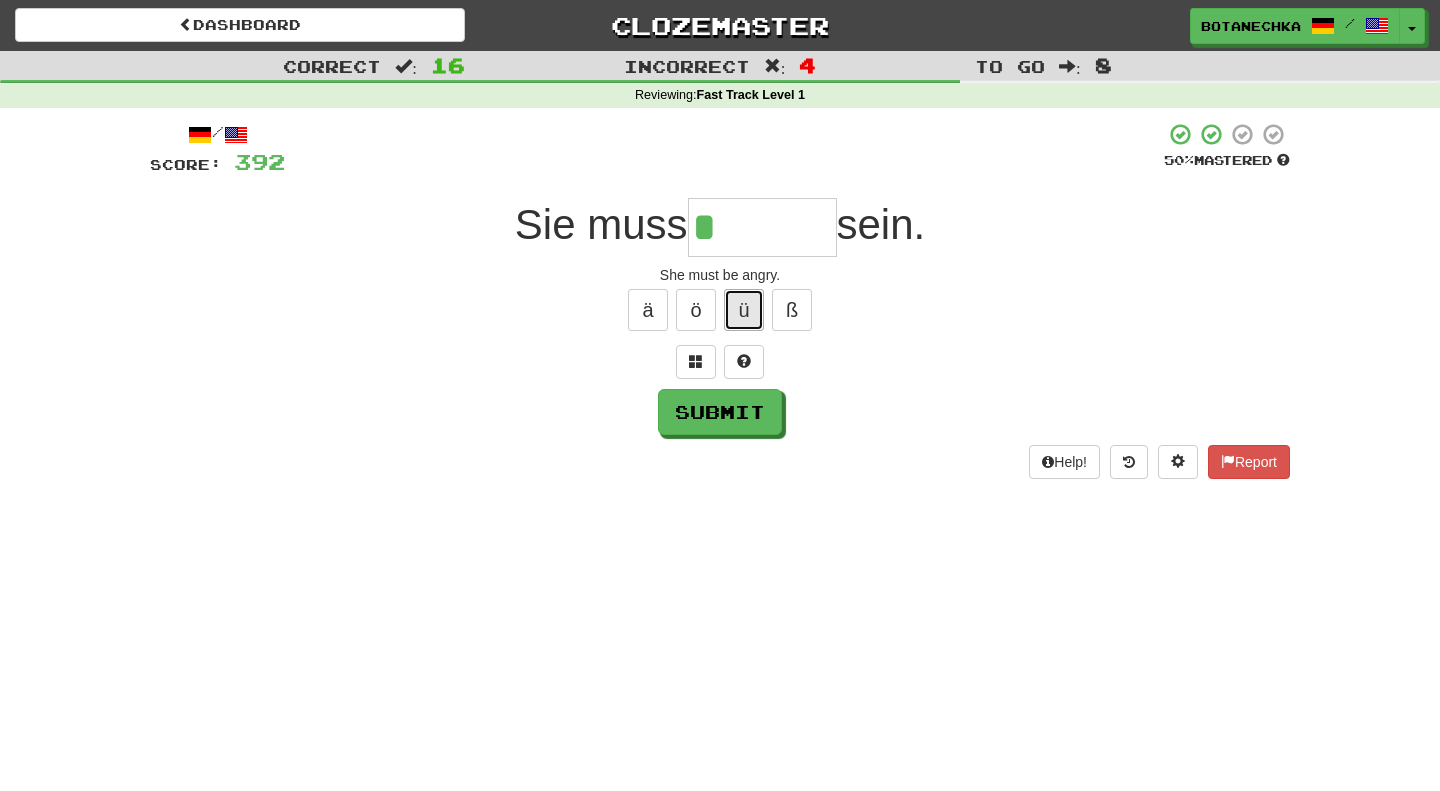 click on "ü" at bounding box center [744, 310] 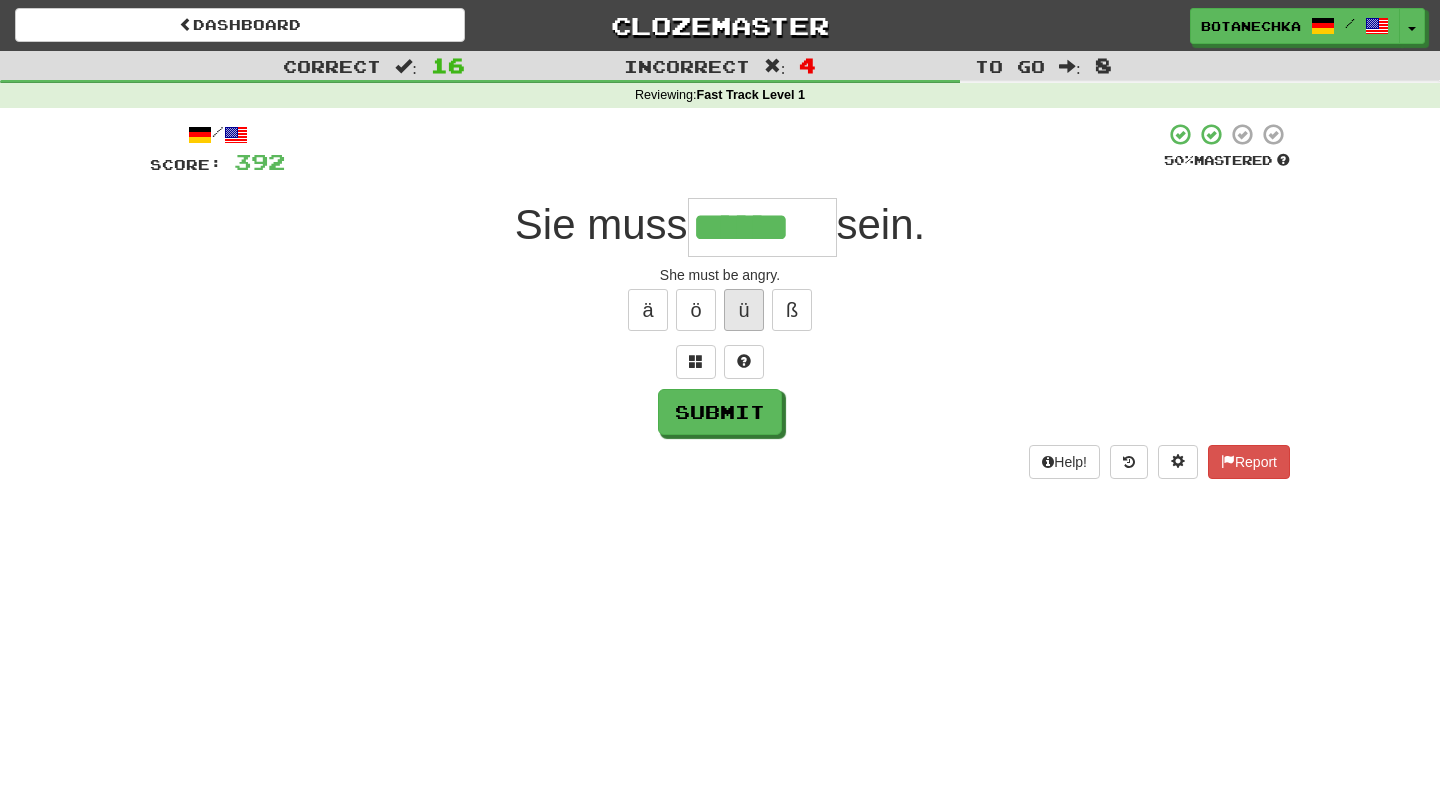 type on "******" 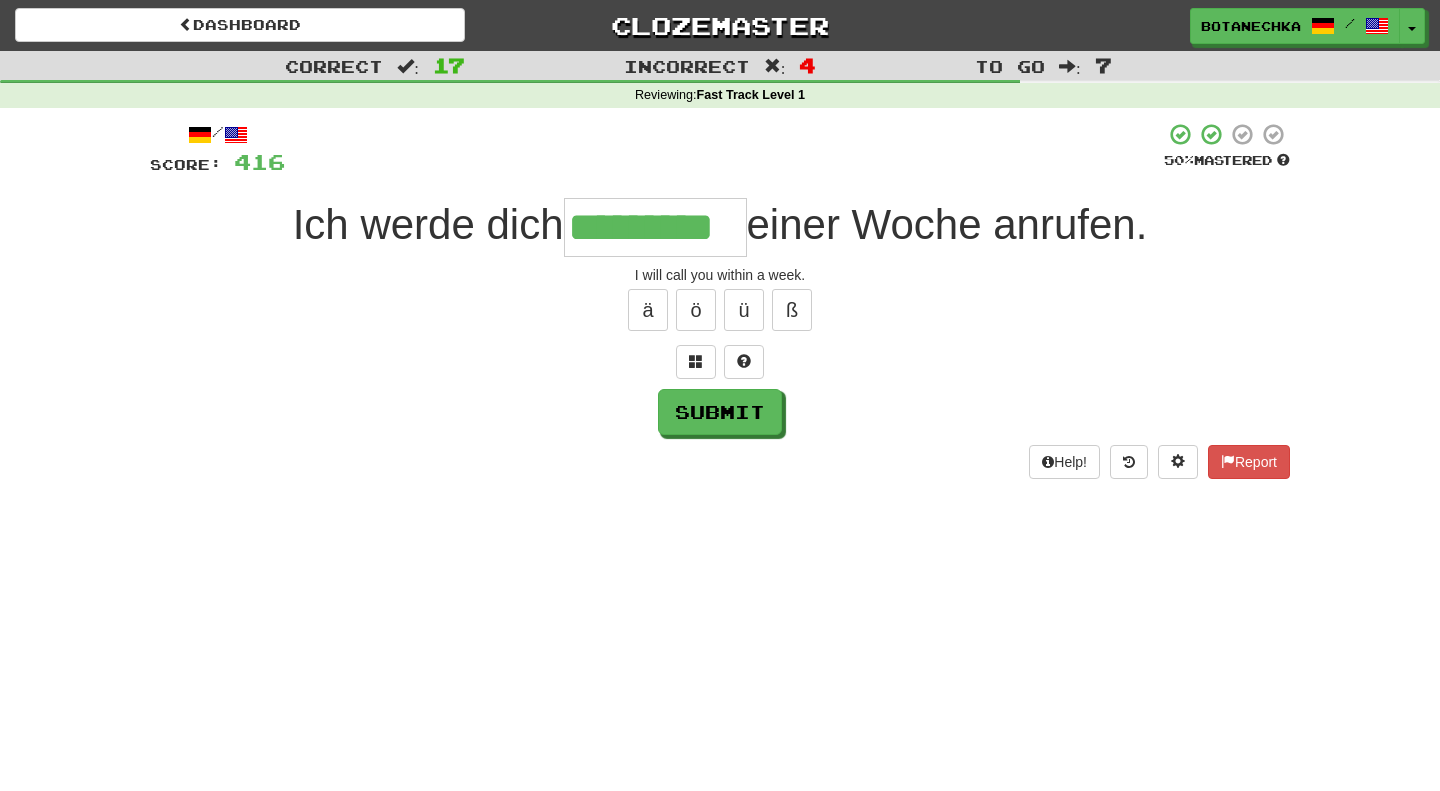 type on "*********" 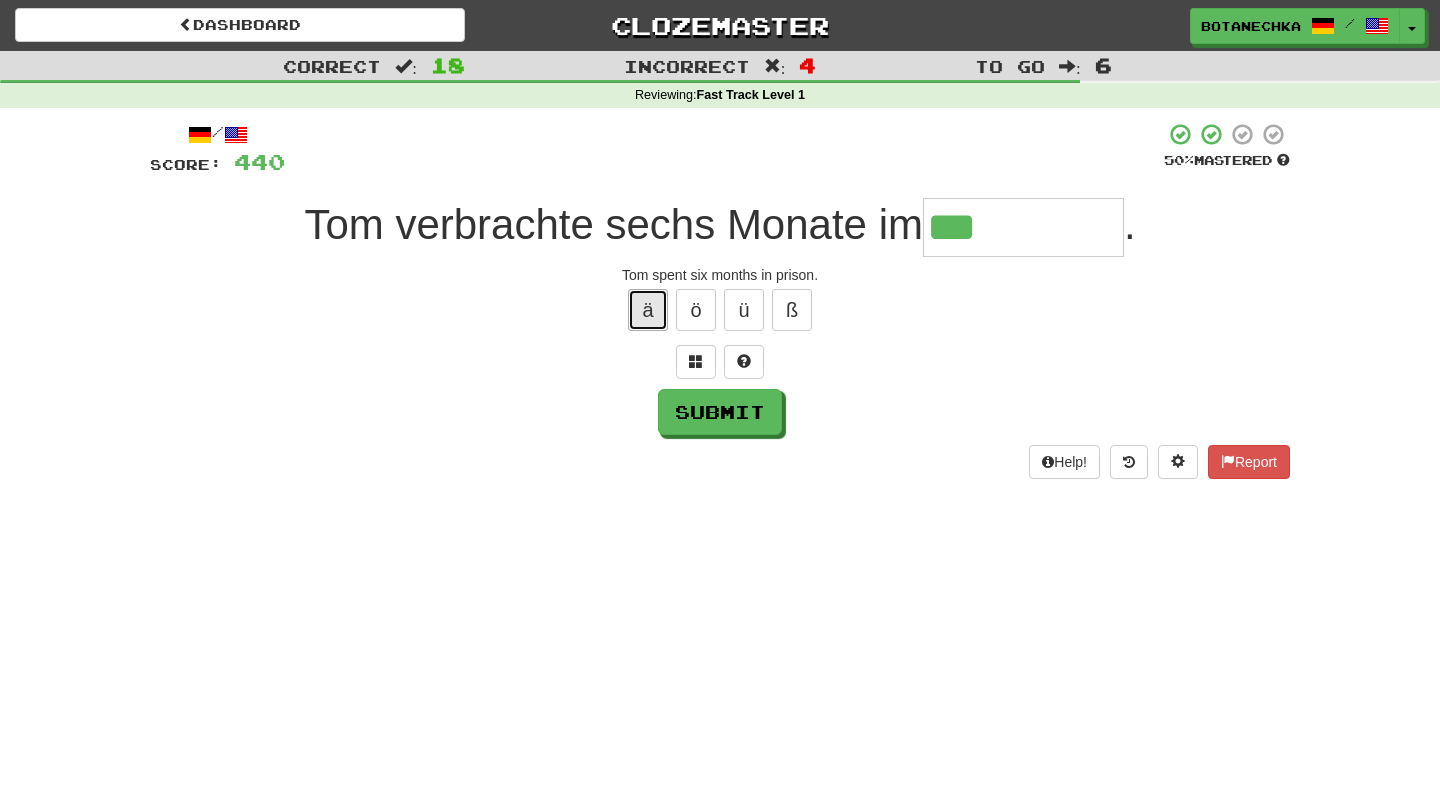 click on "ä" at bounding box center [648, 310] 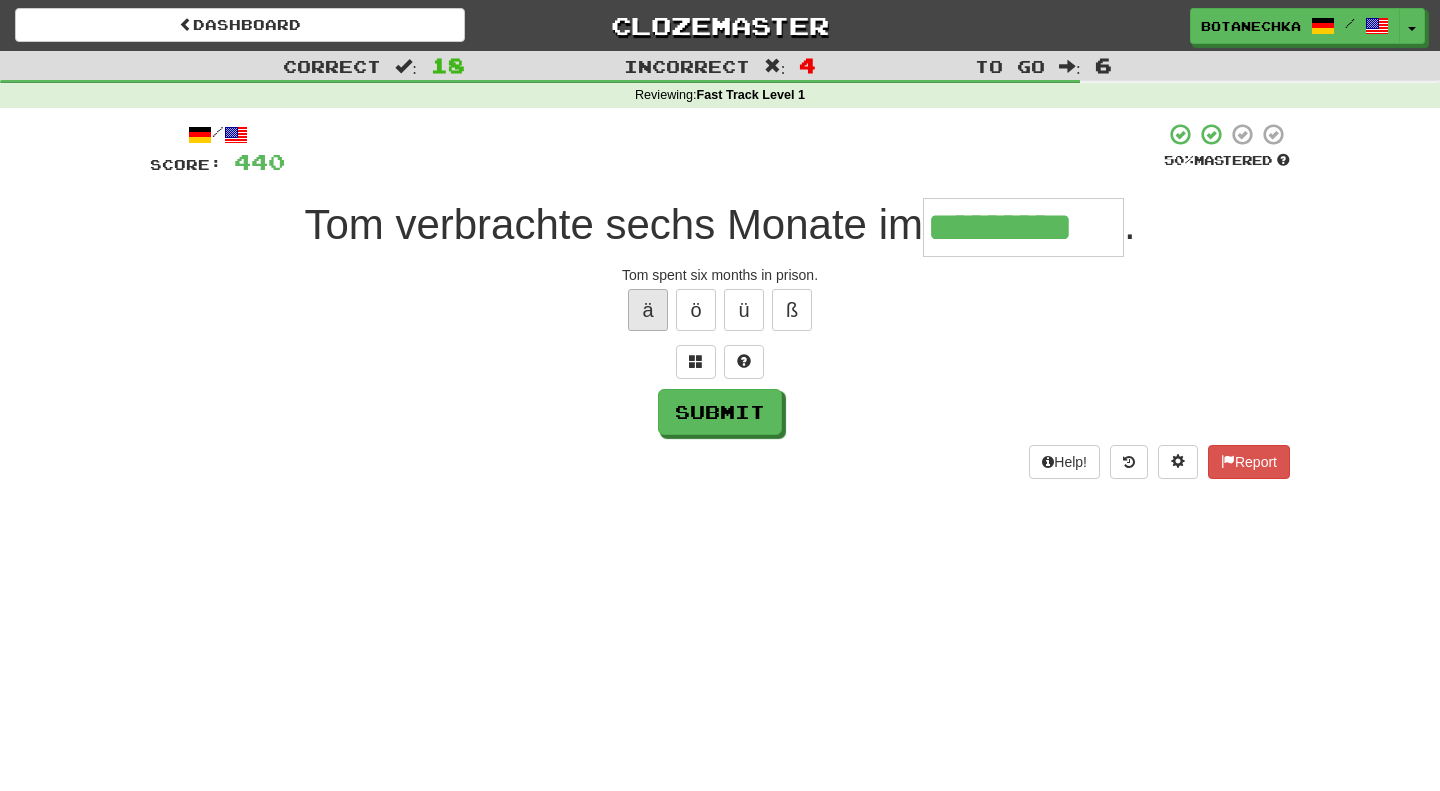 type on "*********" 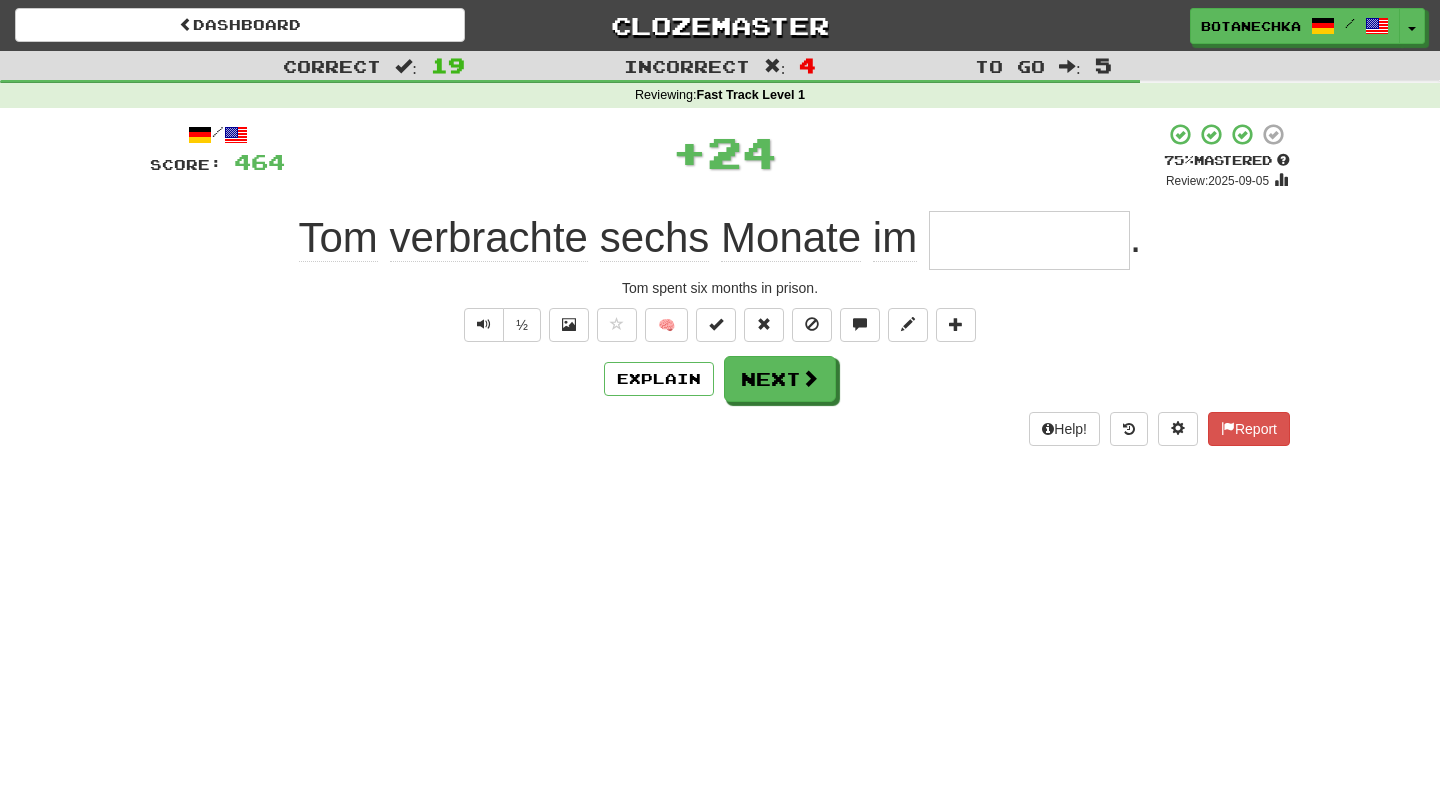 type on "*" 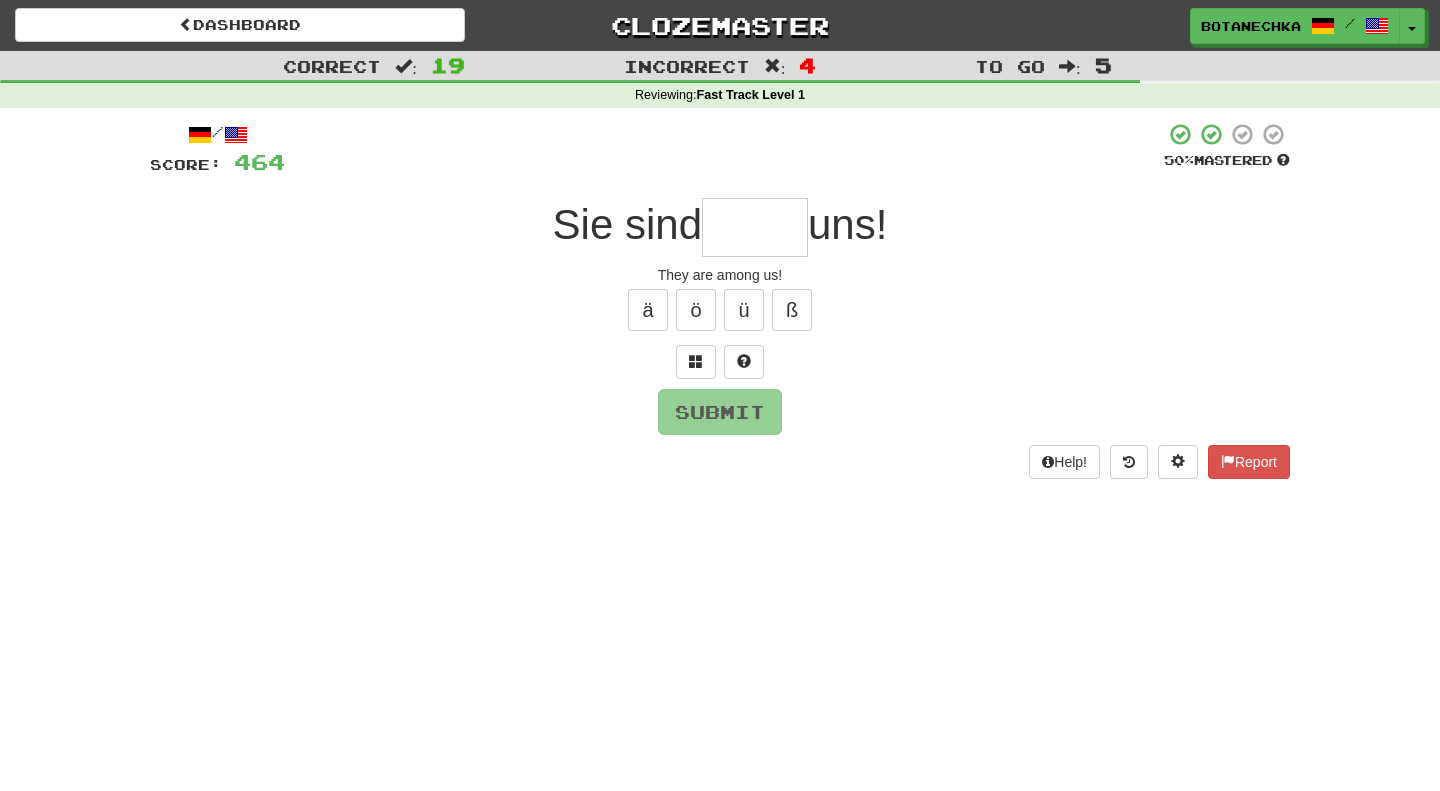 click at bounding box center [755, 227] 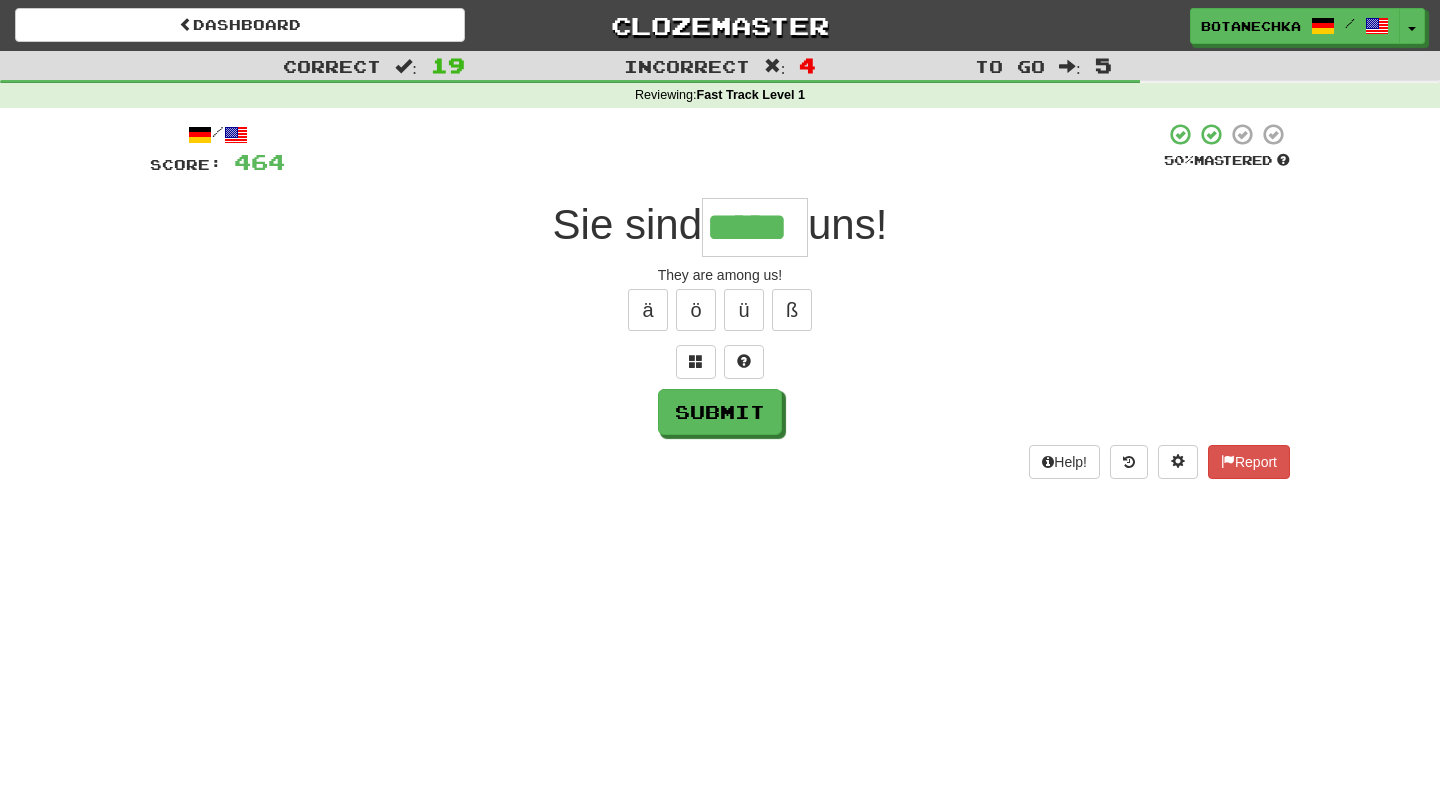 type on "*****" 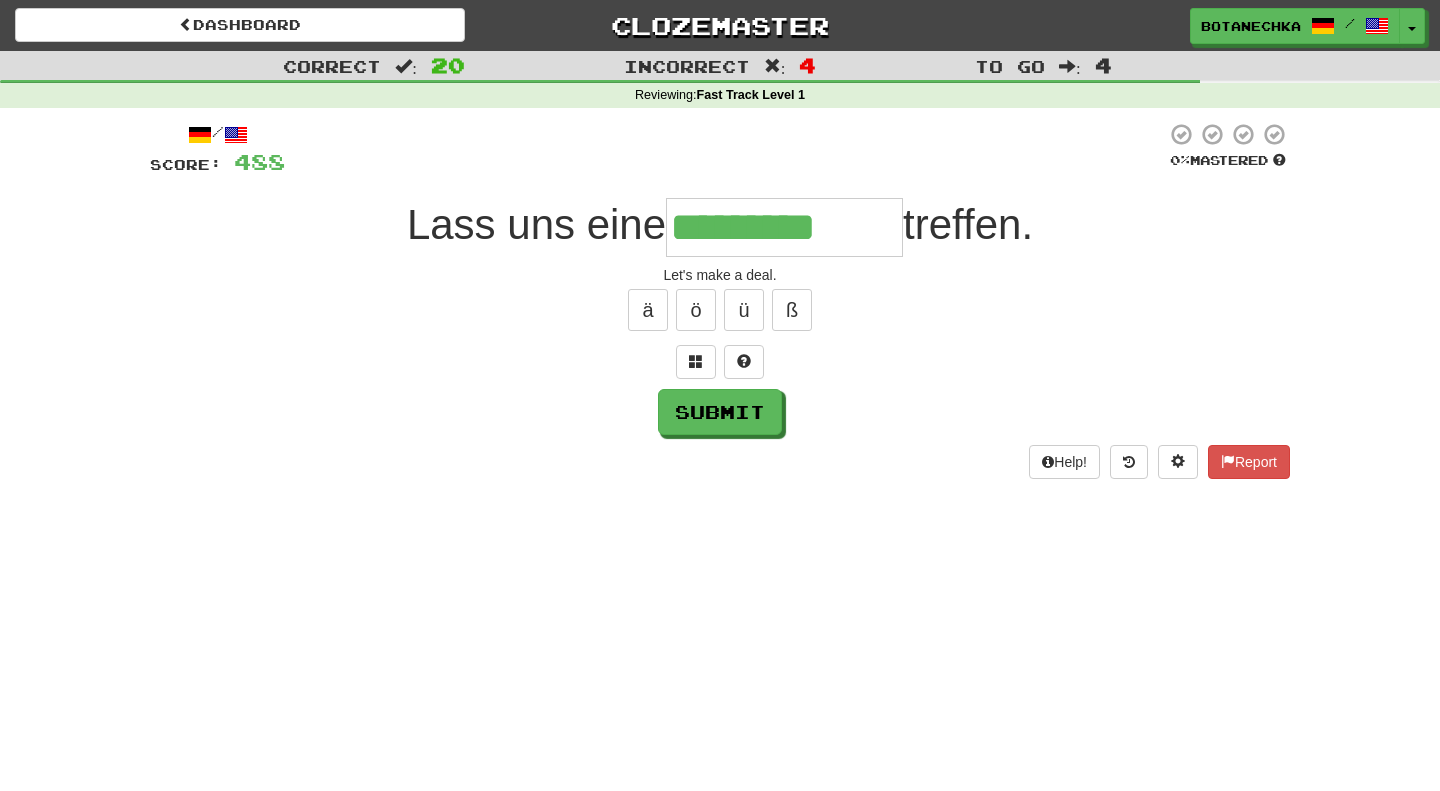 type on "*********" 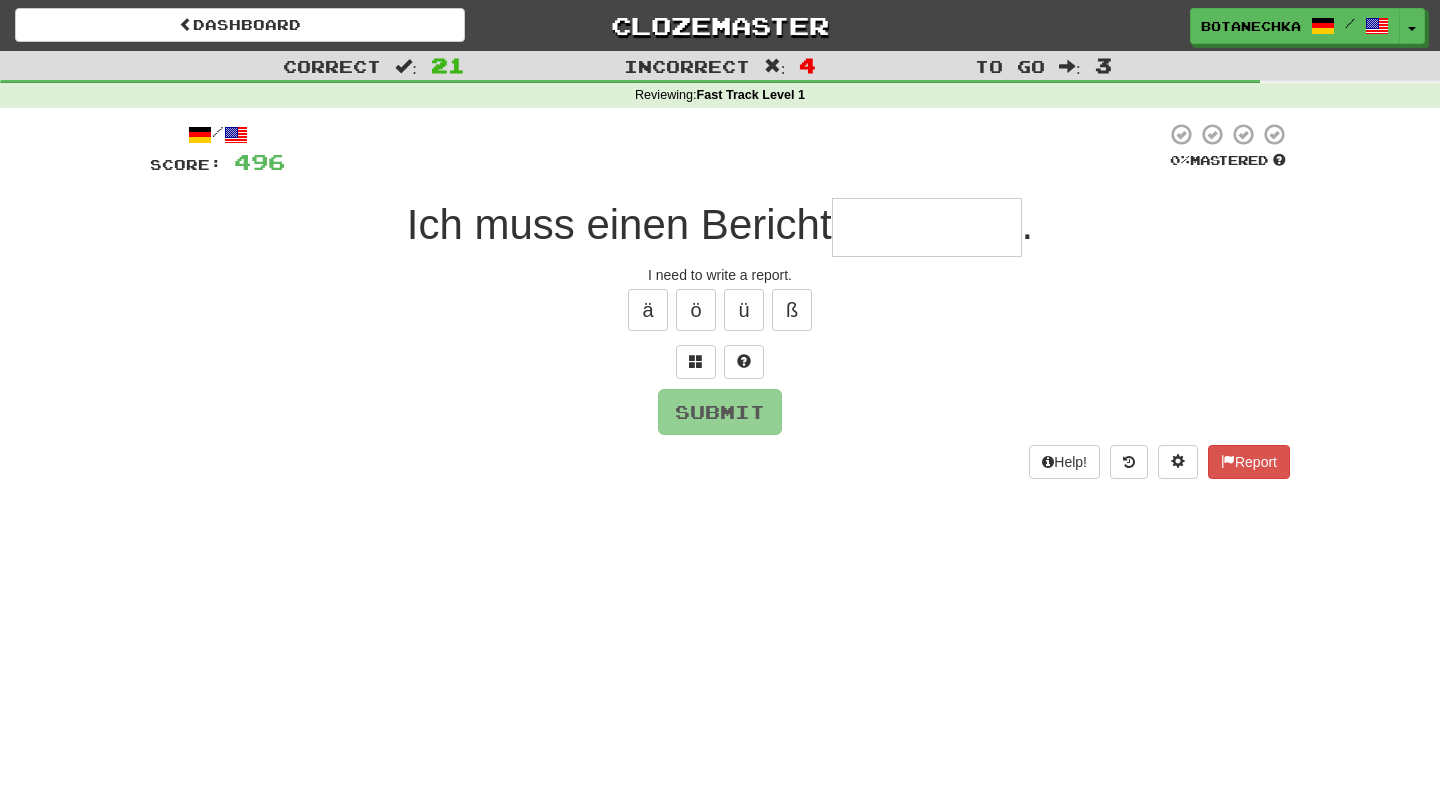 type on "*" 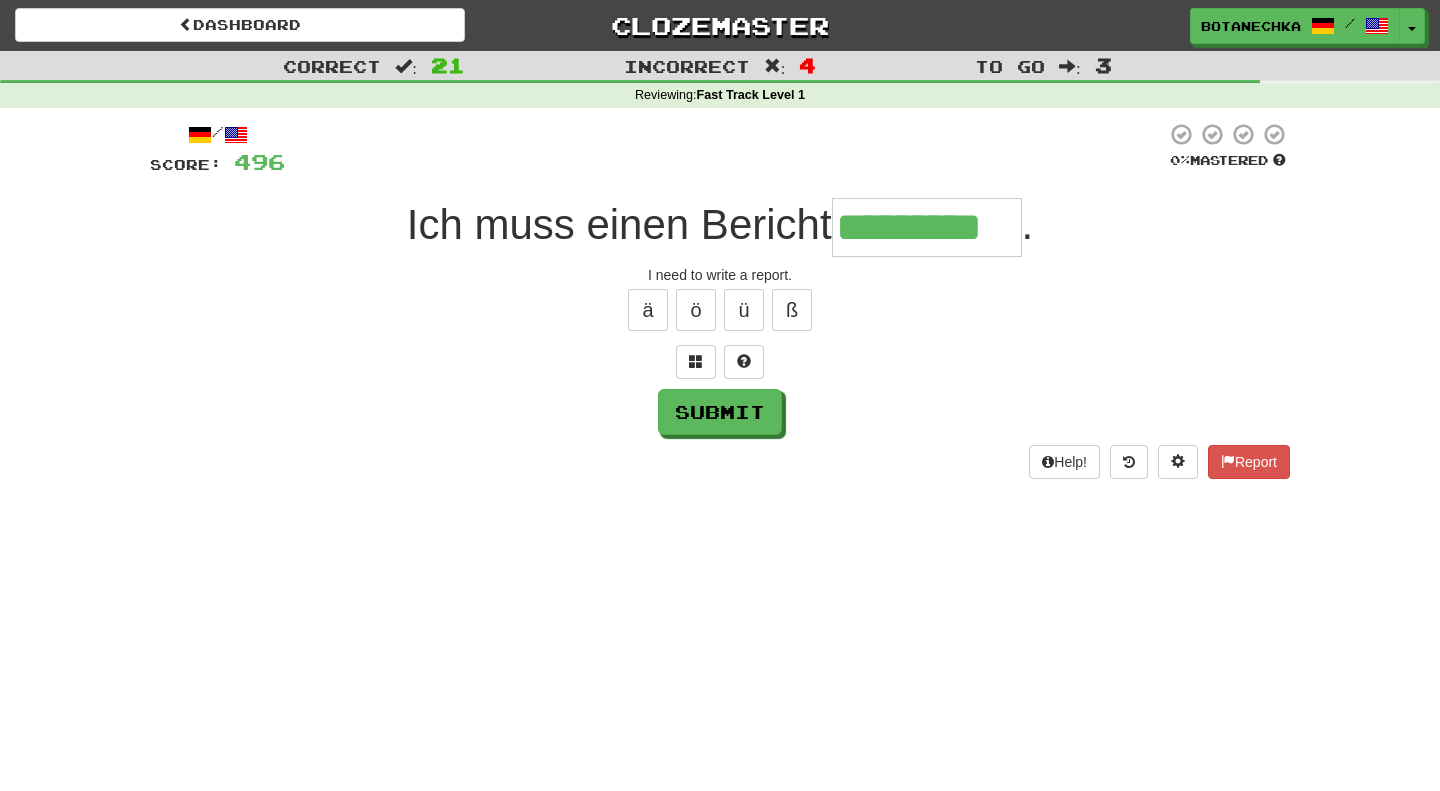 type on "*********" 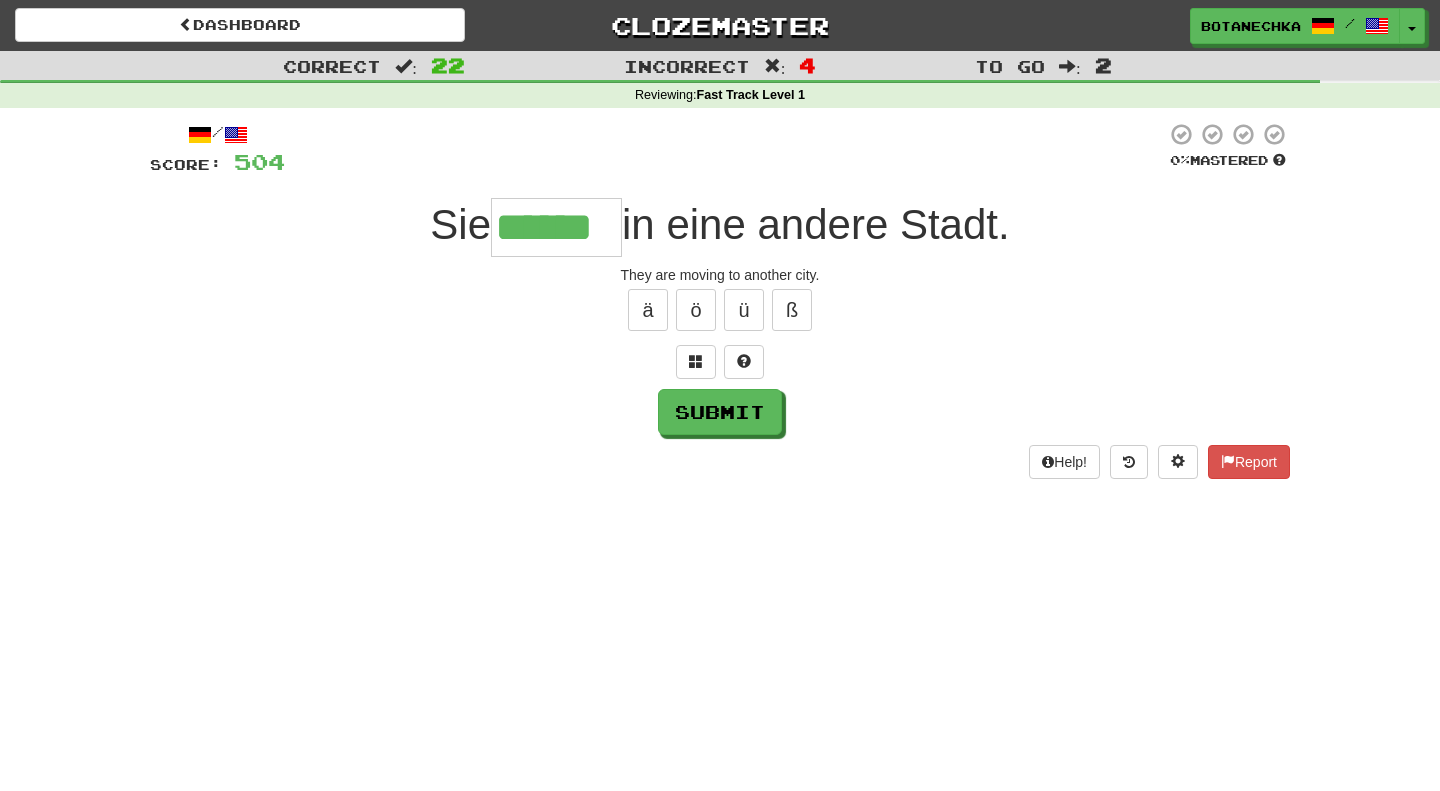 type on "******" 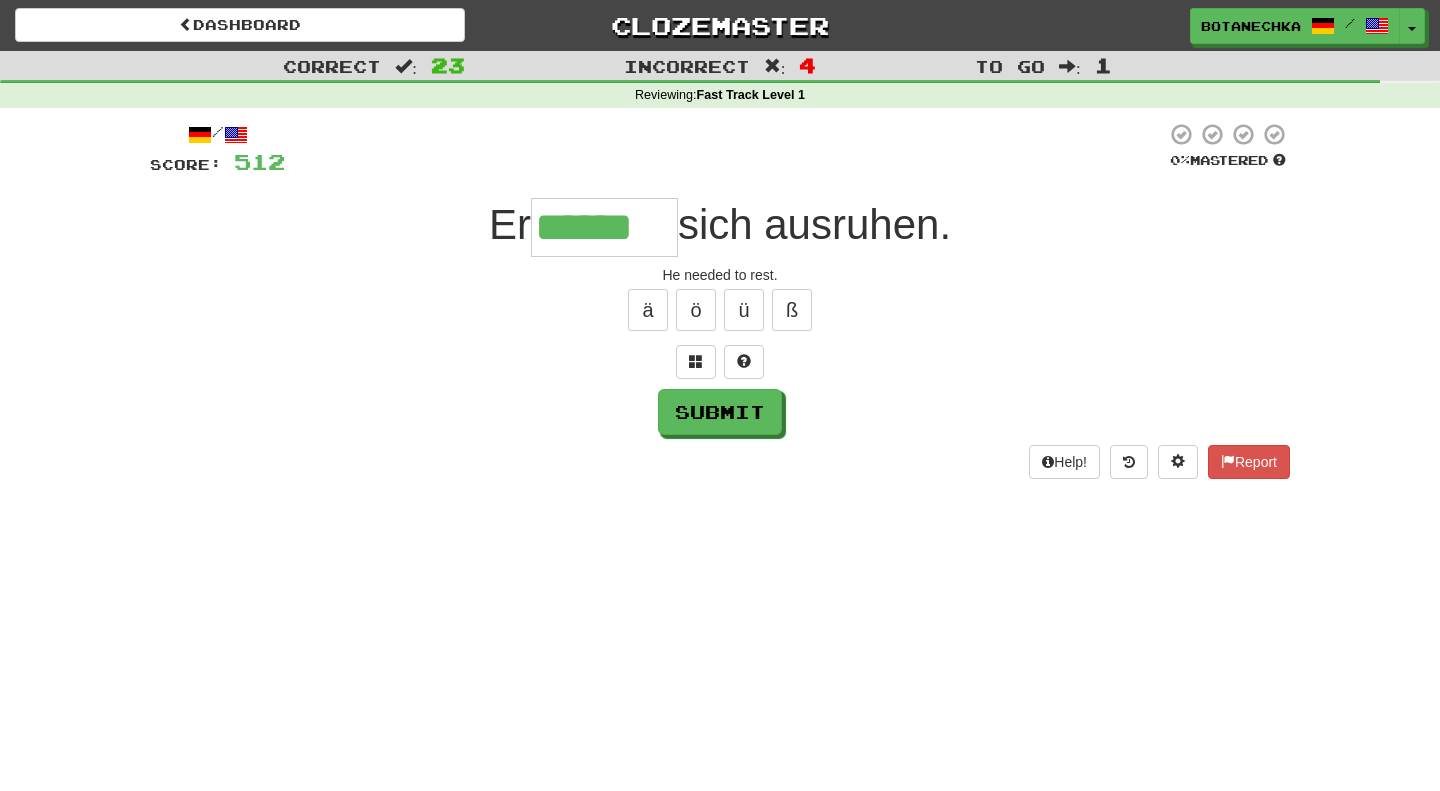 type on "******" 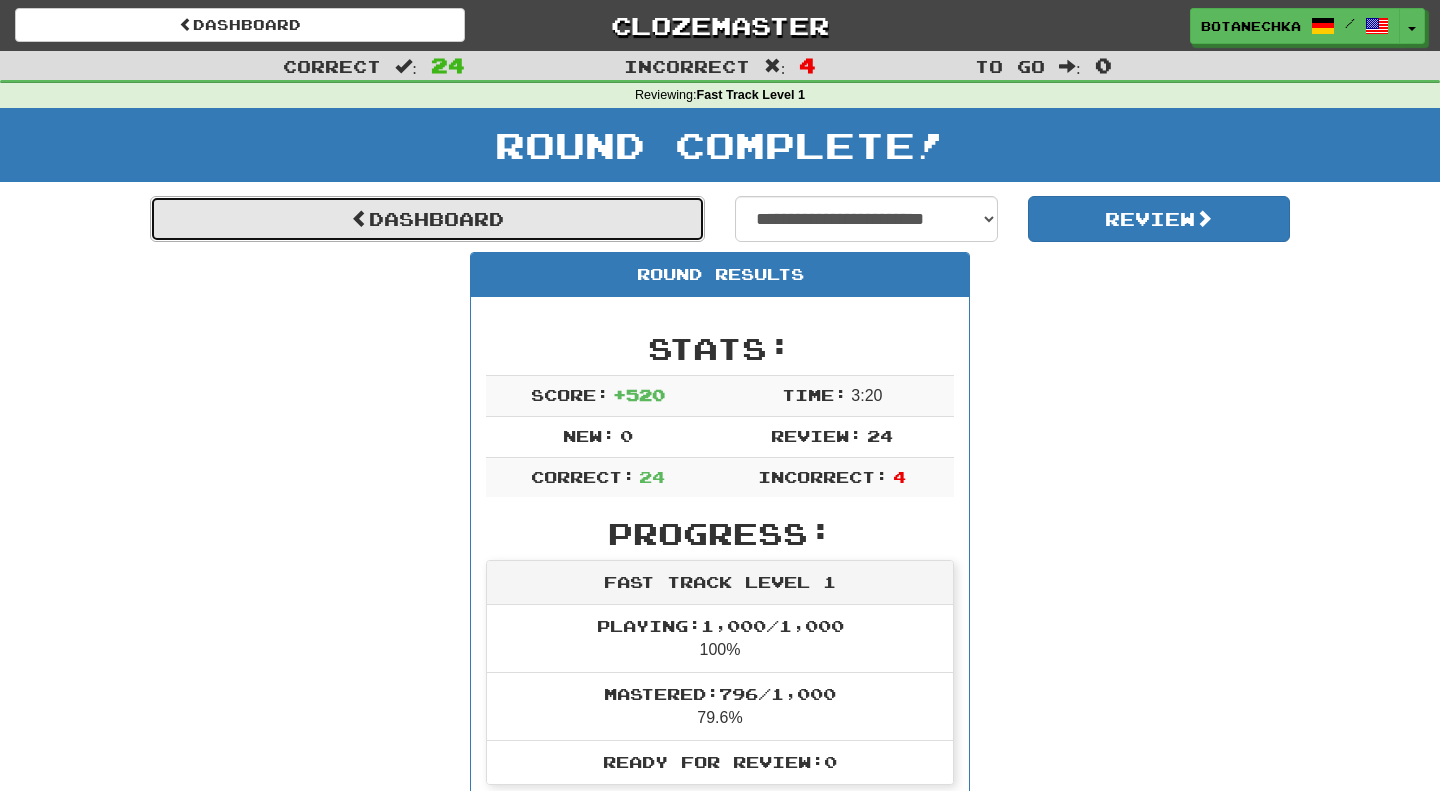 click on "Dashboard" at bounding box center [427, 219] 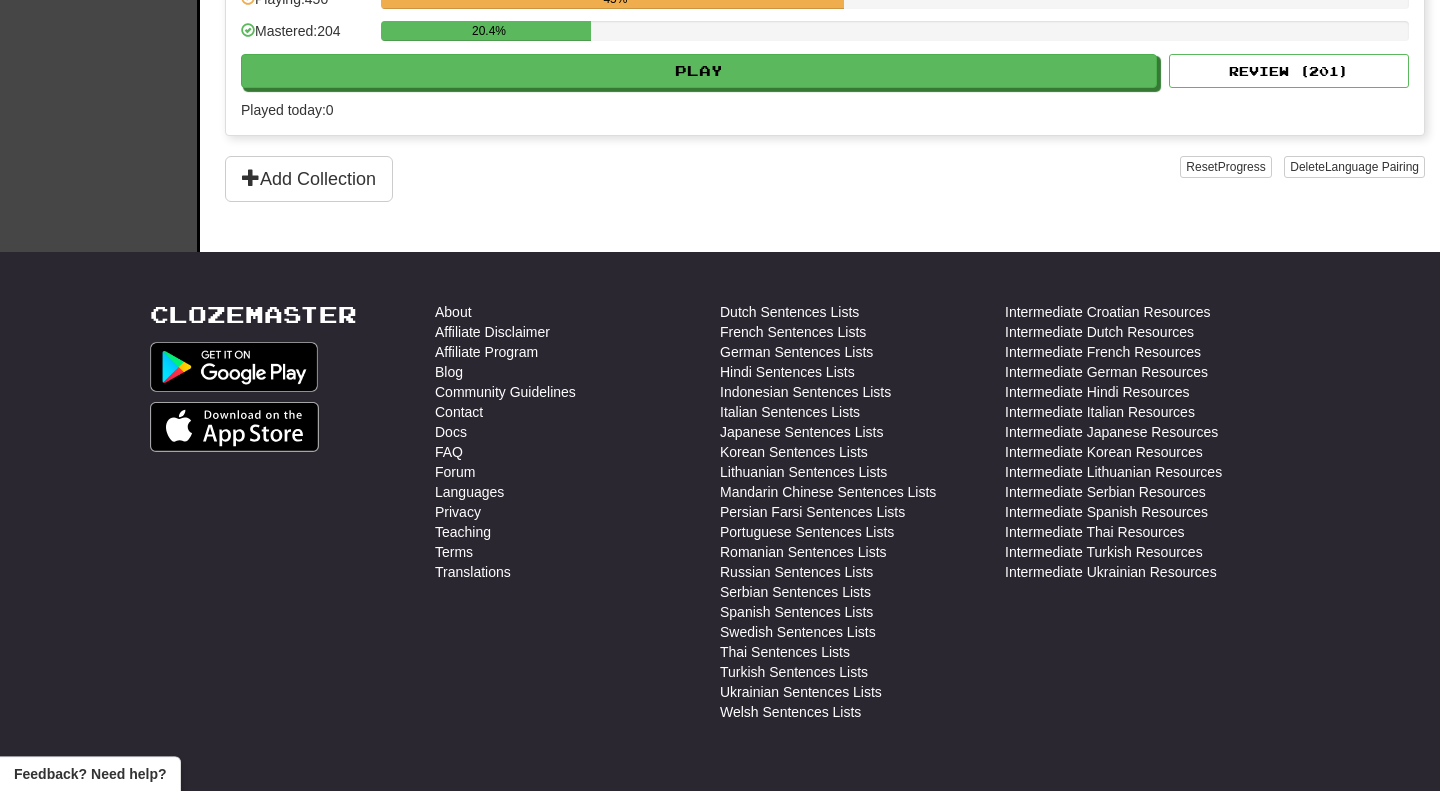 scroll, scrollTop: 966, scrollLeft: 0, axis: vertical 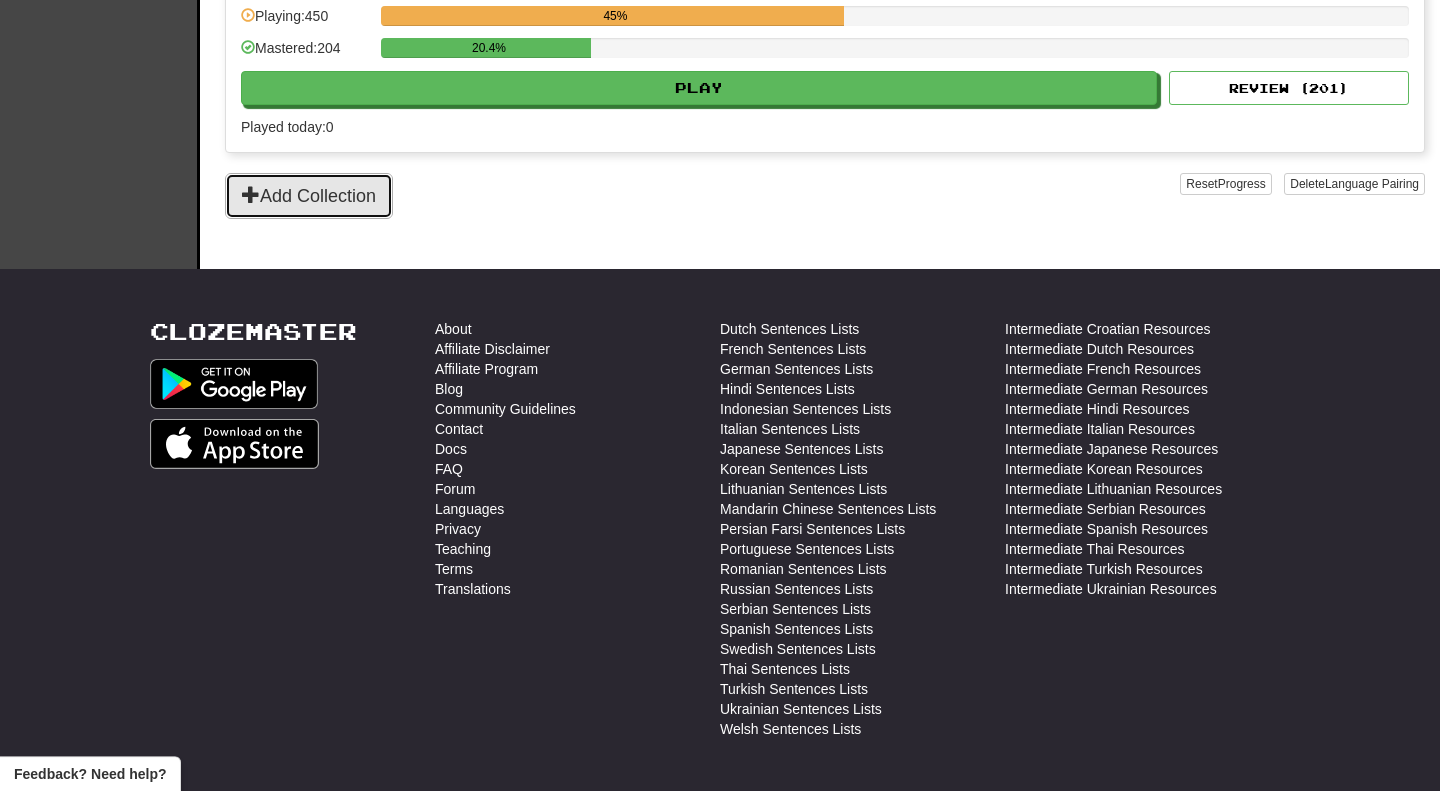 click on "Add Collection" at bounding box center [309, 196] 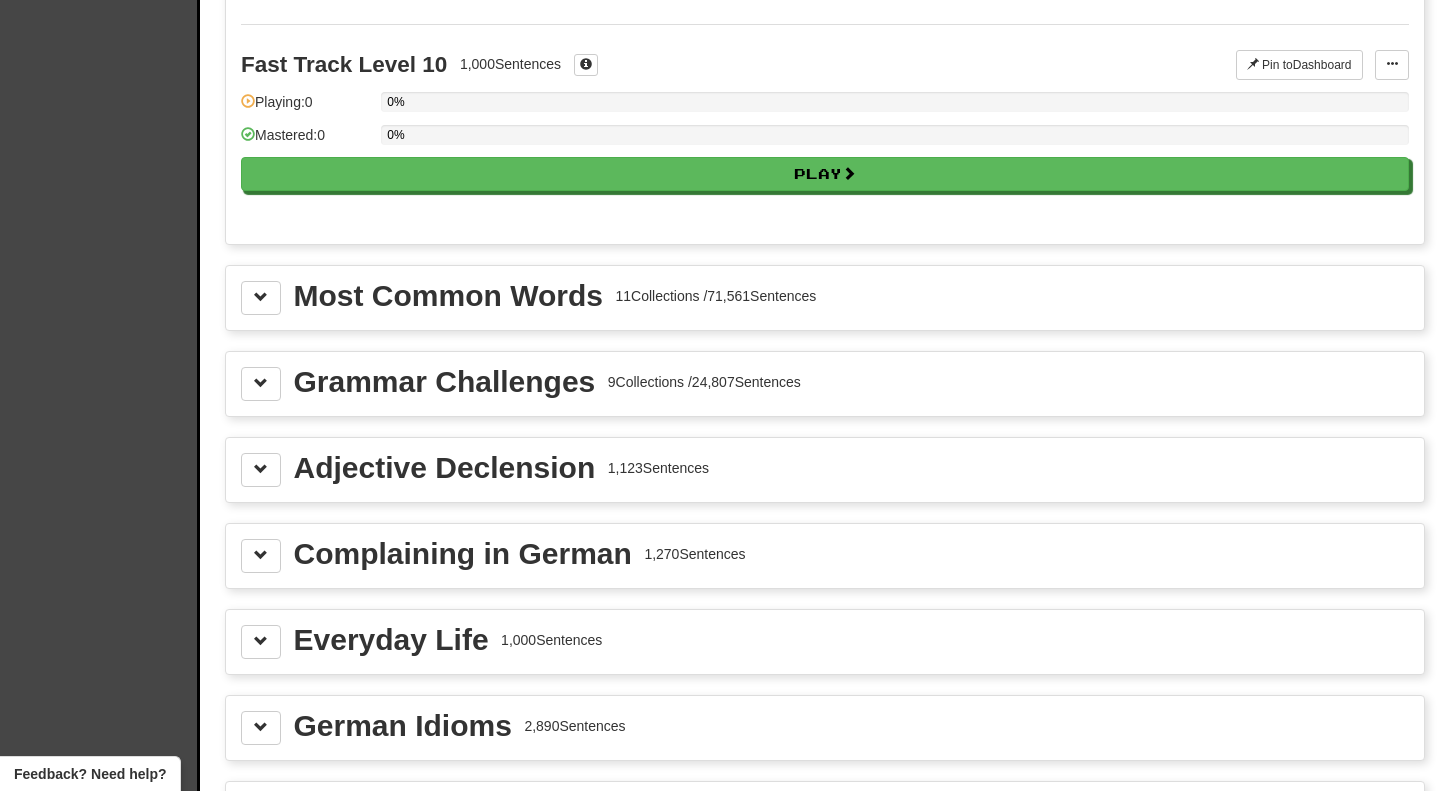 scroll, scrollTop: 2023, scrollLeft: 0, axis: vertical 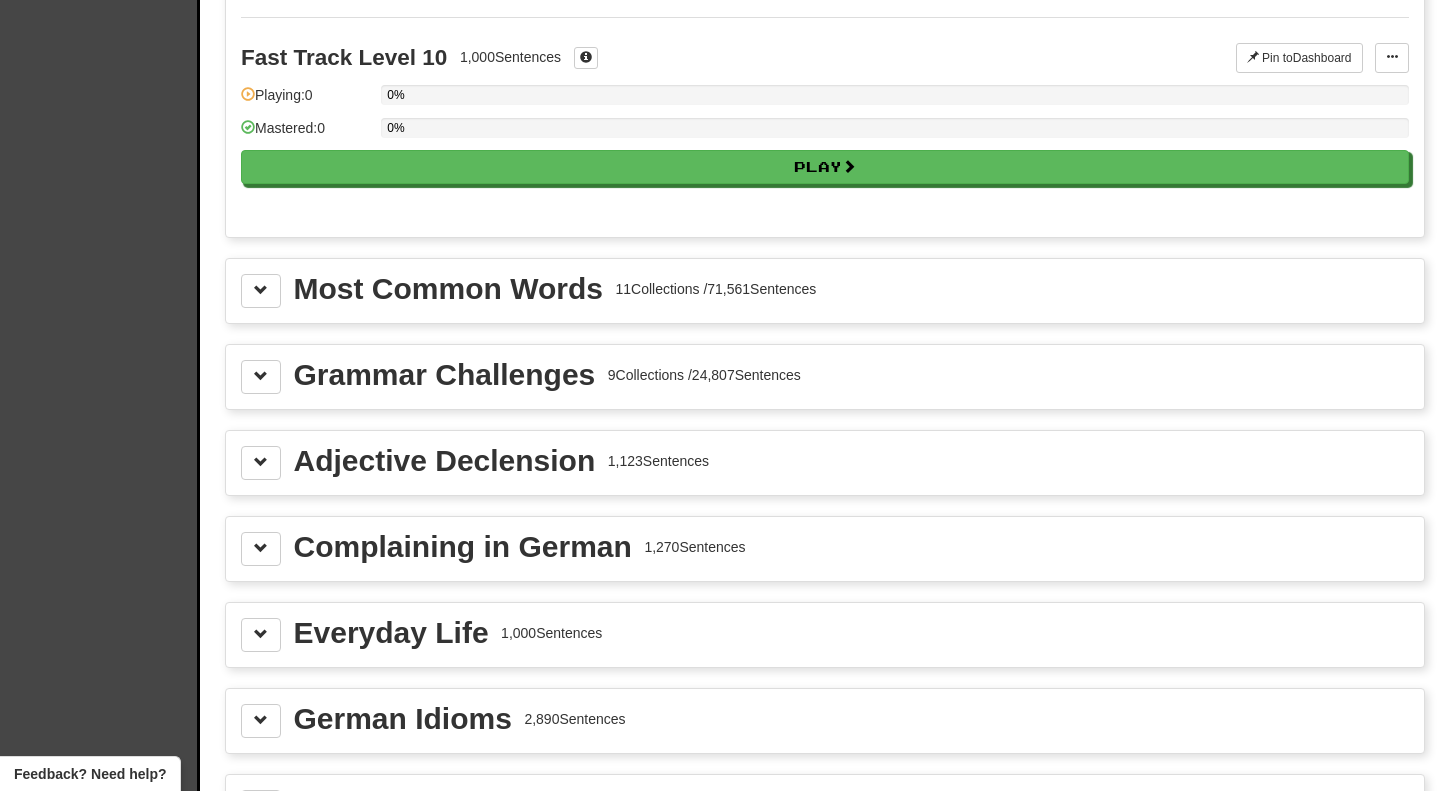 click on "Most Common Words" at bounding box center [448, 289] 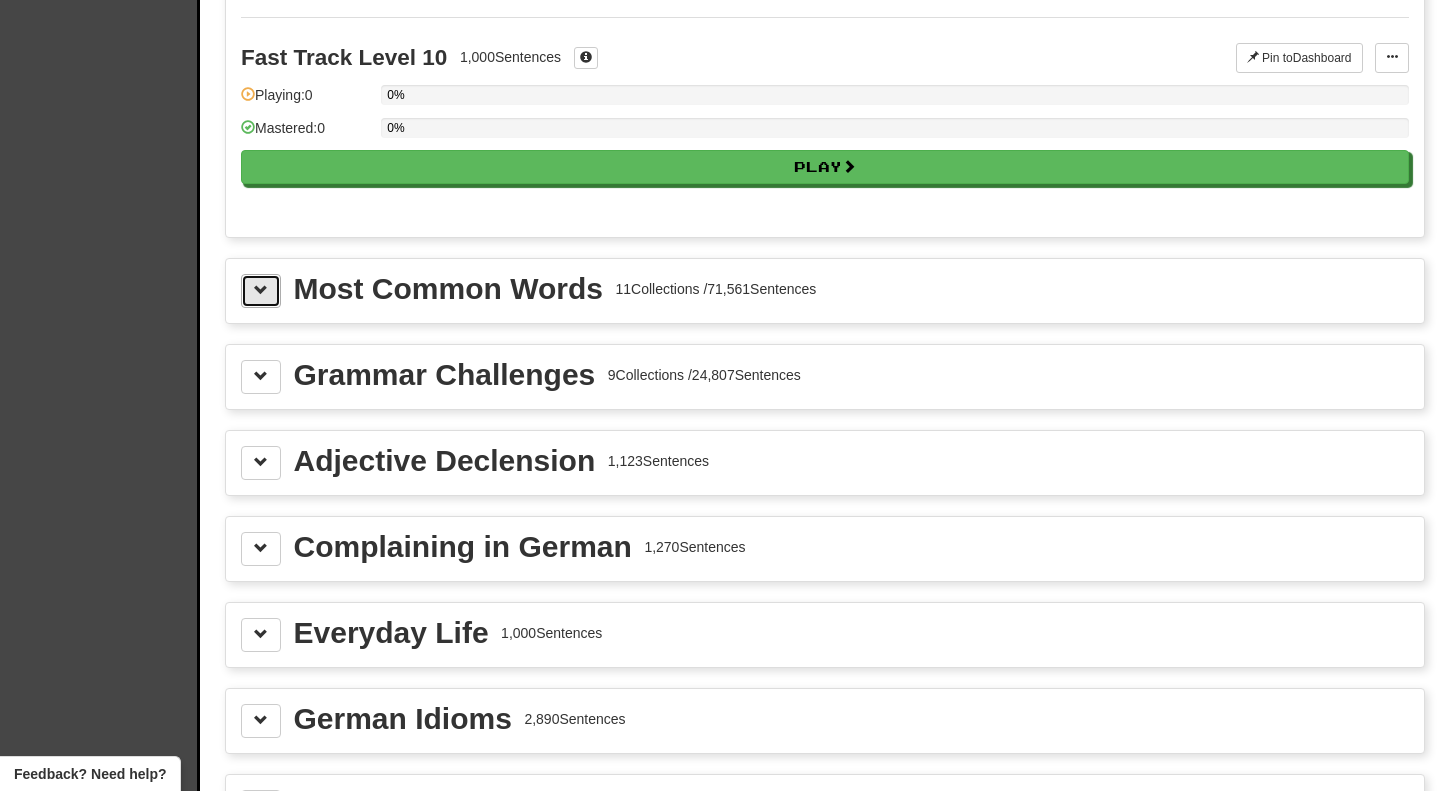 click at bounding box center (261, 291) 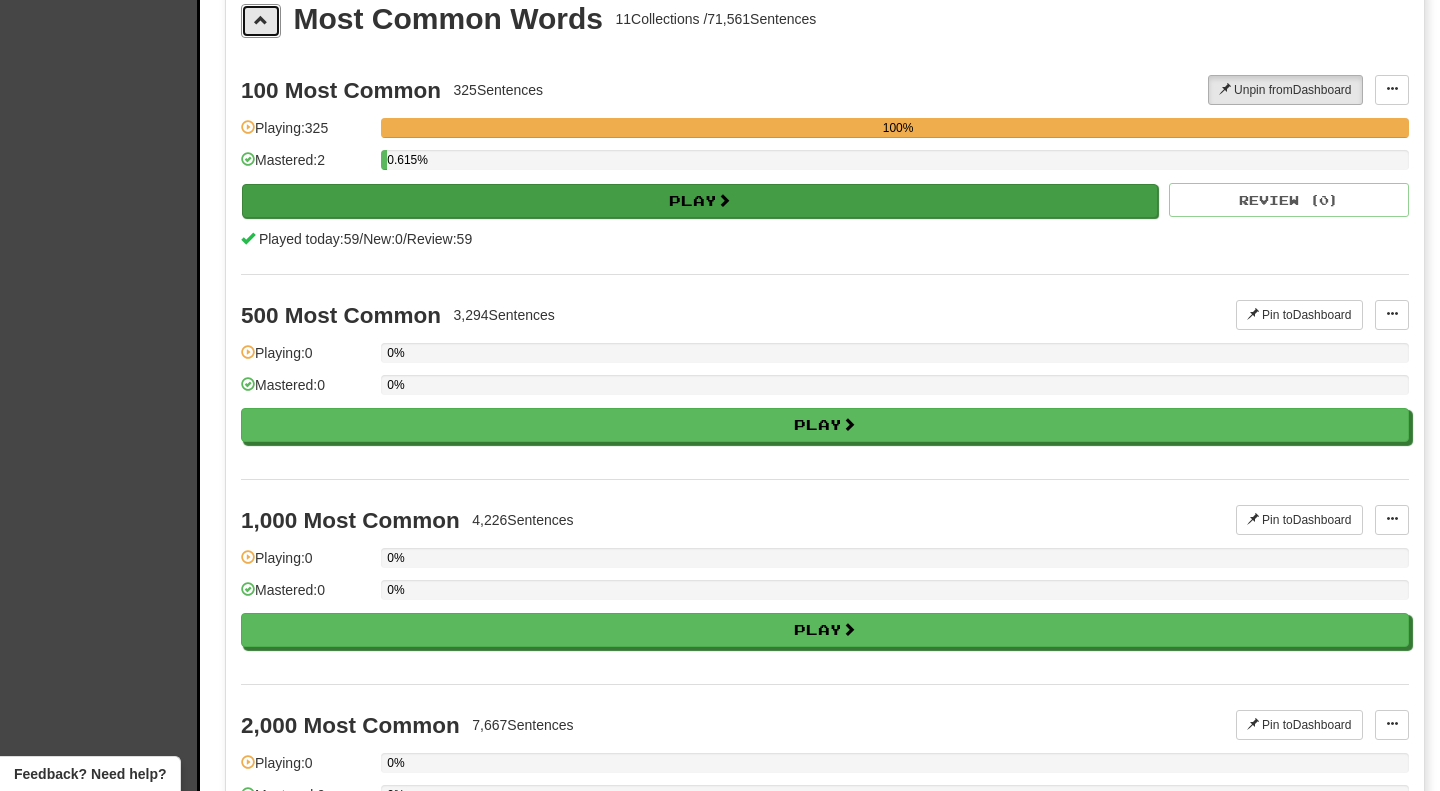 scroll, scrollTop: 2327, scrollLeft: 0, axis: vertical 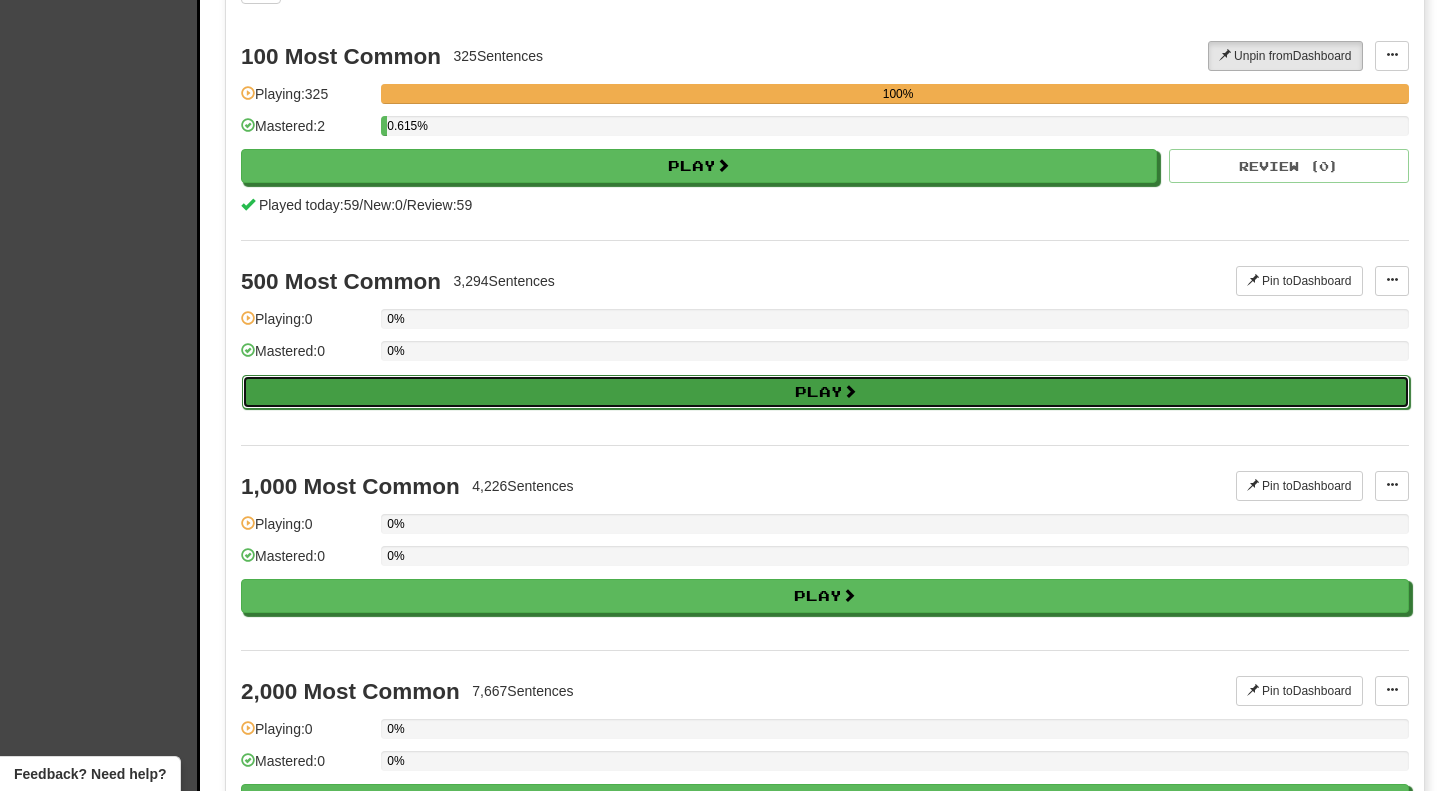 click on "Play" at bounding box center [826, 392] 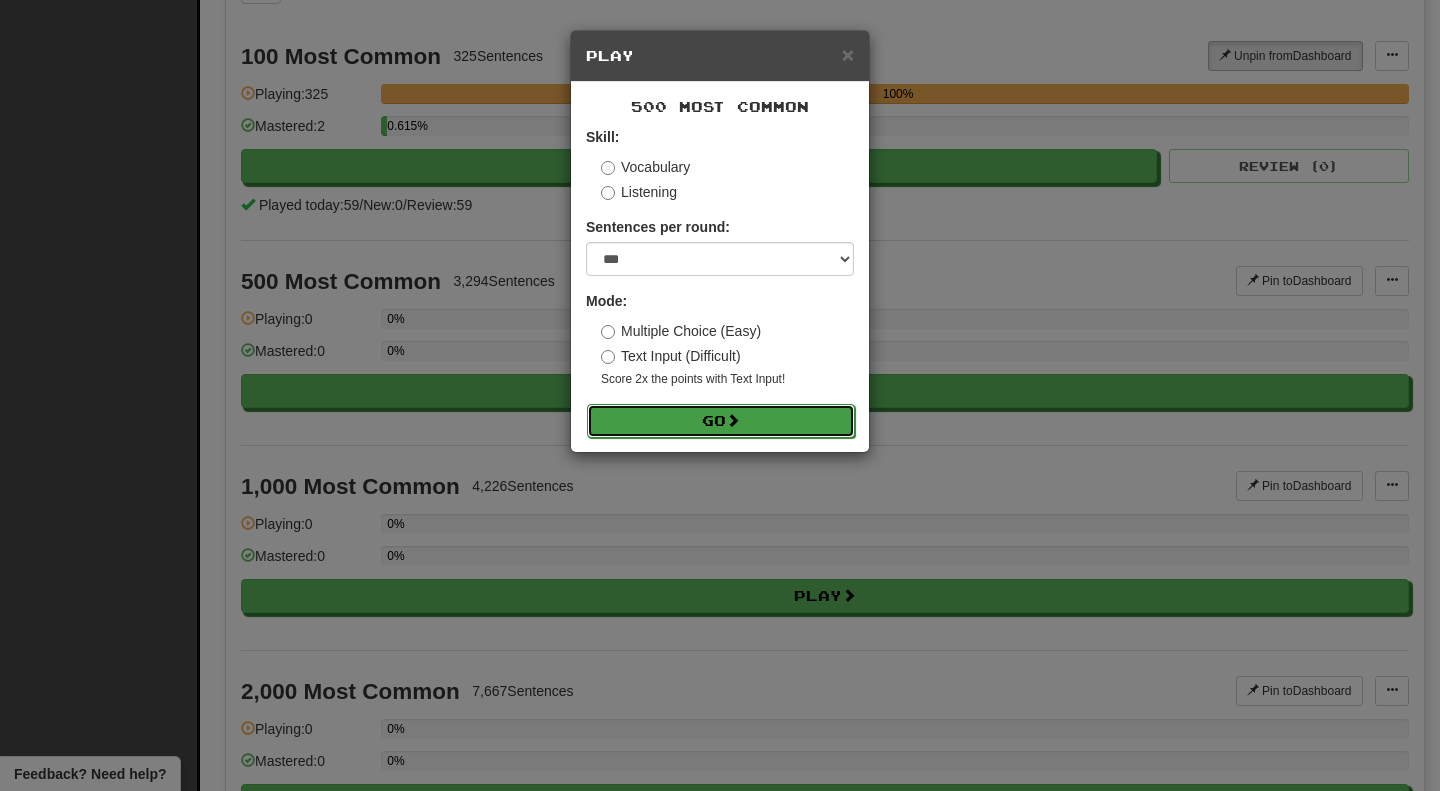 click at bounding box center [733, 420] 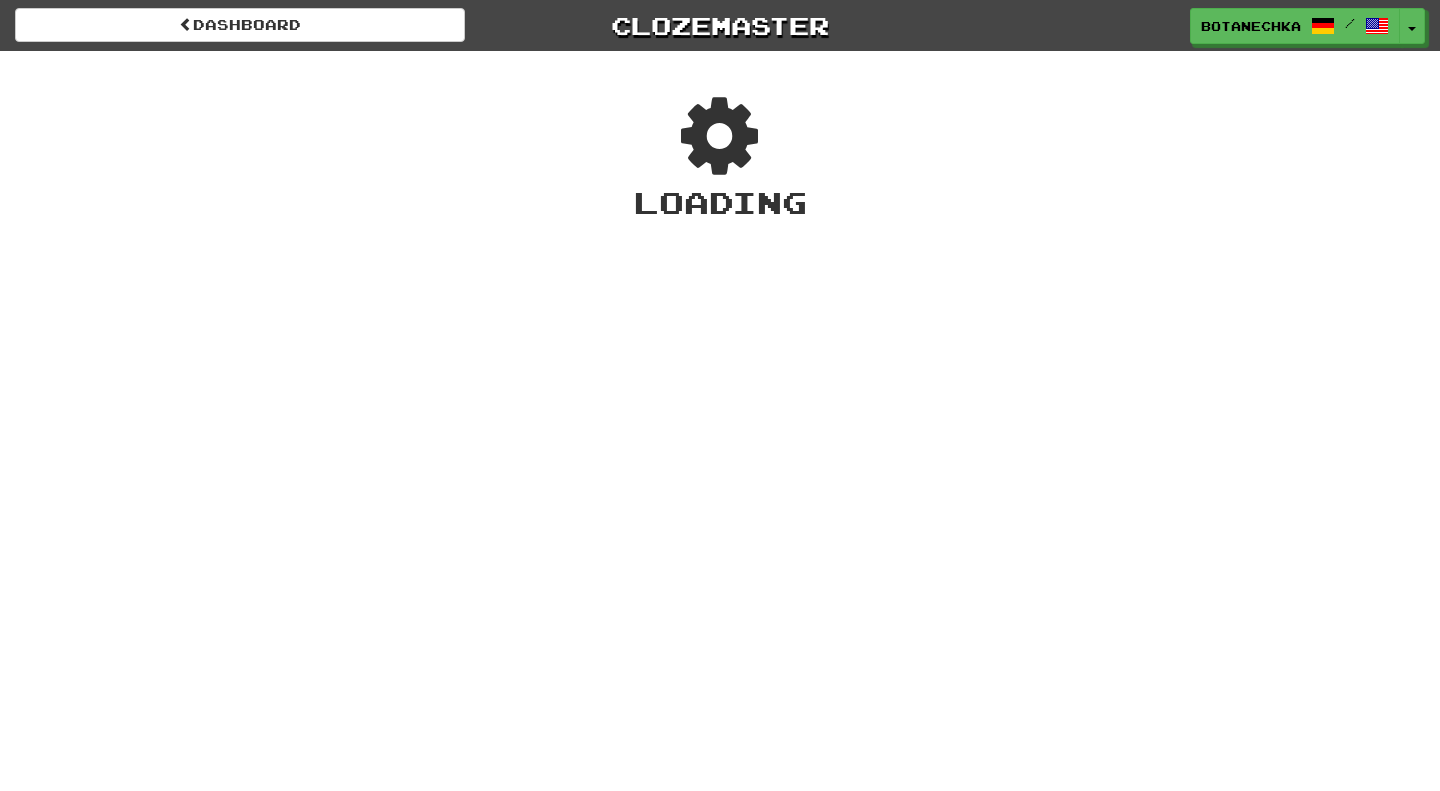 scroll, scrollTop: 0, scrollLeft: 0, axis: both 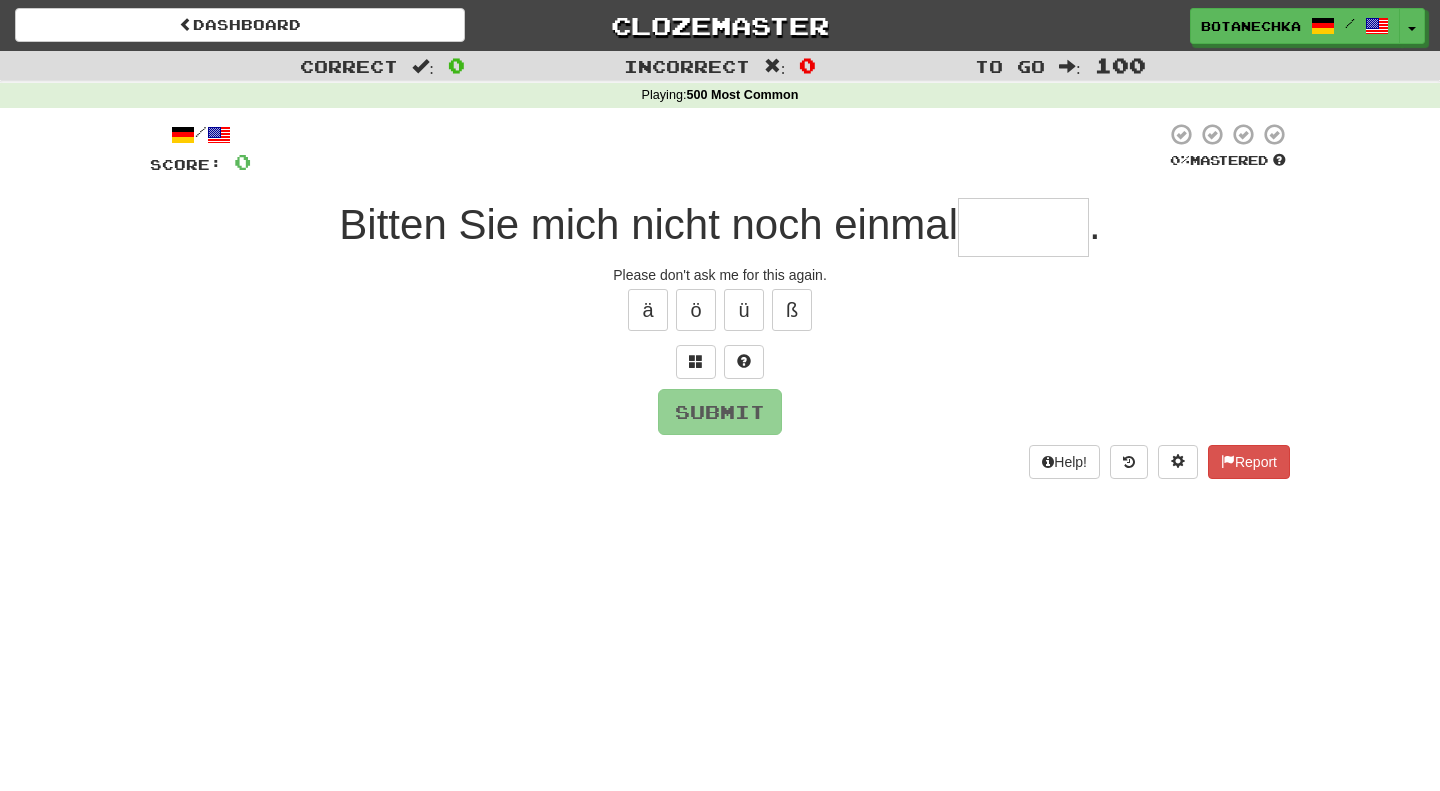 click at bounding box center [1023, 227] 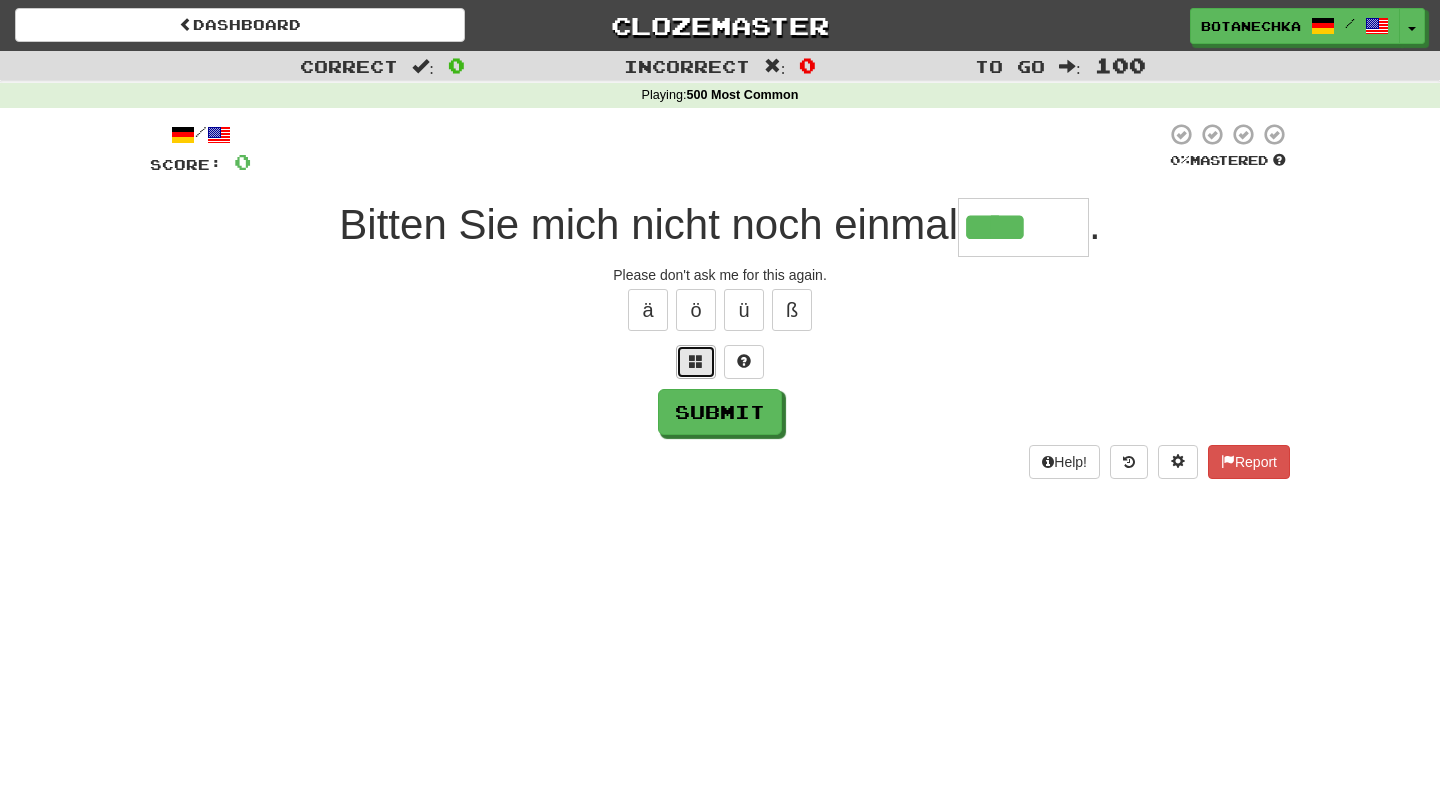 click at bounding box center (696, 361) 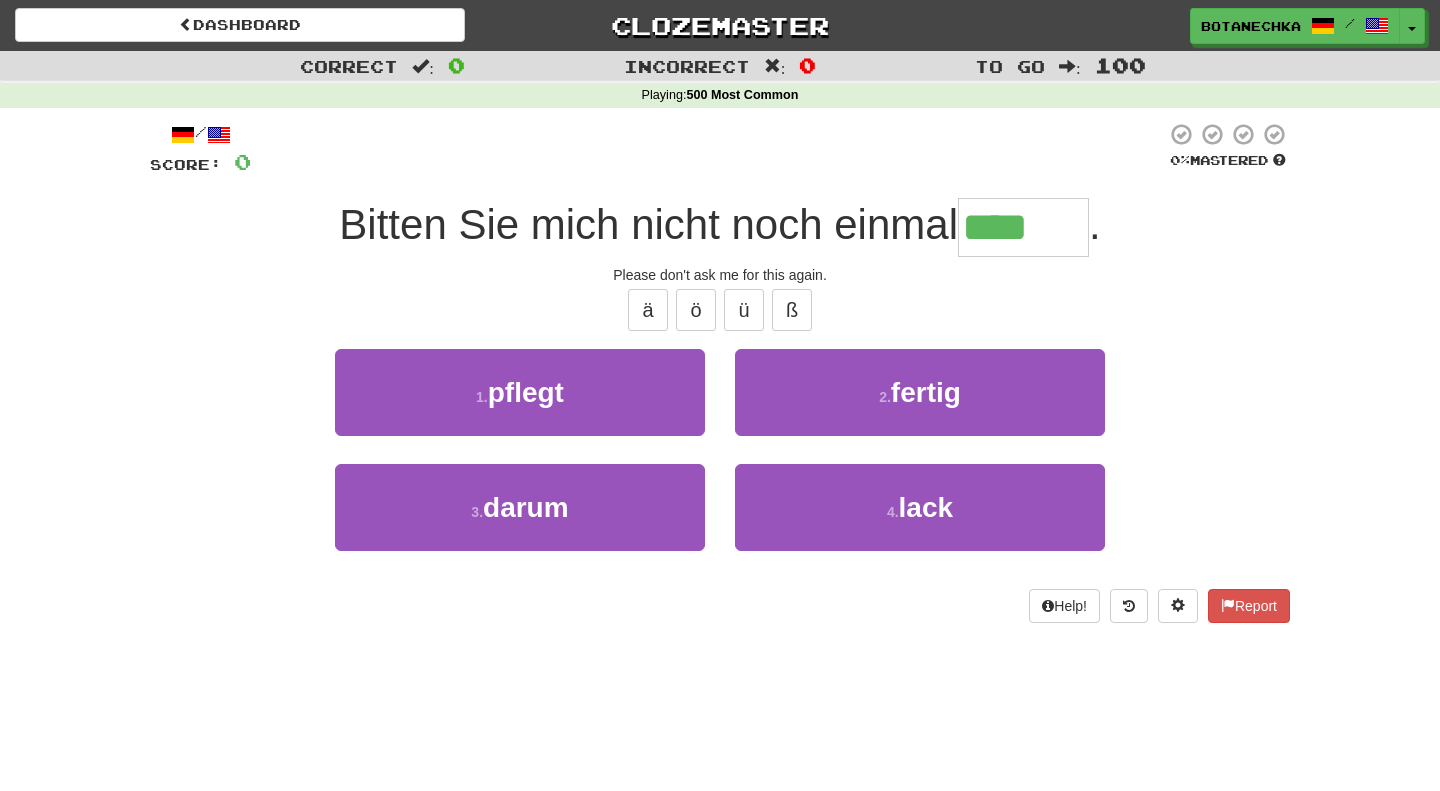 type on "*****" 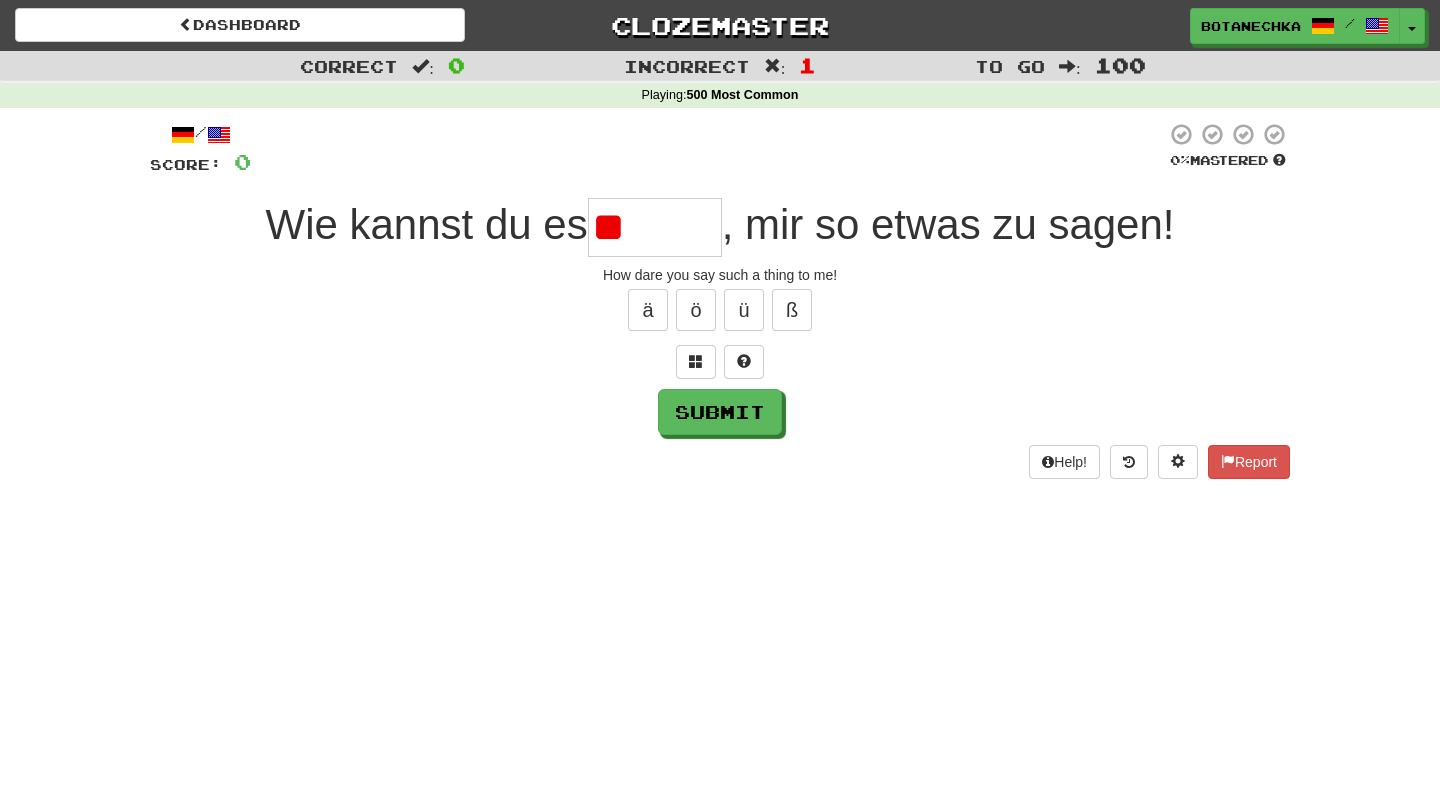 type on "*" 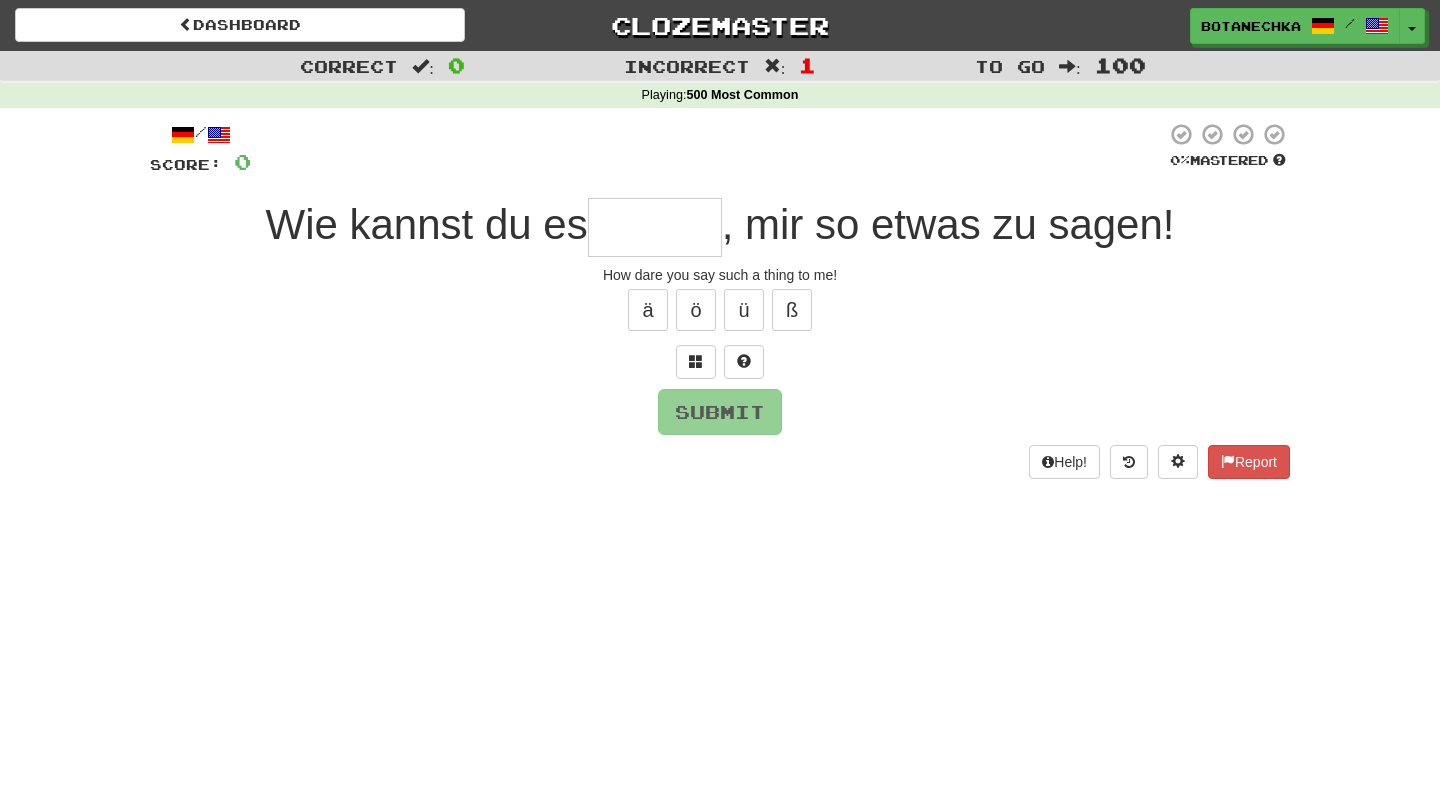 type on "*" 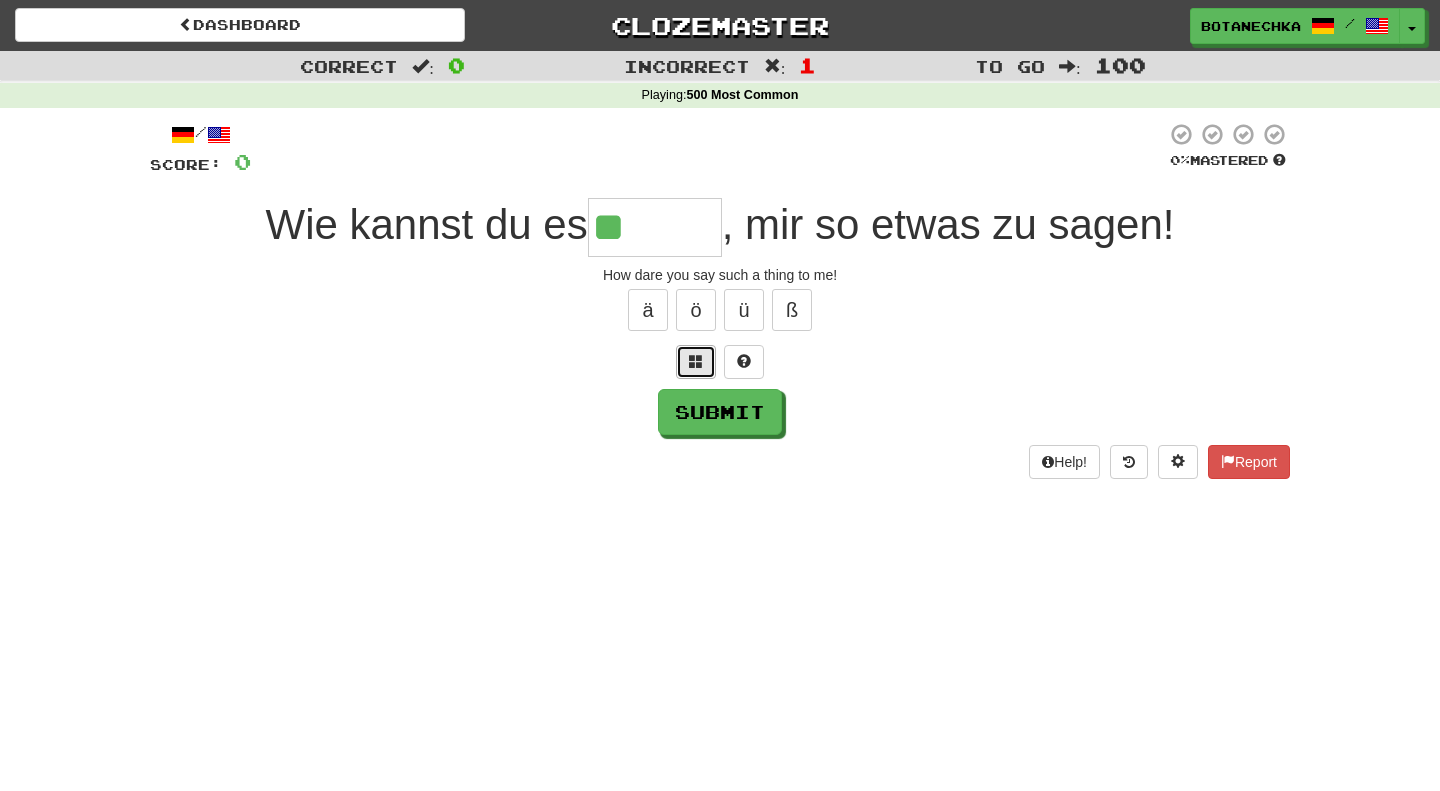 click at bounding box center [696, 361] 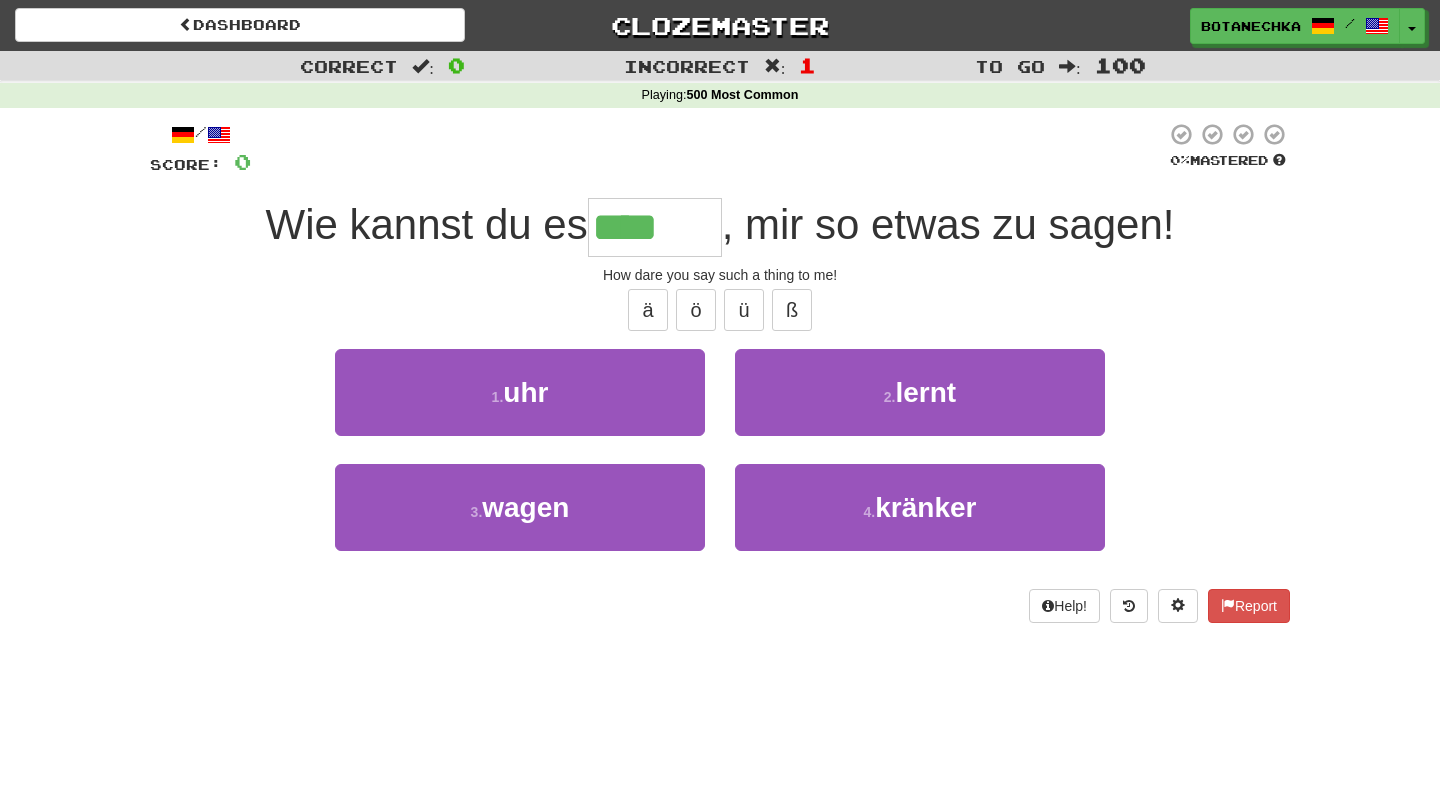 type on "*****" 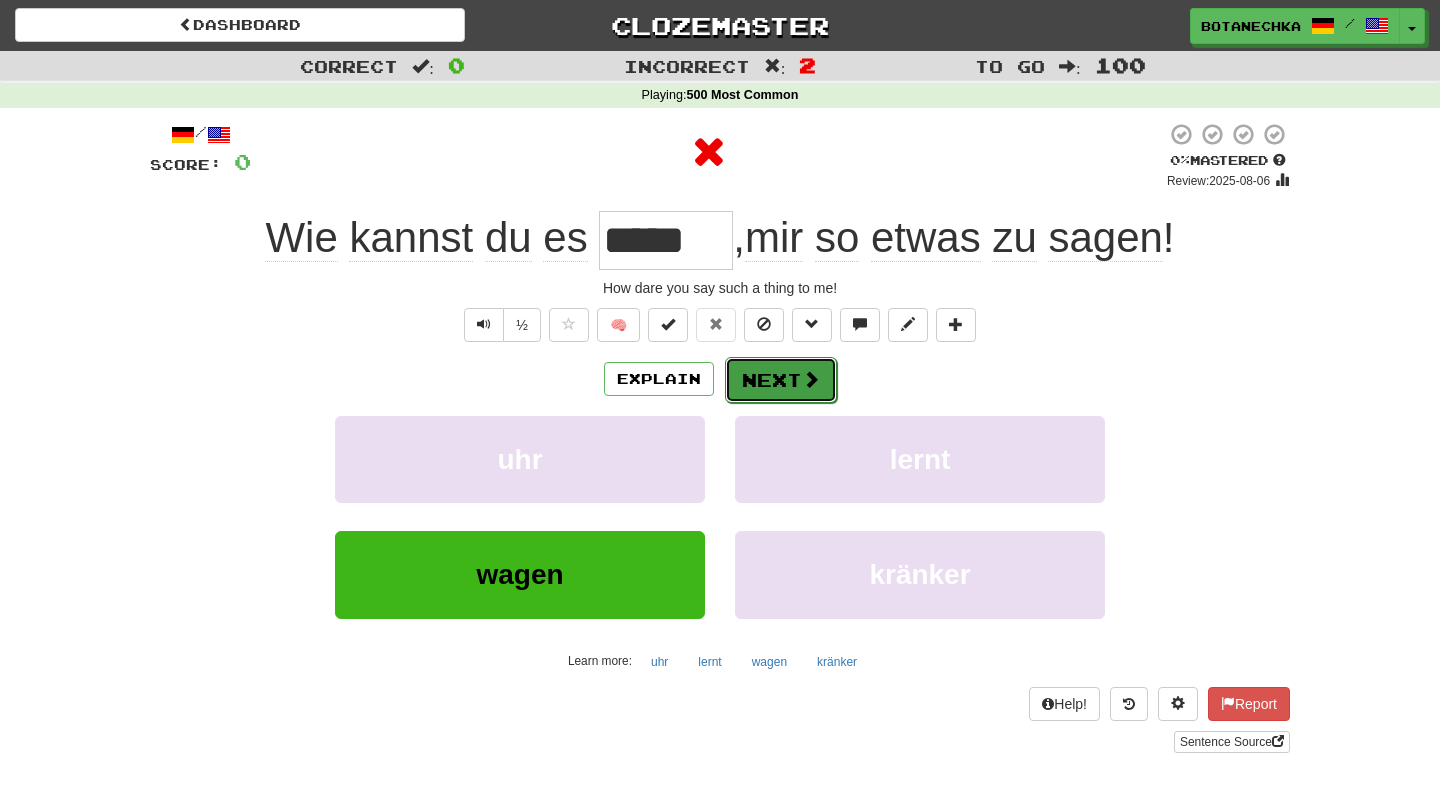 click on "Next" at bounding box center (781, 380) 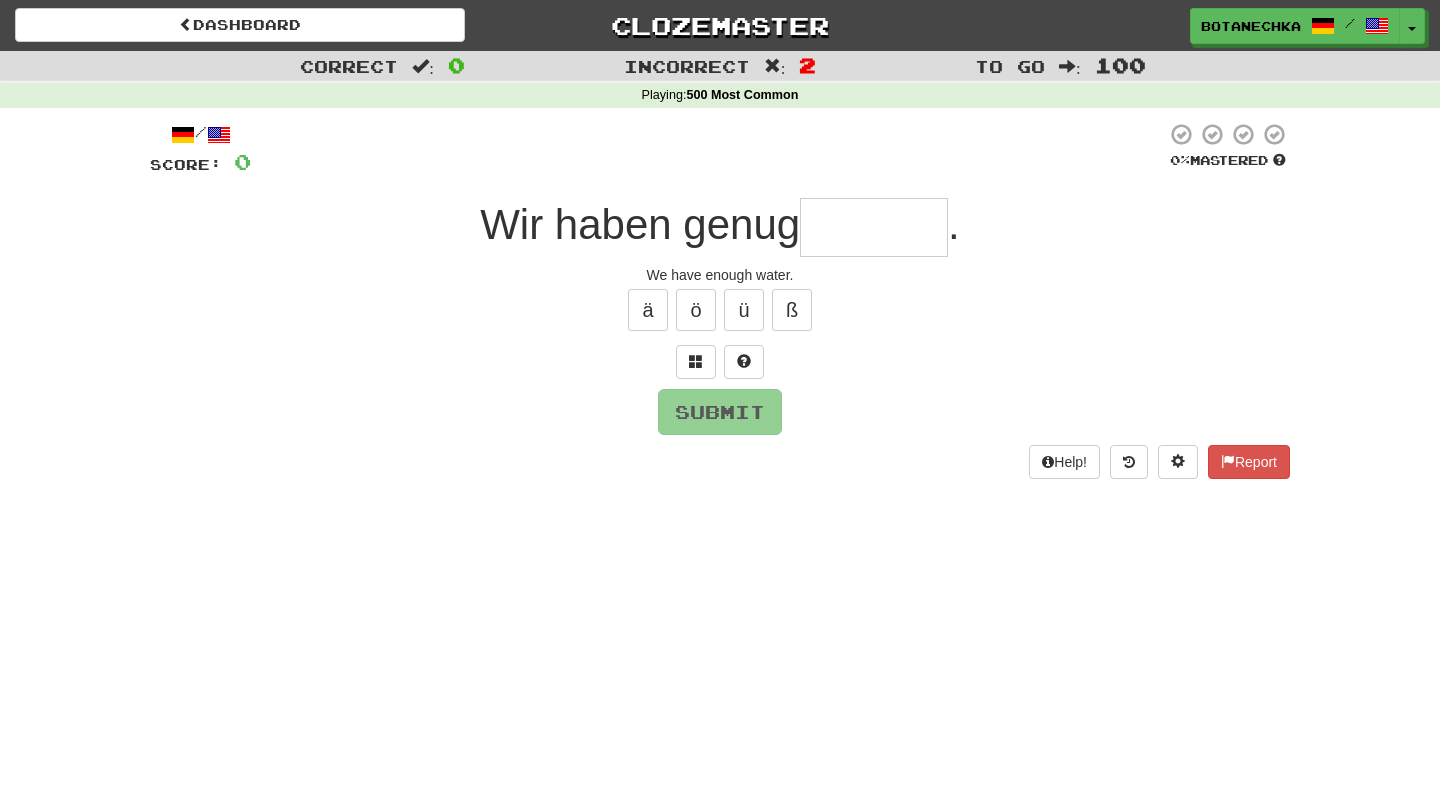 click at bounding box center (874, 227) 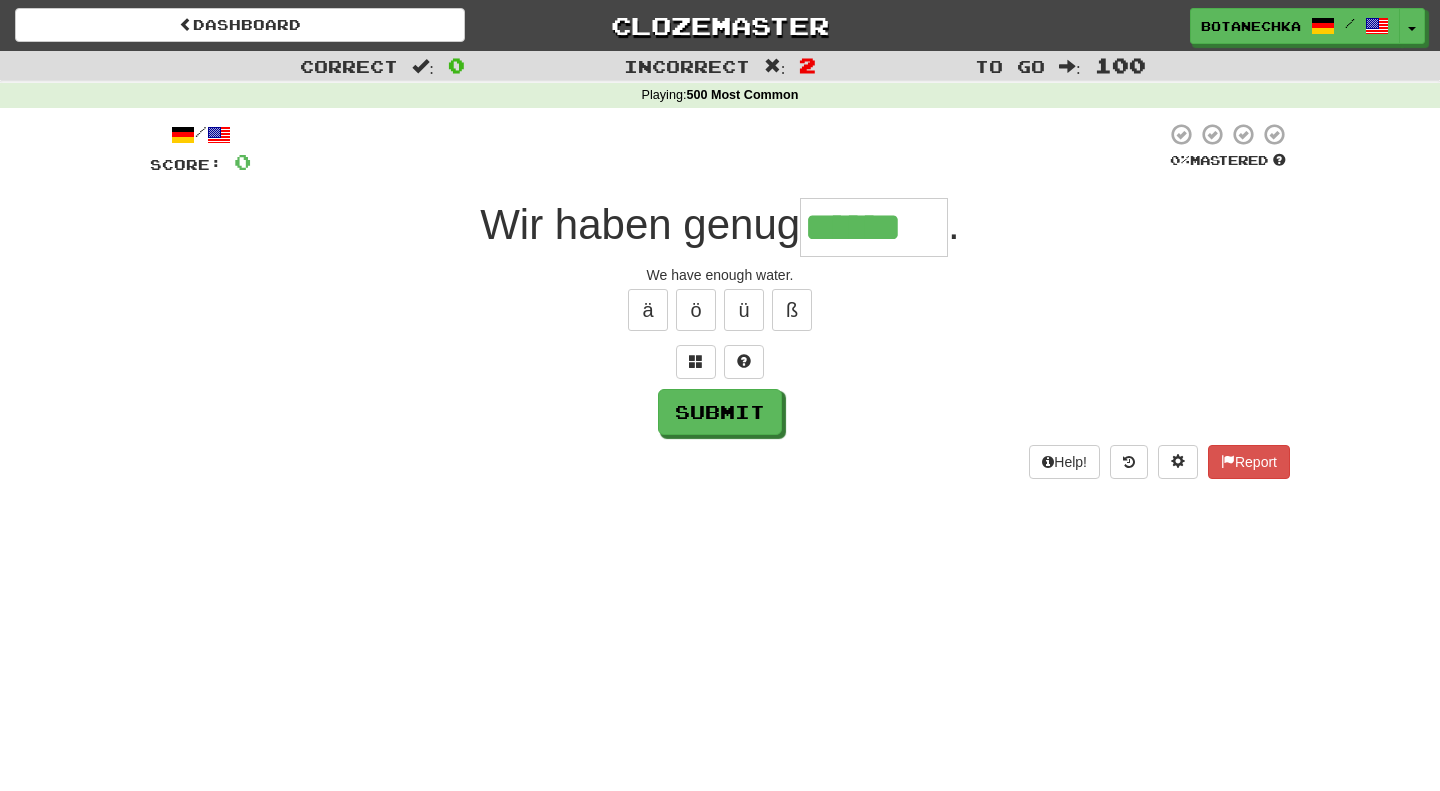 type on "******" 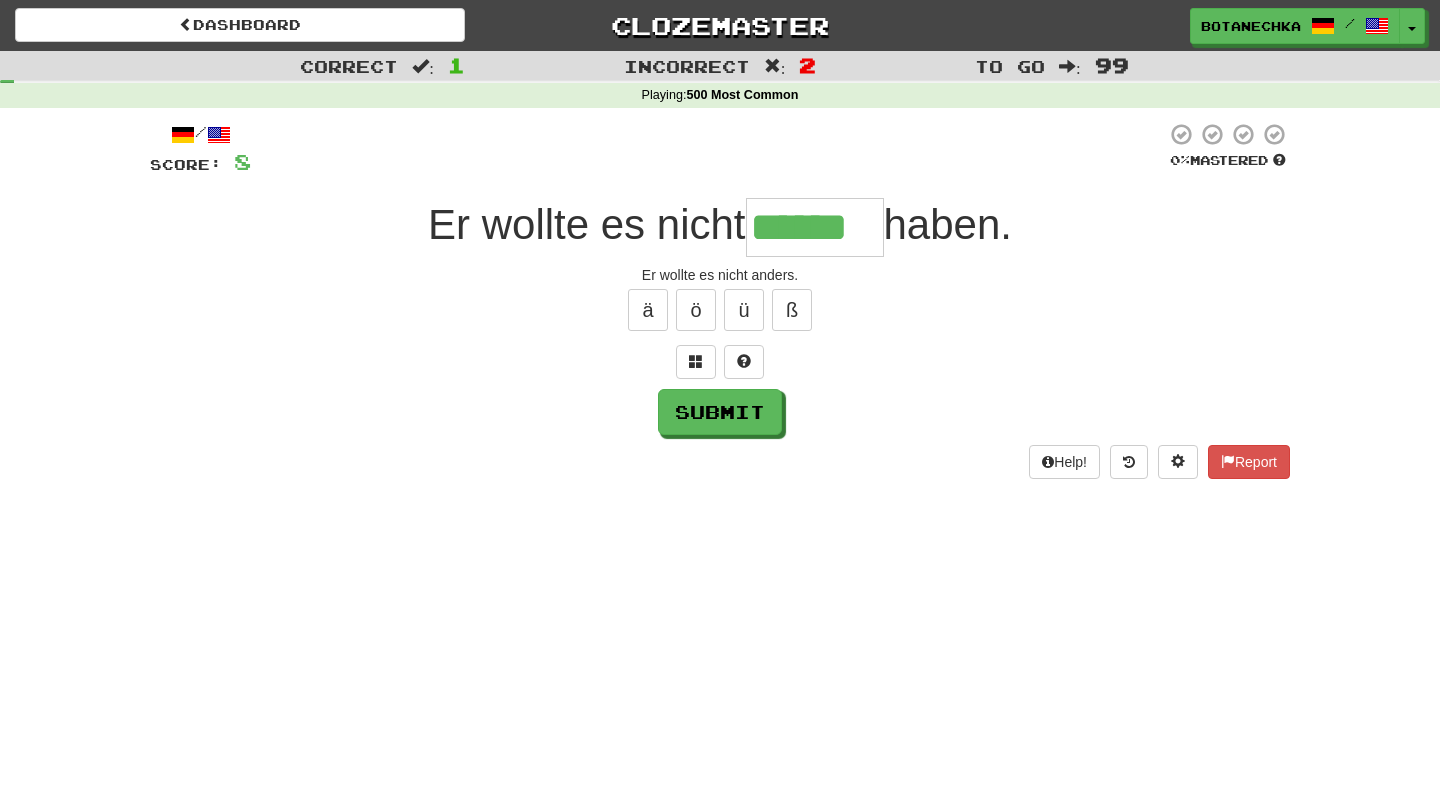 type on "******" 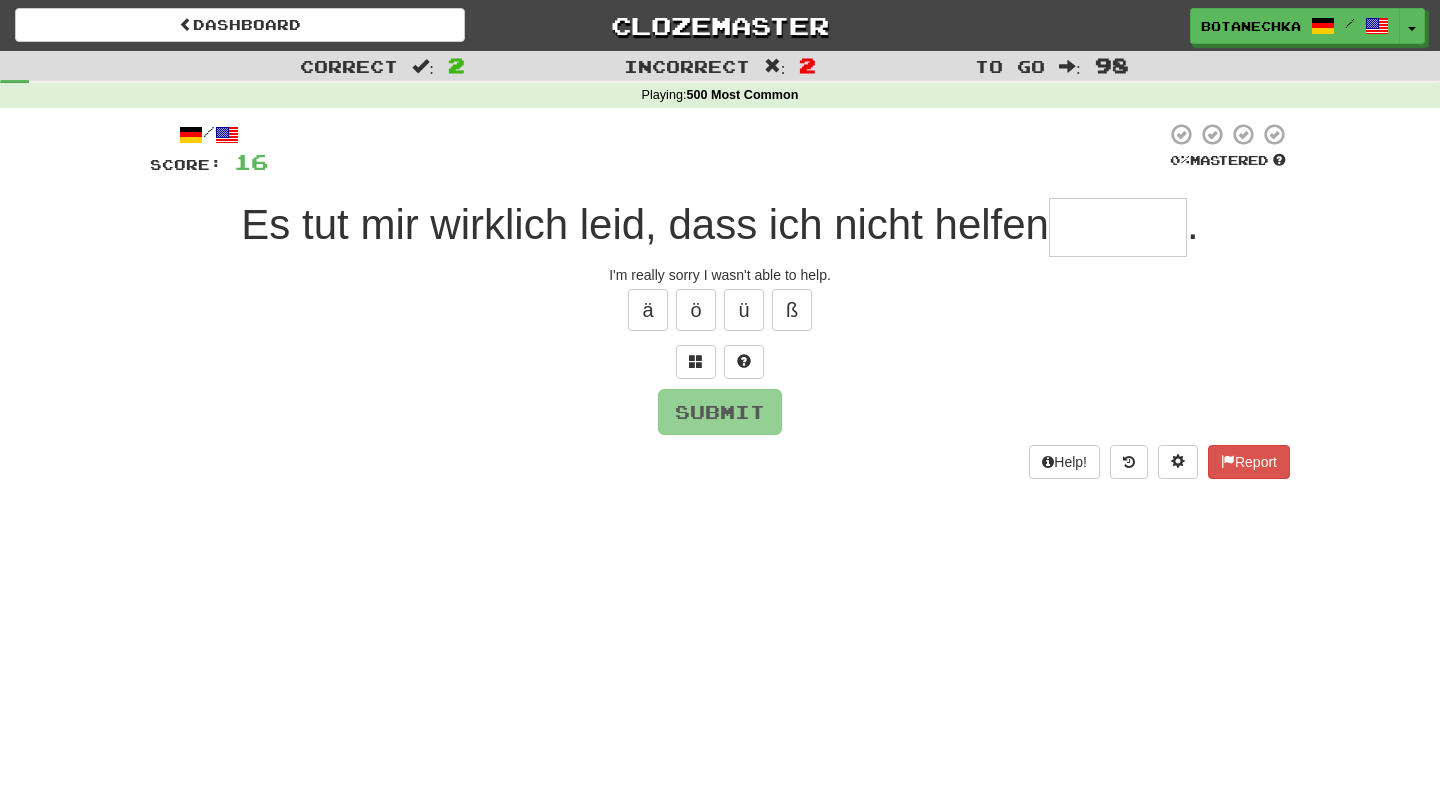 type on "*" 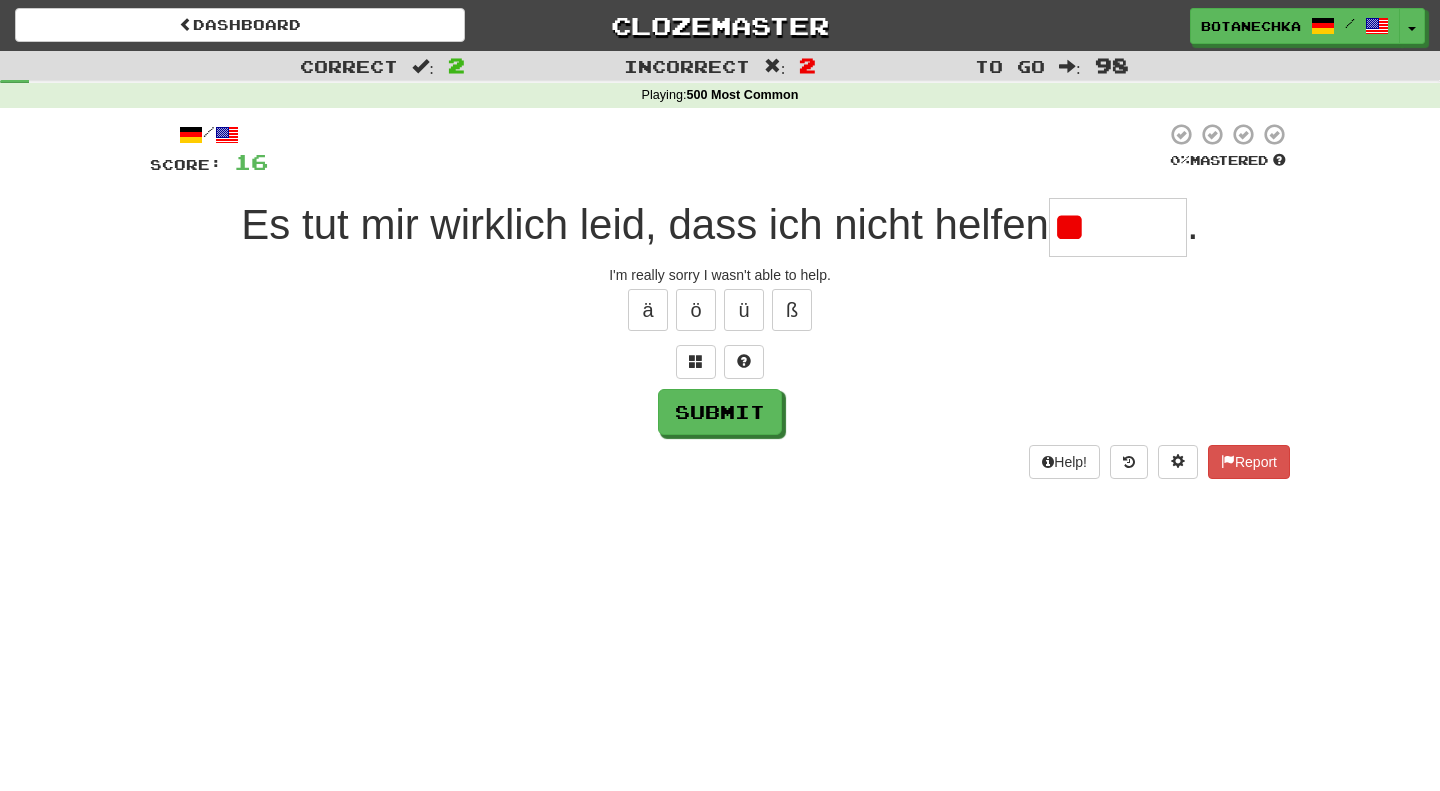 type on "*" 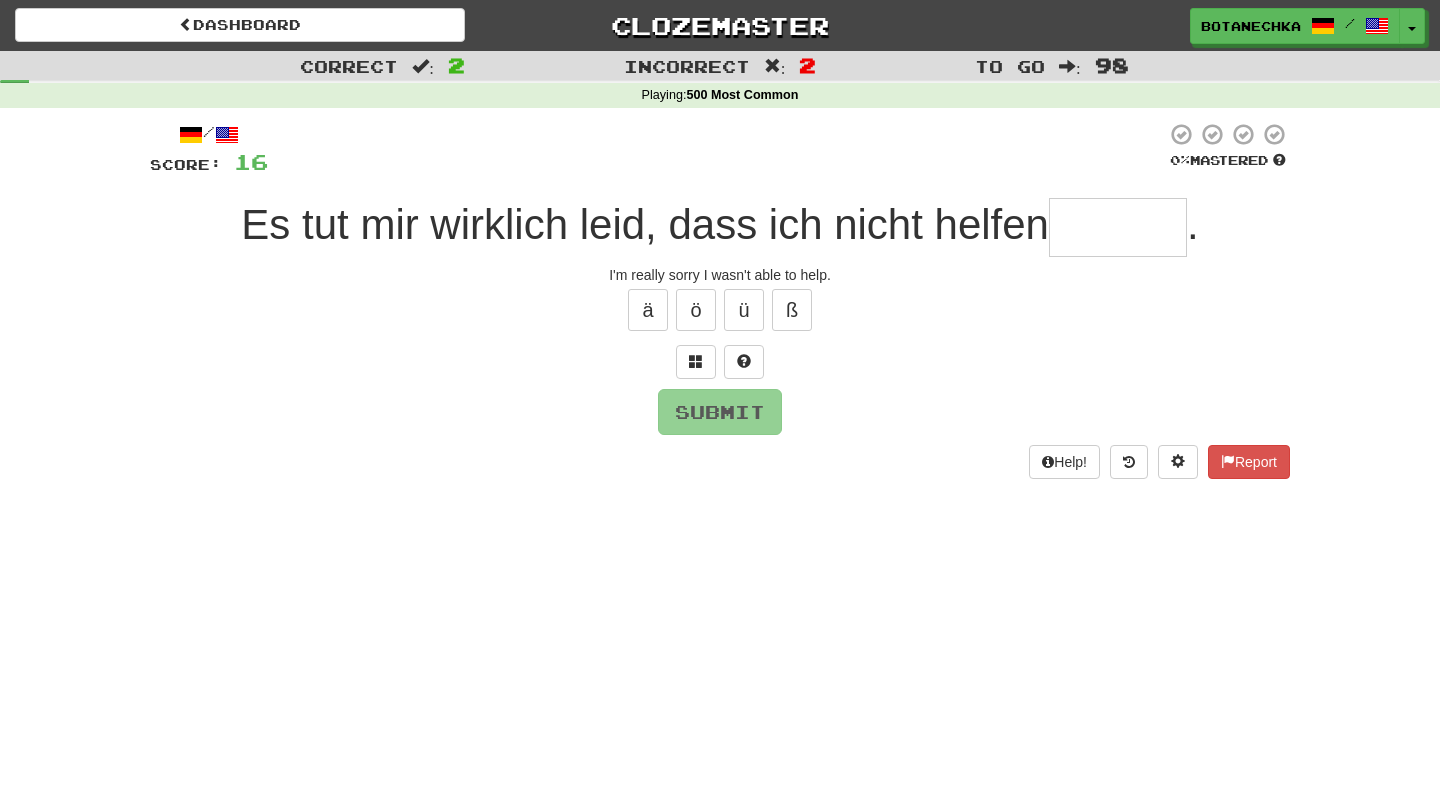 type on "*" 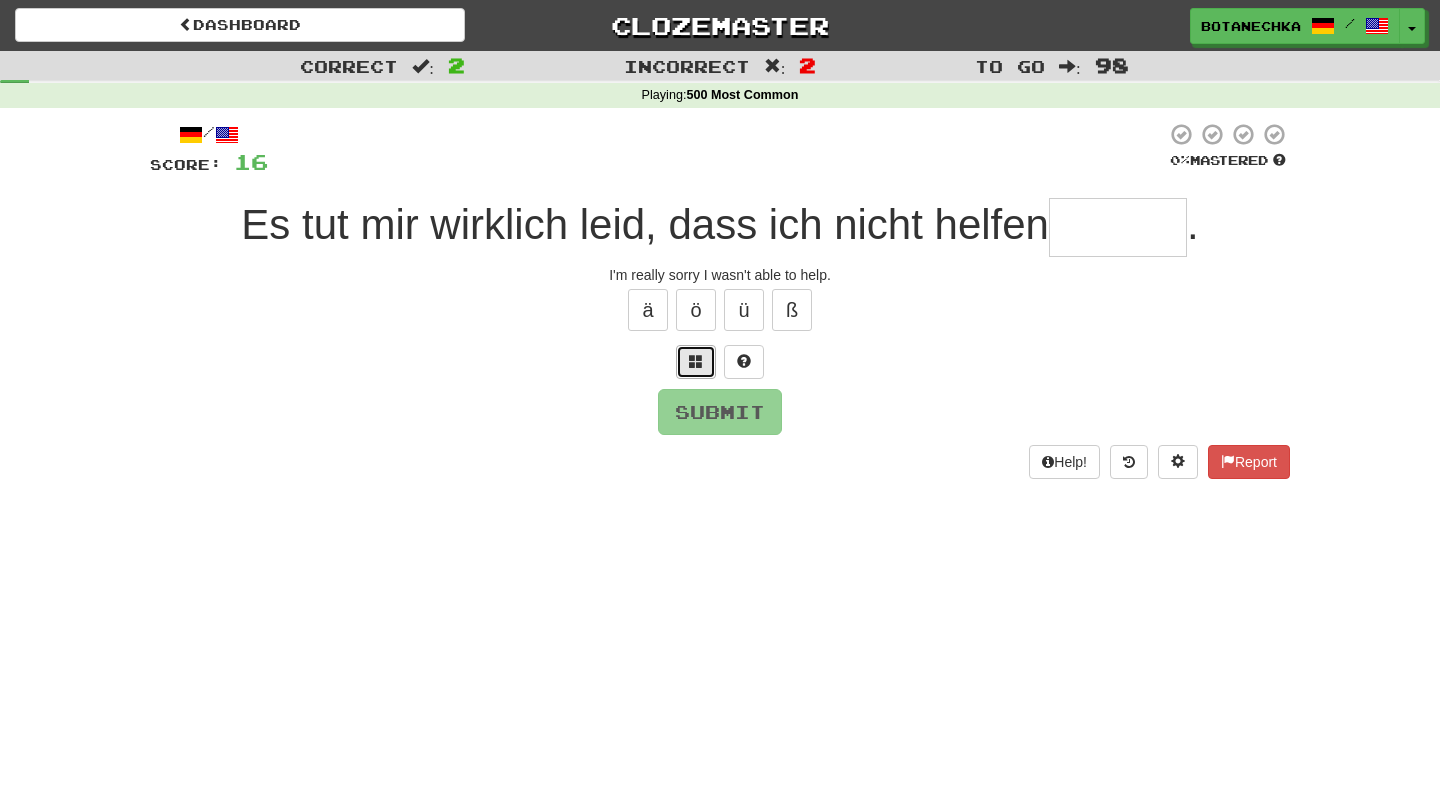 click at bounding box center [696, 361] 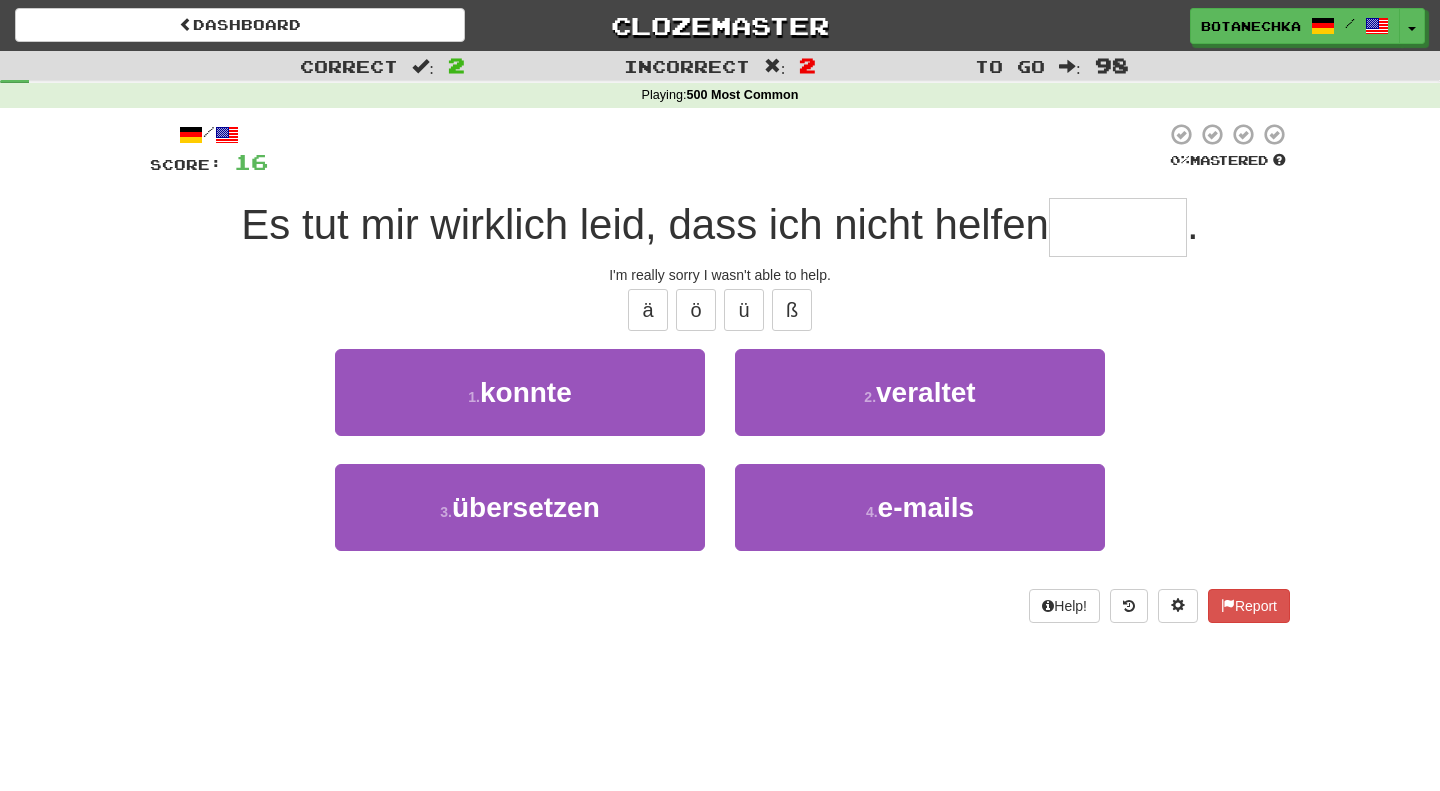 click at bounding box center (1118, 227) 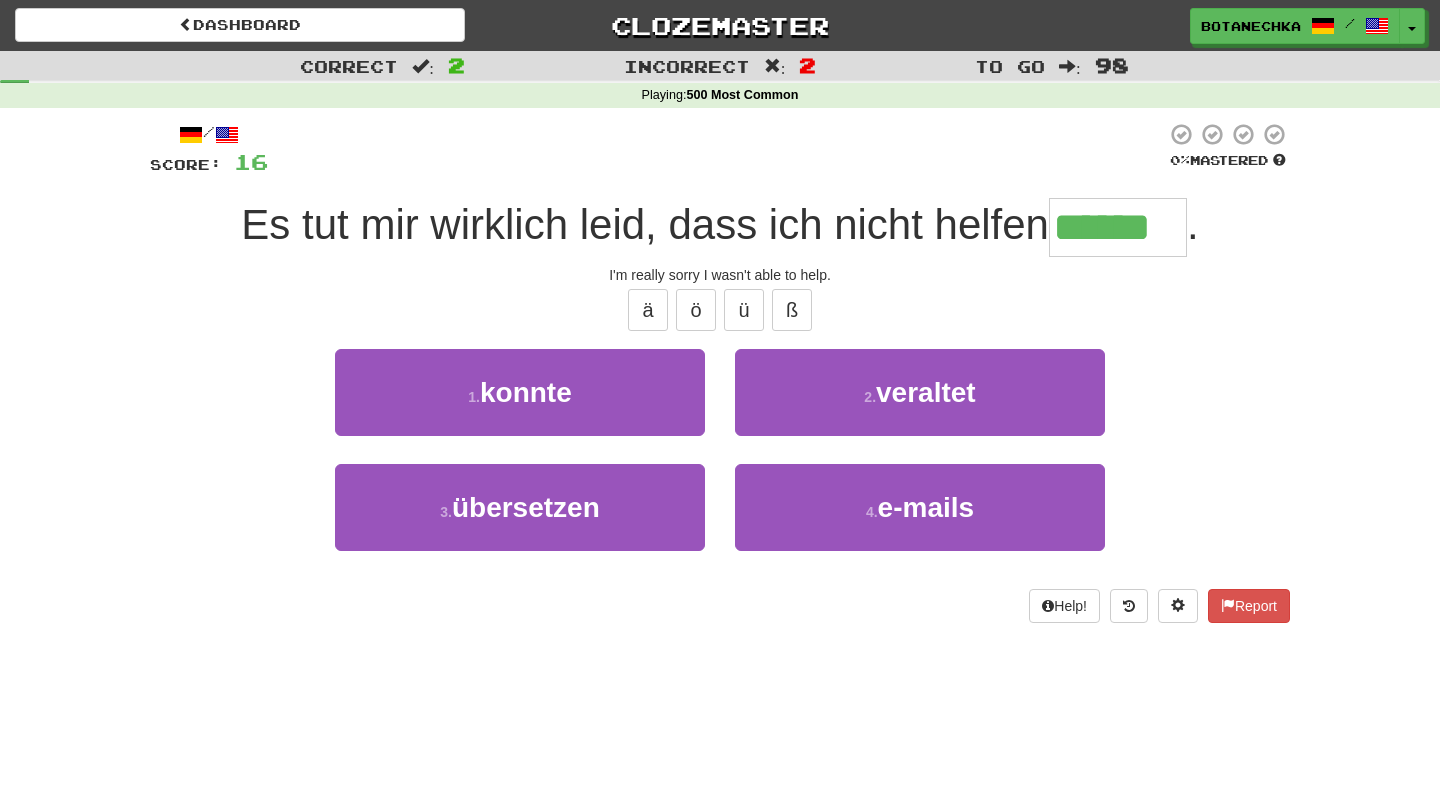 type on "******" 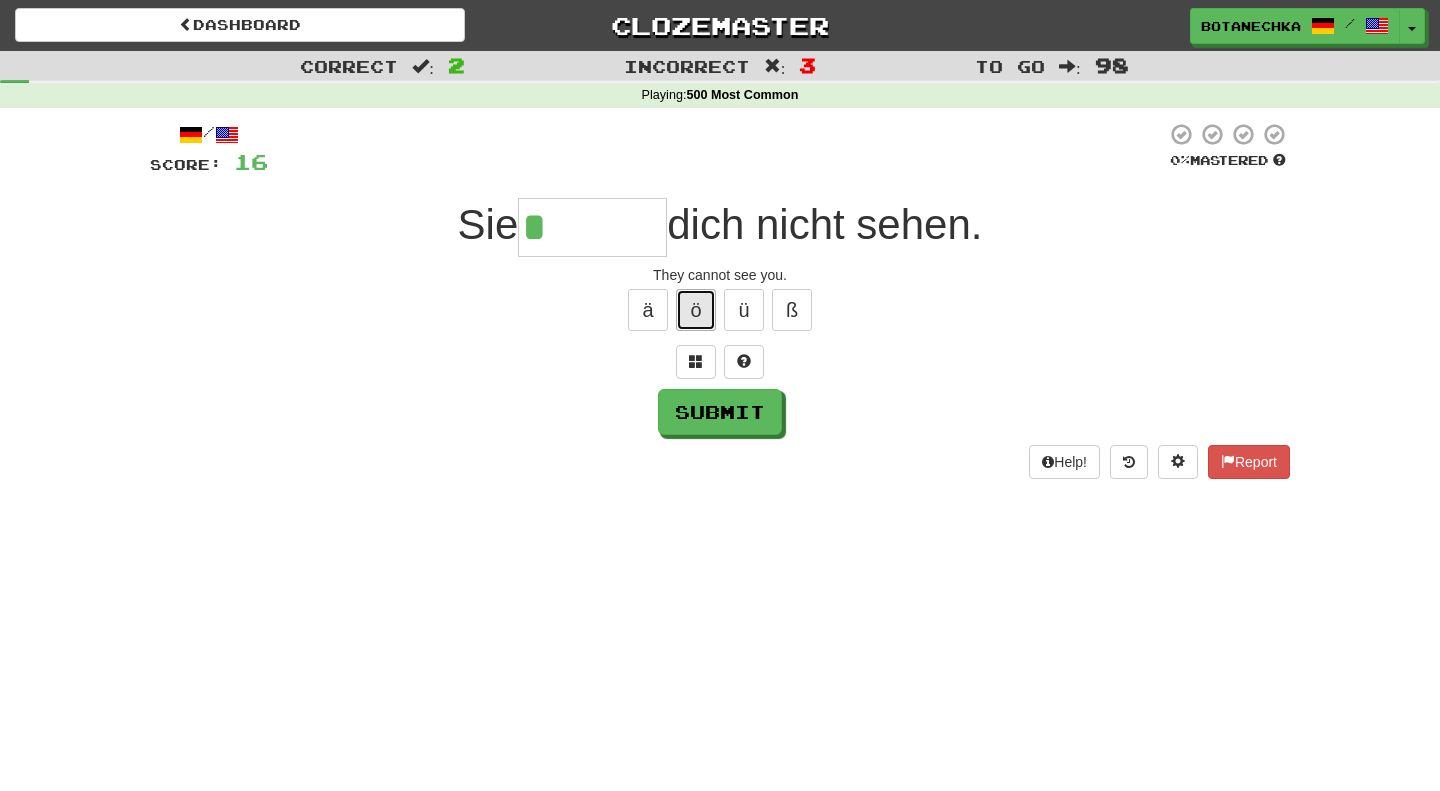 click on "ö" at bounding box center [696, 310] 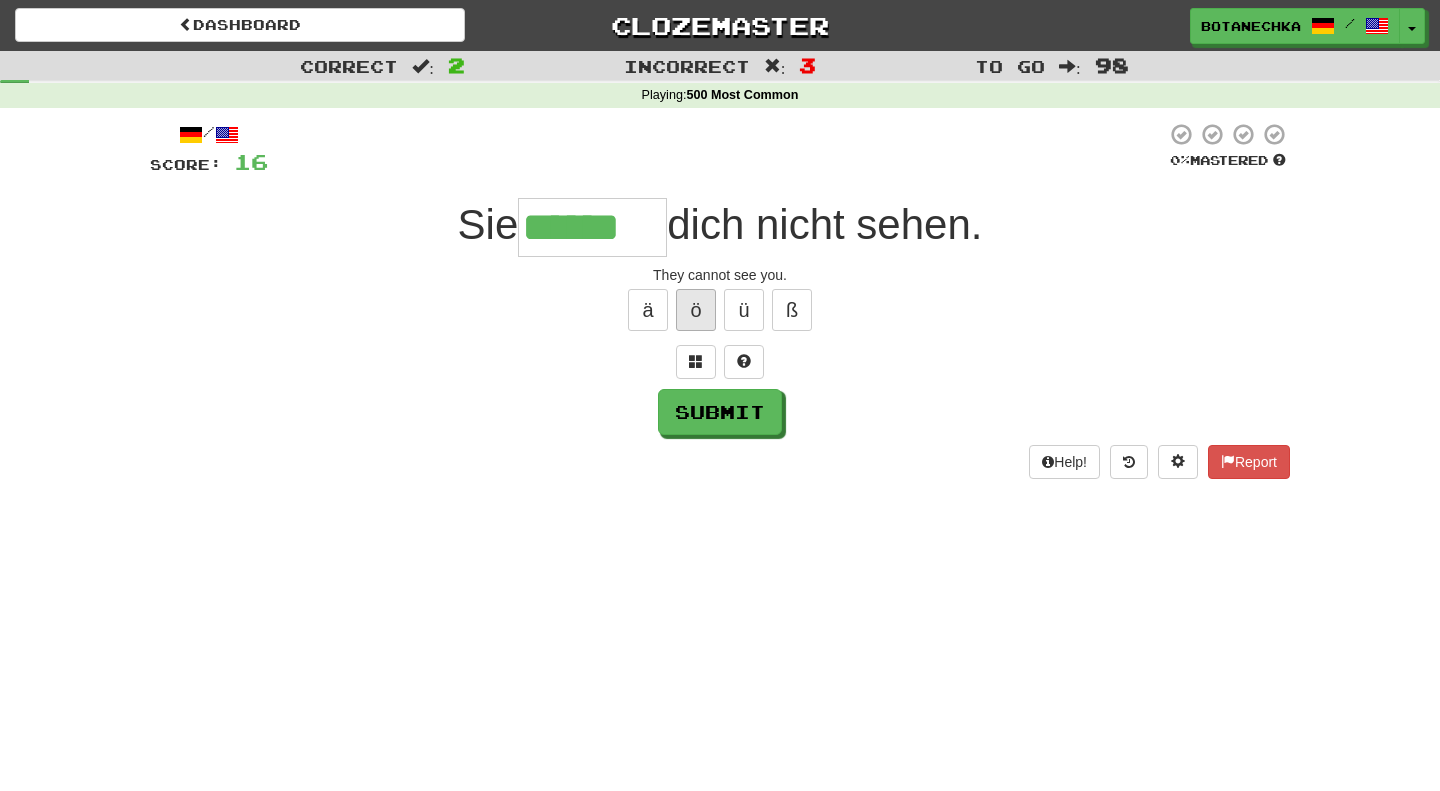 type on "******" 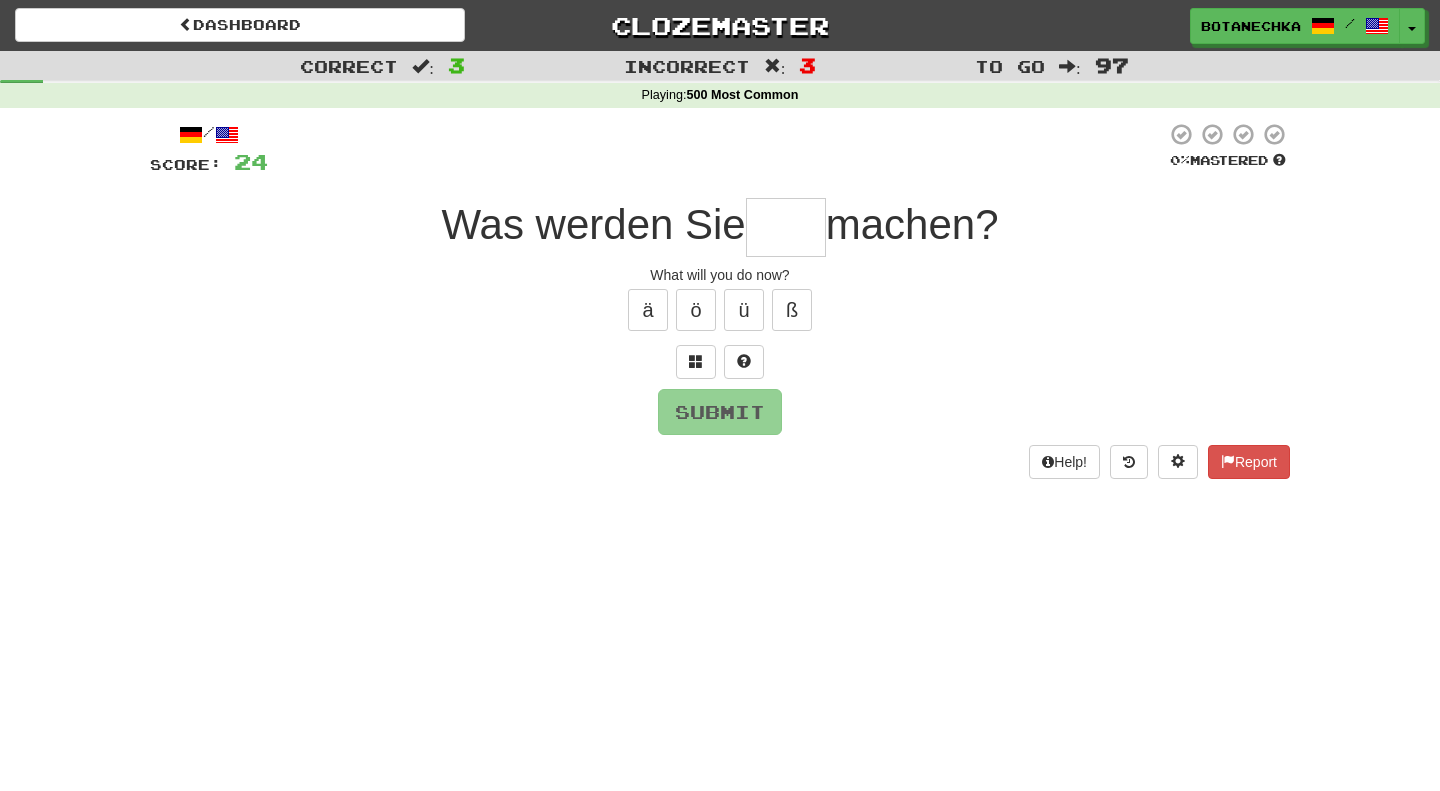 type on "*" 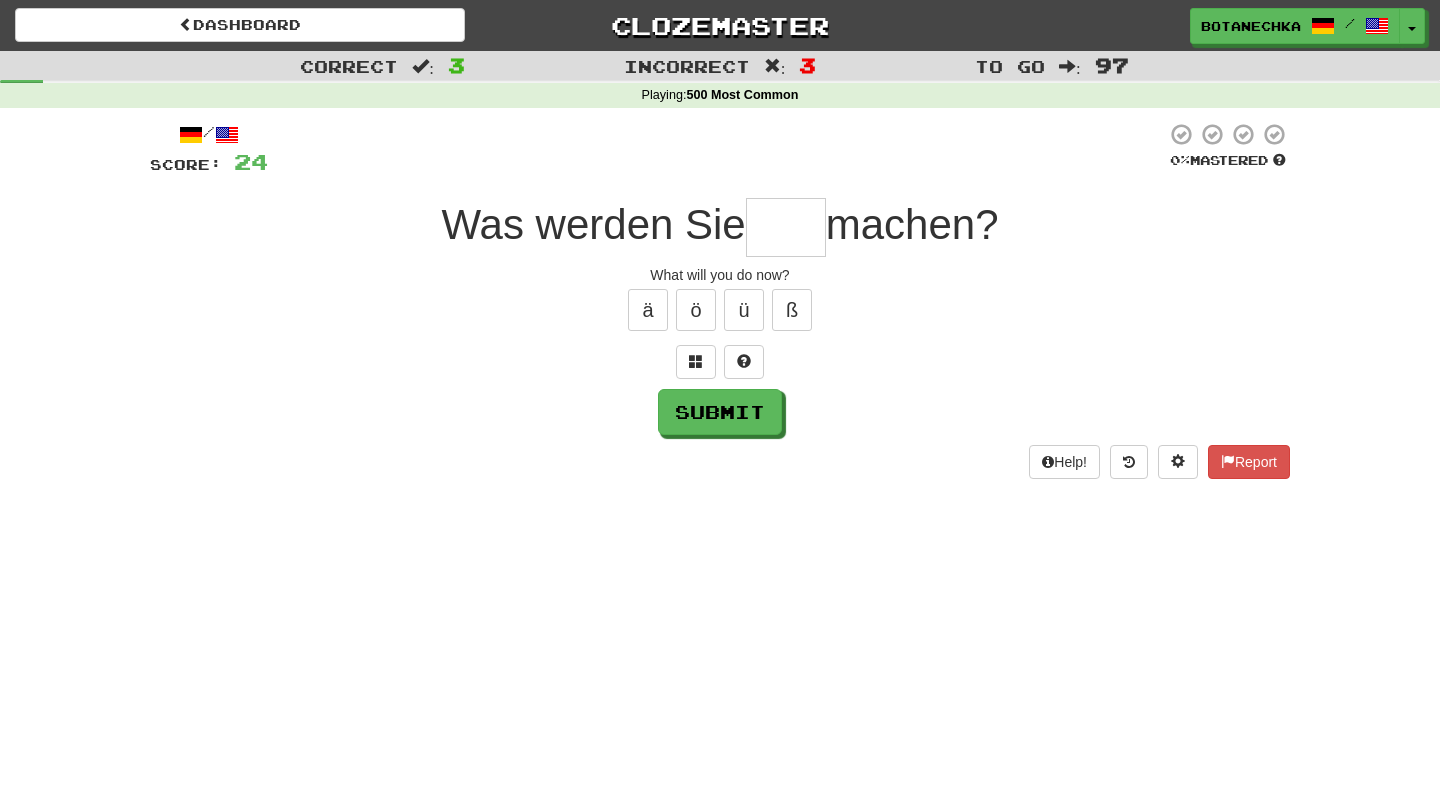 type on "*" 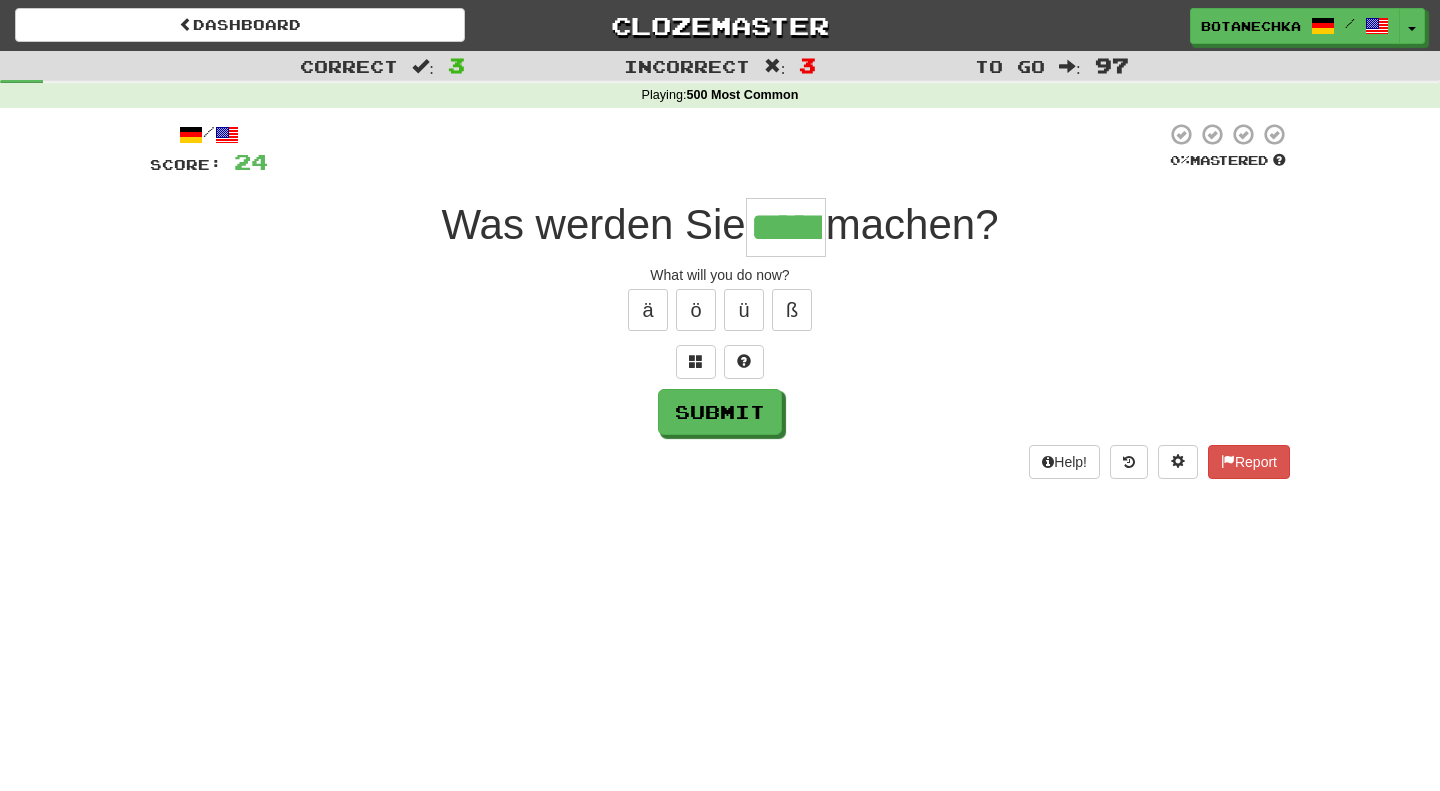 scroll, scrollTop: 0, scrollLeft: 7, axis: horizontal 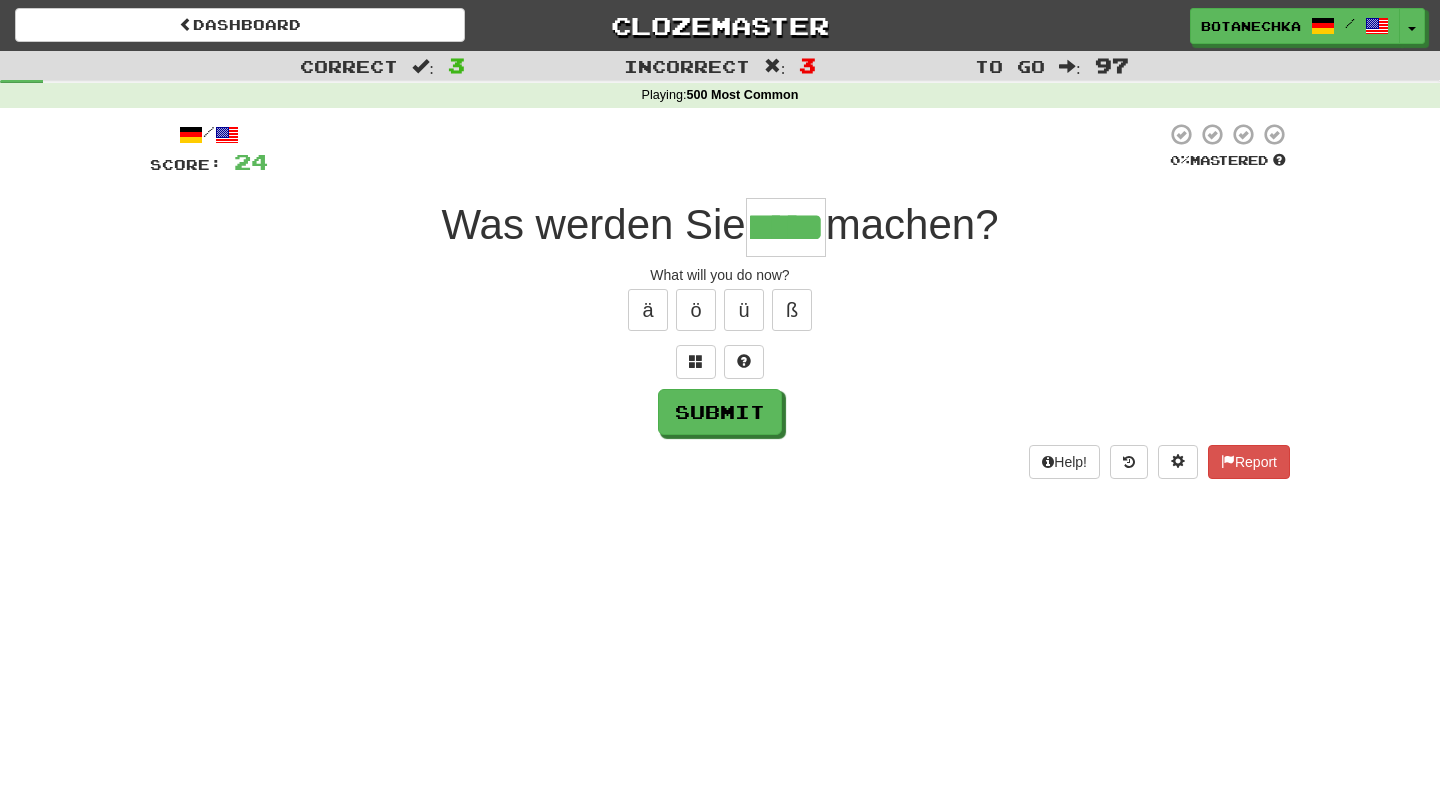 type on "***" 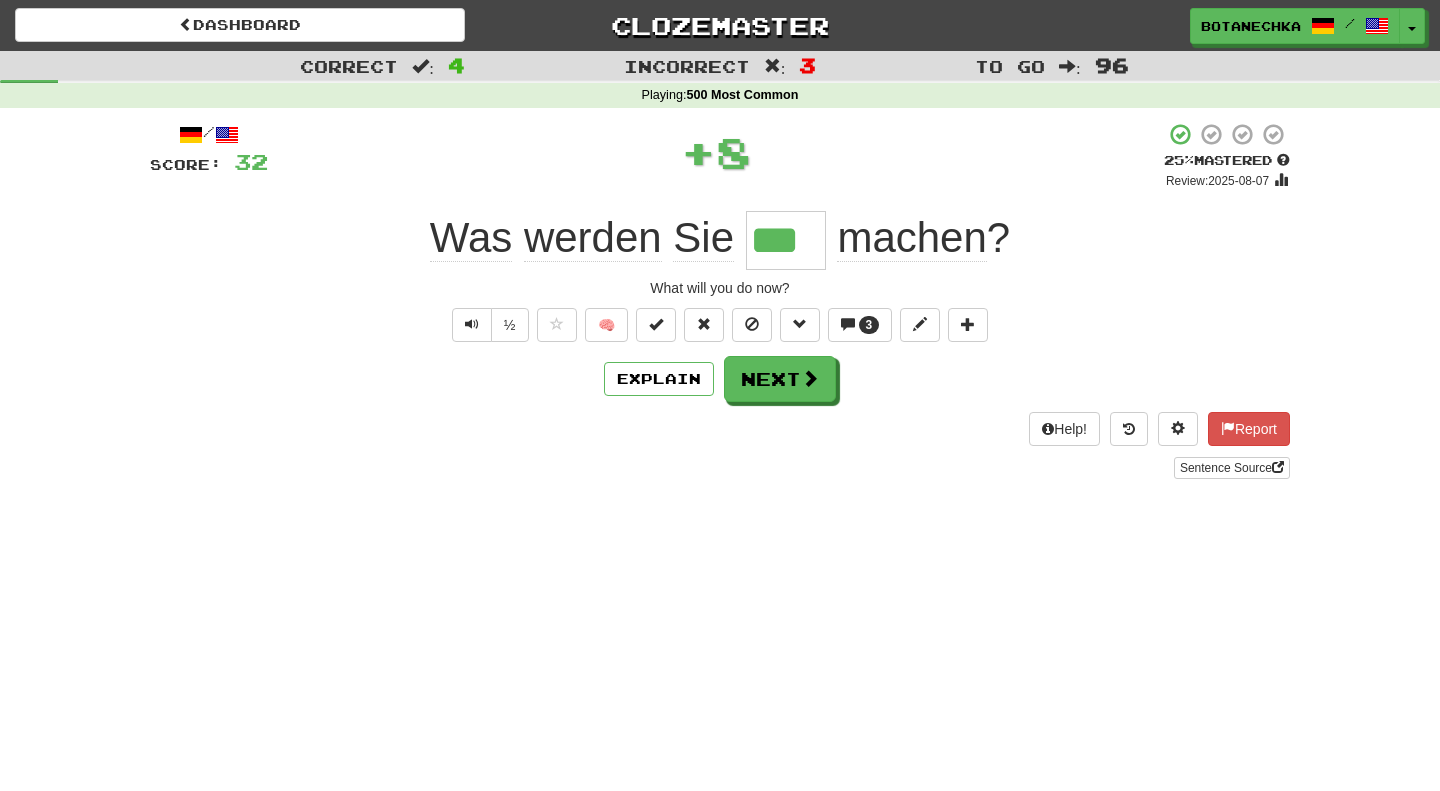 scroll, scrollTop: 0, scrollLeft: 0, axis: both 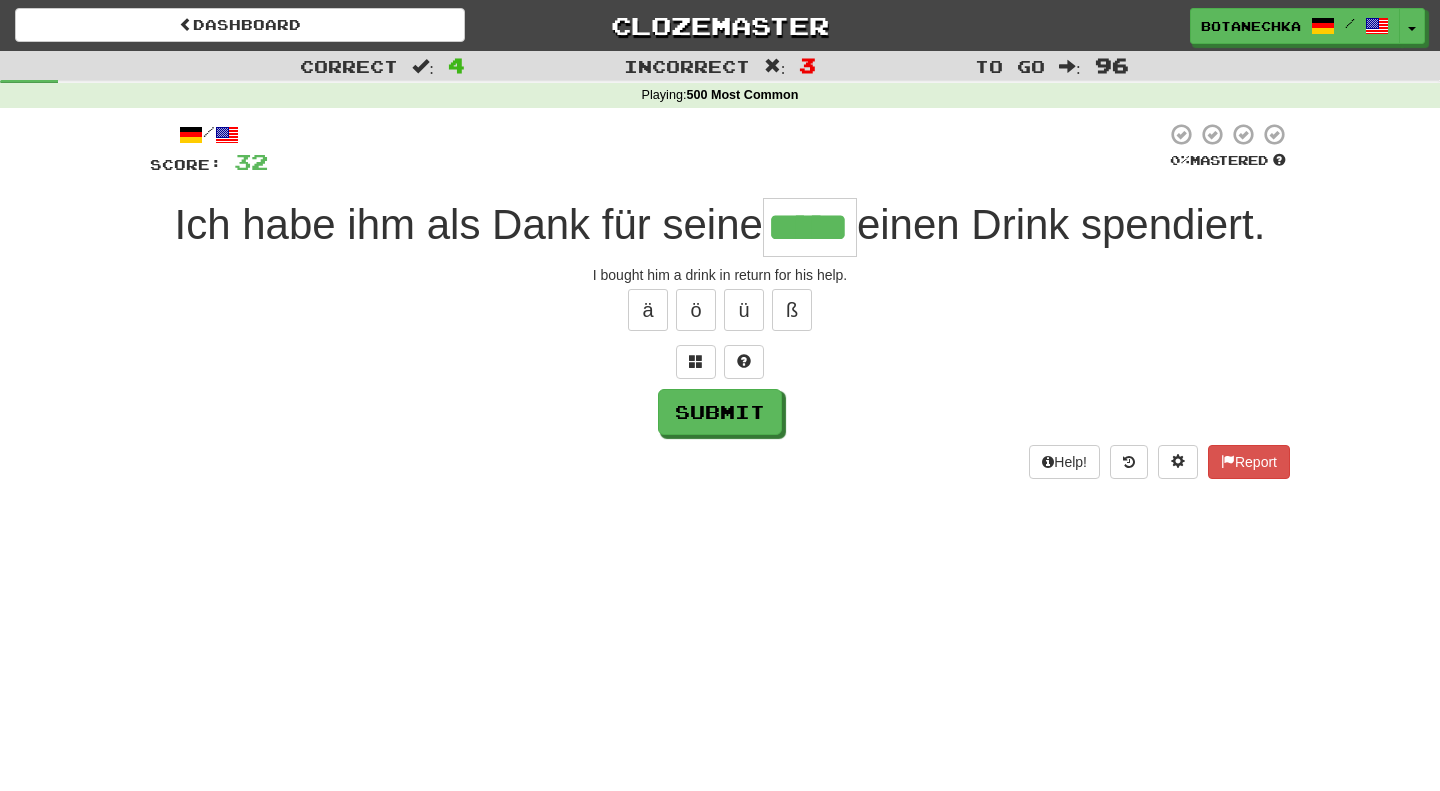 type on "*****" 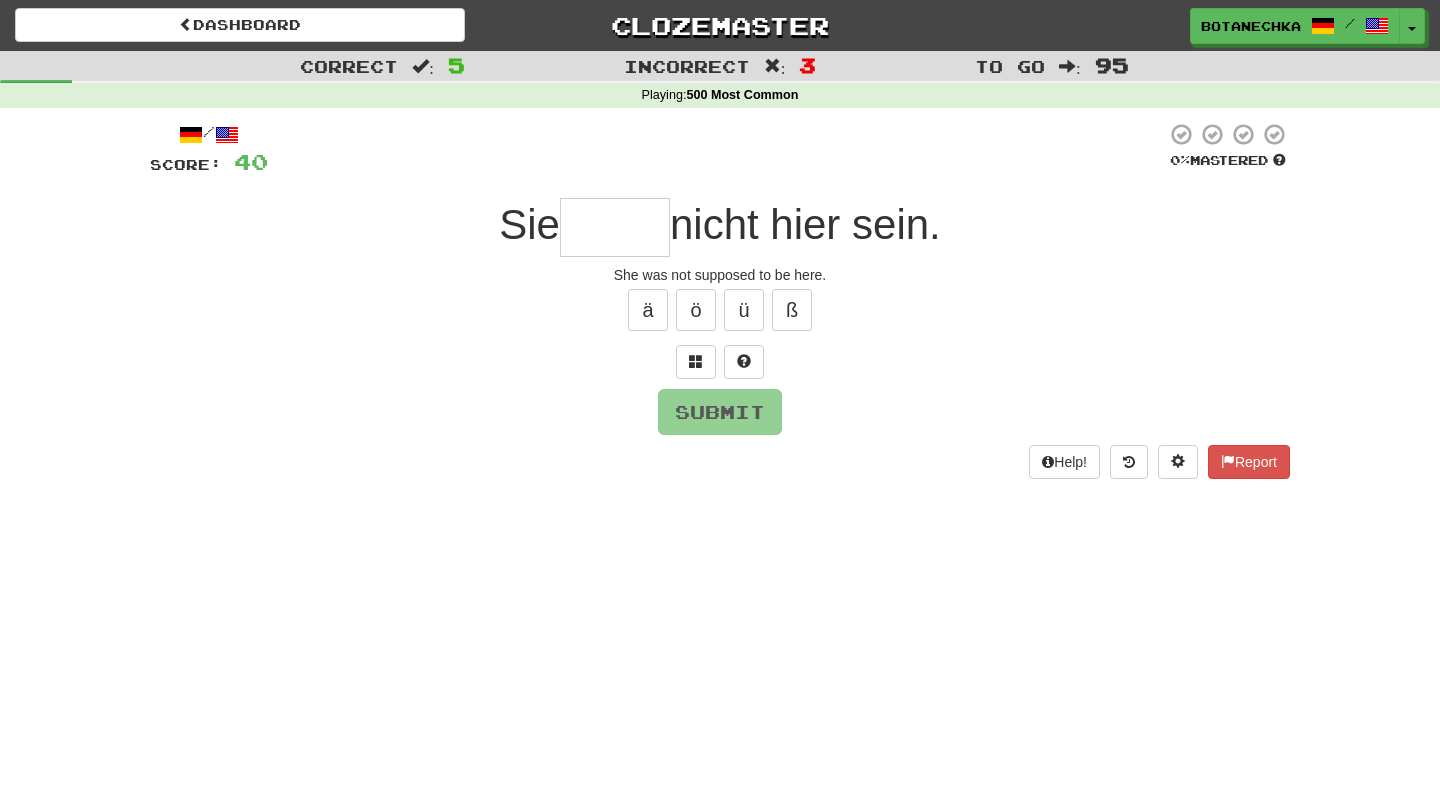 type on "*" 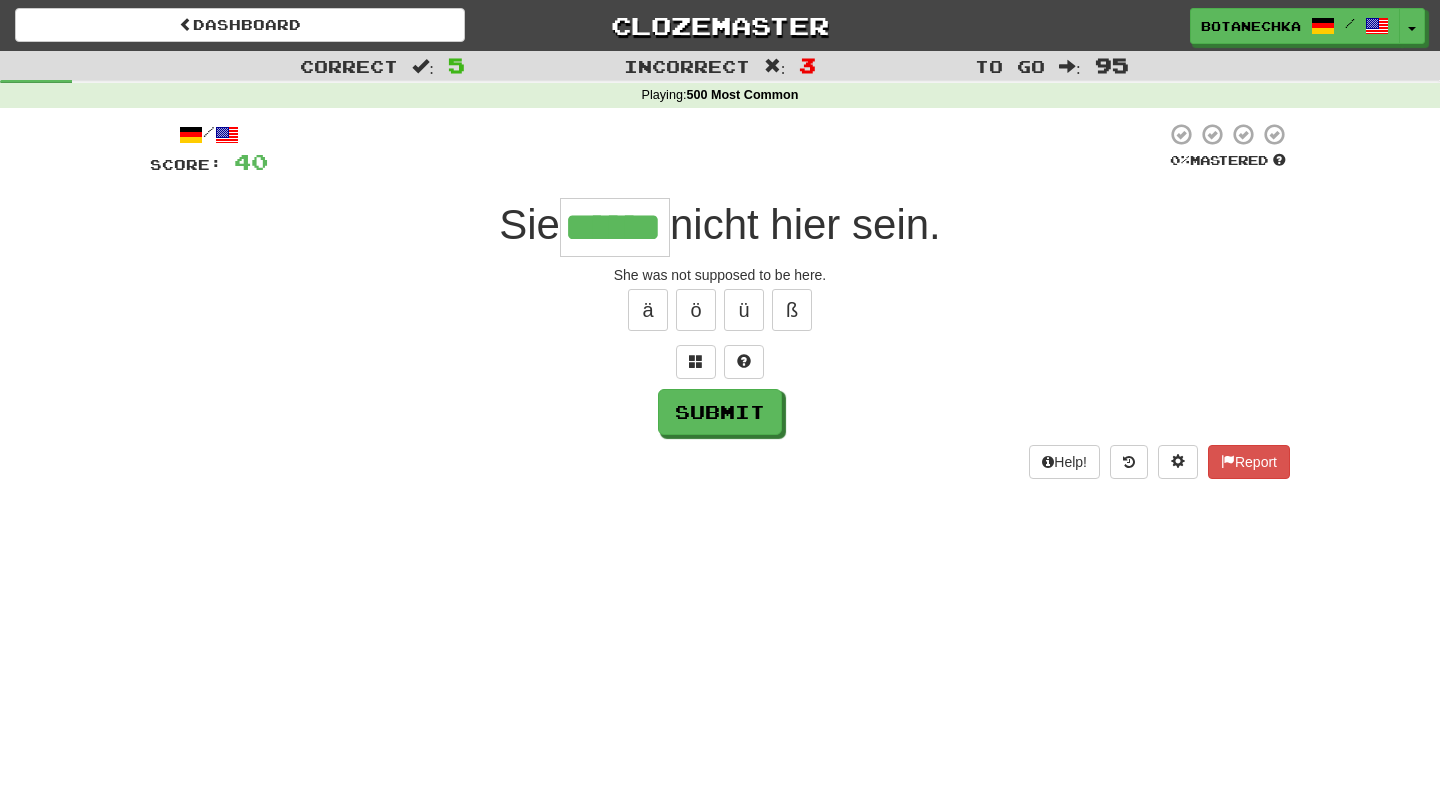 type on "******" 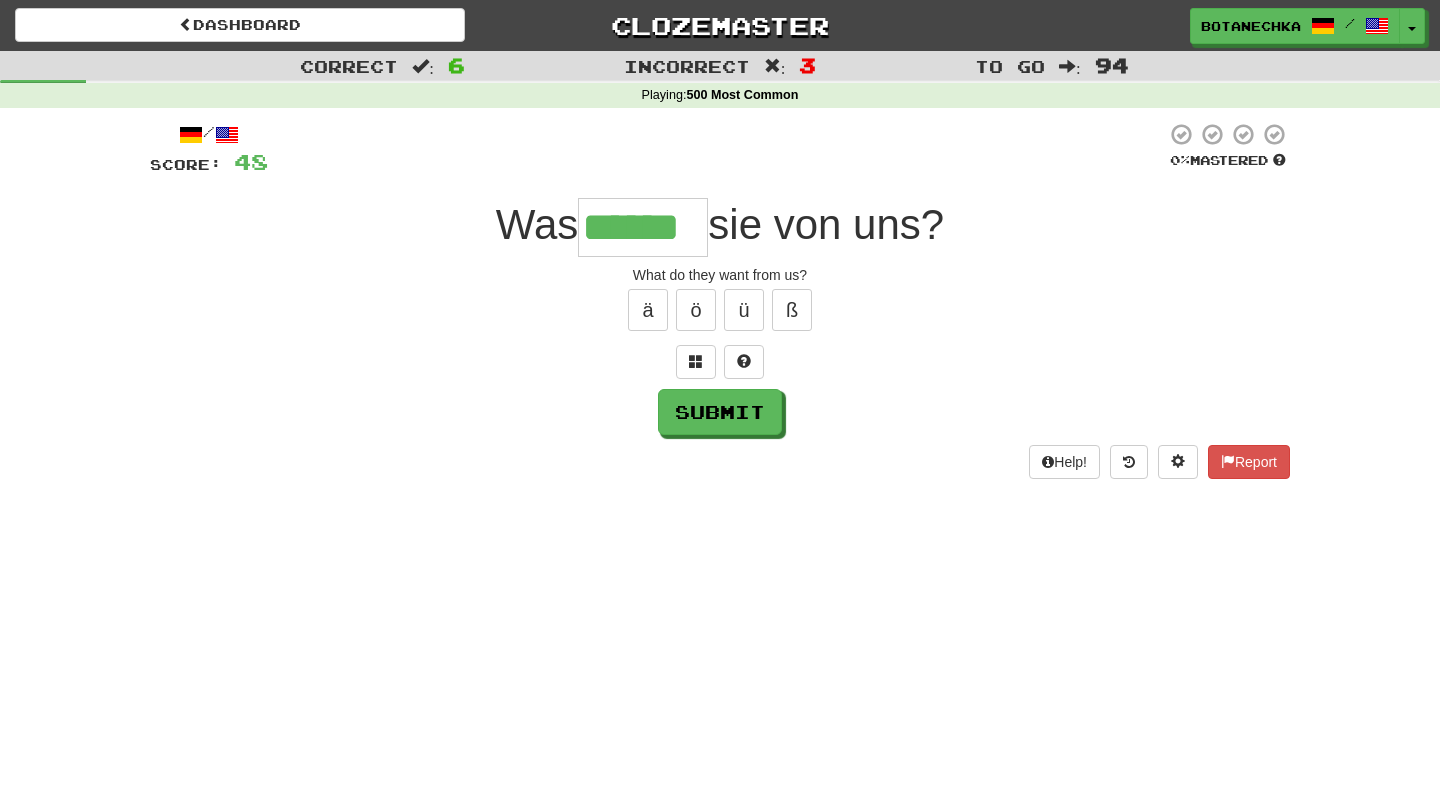 type on "******" 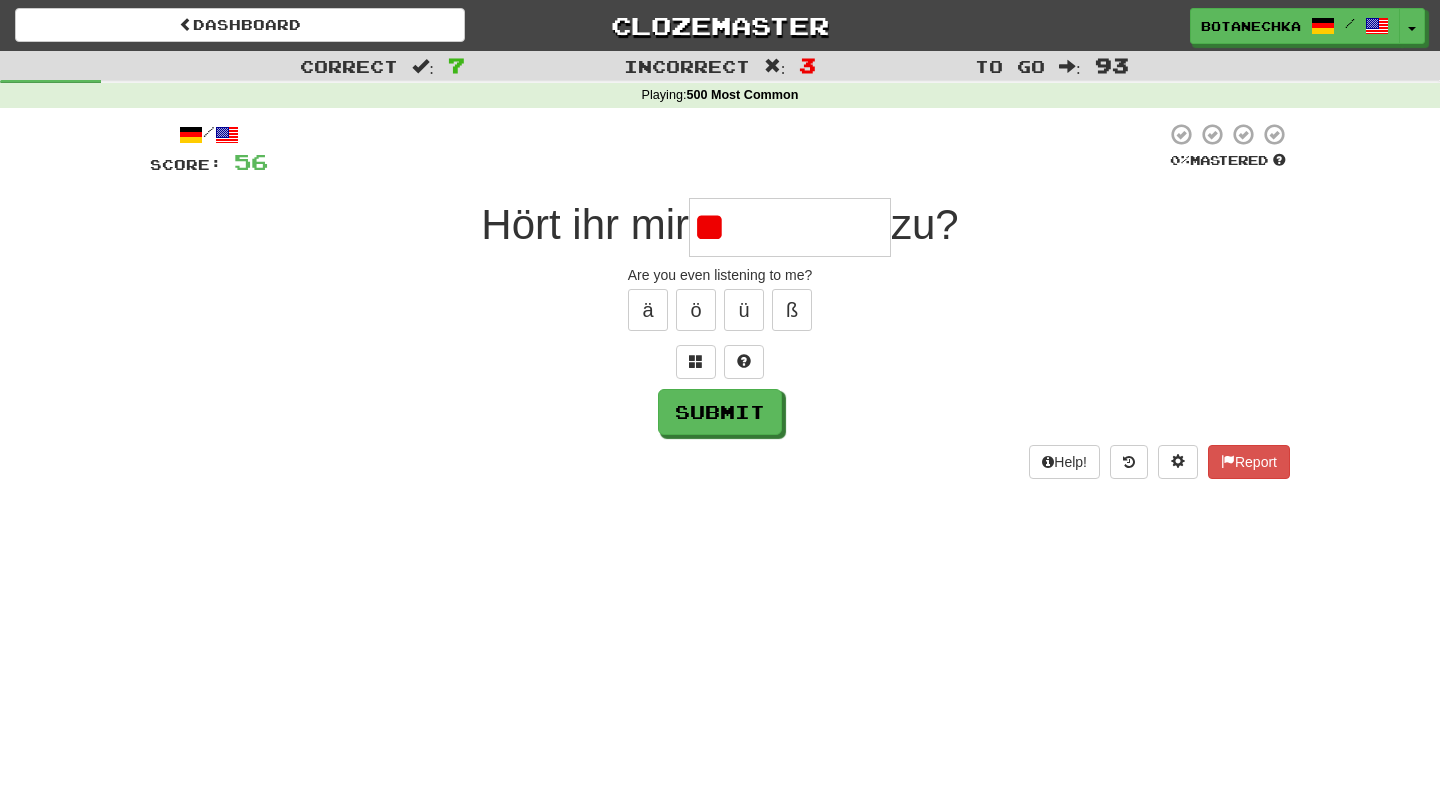 type on "*" 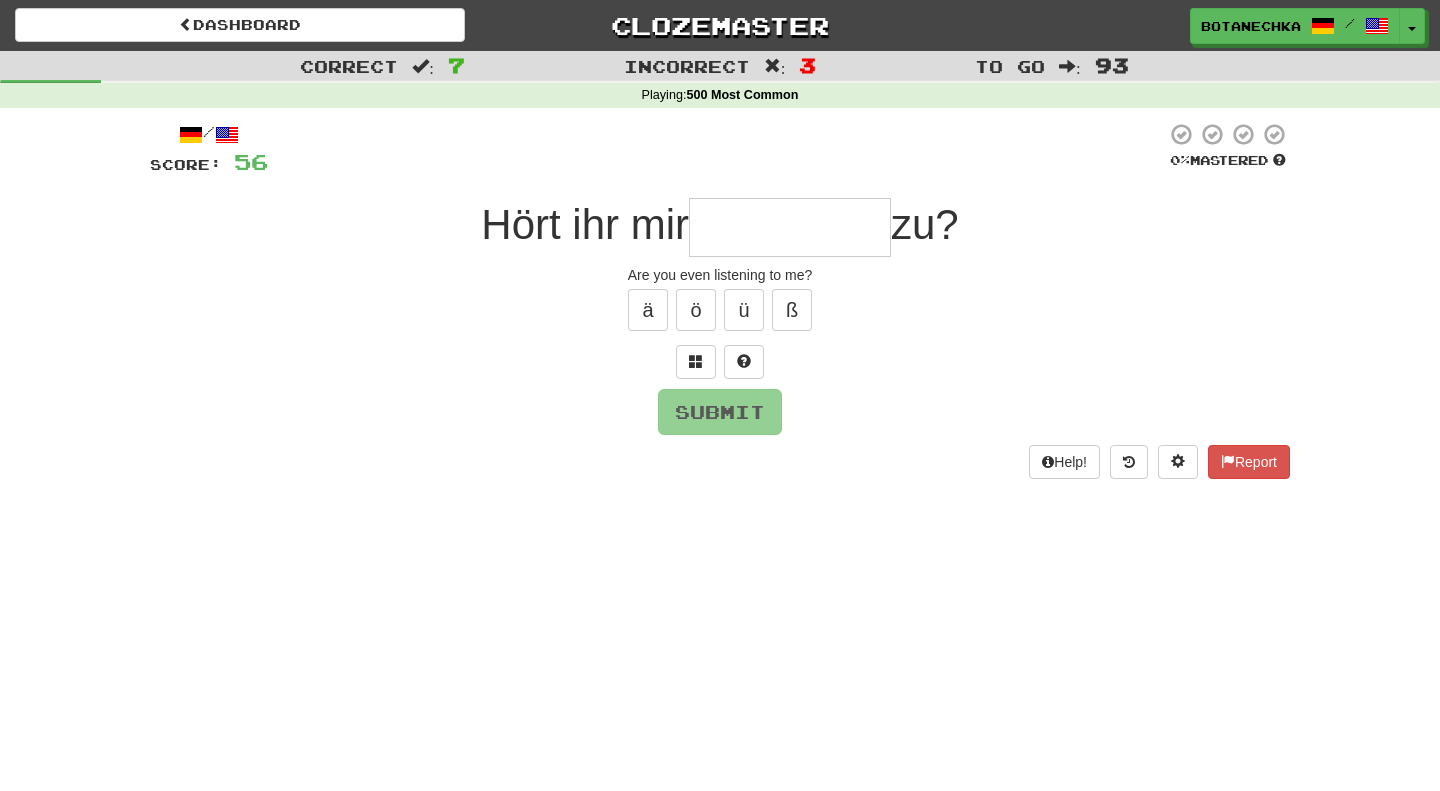 type on "*" 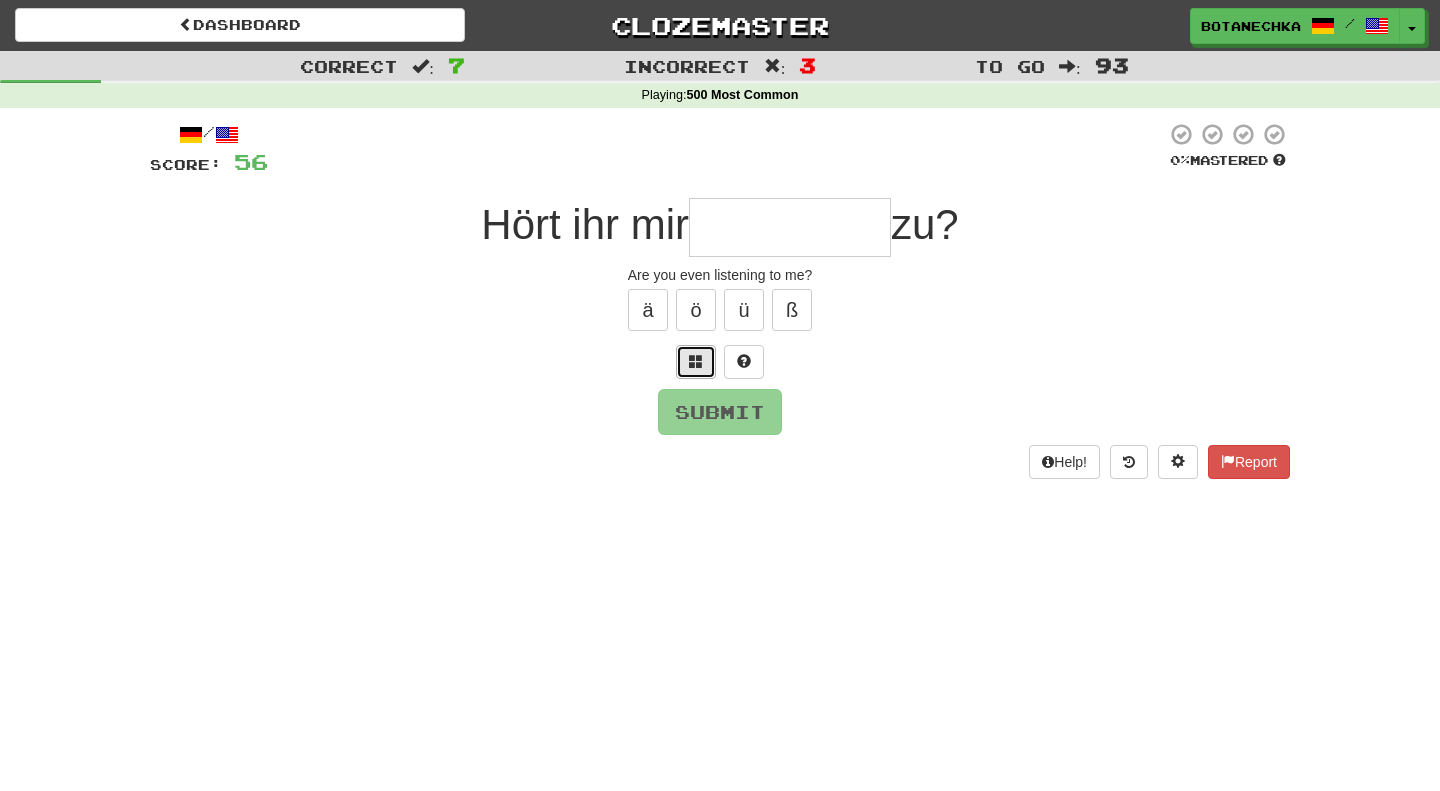 click at bounding box center (696, 362) 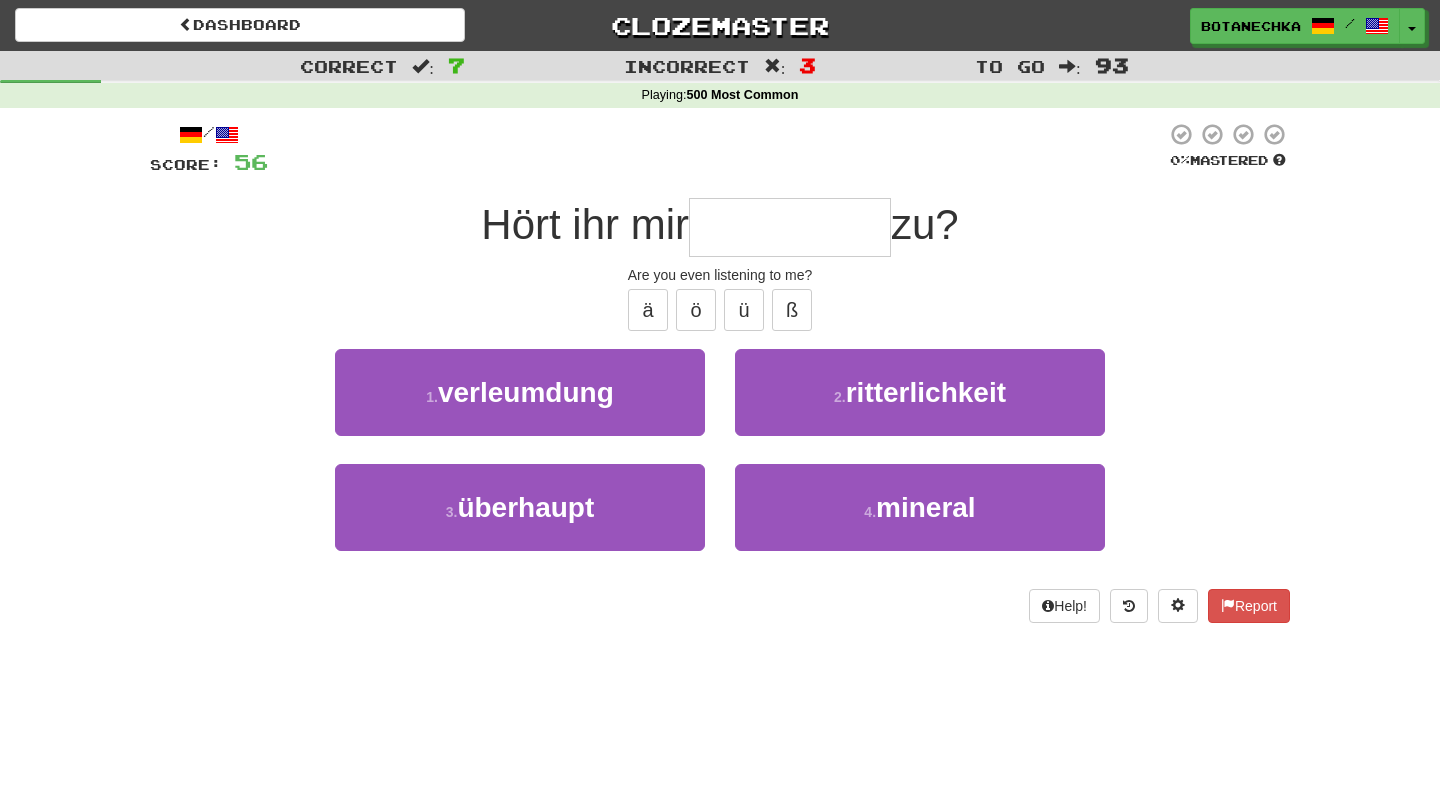 click at bounding box center [790, 227] 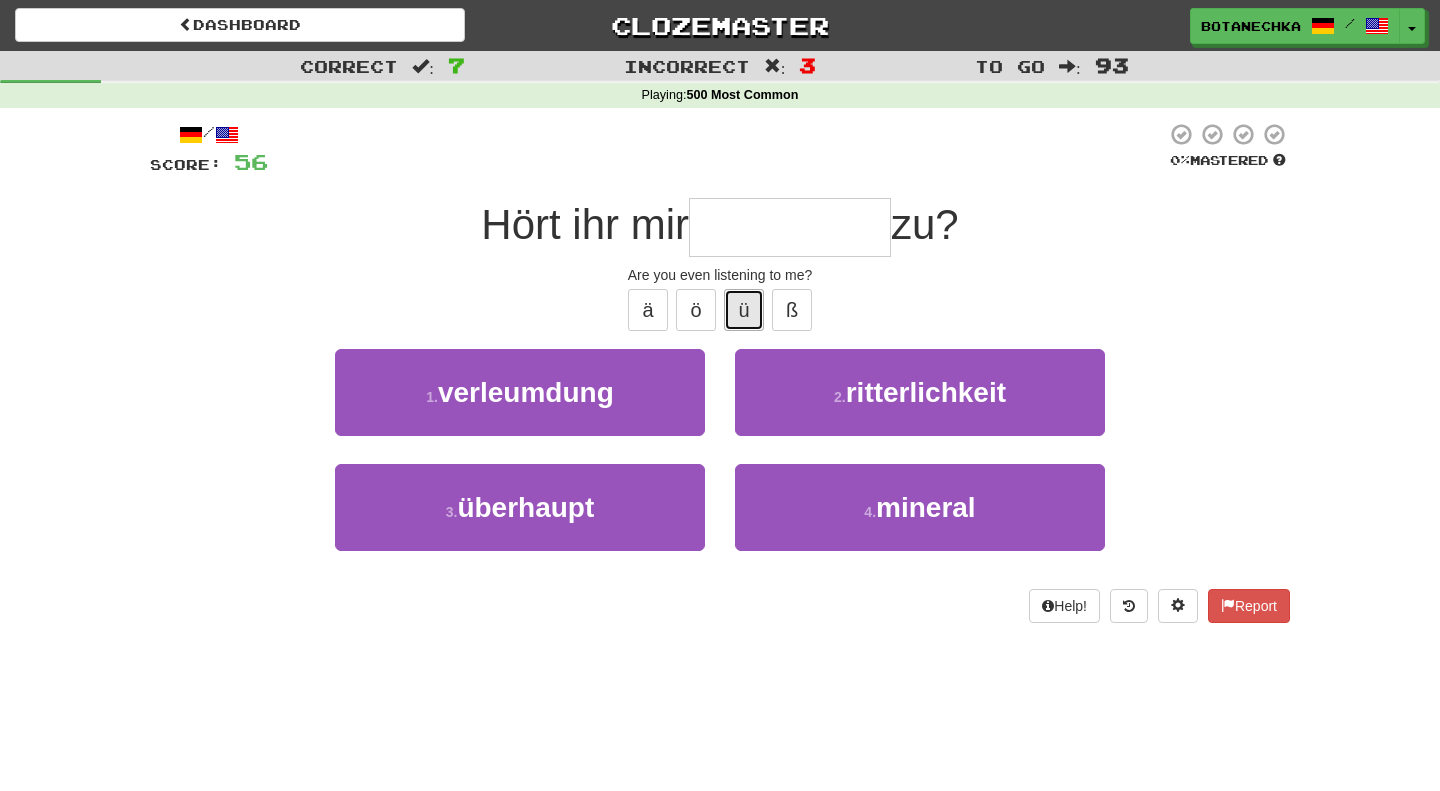click on "ü" at bounding box center [744, 310] 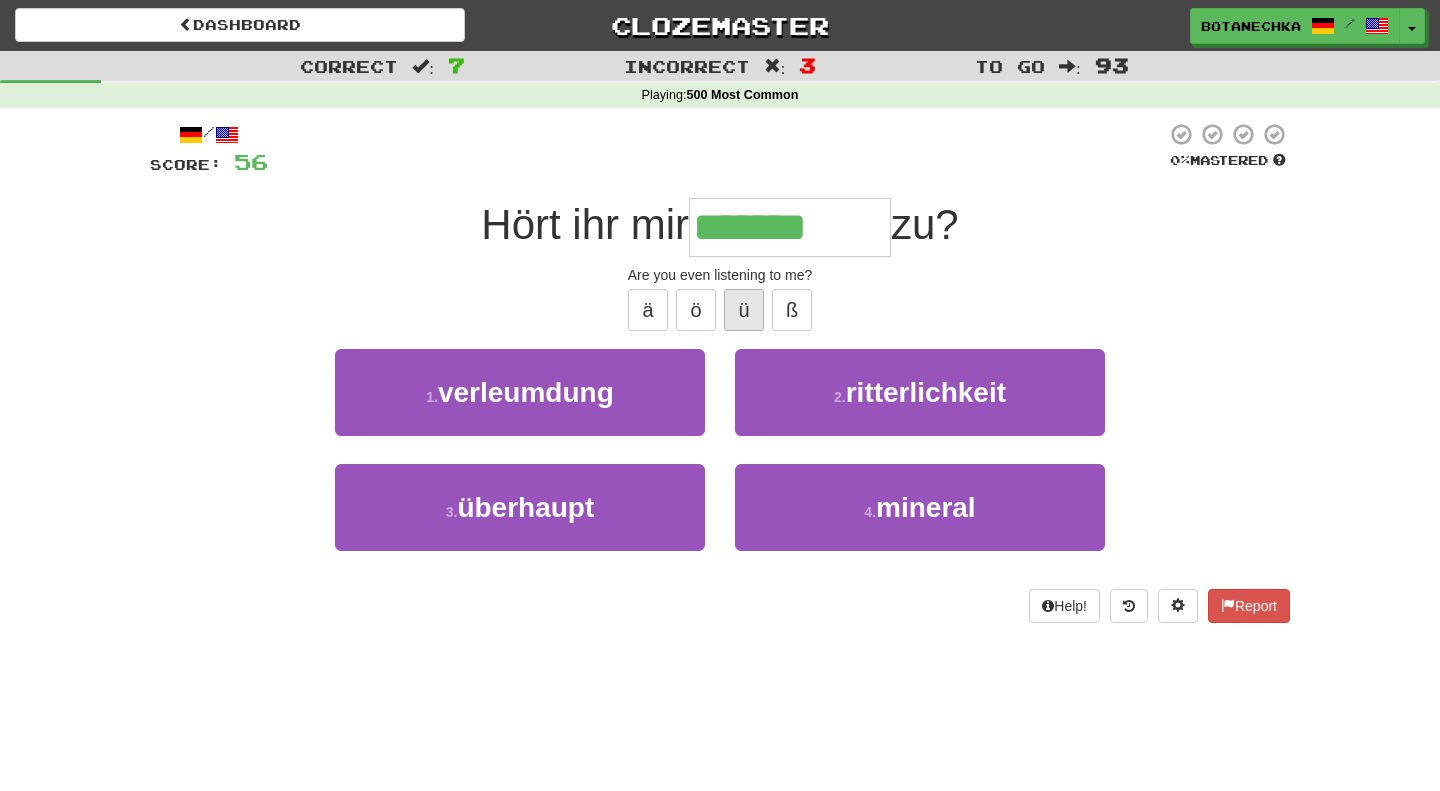 type on "*********" 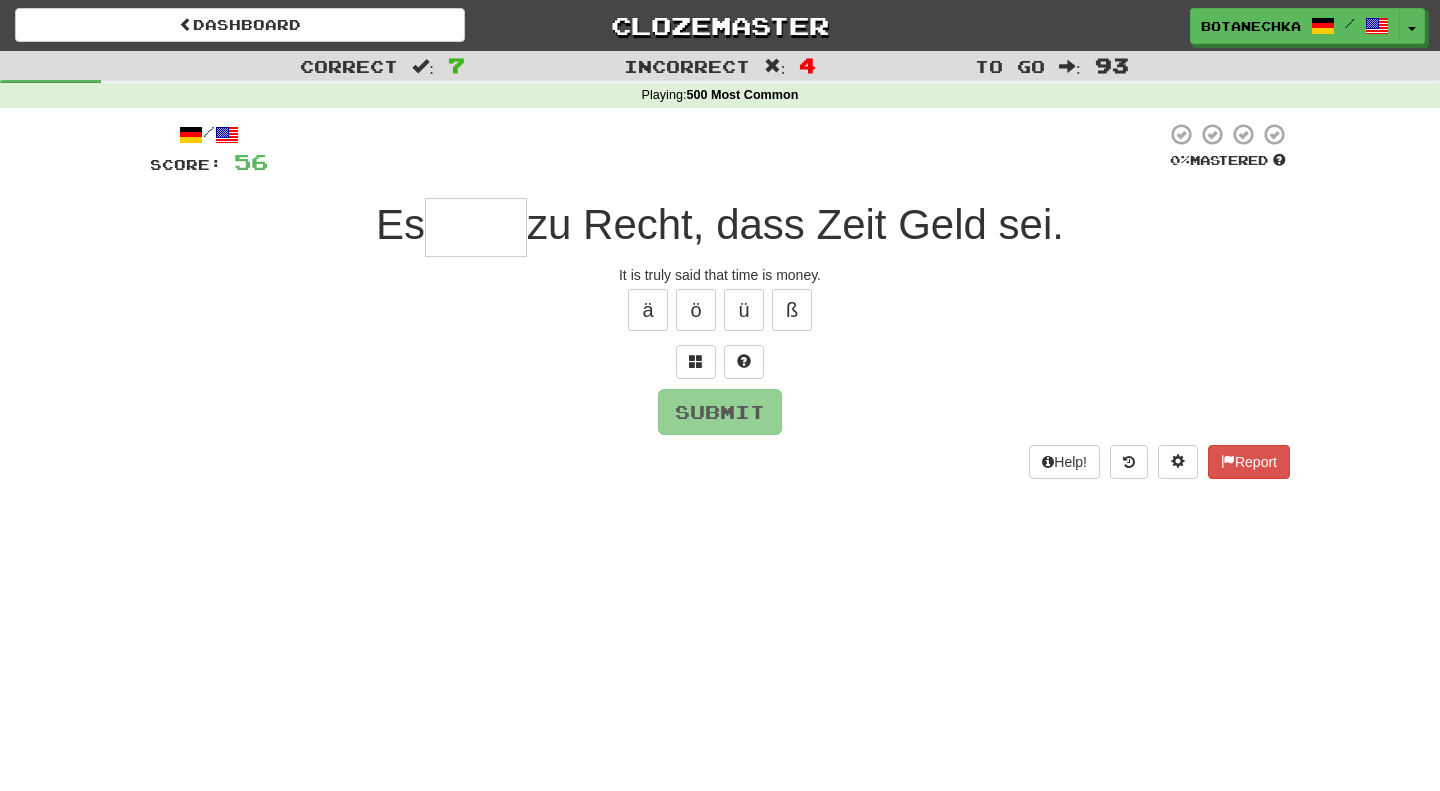 type on "*" 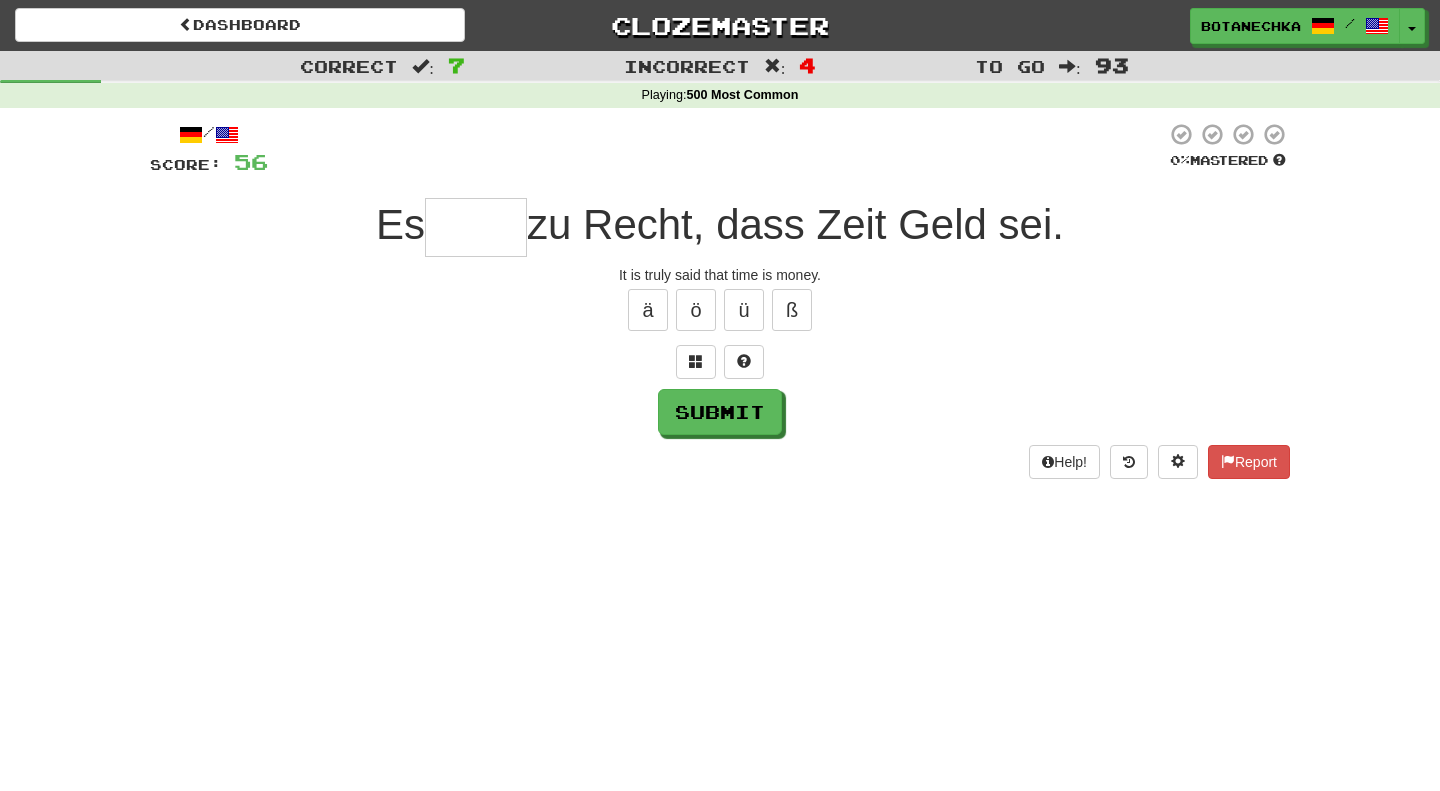 type on "*" 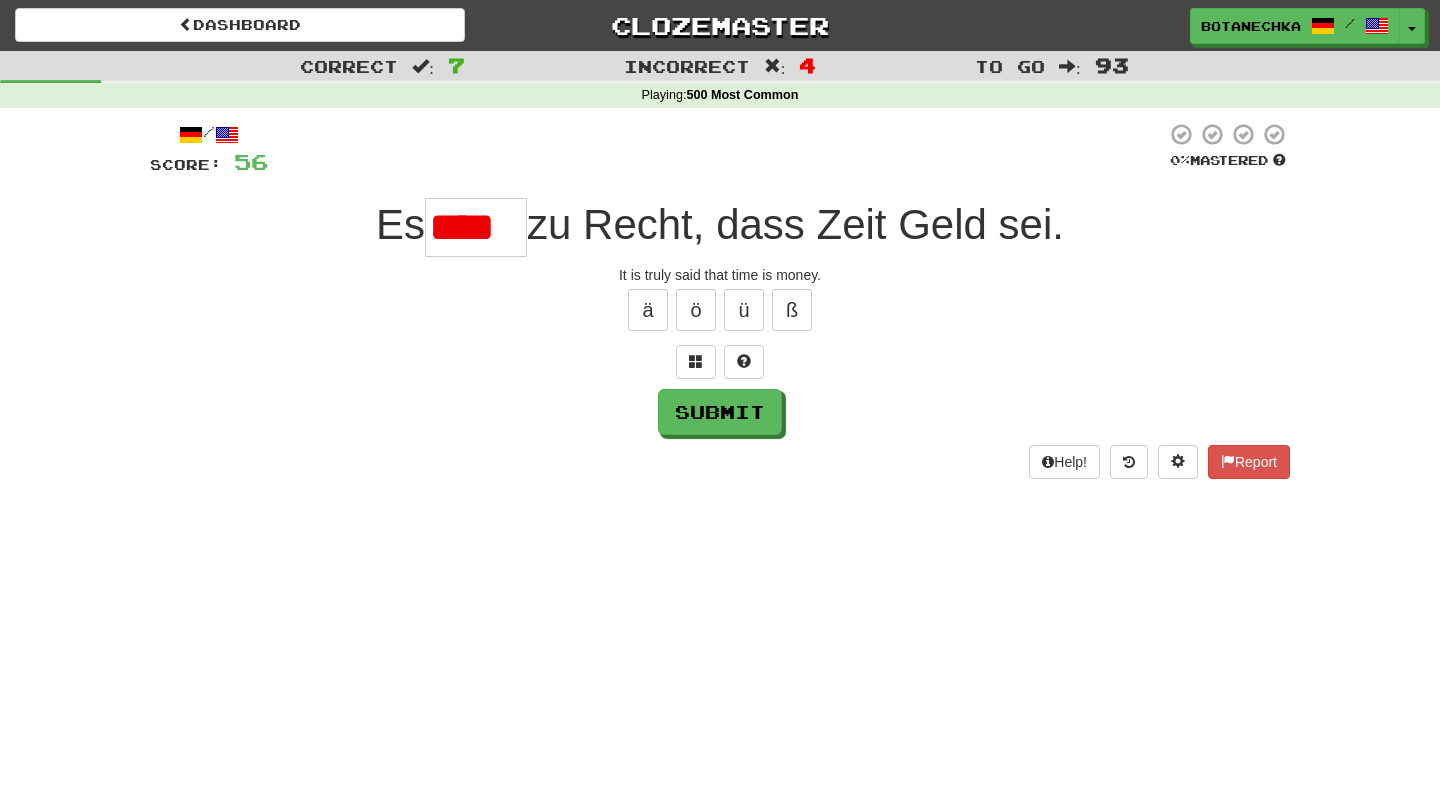 scroll, scrollTop: 0, scrollLeft: 0, axis: both 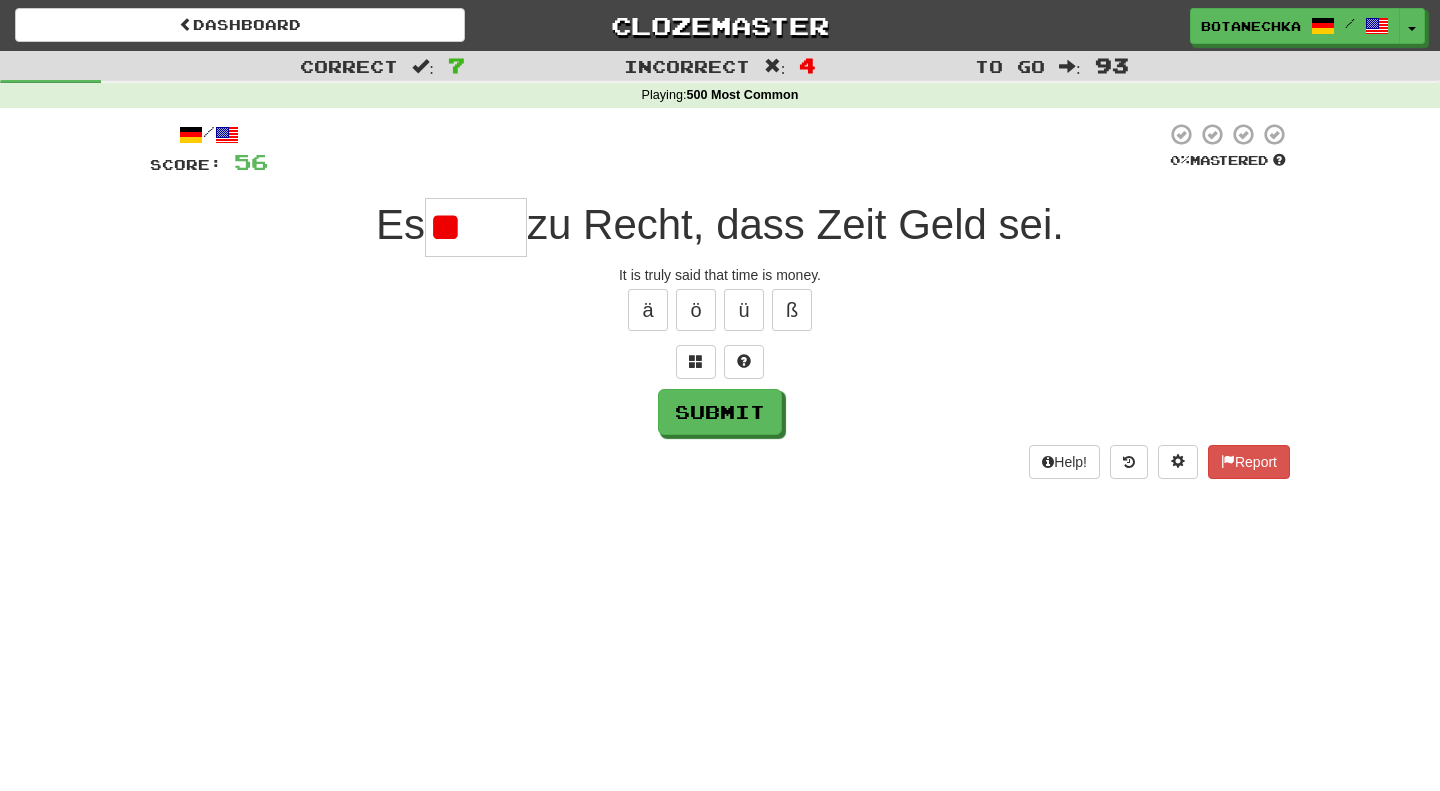 type on "*" 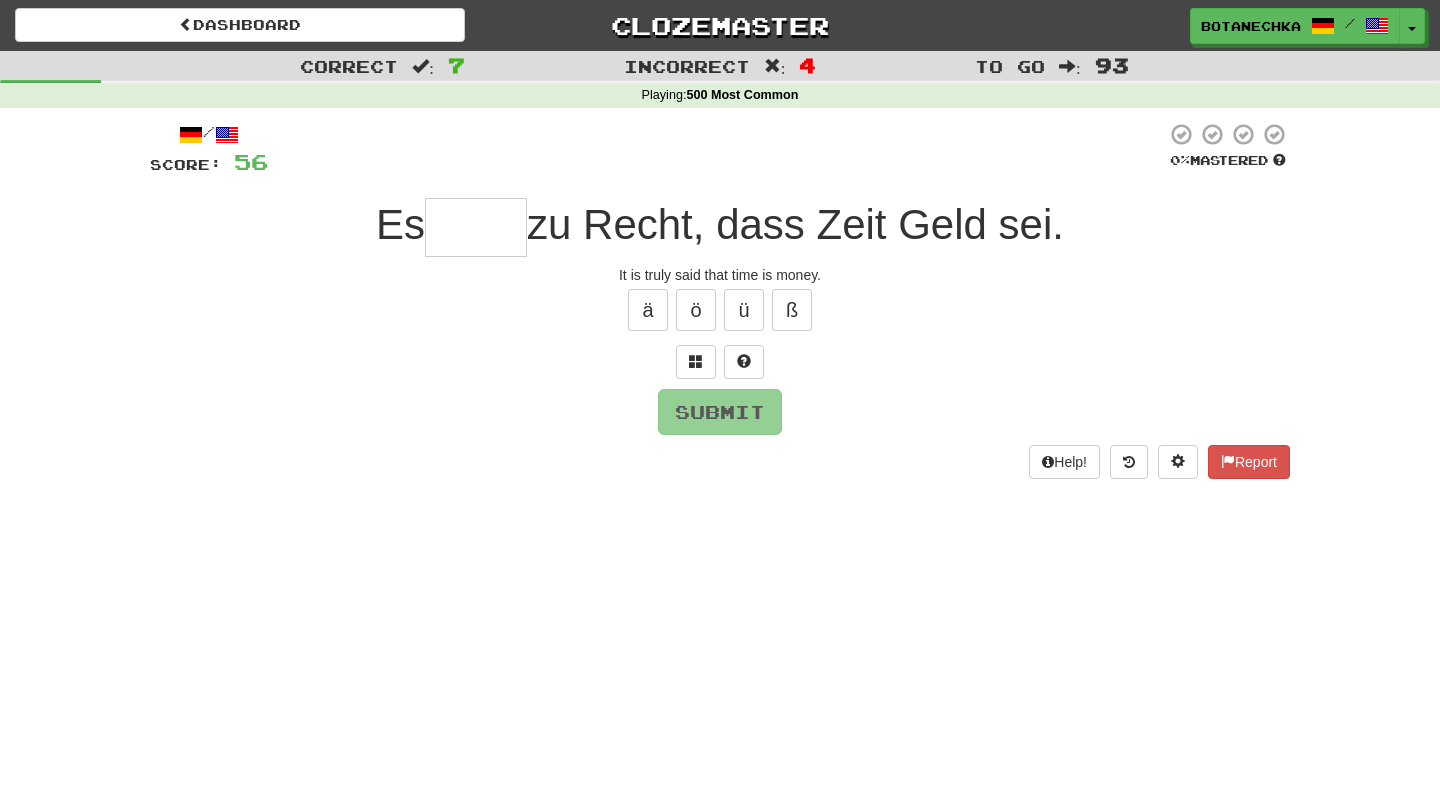type on "*" 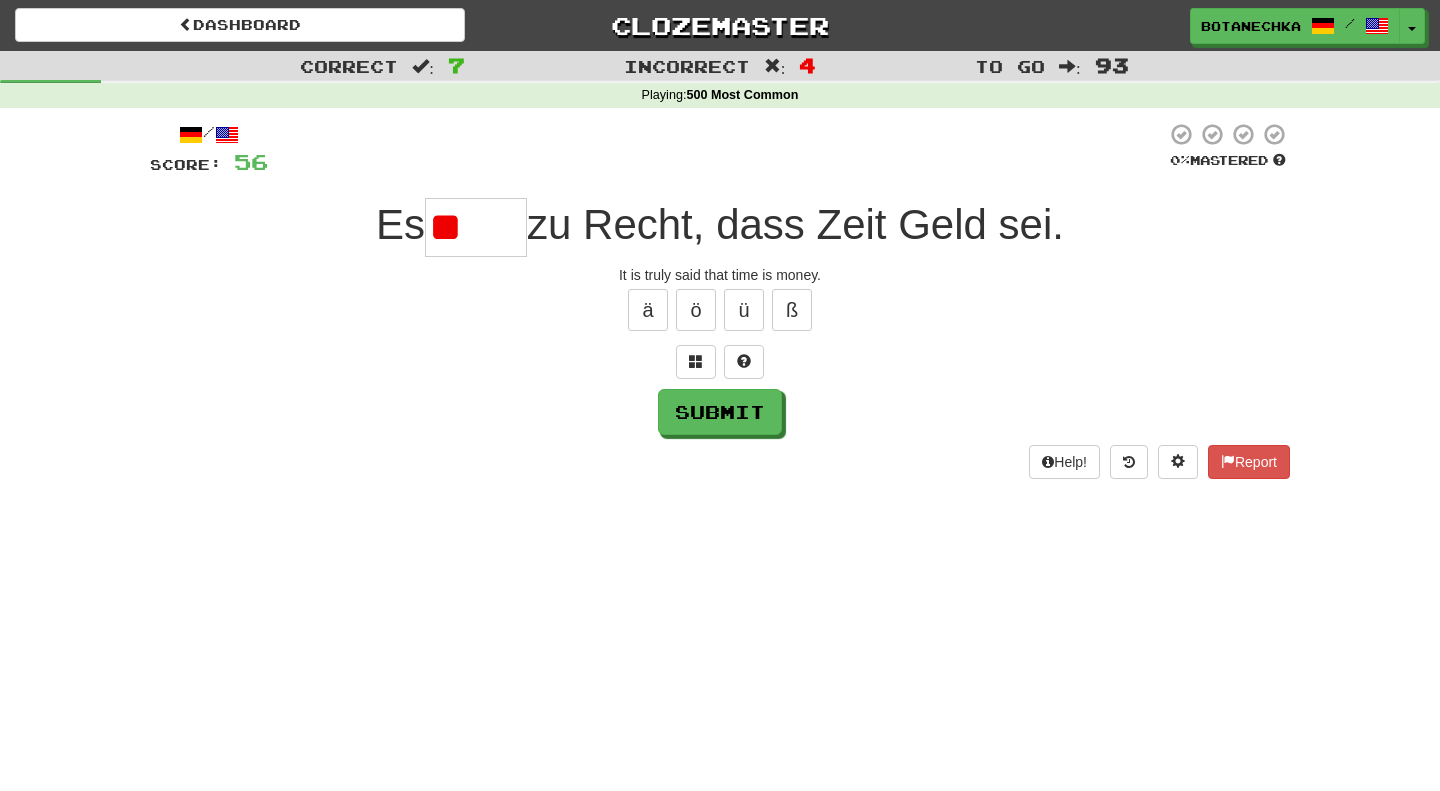 type on "*" 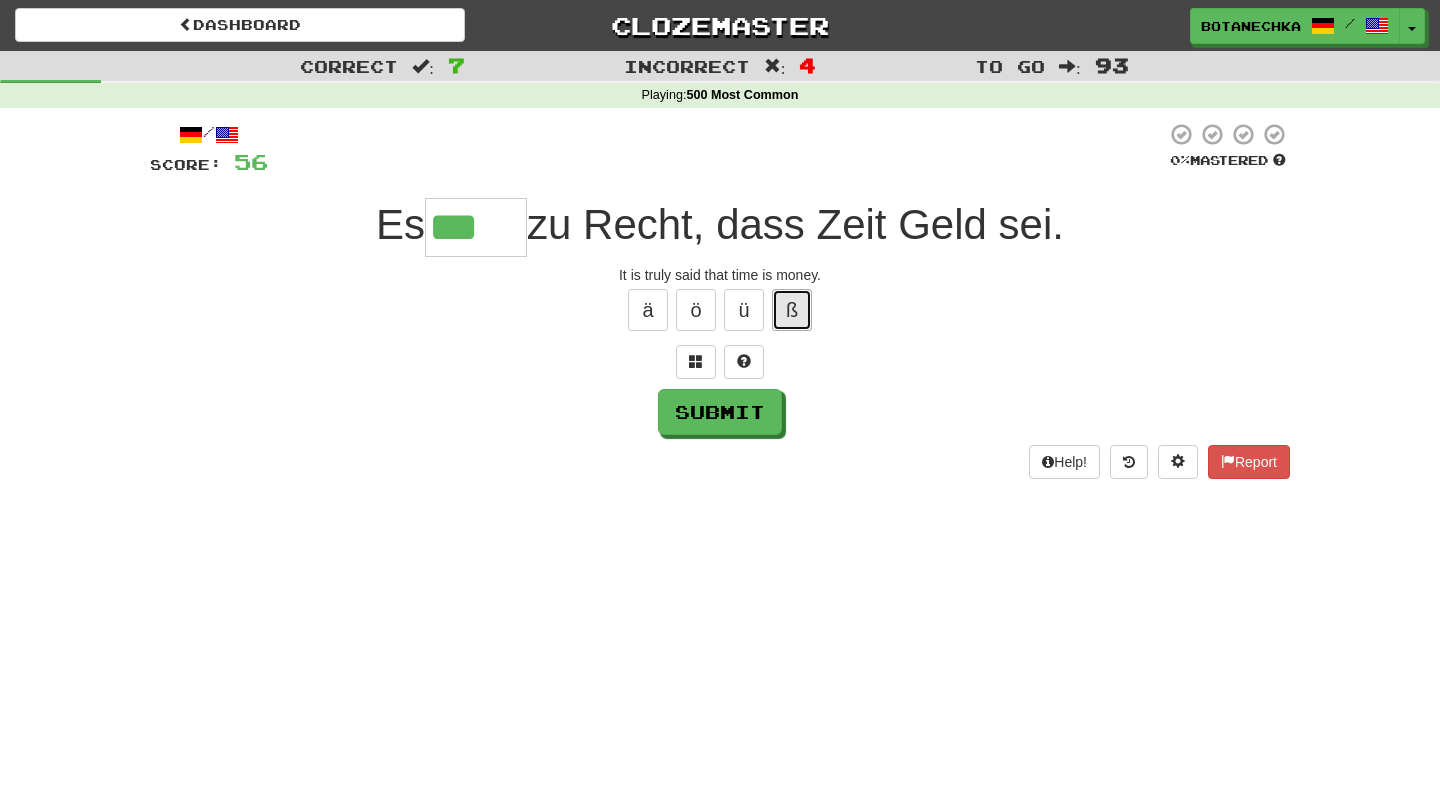 click on "ß" at bounding box center (792, 310) 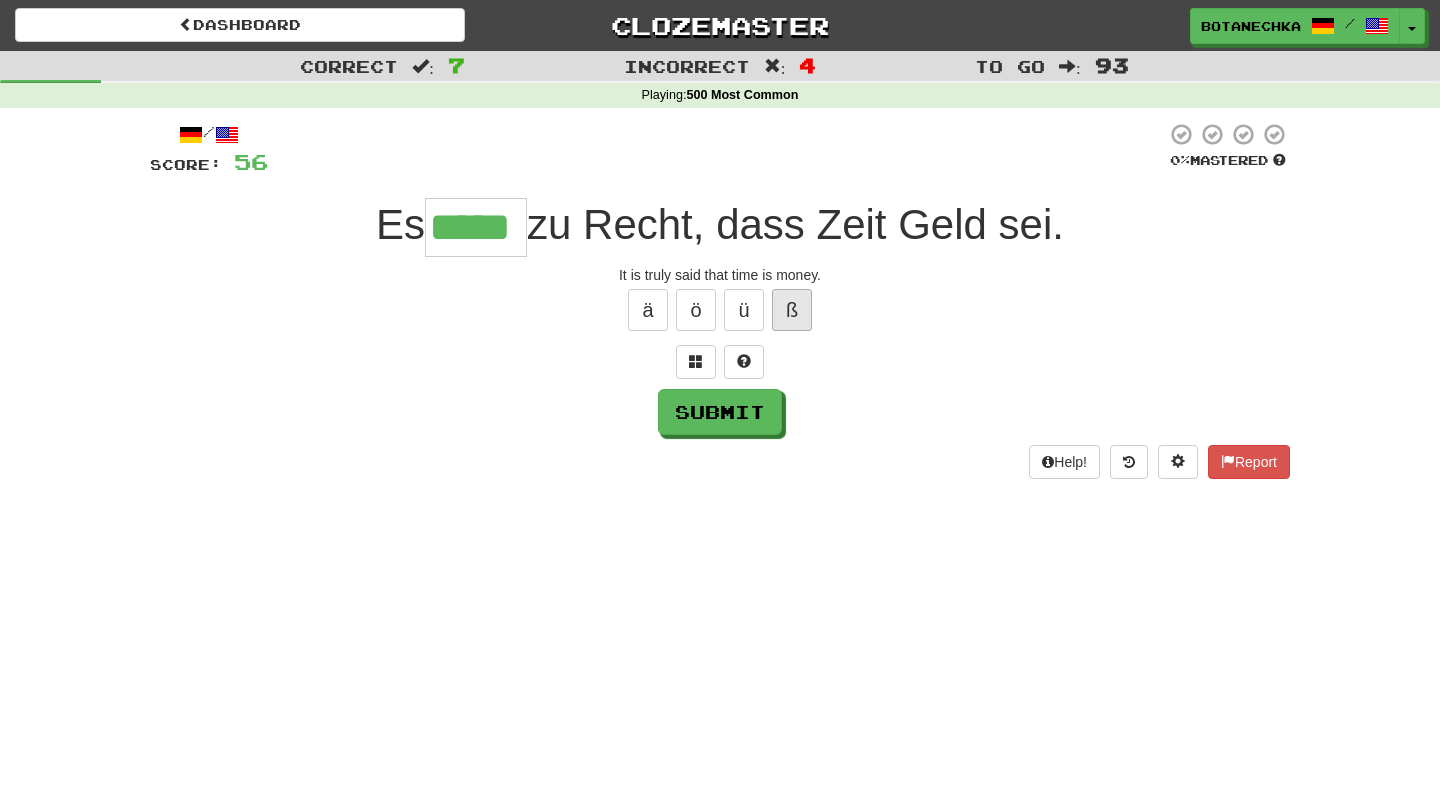 type on "*****" 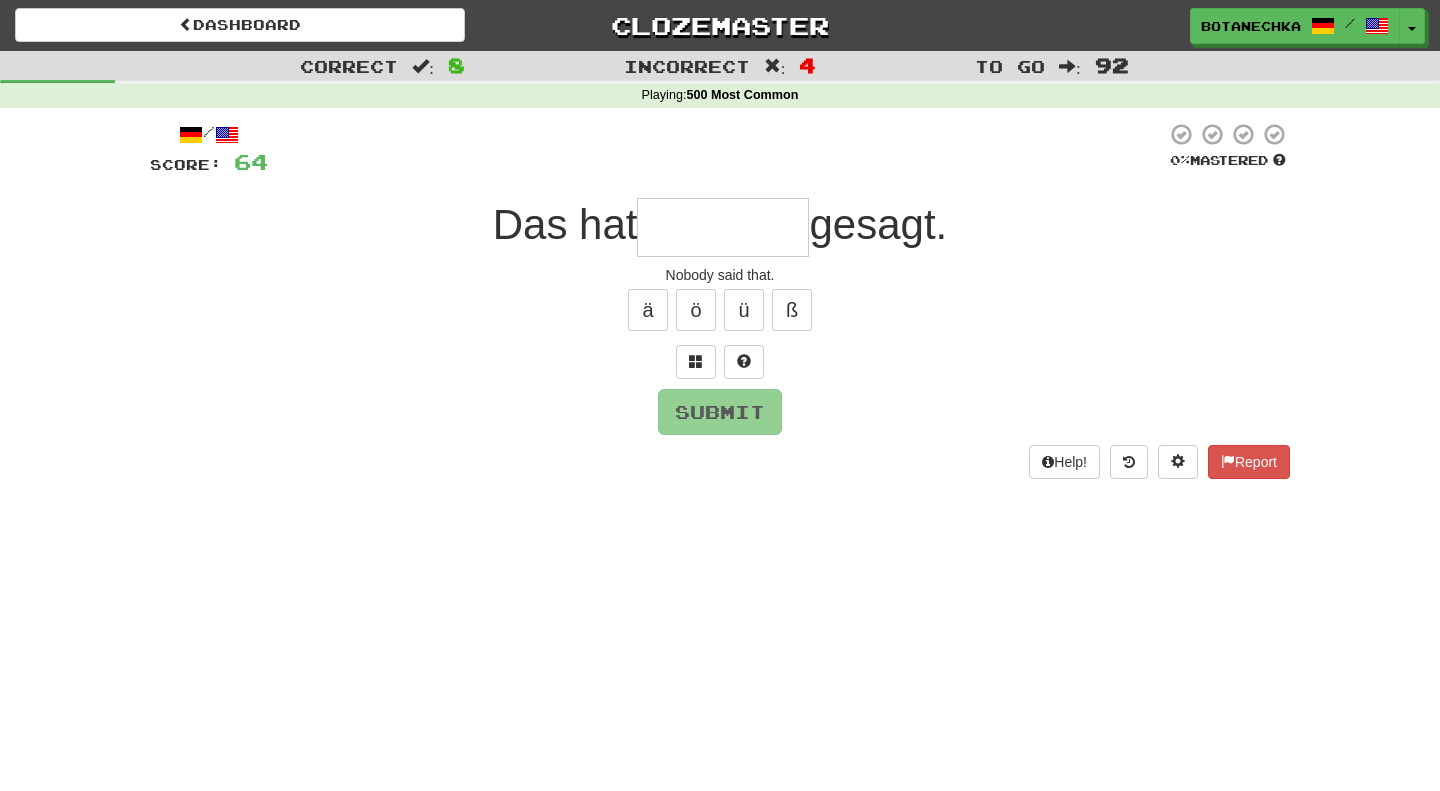 type on "*" 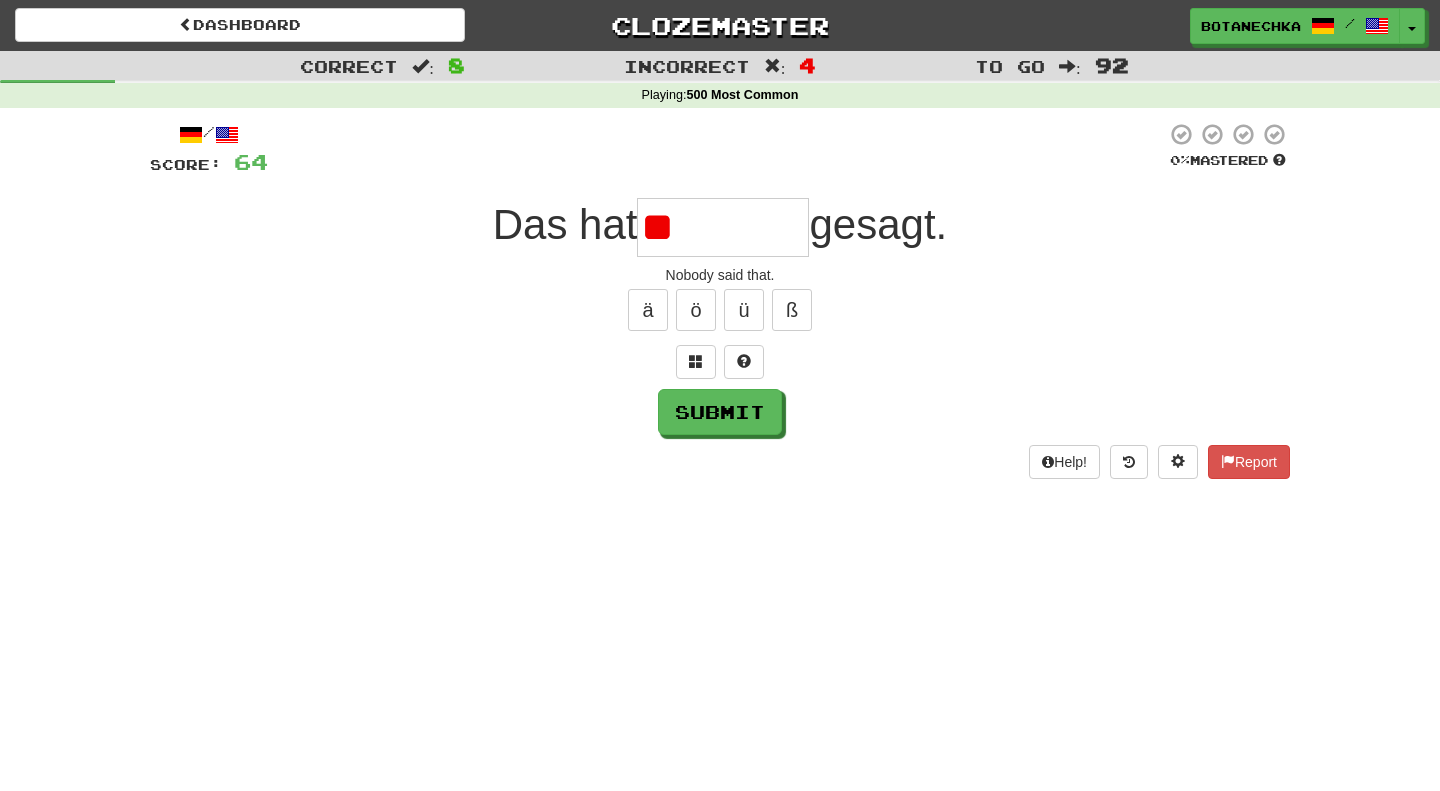 type on "*" 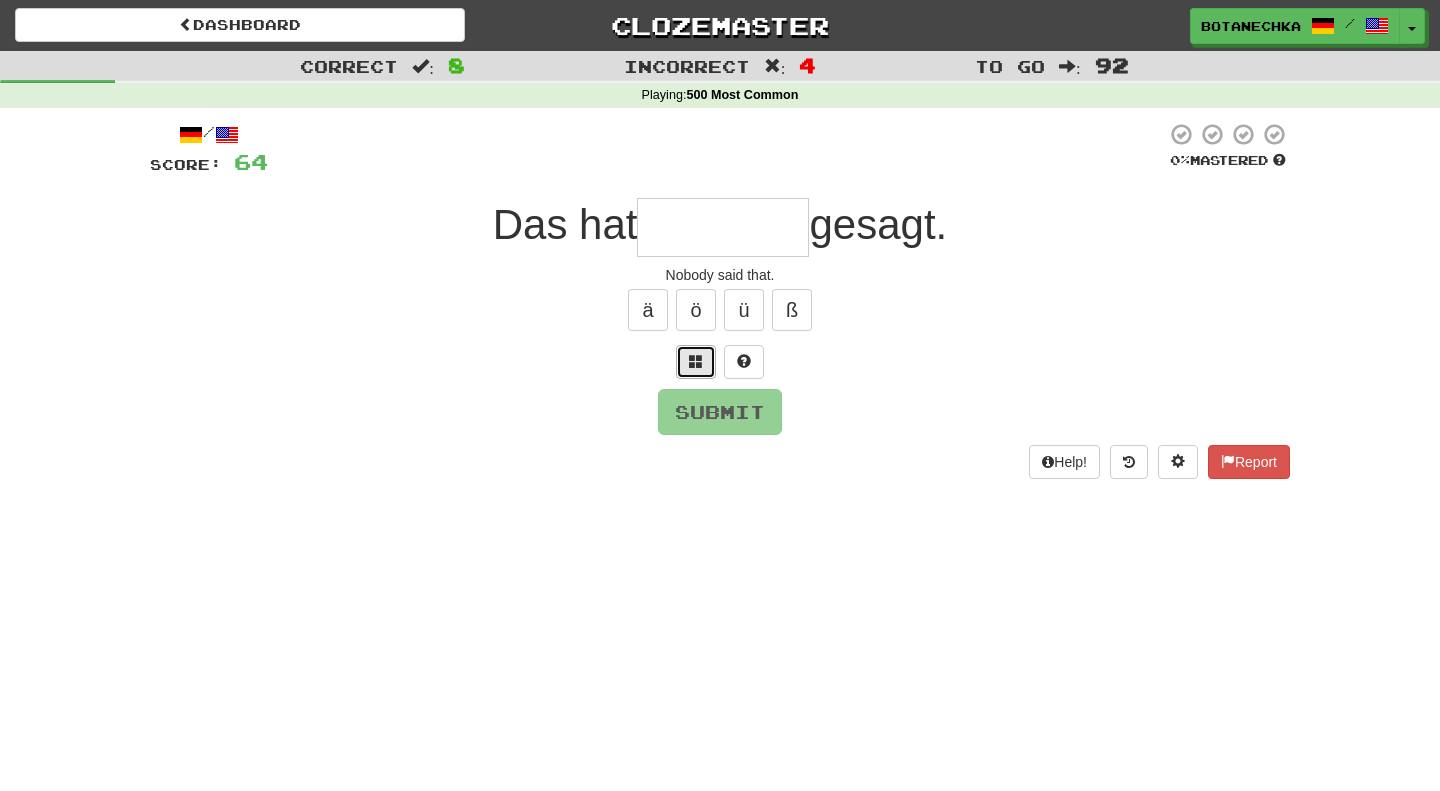 click at bounding box center (696, 361) 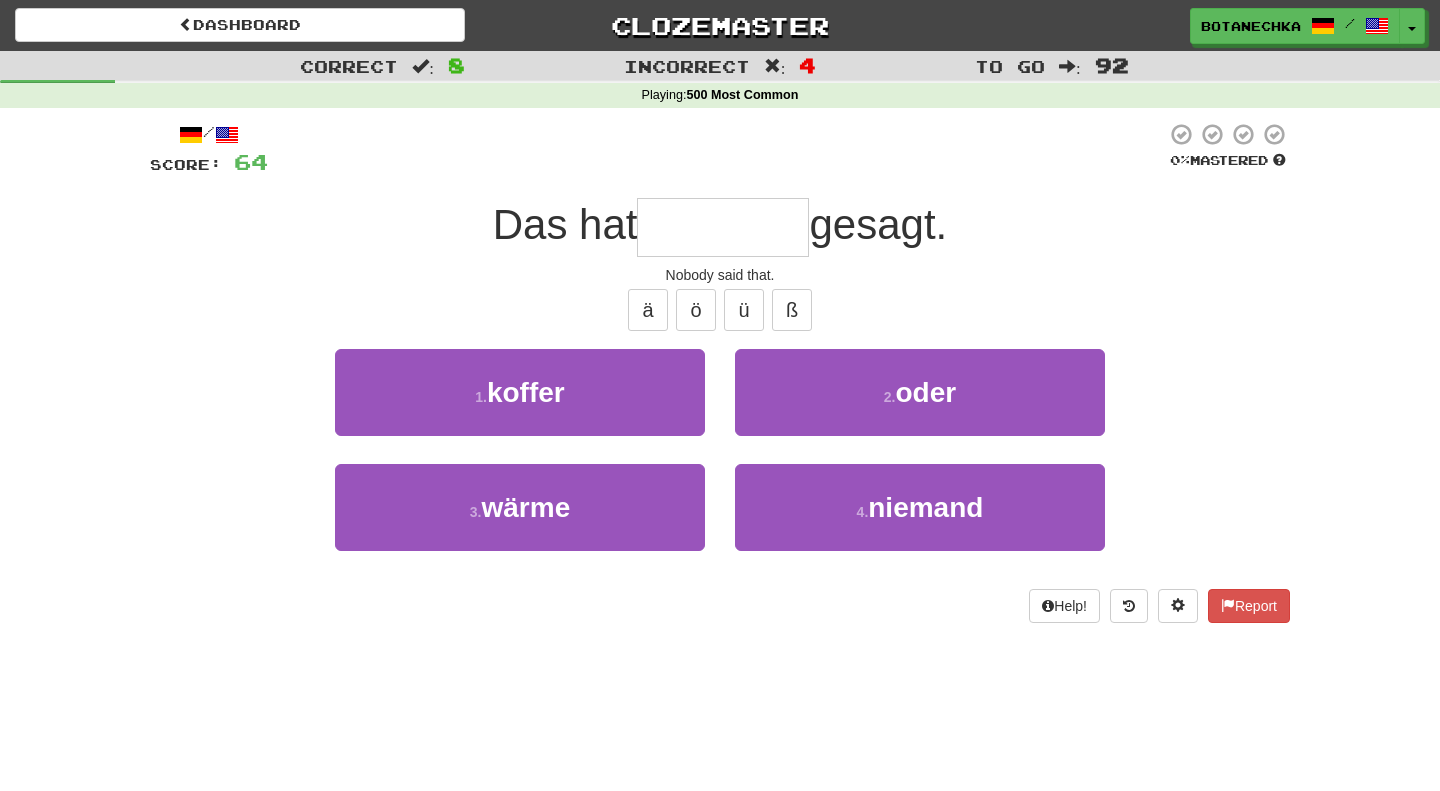 click at bounding box center (723, 227) 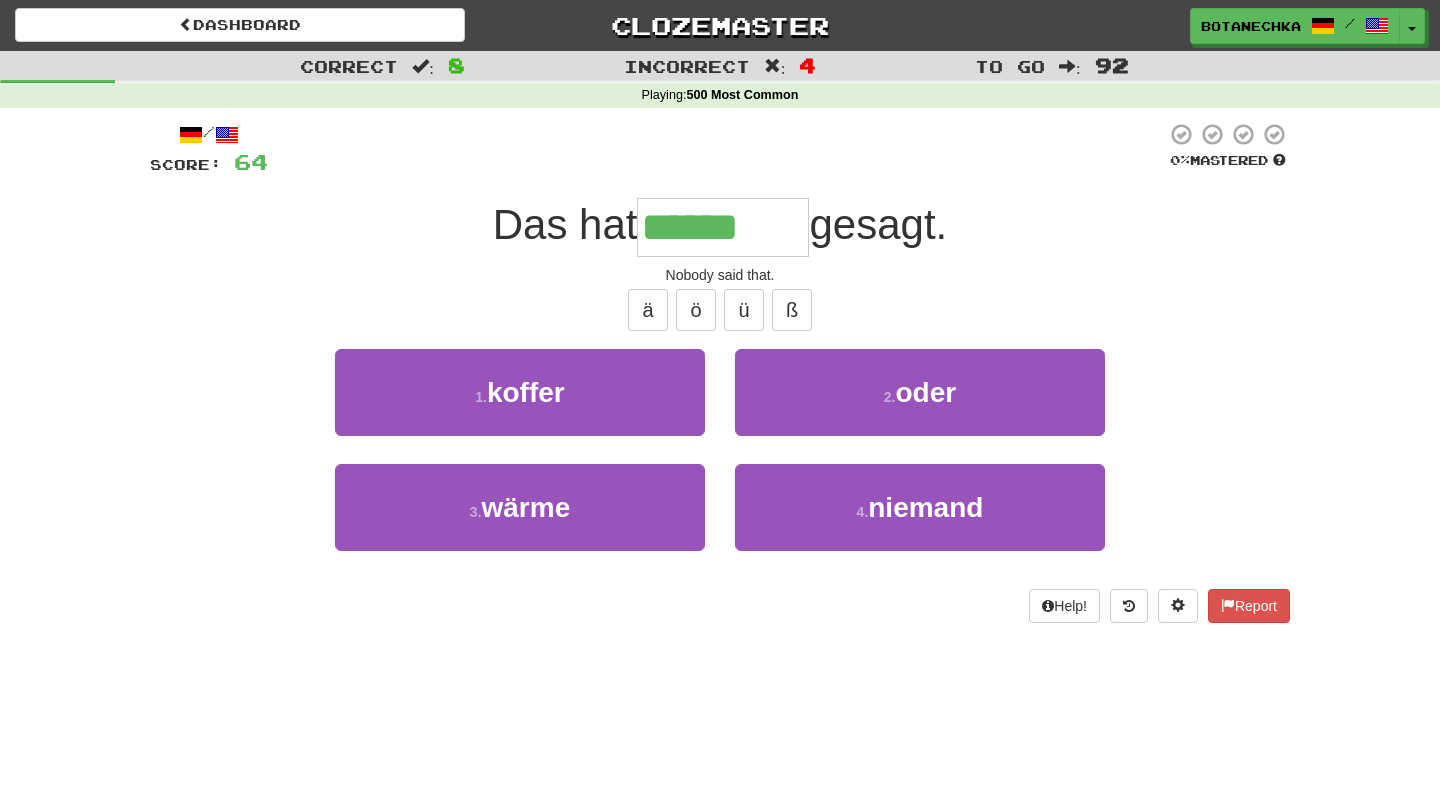 type on "*******" 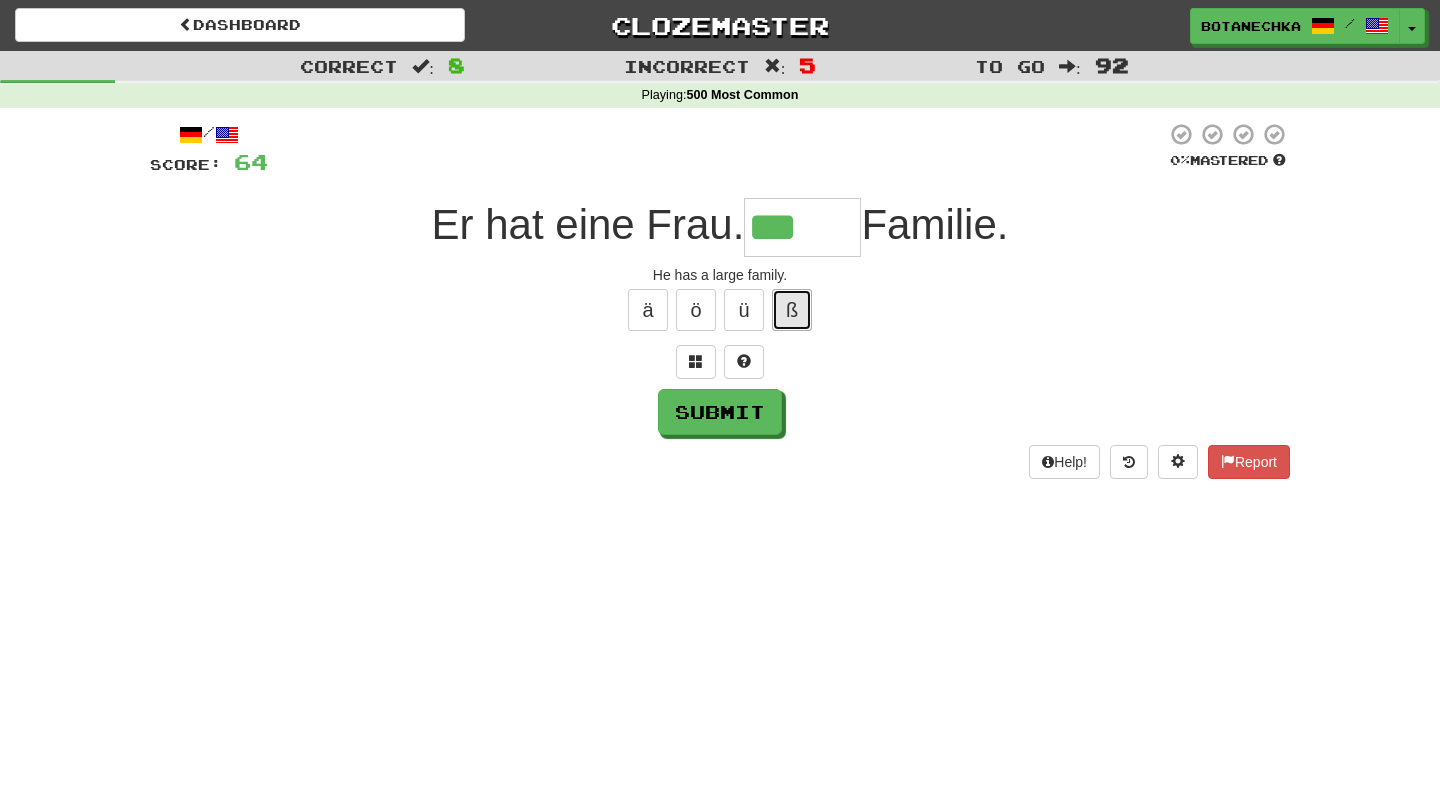 click on "ß" at bounding box center [792, 310] 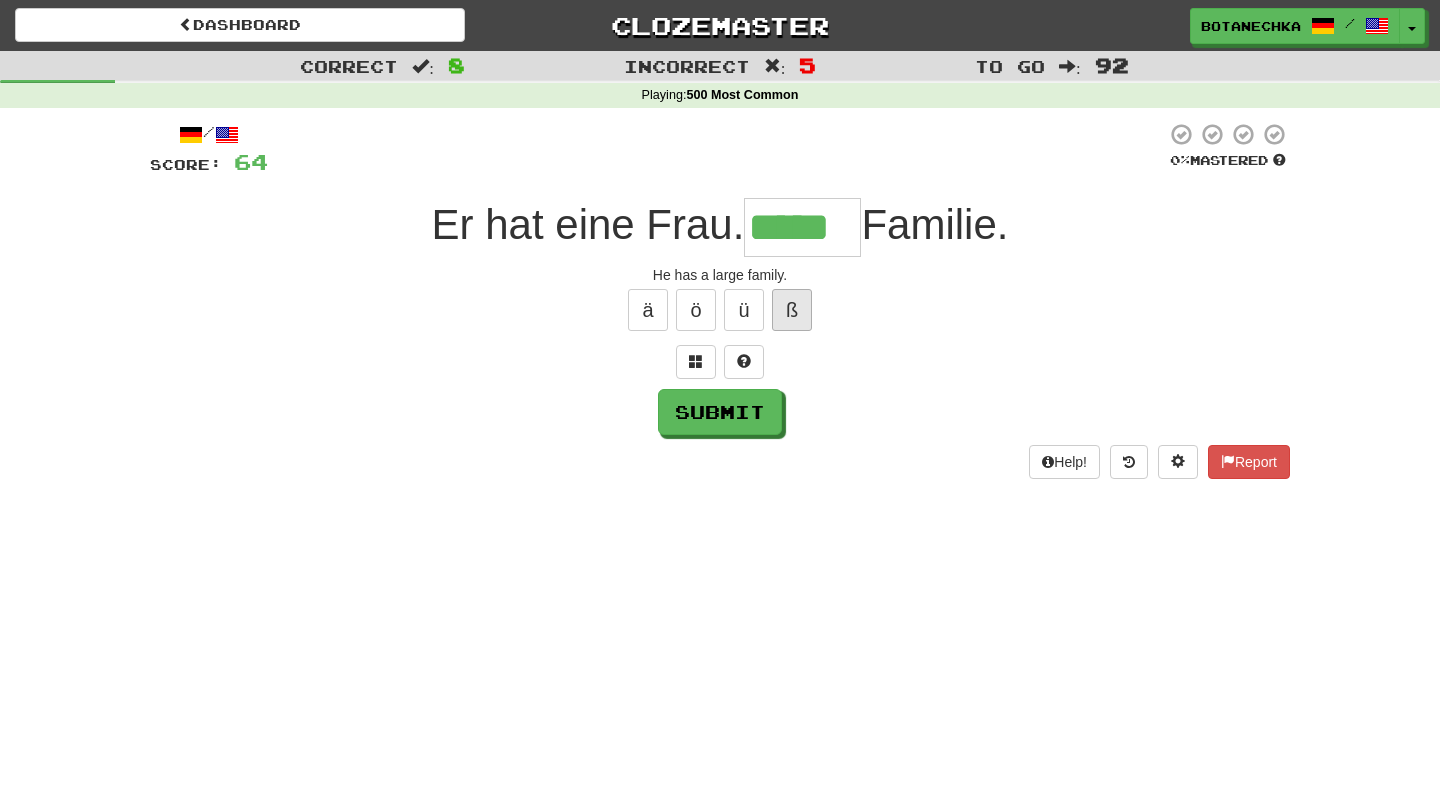 type on "*****" 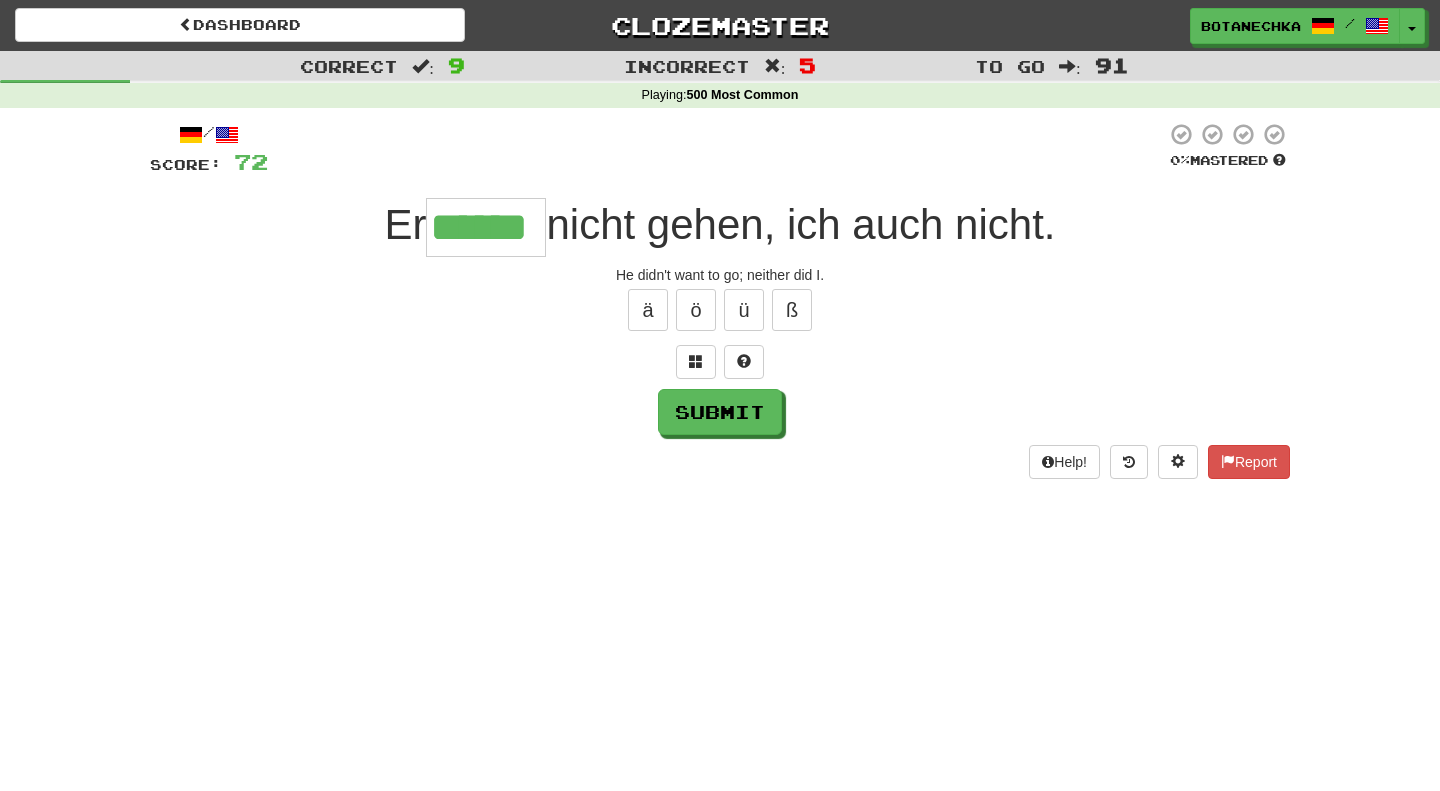 type on "******" 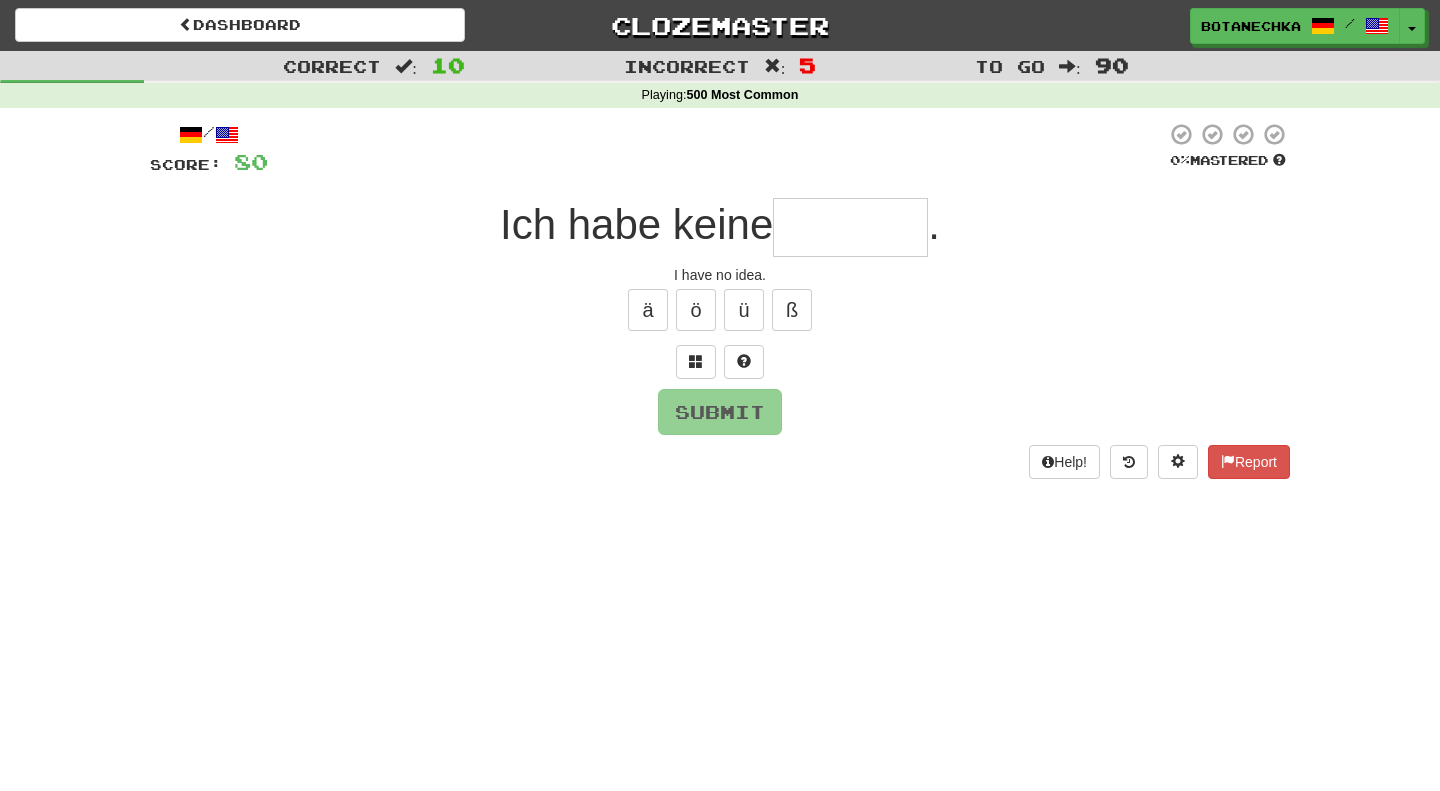 type on "*" 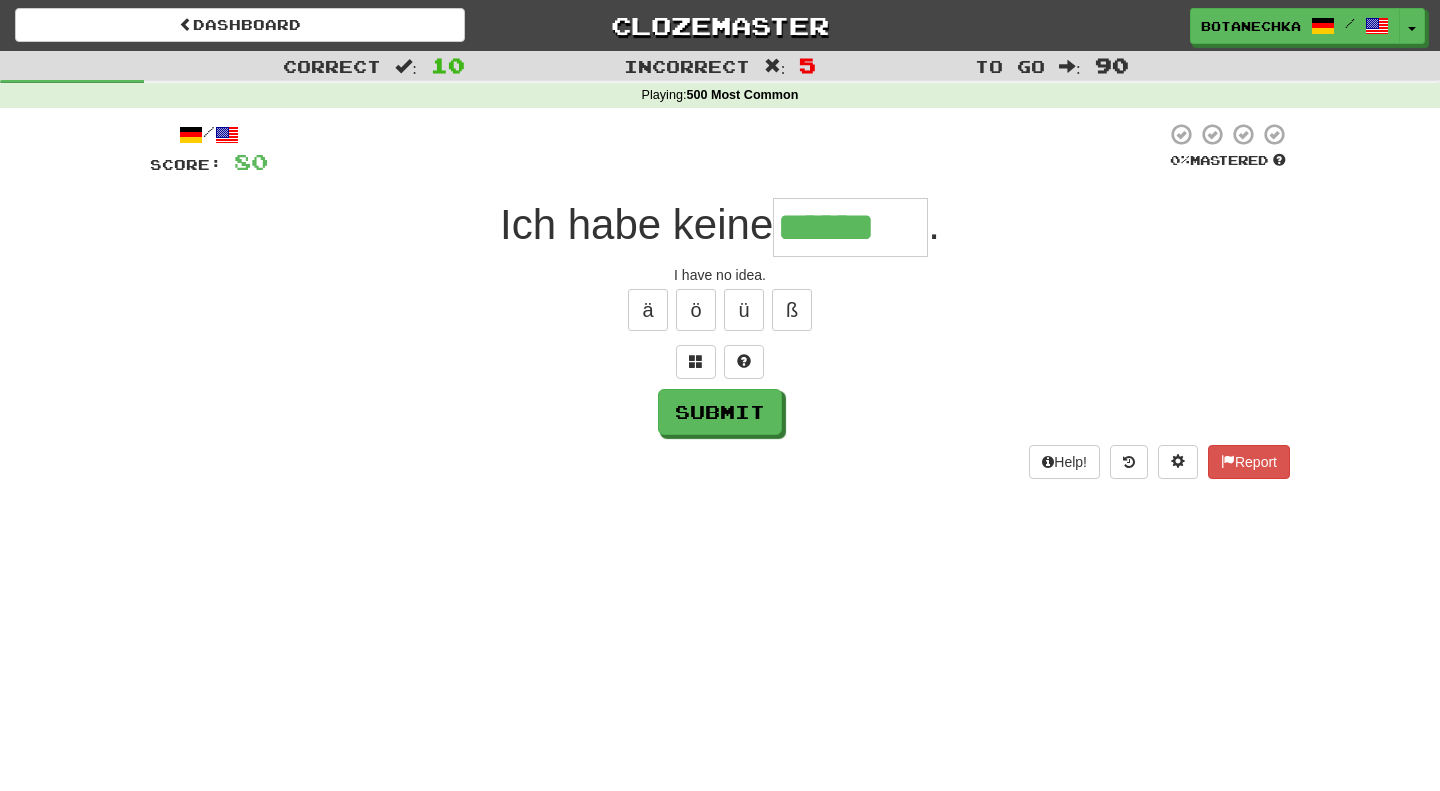type on "******" 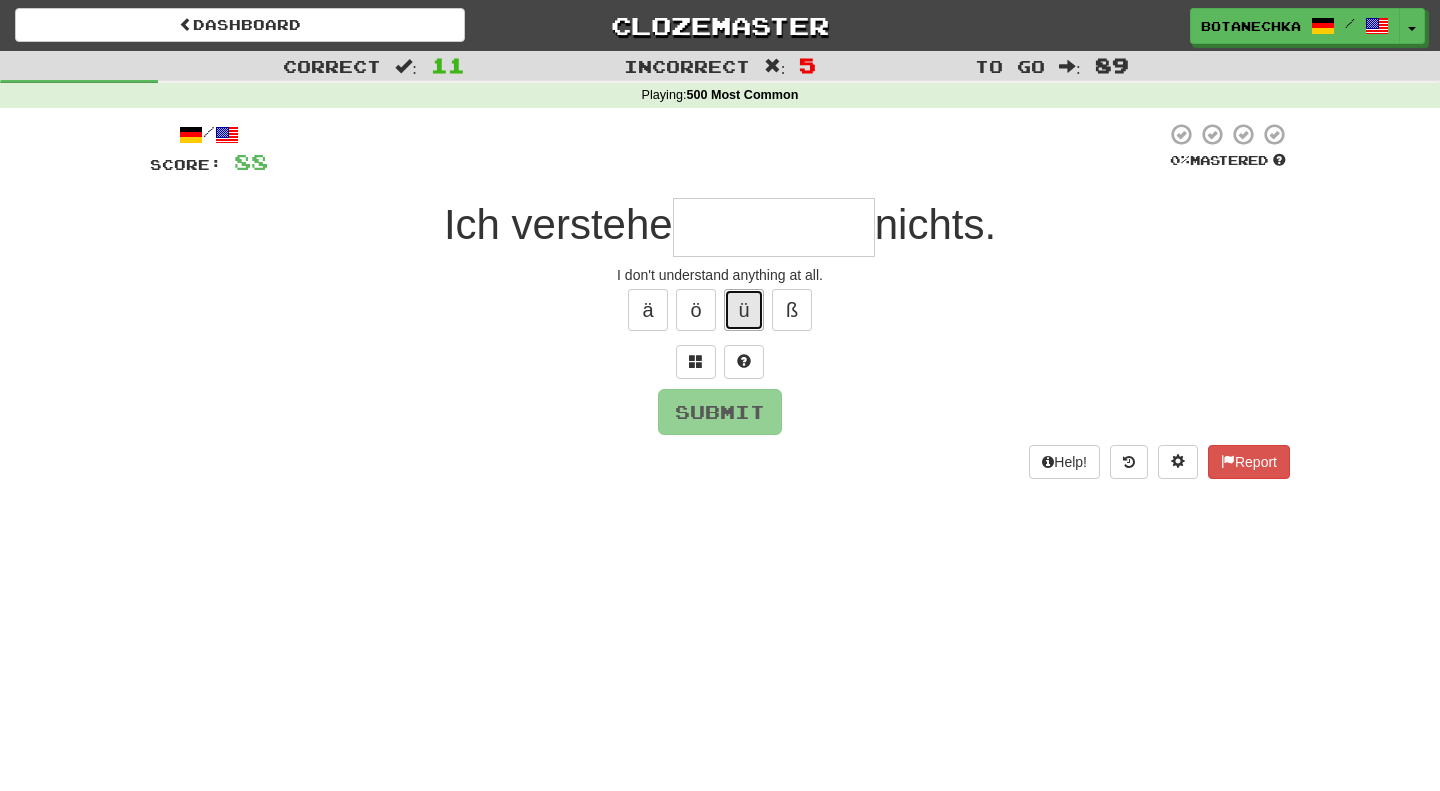 click on "ü" at bounding box center [744, 310] 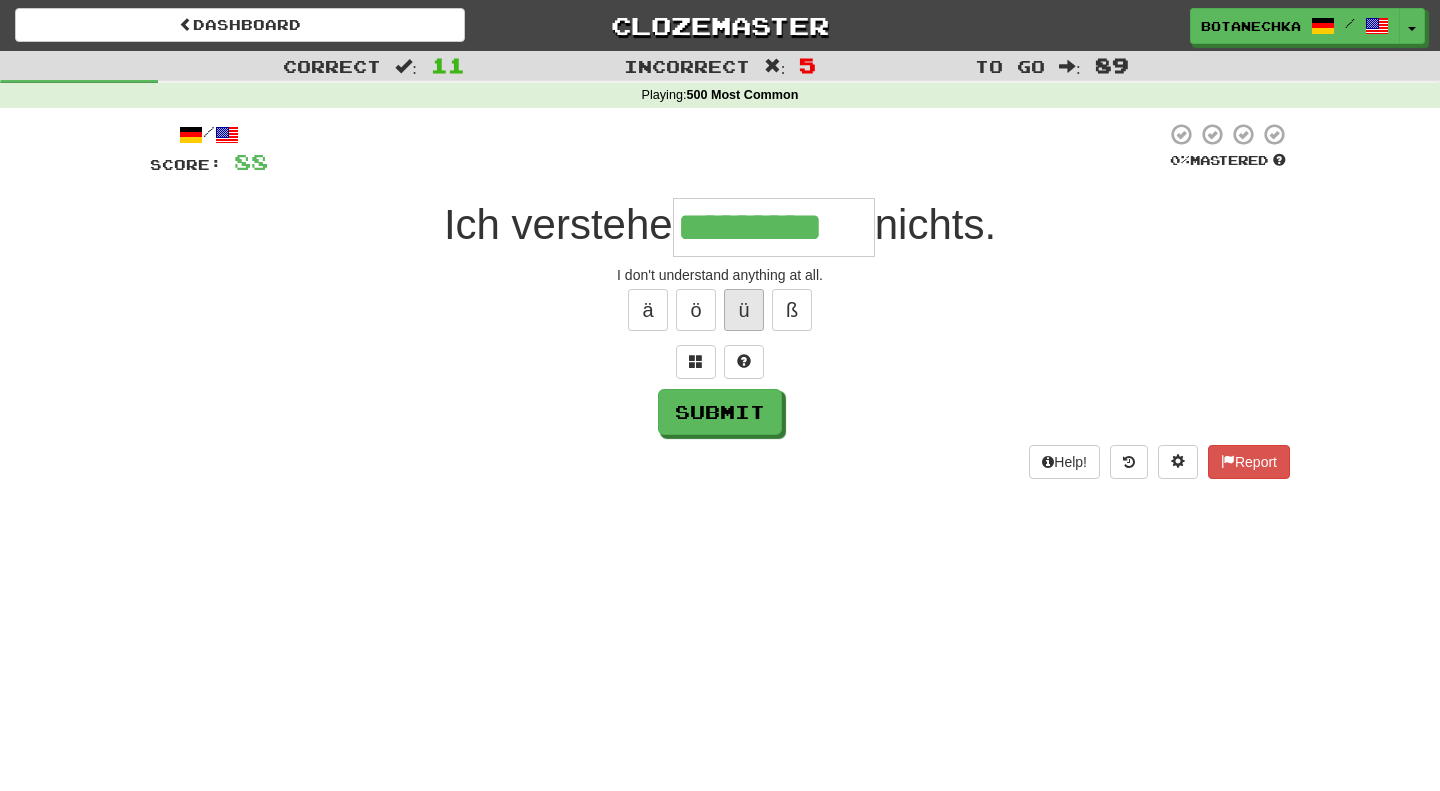 type on "*********" 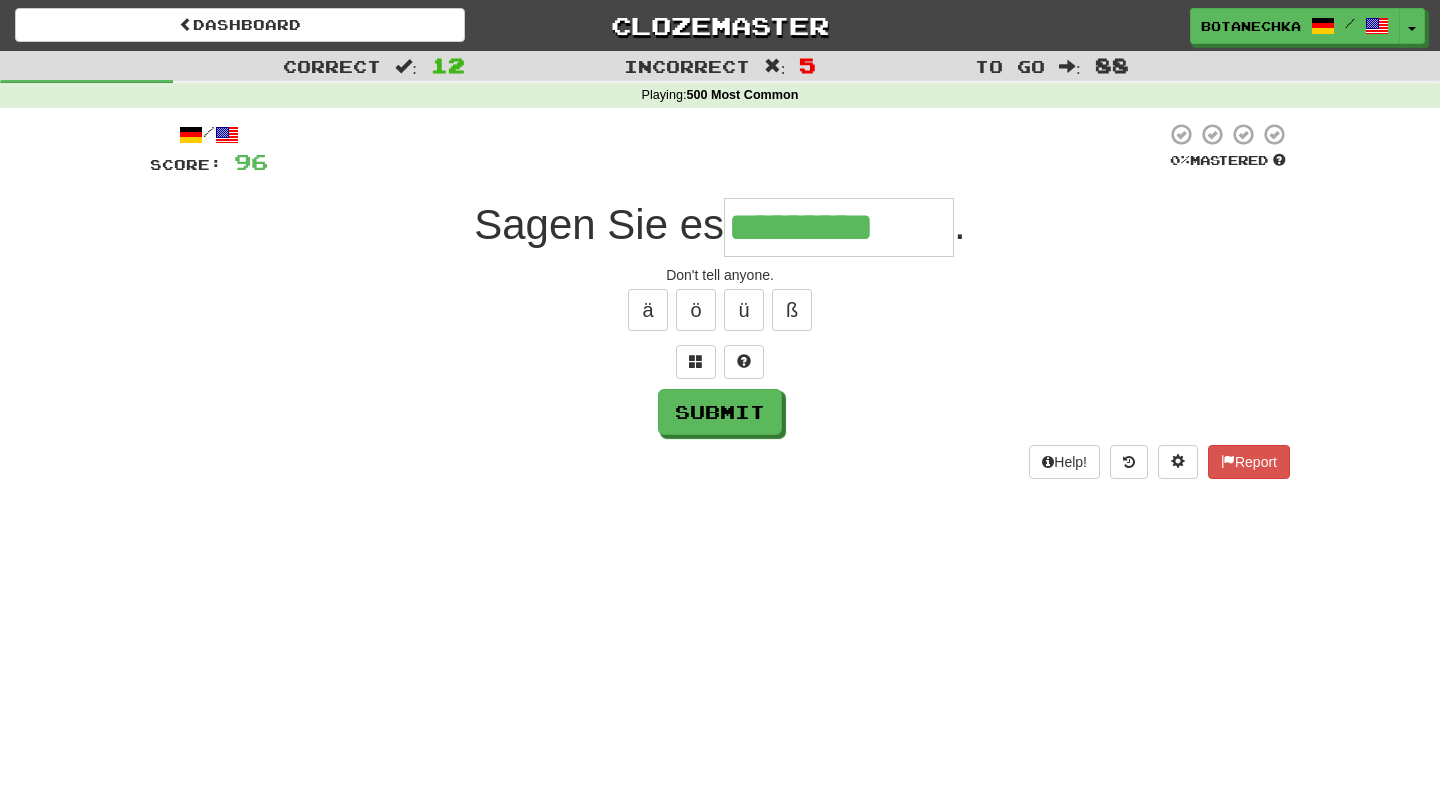 type on "*********" 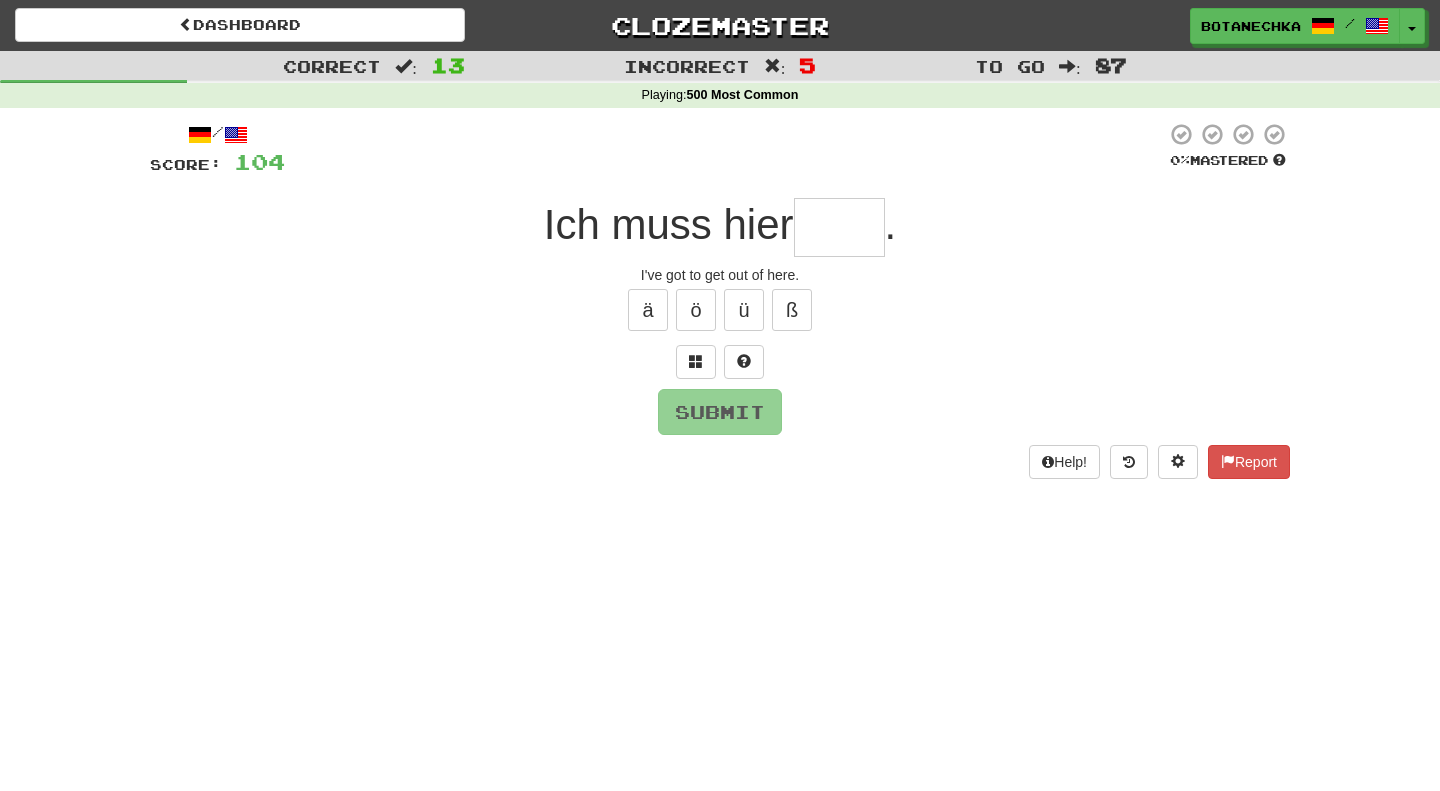type on "*" 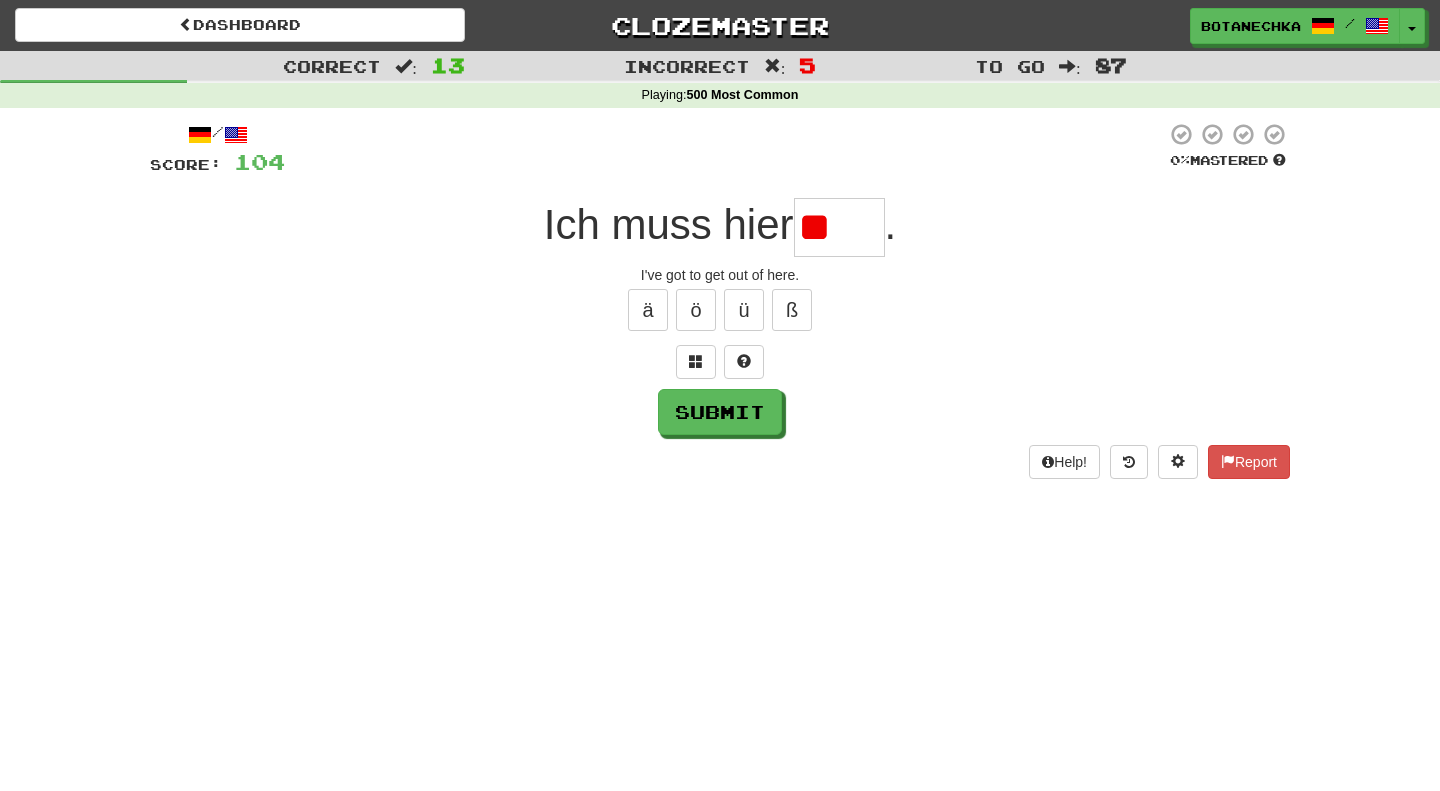 type on "*" 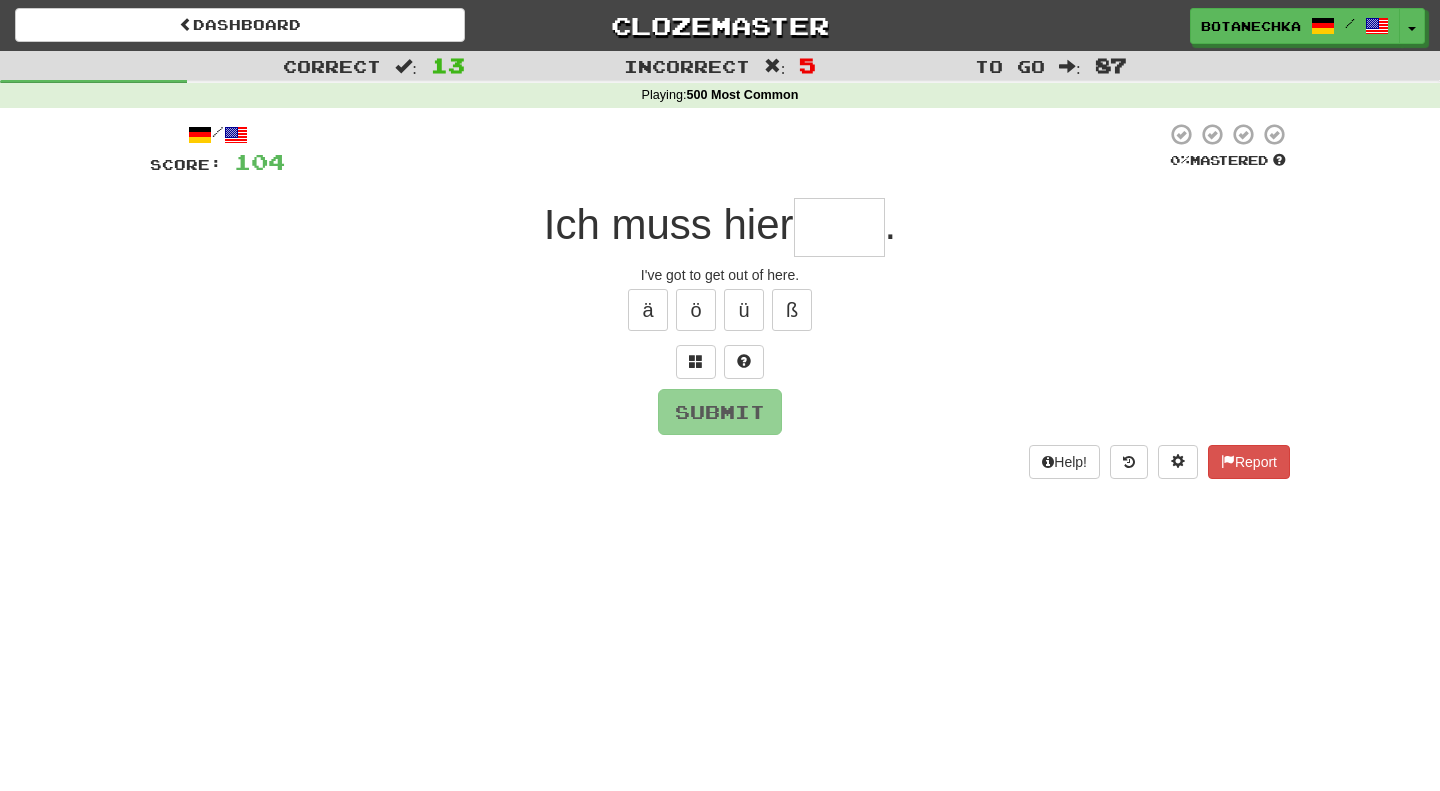 type on "*" 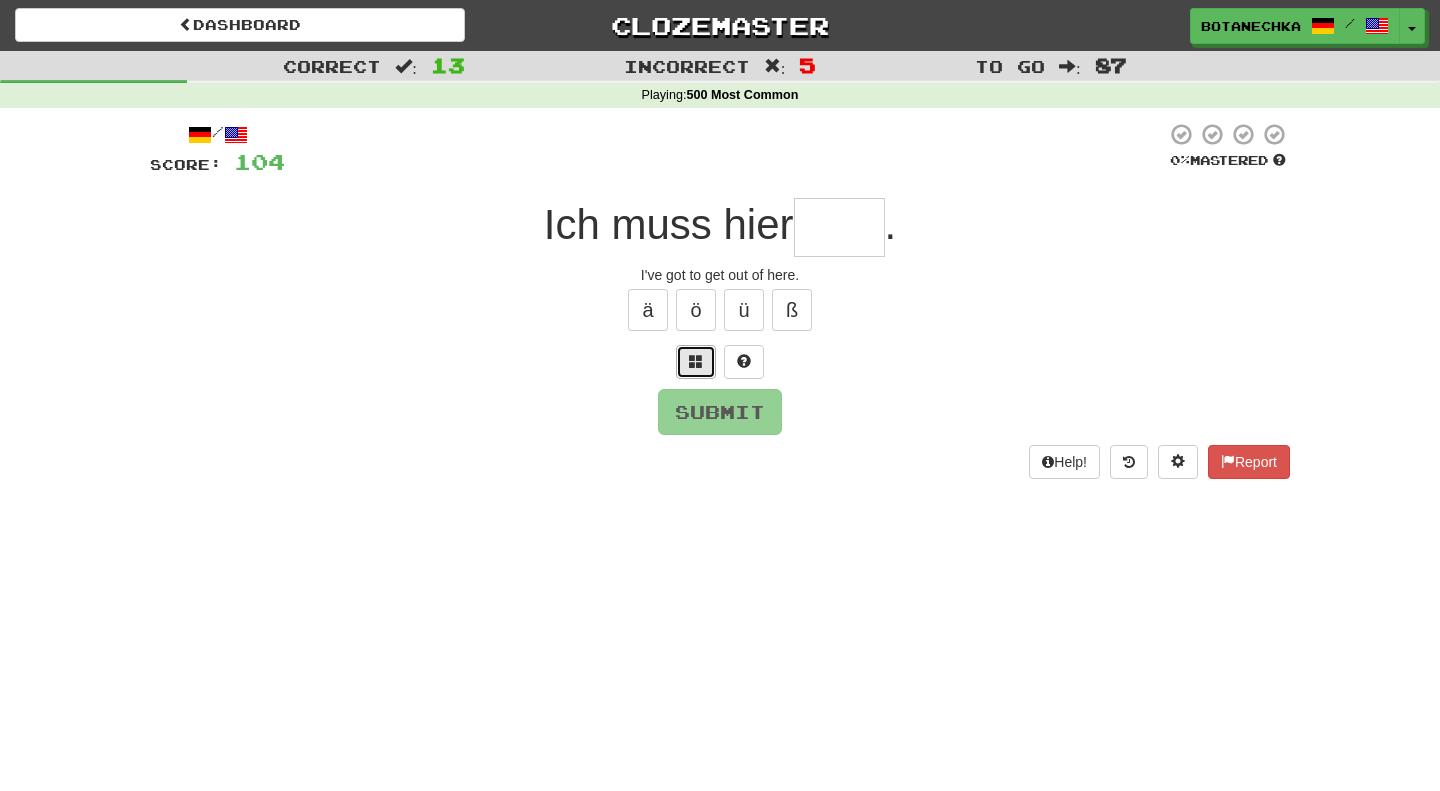 click at bounding box center [696, 361] 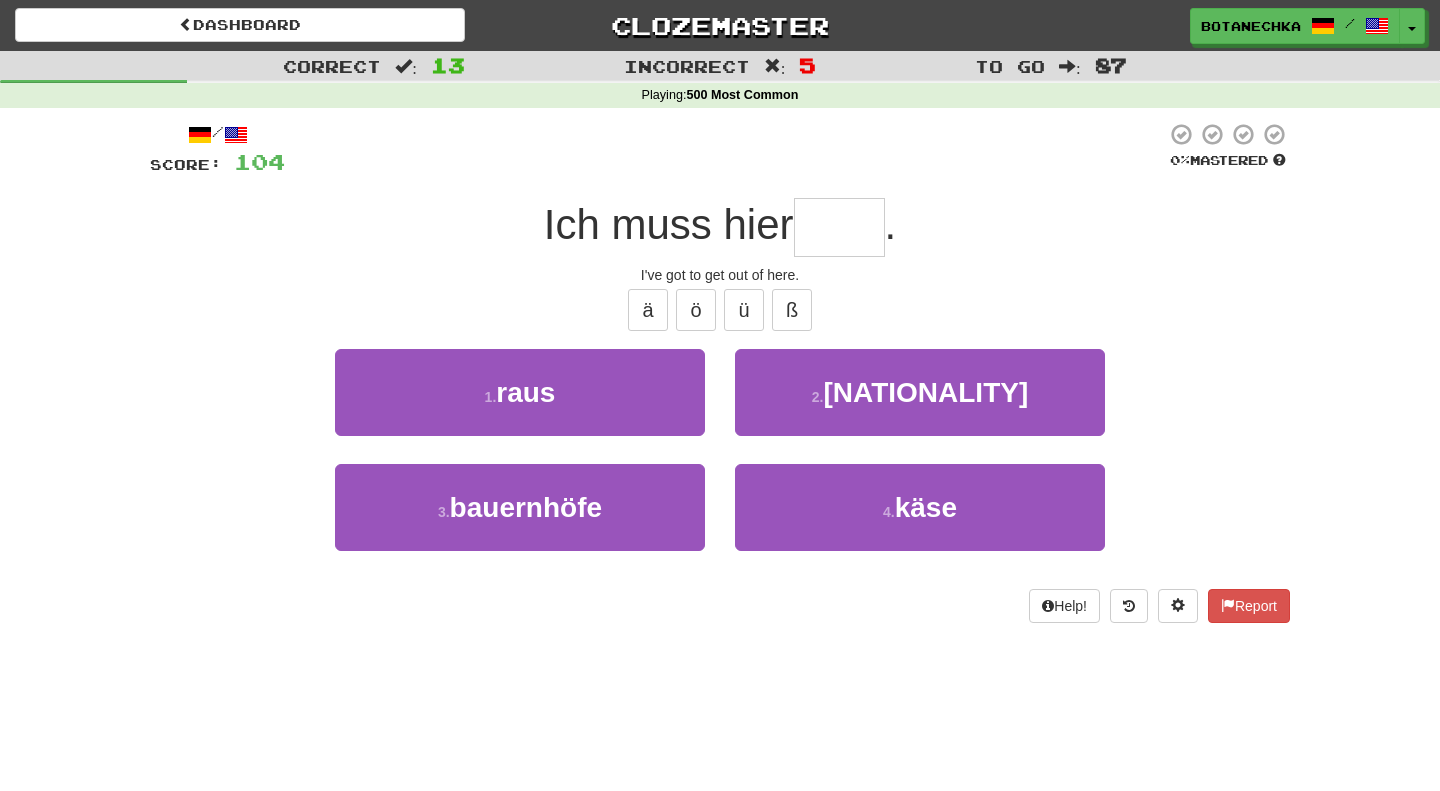 click at bounding box center (839, 227) 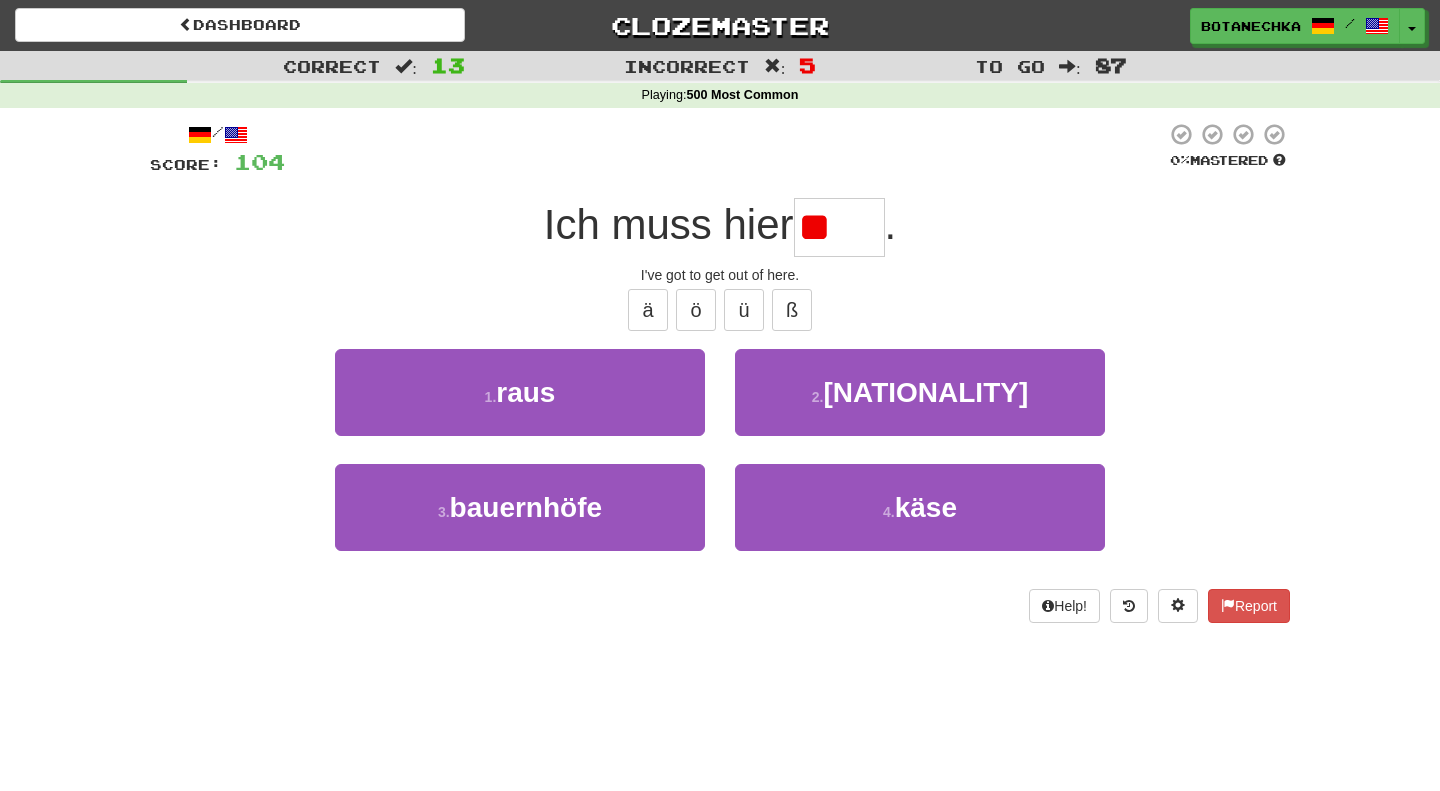type on "*" 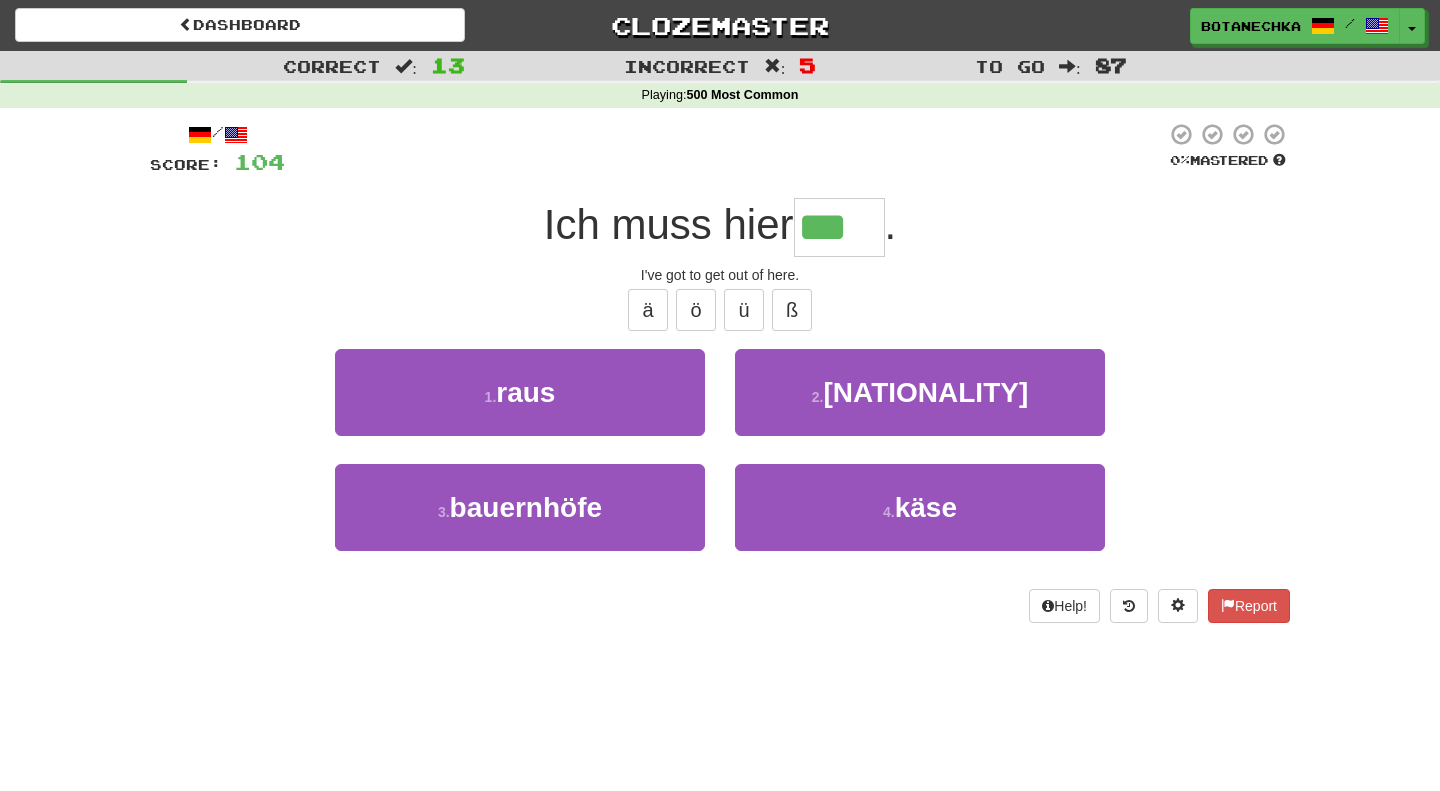 type on "****" 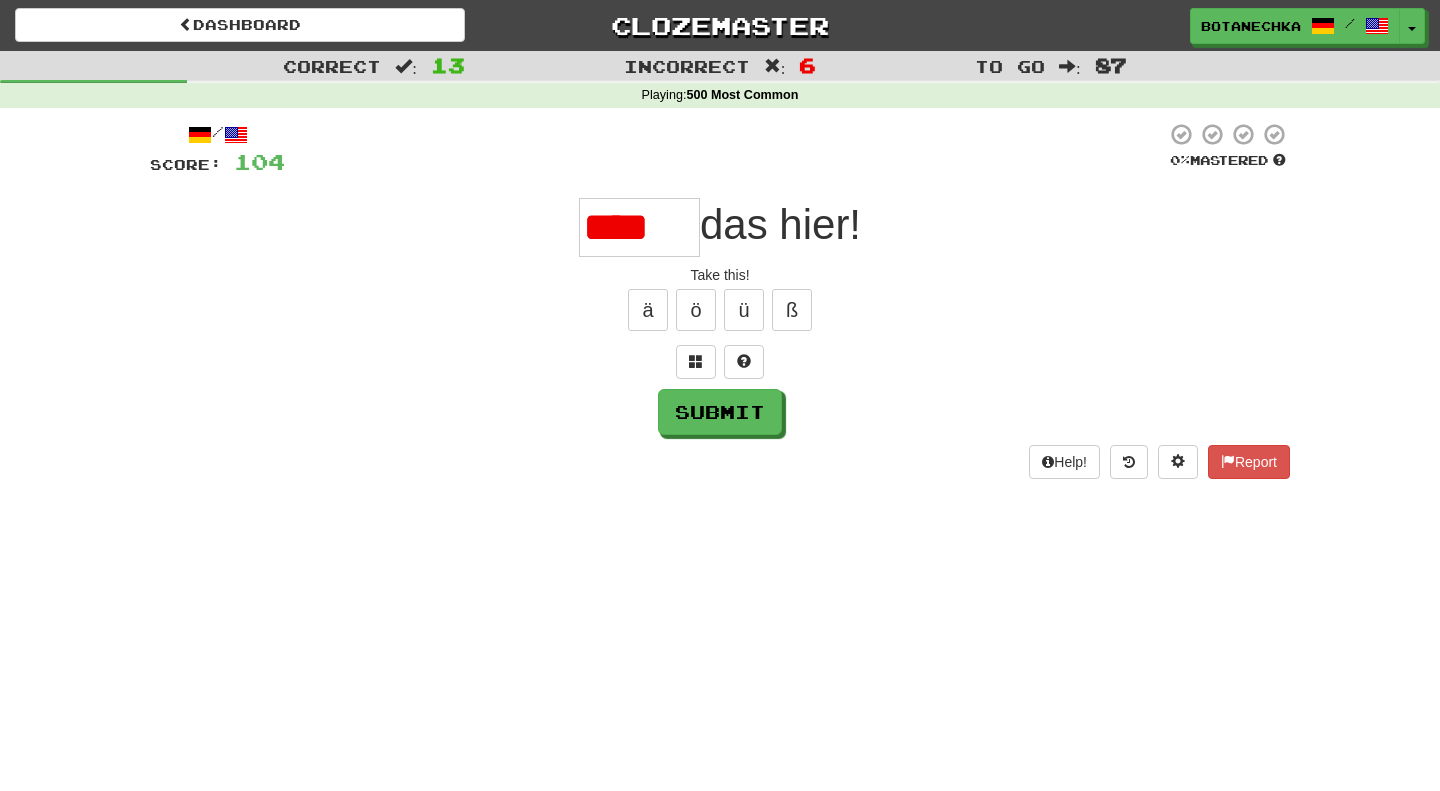 scroll, scrollTop: 0, scrollLeft: 0, axis: both 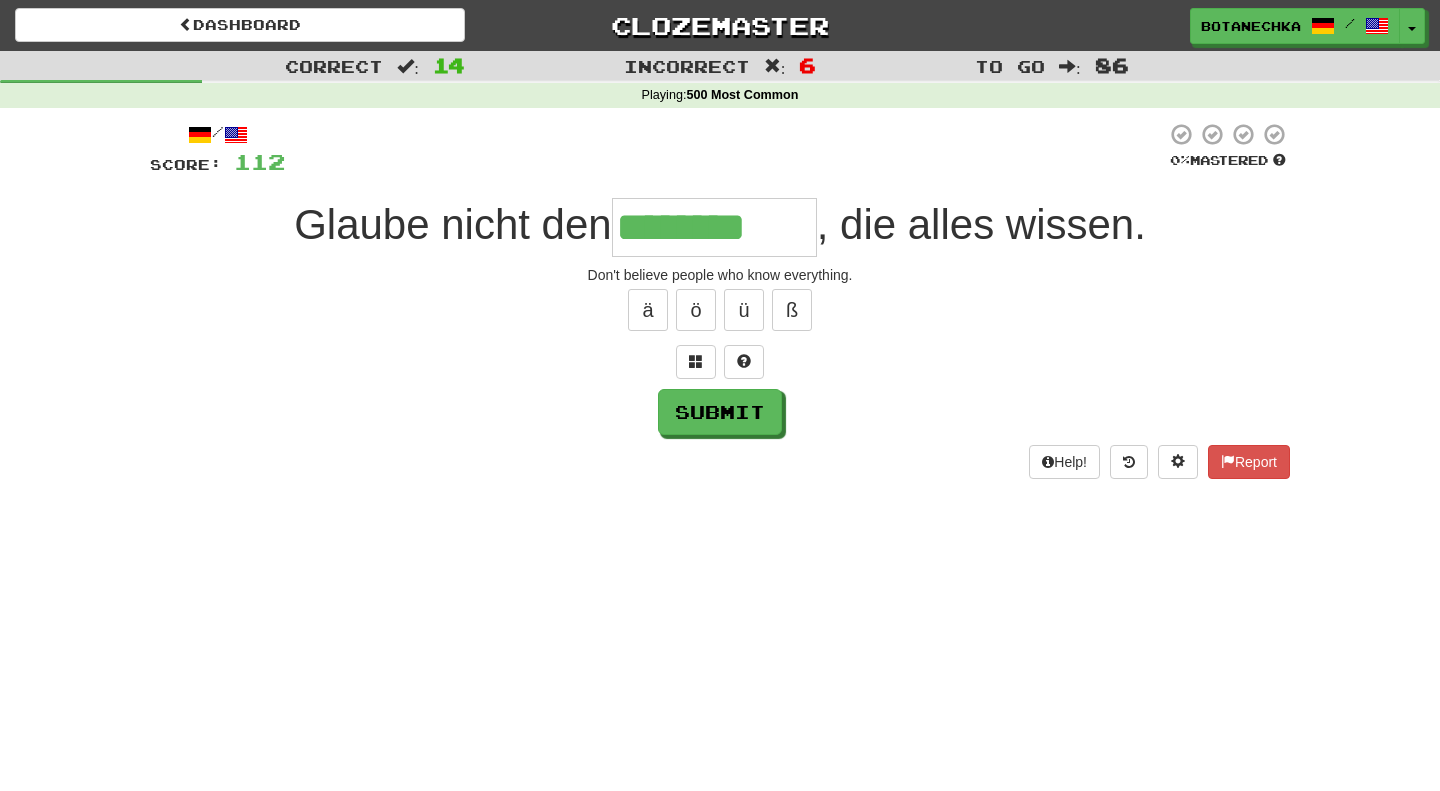 type on "********" 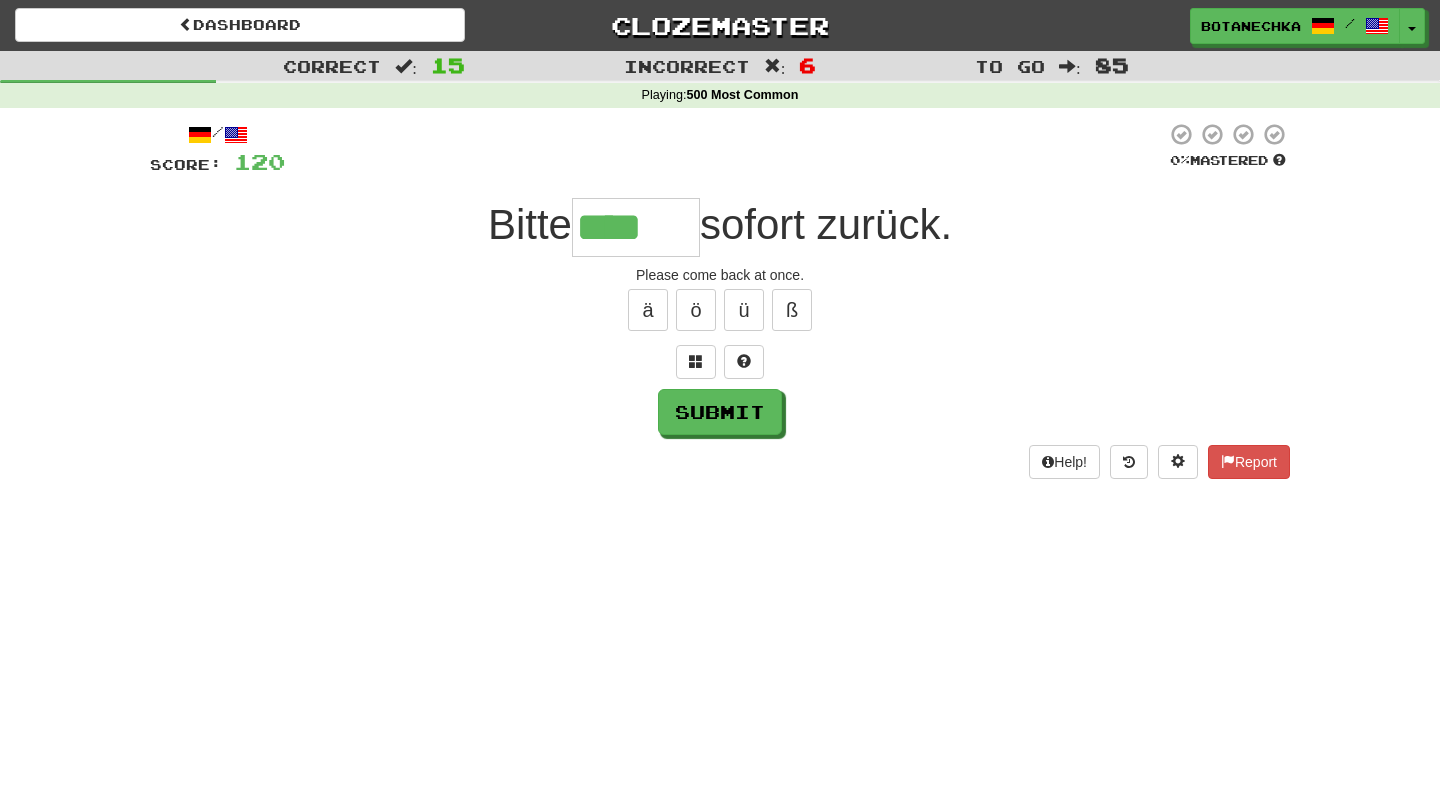 scroll, scrollTop: 0, scrollLeft: 0, axis: both 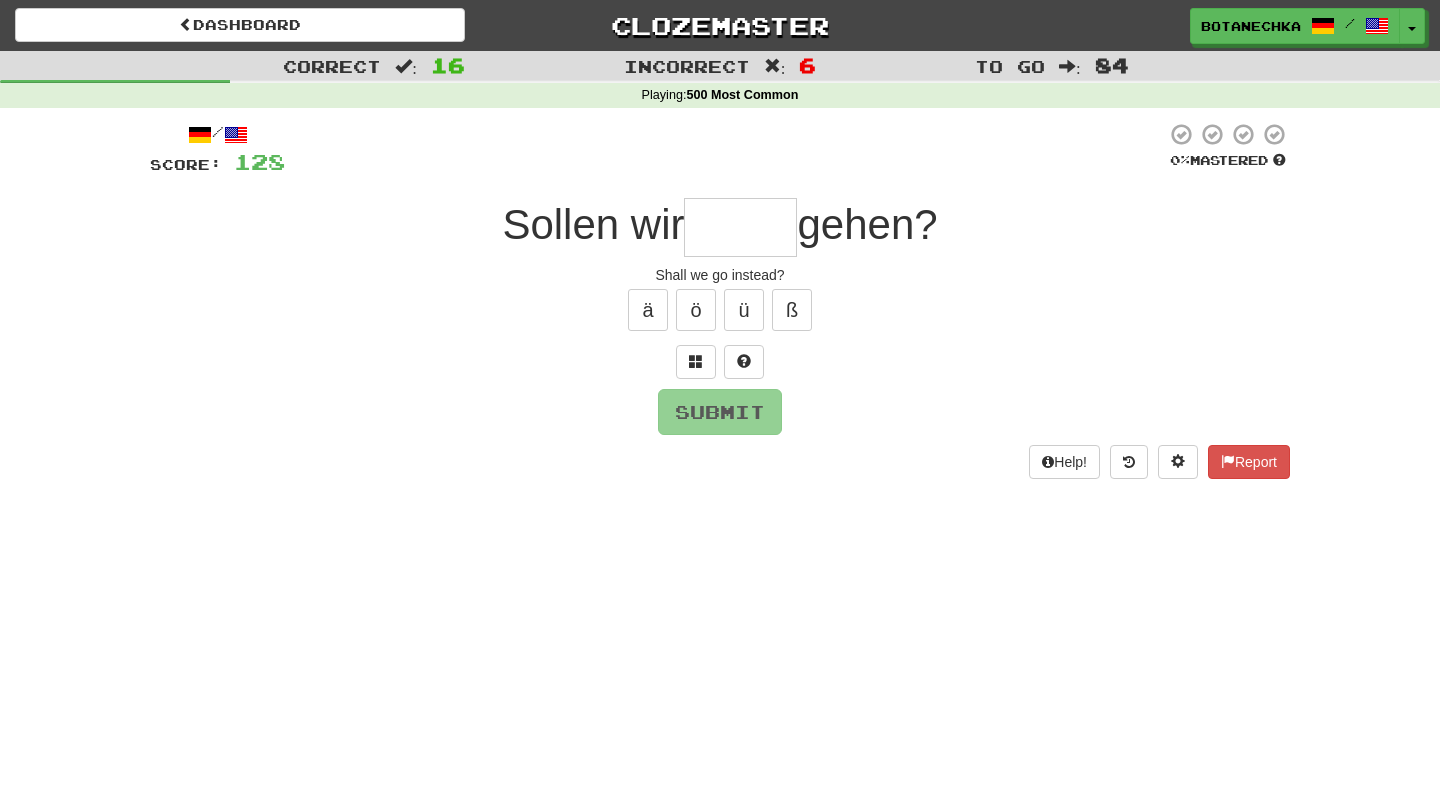 type on "*" 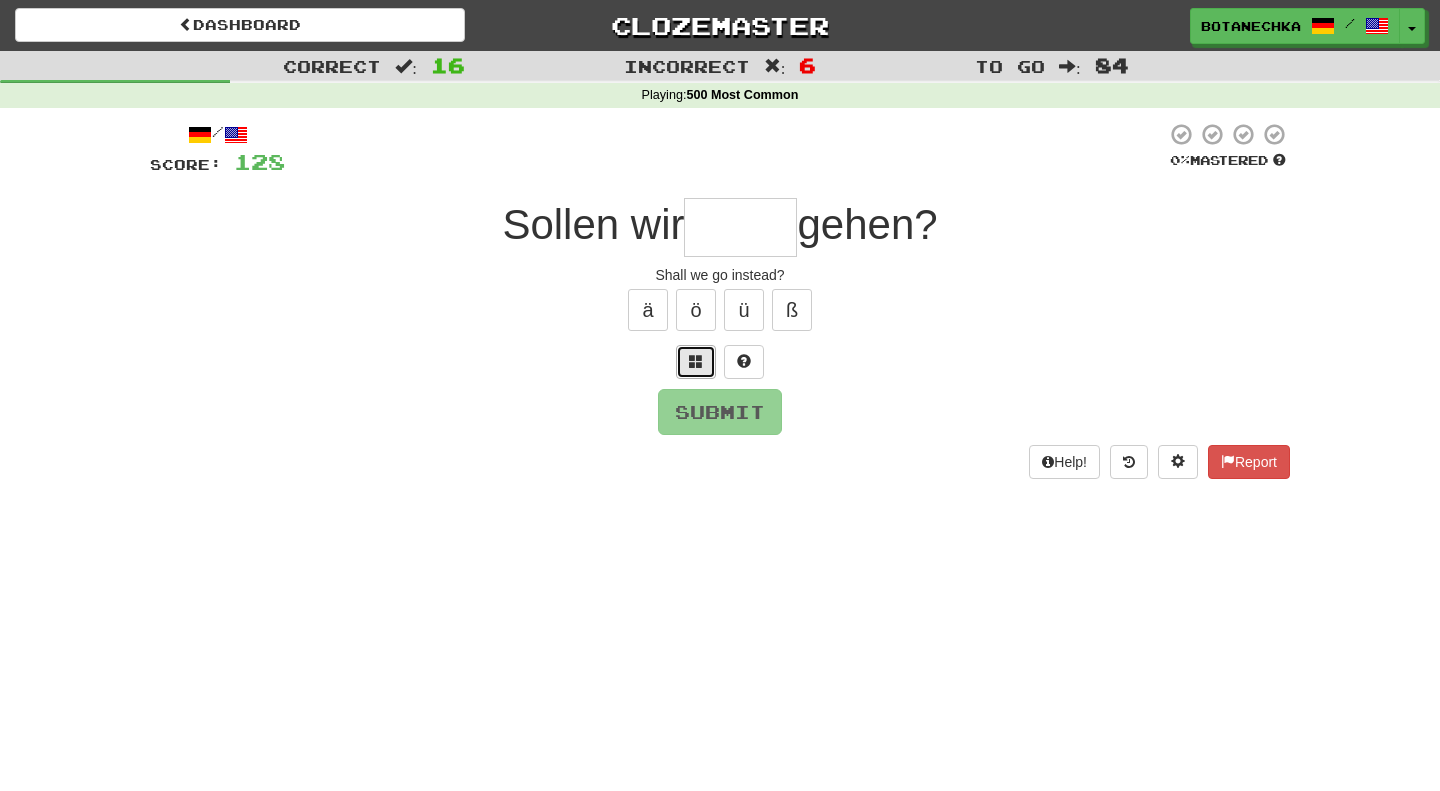 click at bounding box center (696, 361) 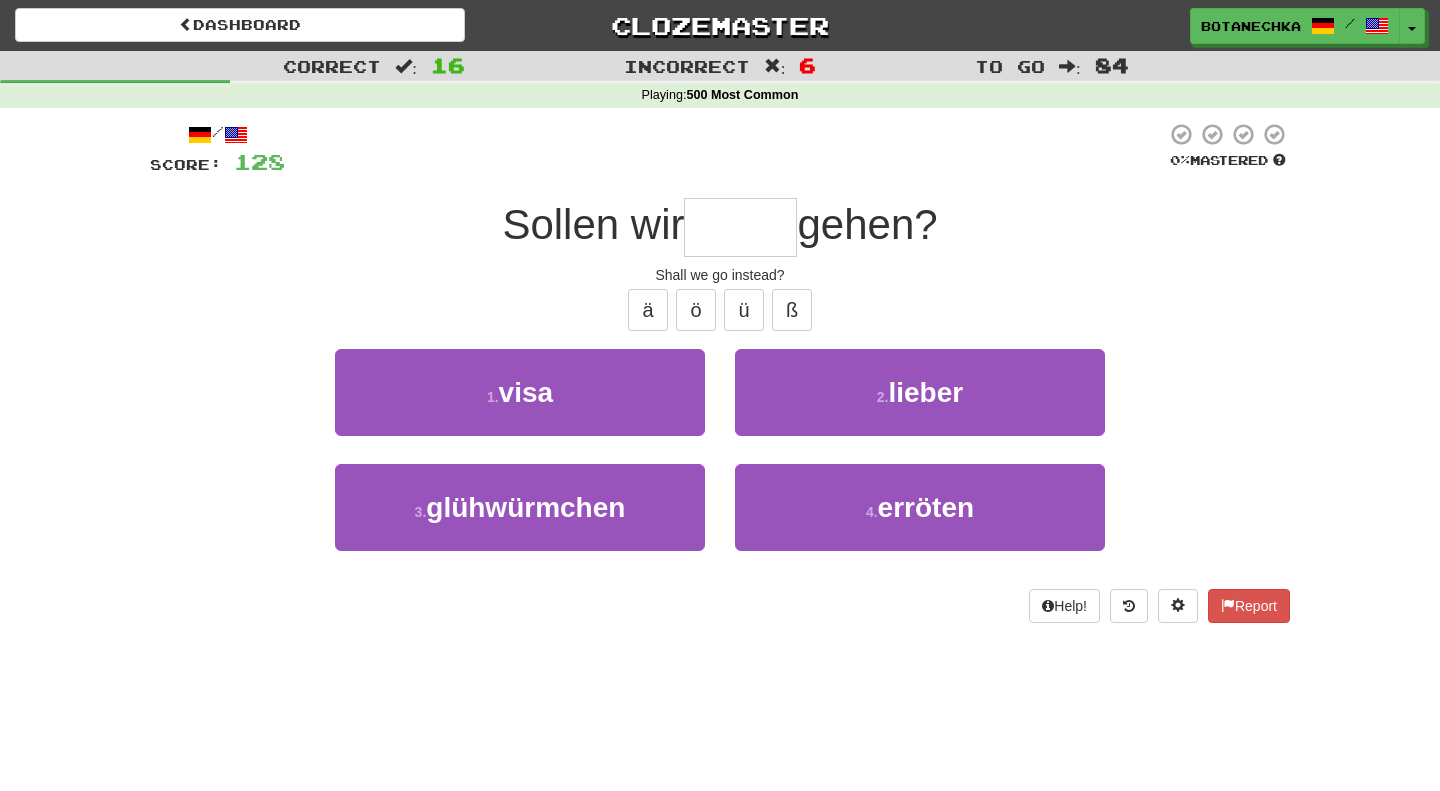 click at bounding box center (740, 227) 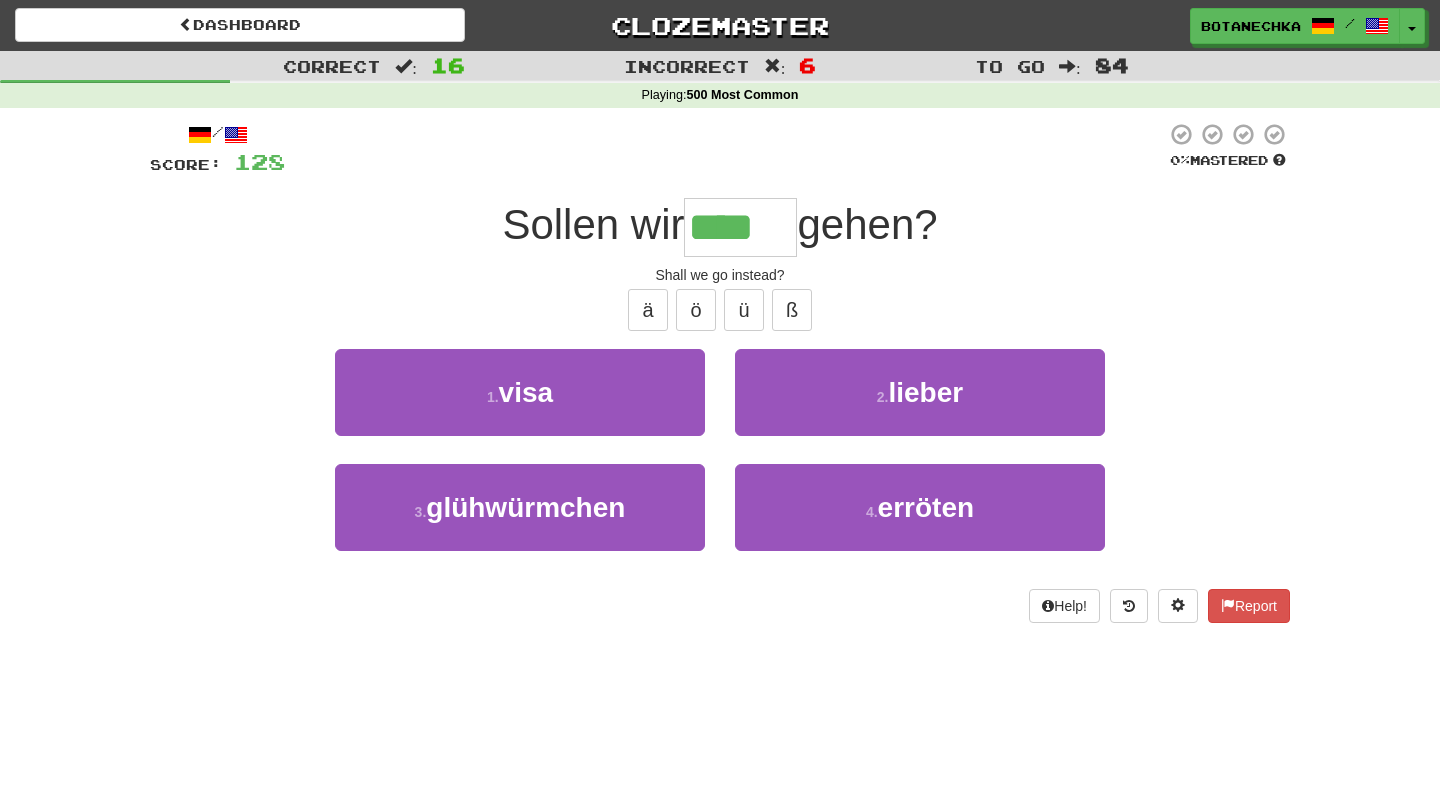 type on "******" 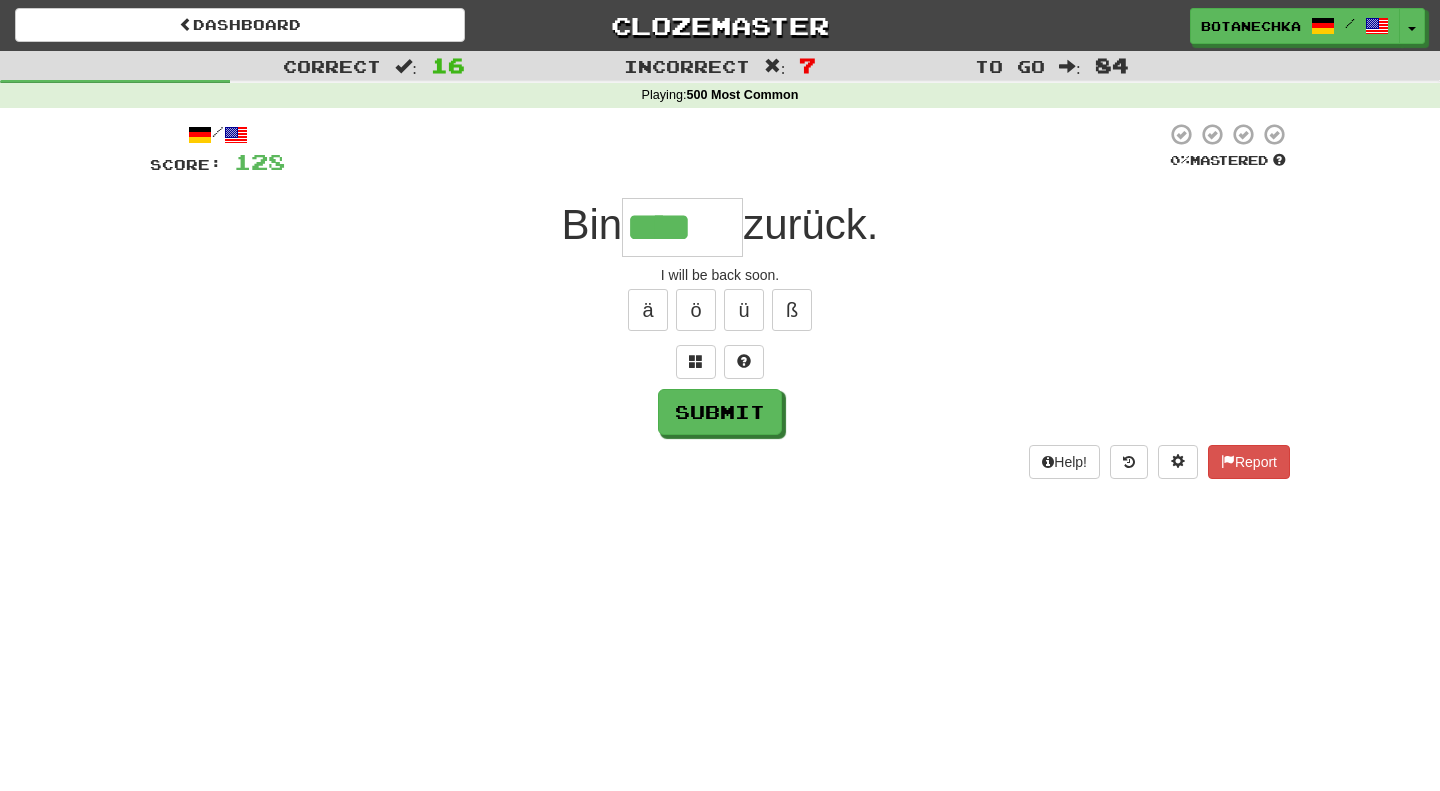 type on "******" 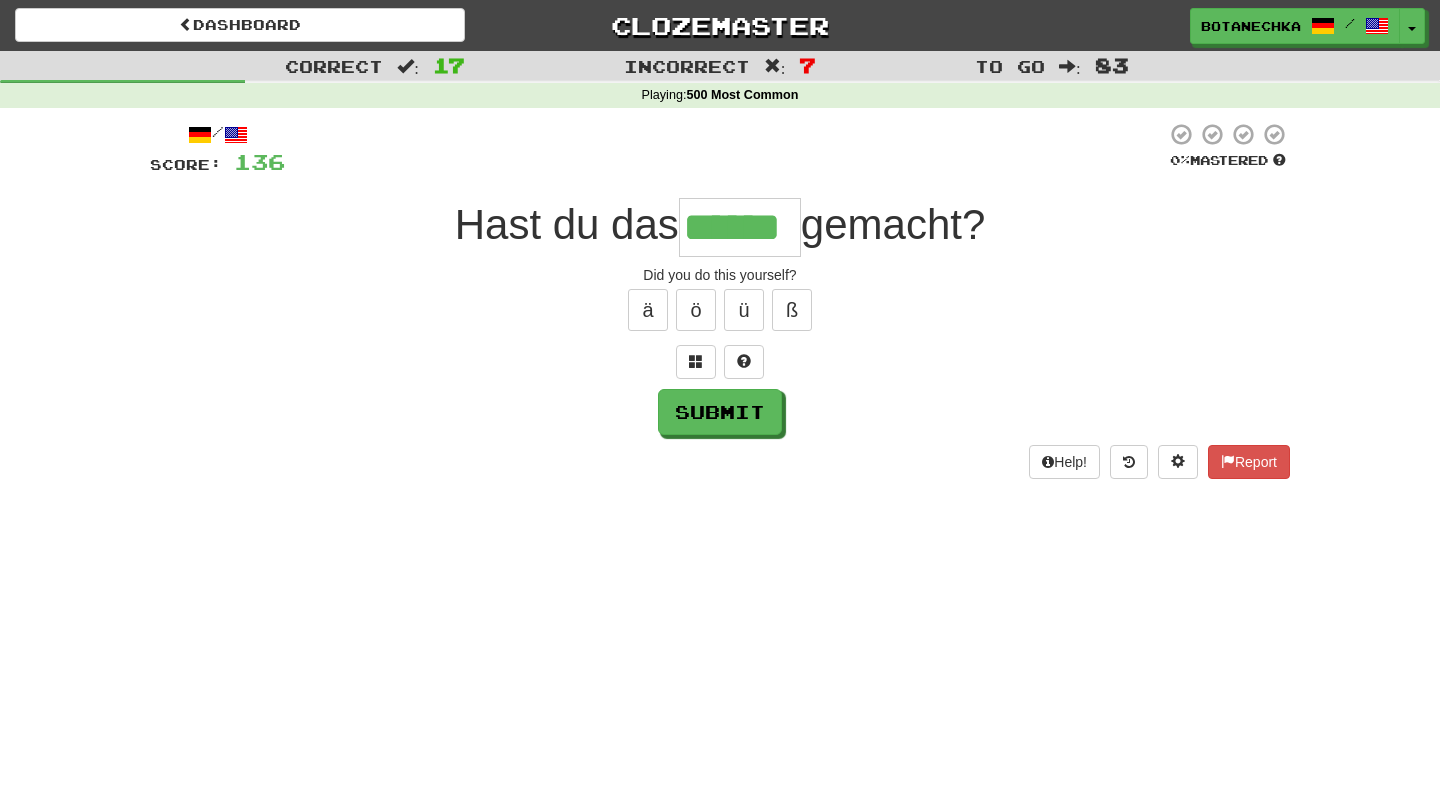 type on "******" 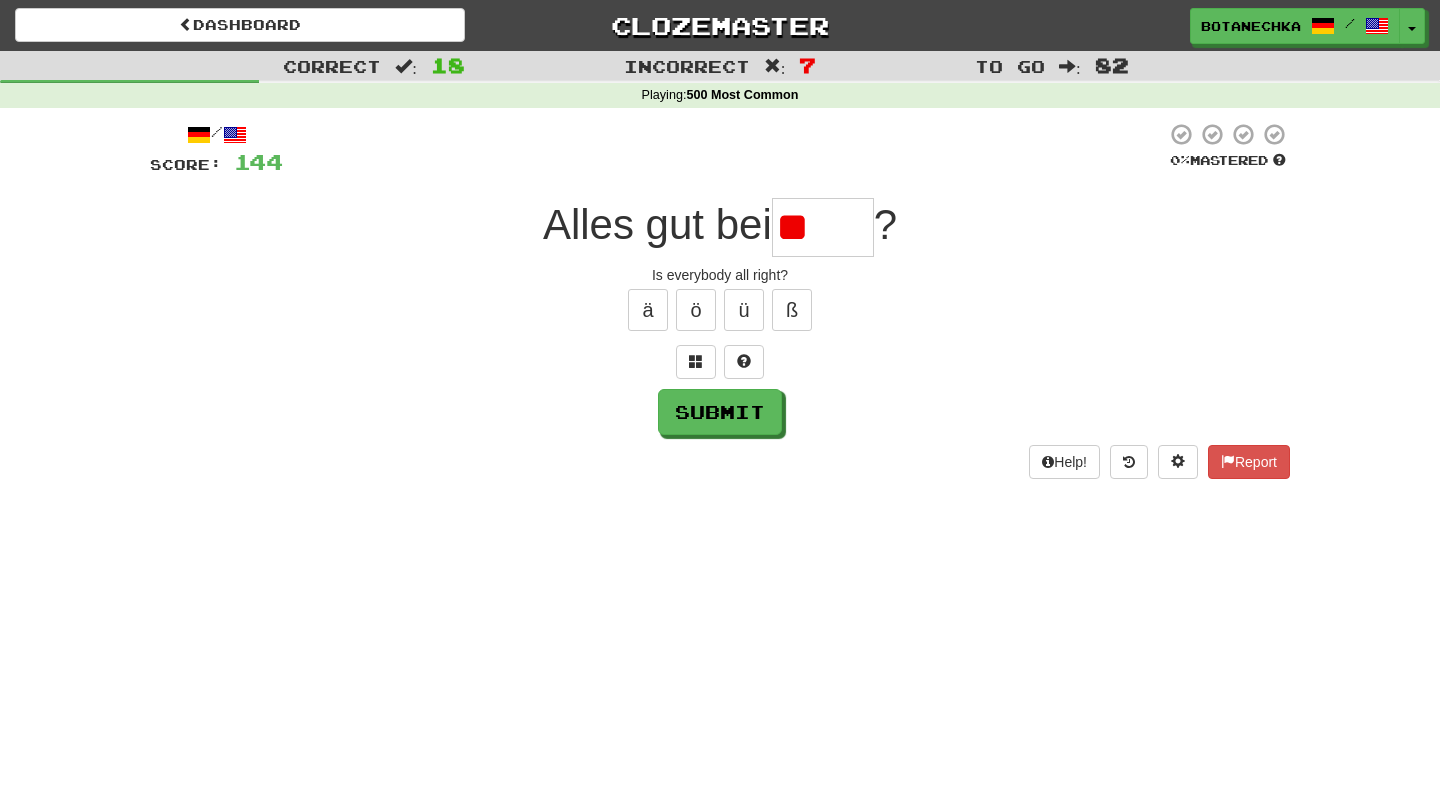 type on "*" 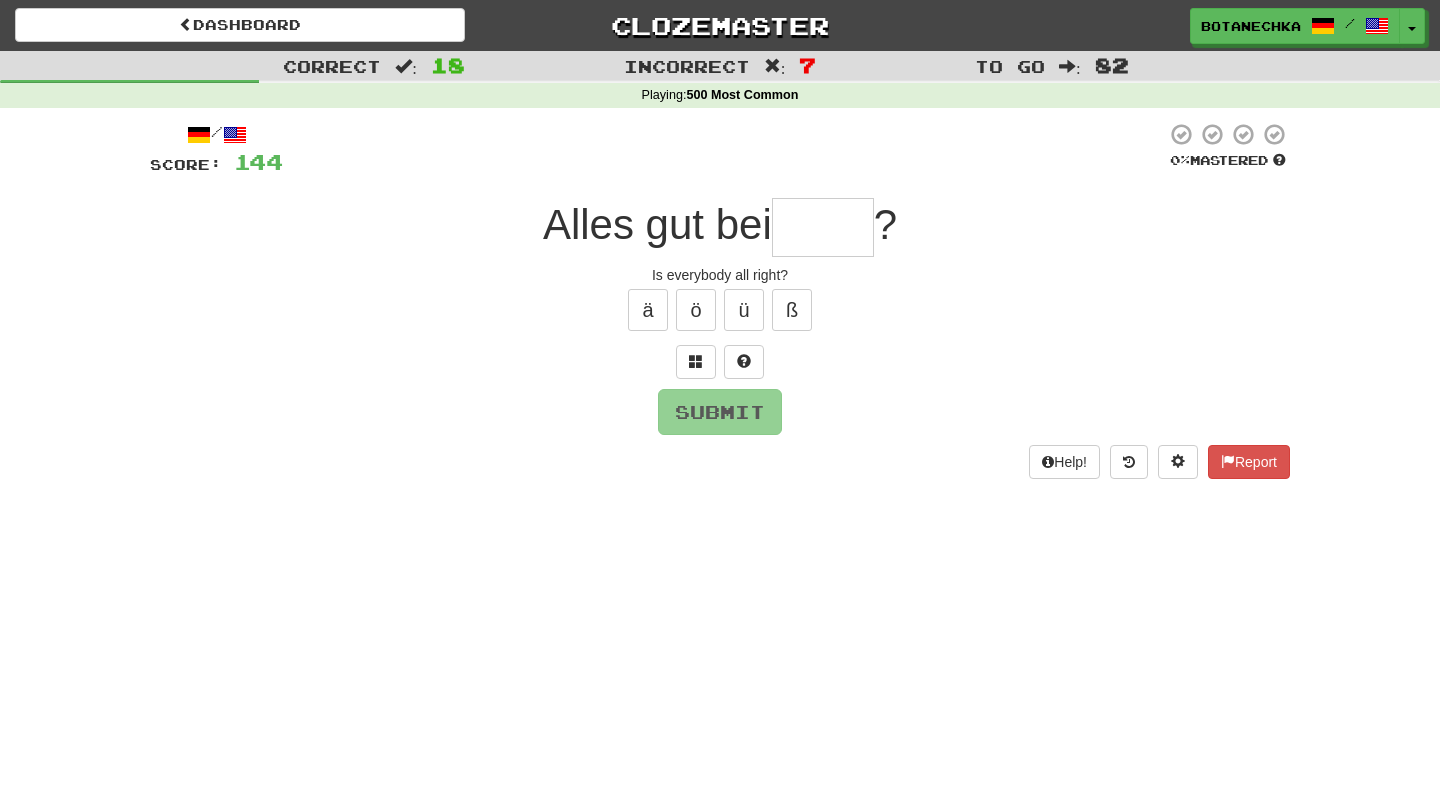 type on "*" 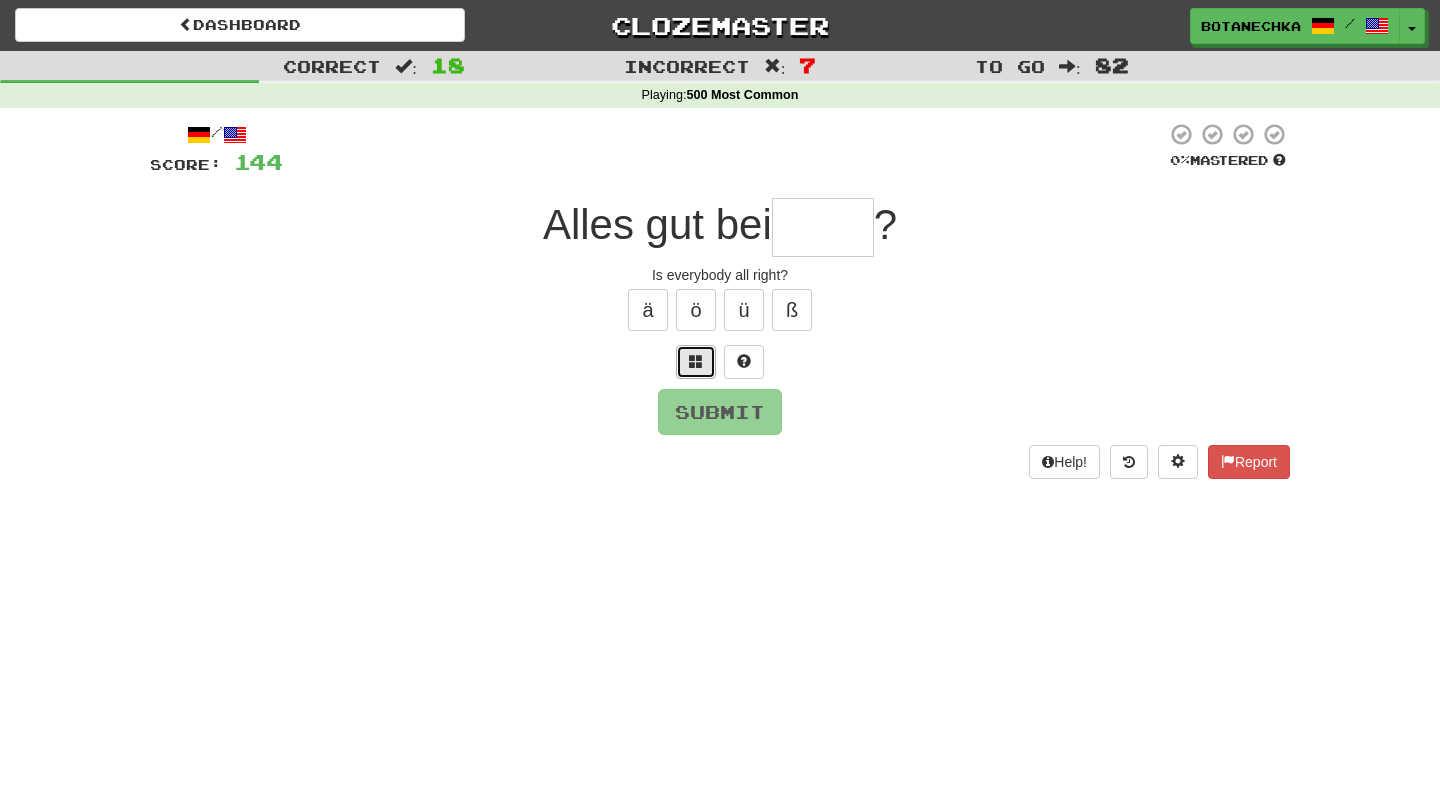 click at bounding box center [696, 362] 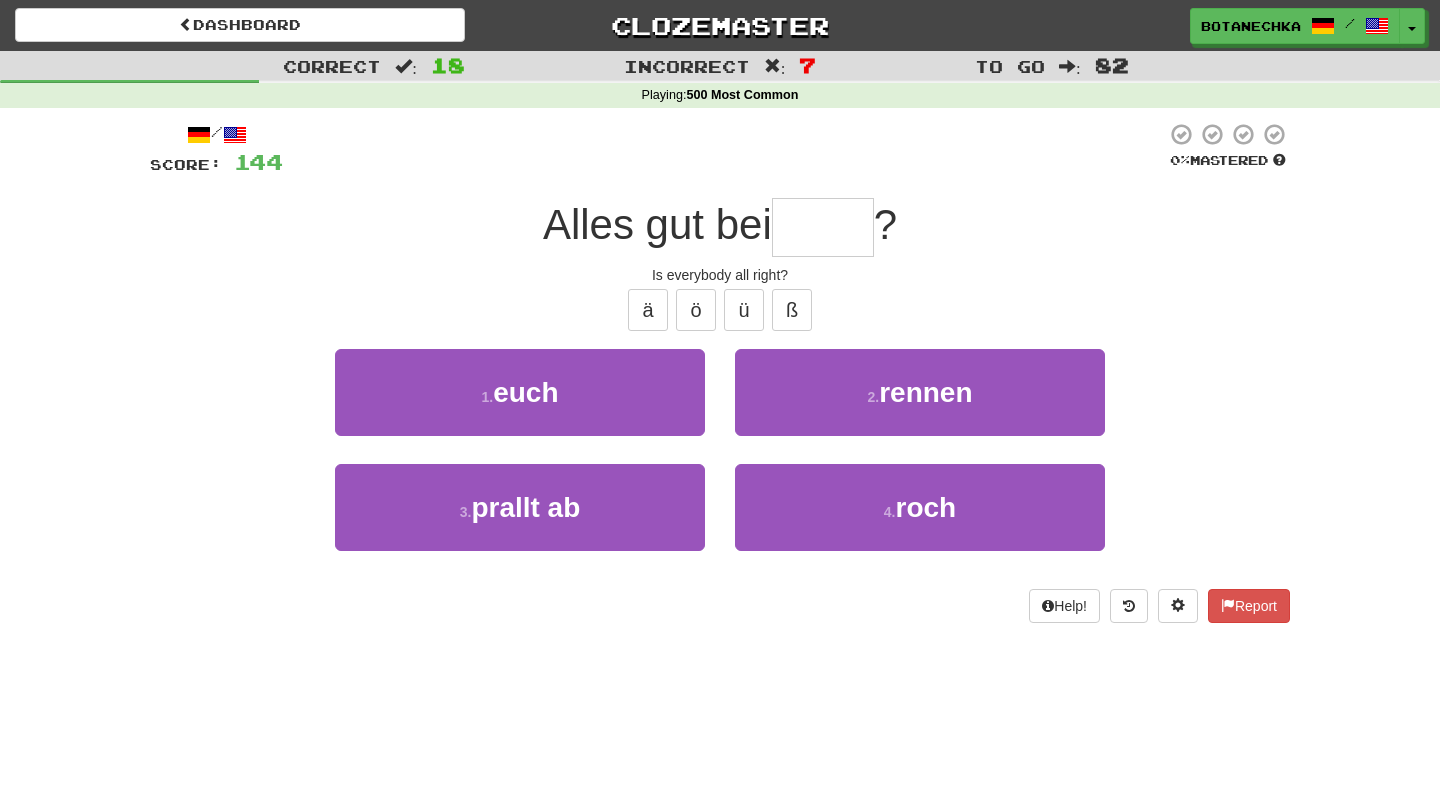 click at bounding box center (823, 227) 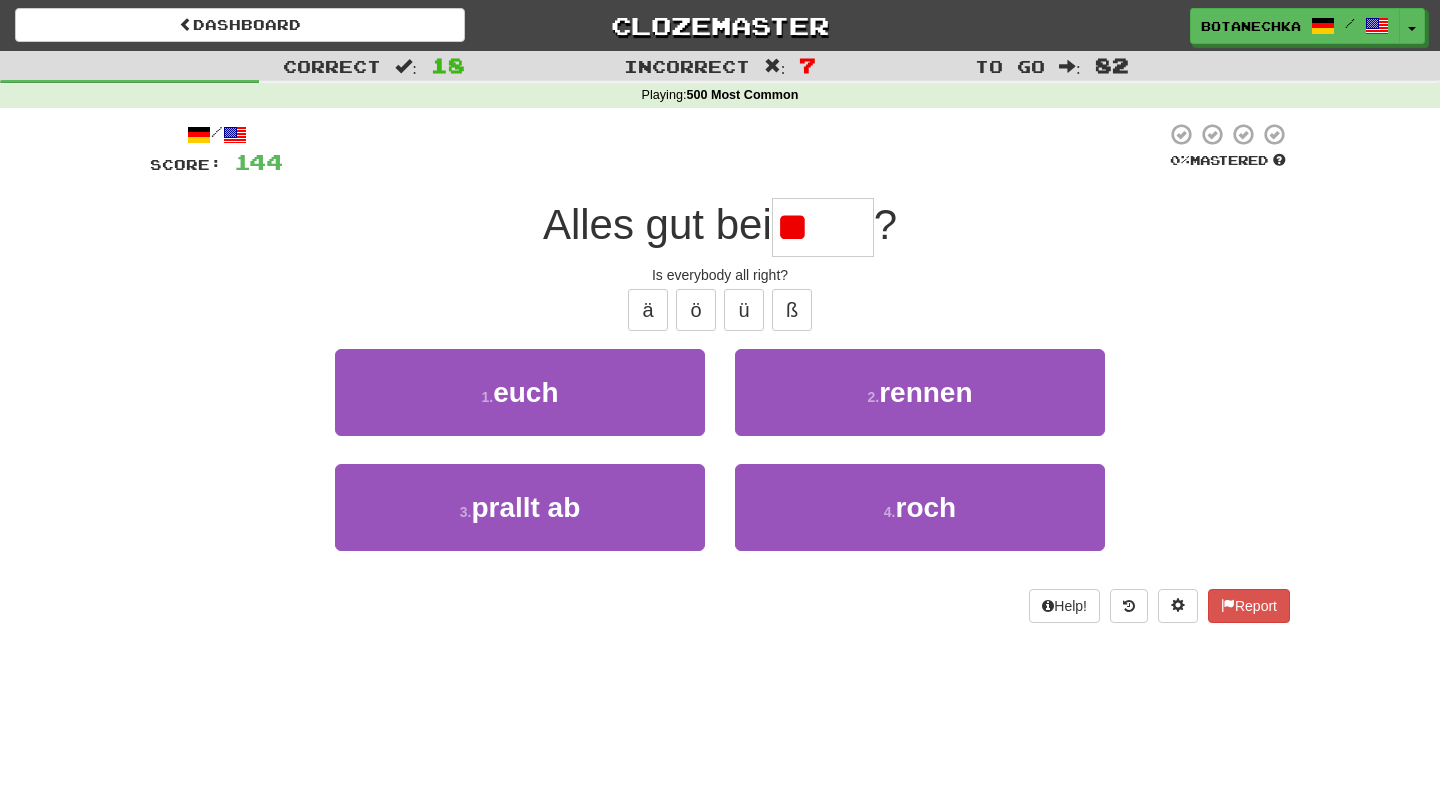 type on "*" 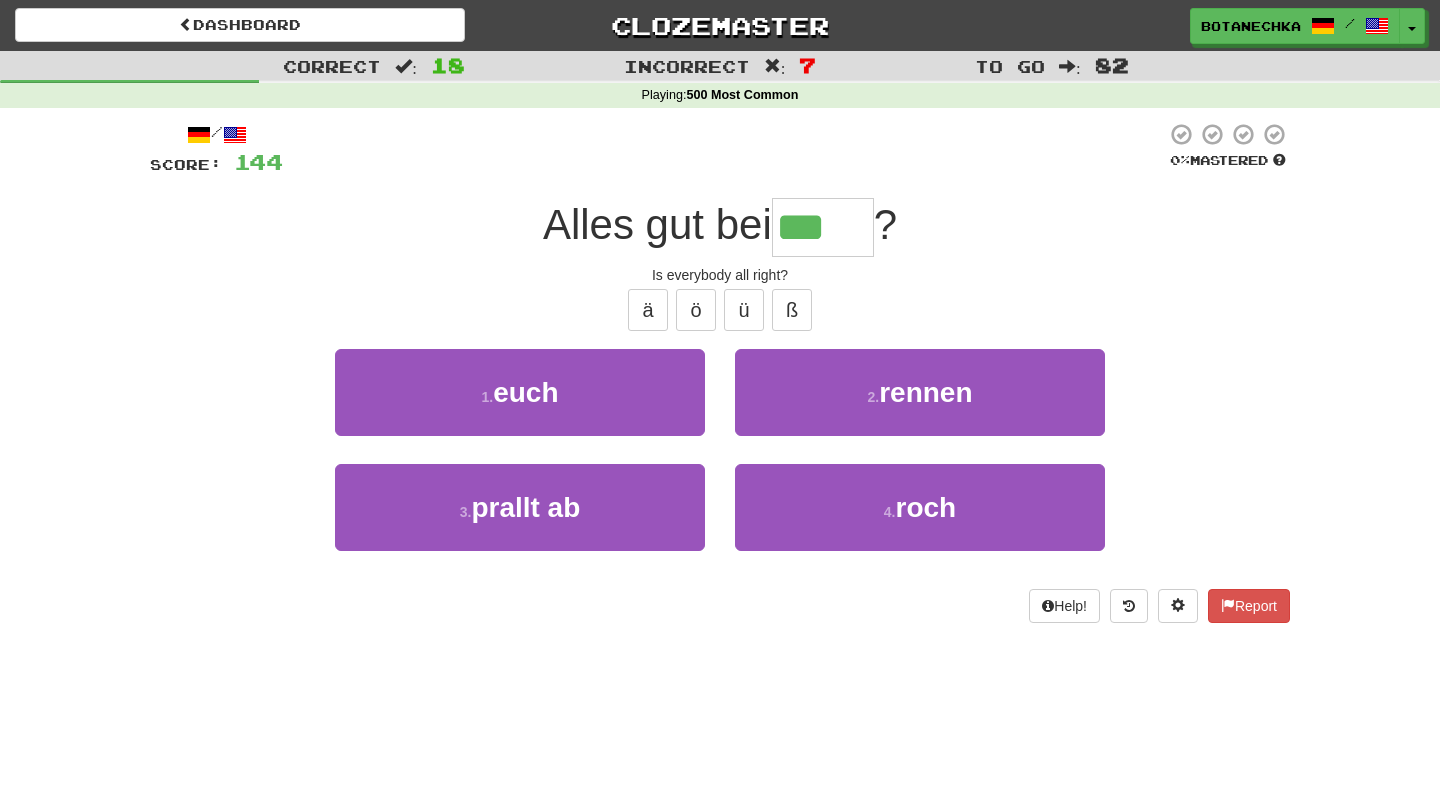type on "****" 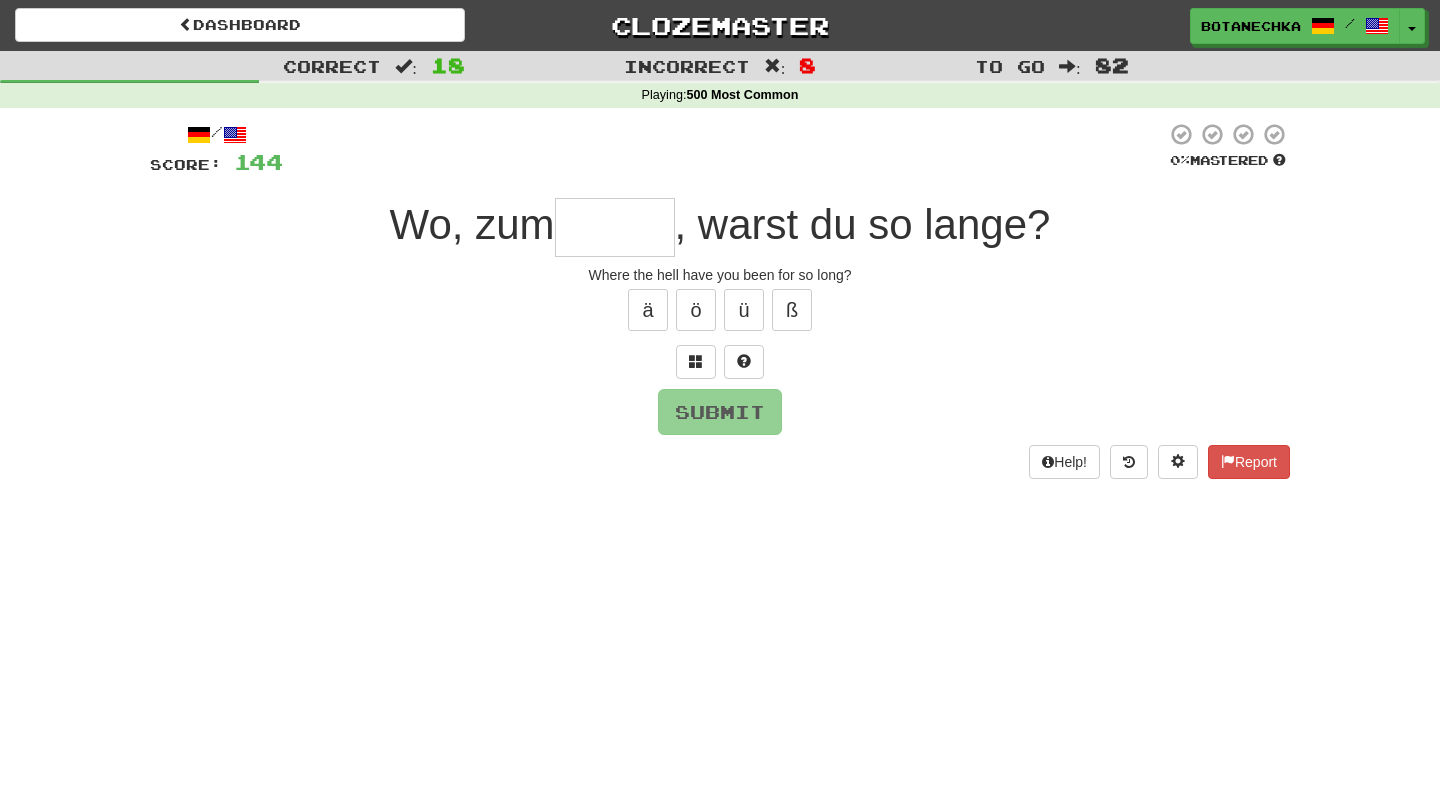 type on "*" 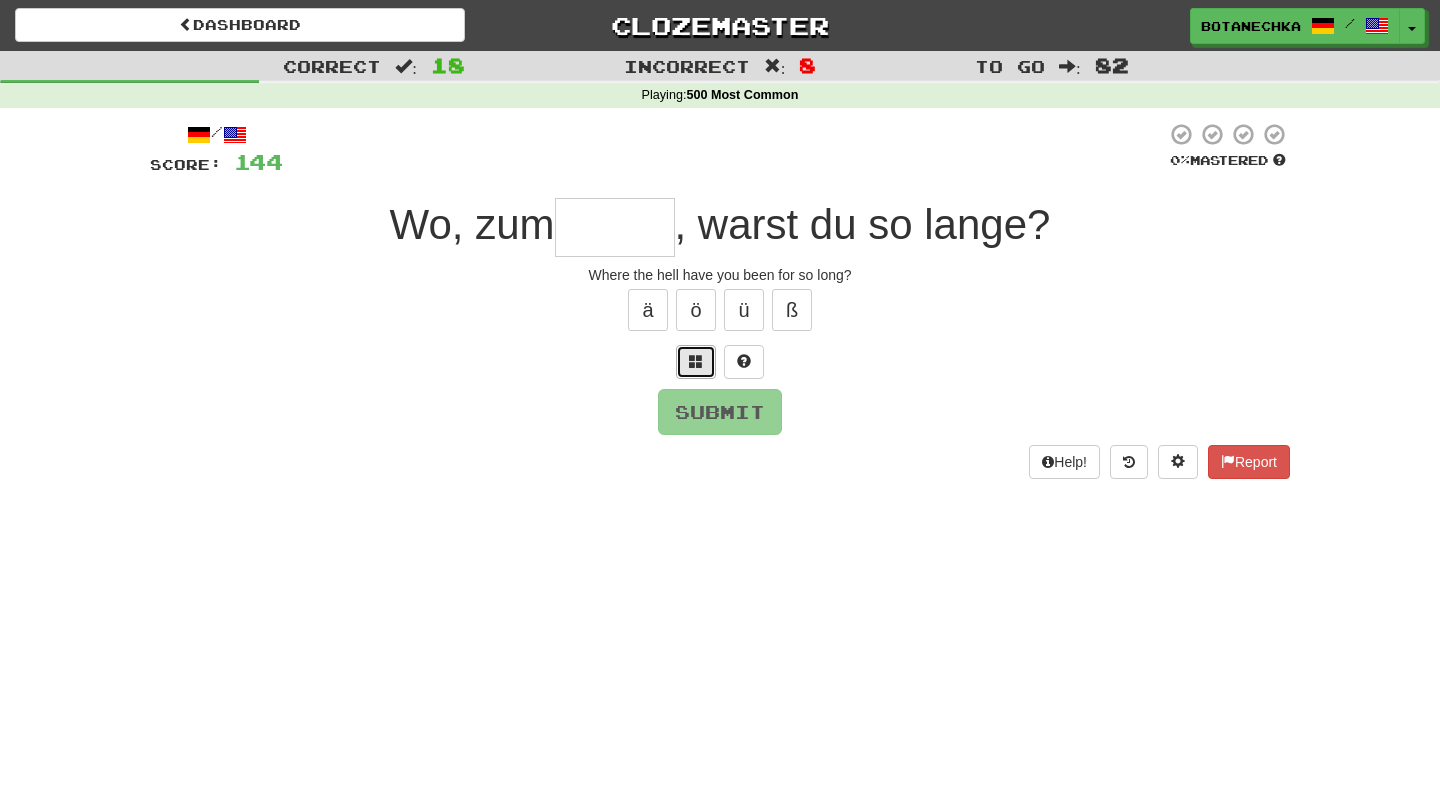 click at bounding box center (696, 362) 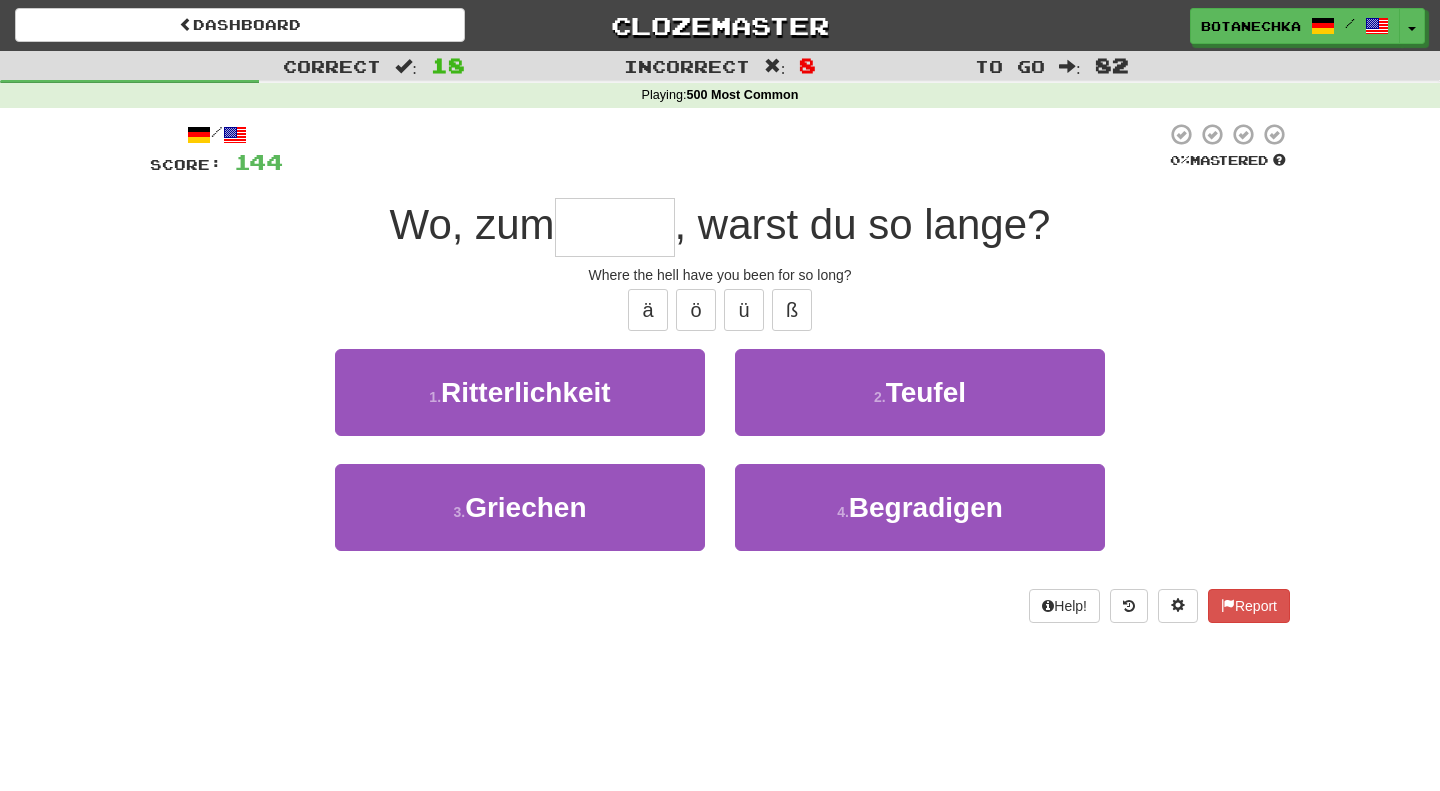 click at bounding box center [615, 227] 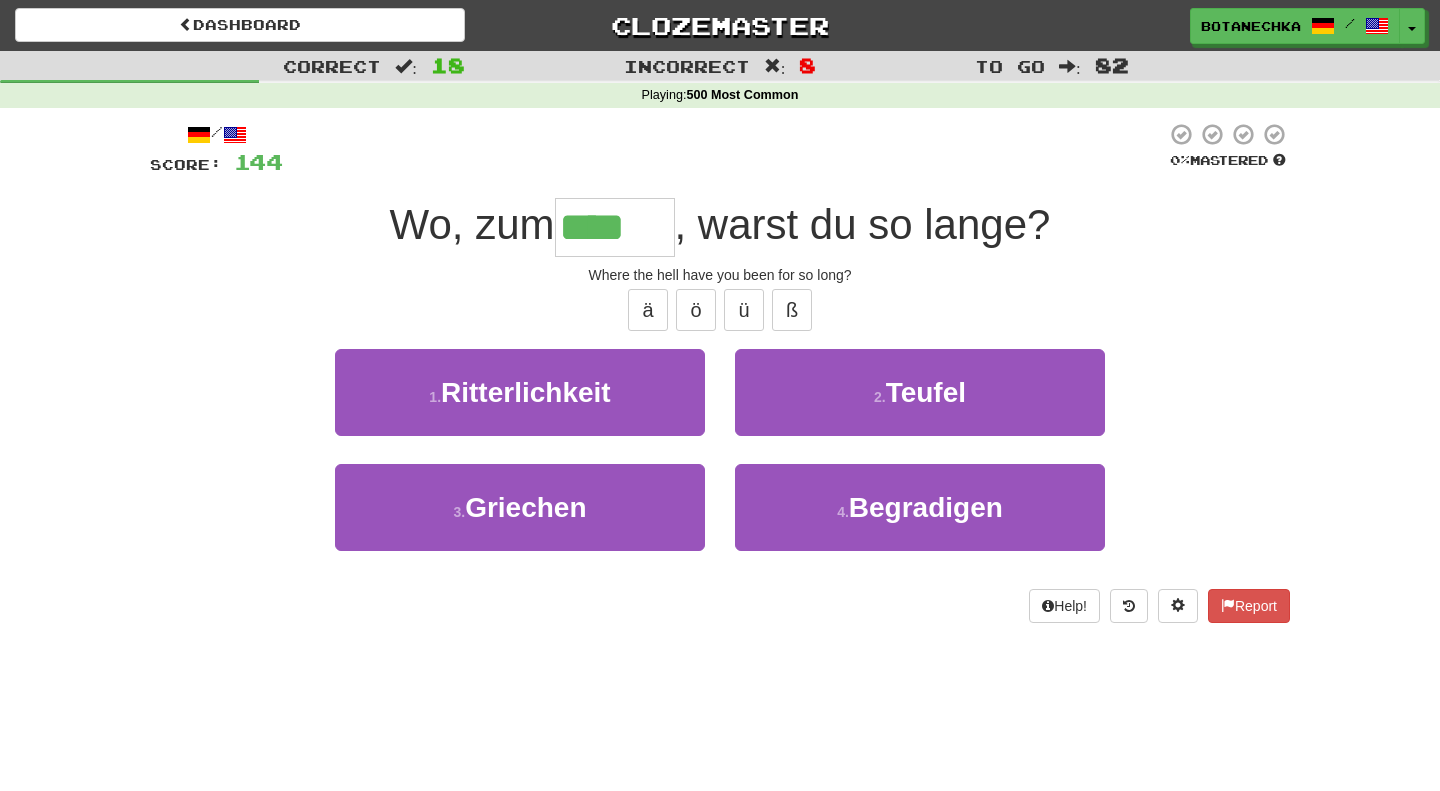 type on "******" 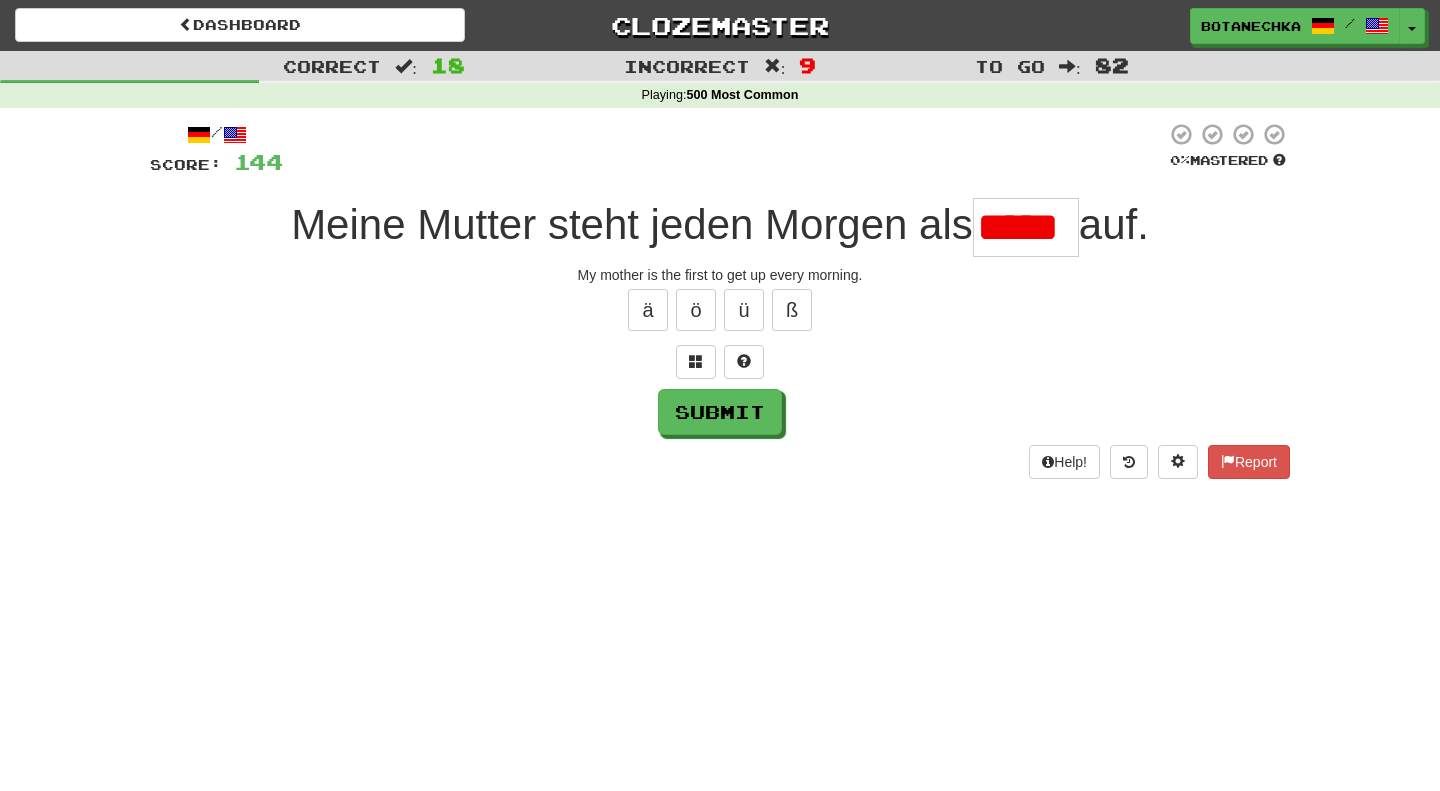 scroll, scrollTop: 0, scrollLeft: 0, axis: both 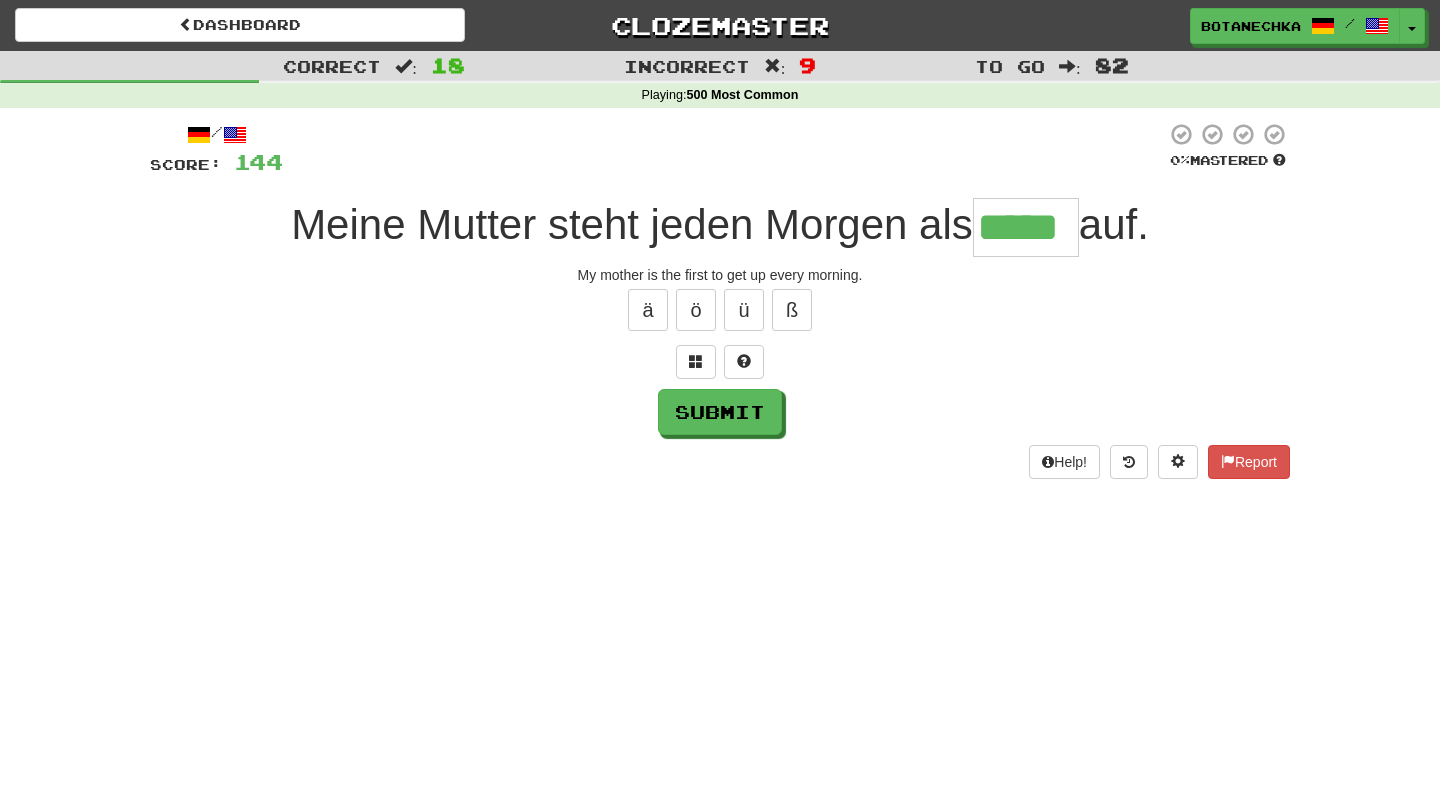 type on "*****" 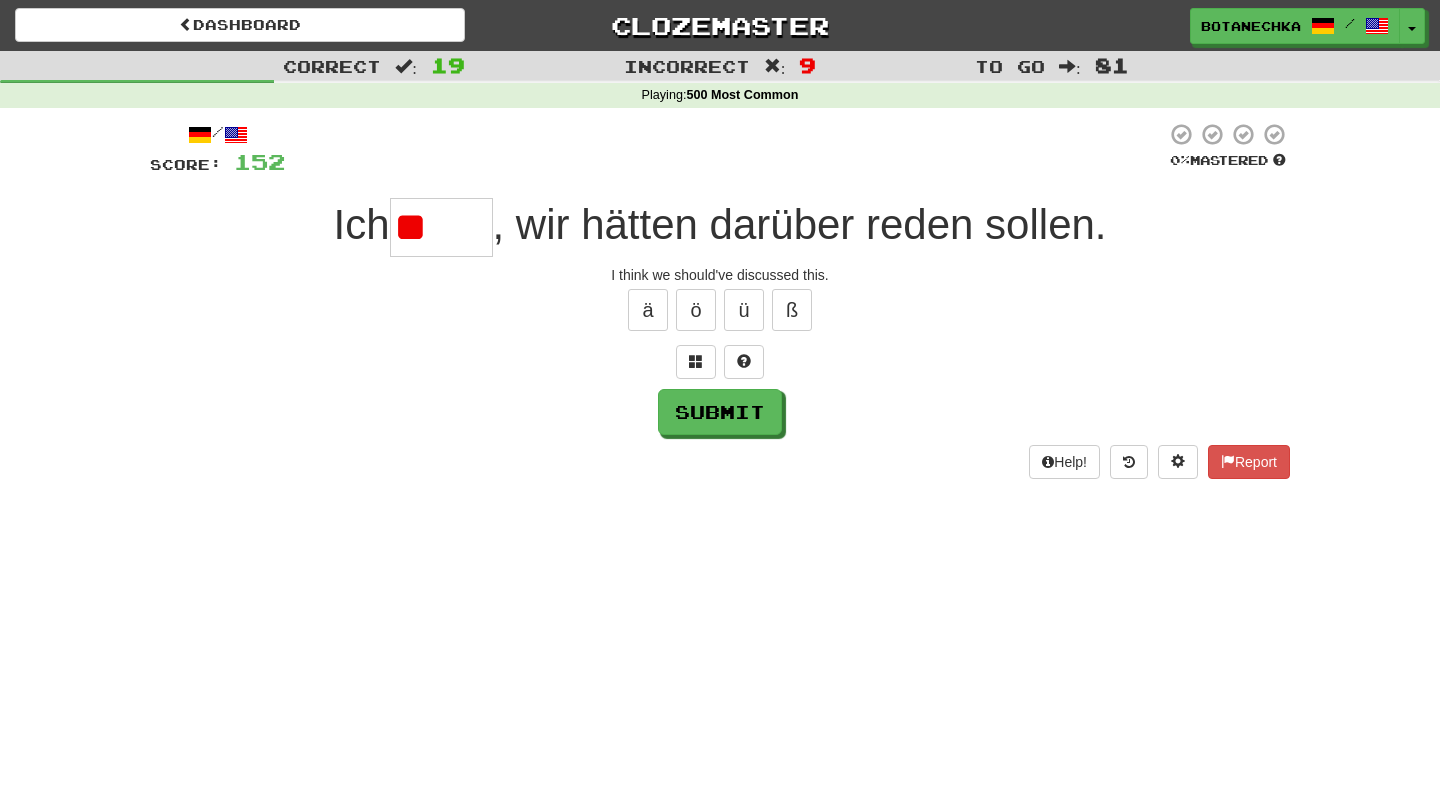type on "*" 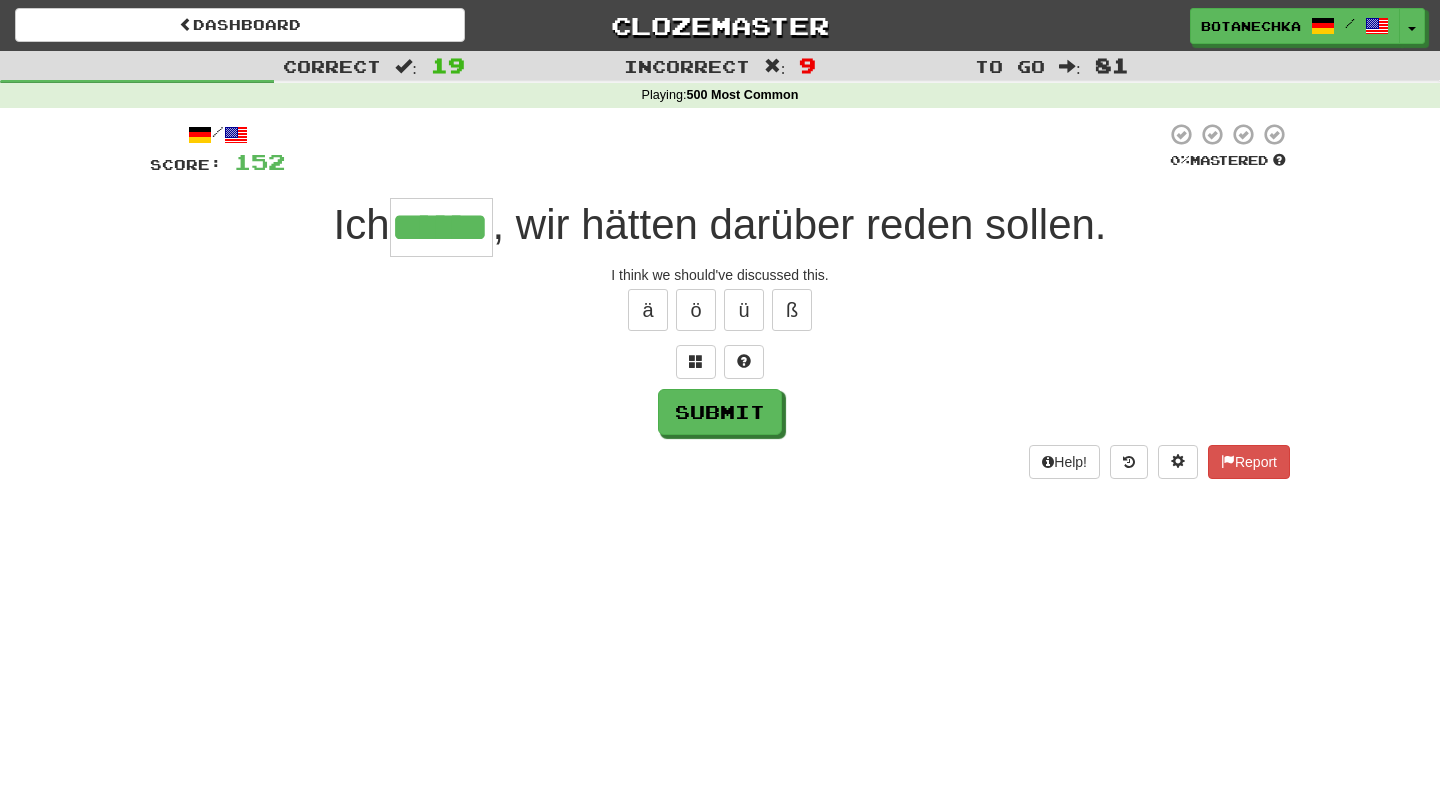 scroll, scrollTop: 0, scrollLeft: 32, axis: horizontal 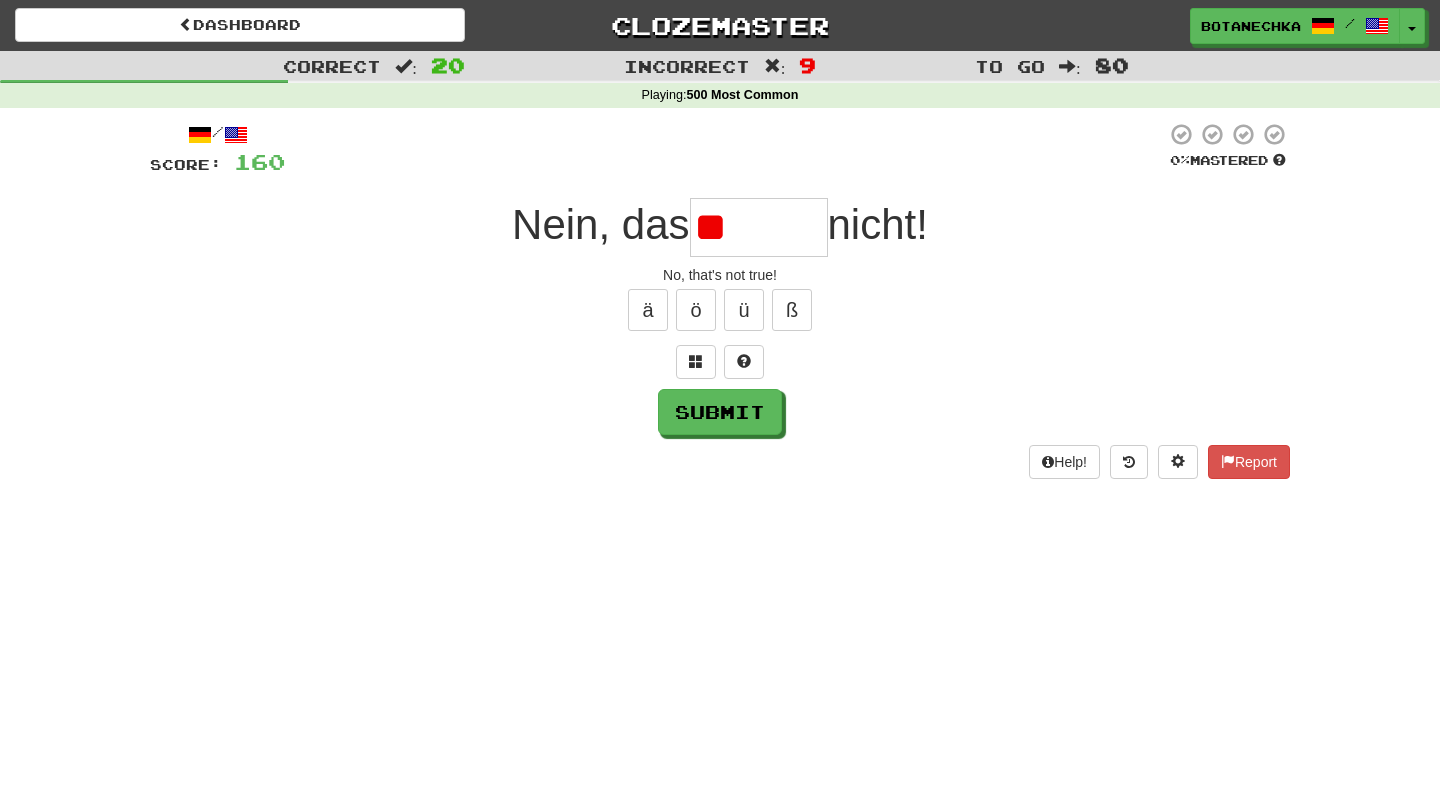 type on "*" 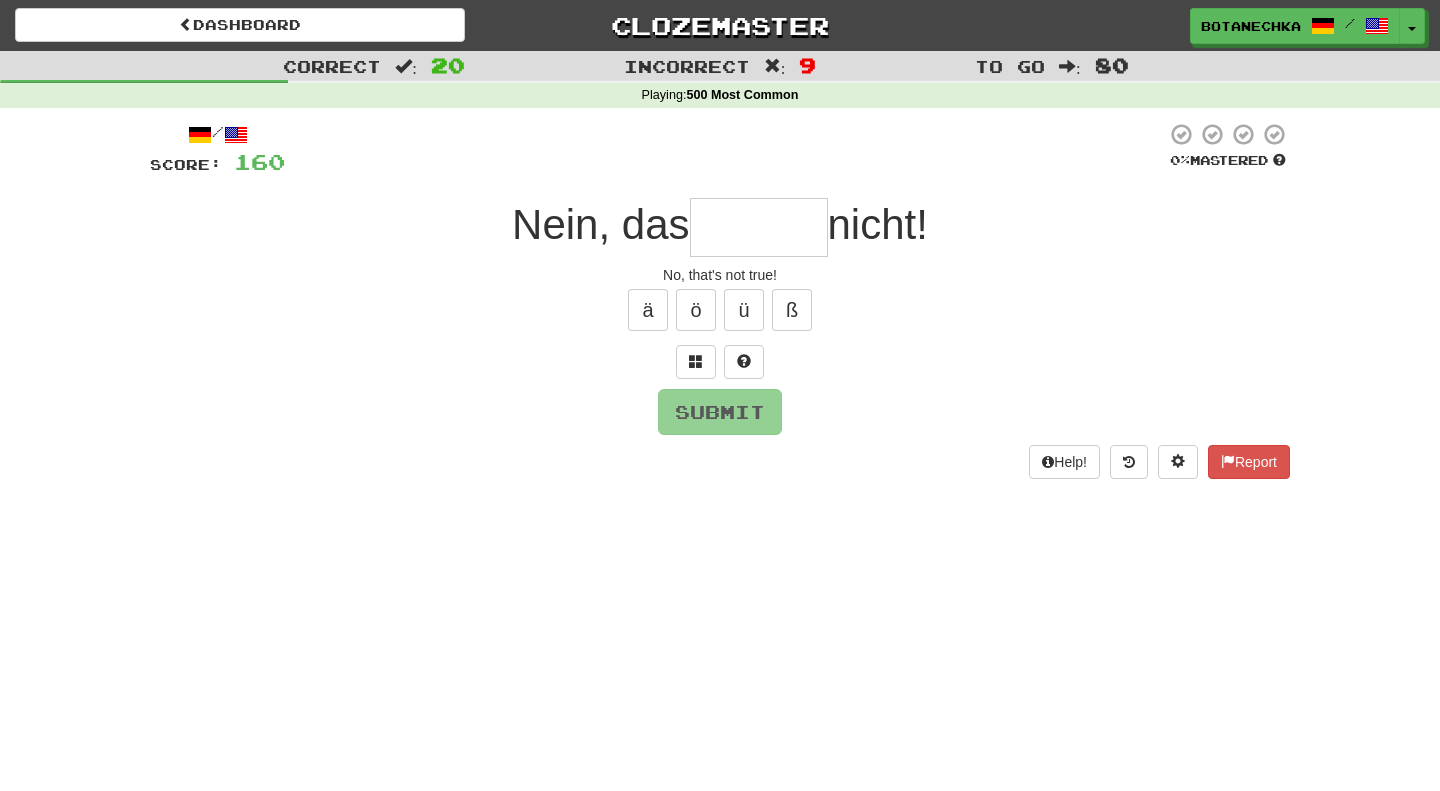 type on "*" 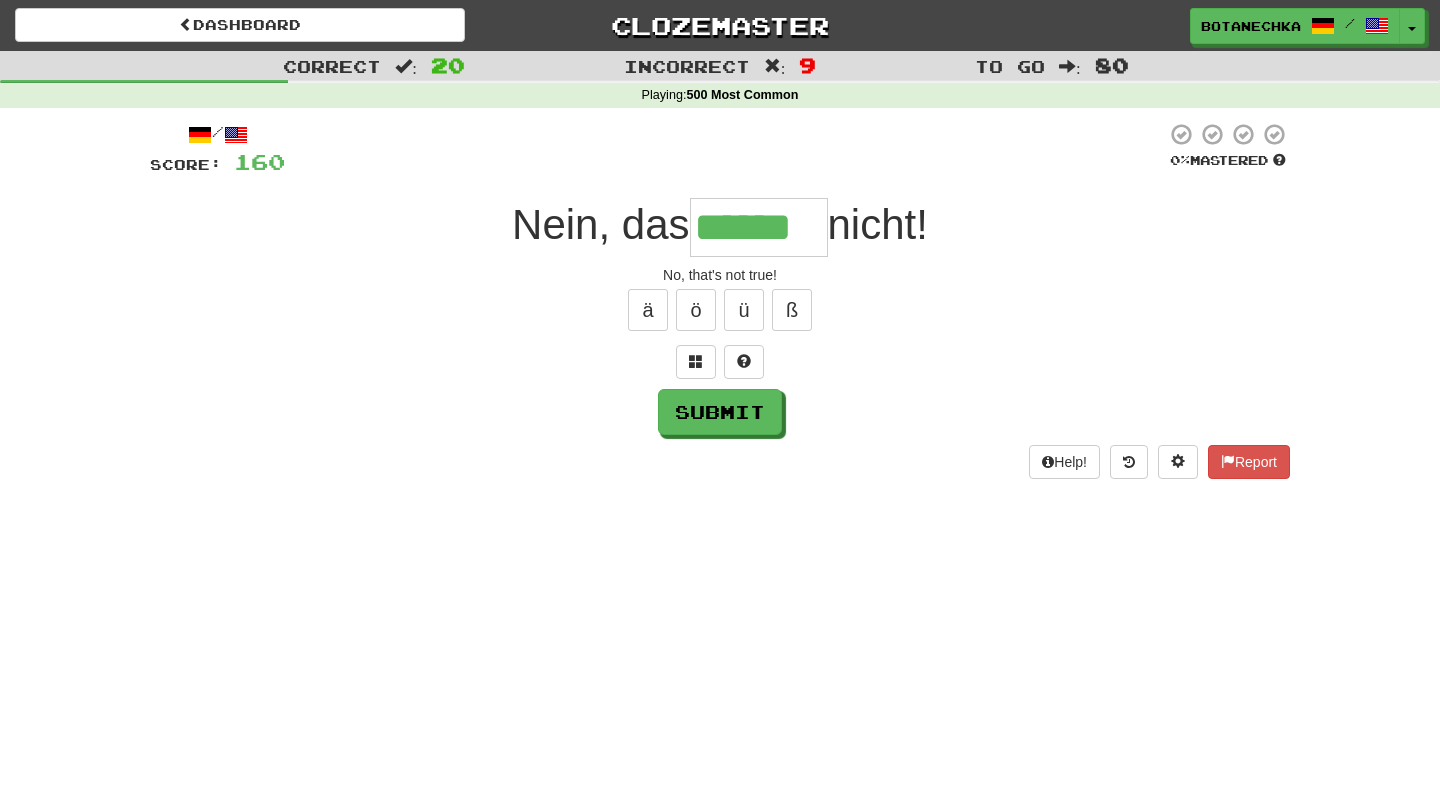type on "******" 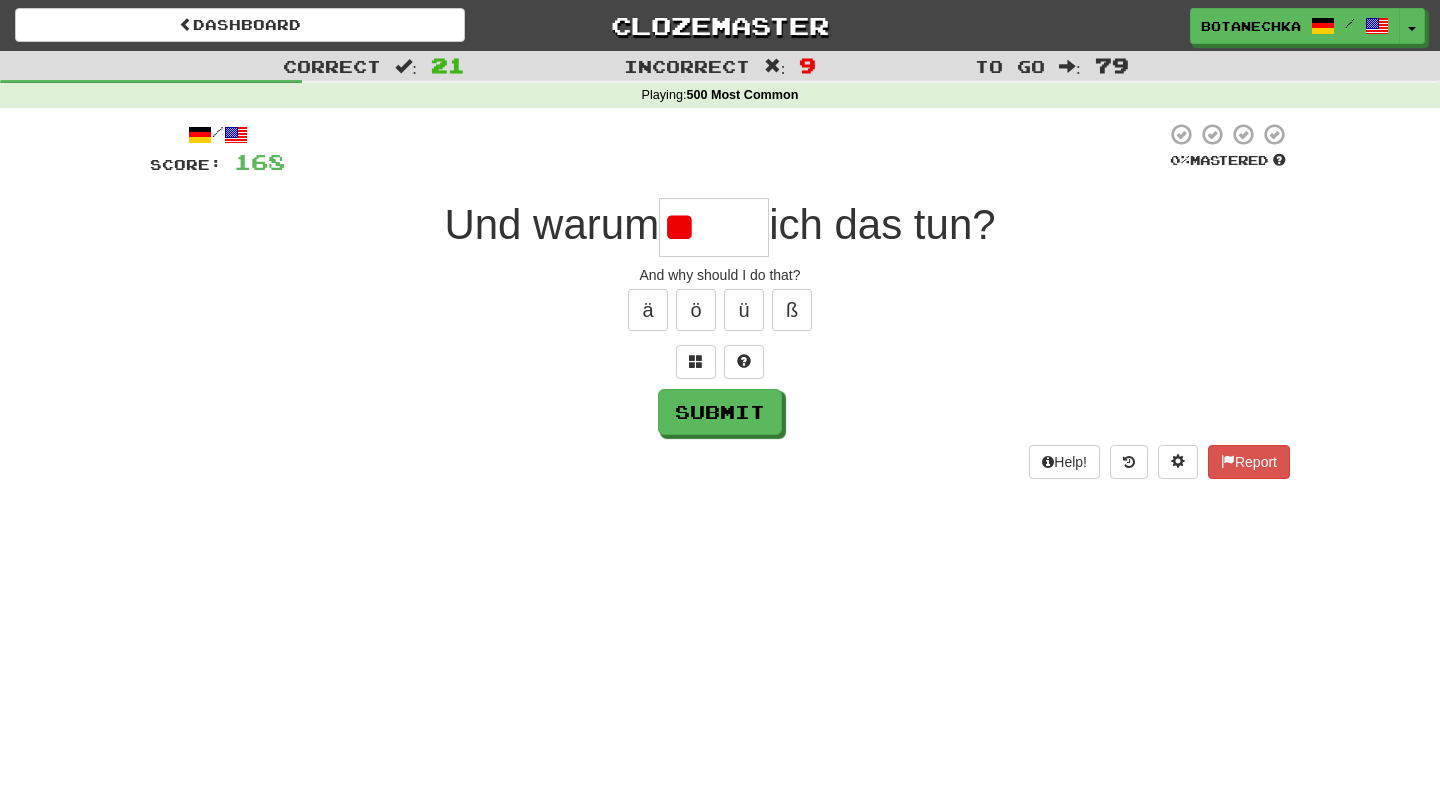 type on "*" 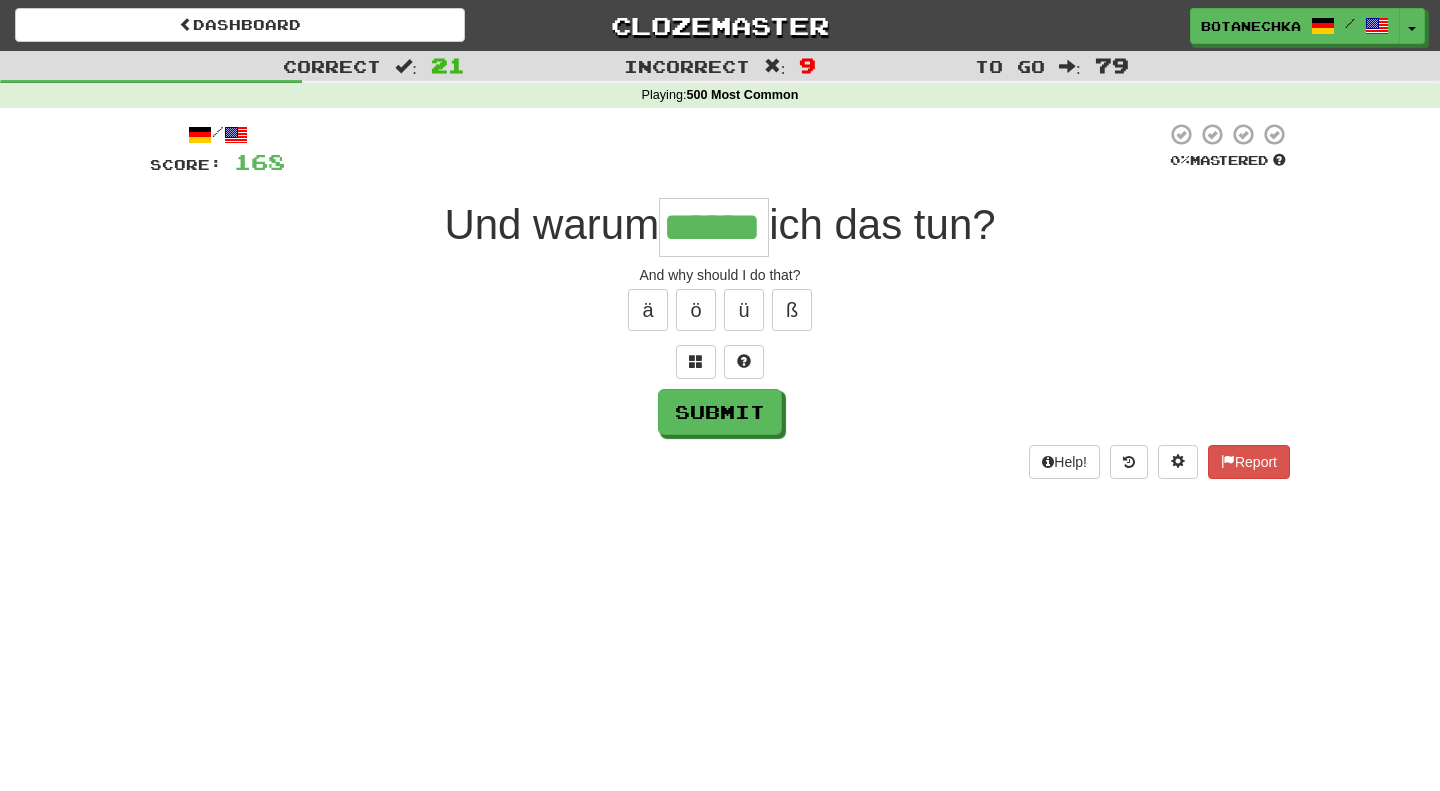 type on "******" 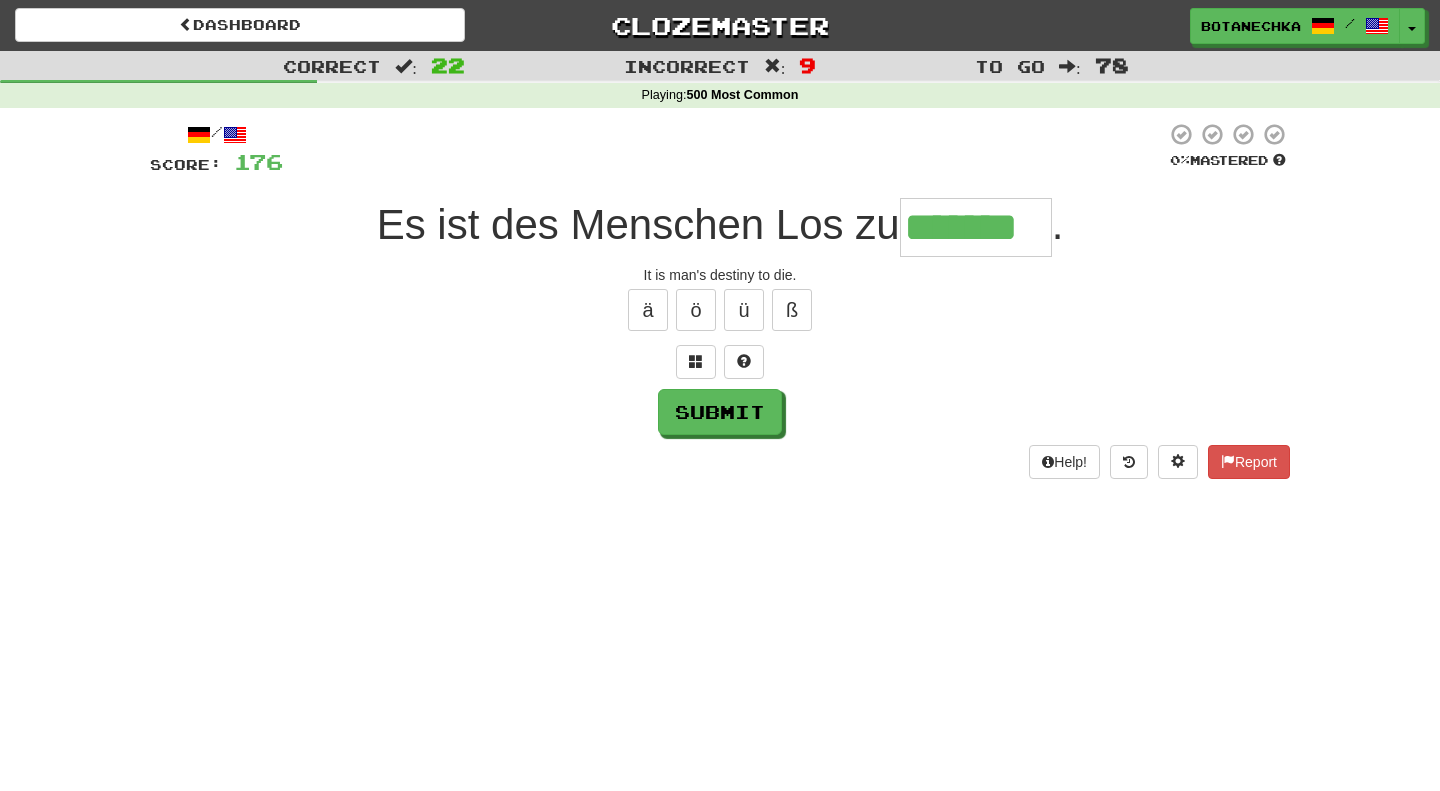 type on "*******" 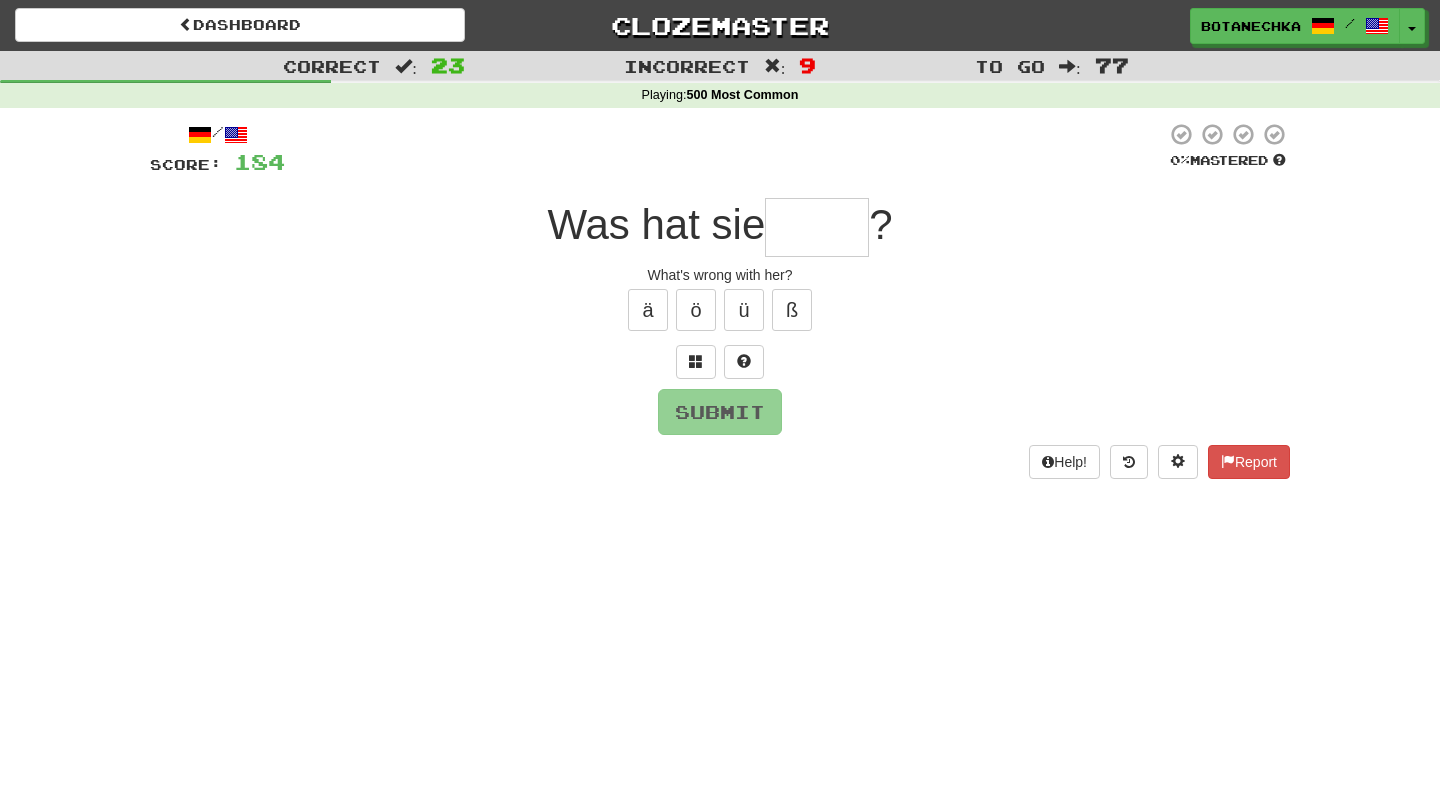 click at bounding box center (817, 227) 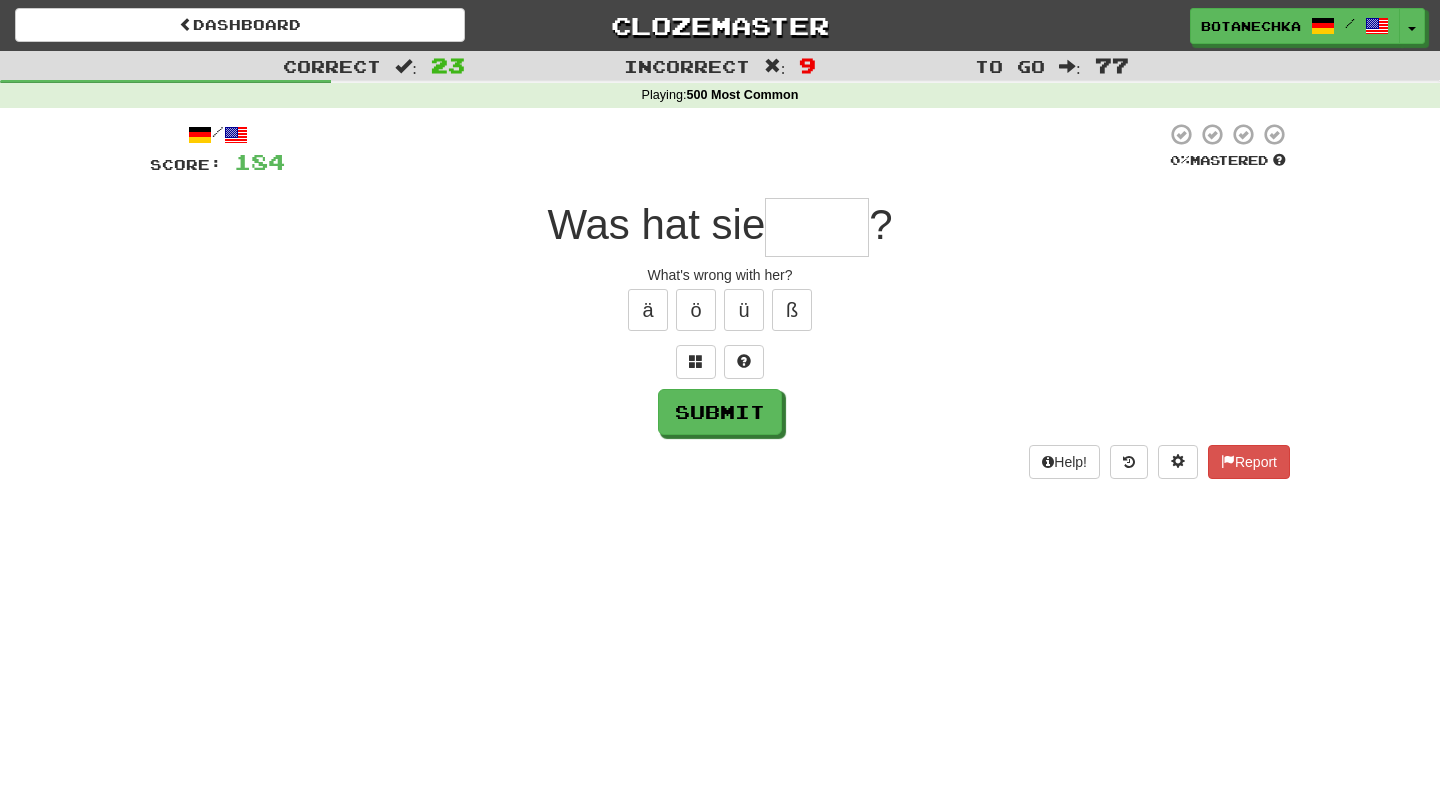 type on "*" 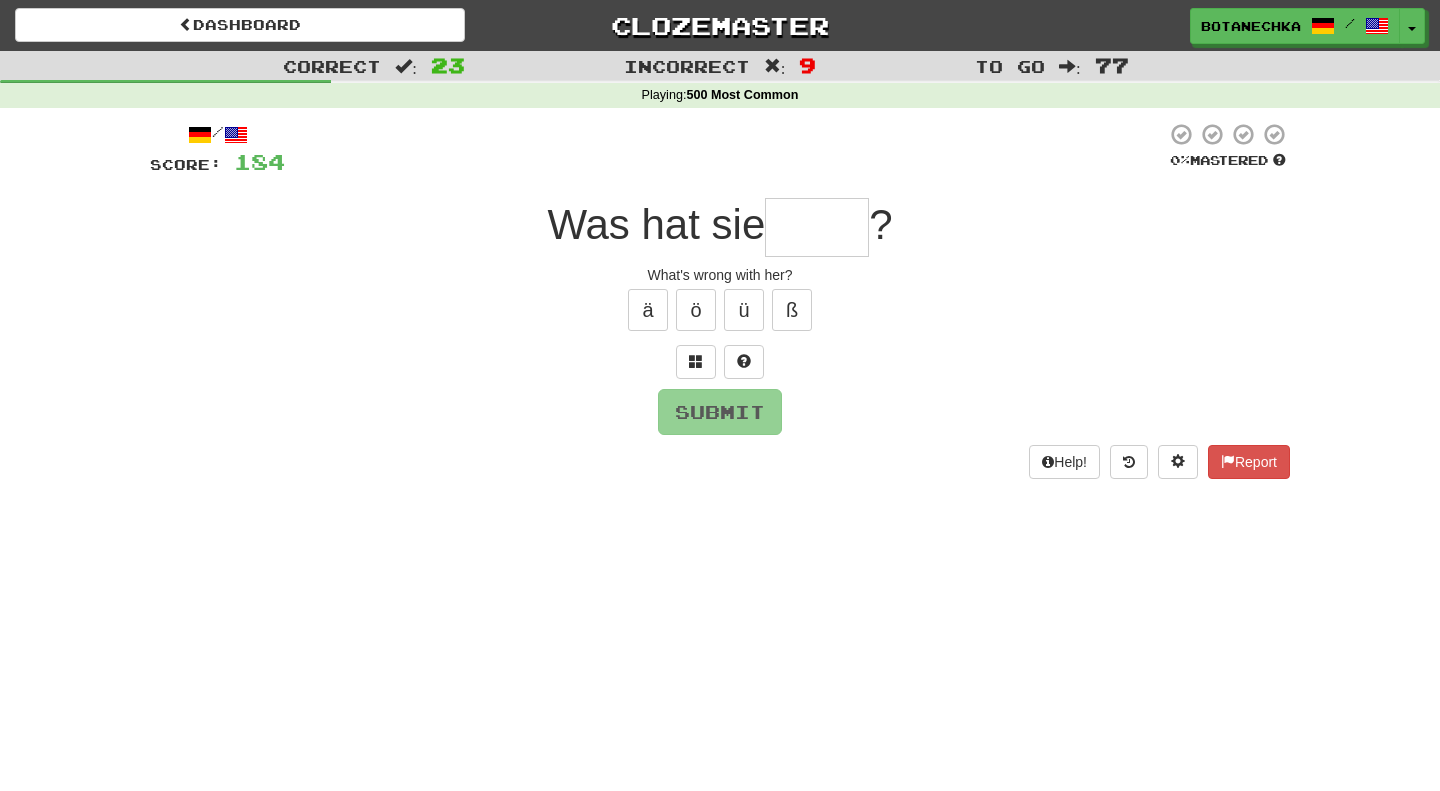 type on "*" 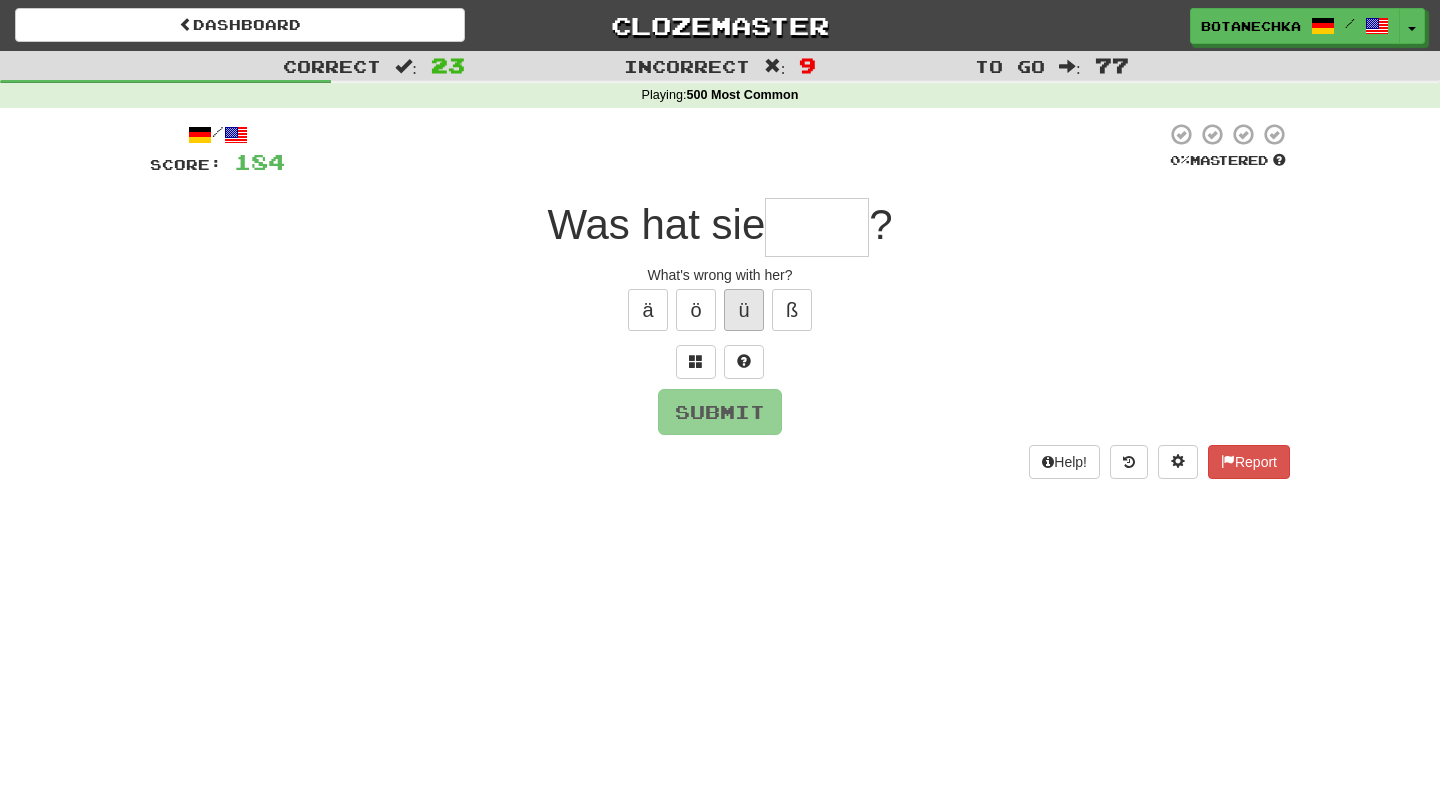 type on "*" 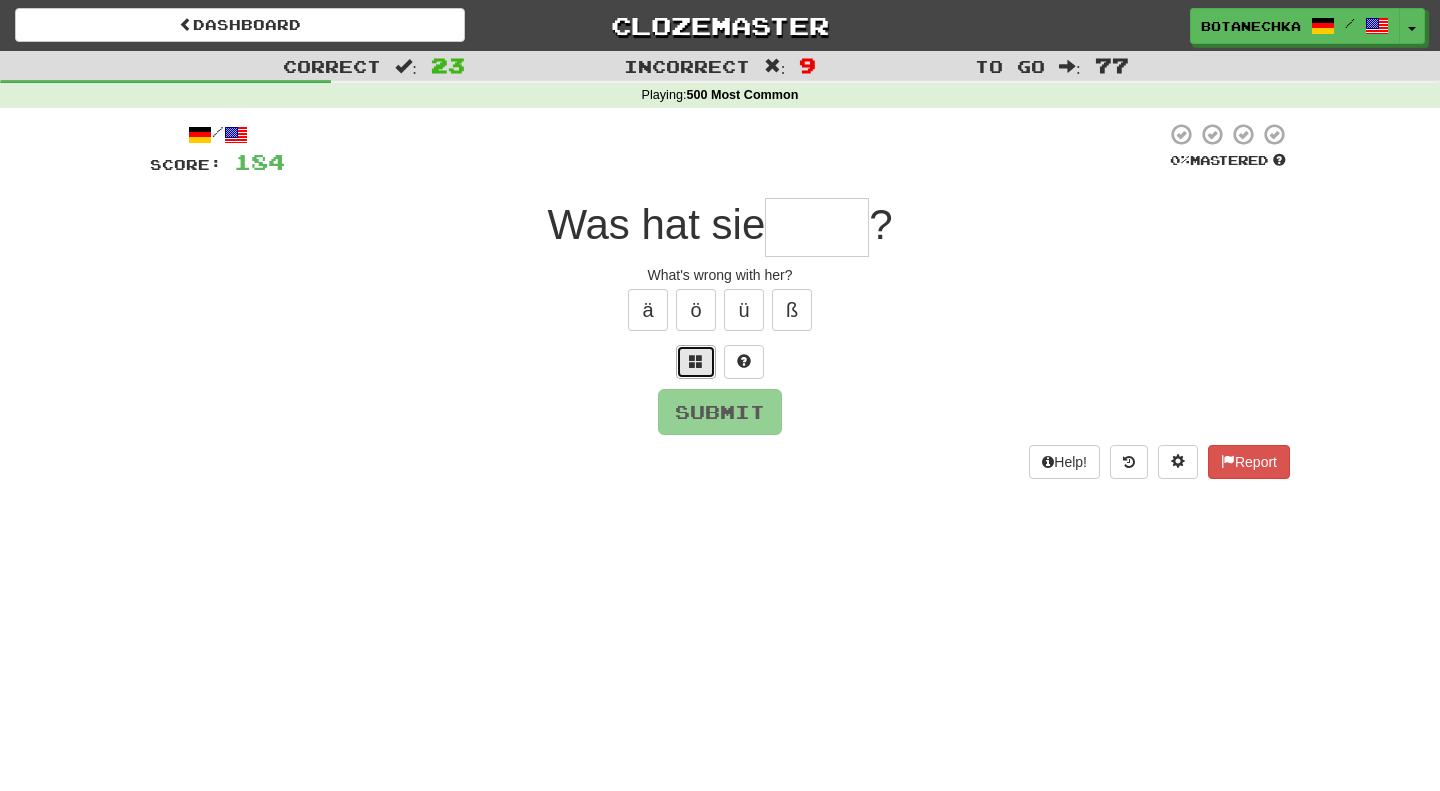 click at bounding box center [696, 362] 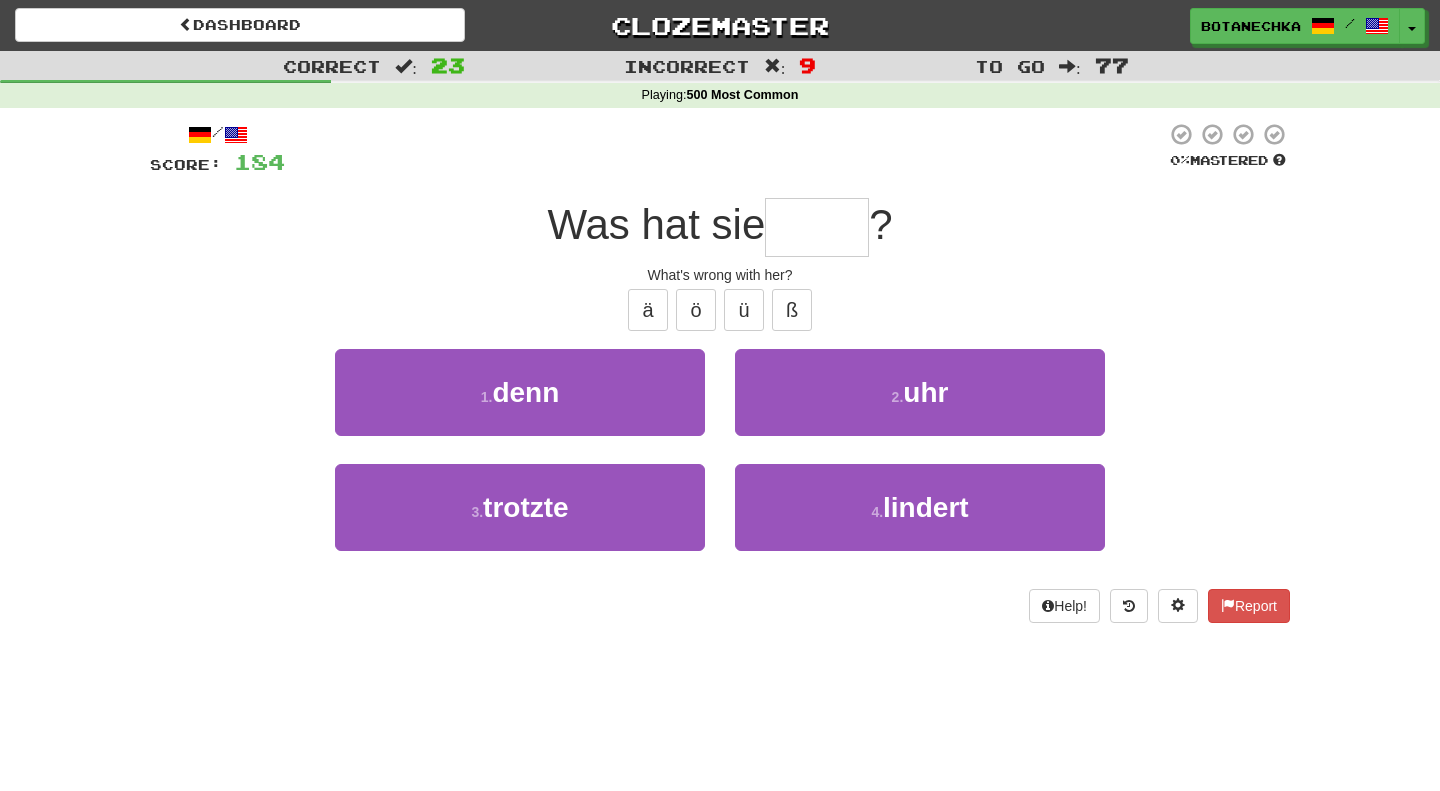 click at bounding box center (817, 227) 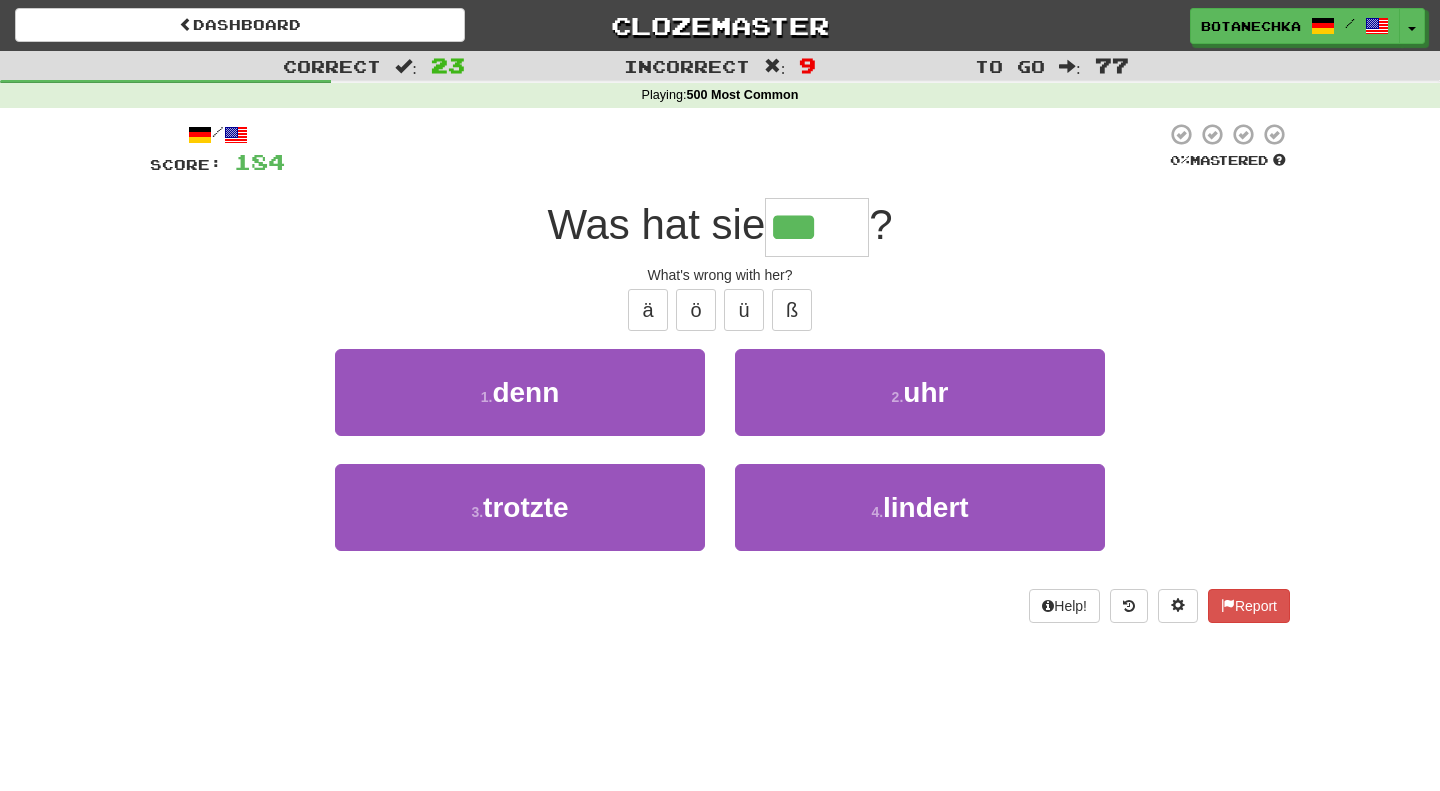 type on "****" 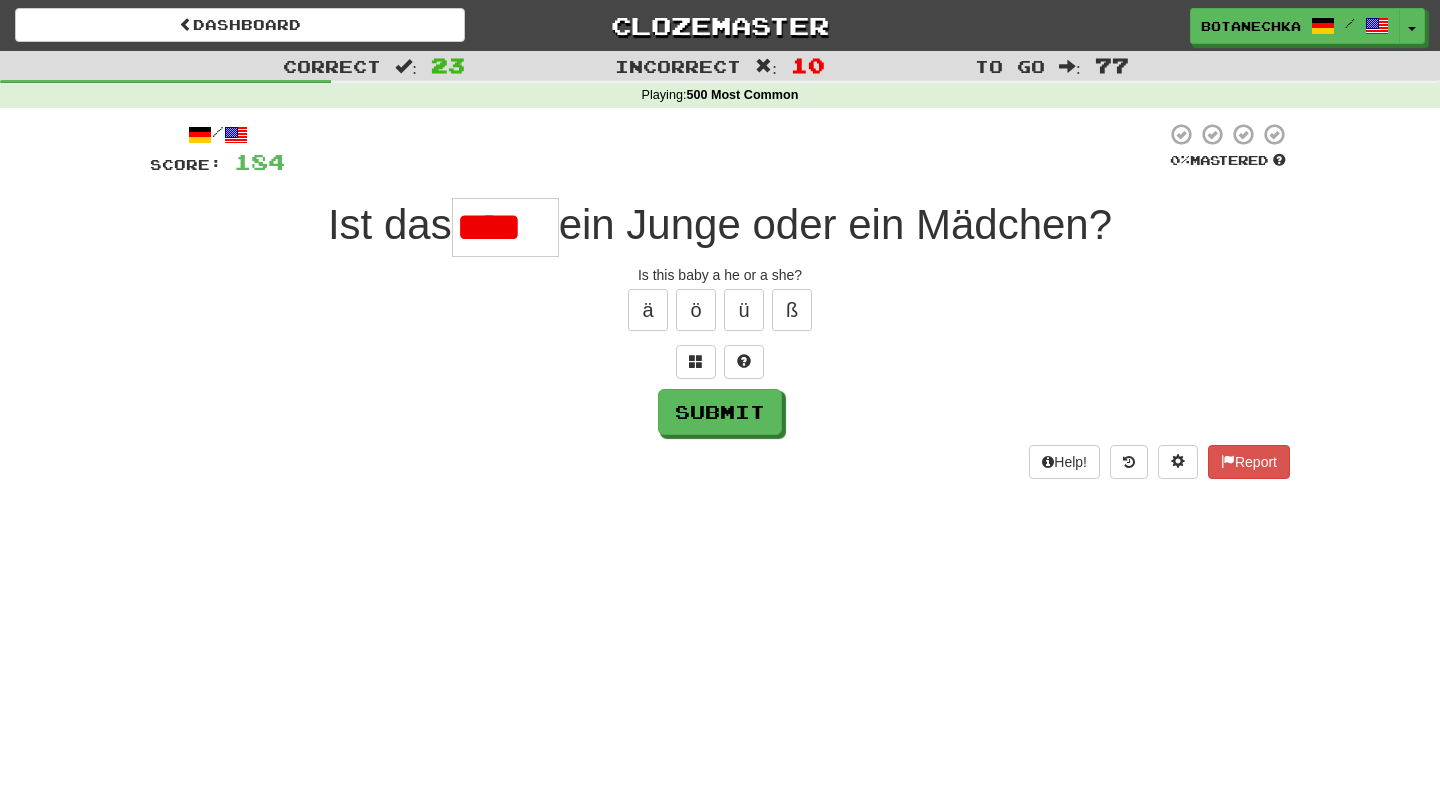 scroll, scrollTop: 0, scrollLeft: 0, axis: both 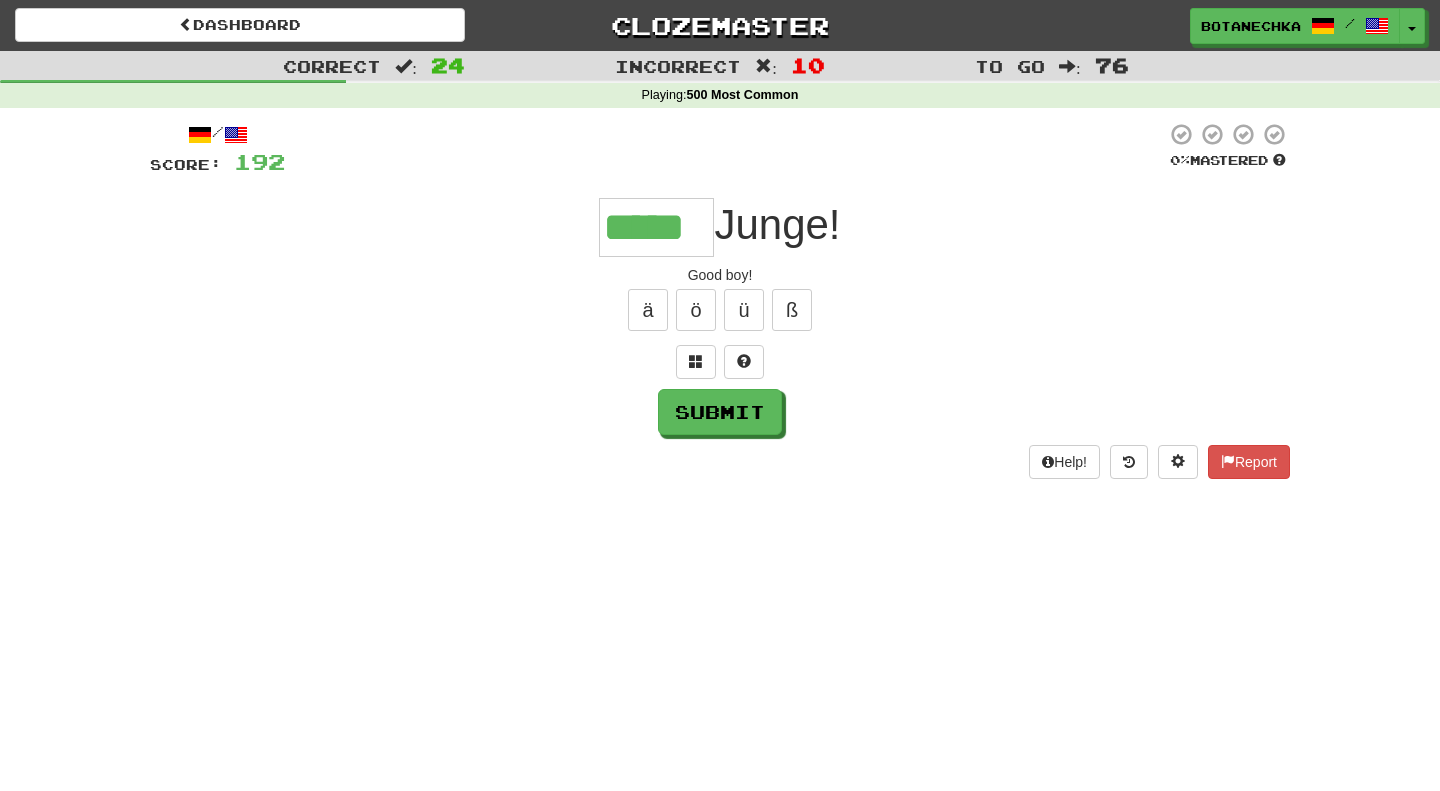 type on "*****" 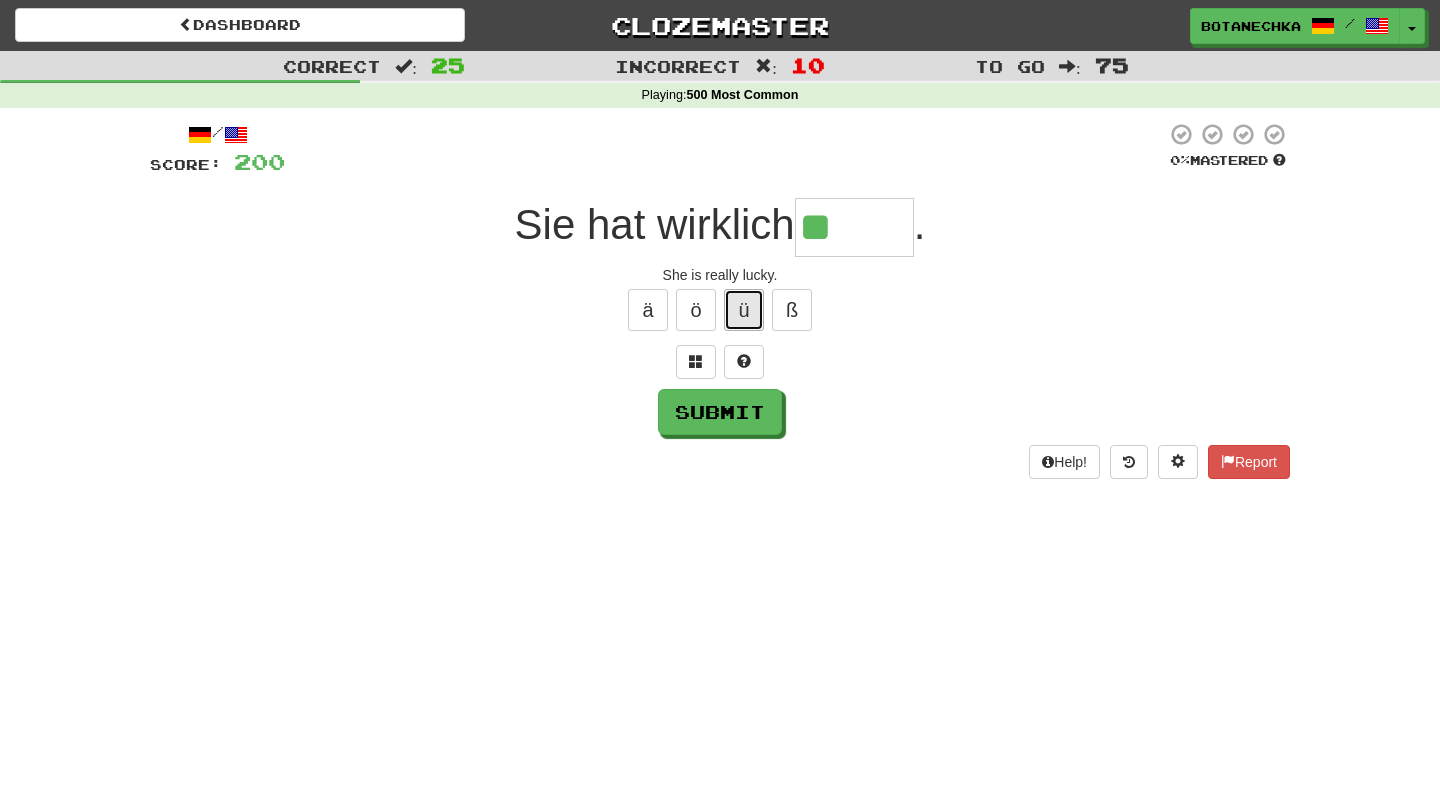 click on "ü" at bounding box center (744, 310) 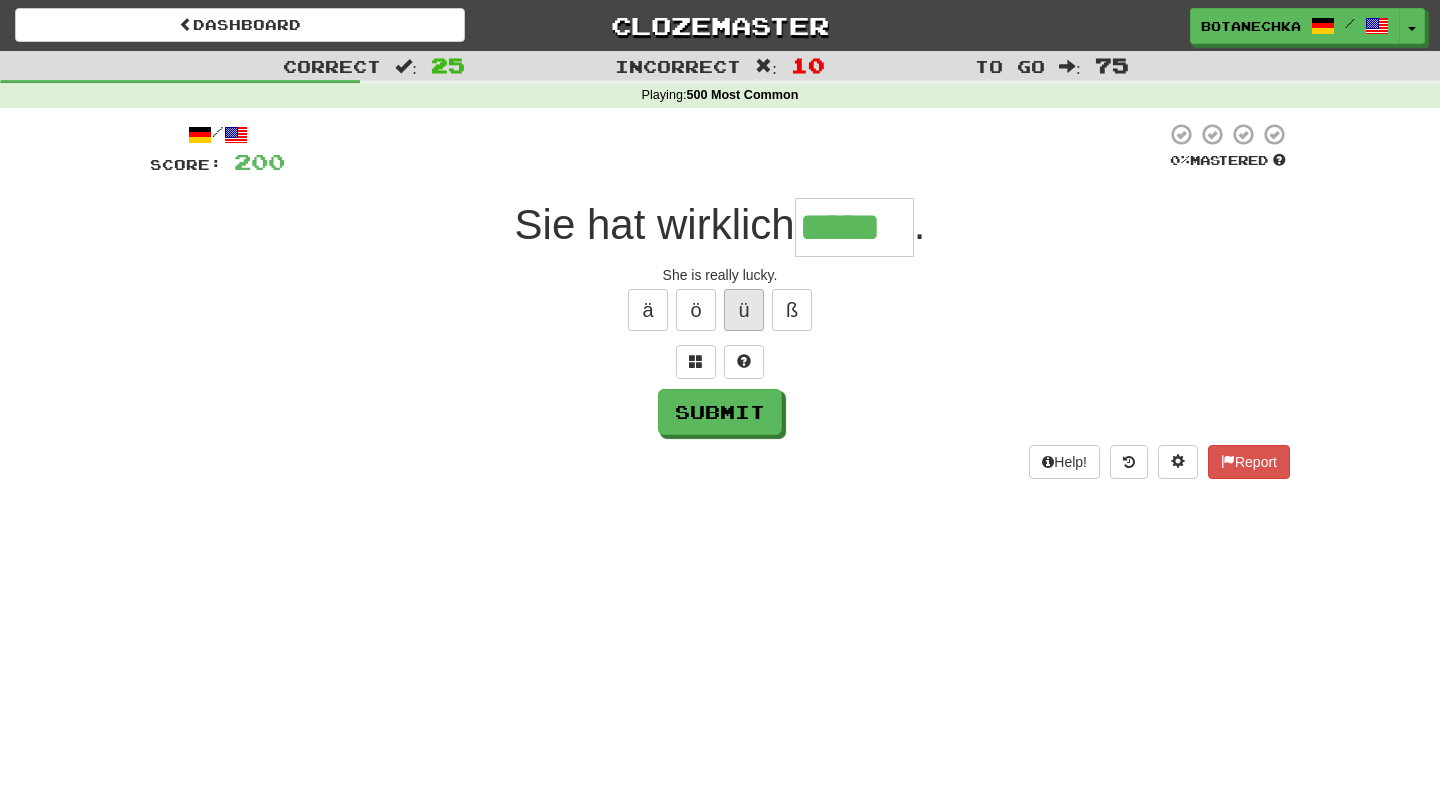 type on "*****" 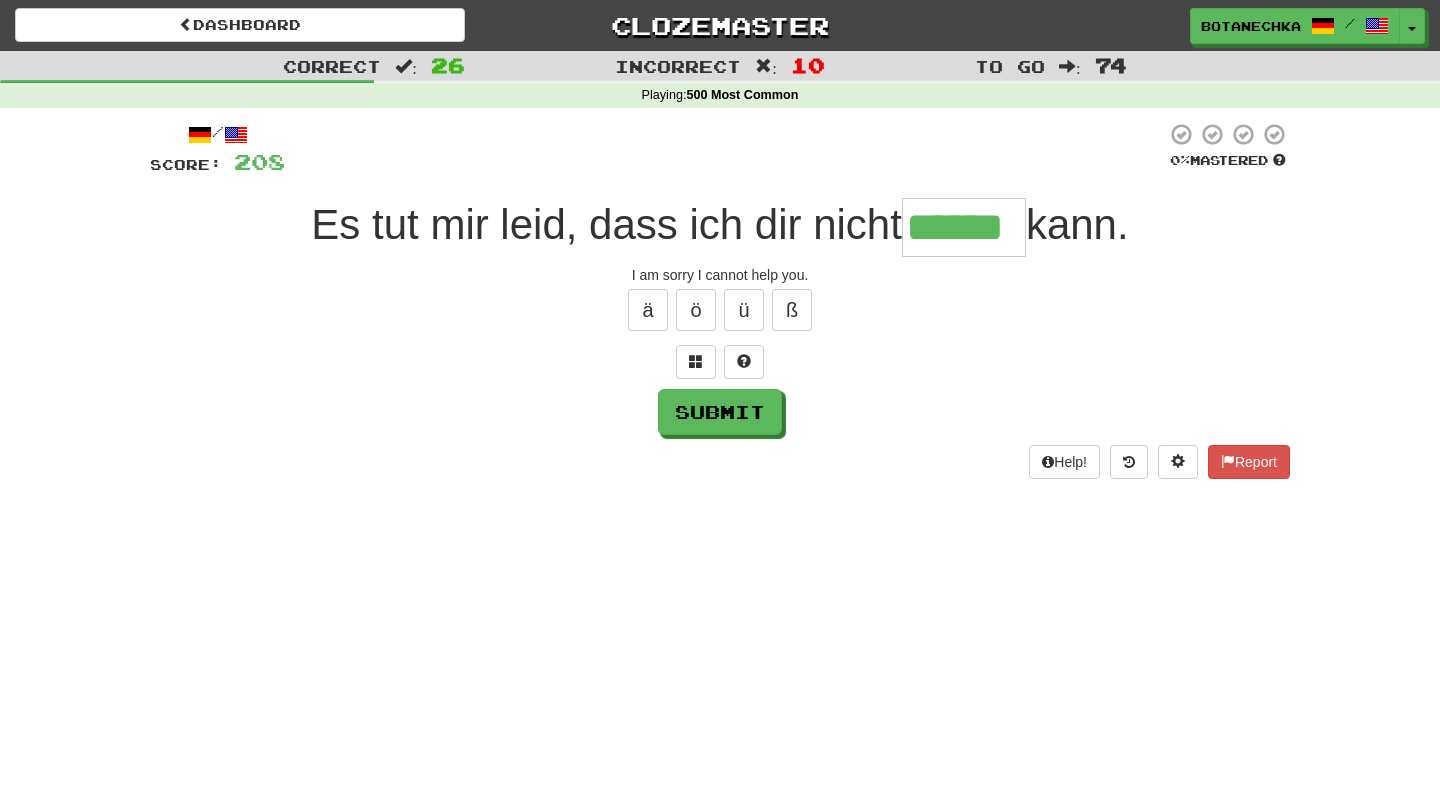type on "******" 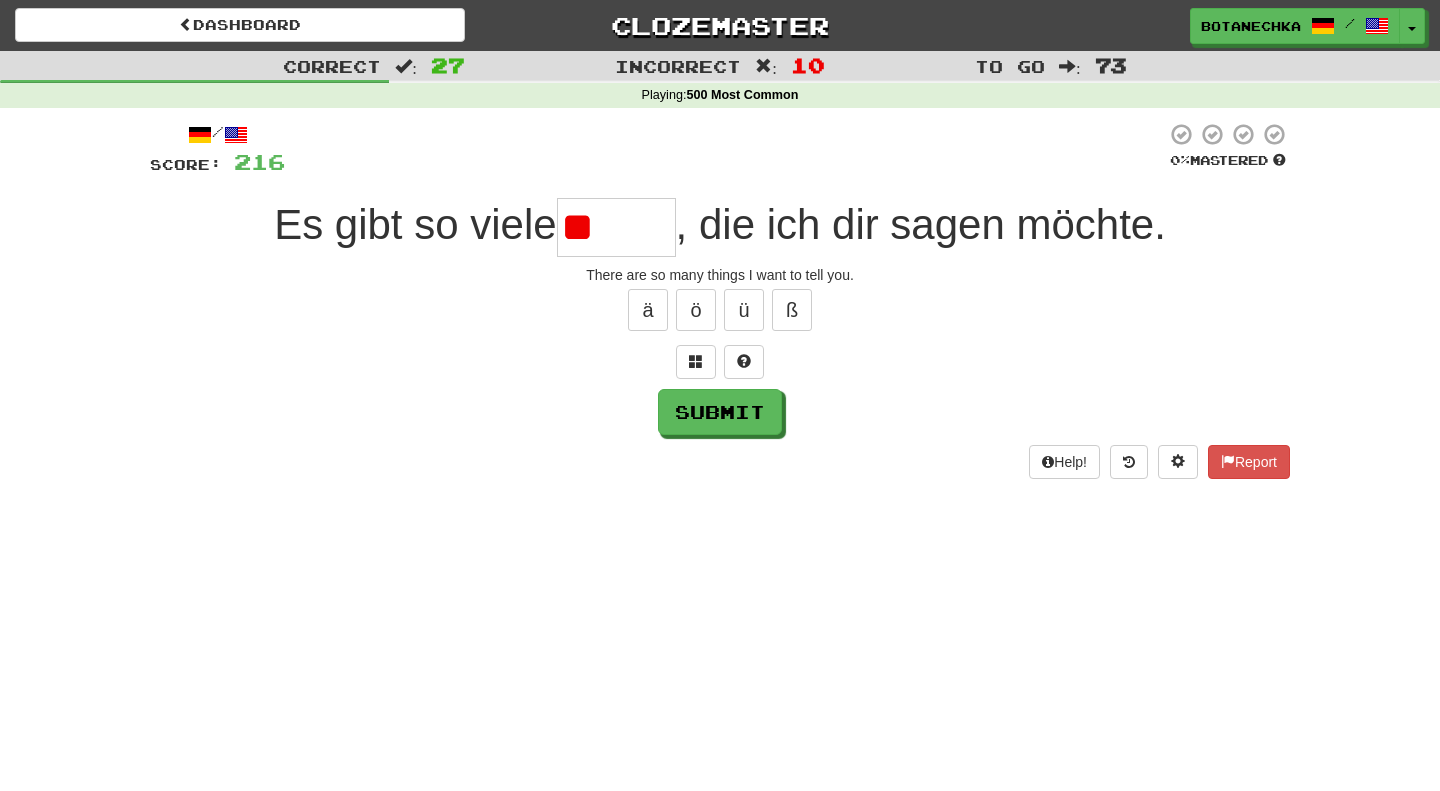 type on "*" 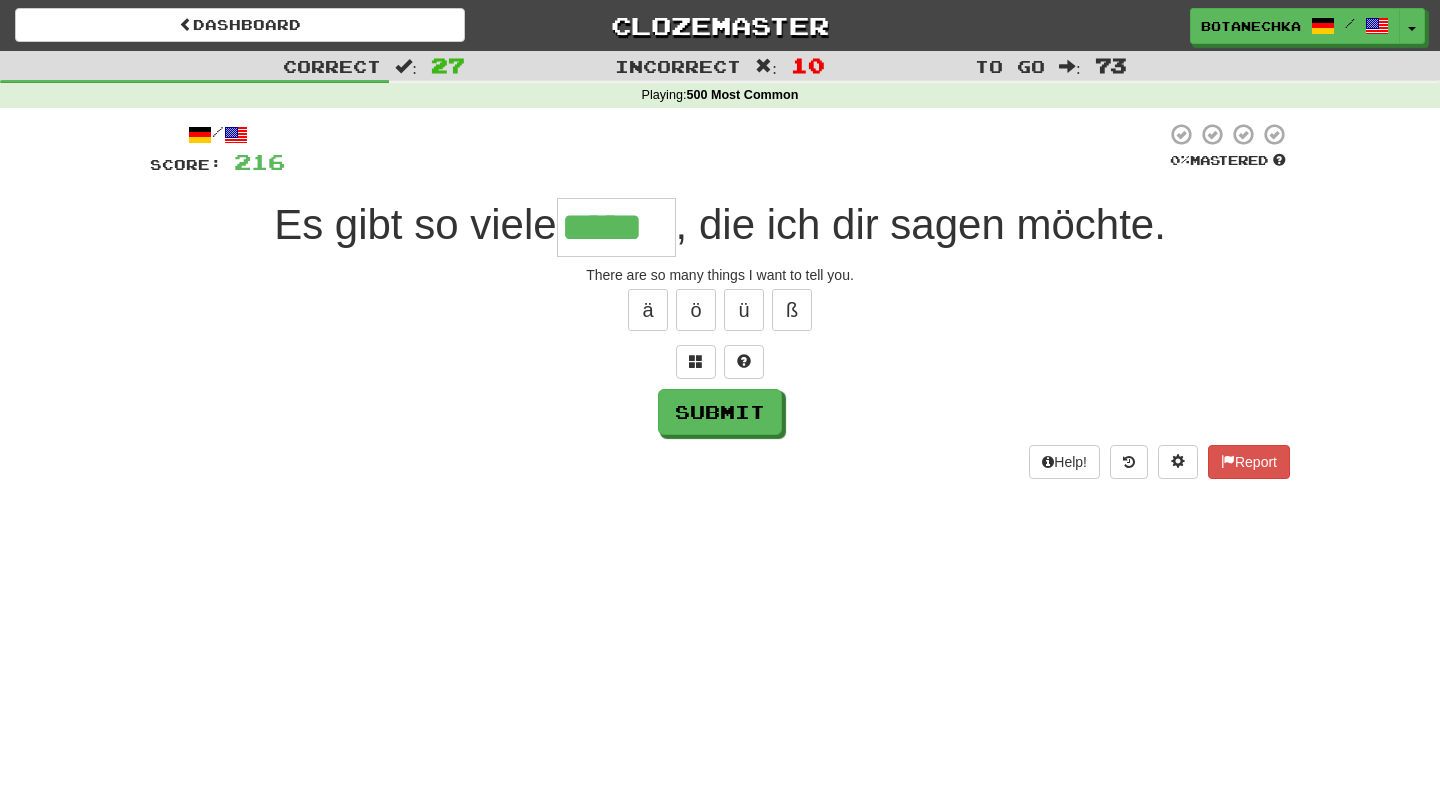 type on "*****" 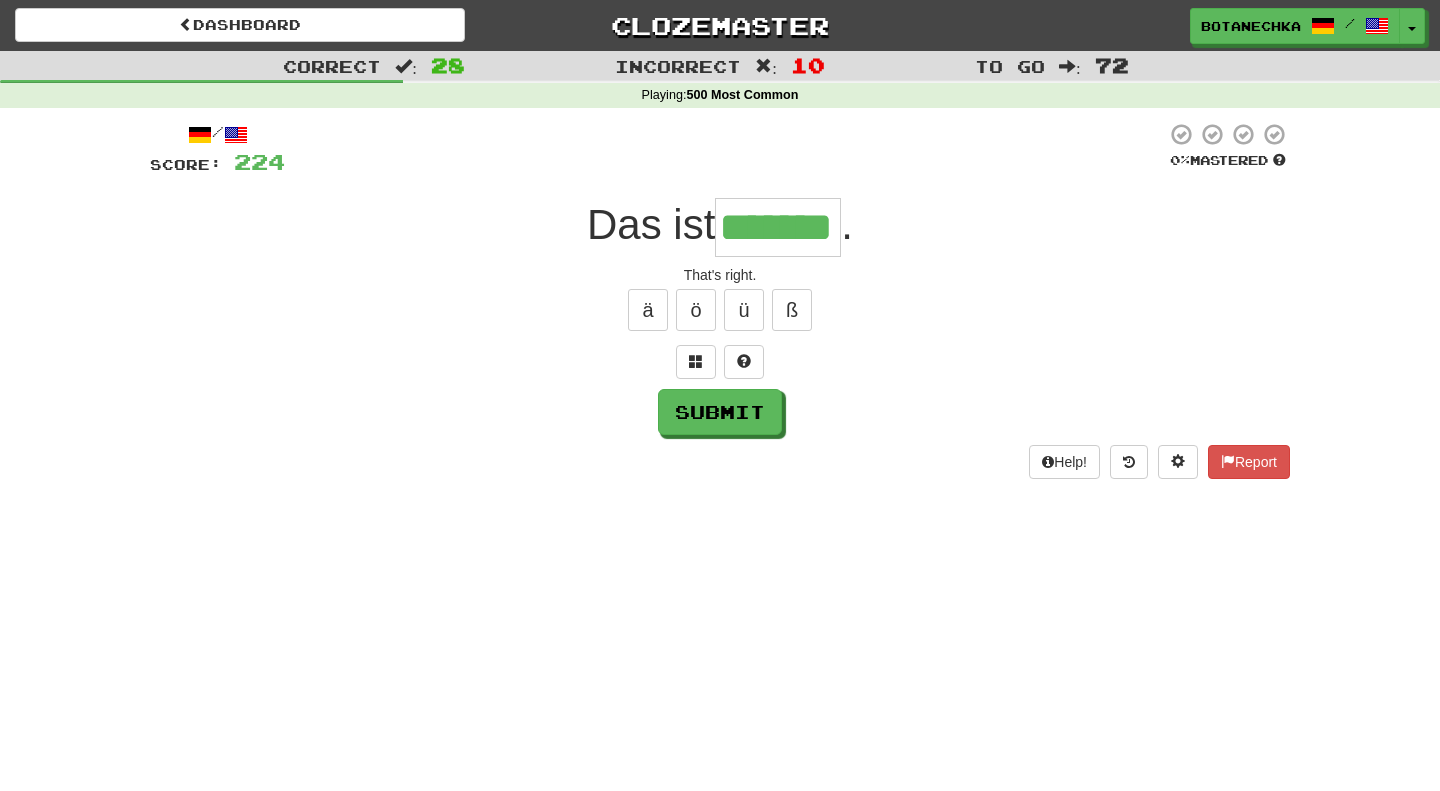 type on "*******" 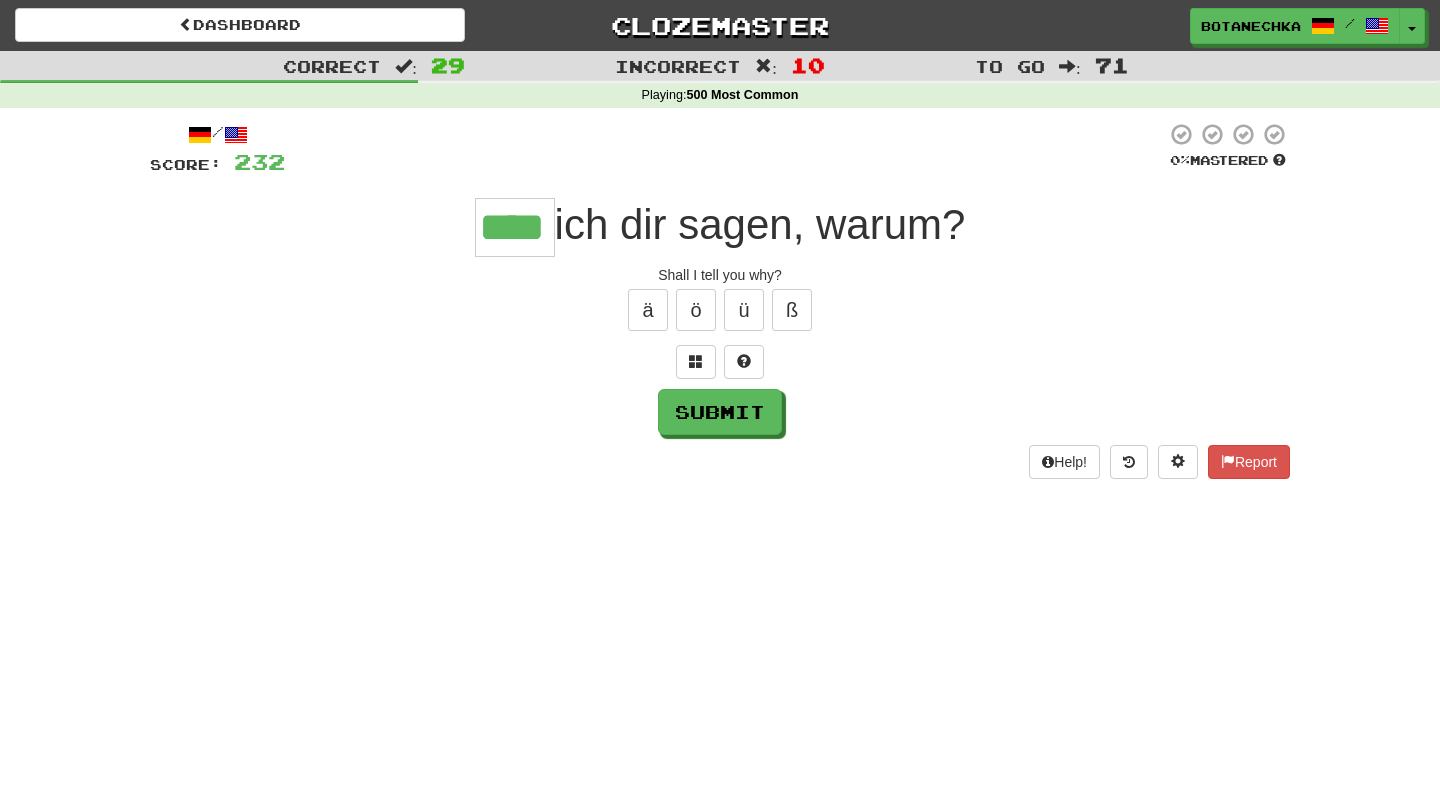 type on "****" 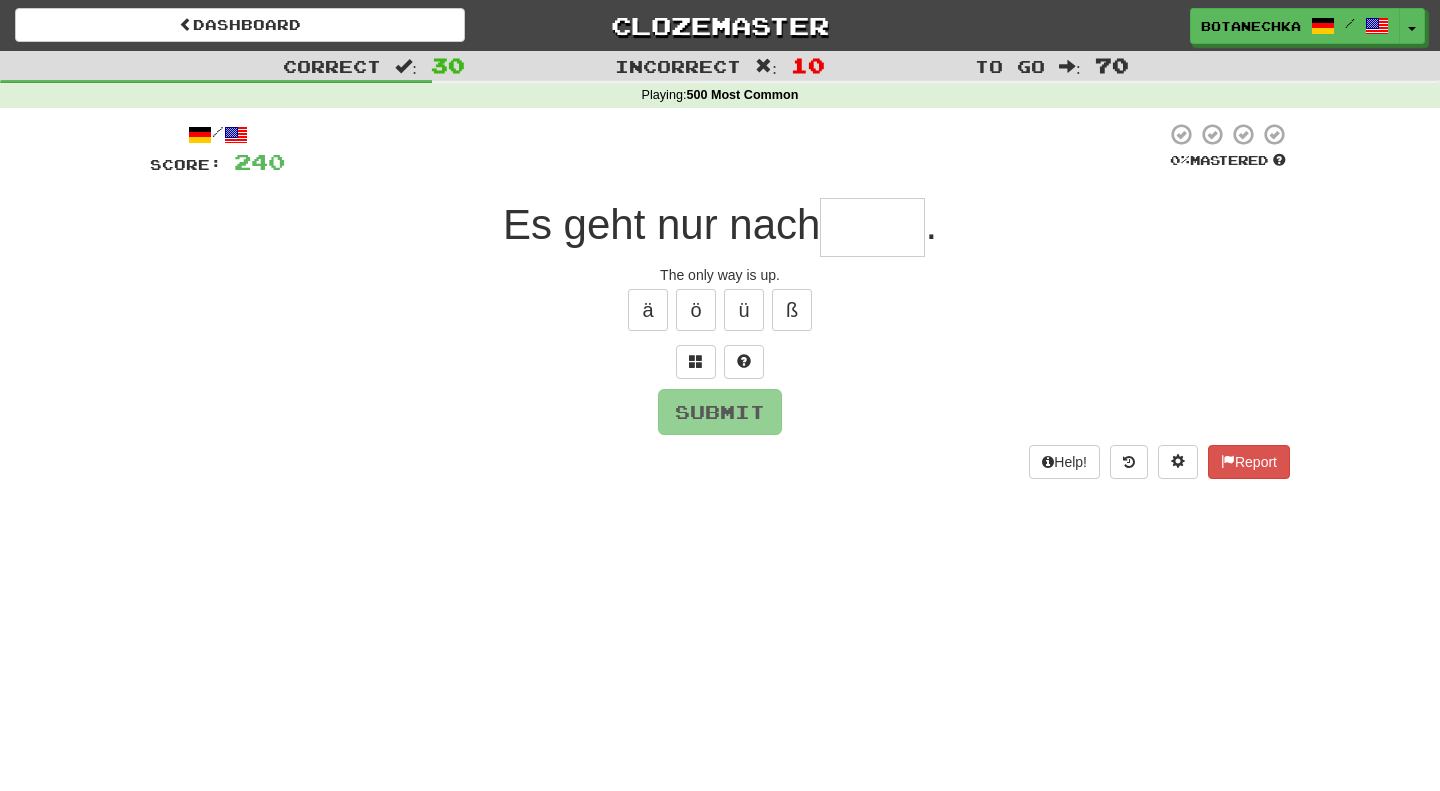 type on "*" 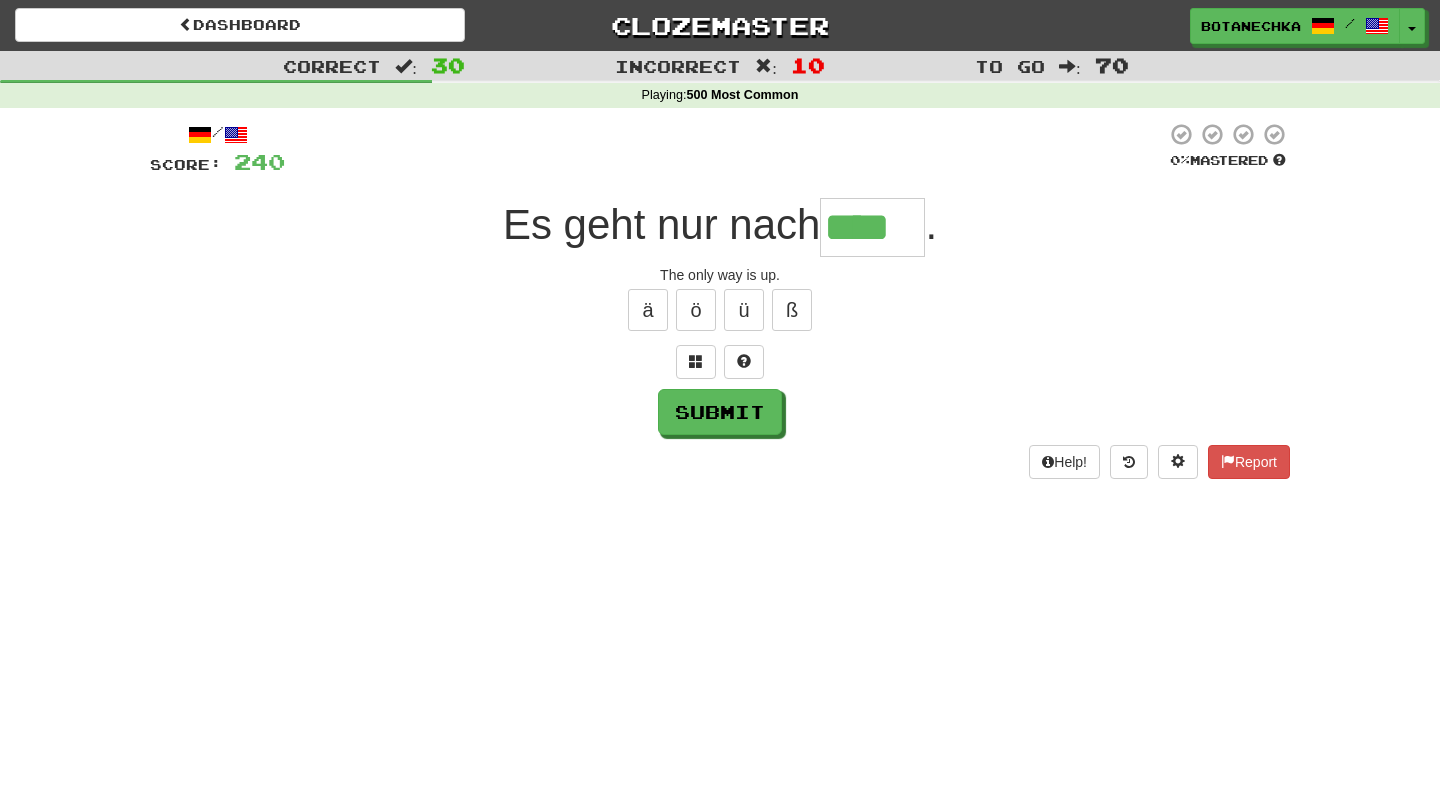 type on "****" 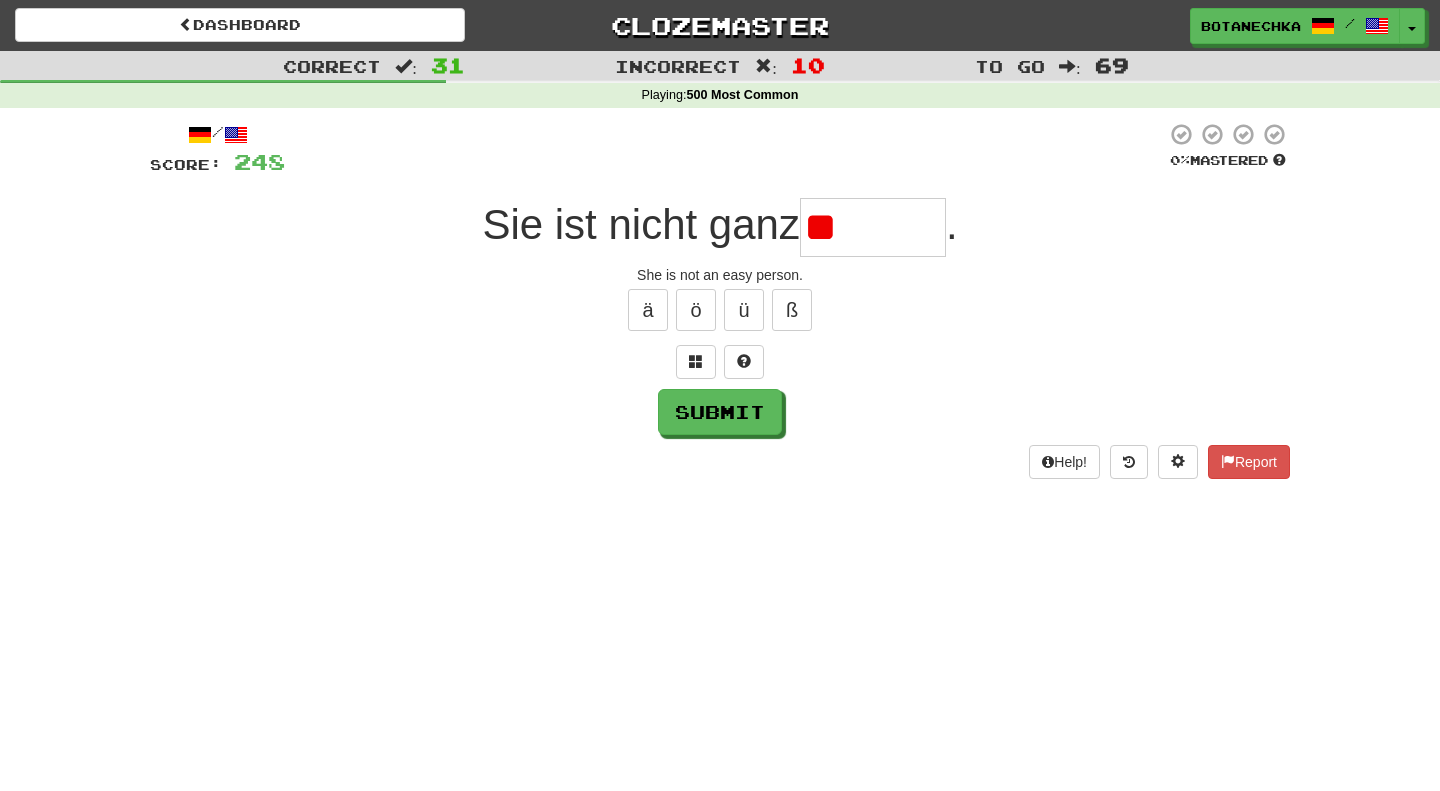 type on "*" 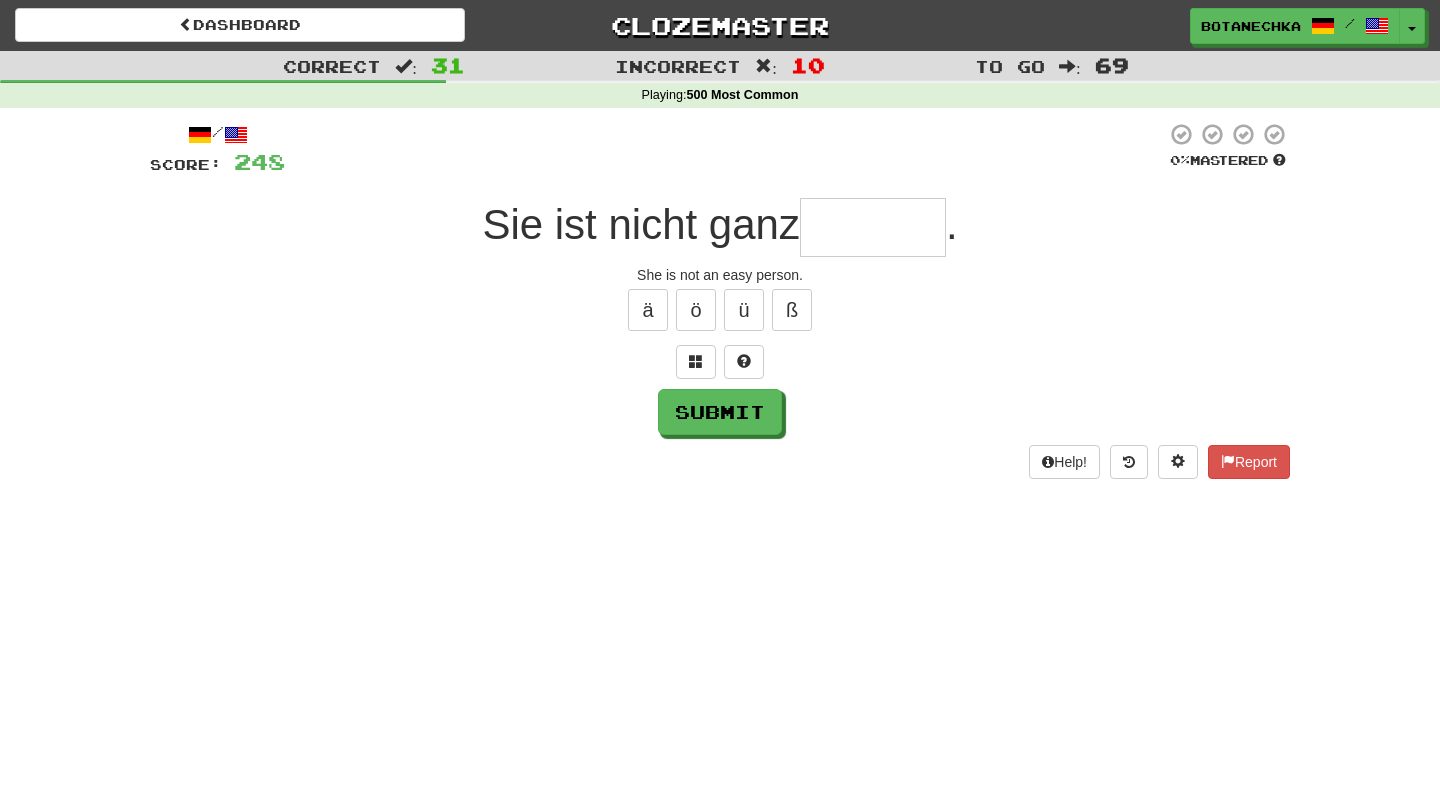 type on "*" 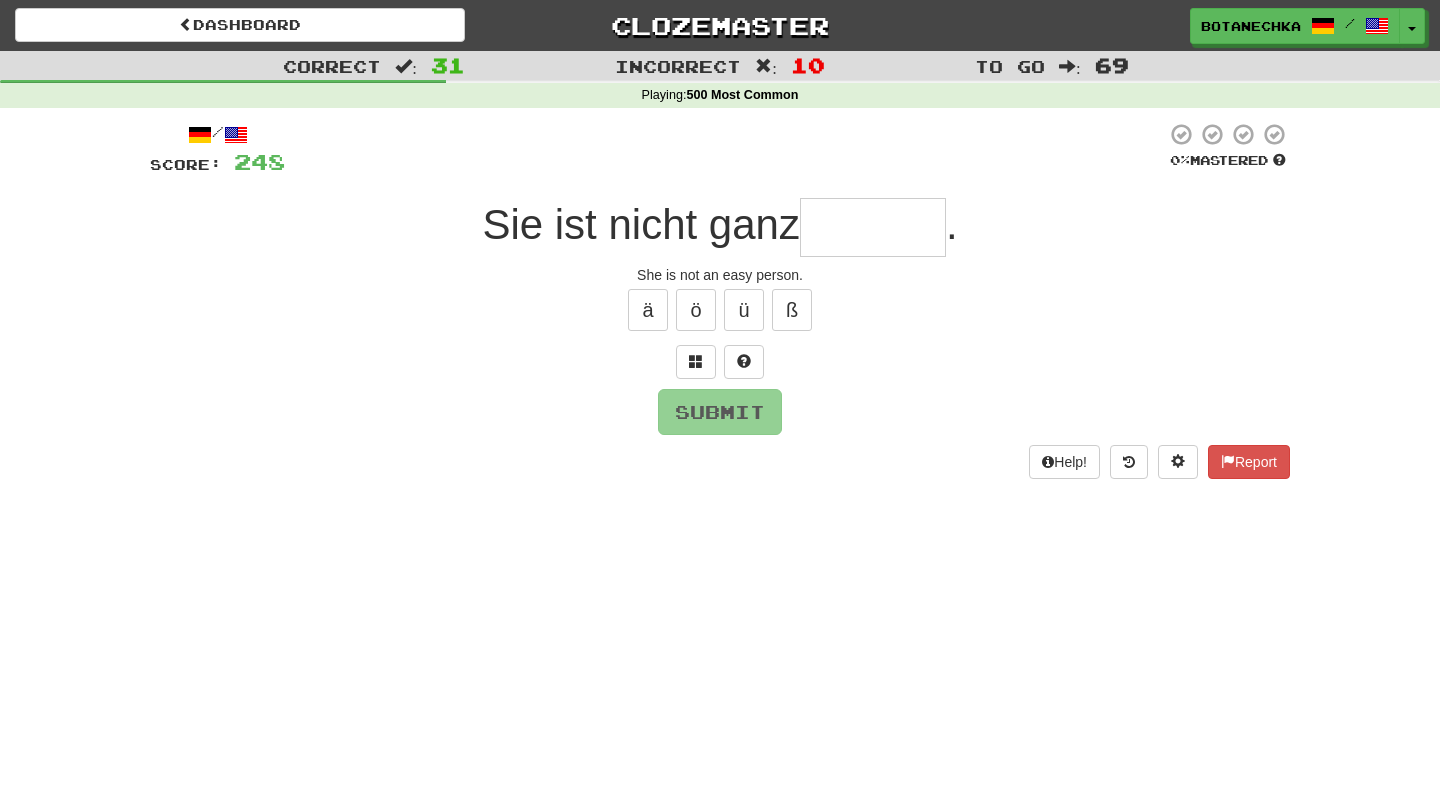 type on "*" 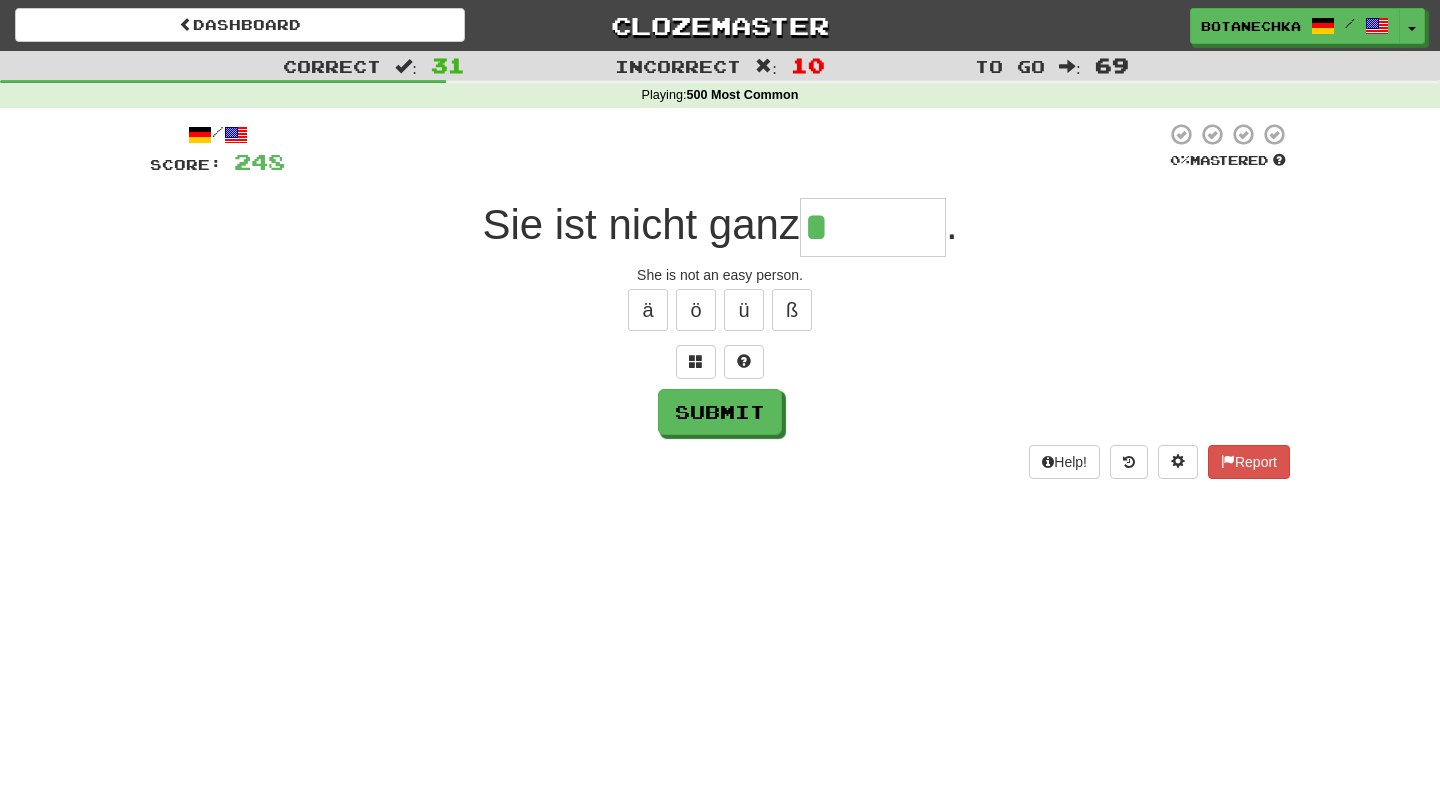 click on "*" at bounding box center [873, 227] 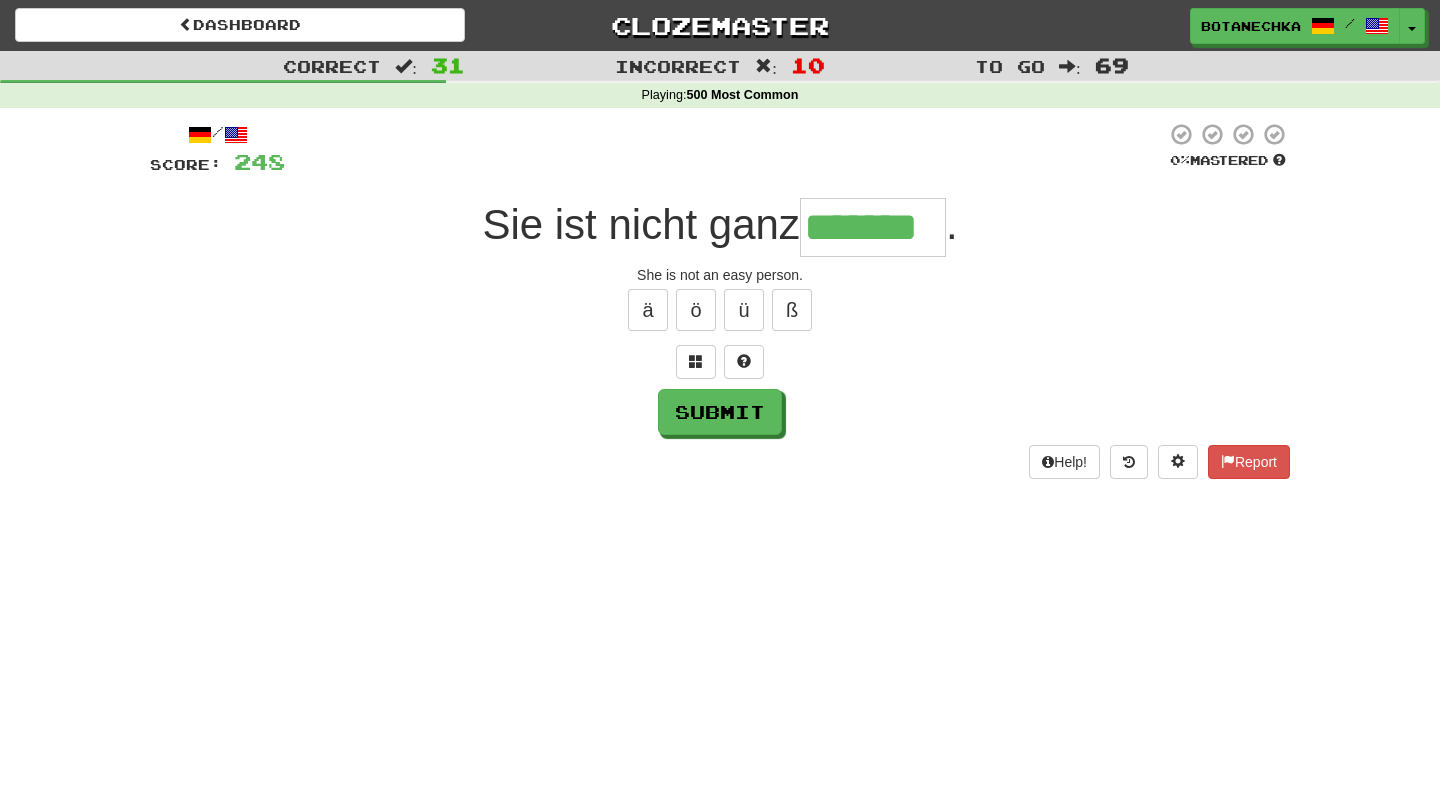 type on "*******" 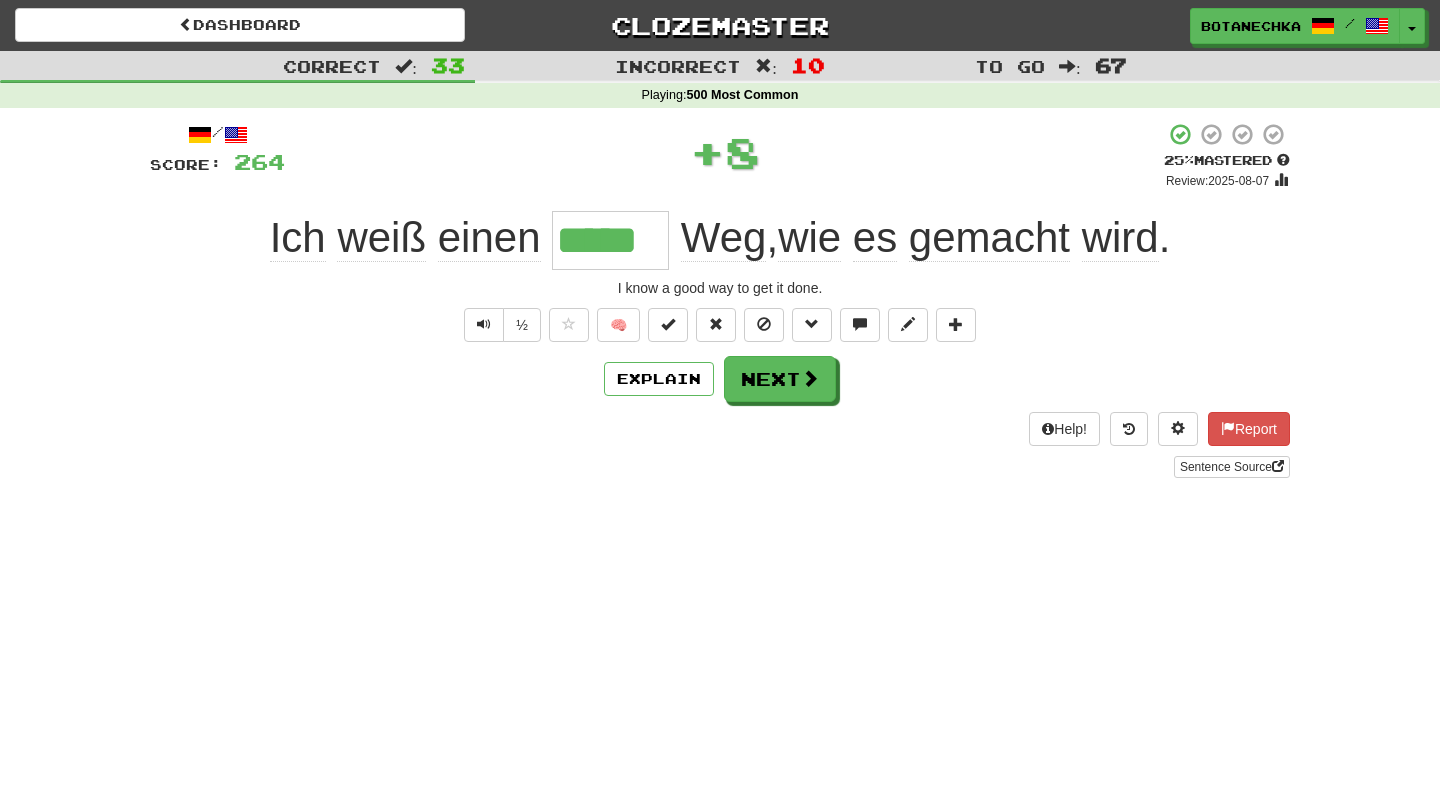 type on "*****" 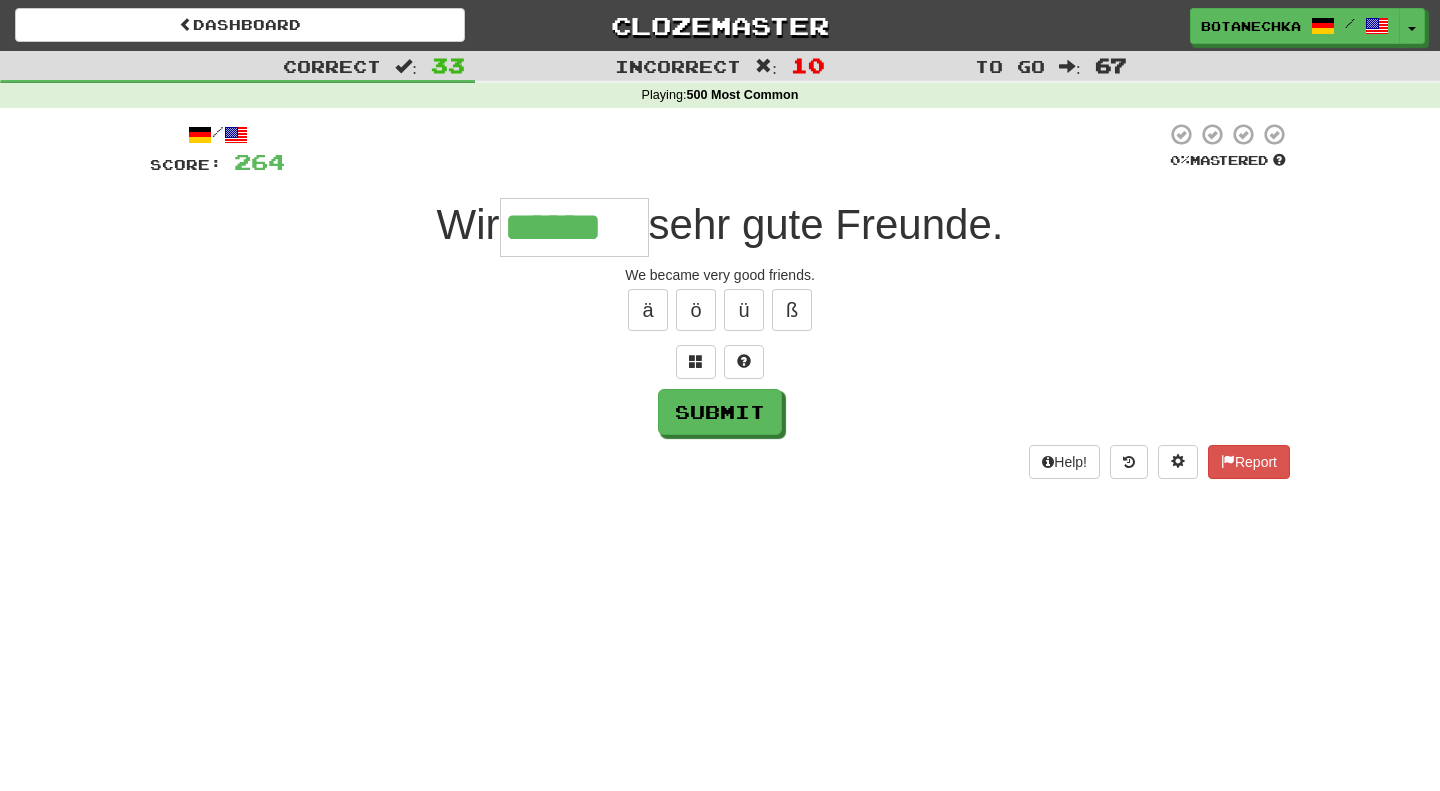 type on "******" 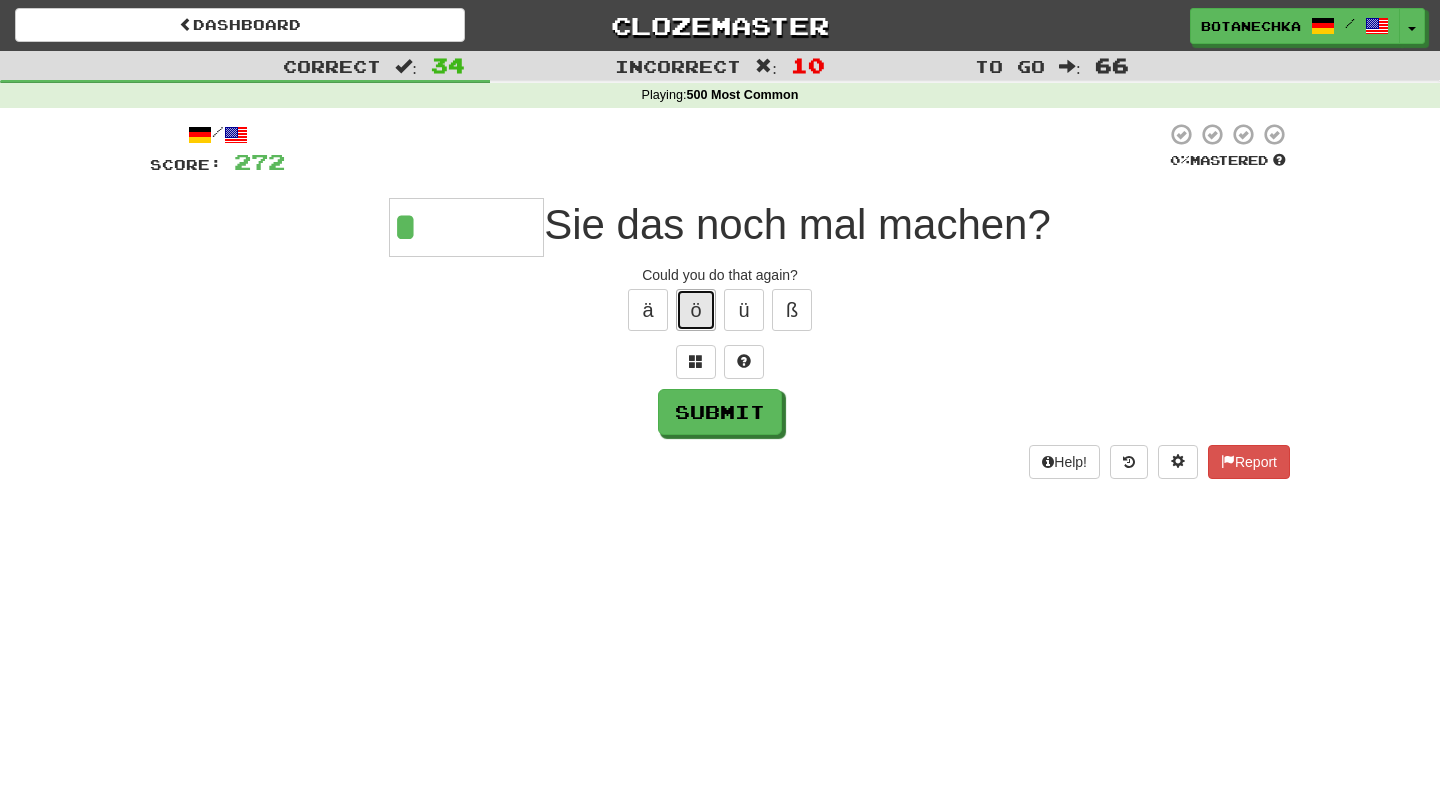 click on "ö" at bounding box center (696, 310) 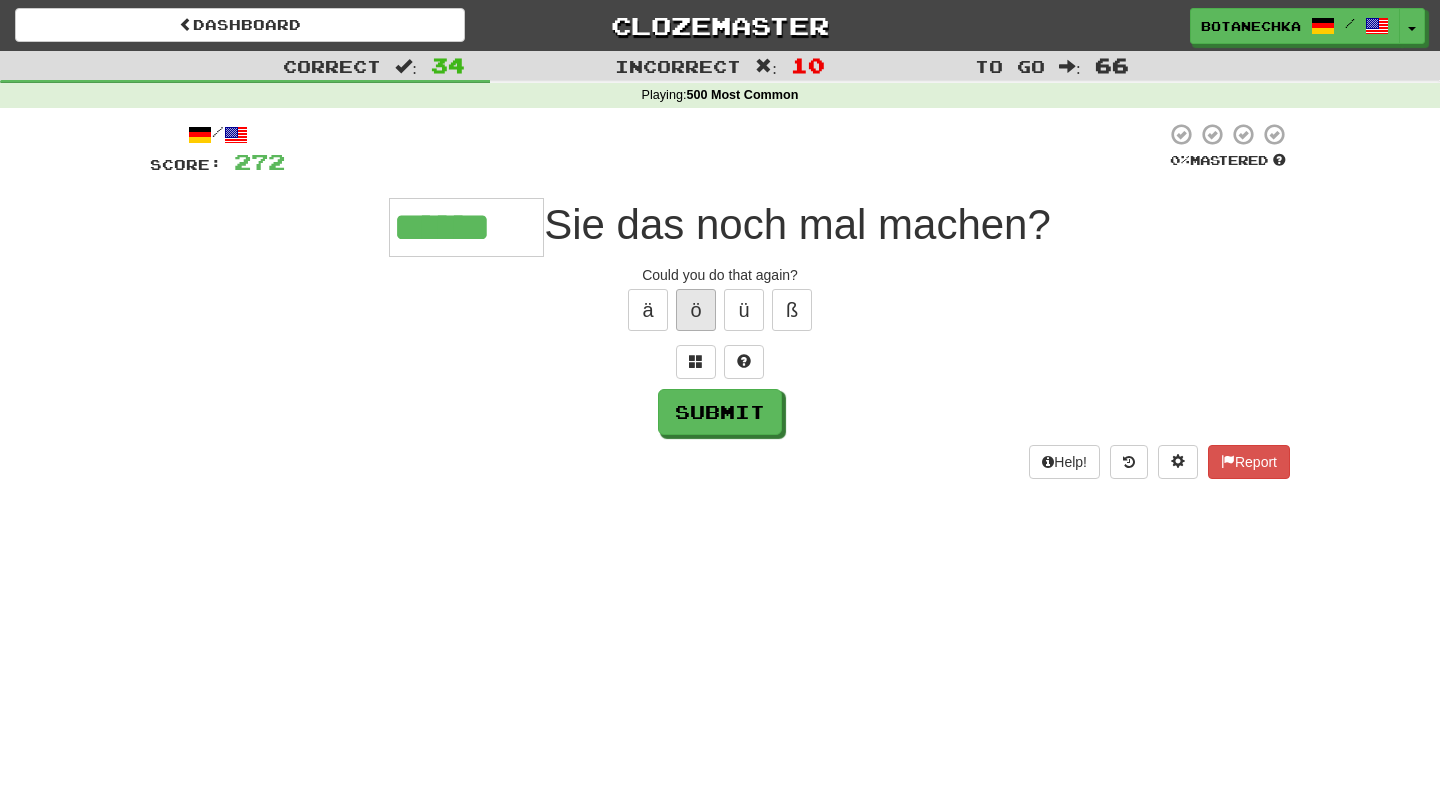type on "******" 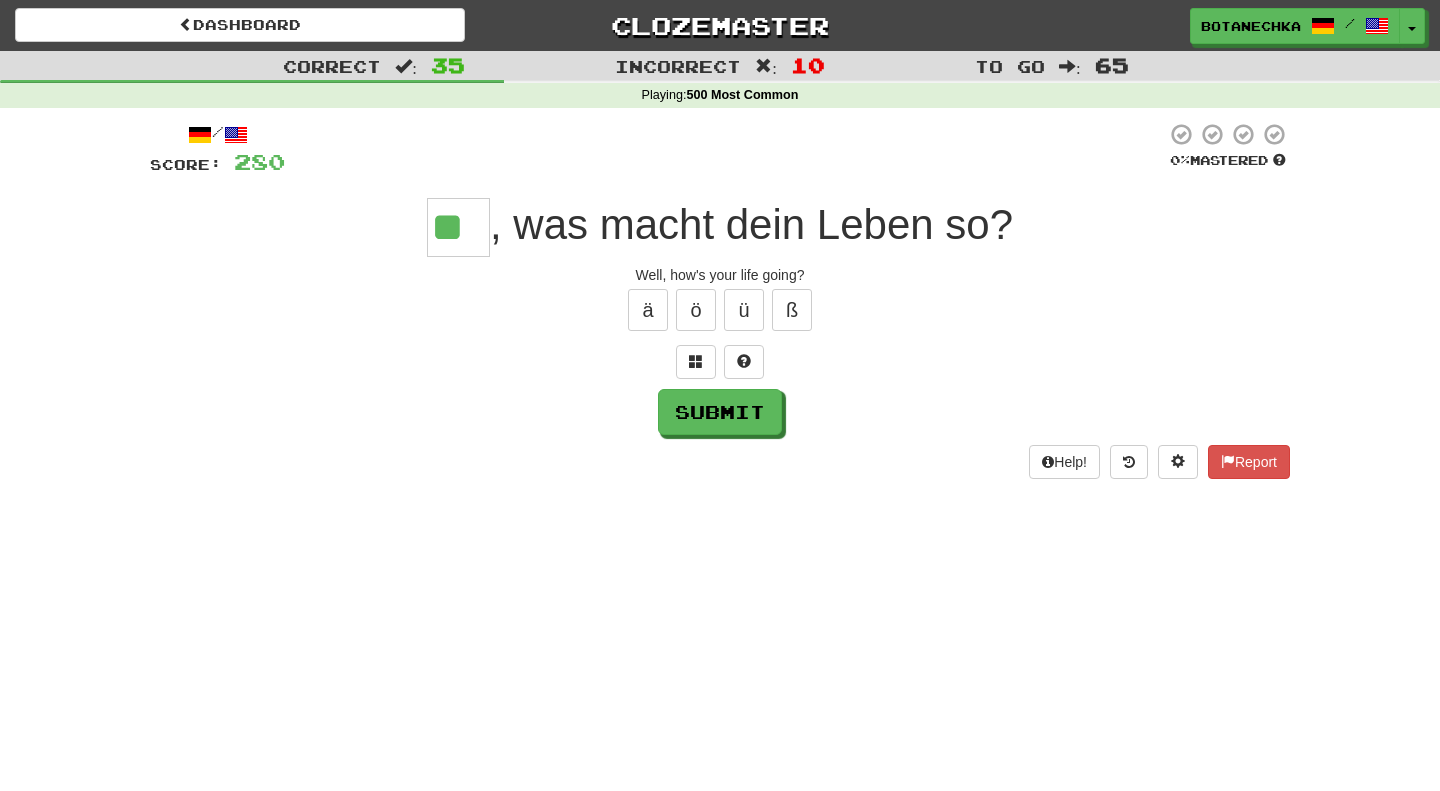 type on "**" 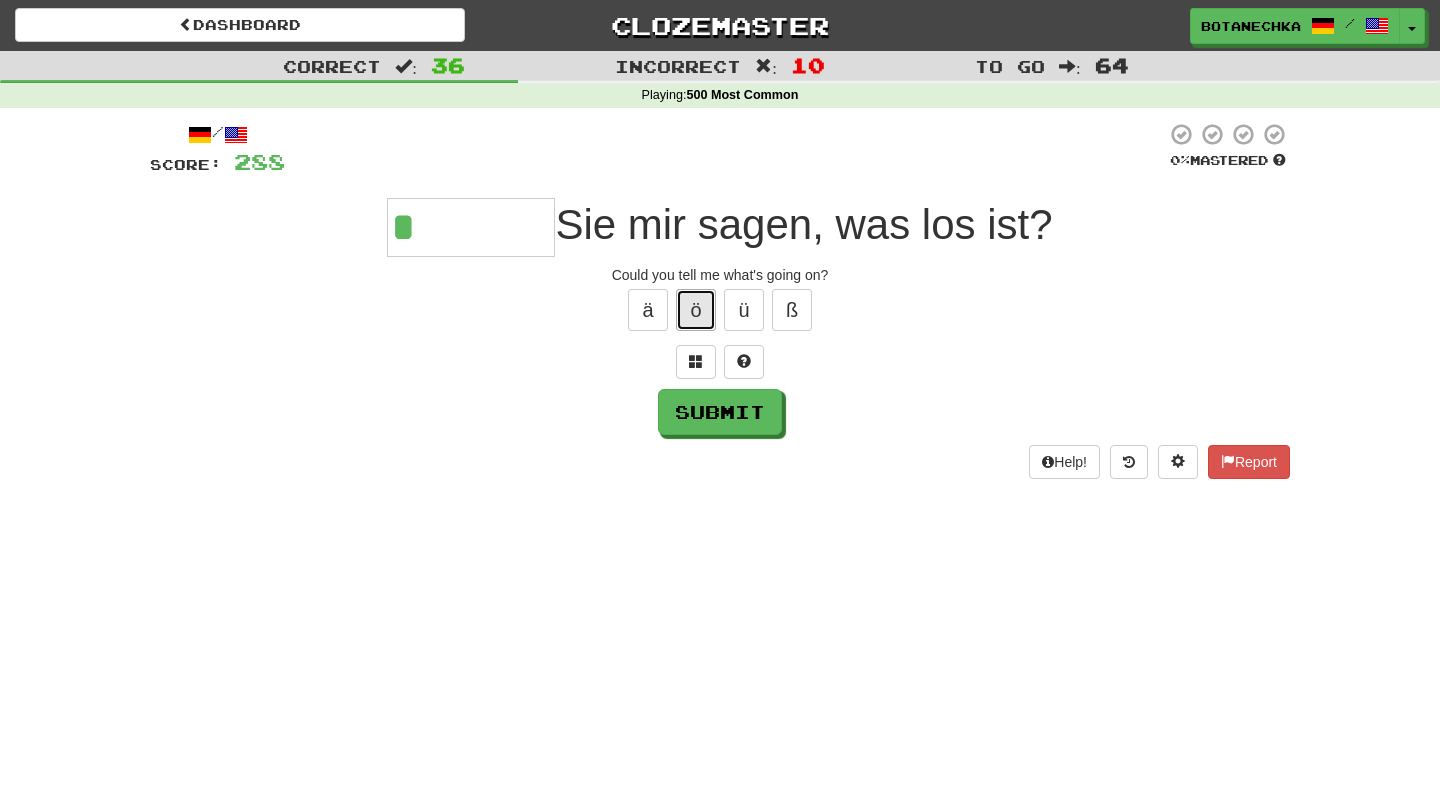 click on "ö" at bounding box center (696, 310) 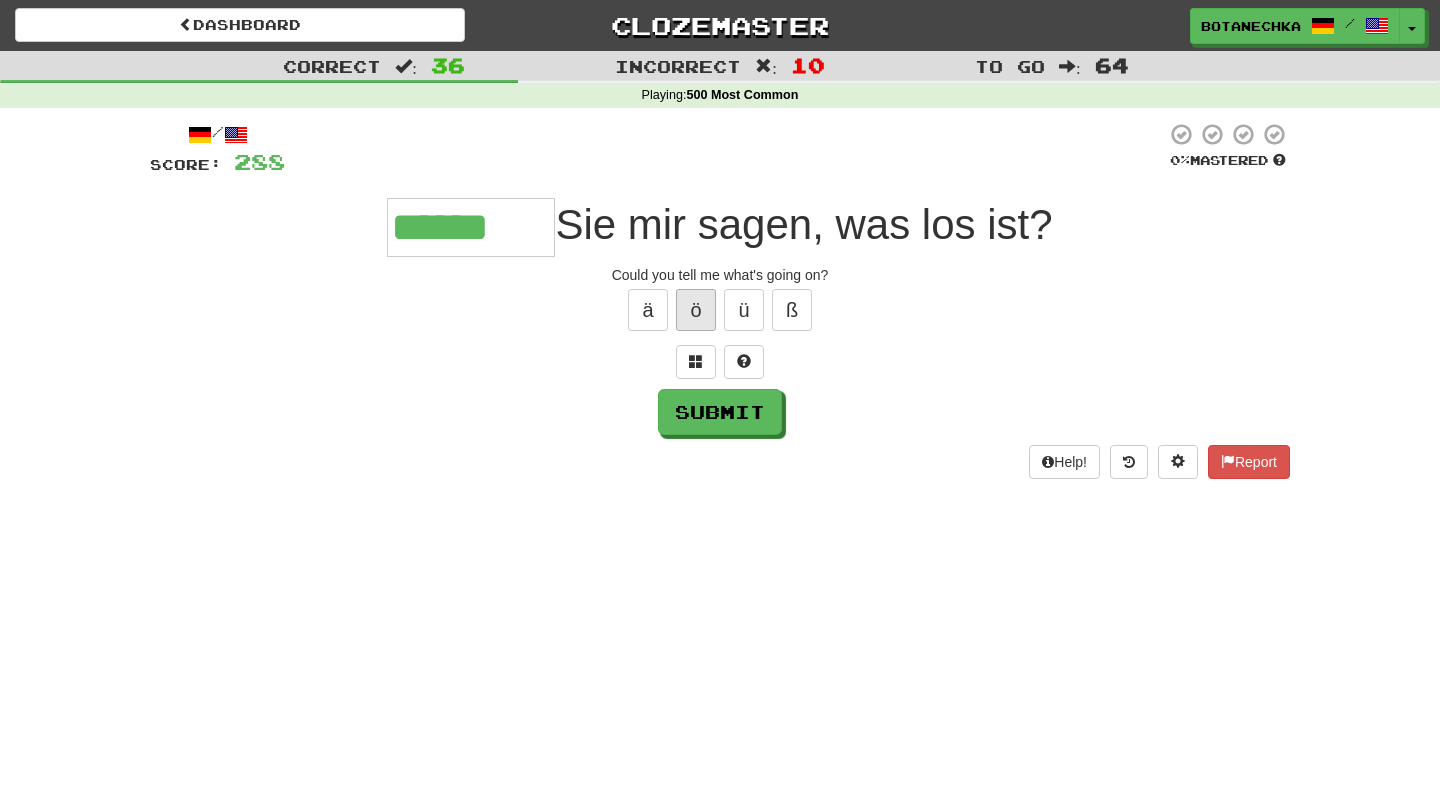 type on "*******" 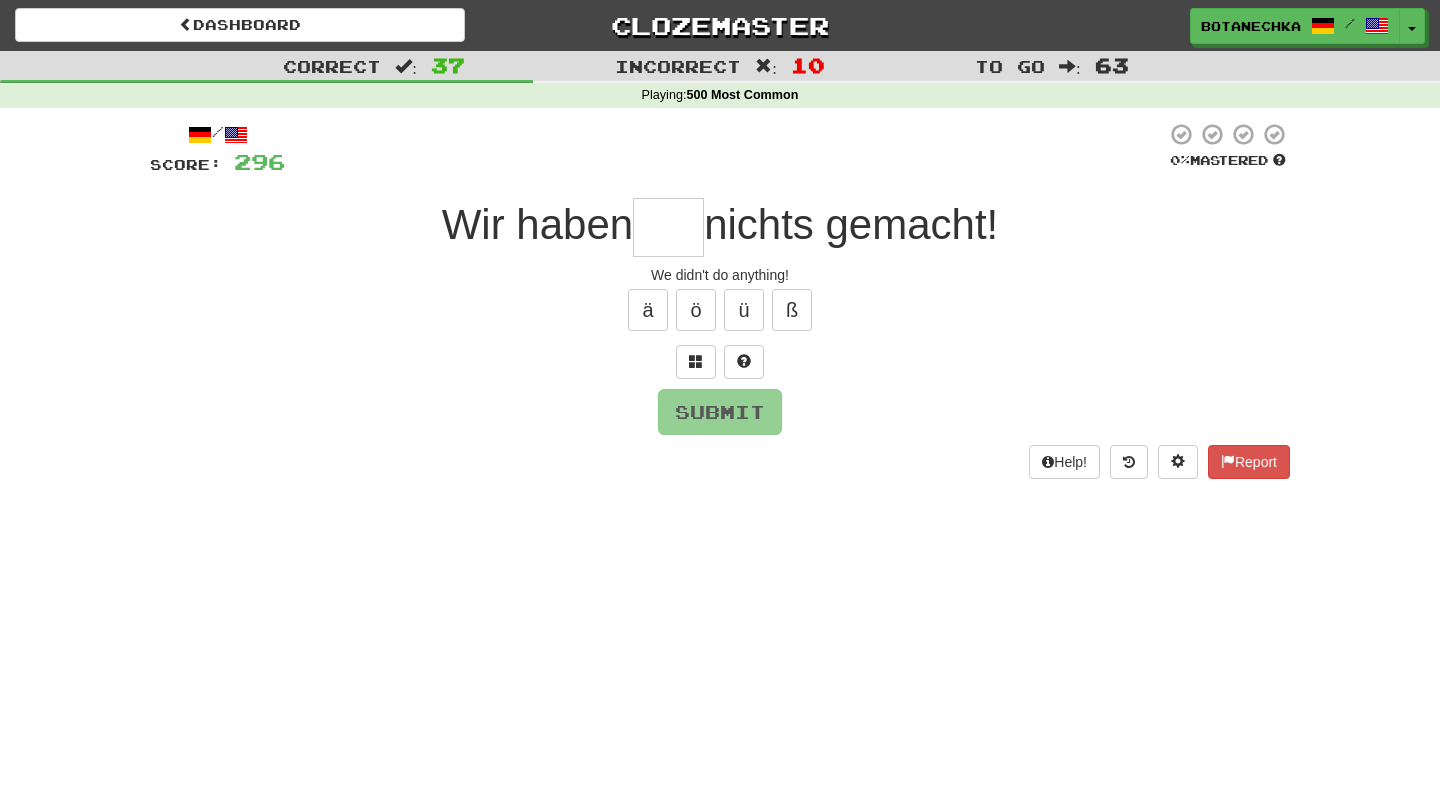 type on "*" 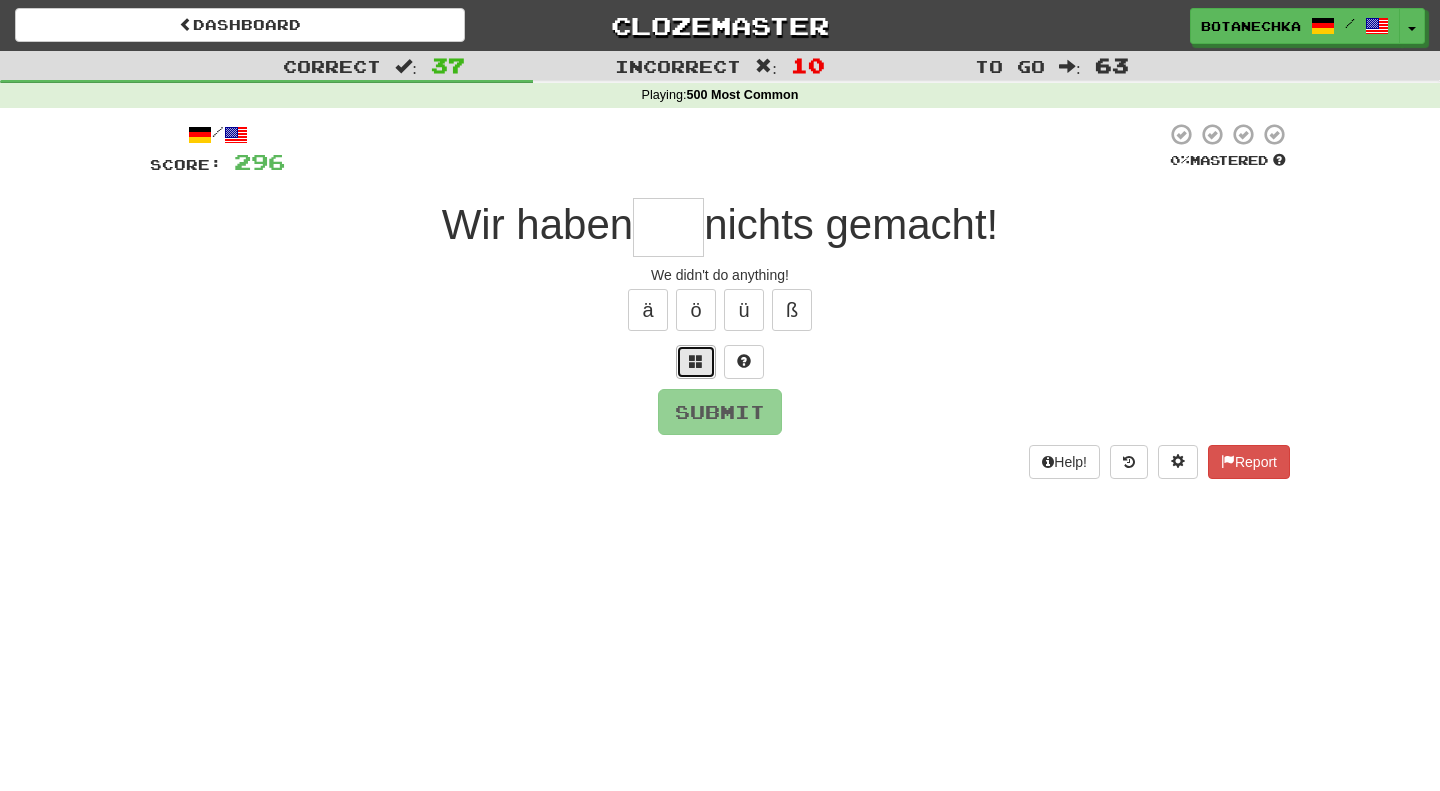 click at bounding box center (696, 362) 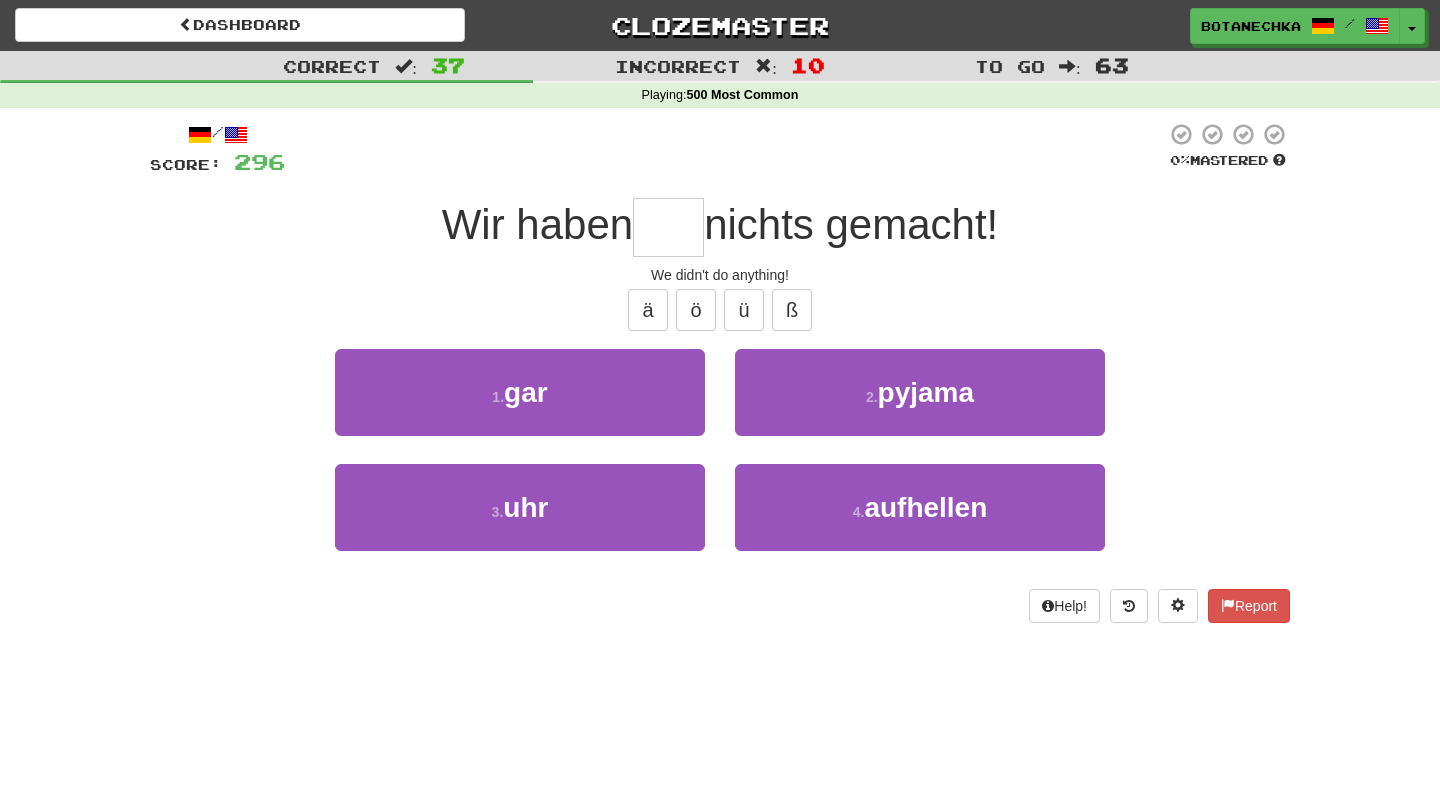 click at bounding box center (668, 227) 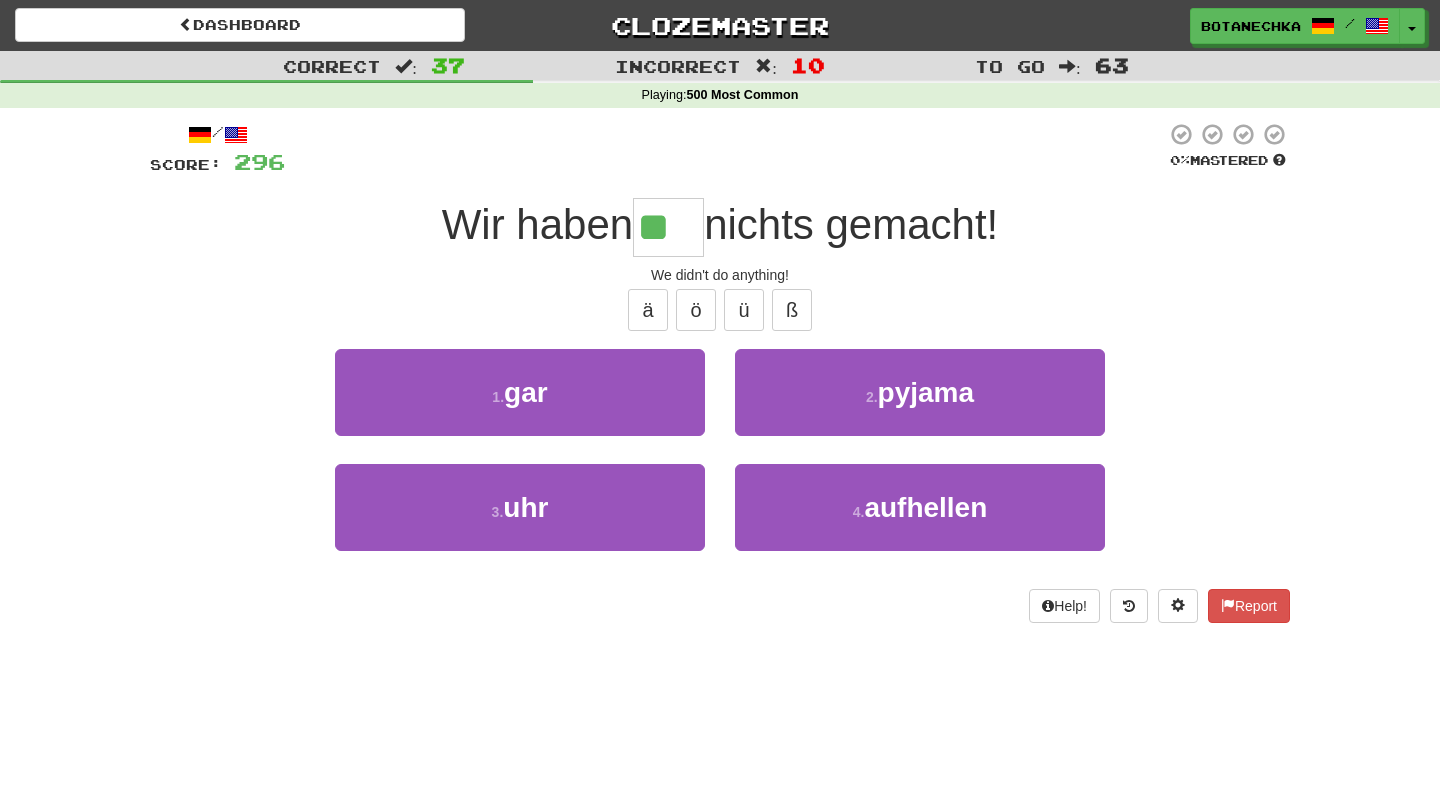 type on "***" 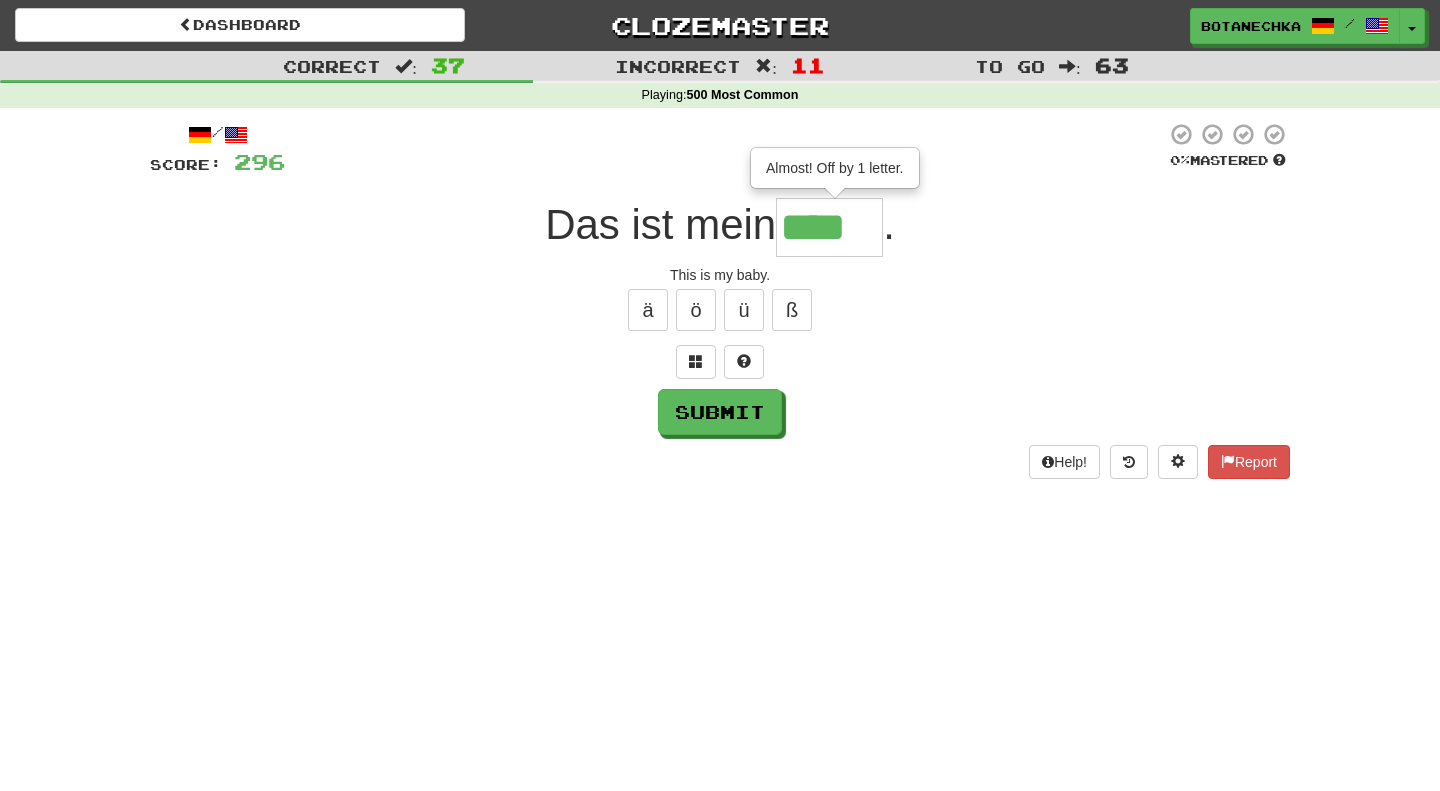 type on "****" 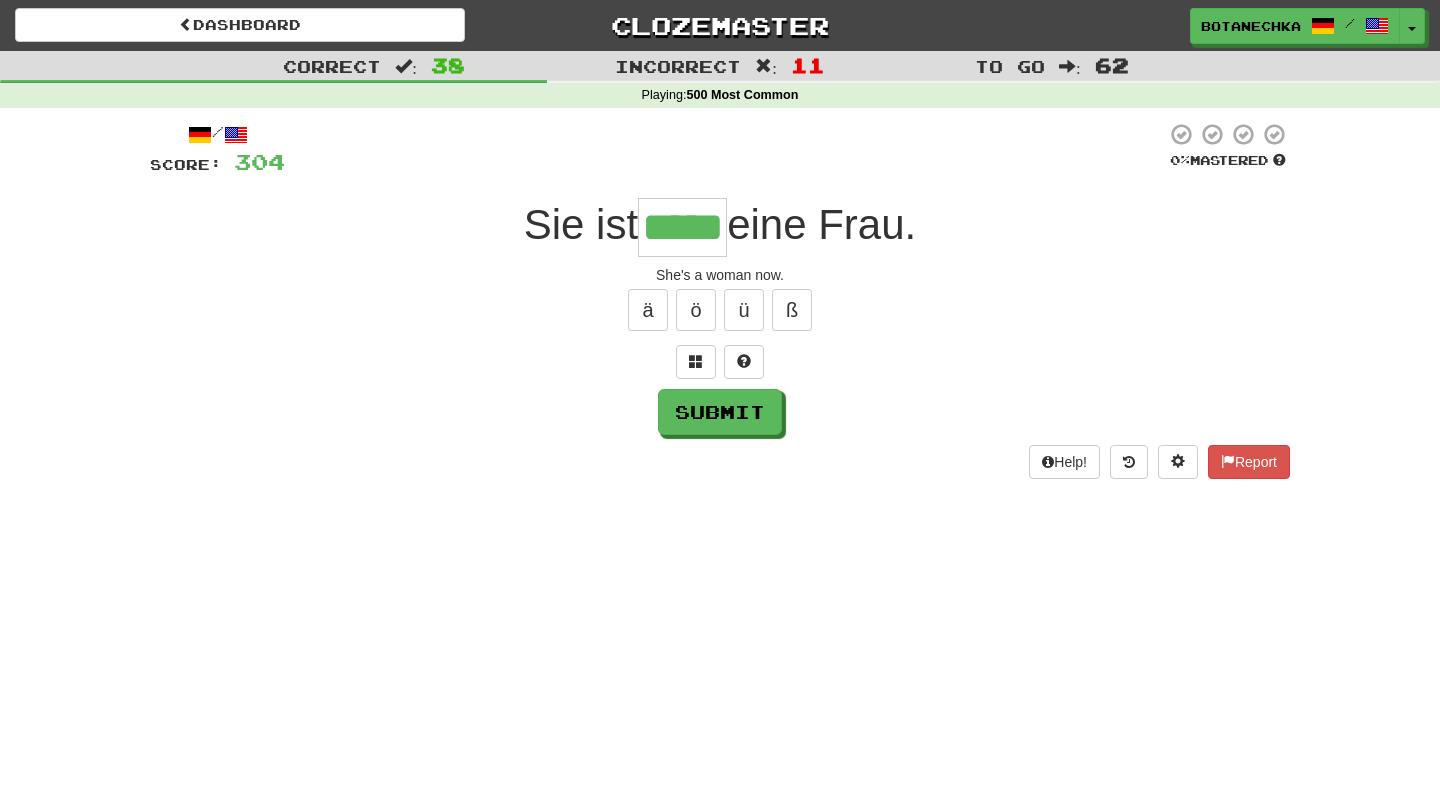 type on "*****" 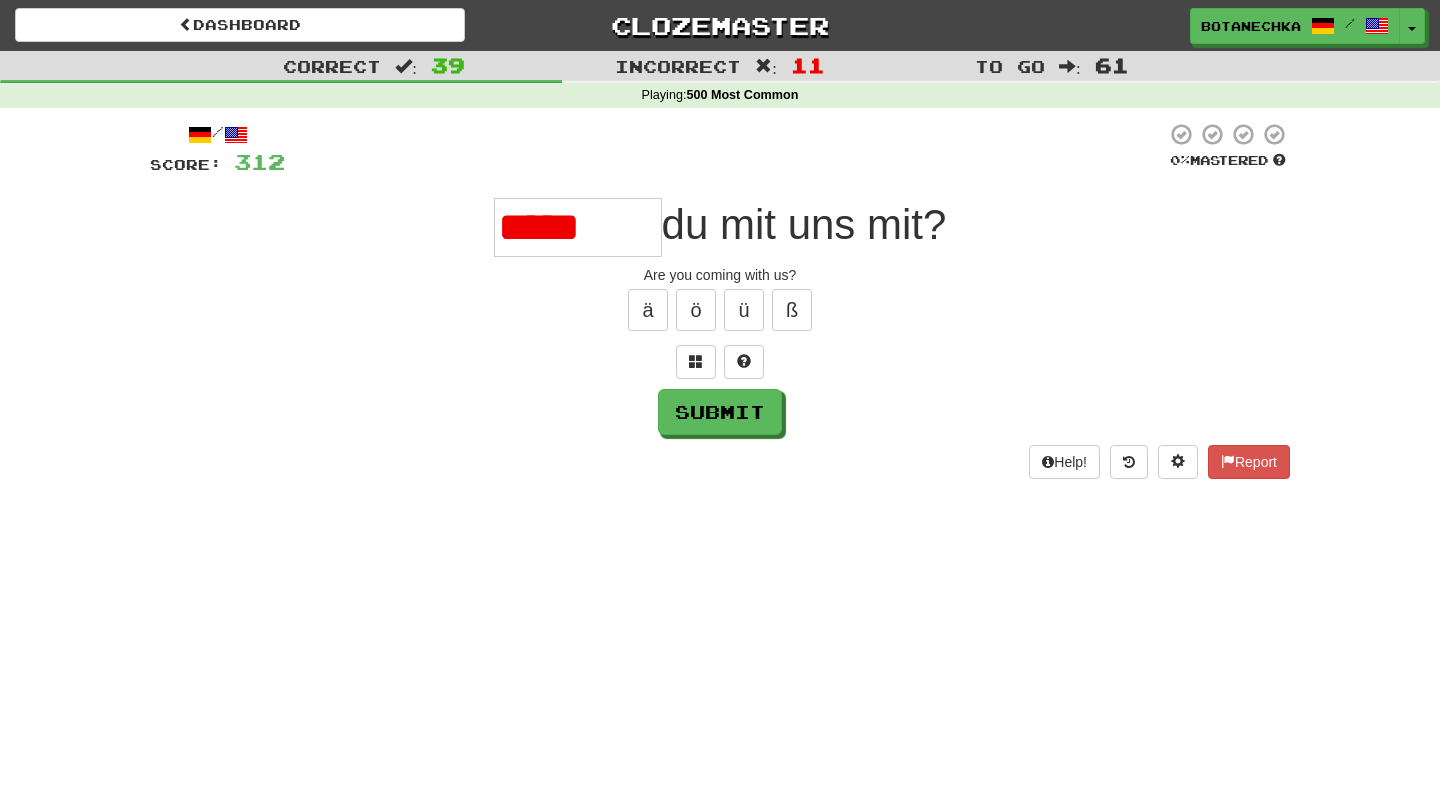 scroll, scrollTop: 0, scrollLeft: 0, axis: both 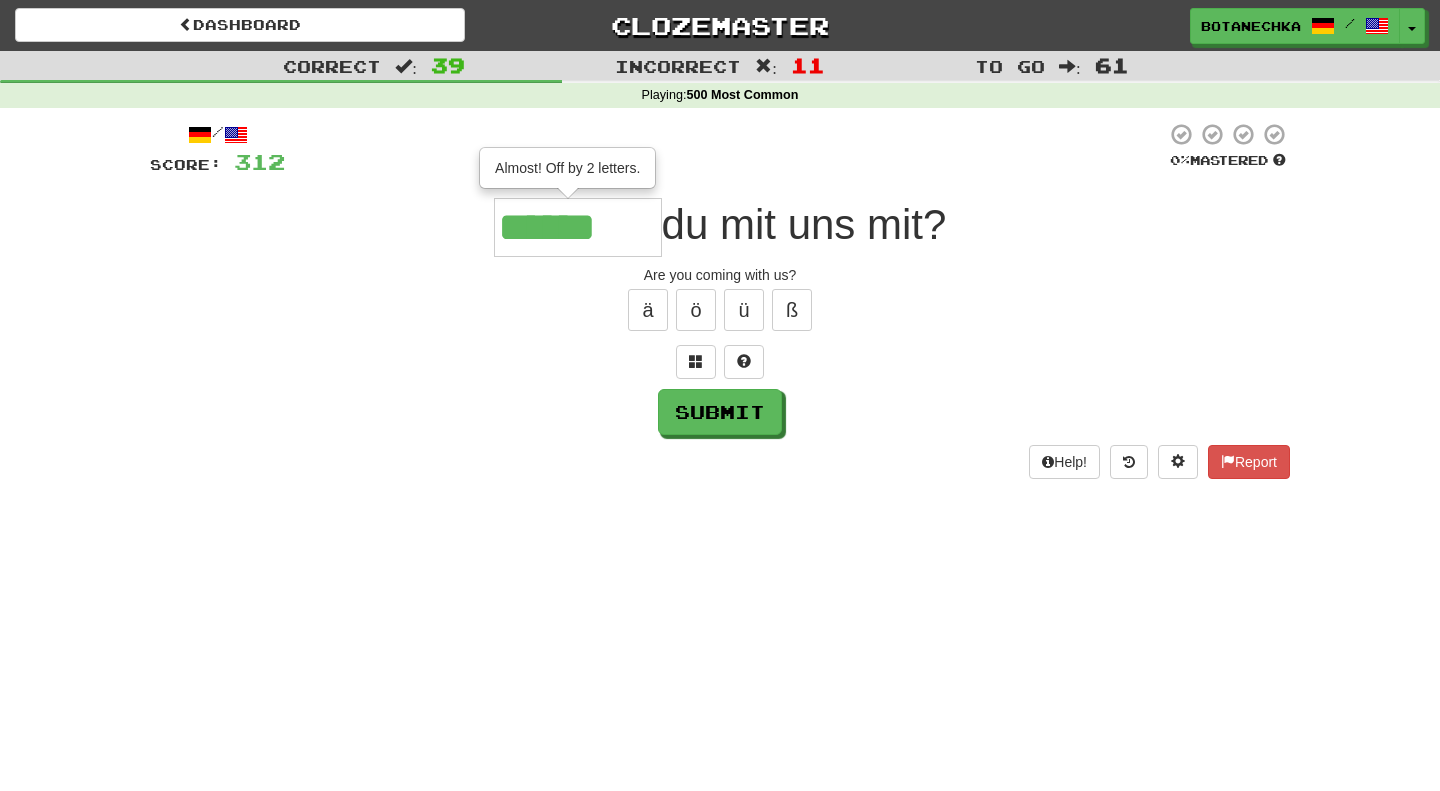 type on "******" 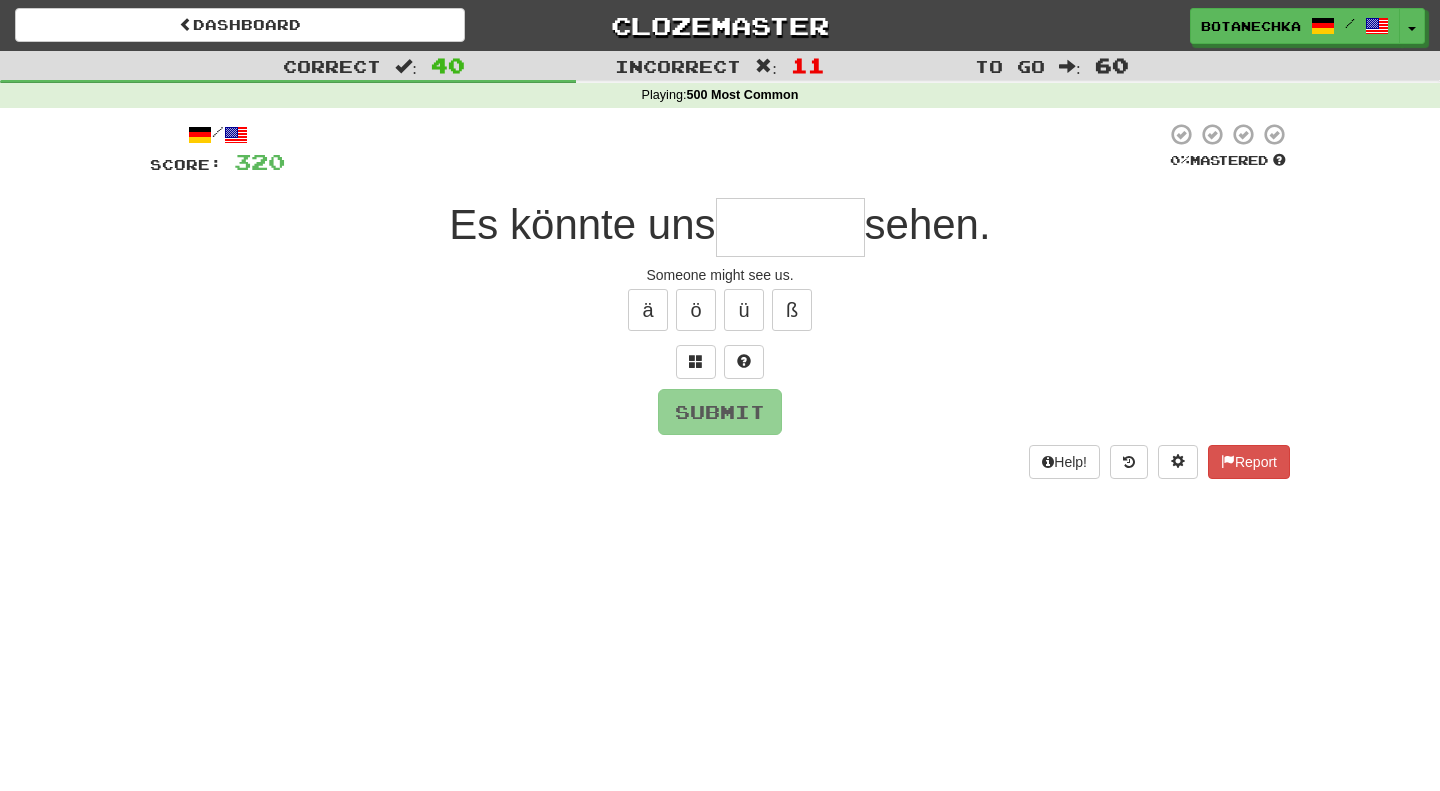 type on "*" 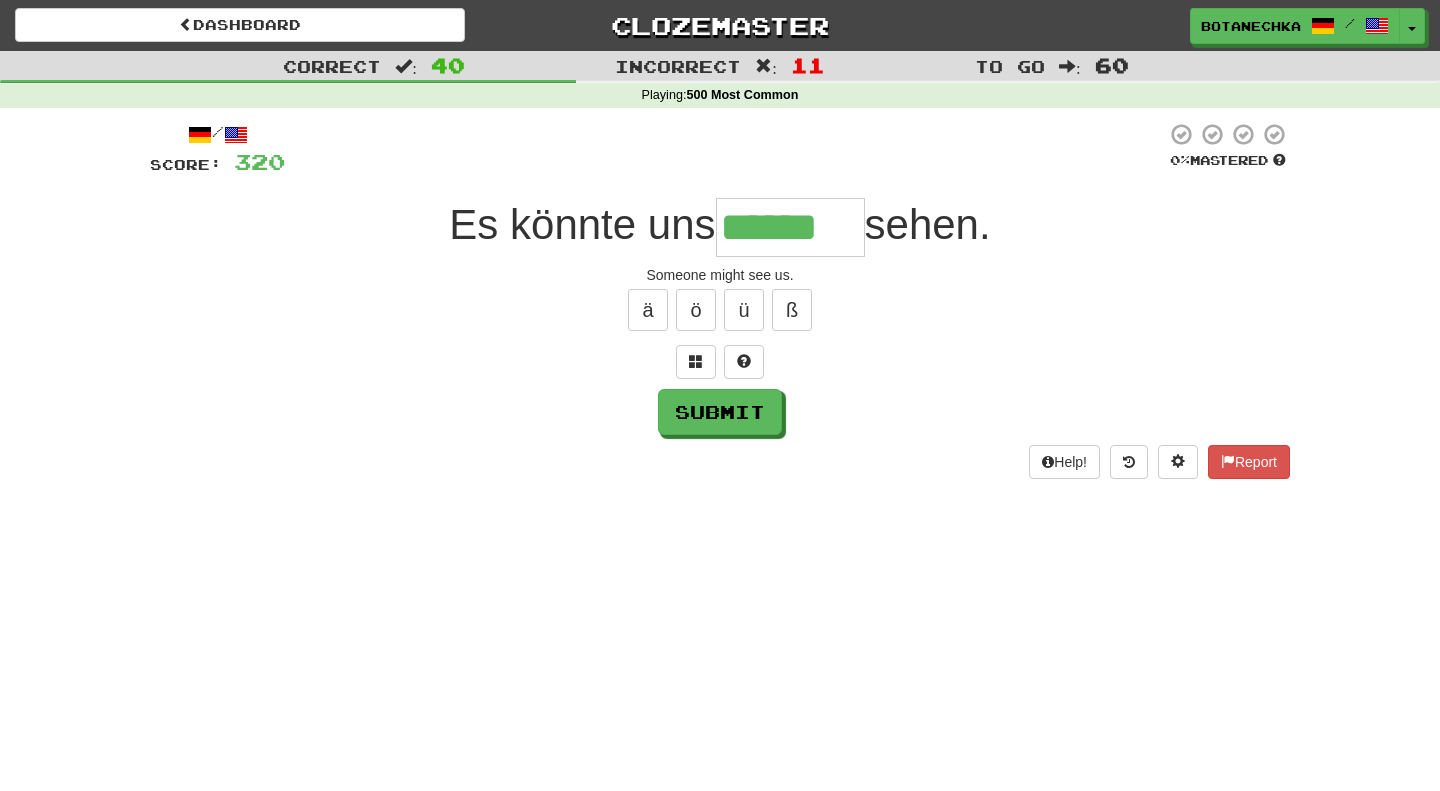 type on "******" 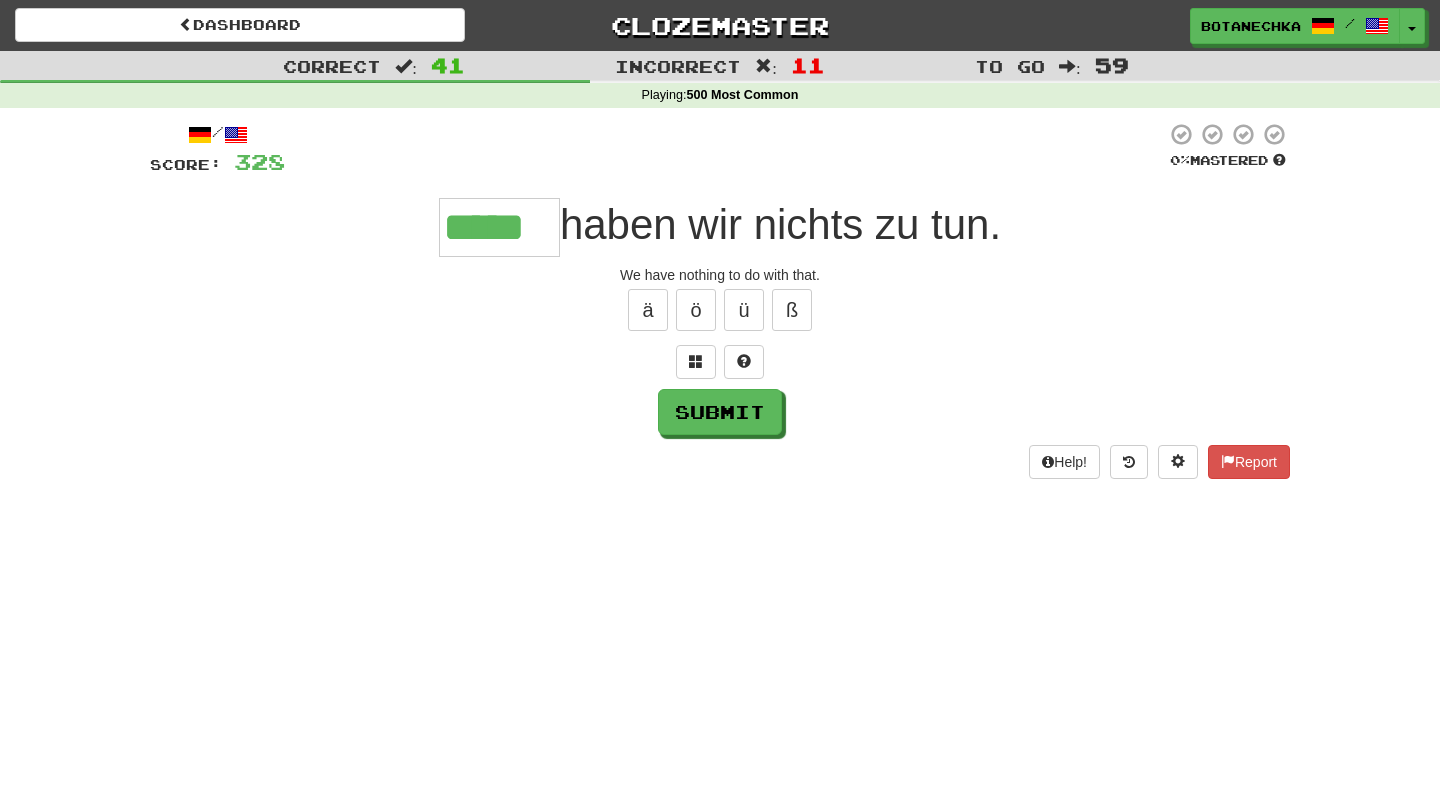 type on "*****" 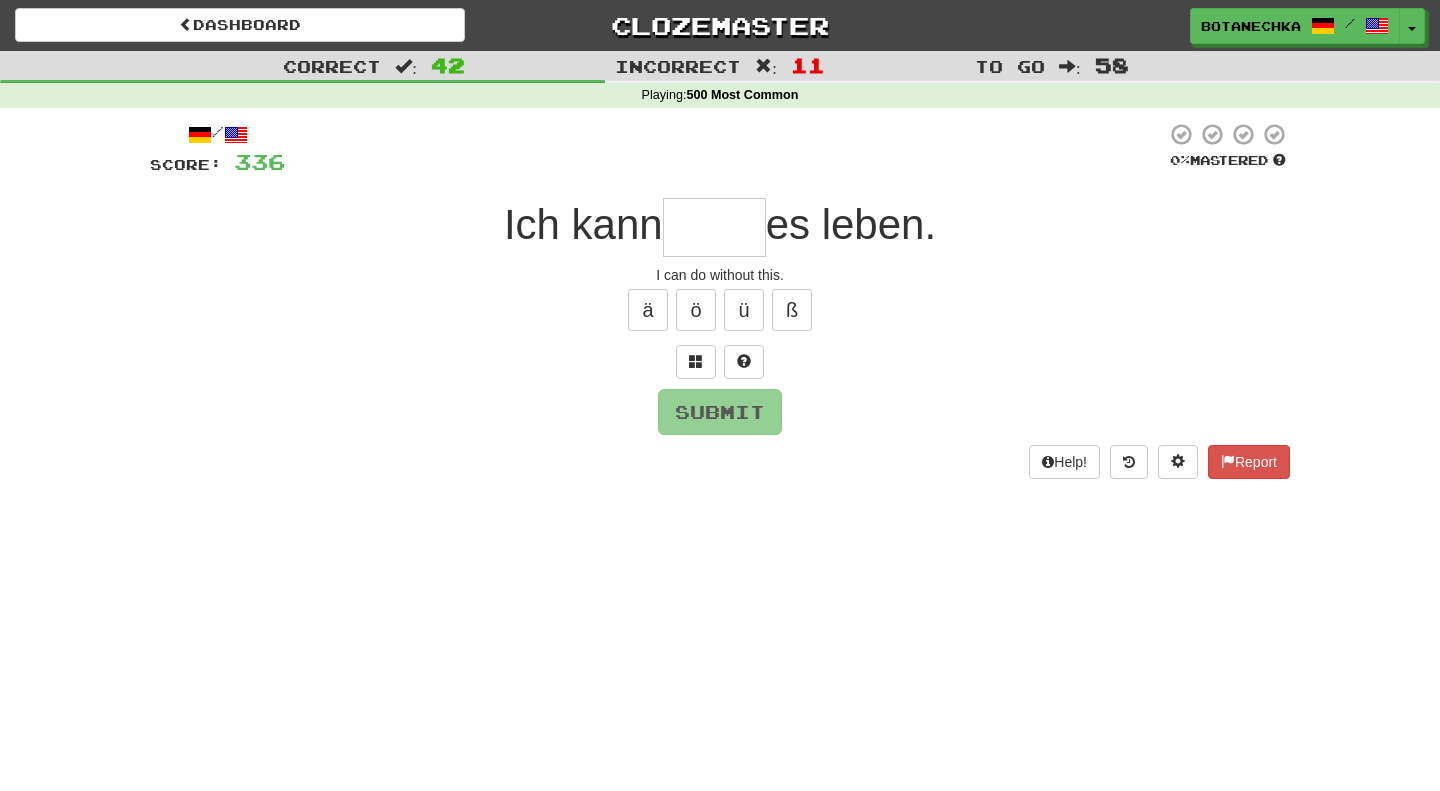 type on "*" 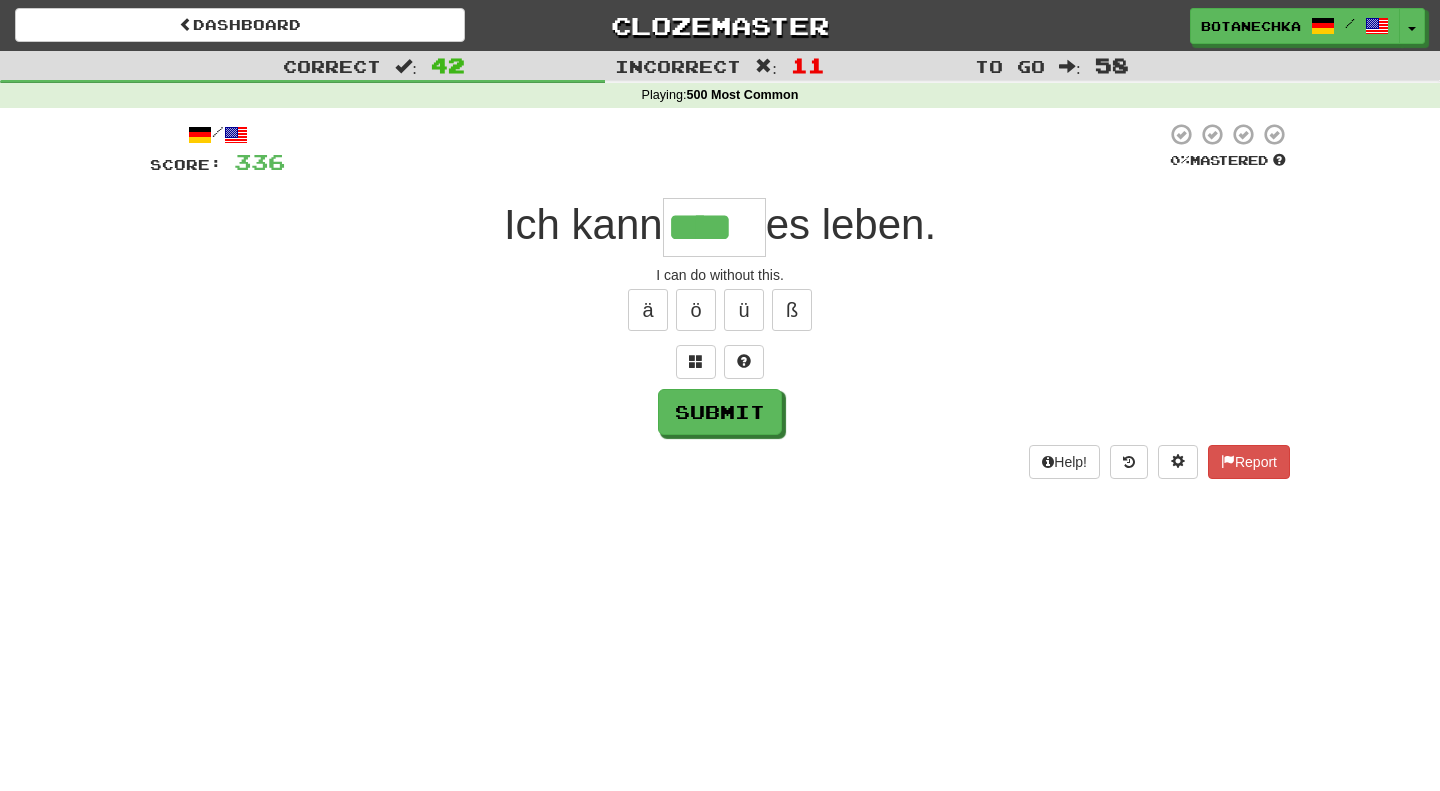 type on "****" 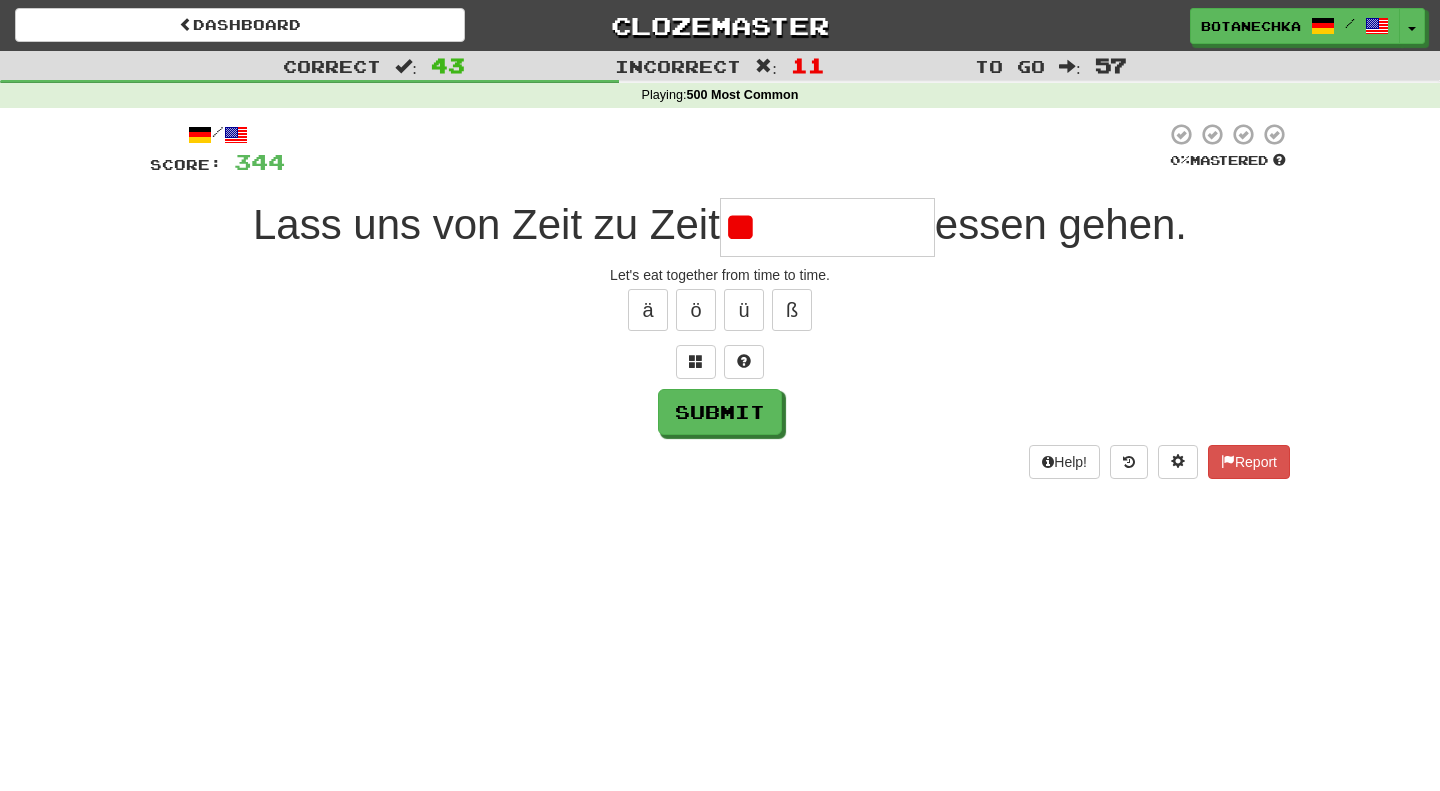 type on "*" 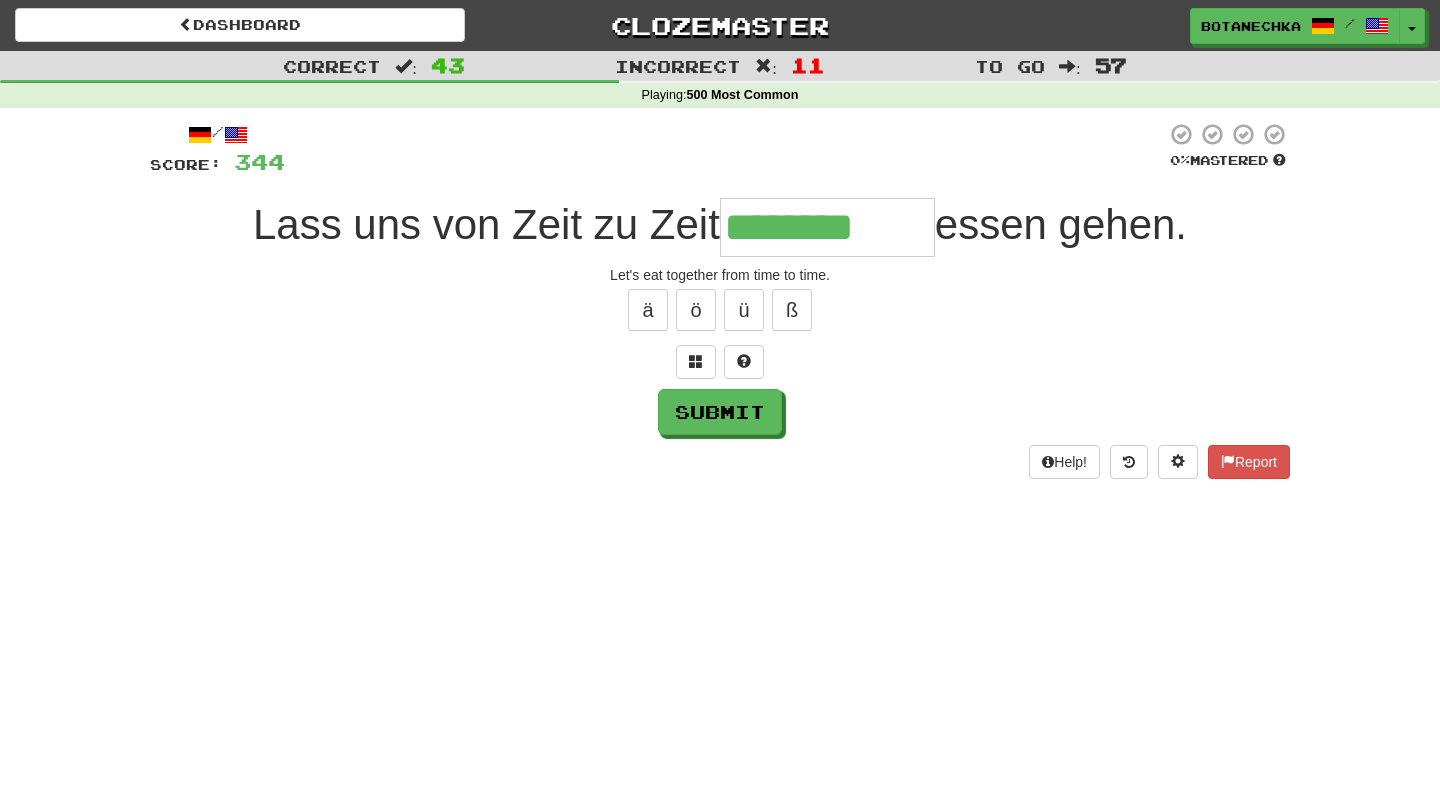 type on "********" 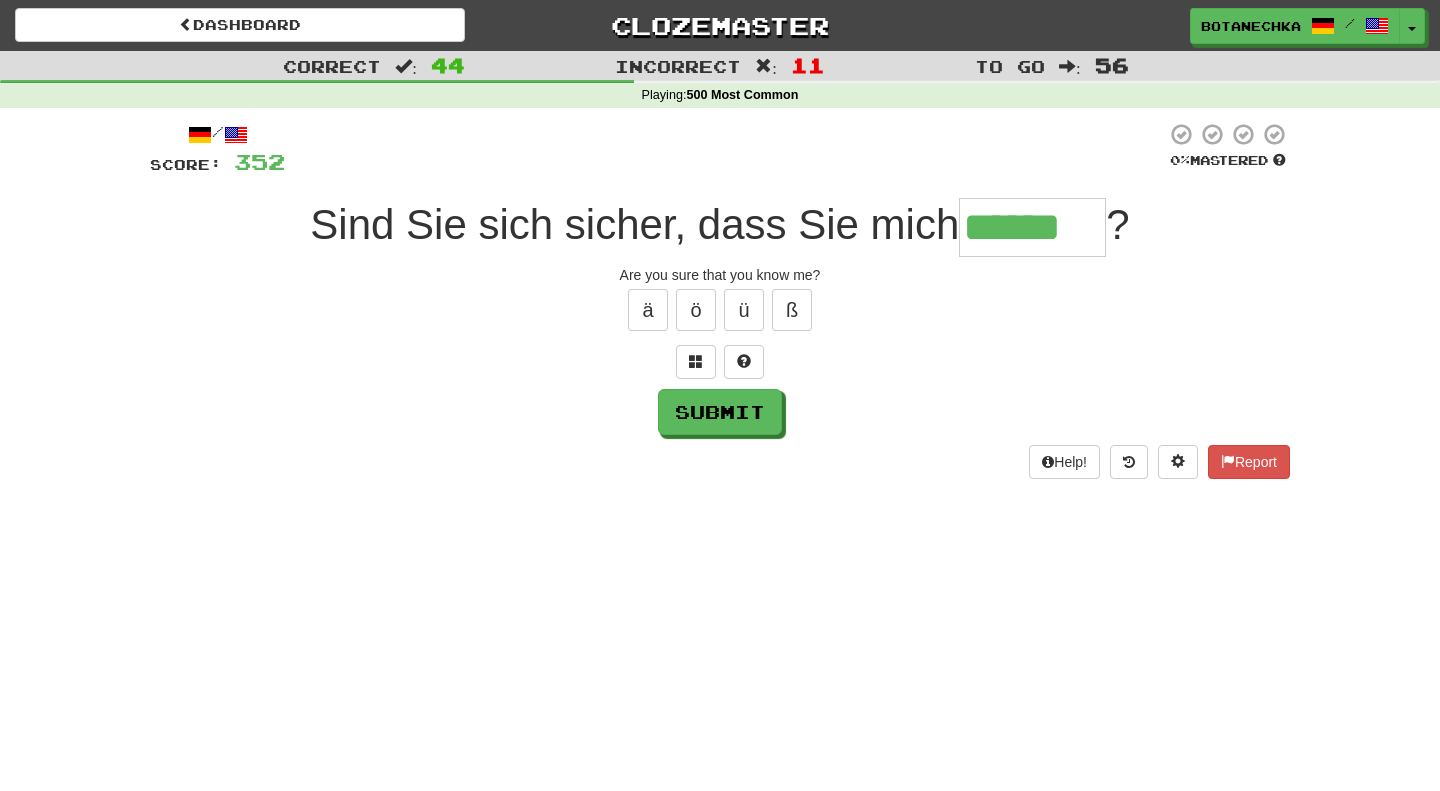 type on "******" 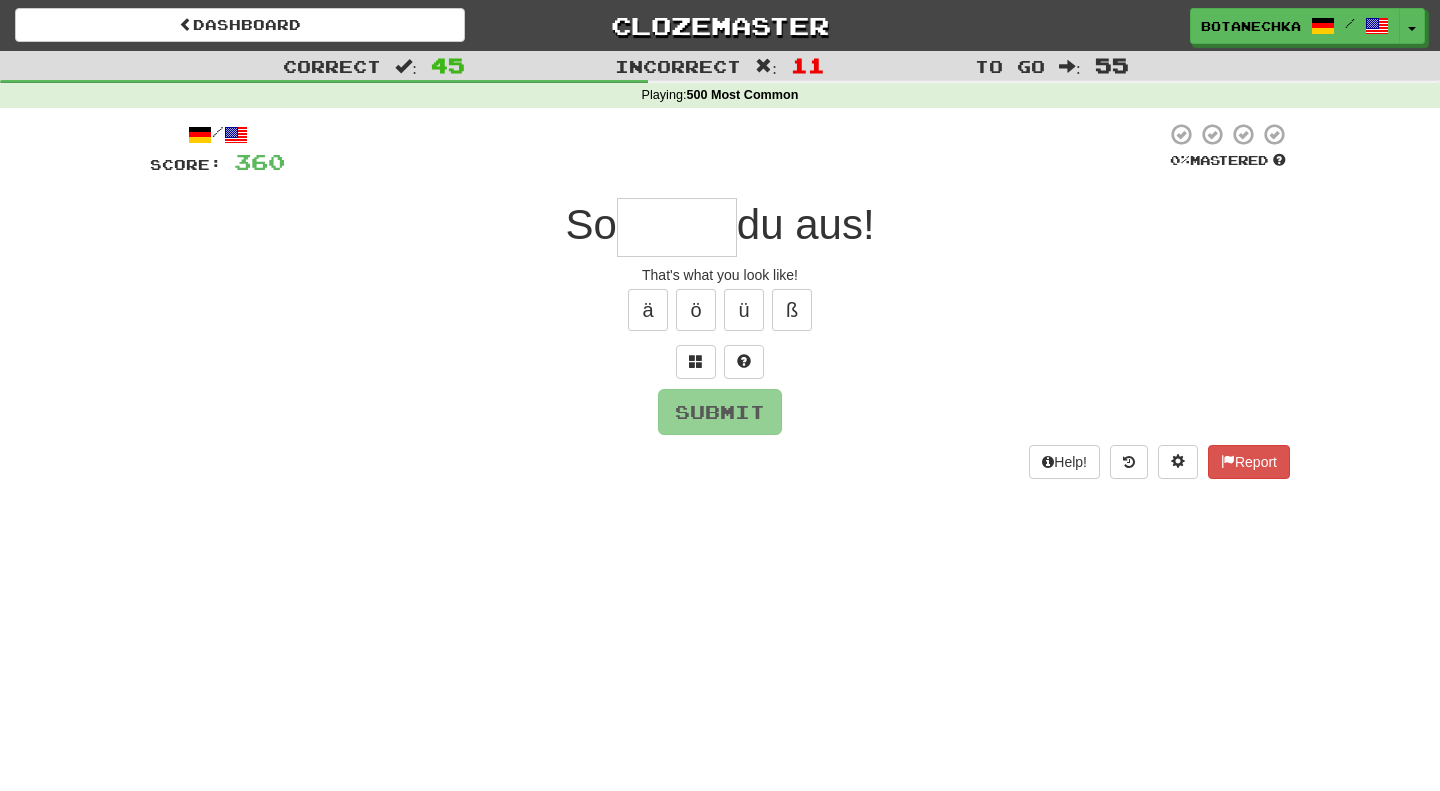 type on "*" 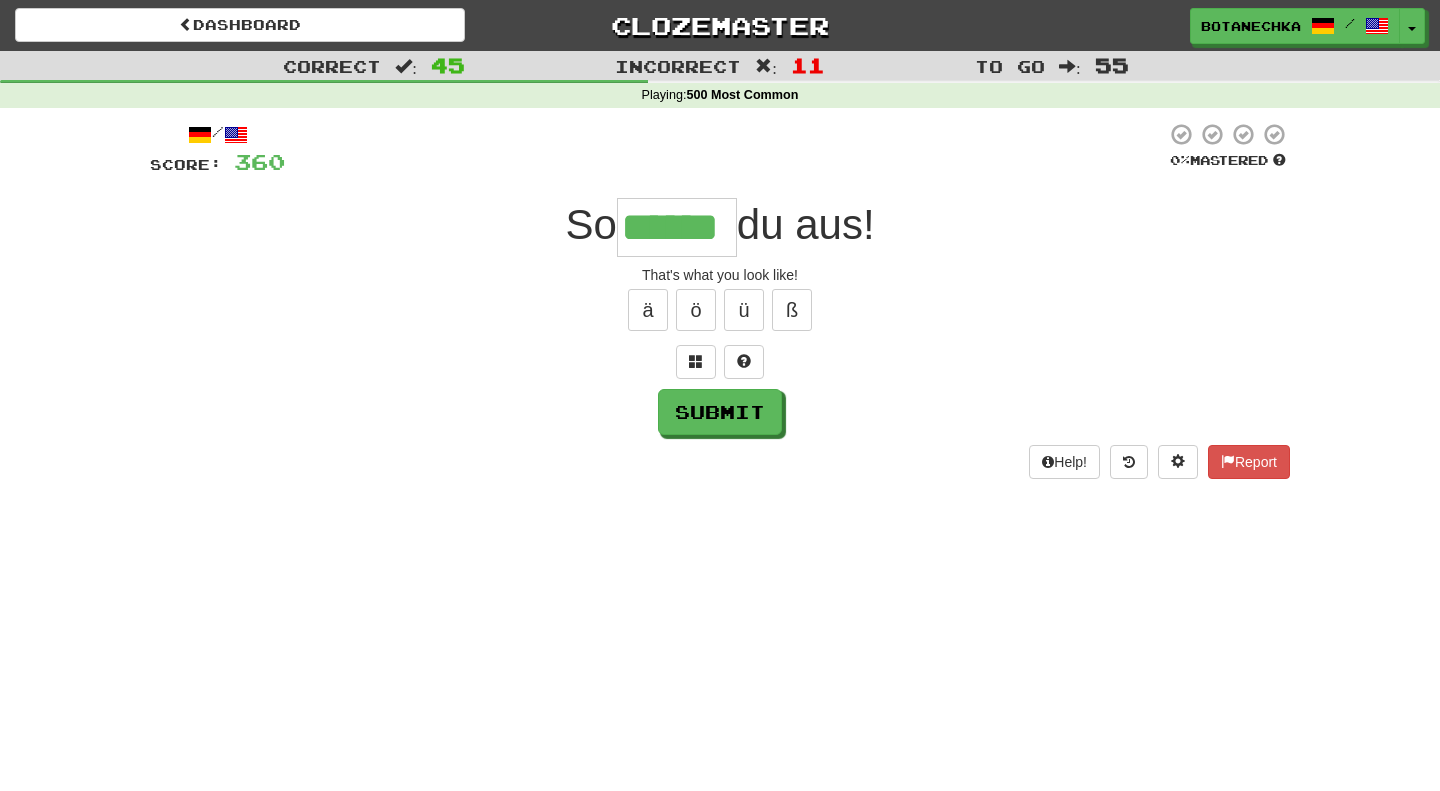 type on "******" 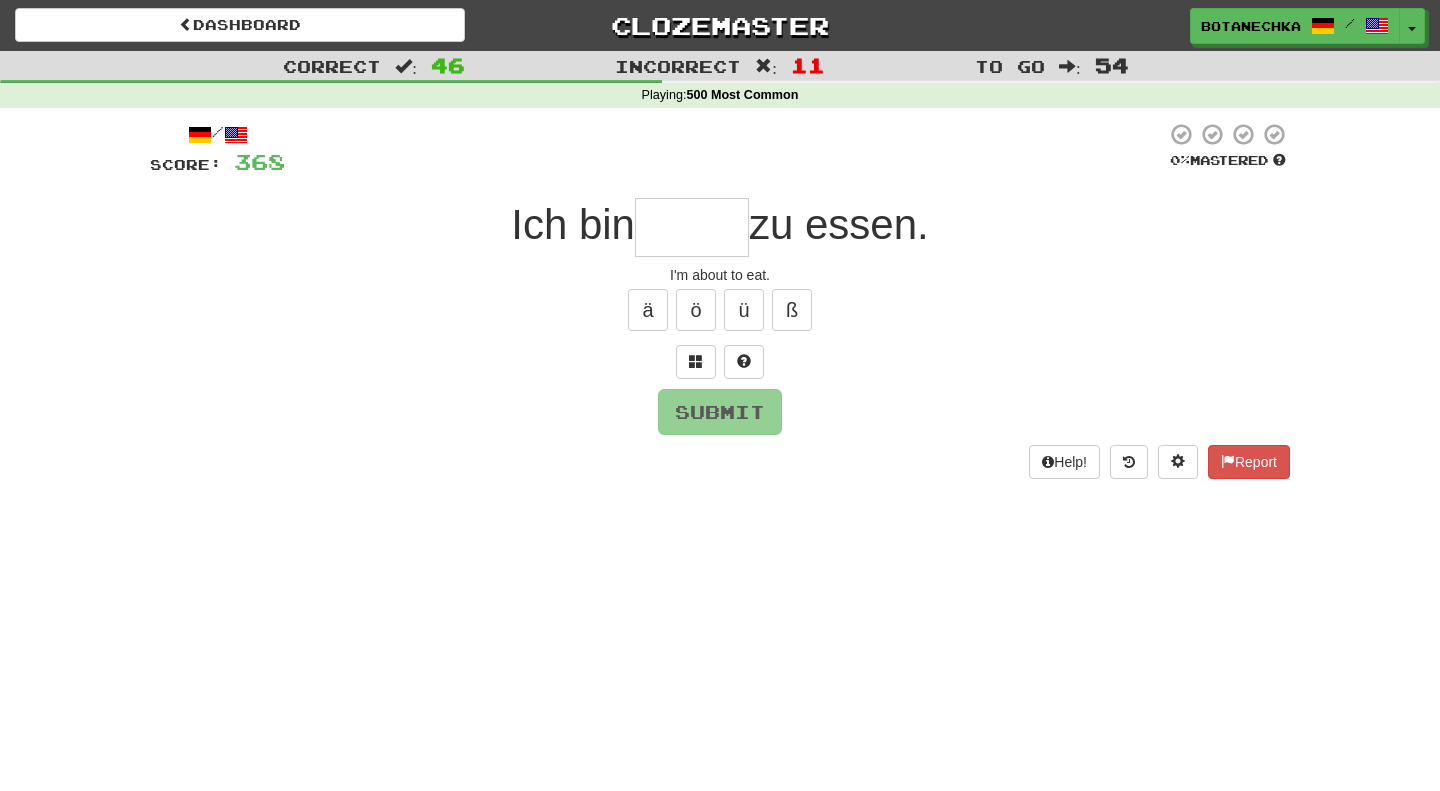type on "*" 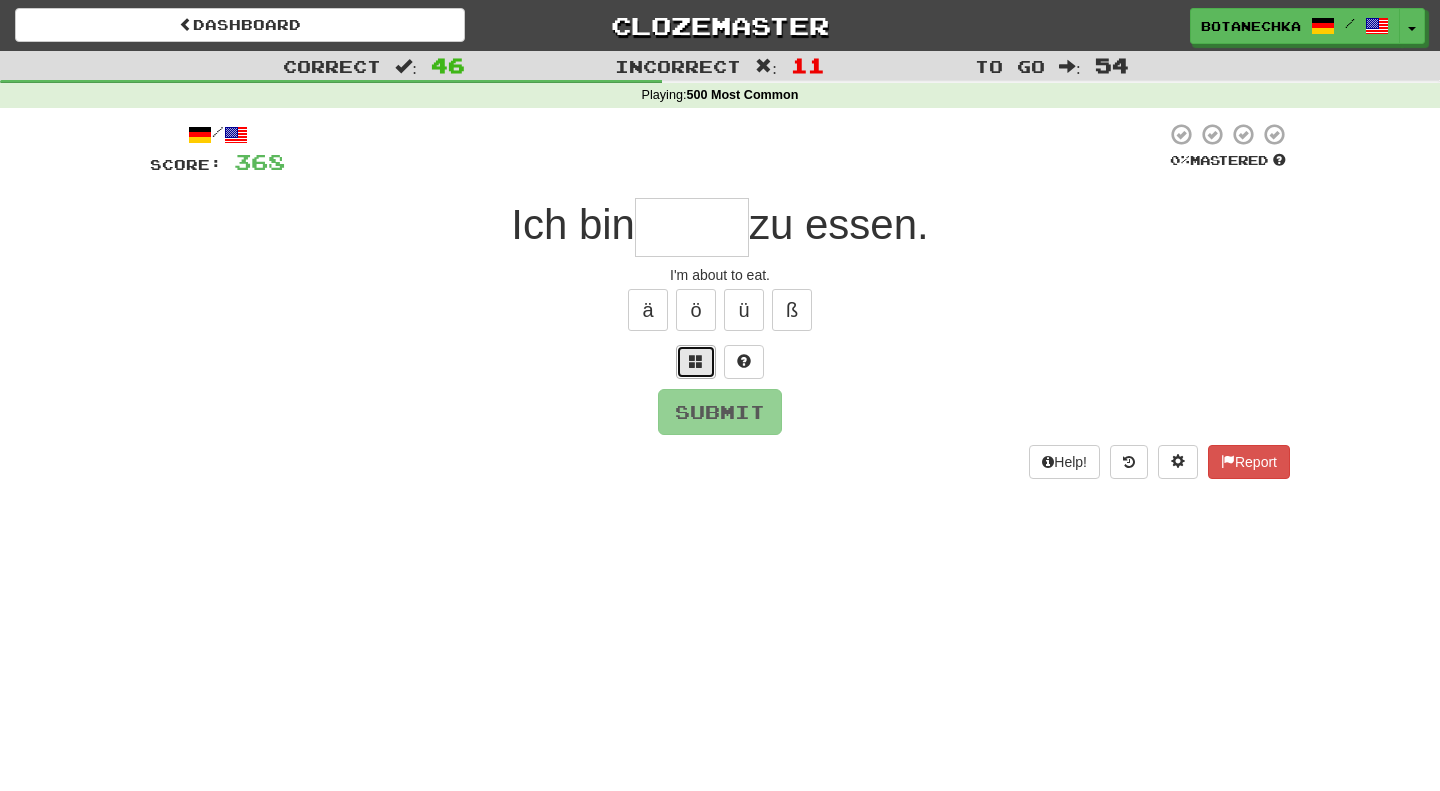 click at bounding box center (696, 362) 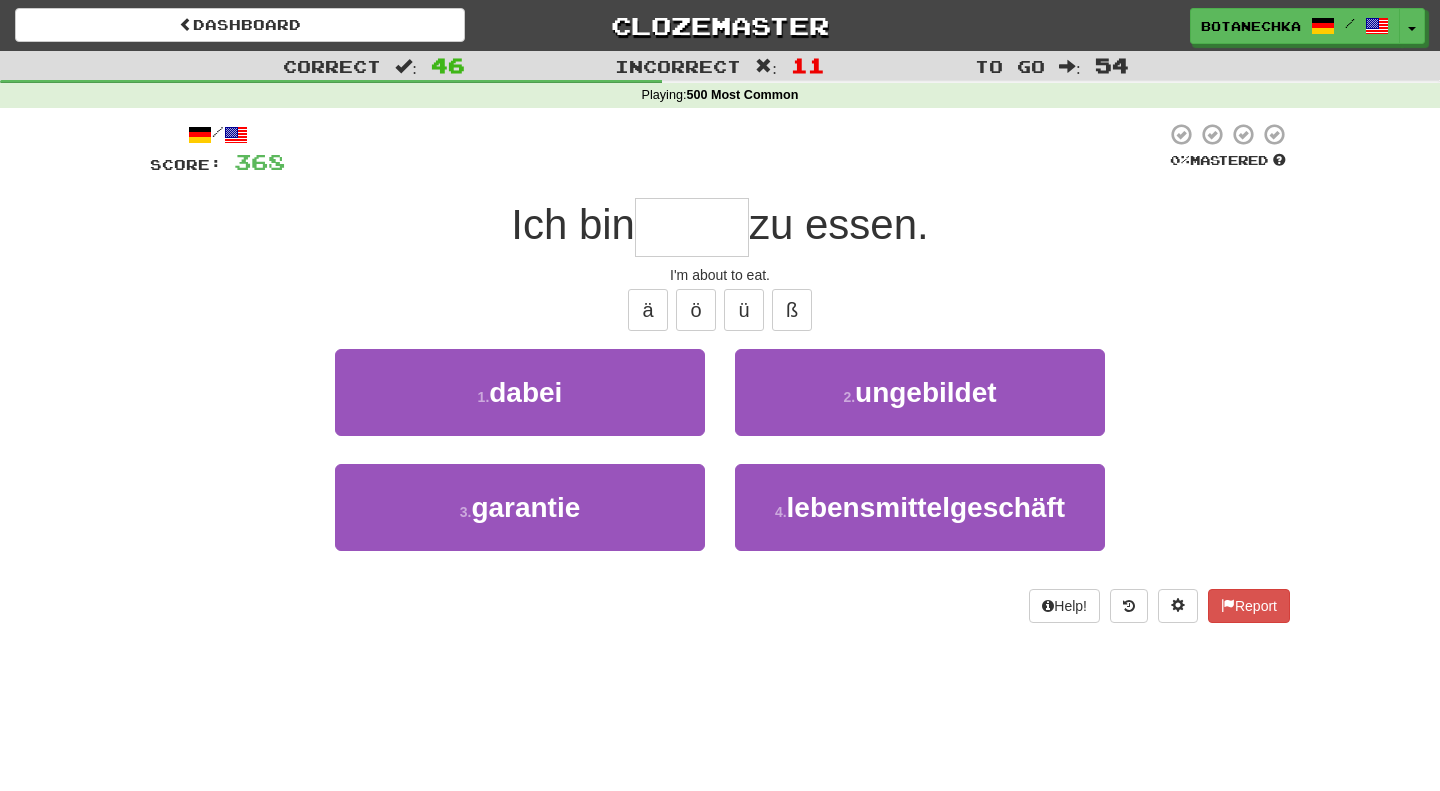 click at bounding box center (692, 227) 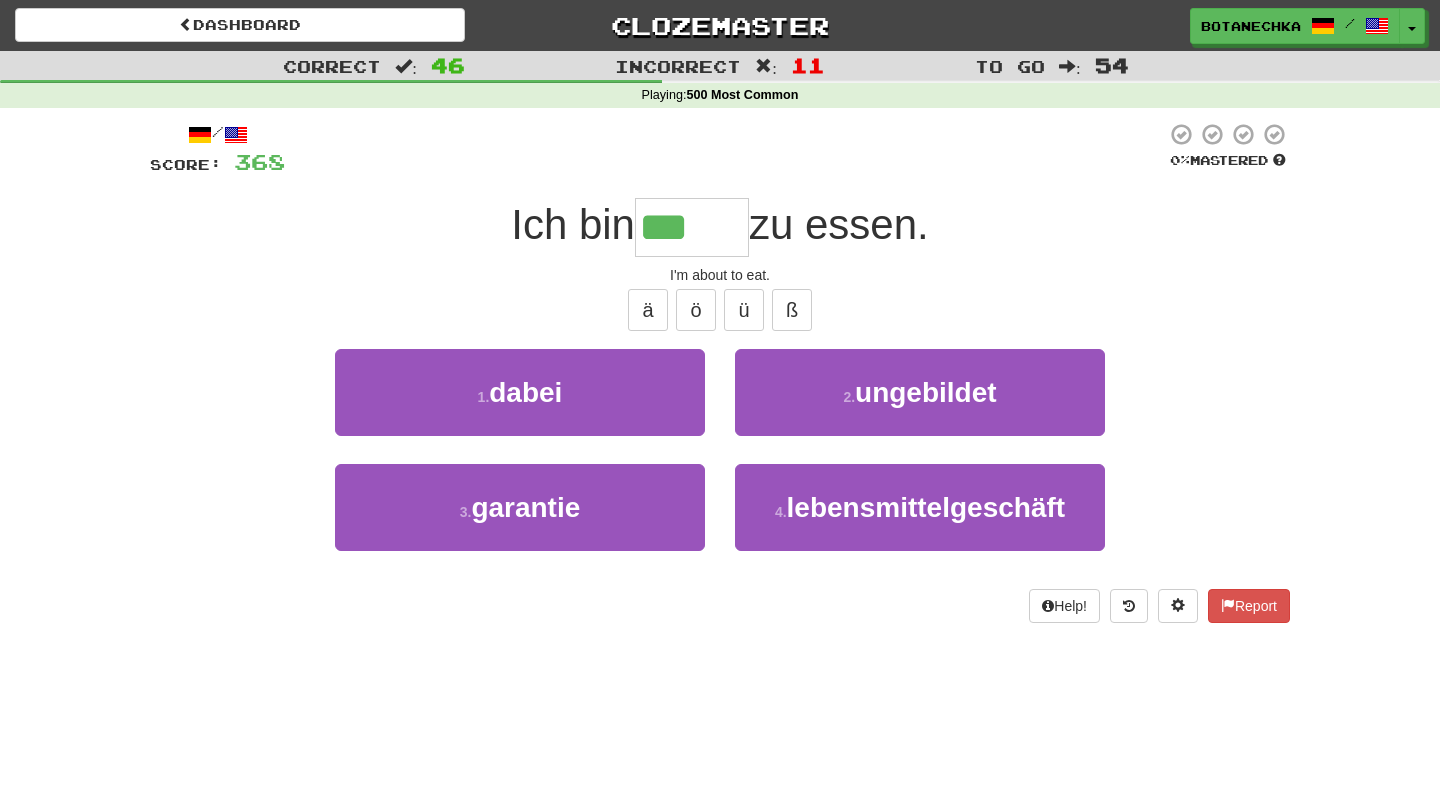 type on "*****" 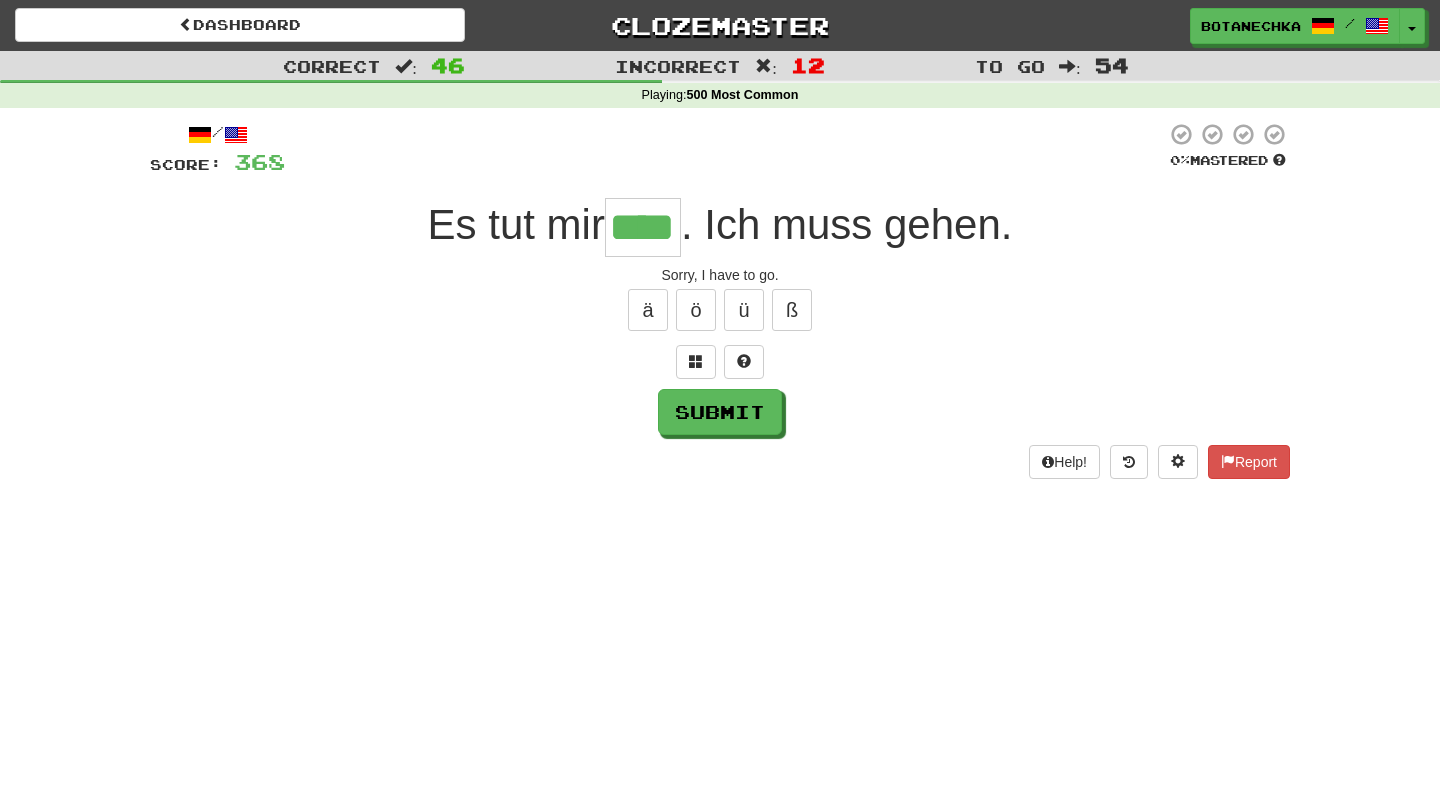 type on "****" 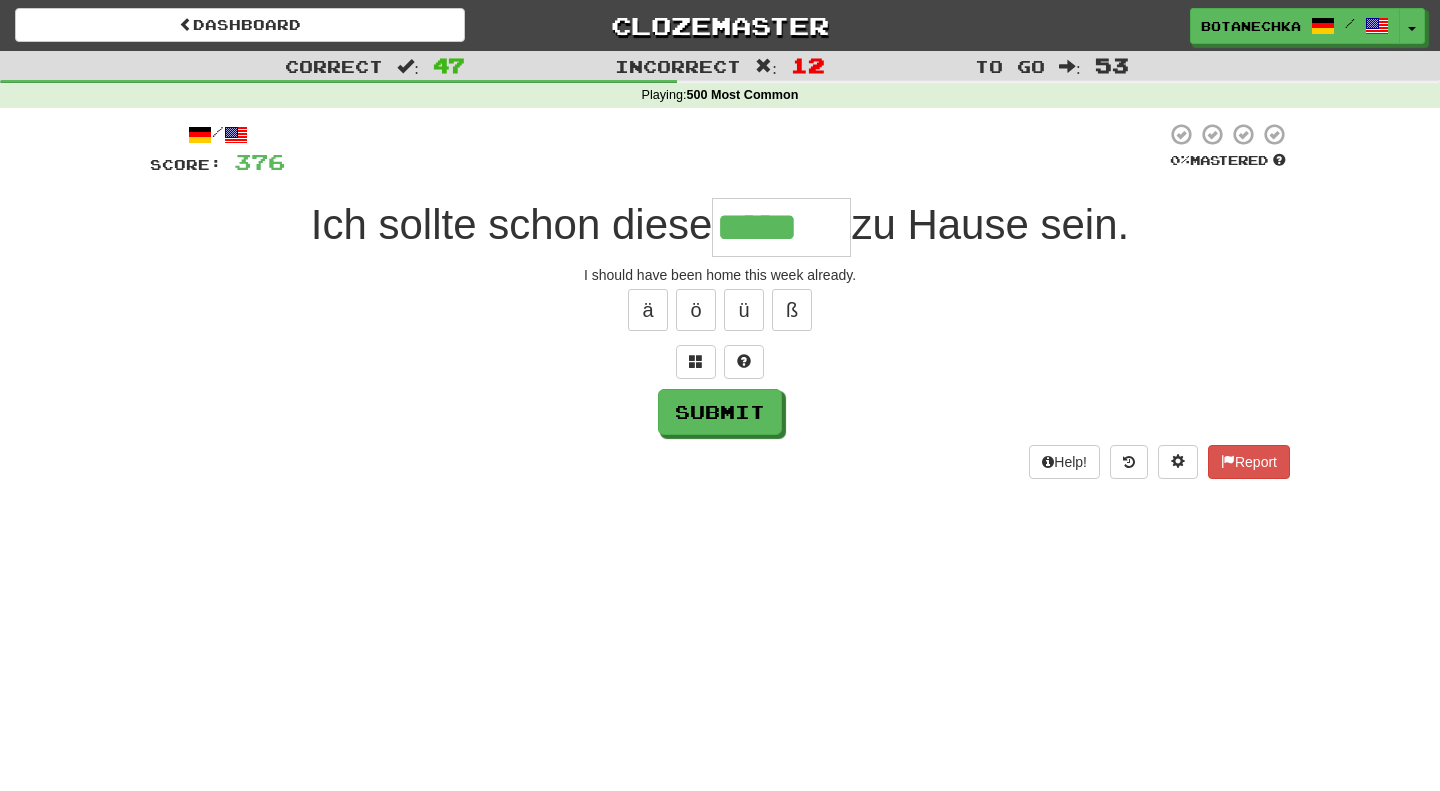 type on "*****" 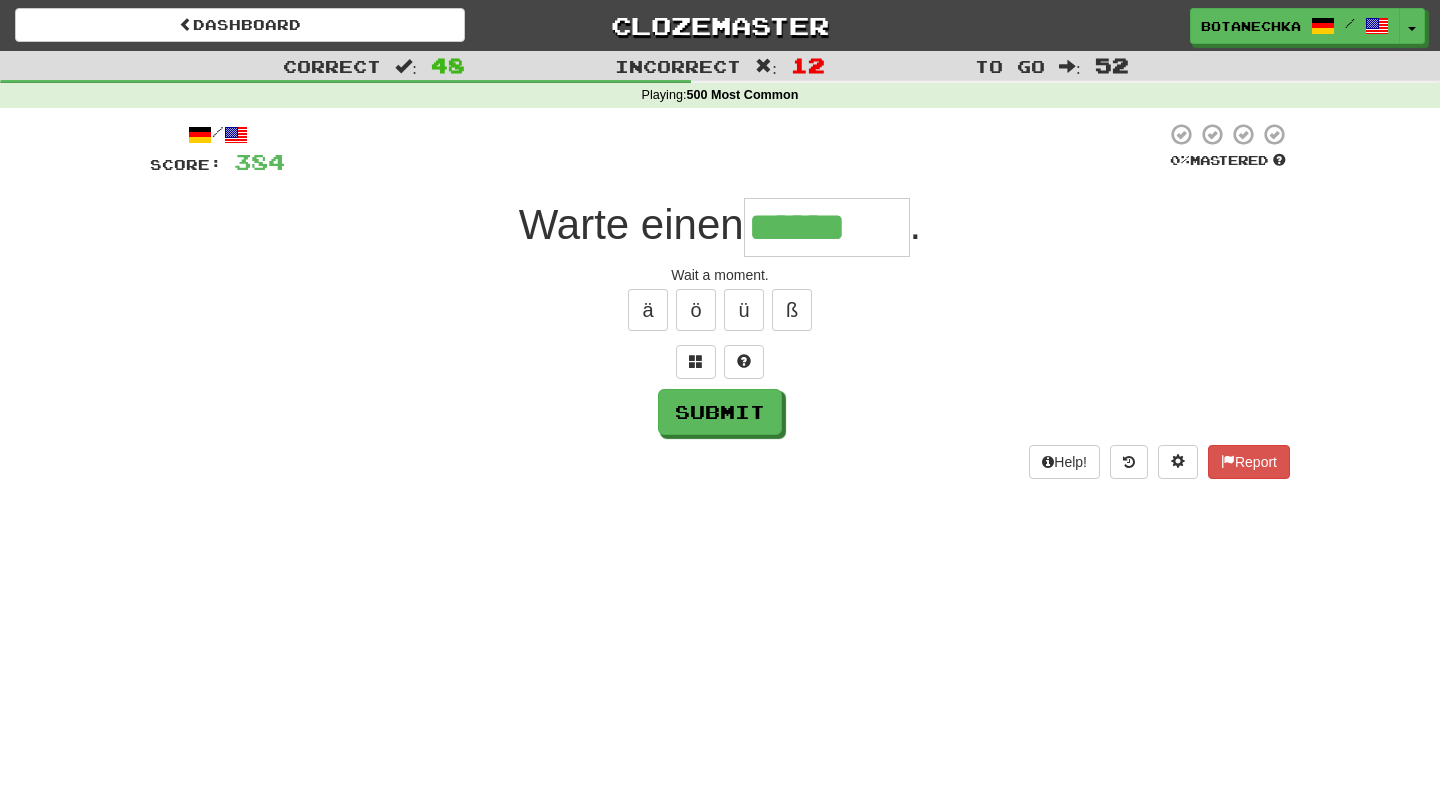 type on "******" 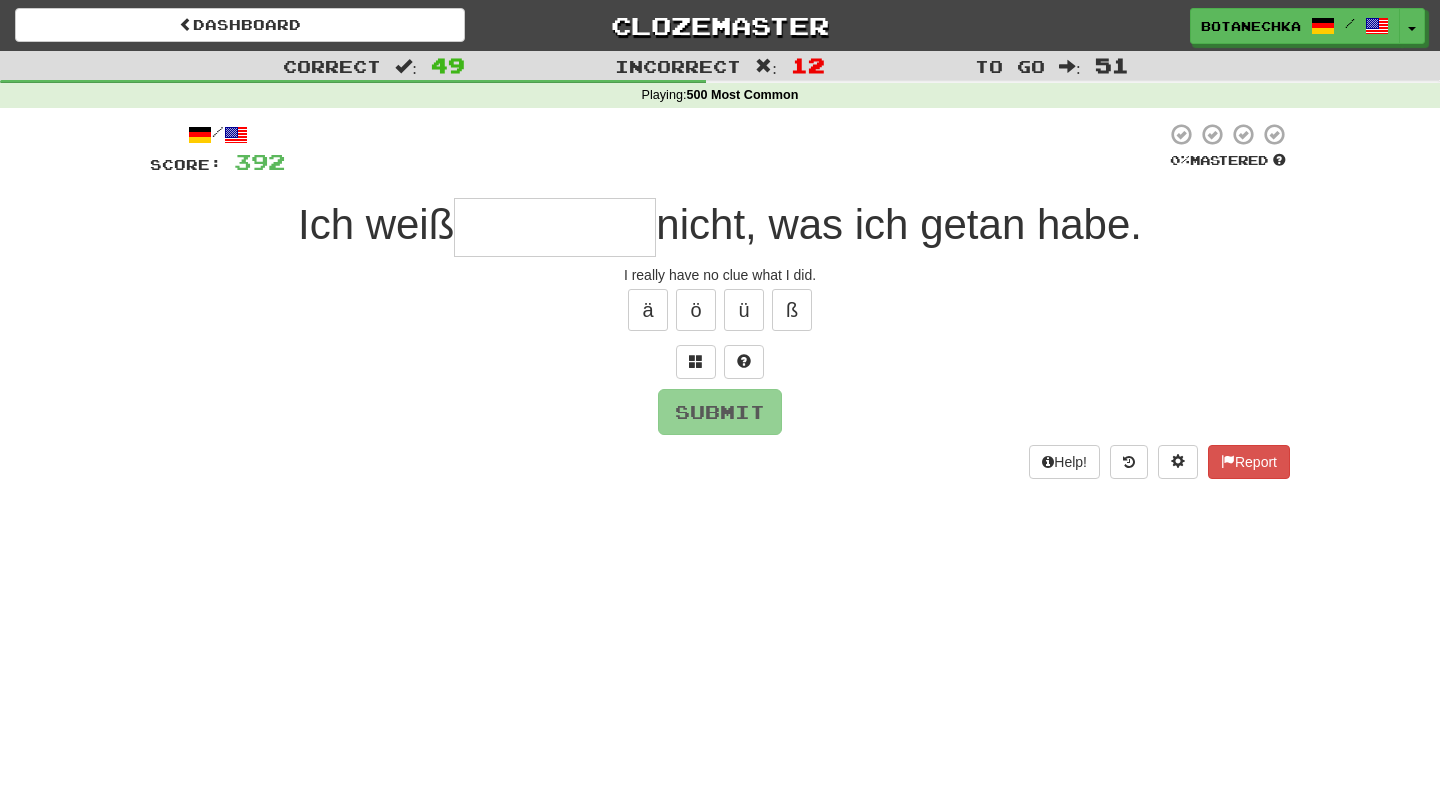 click at bounding box center [555, 227] 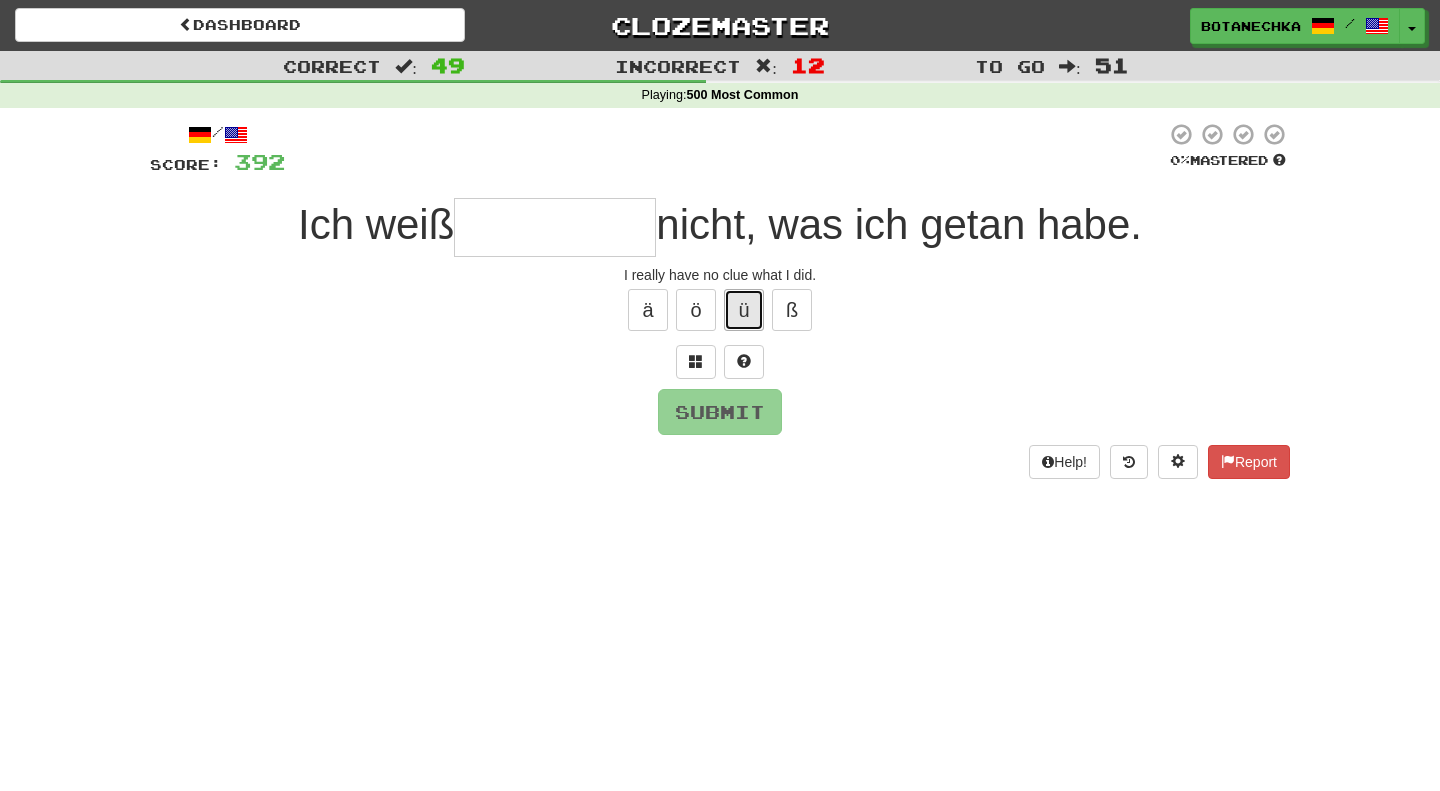 click on "ü" at bounding box center (744, 310) 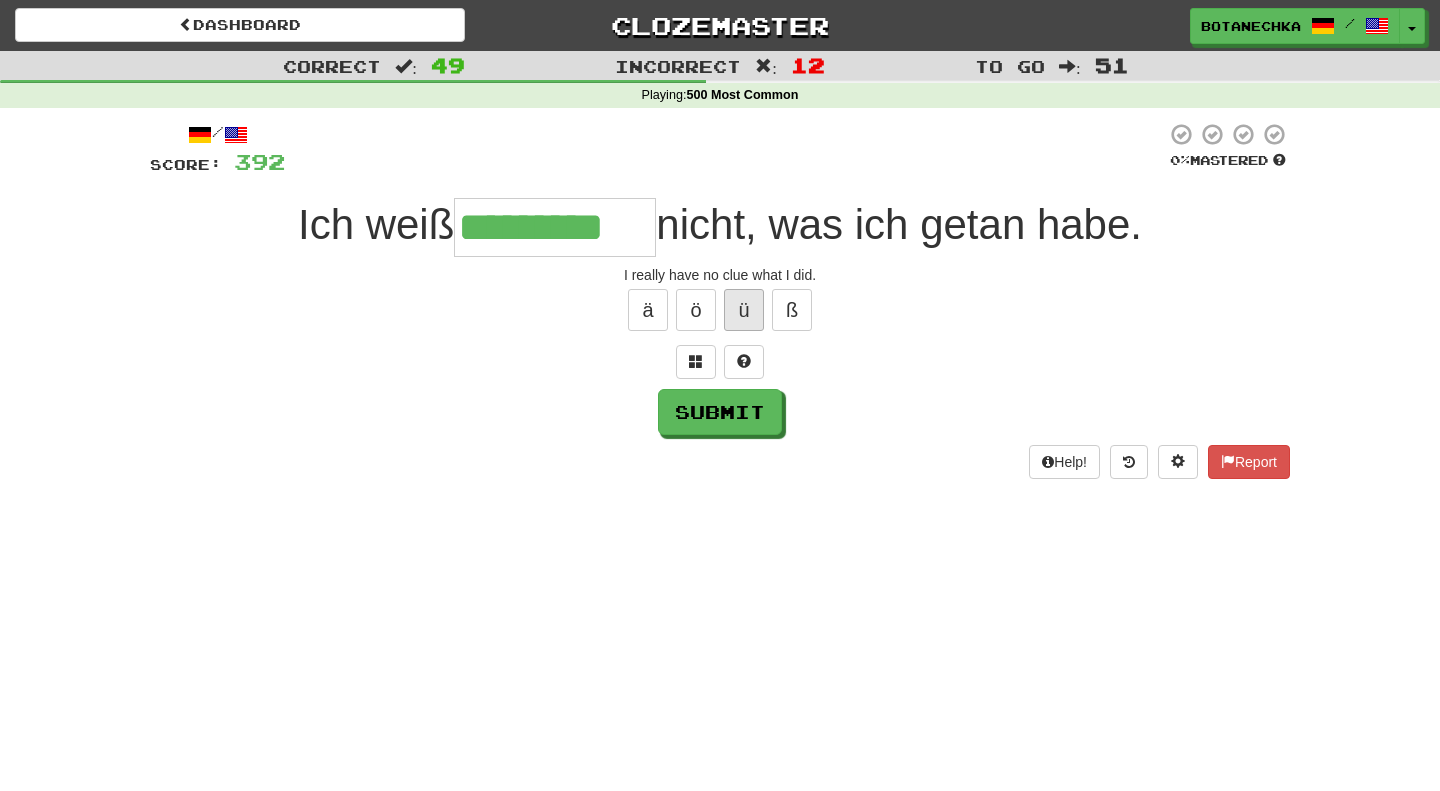 type on "*********" 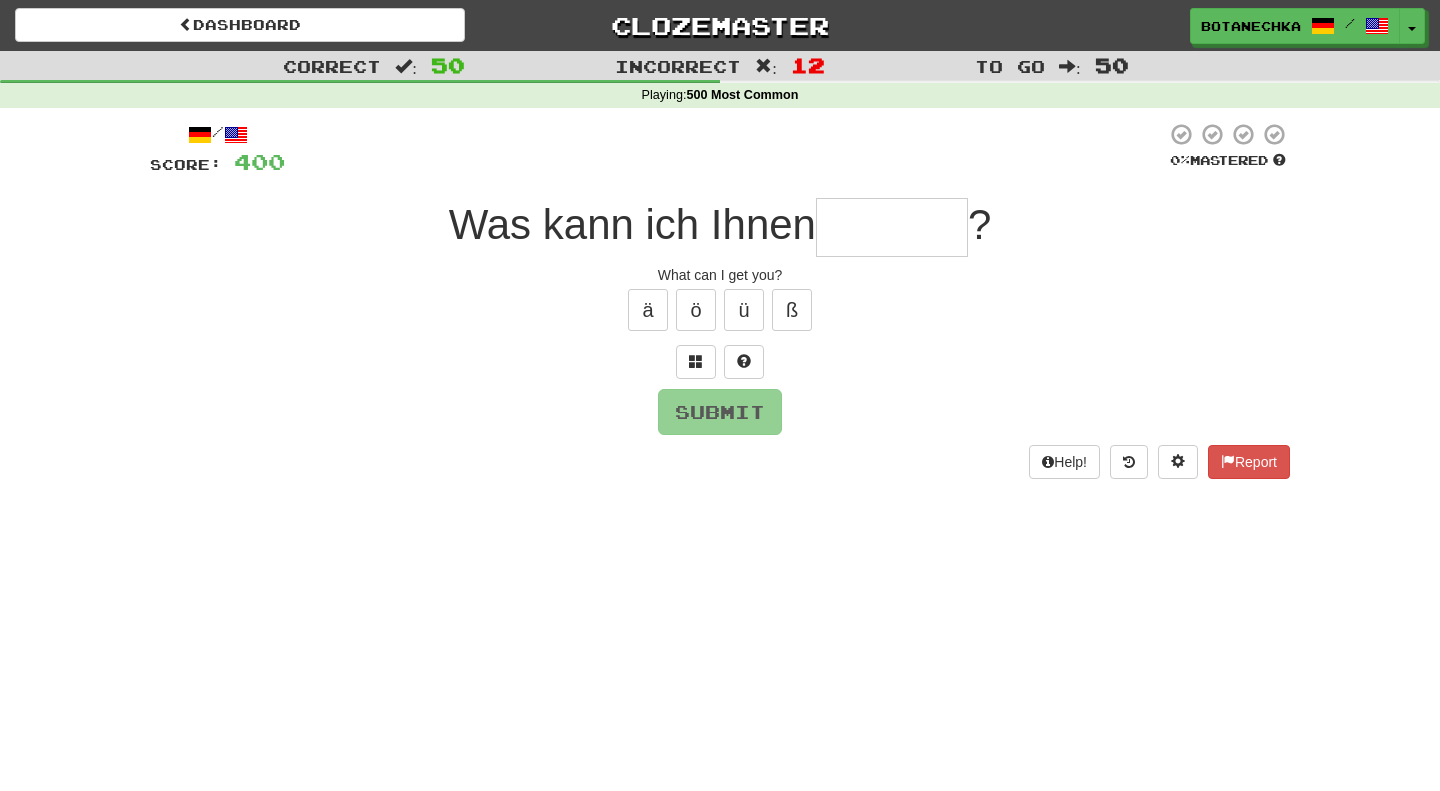 type on "*" 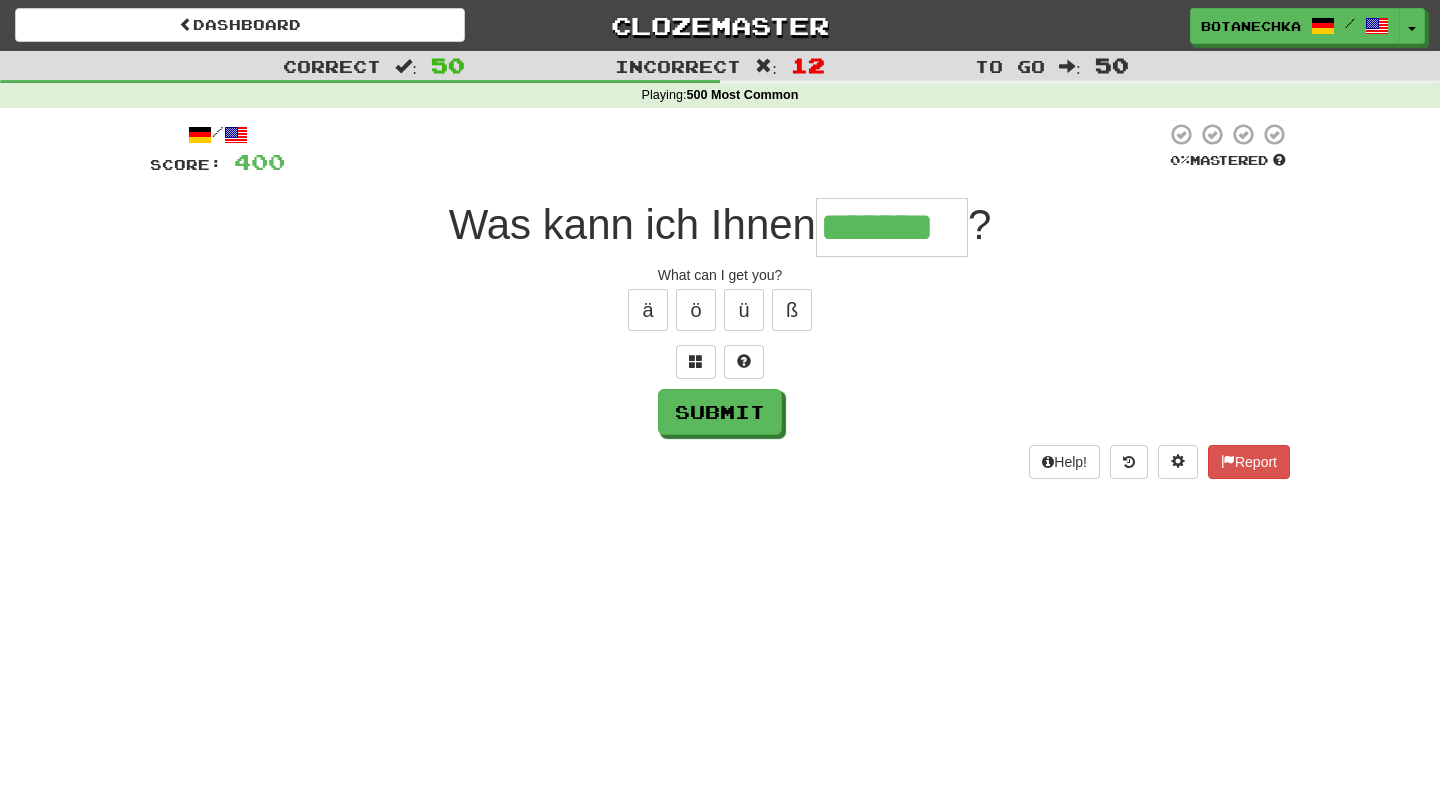 type on "*******" 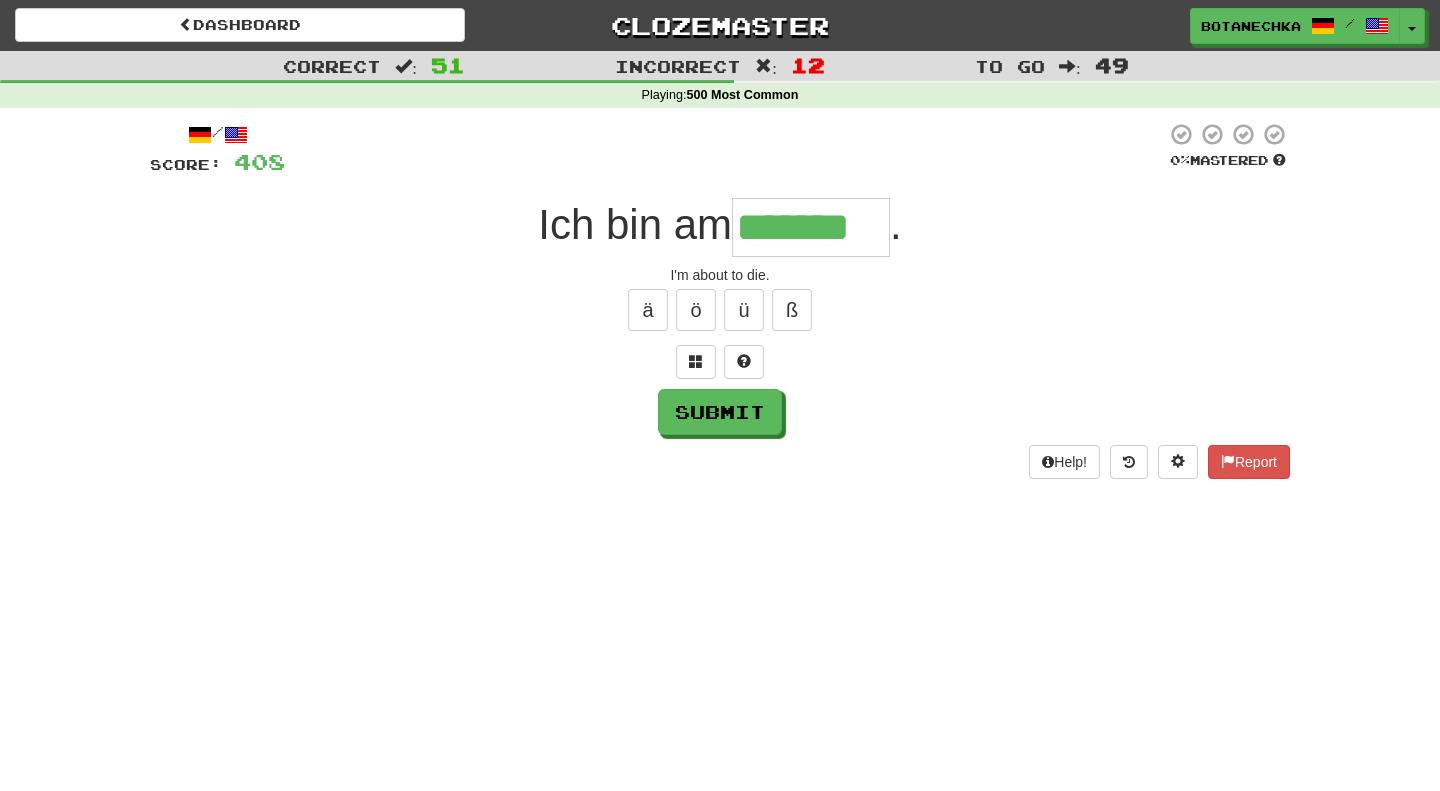 type on "*******" 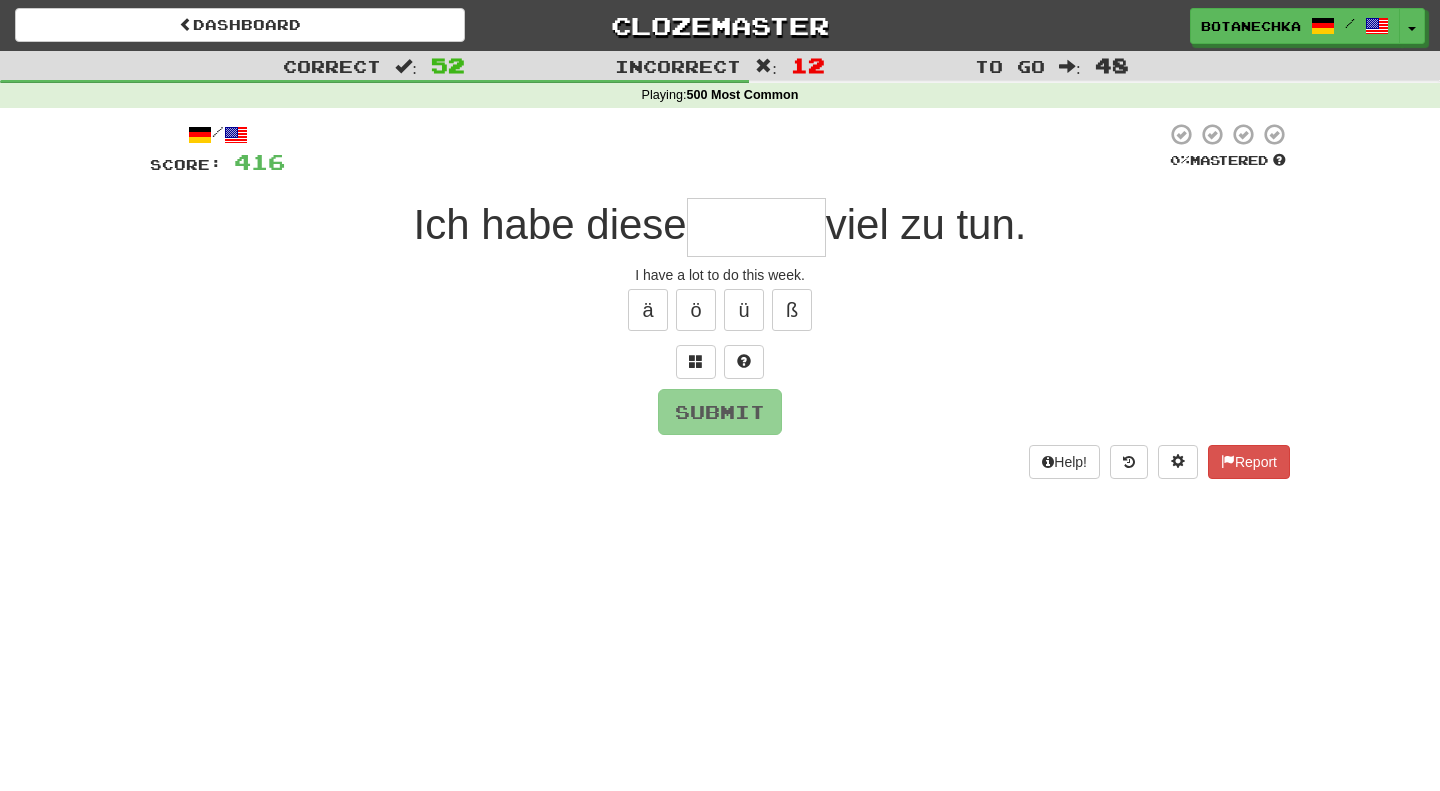 click at bounding box center [756, 227] 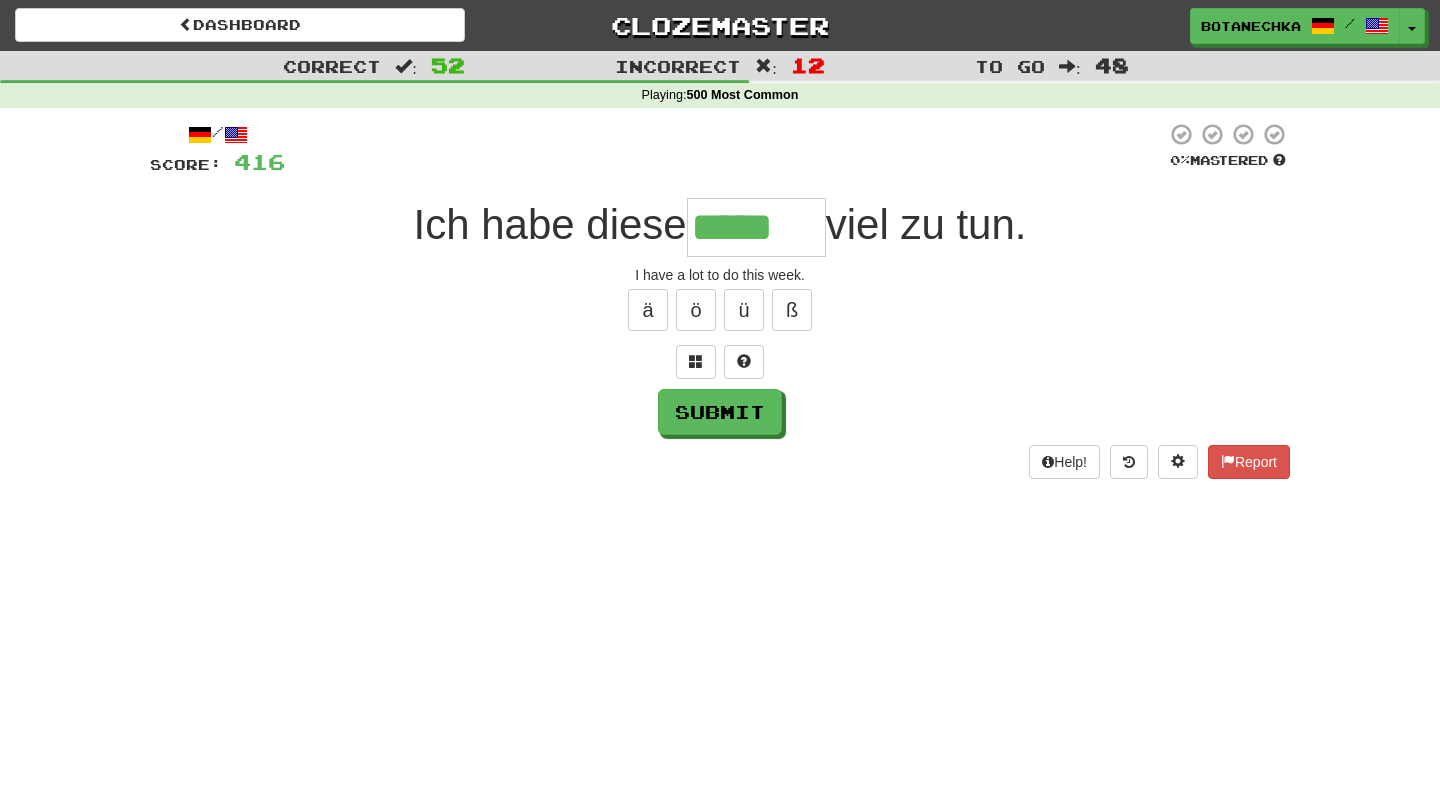 type on "*****" 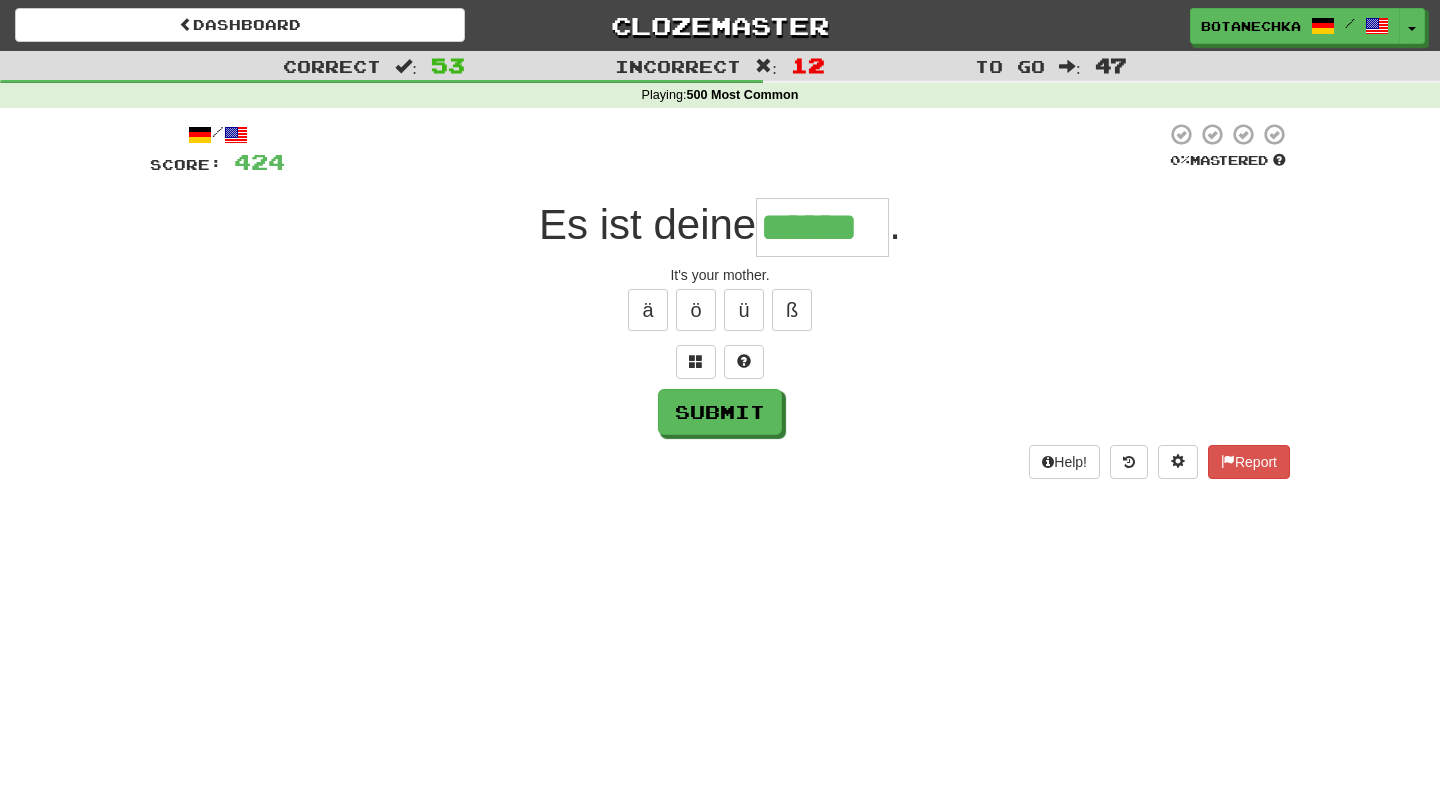 type on "******" 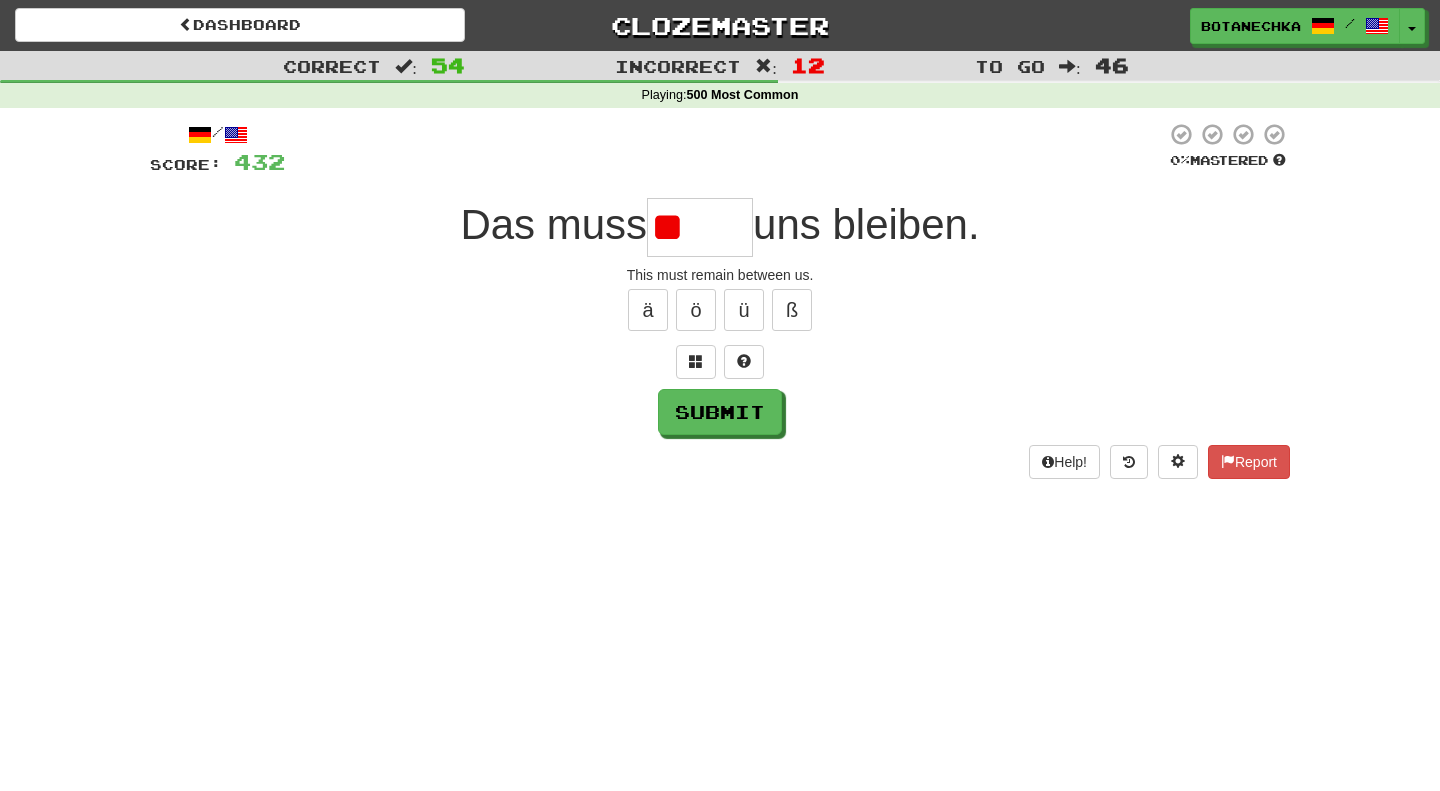 type on "*" 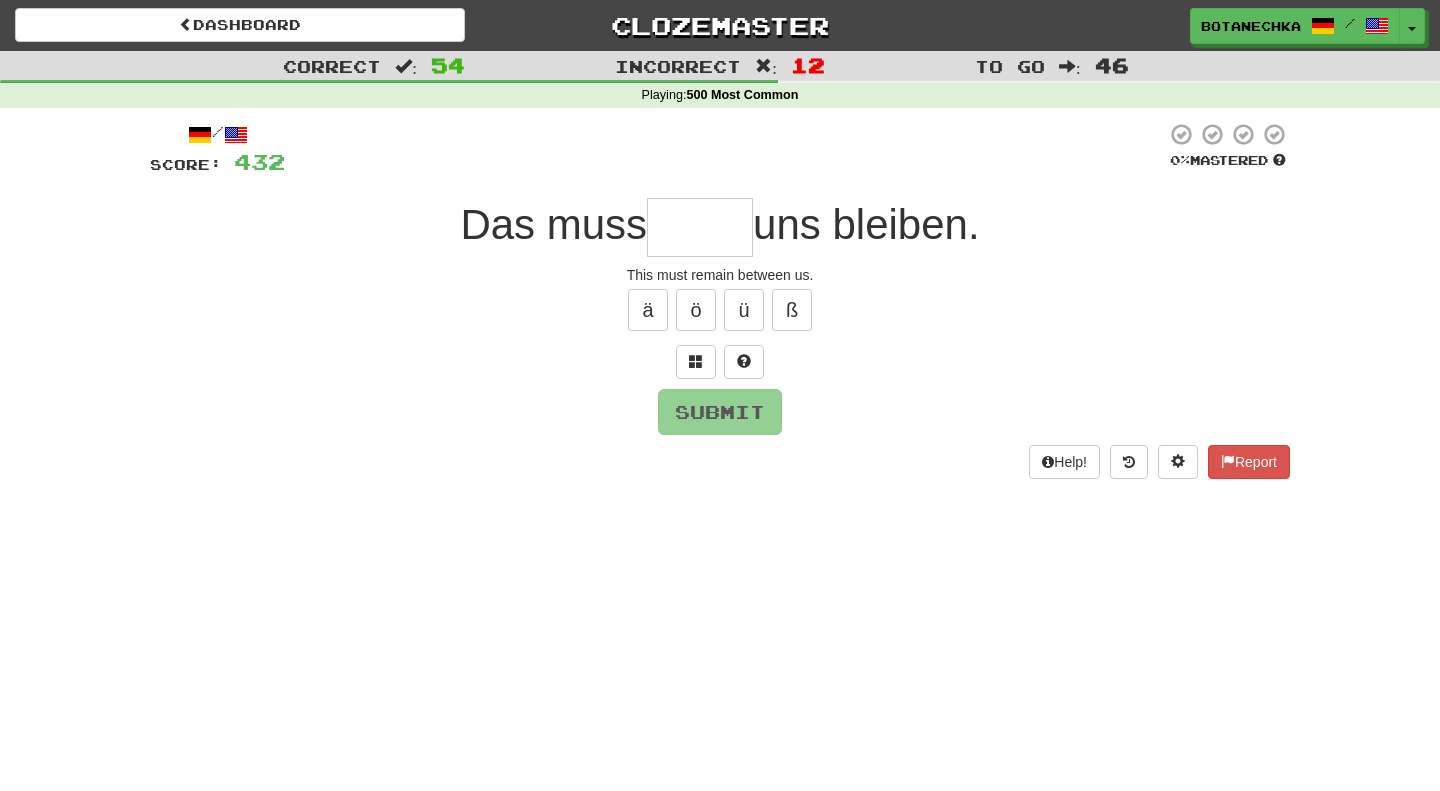 type on "*" 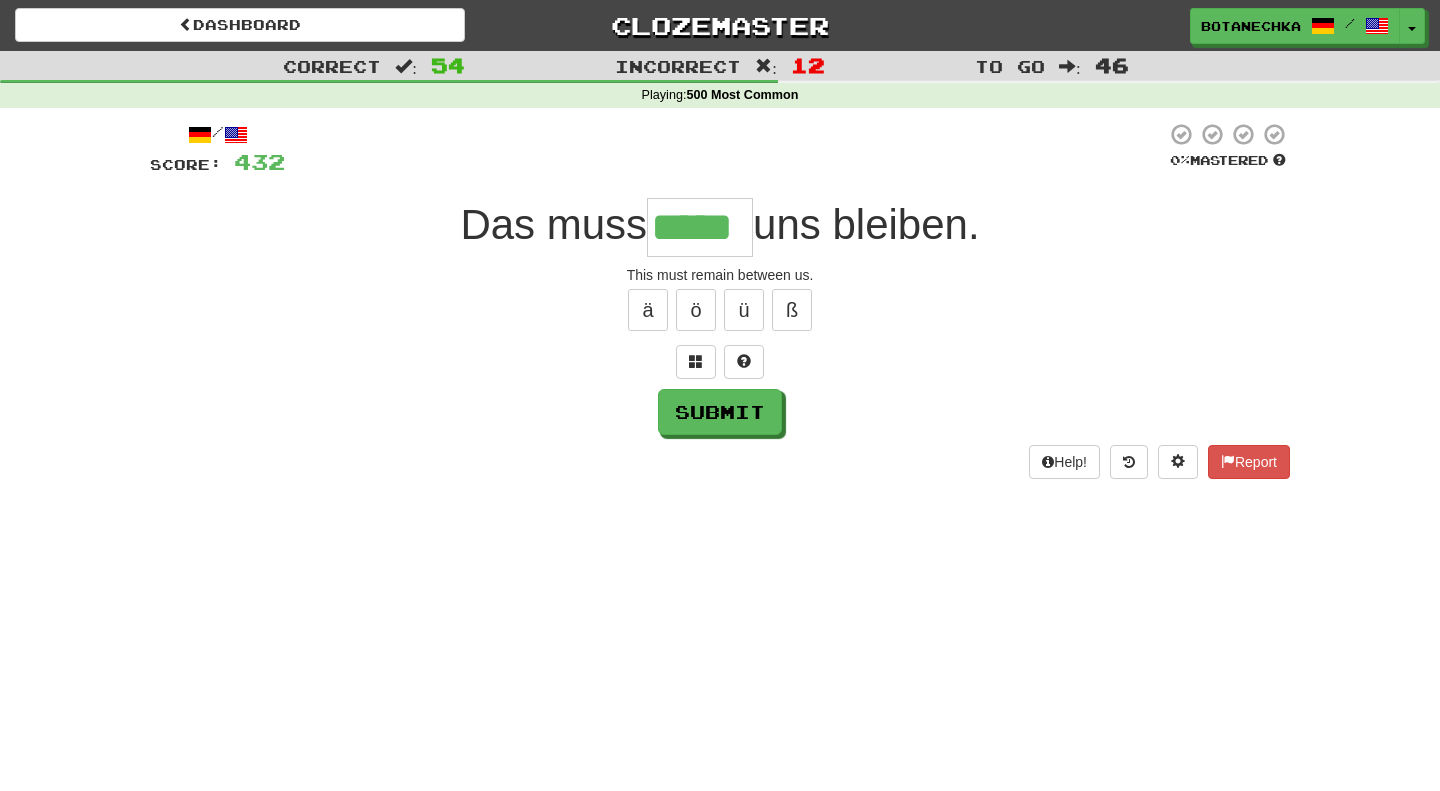 type on "*****" 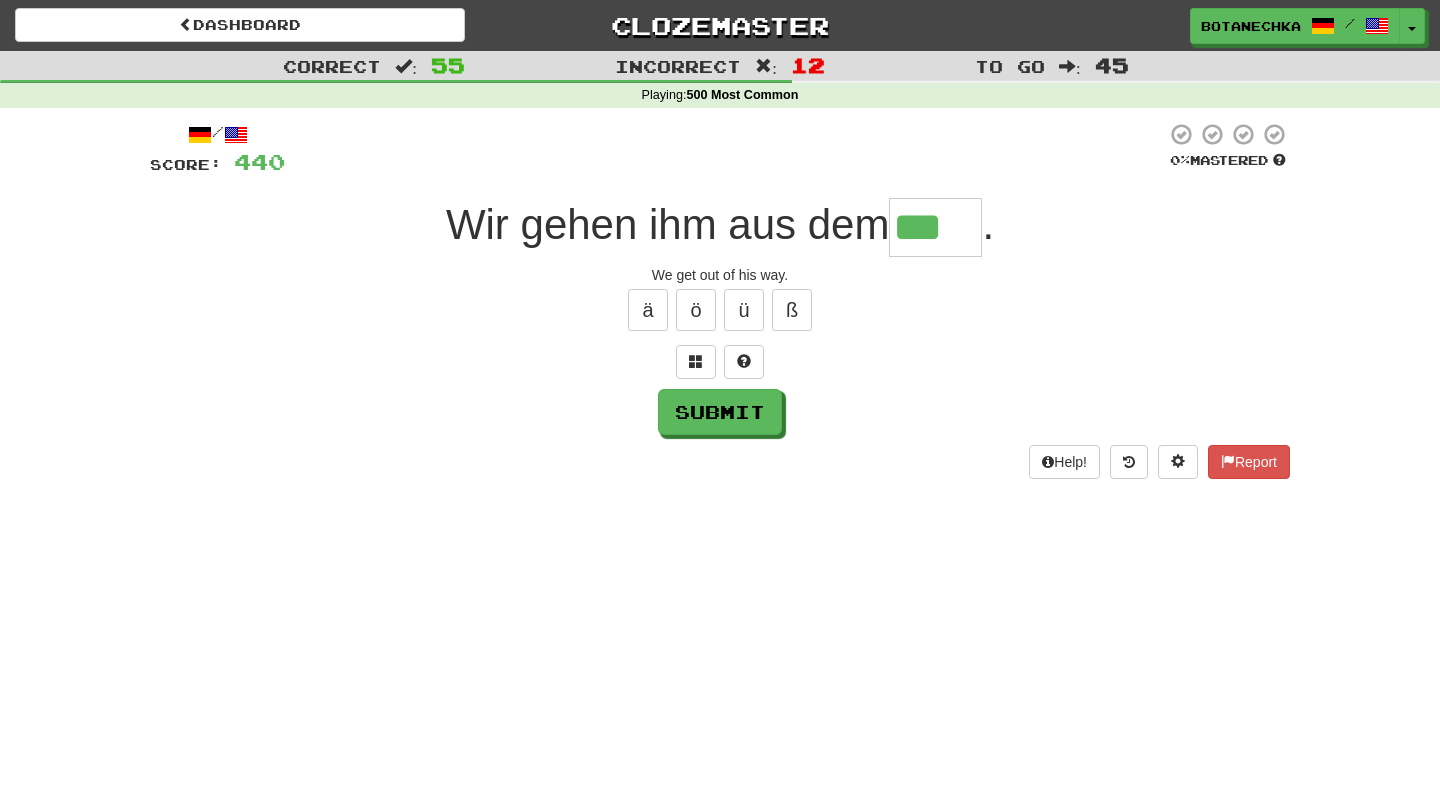 type on "***" 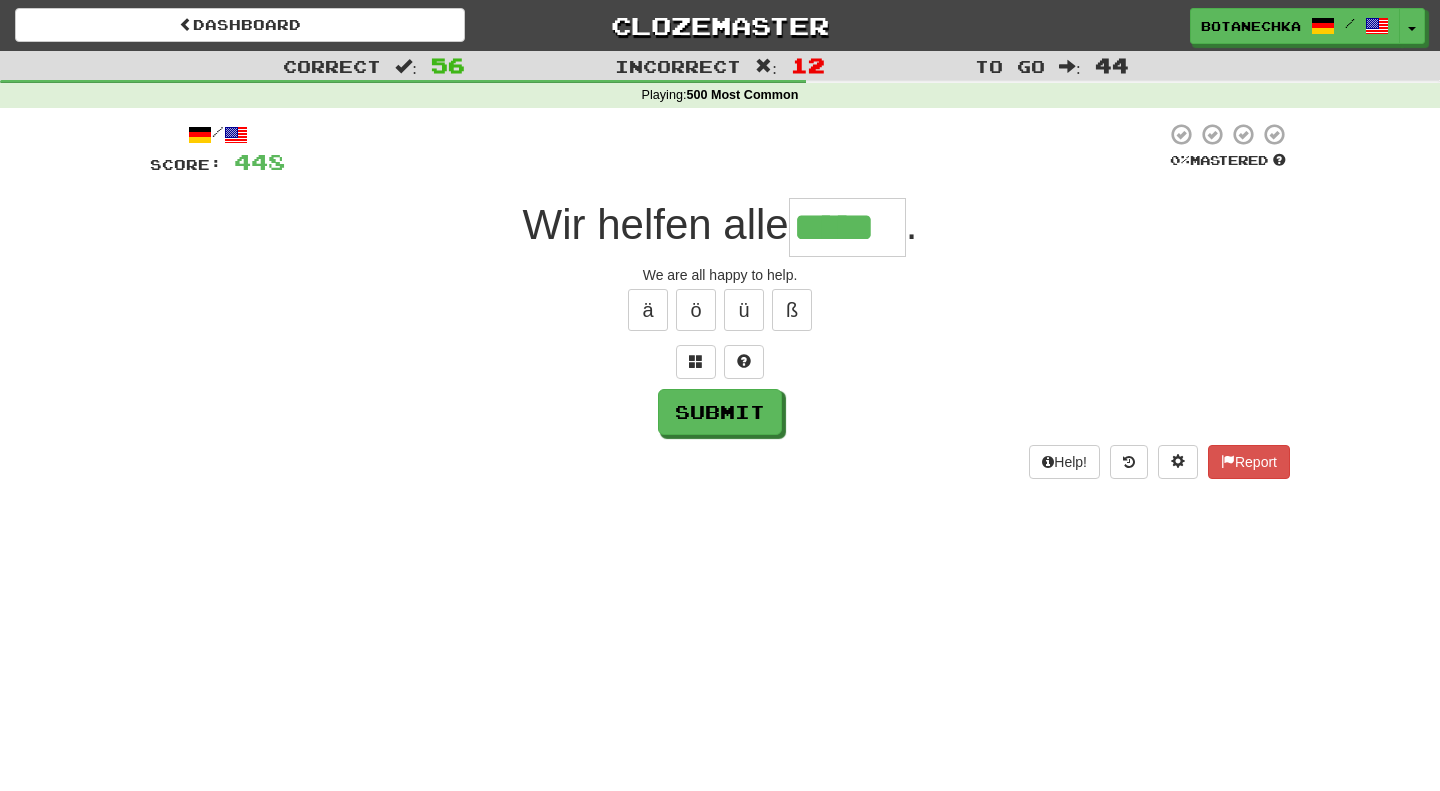 type on "*****" 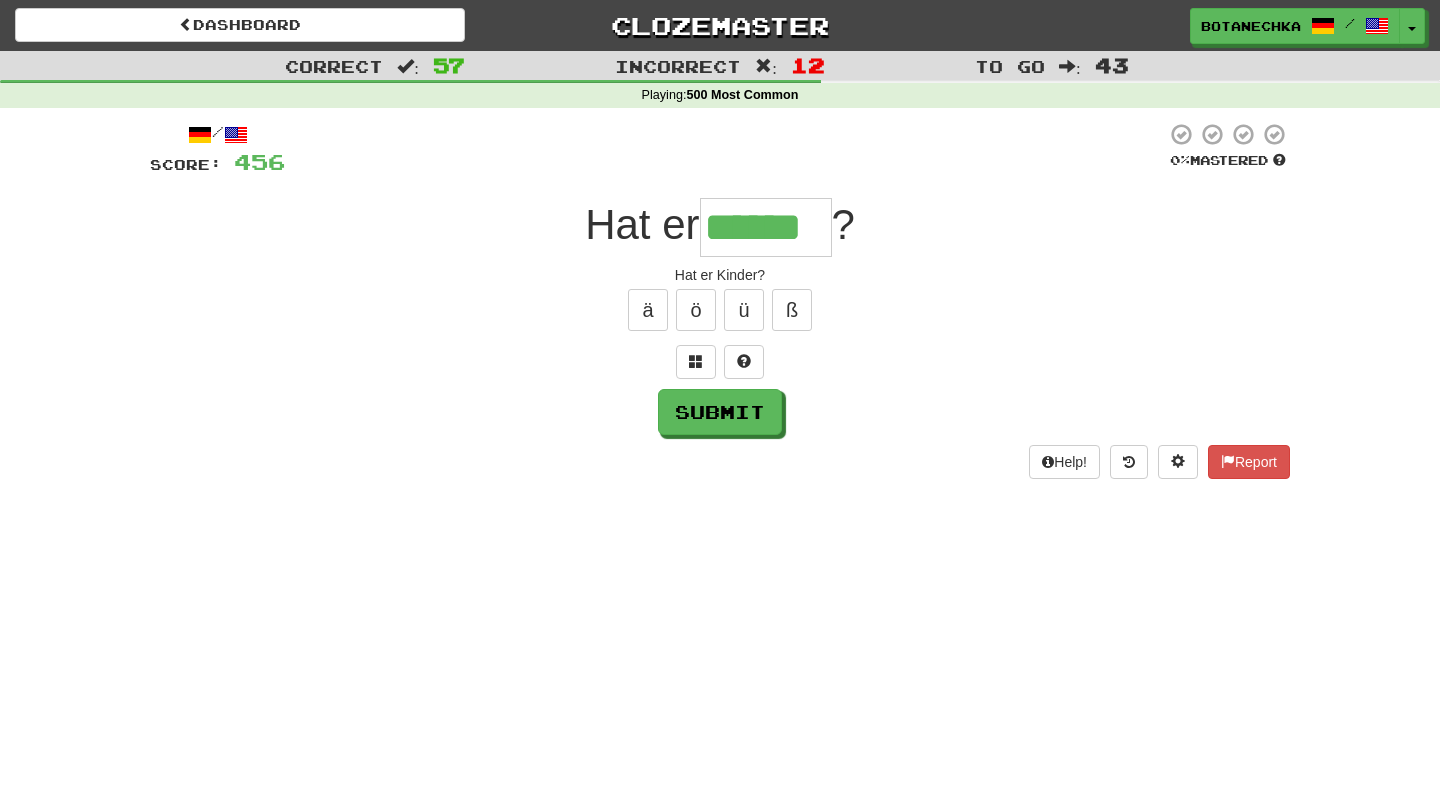 scroll, scrollTop: 0, scrollLeft: 0, axis: both 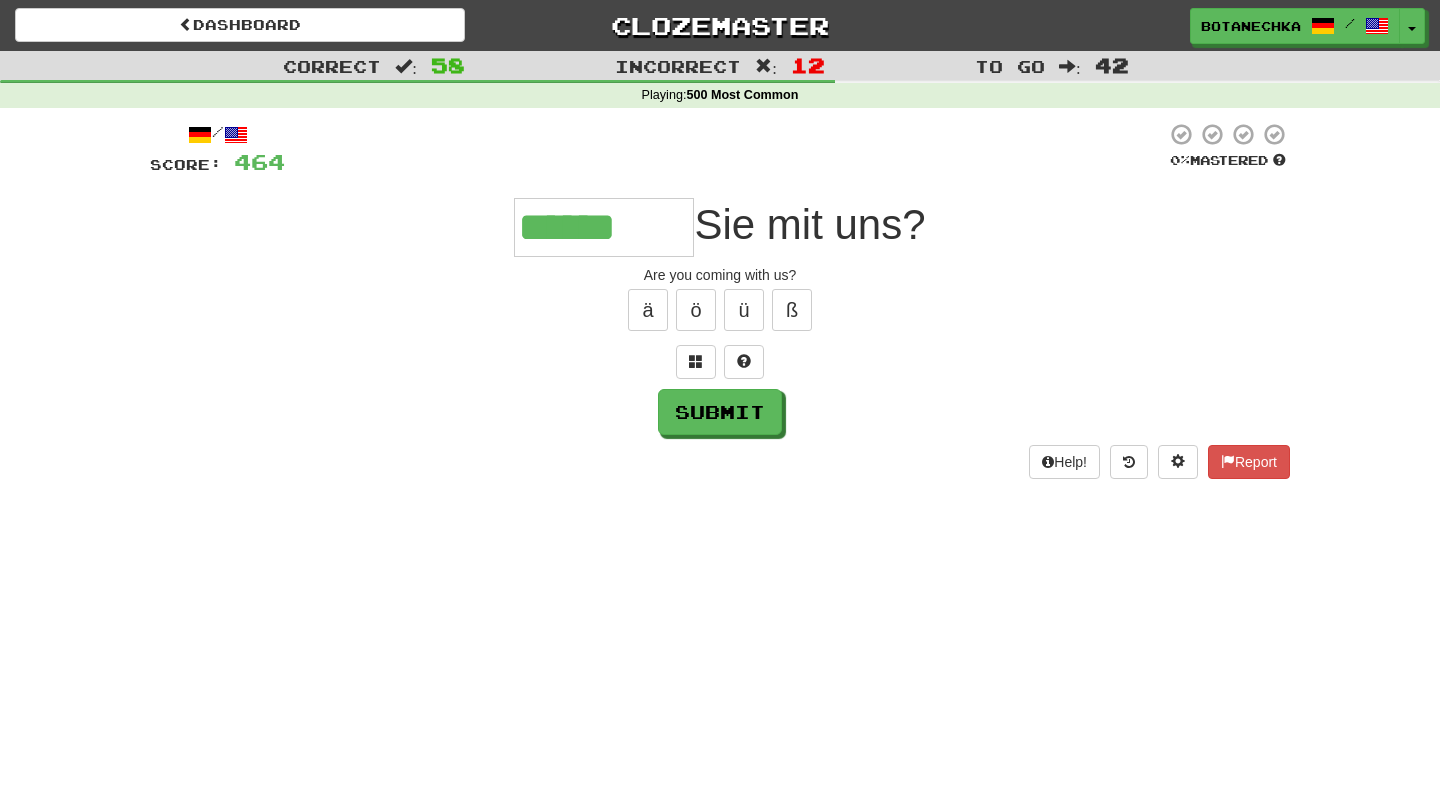 type on "******" 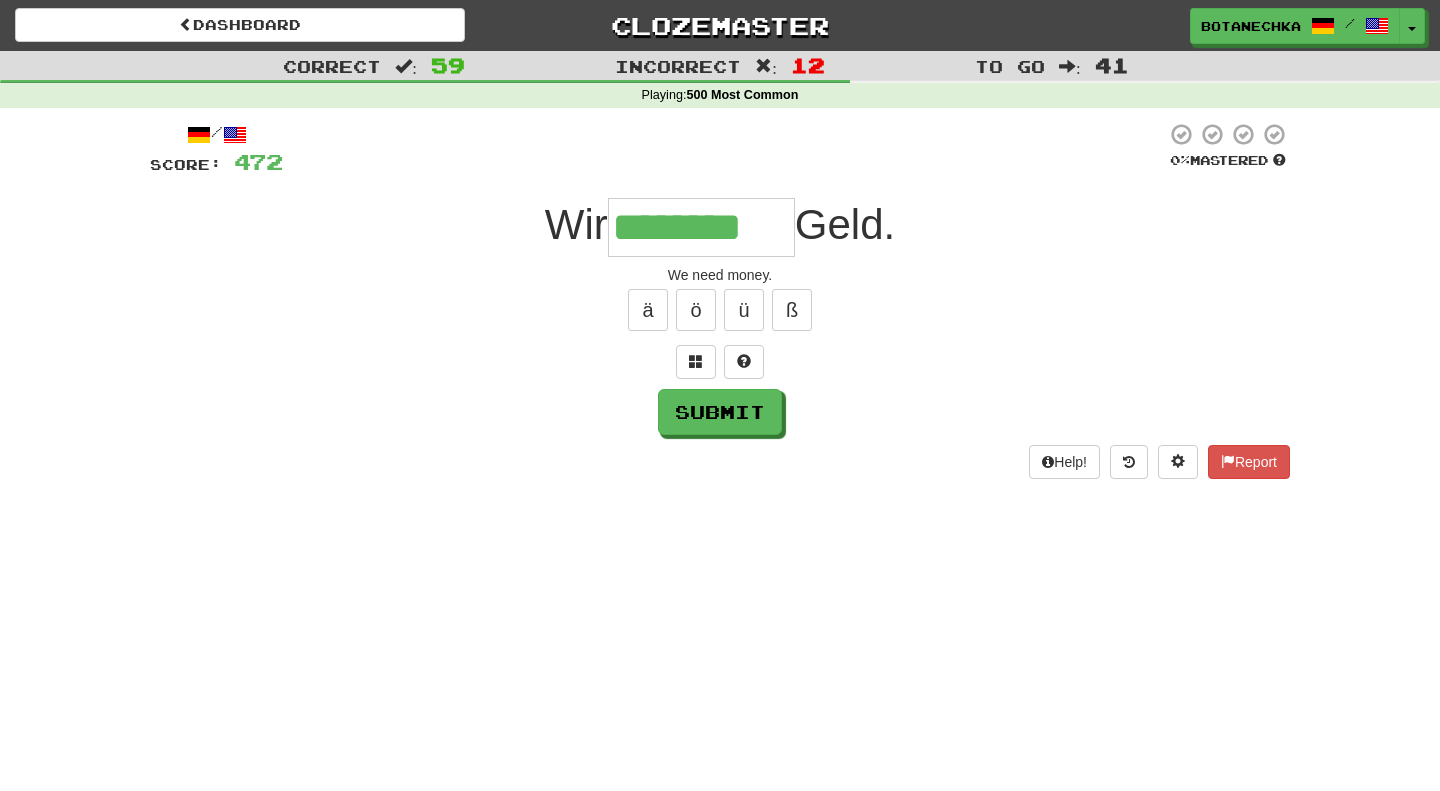 type on "********" 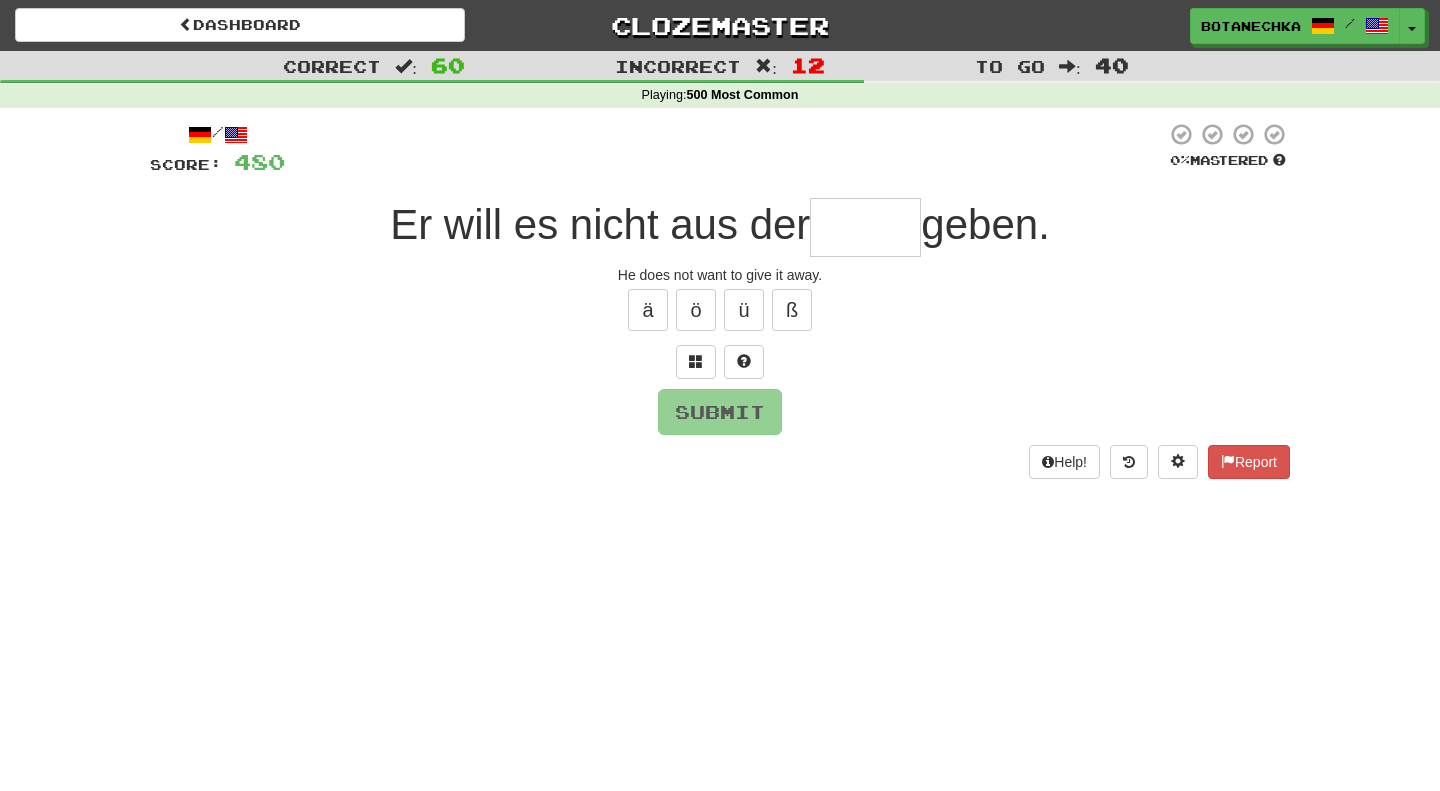 type on "*" 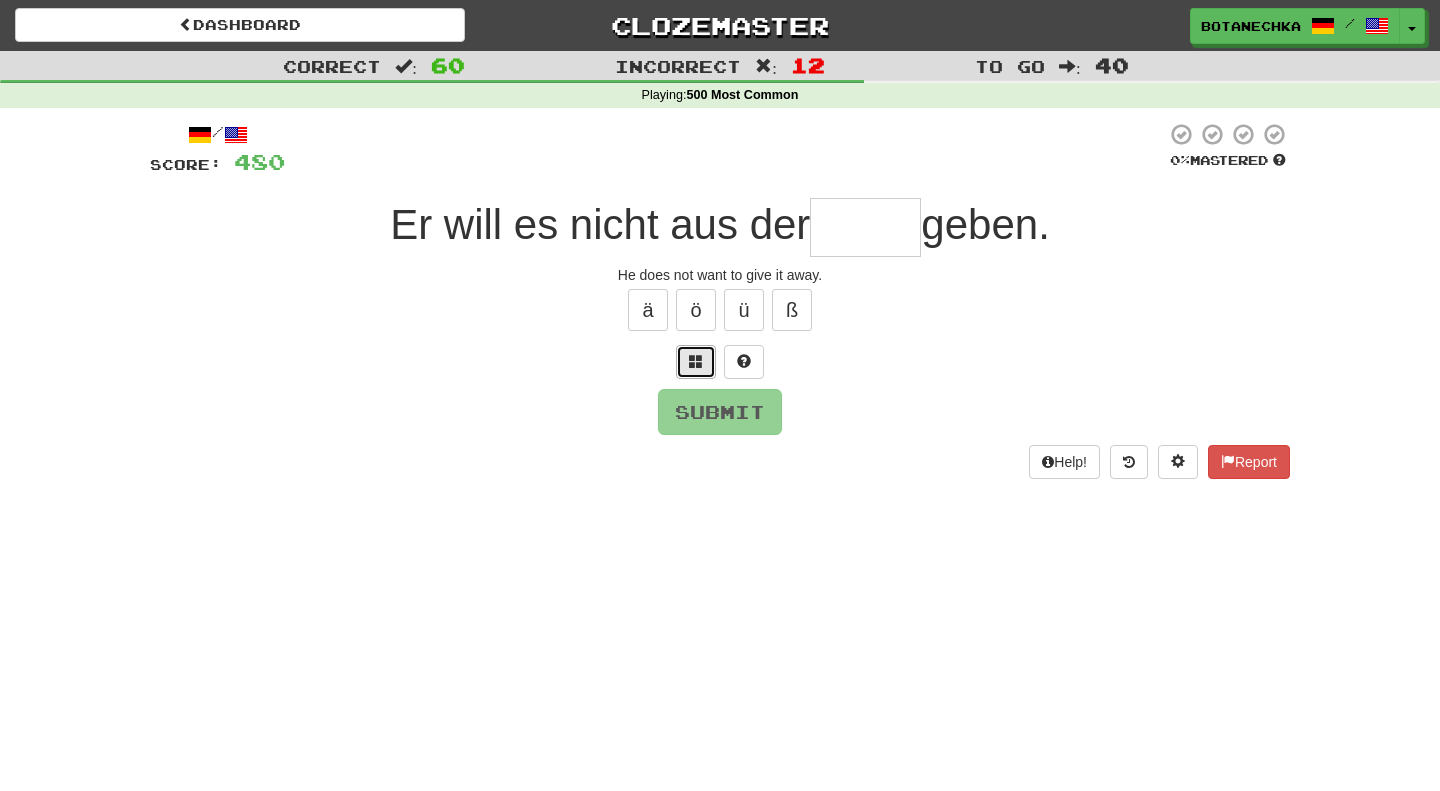 click at bounding box center [696, 361] 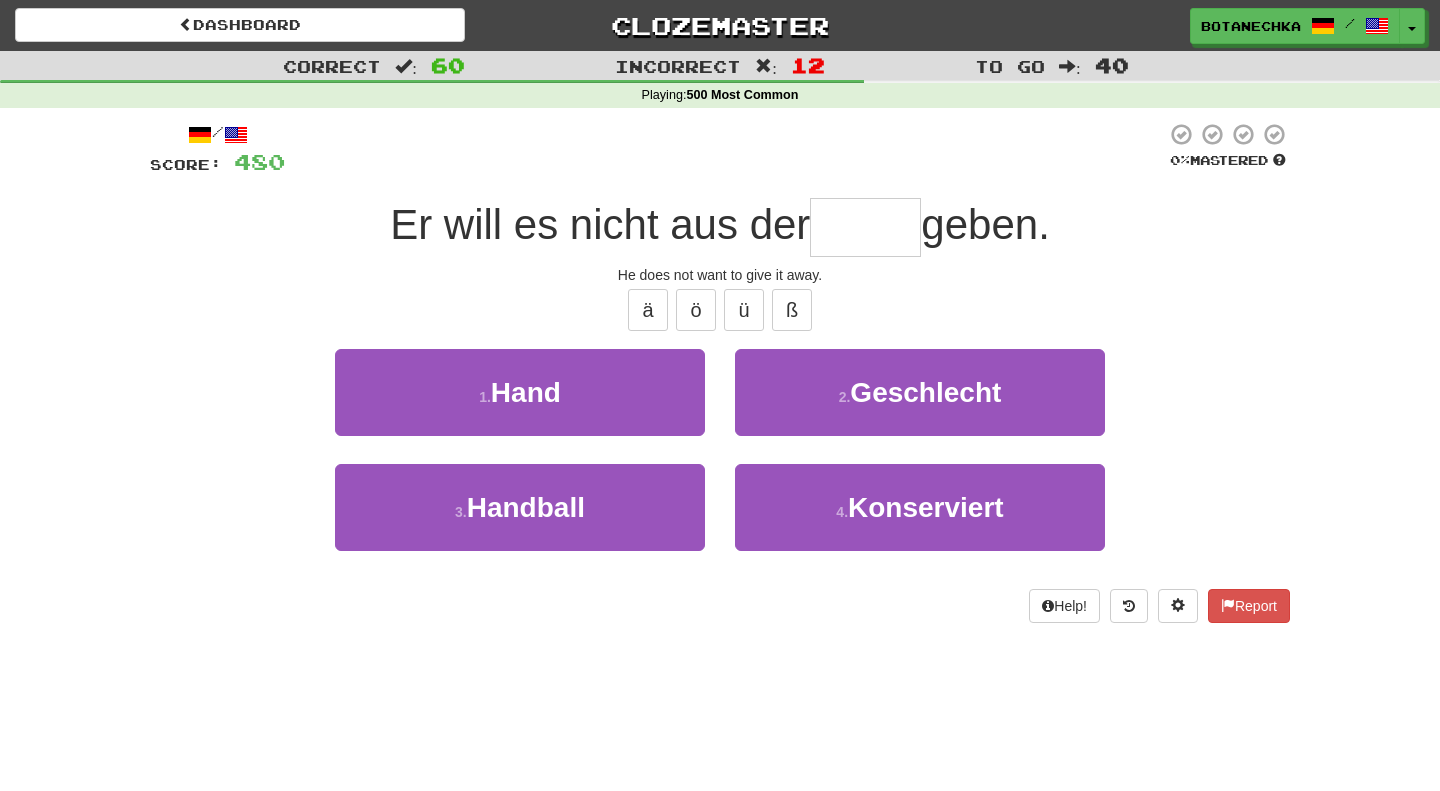 click at bounding box center (865, 227) 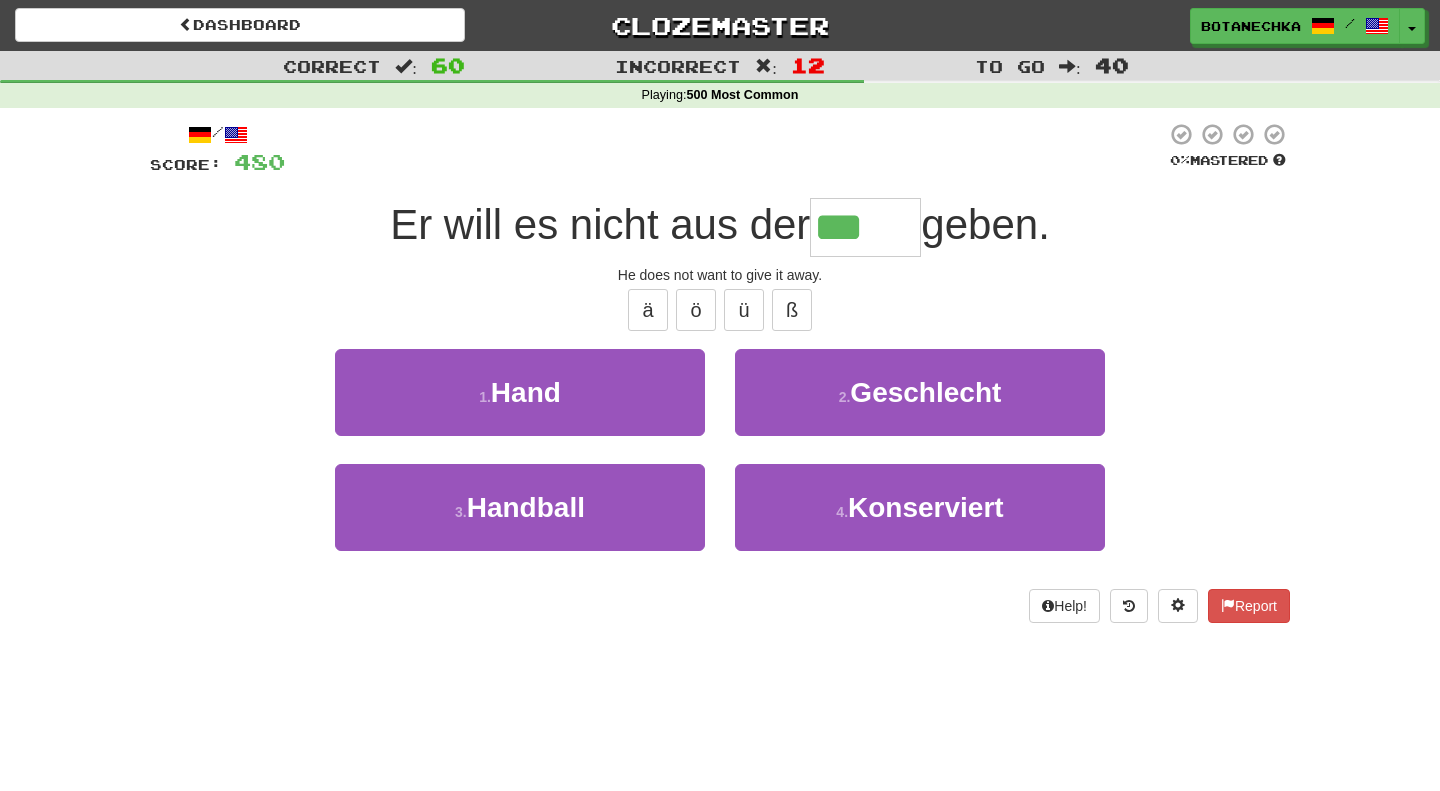 type on "****" 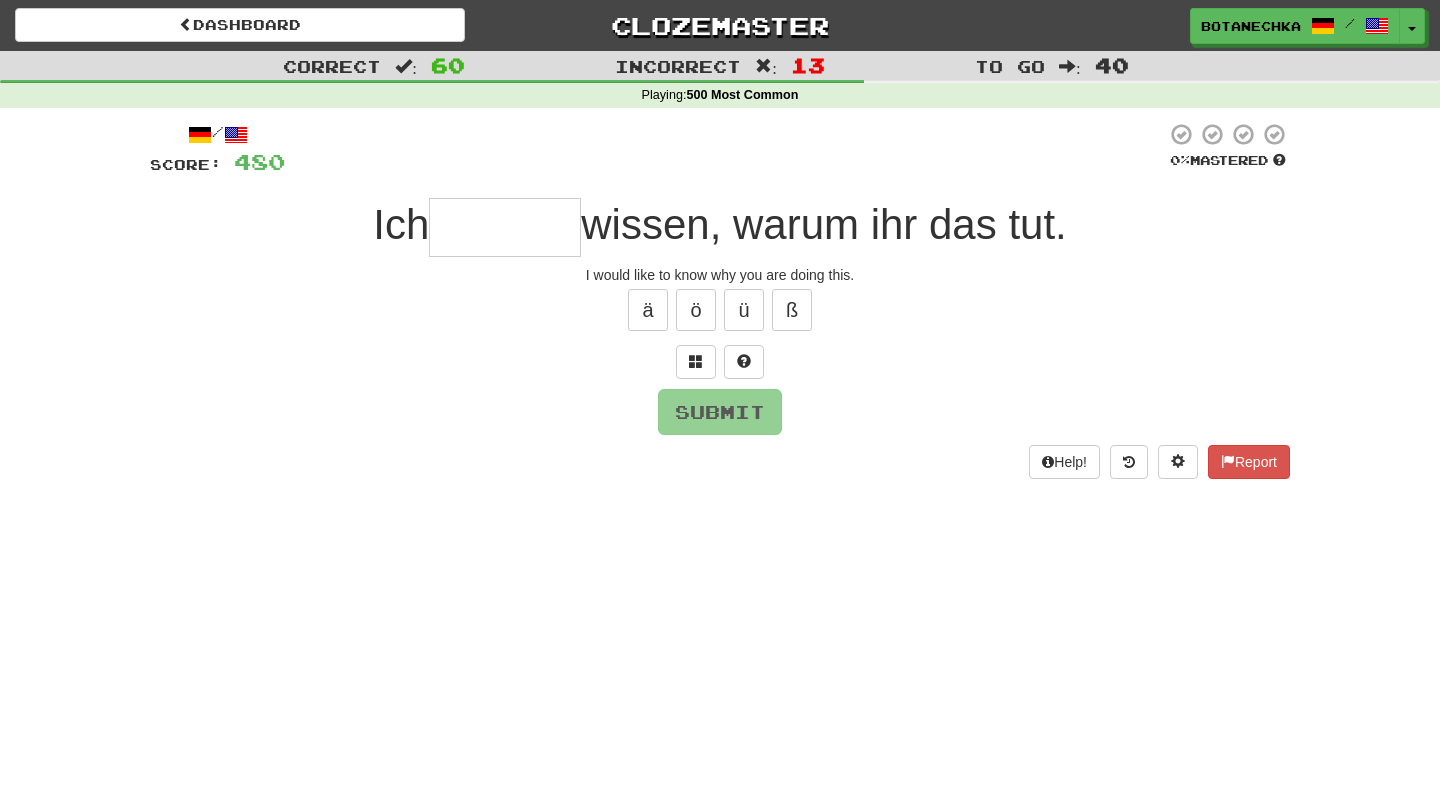 type on "*" 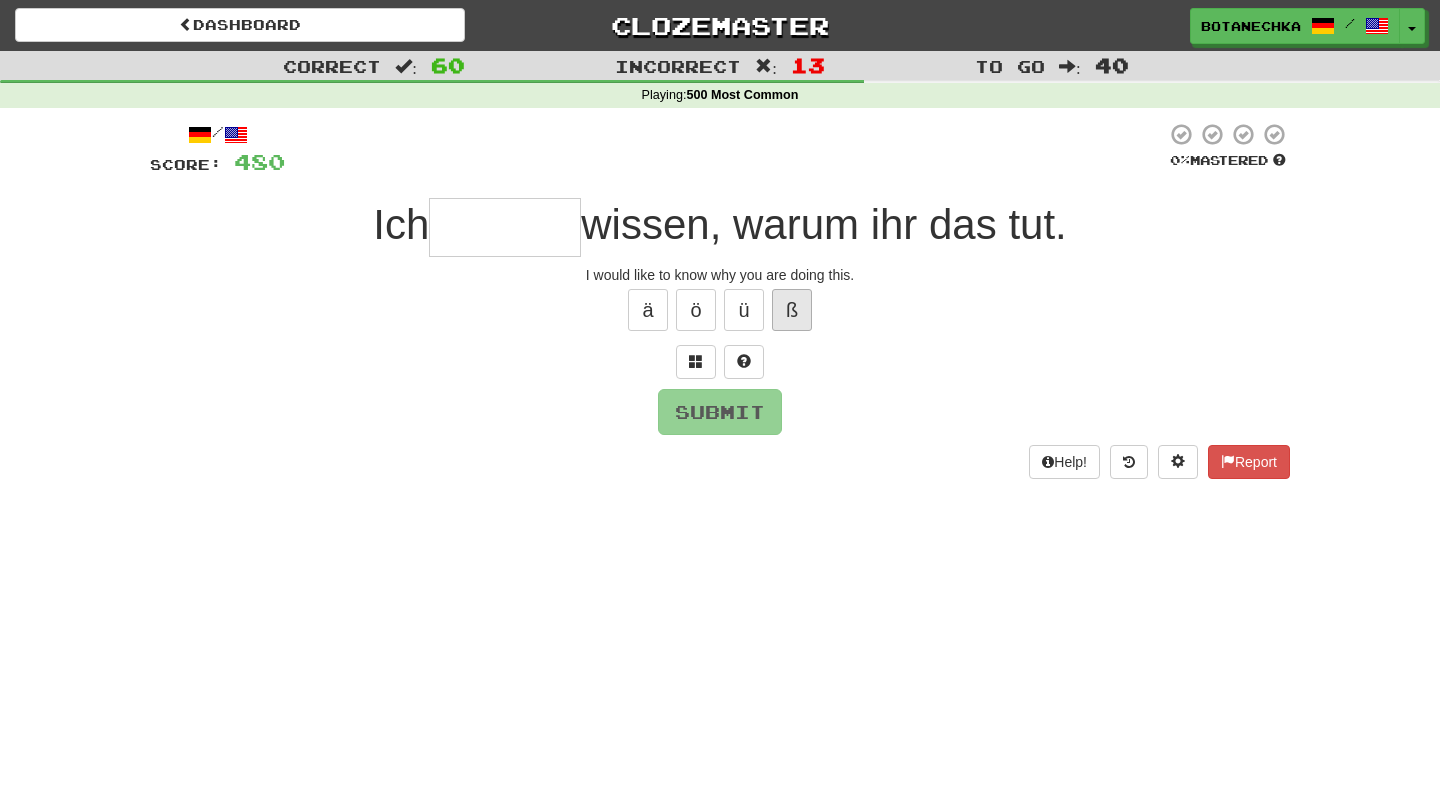 type on "*" 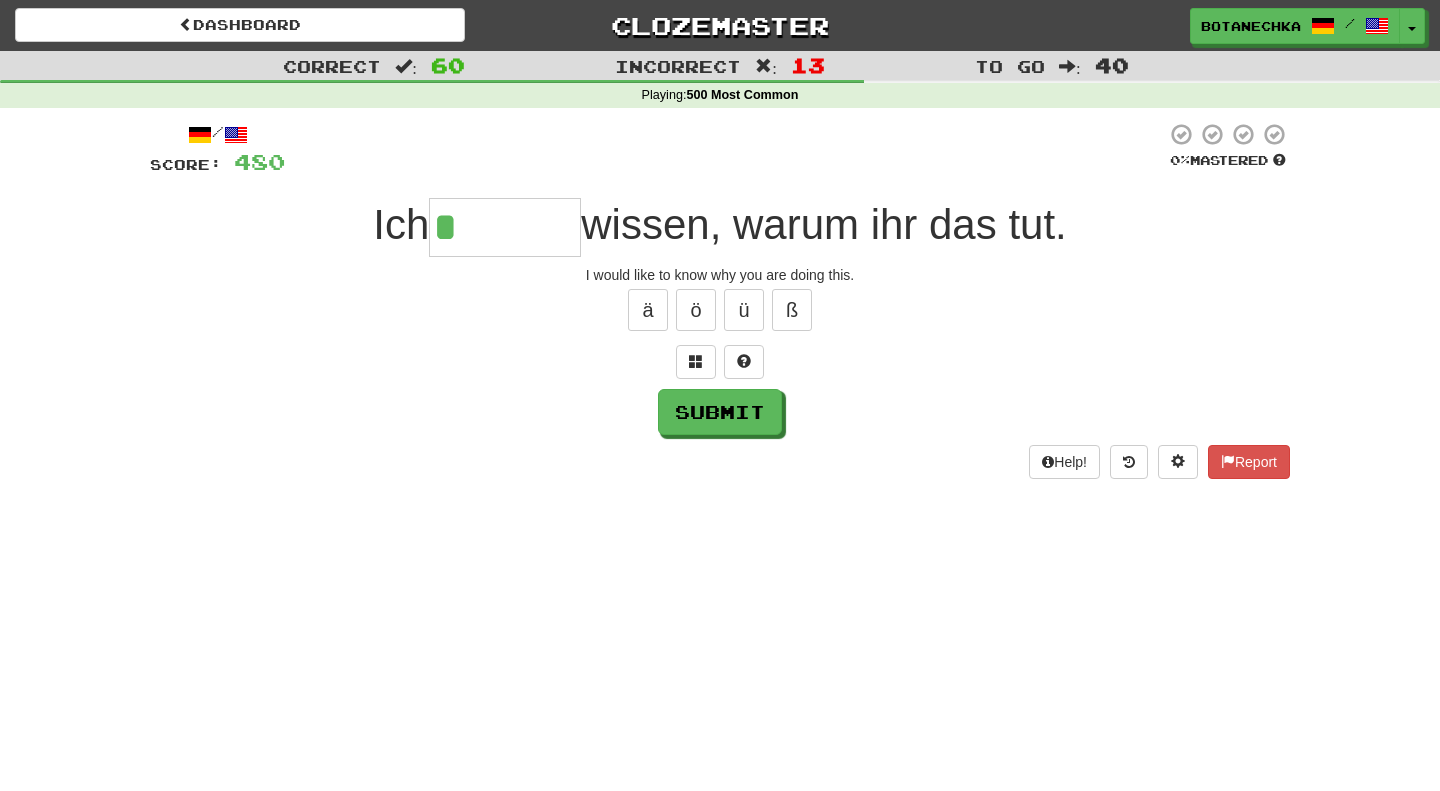 click on "*" at bounding box center (505, 227) 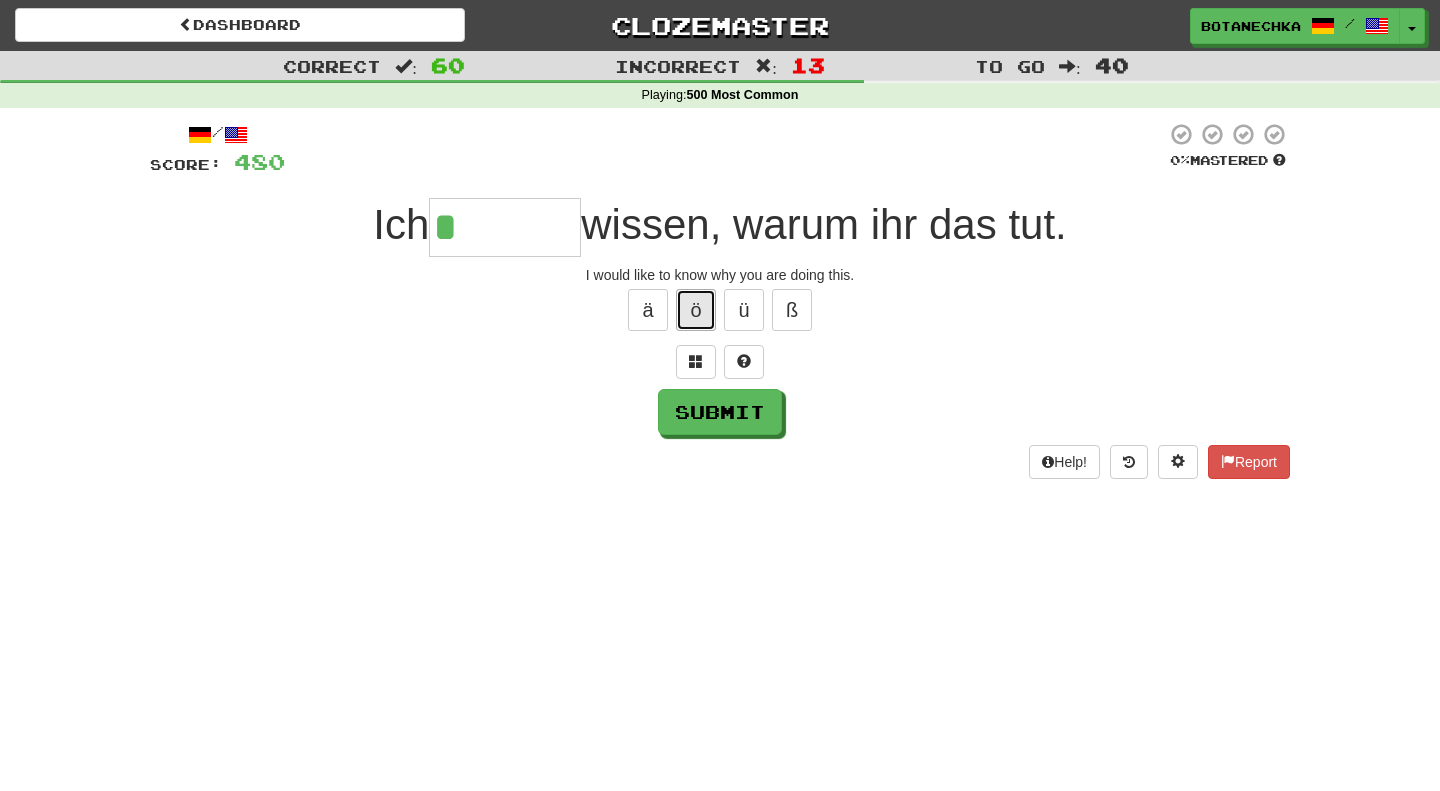 click on "ö" at bounding box center (696, 310) 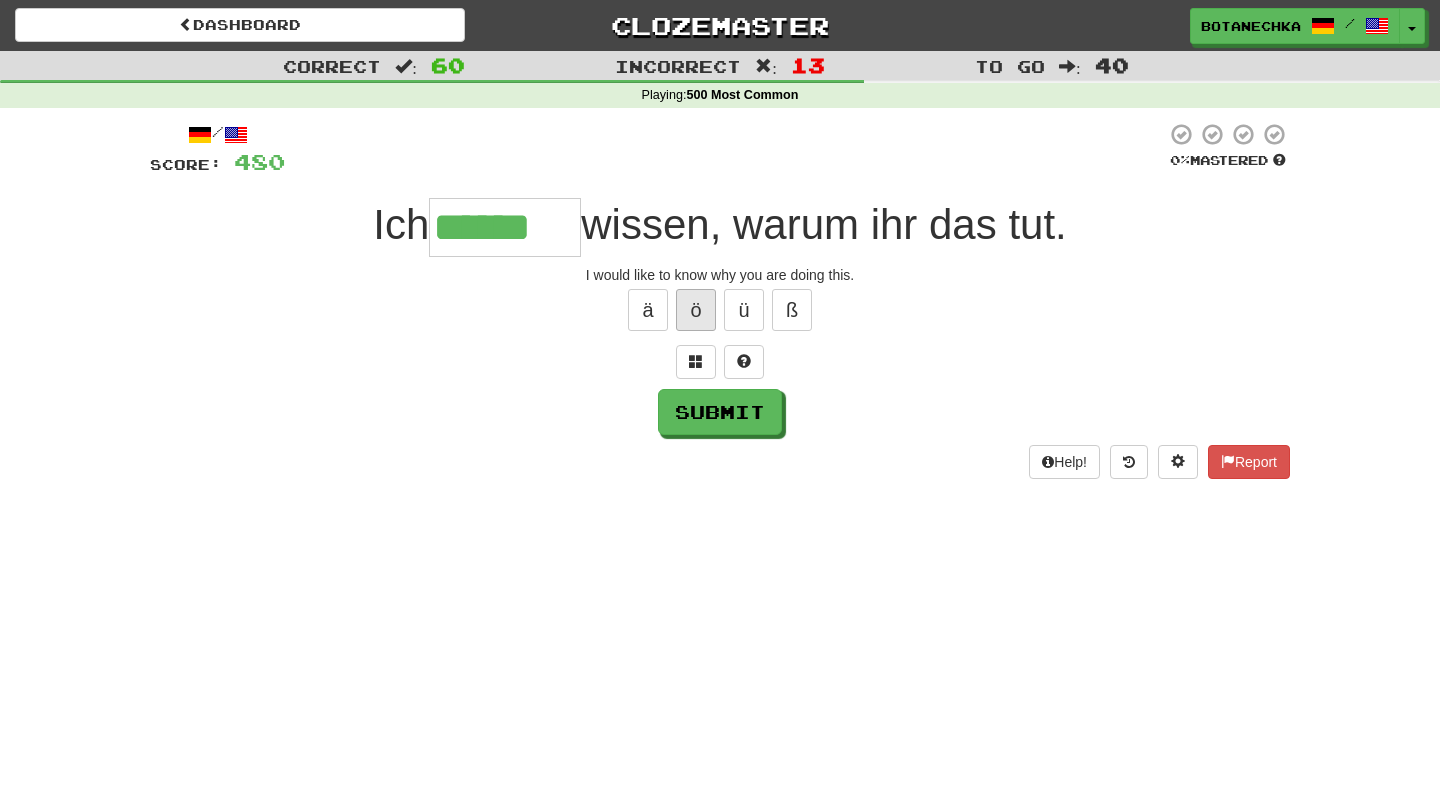 type on "******" 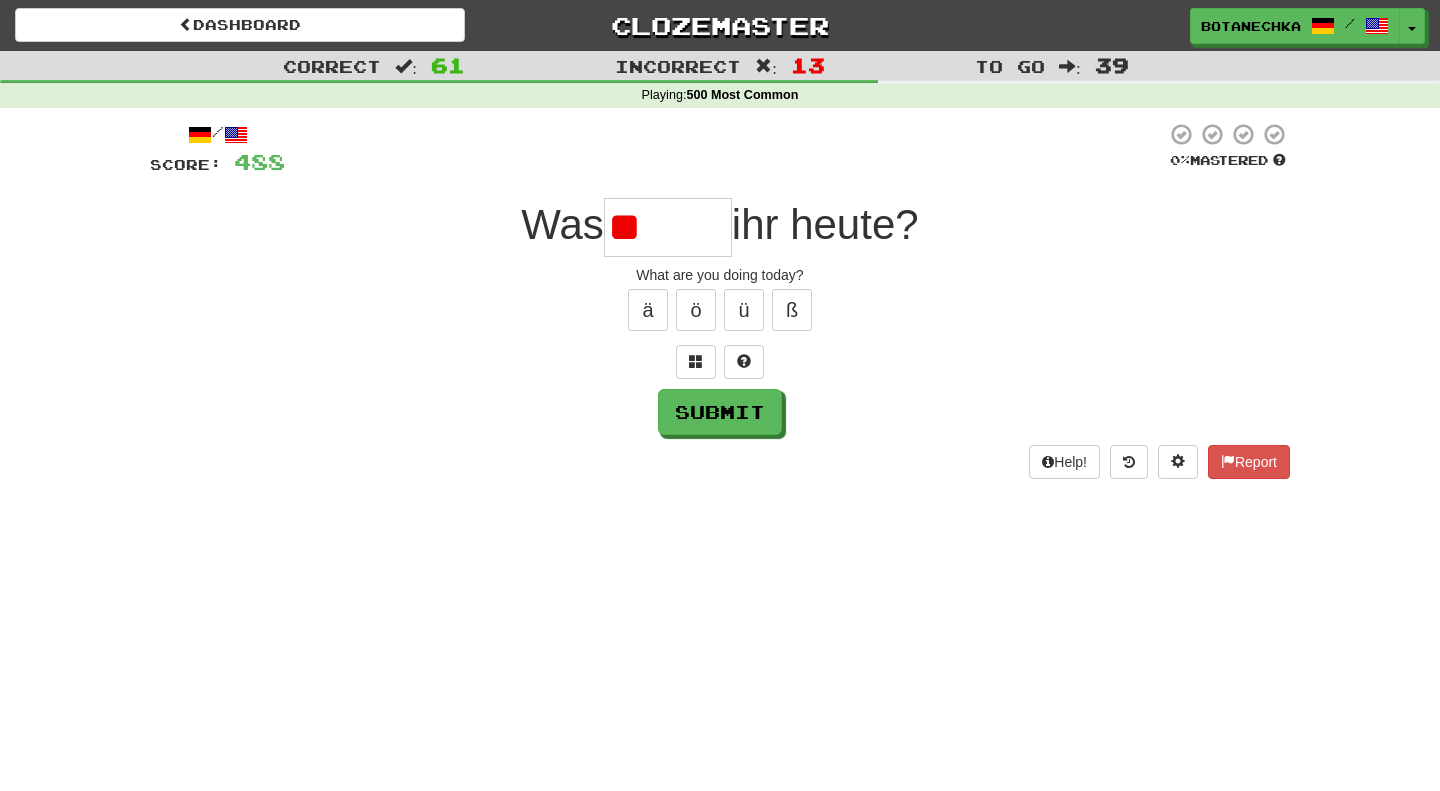 type on "*" 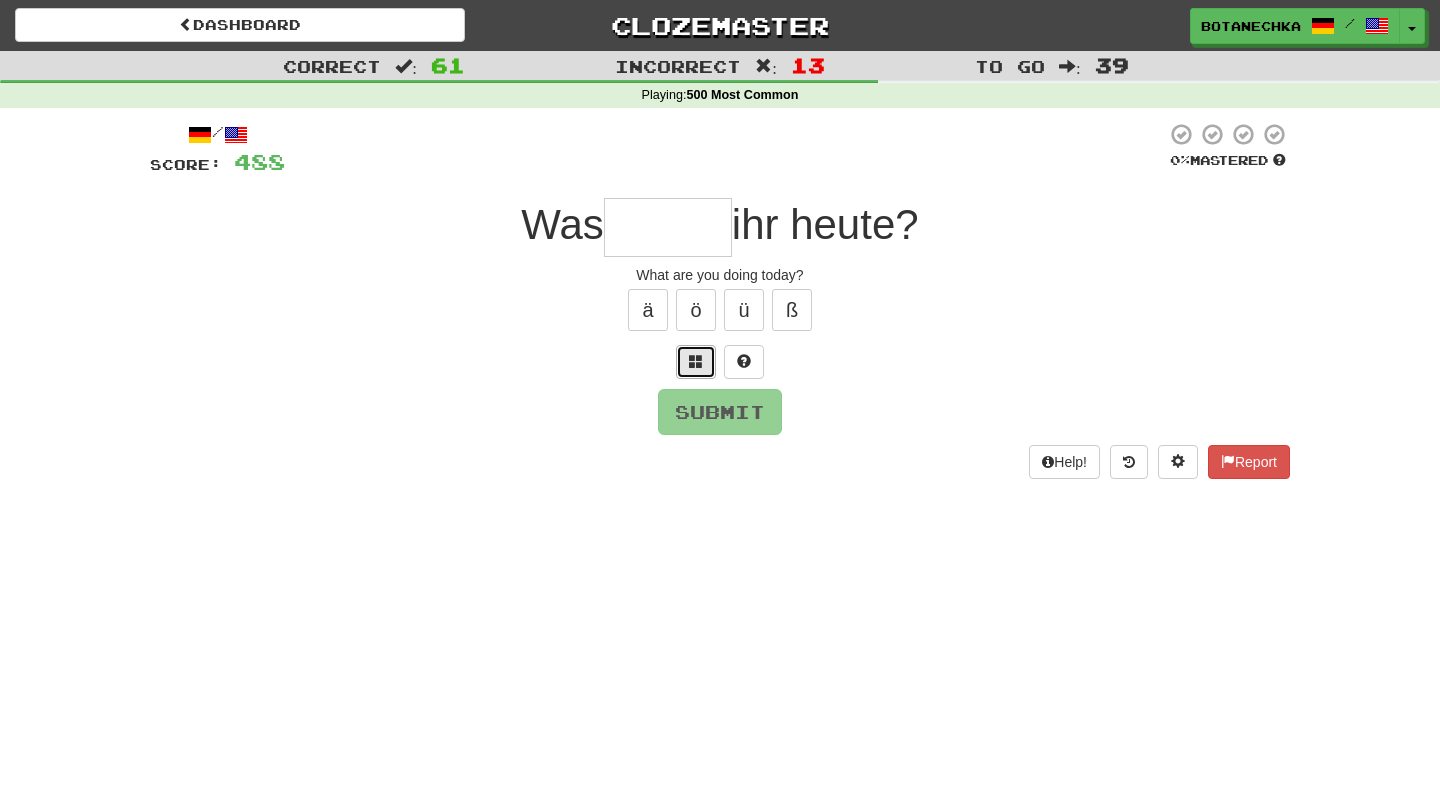 click at bounding box center (696, 362) 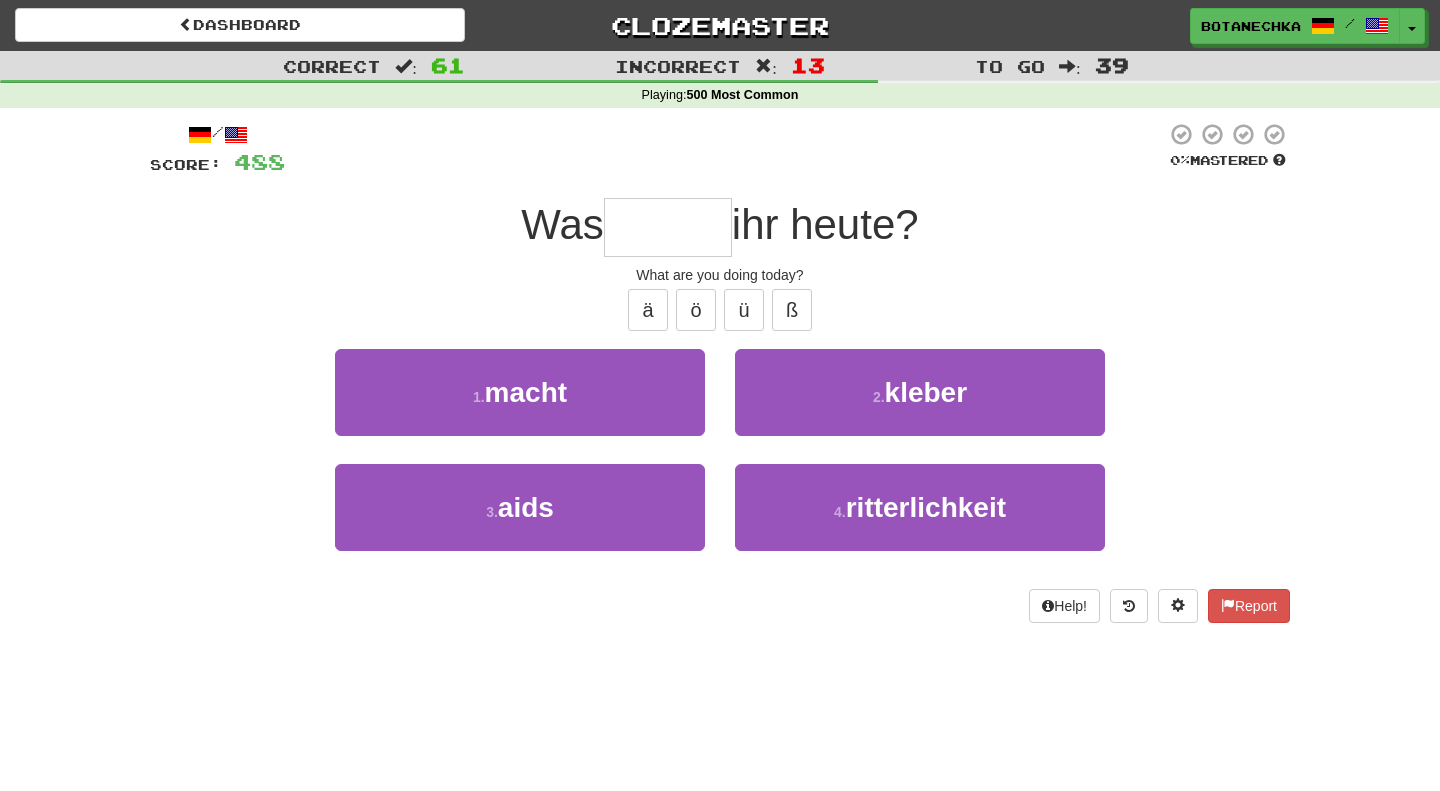 click at bounding box center [668, 227] 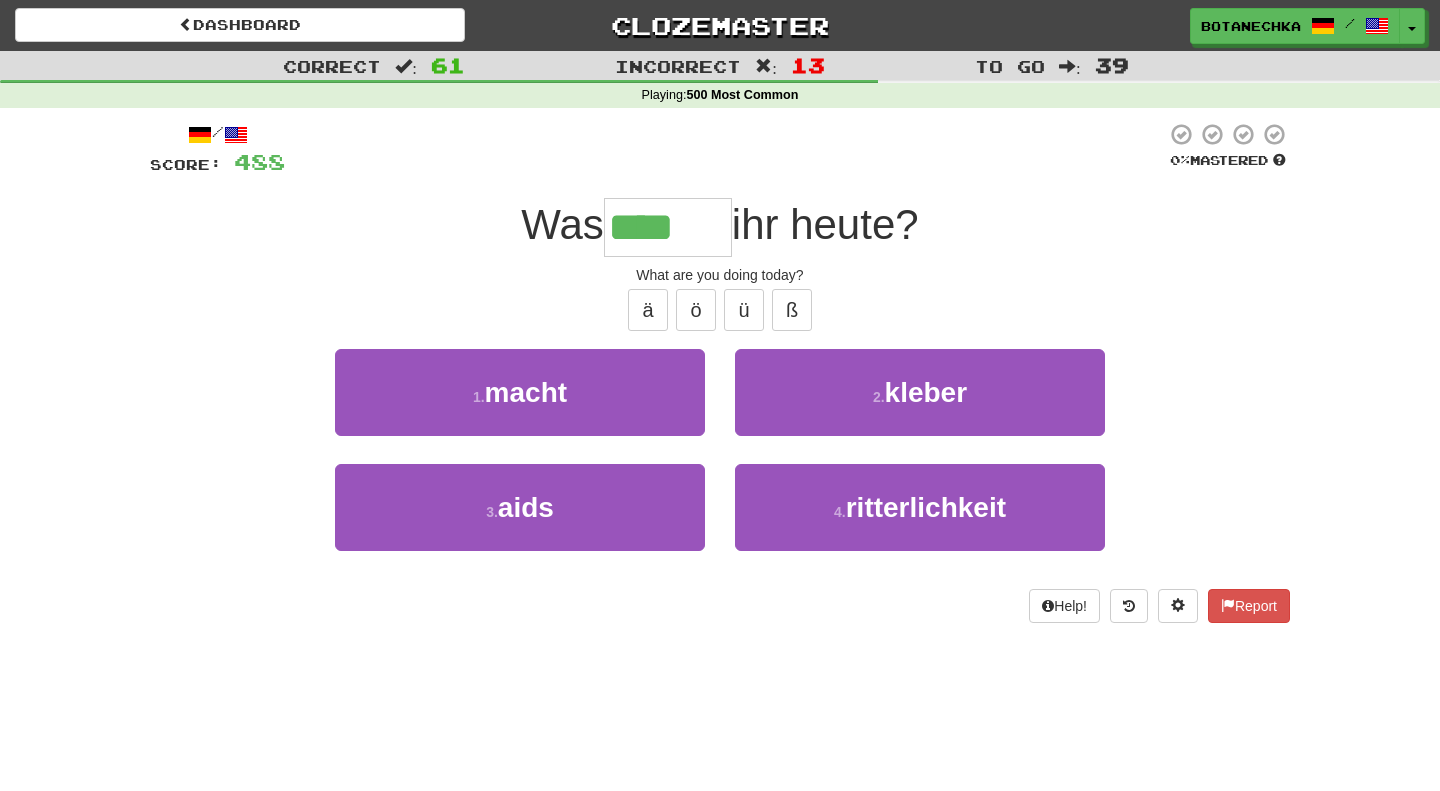 type on "*****" 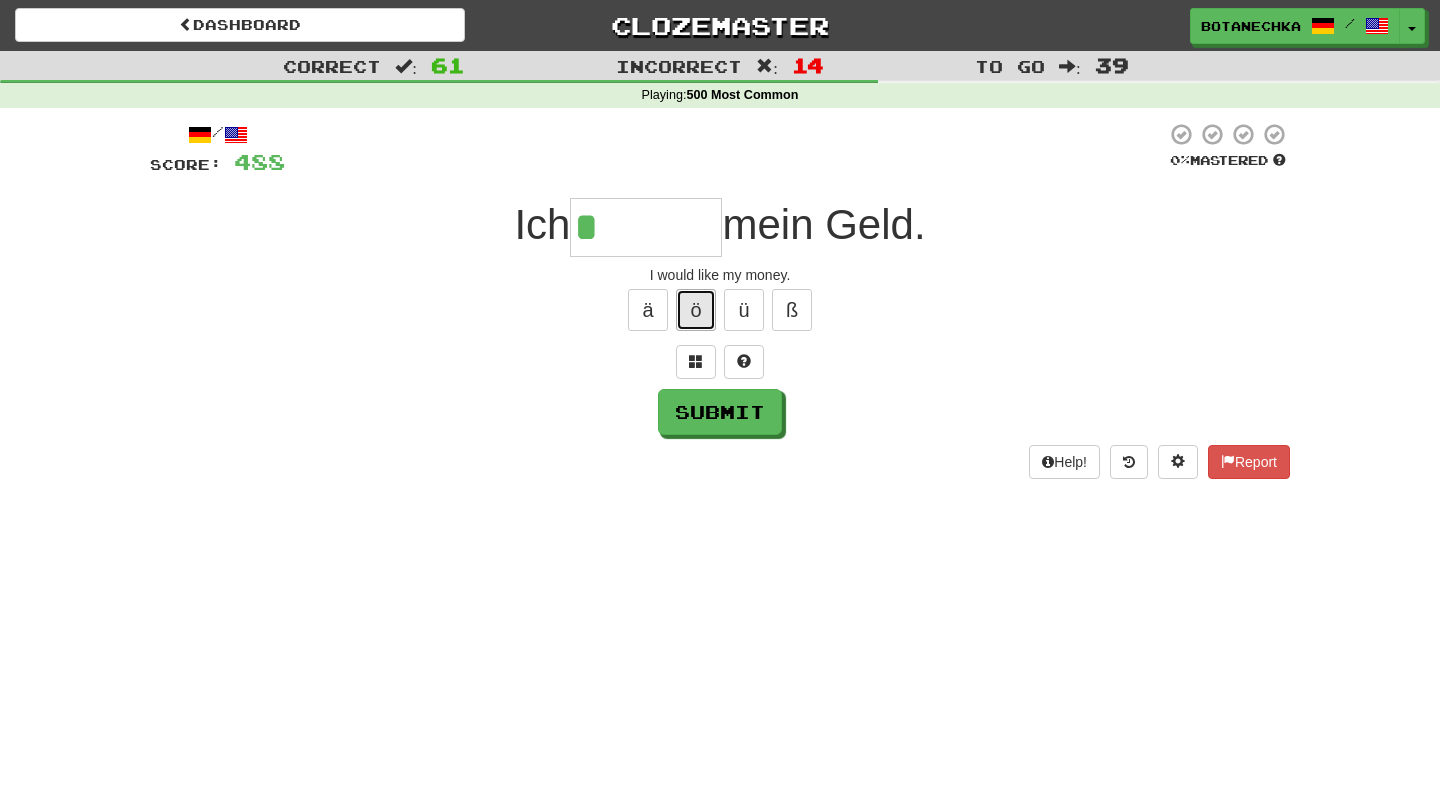 click on "ö" at bounding box center (696, 310) 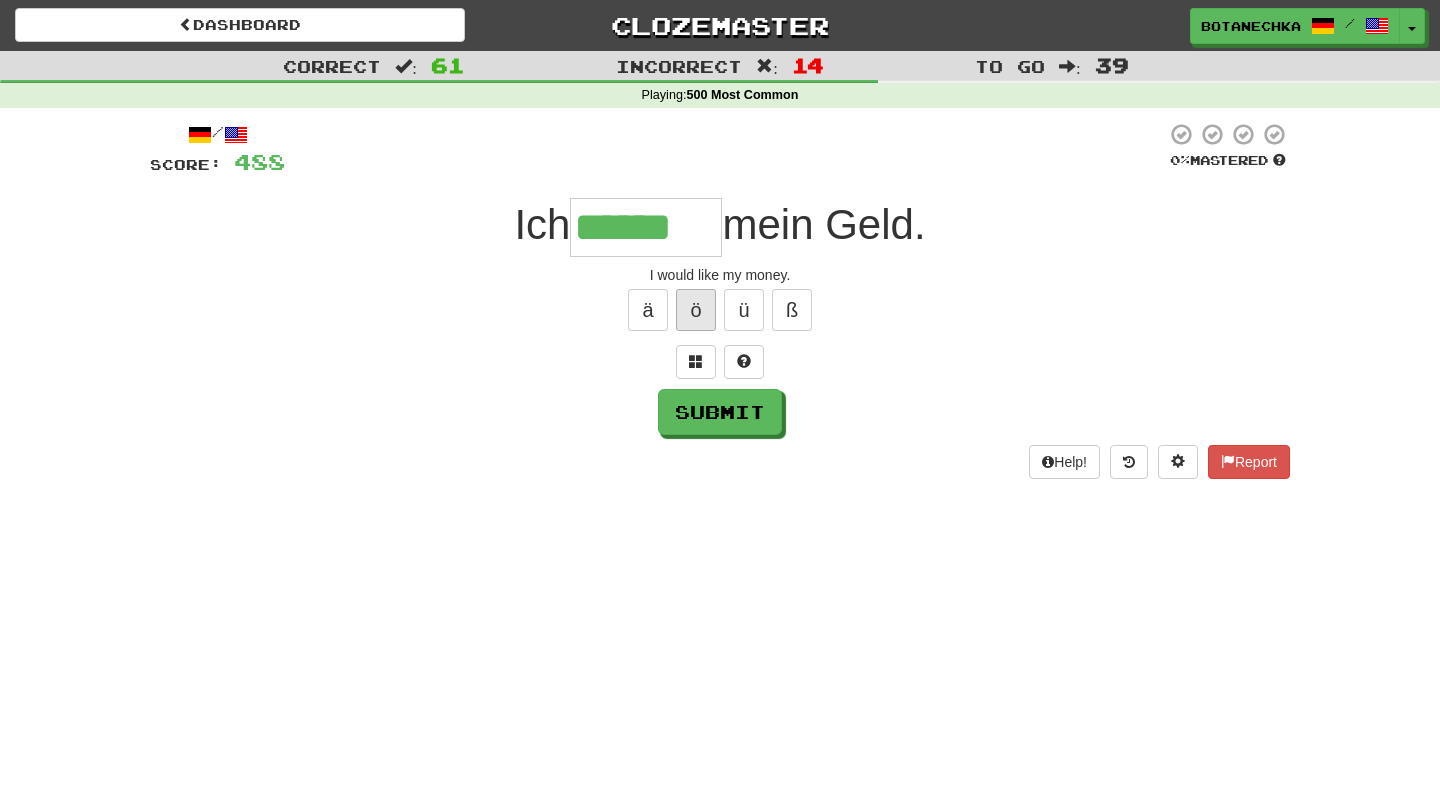 type on "******" 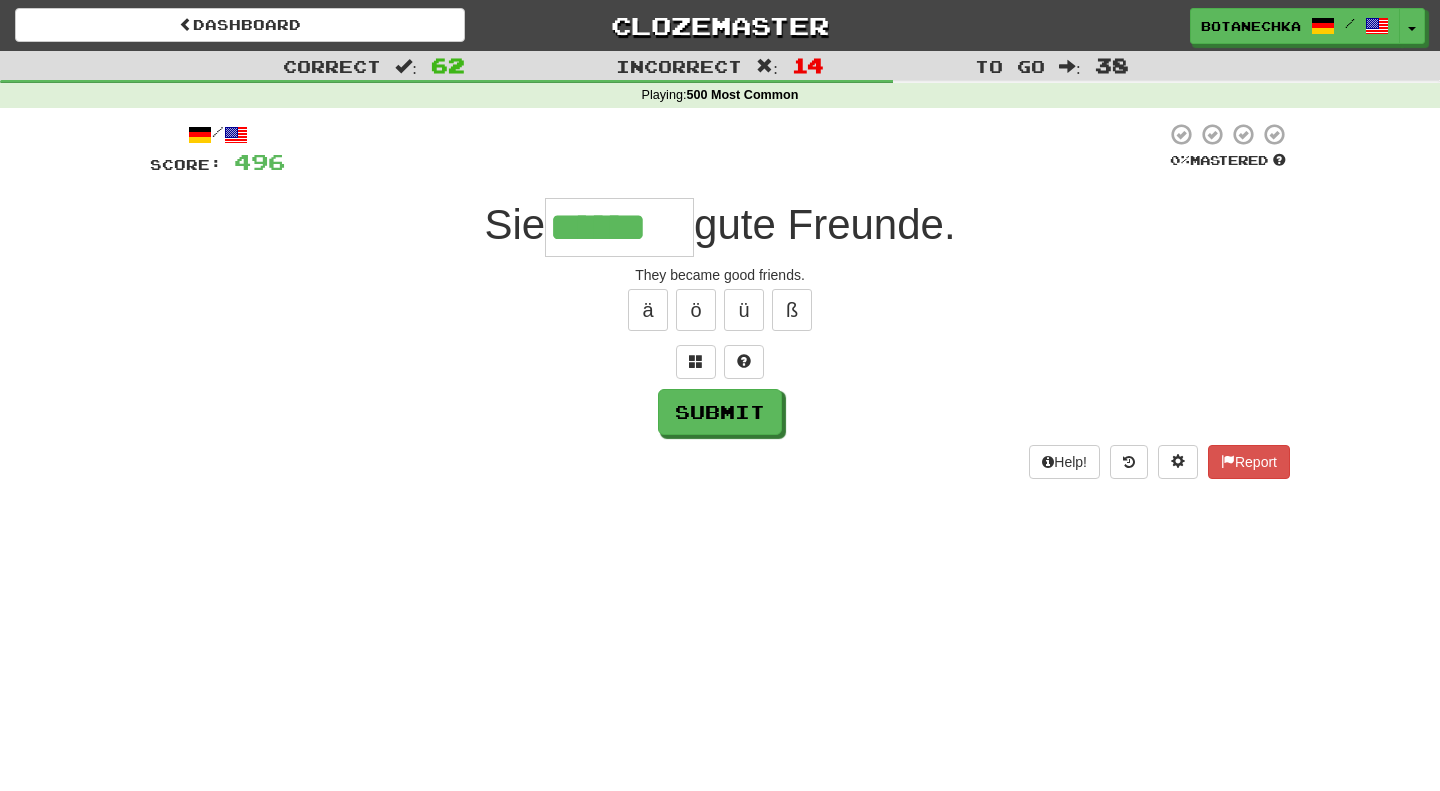 type on "******" 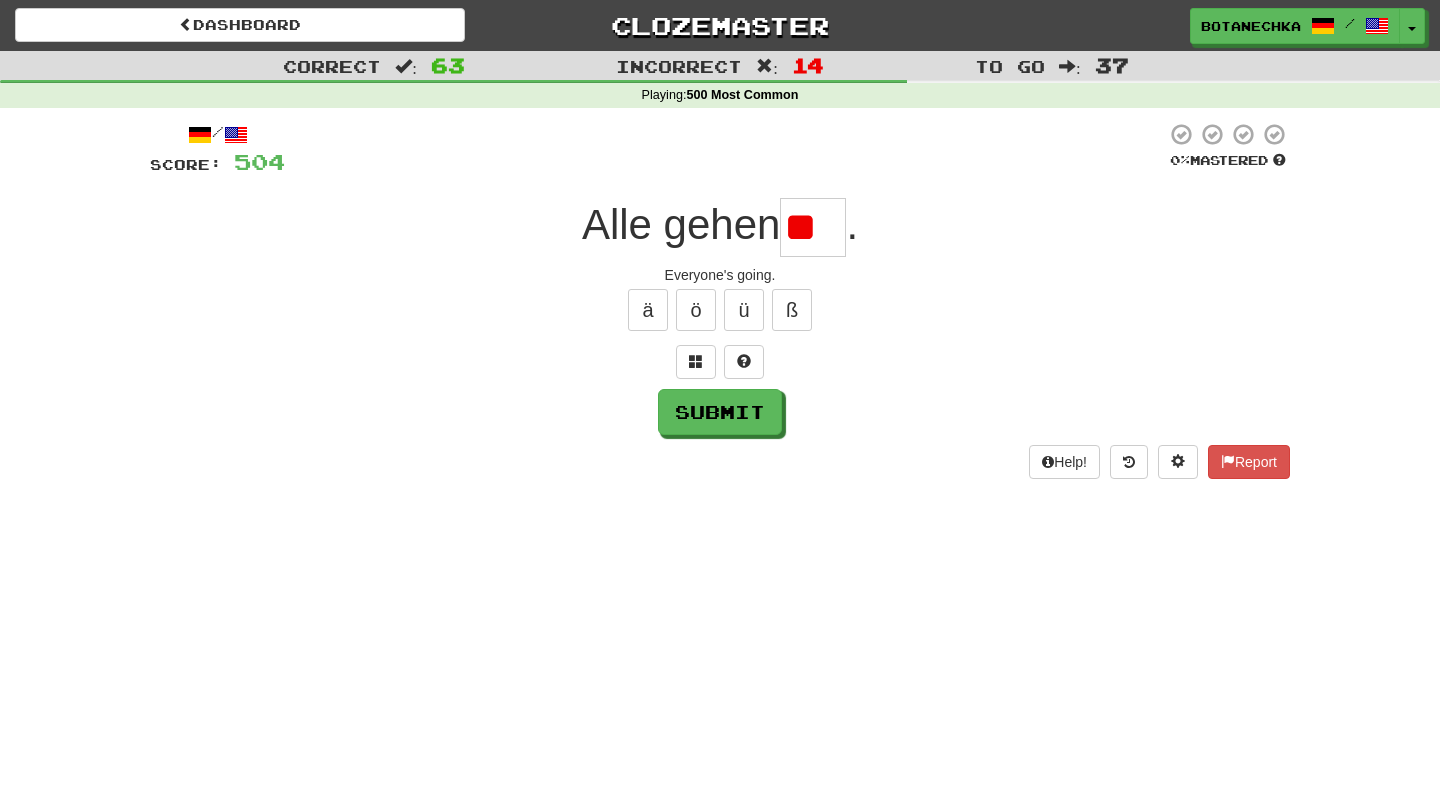 type on "*" 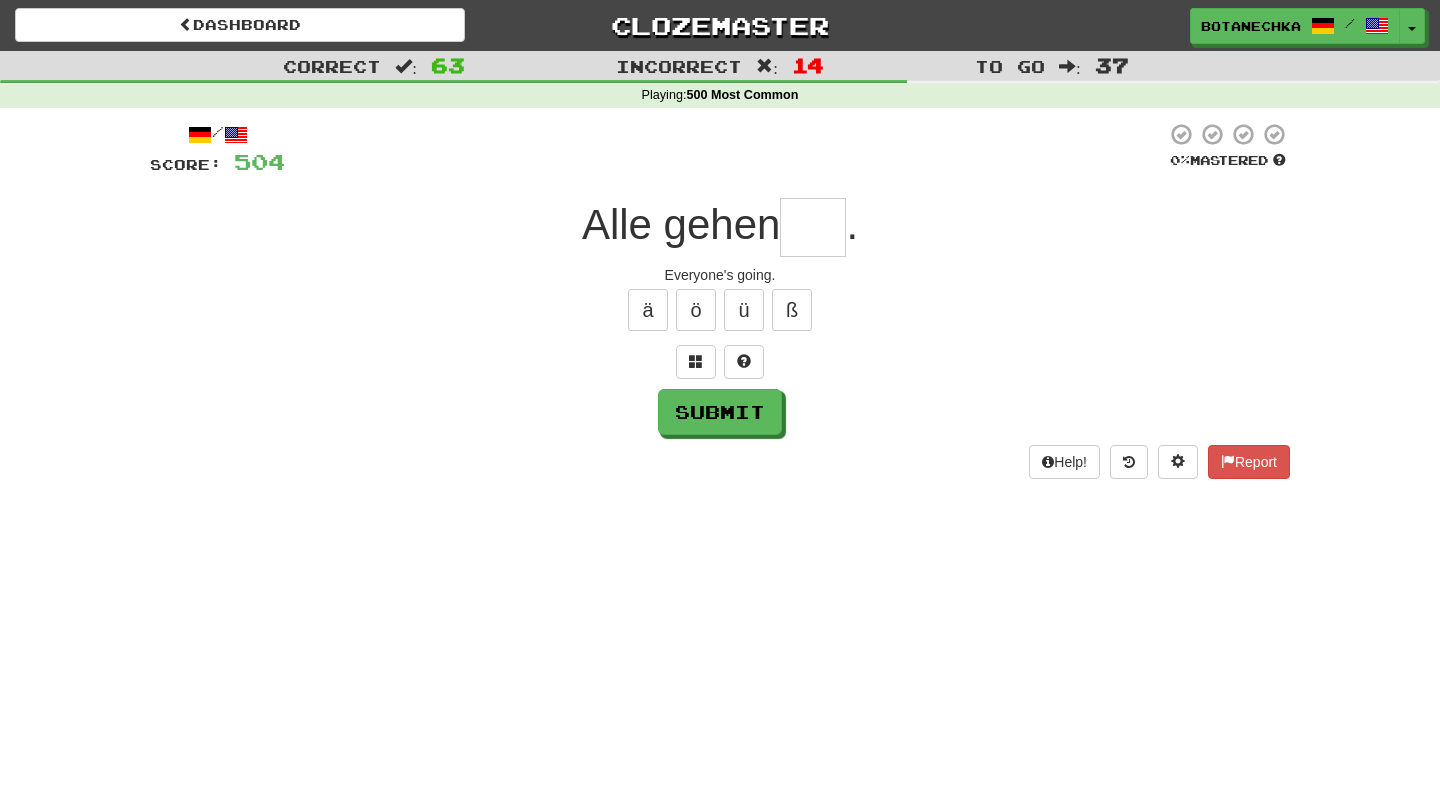 type on "*" 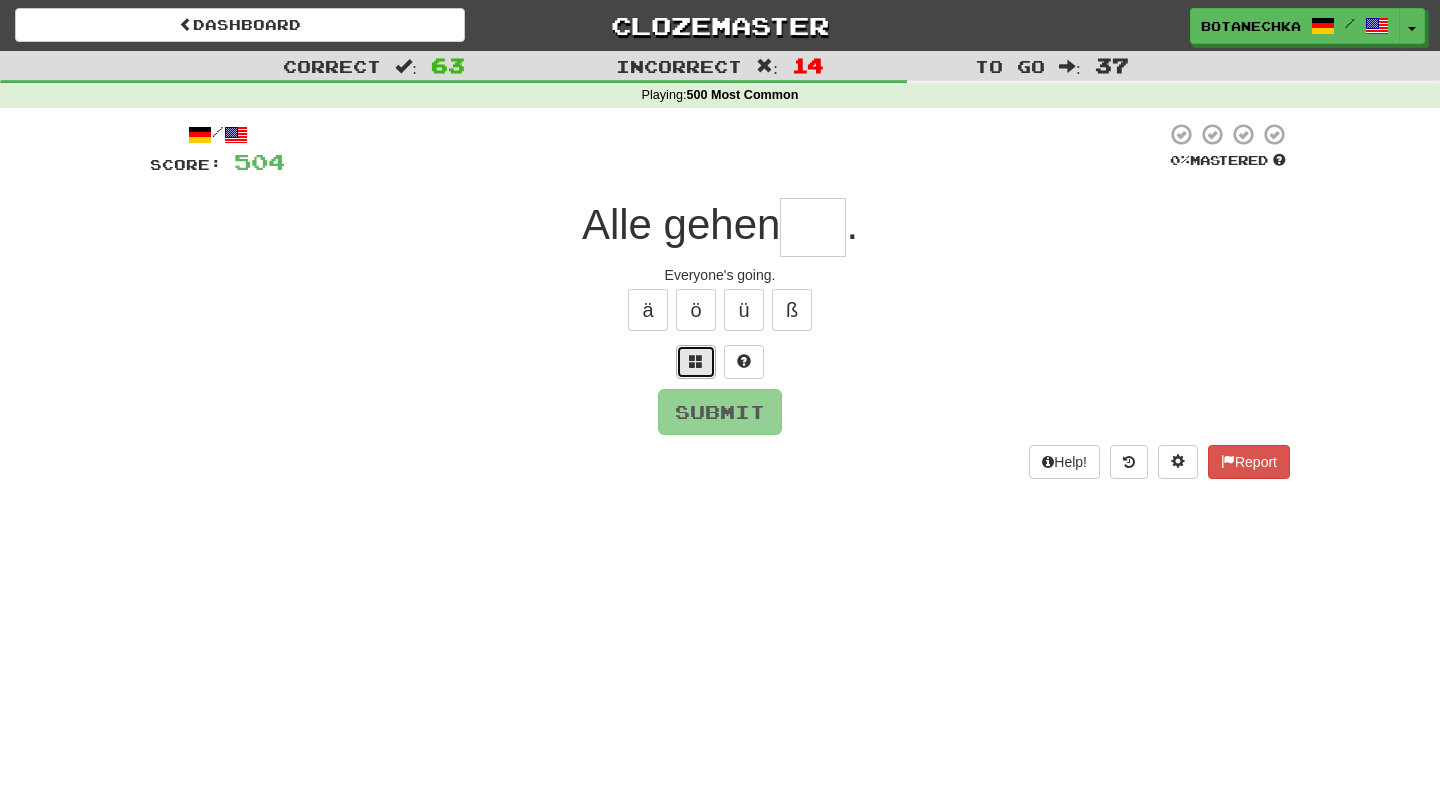 click at bounding box center [696, 362] 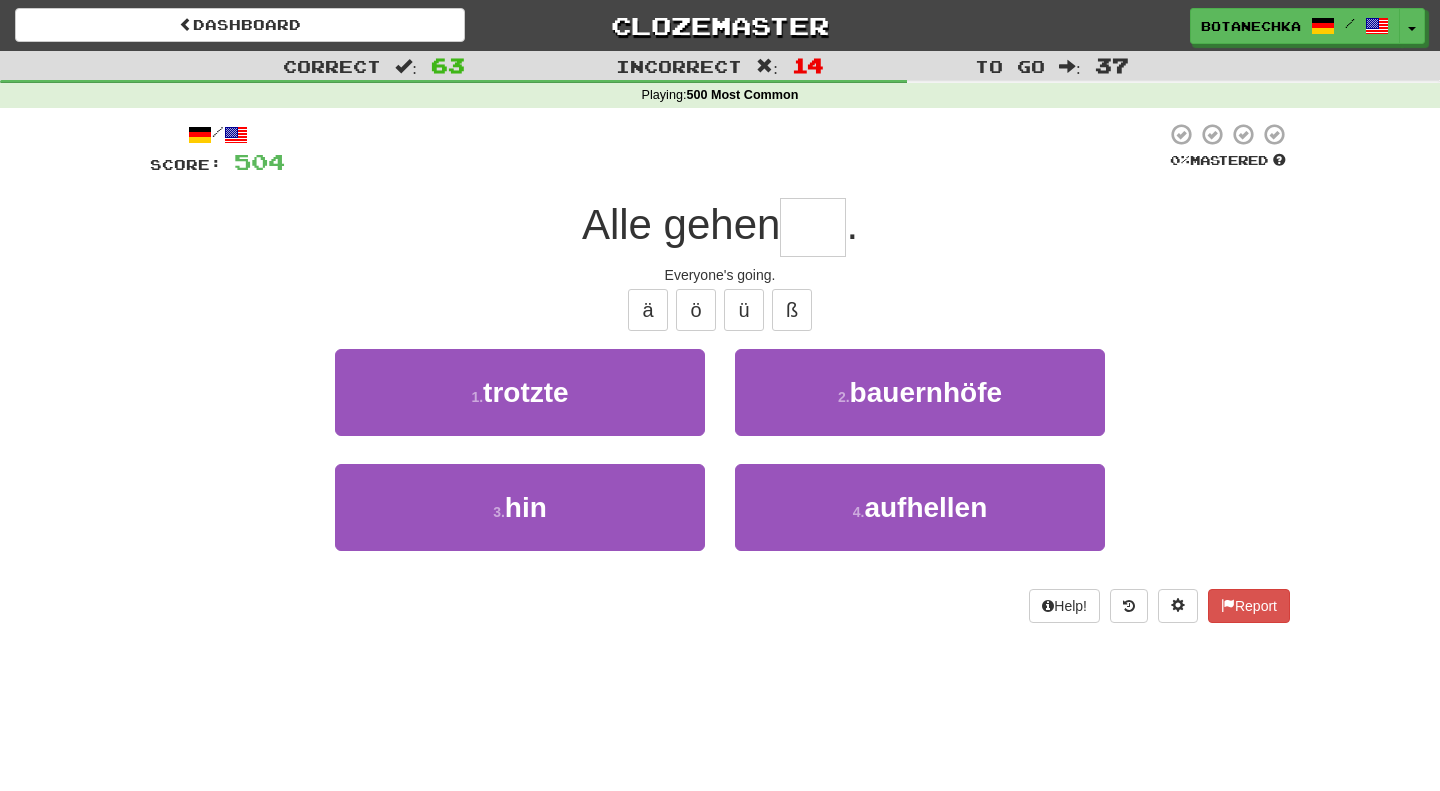 click at bounding box center (813, 227) 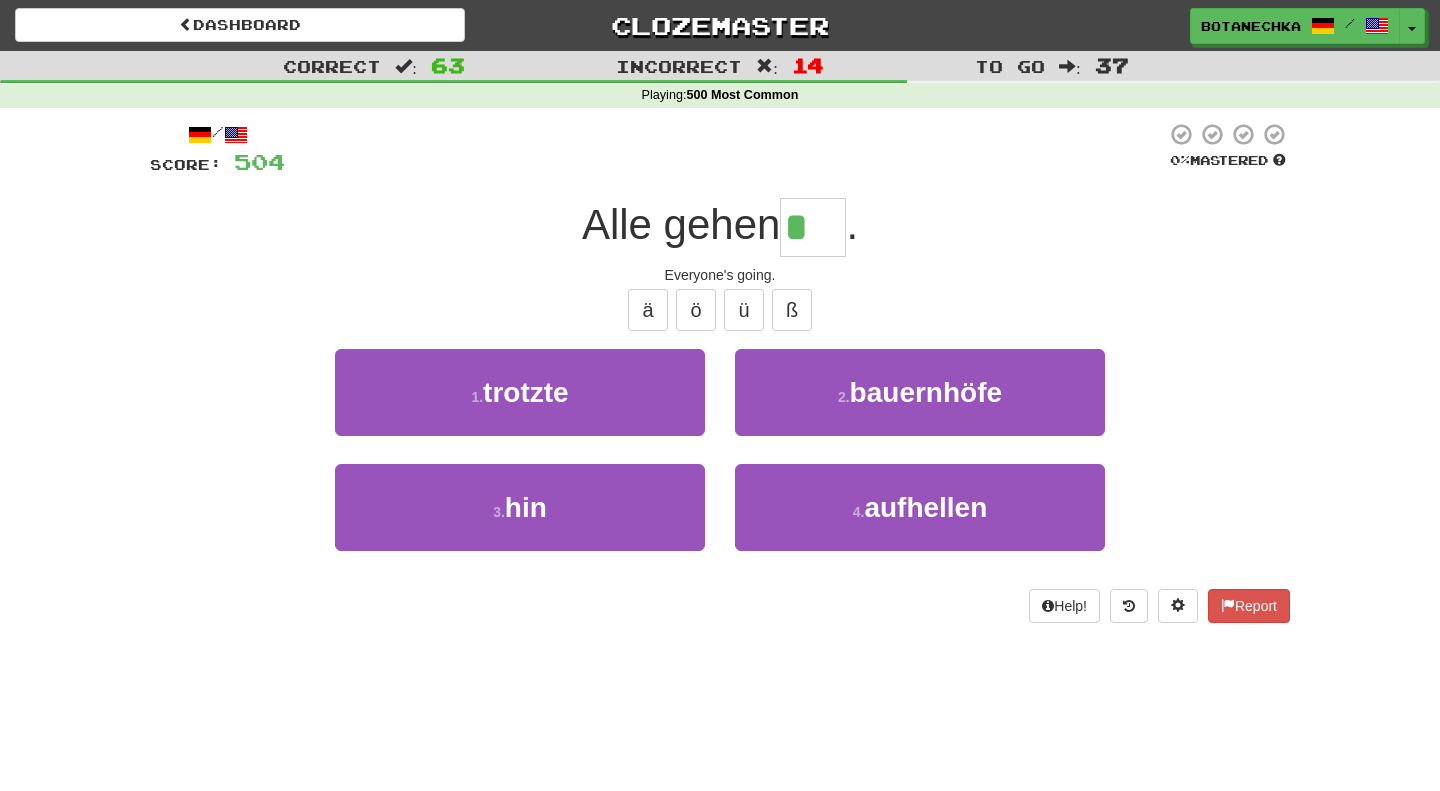 type on "***" 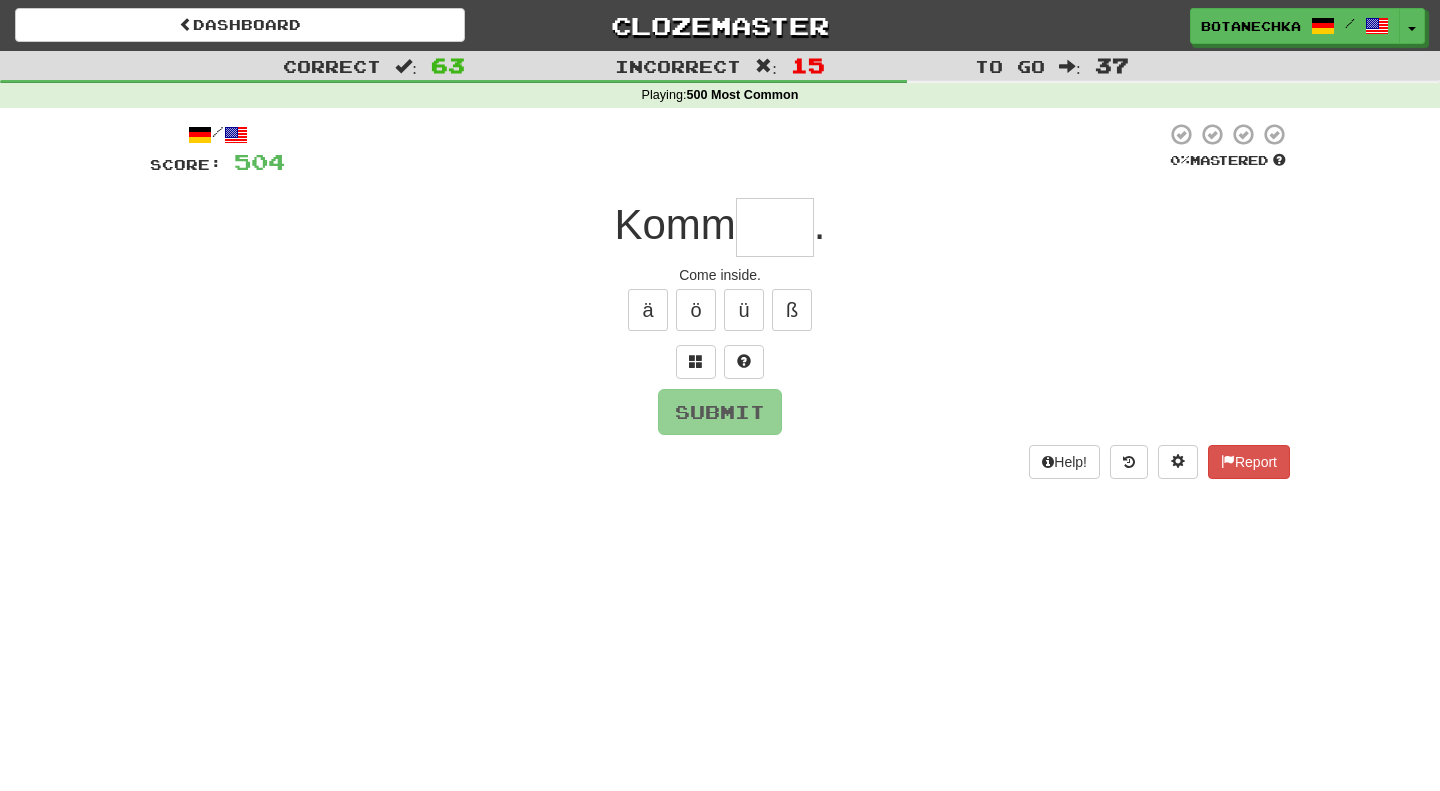 click at bounding box center (775, 227) 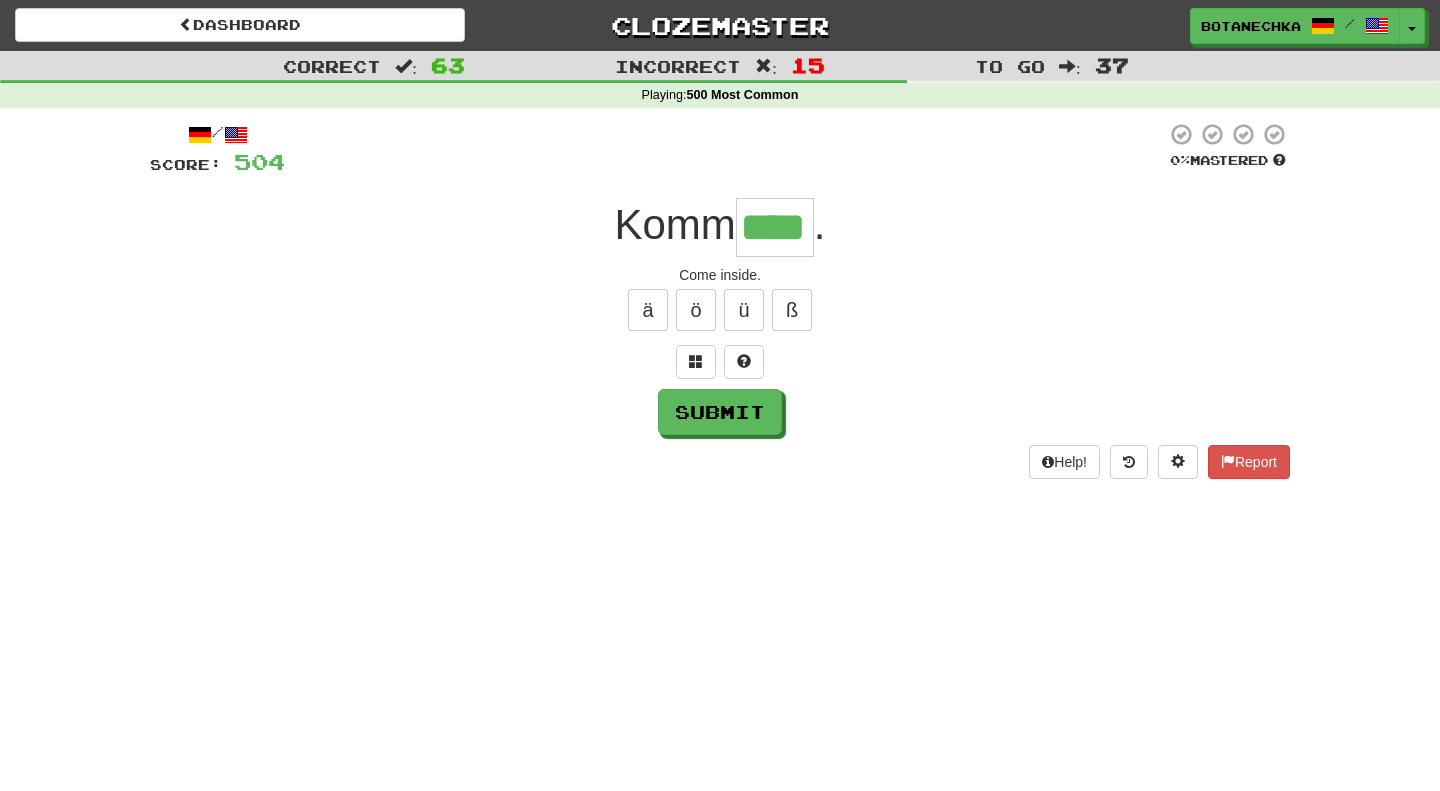 type on "****" 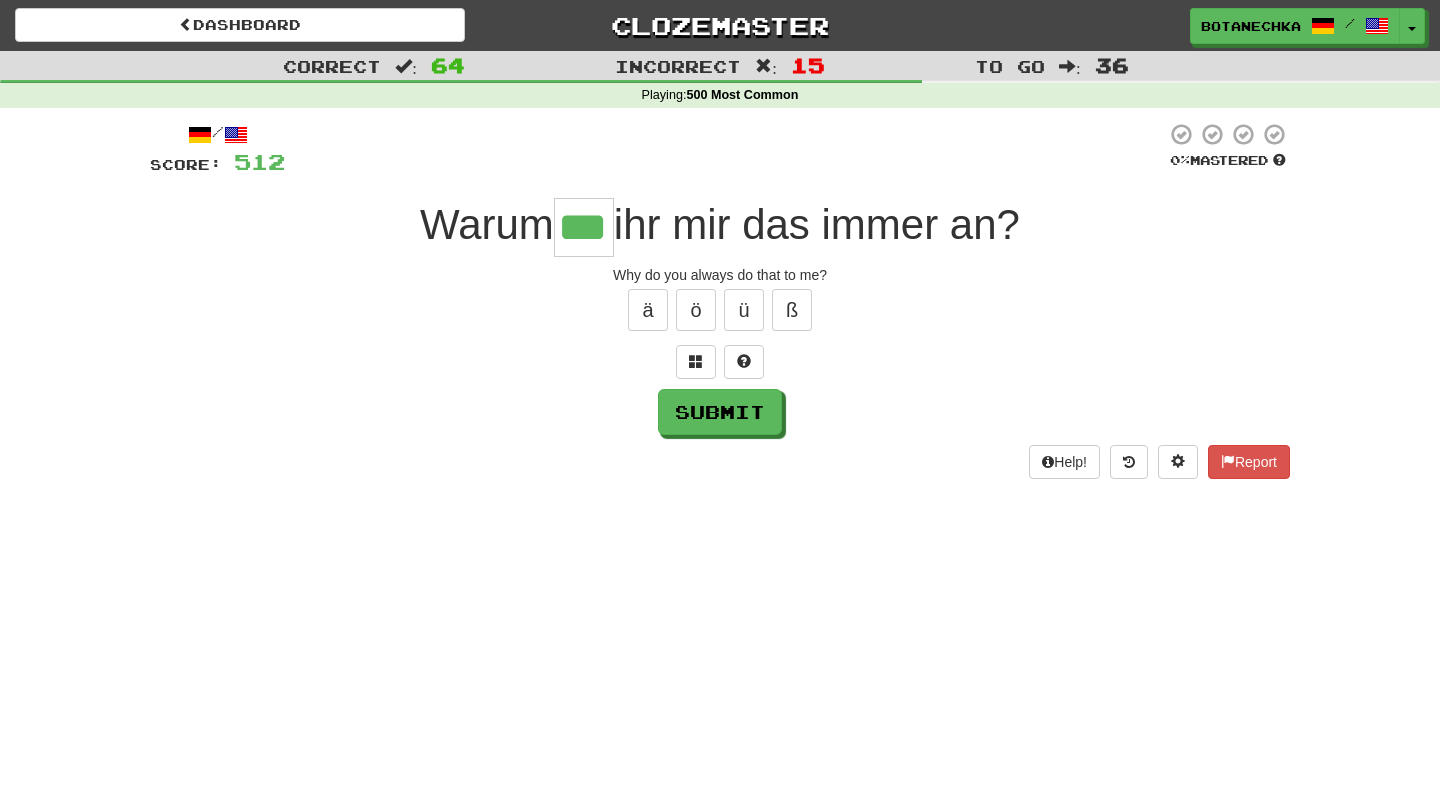 type on "***" 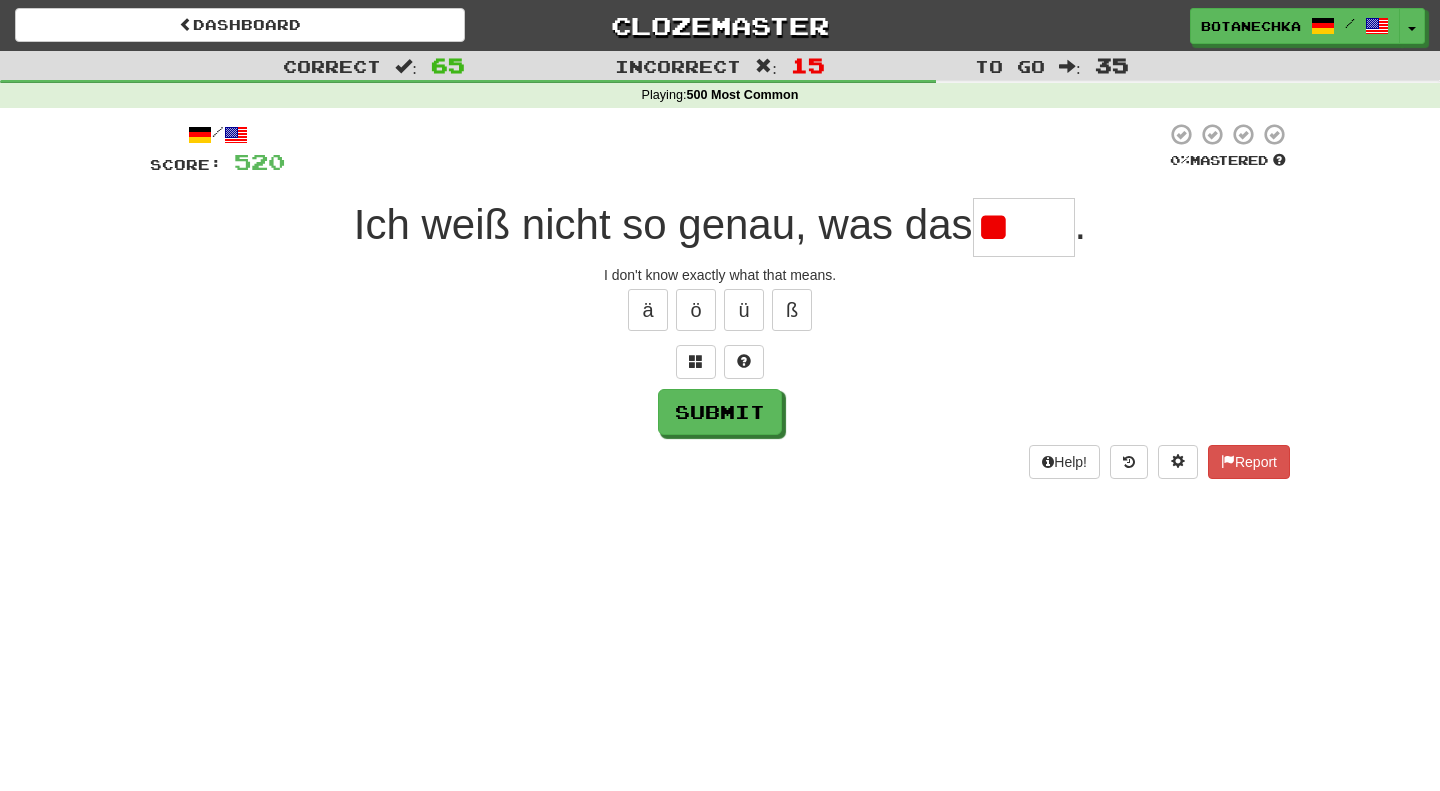 type on "*" 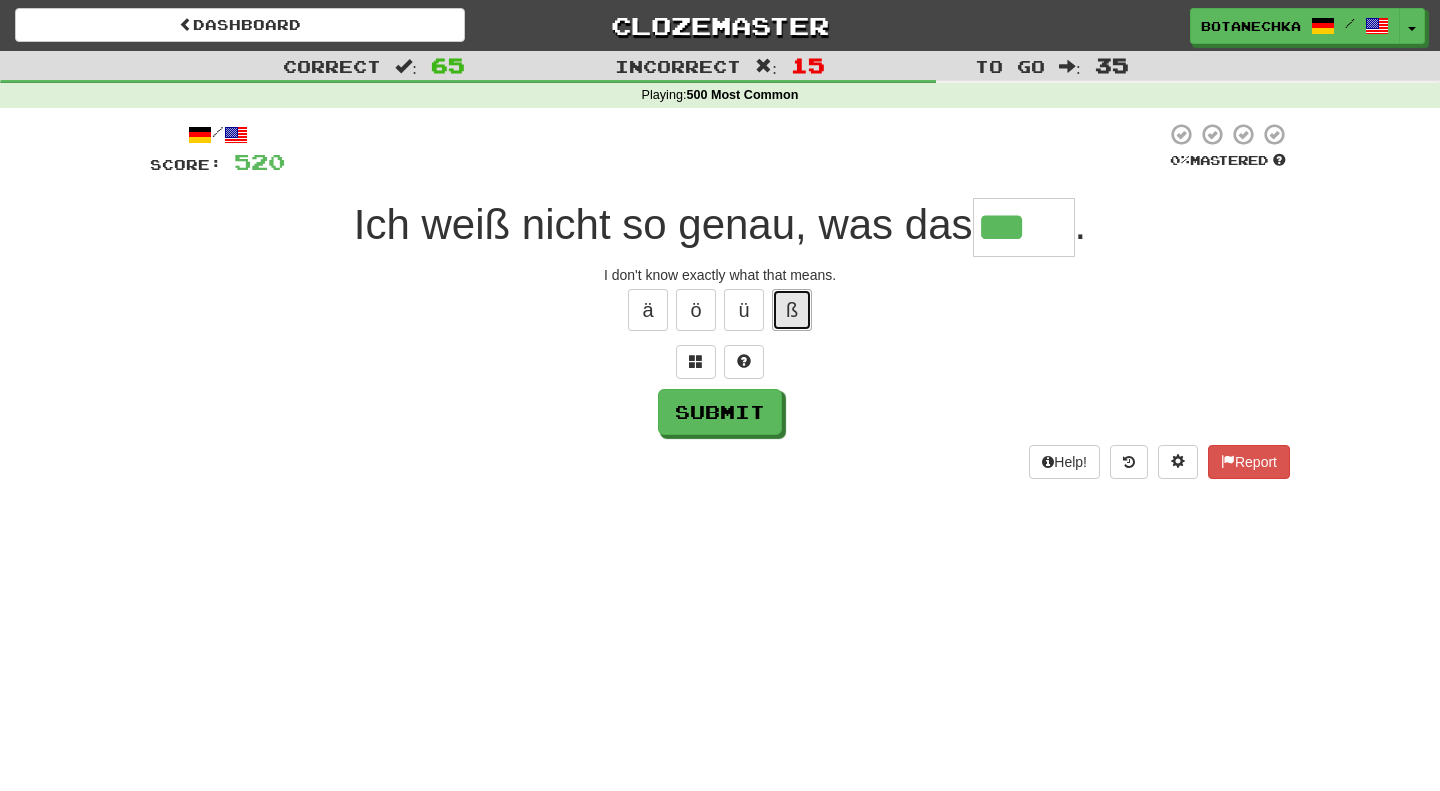 click on "ß" at bounding box center [792, 310] 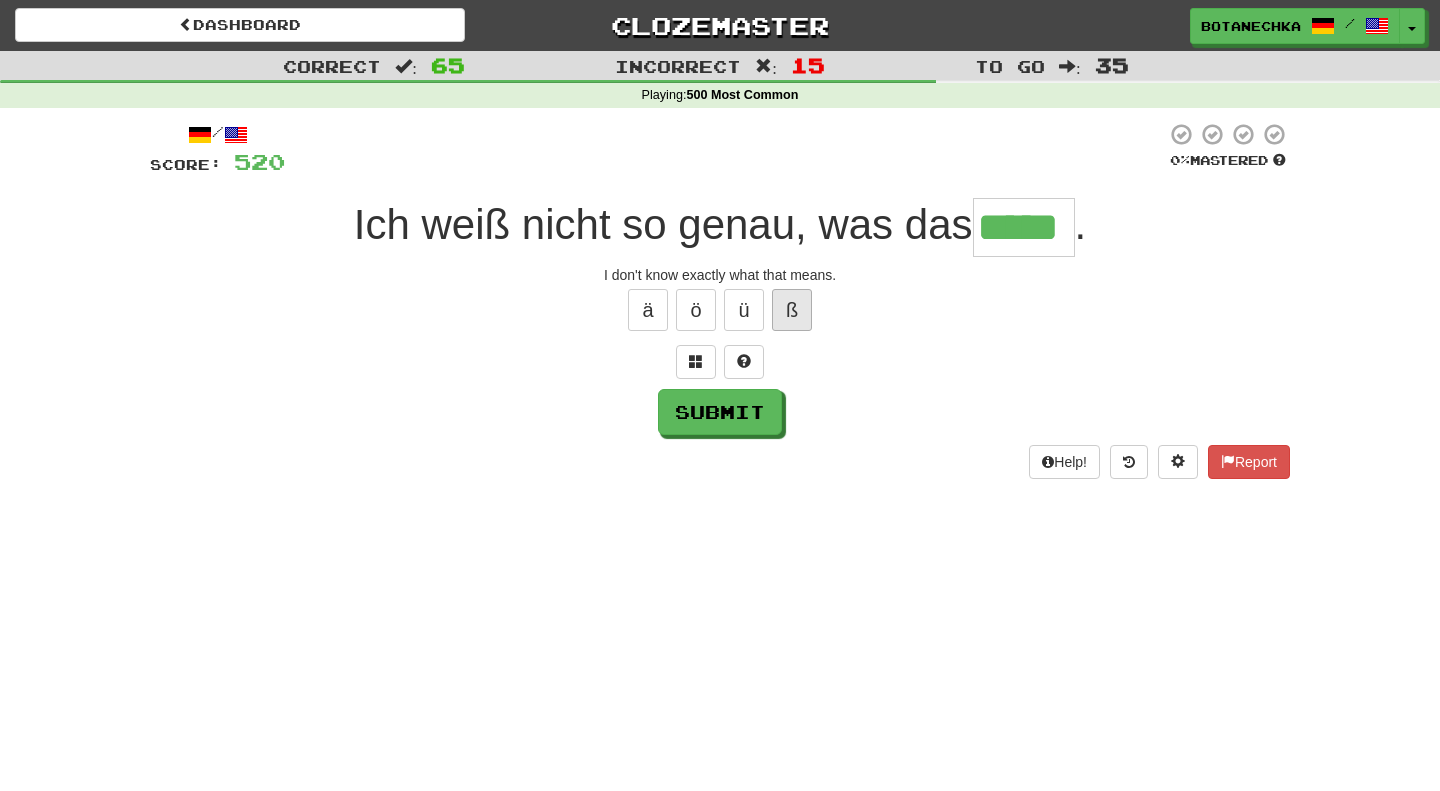 type on "*****" 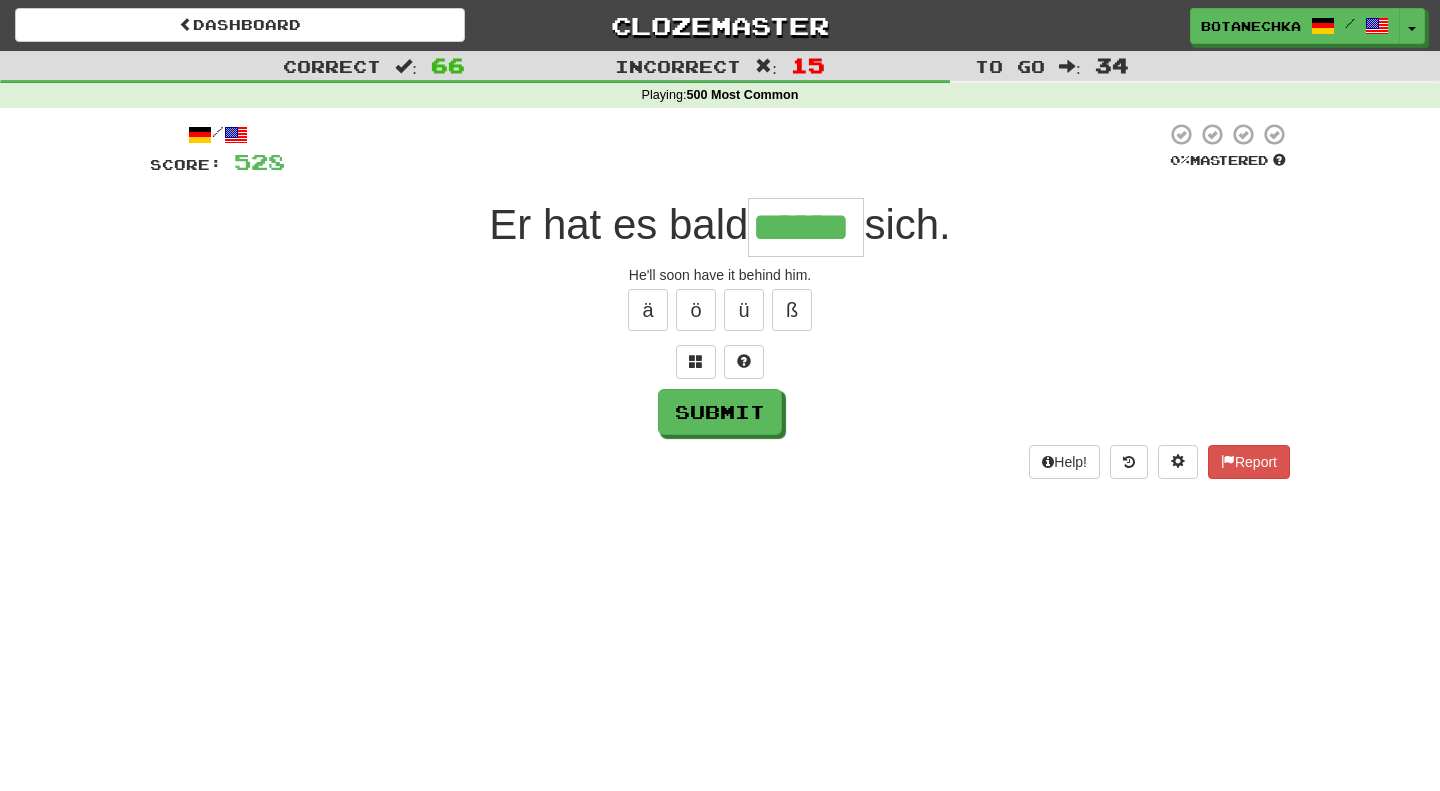 type on "******" 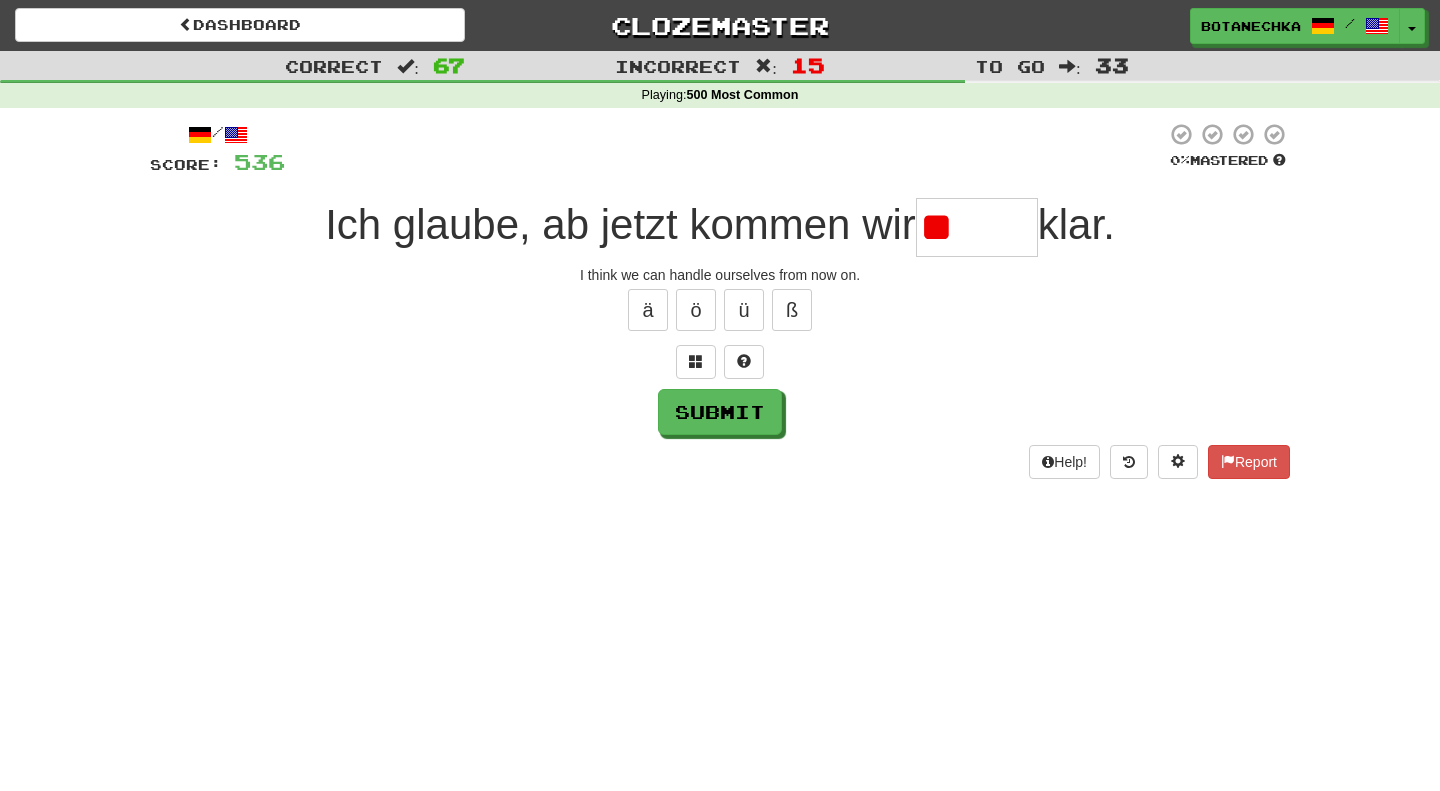 type on "*" 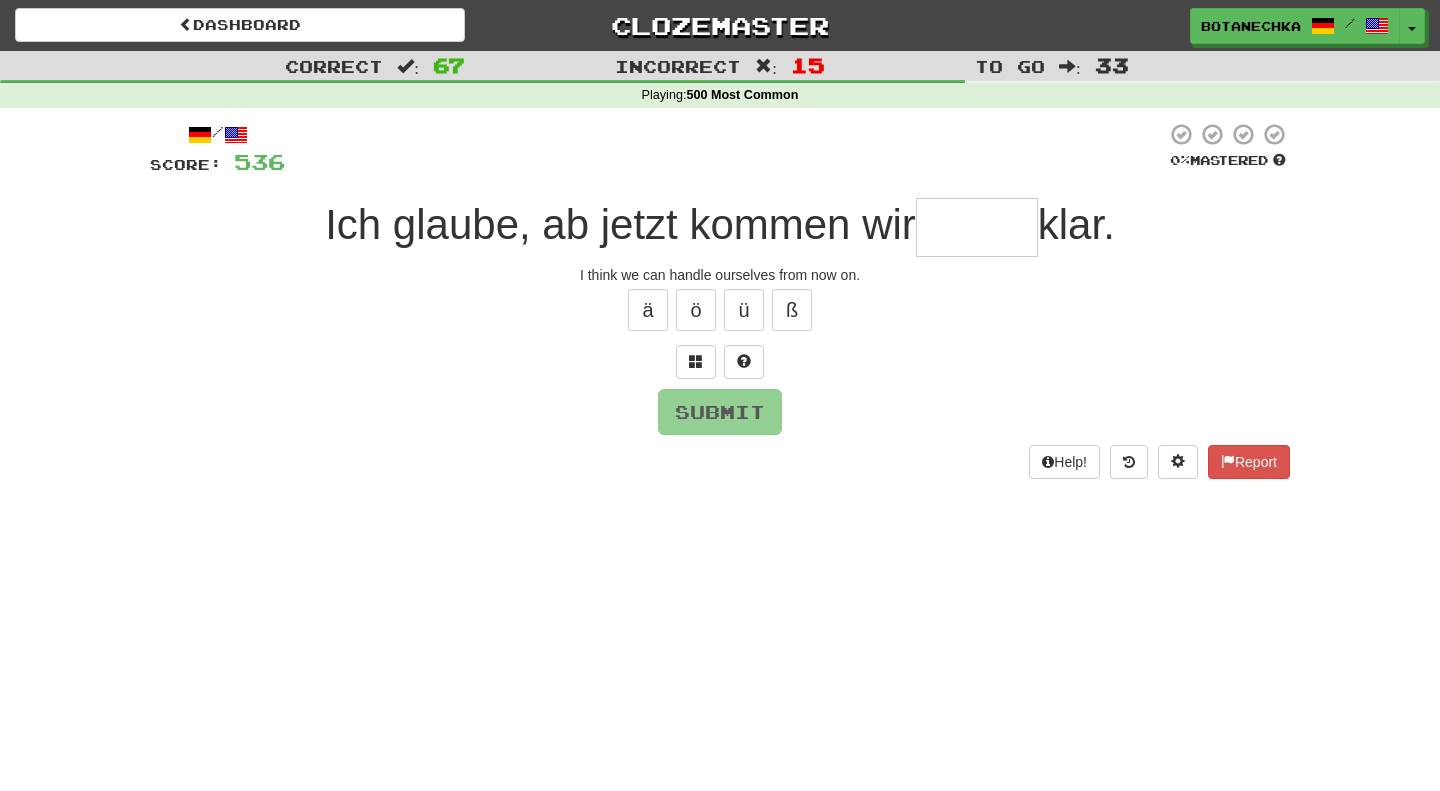 type on "*" 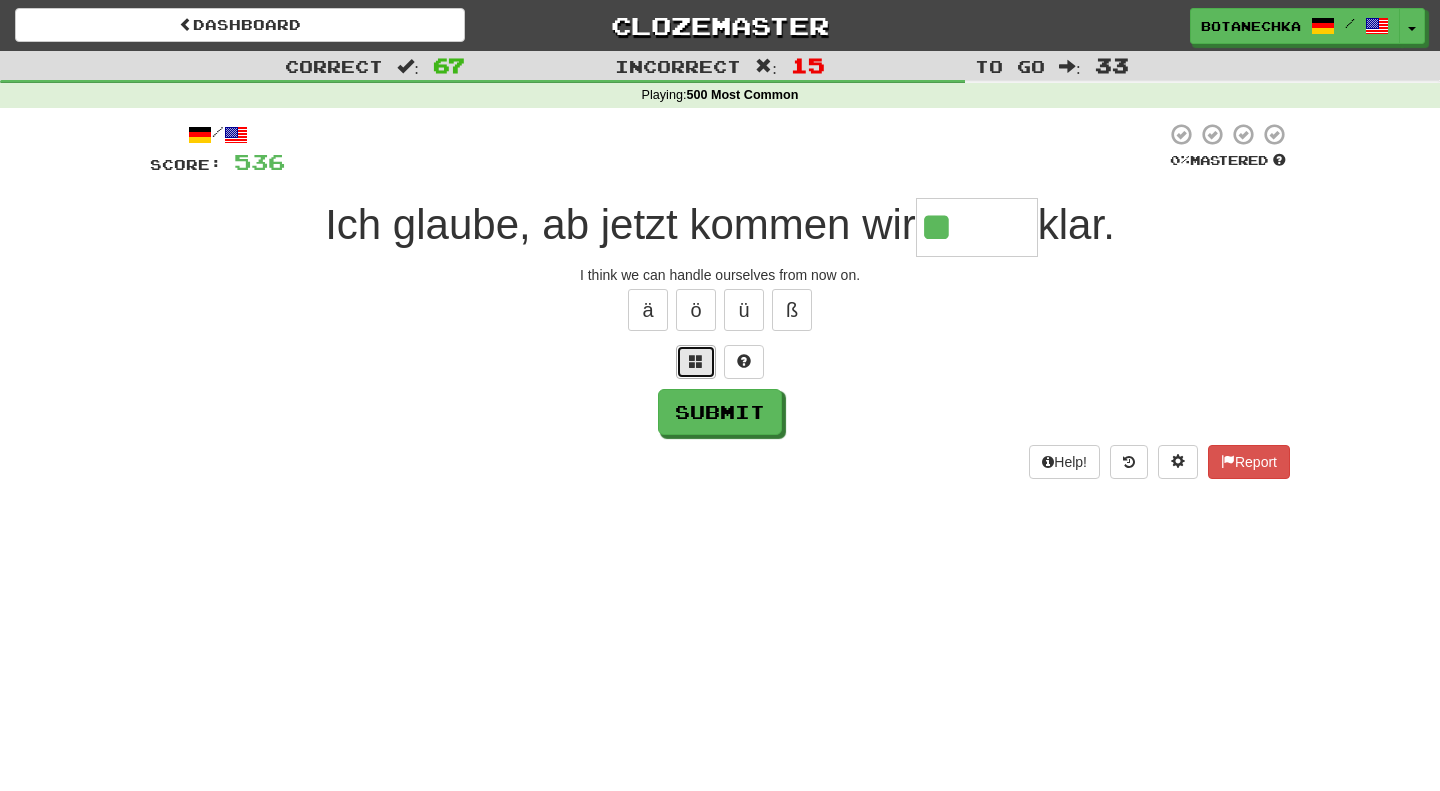 click at bounding box center [696, 361] 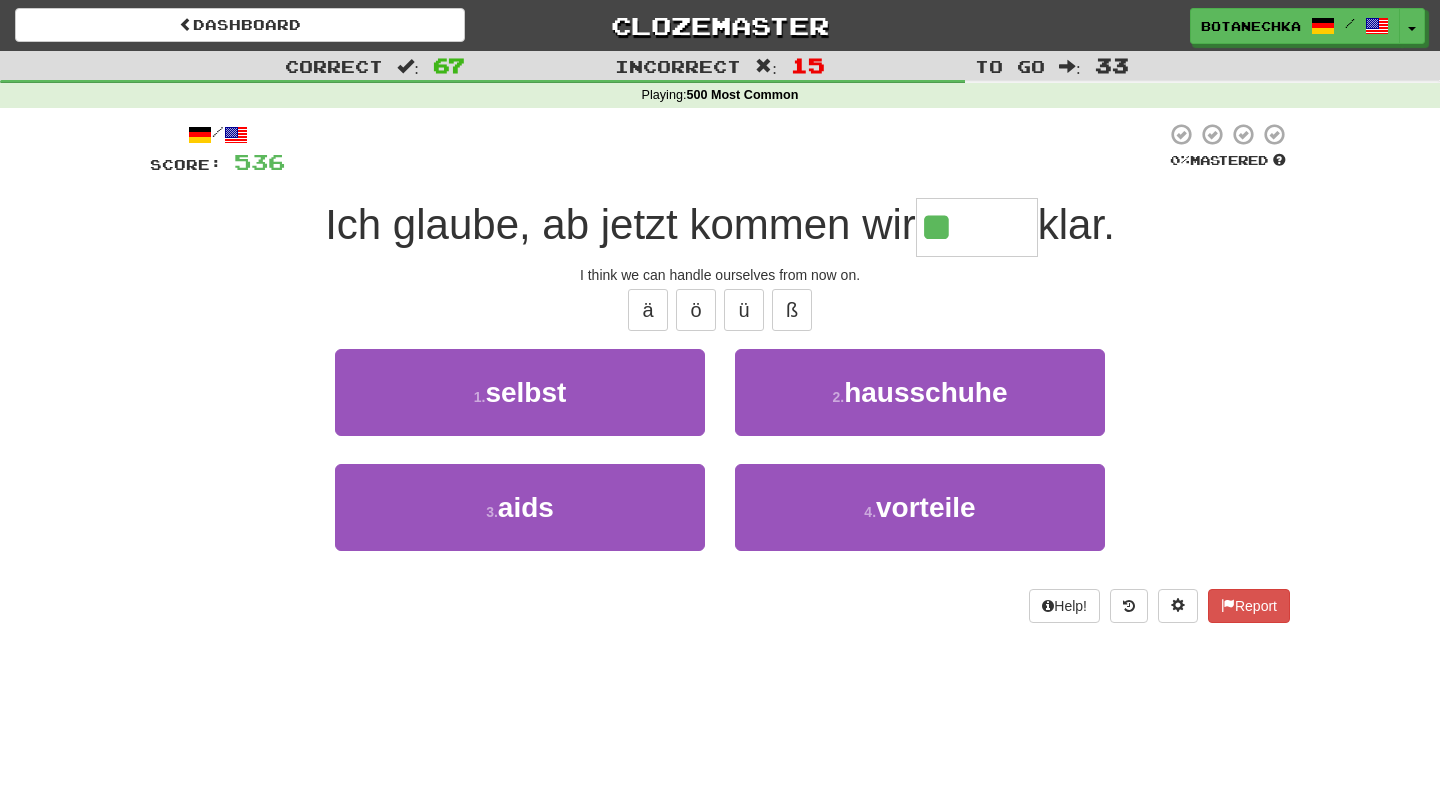 click on "**" at bounding box center (977, 227) 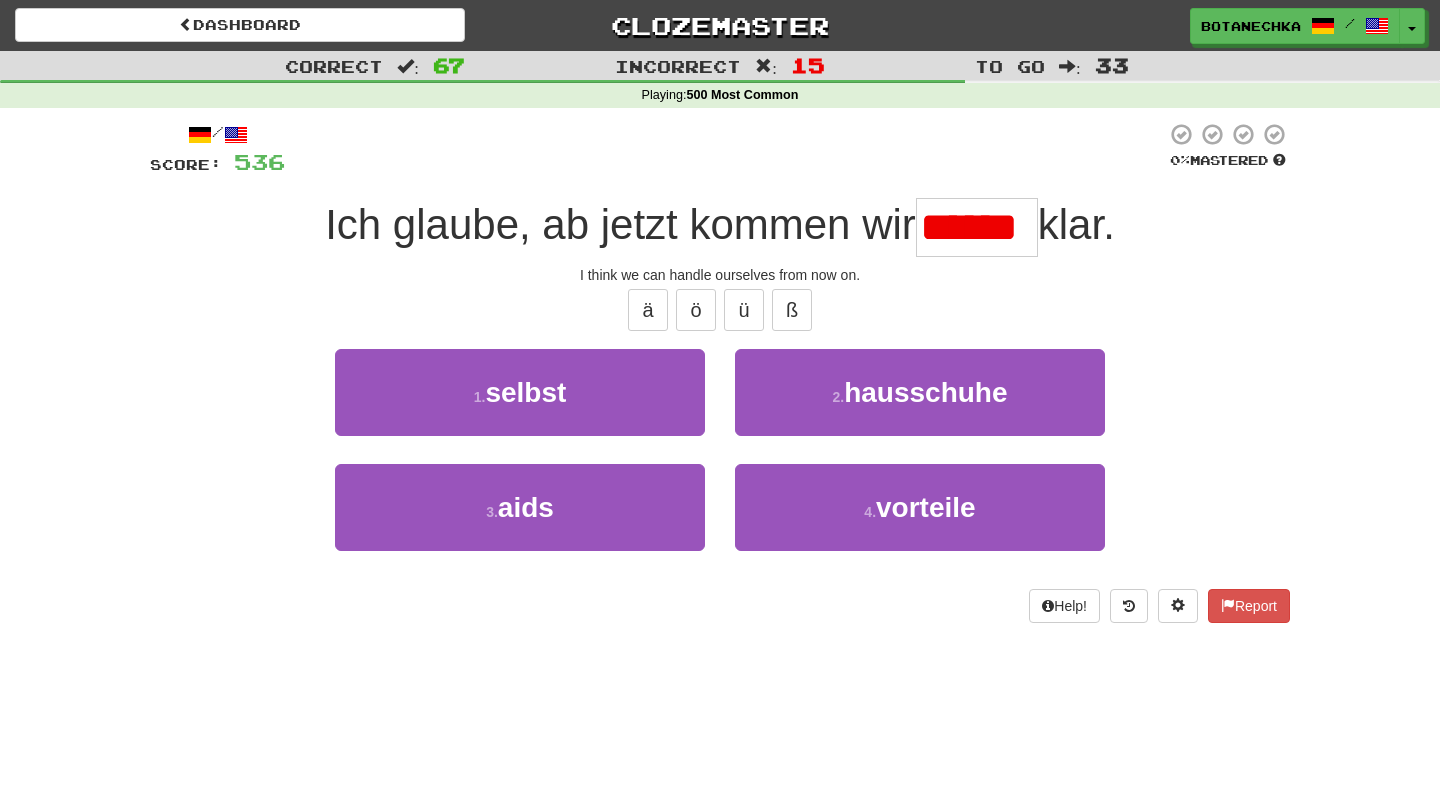 type on "******" 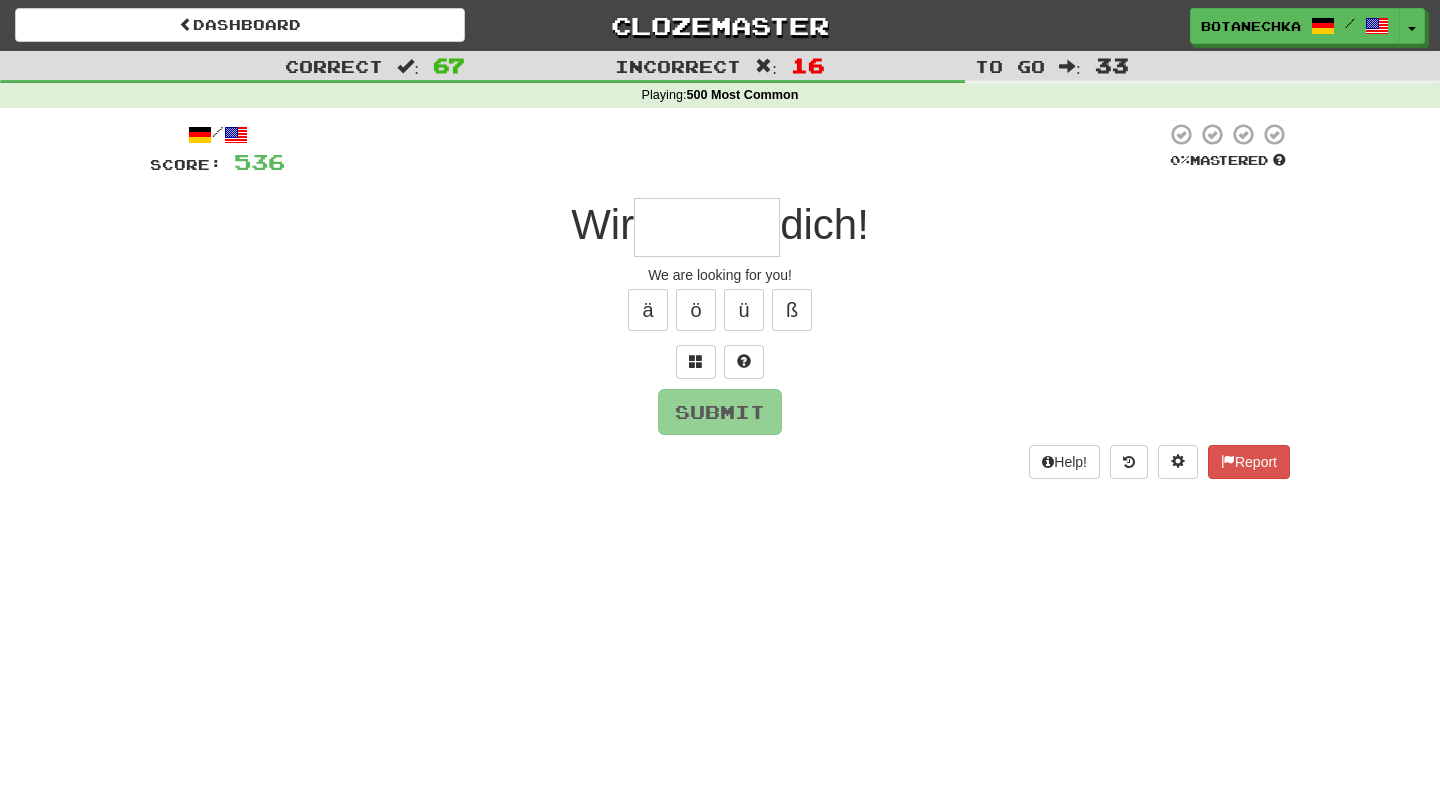 type on "*" 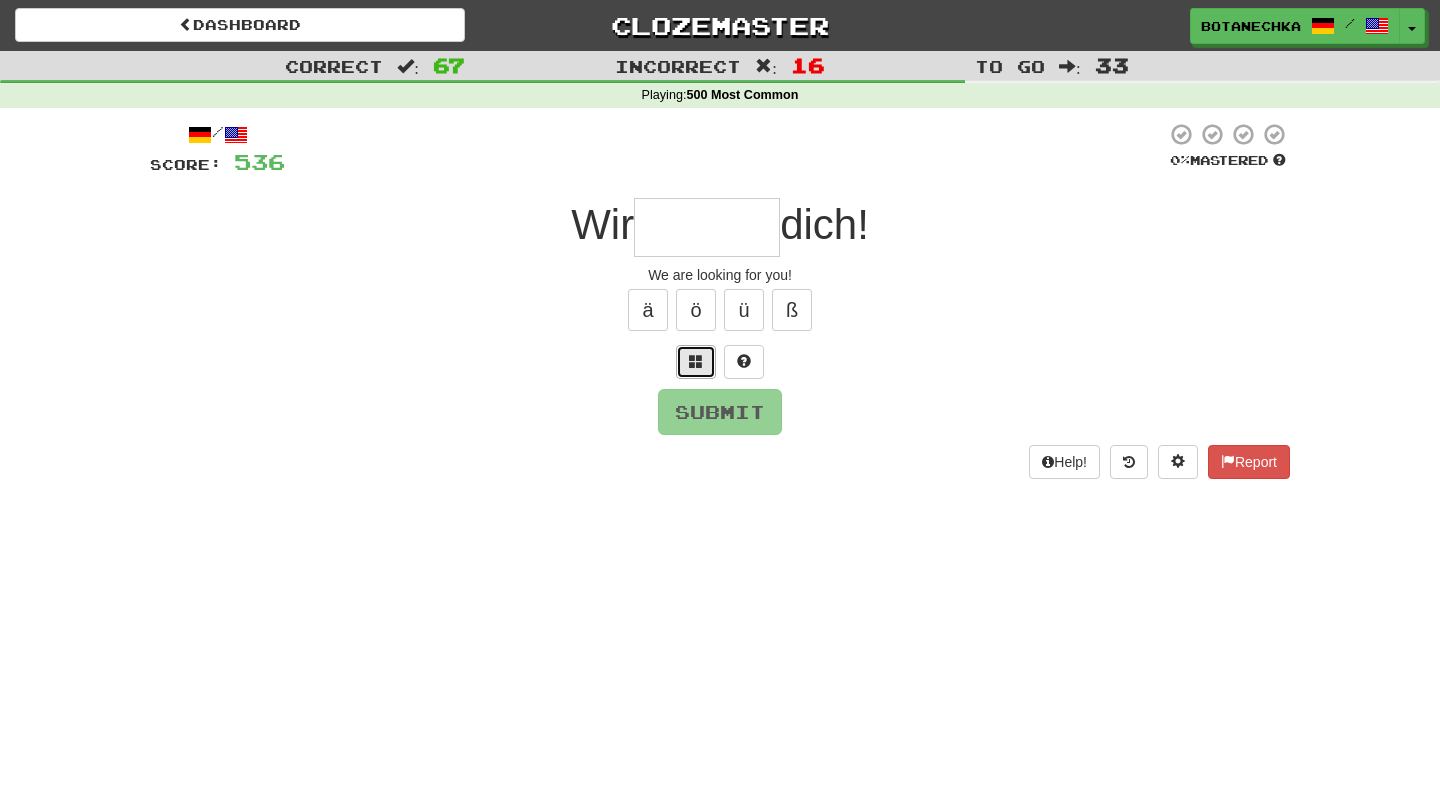 click at bounding box center (696, 362) 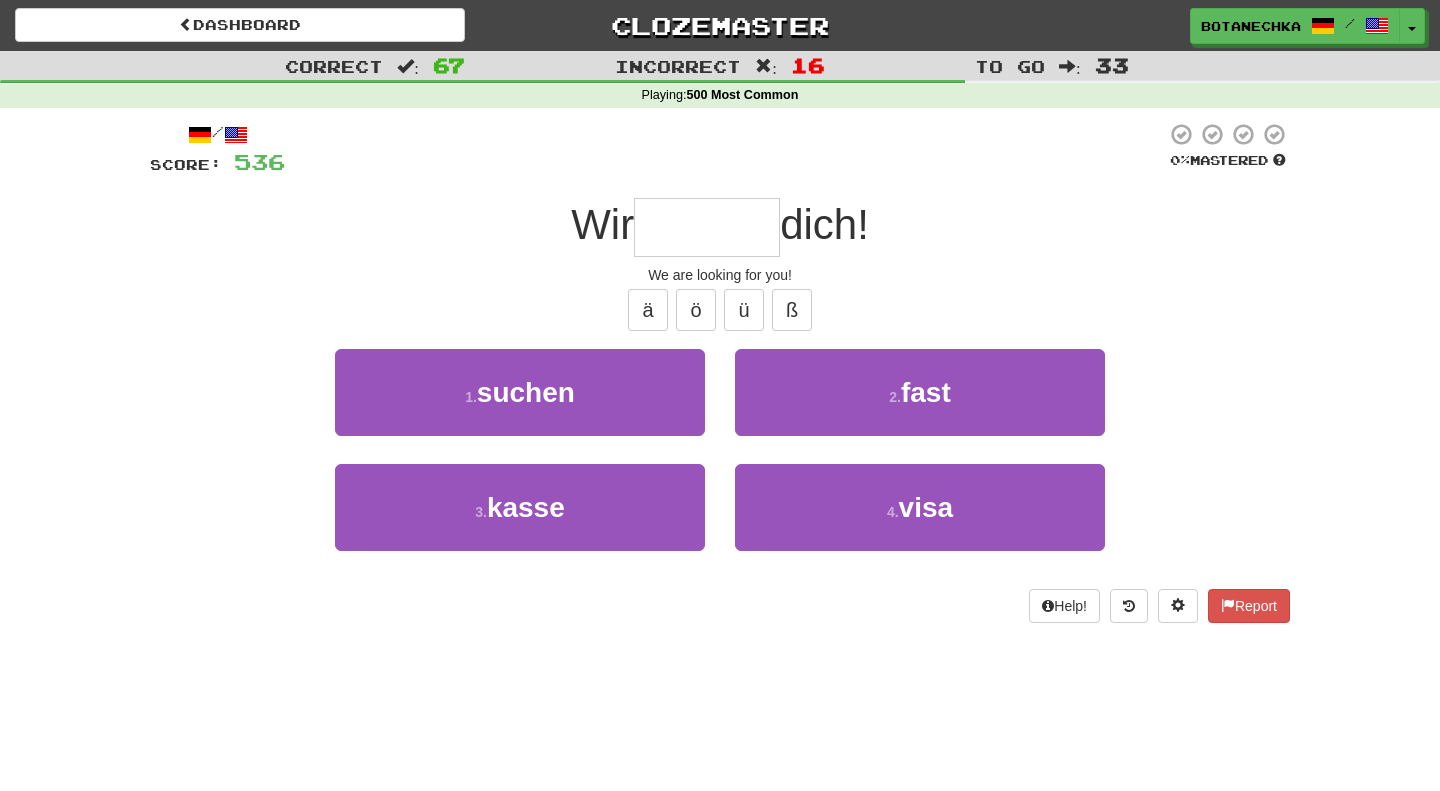 click at bounding box center (707, 227) 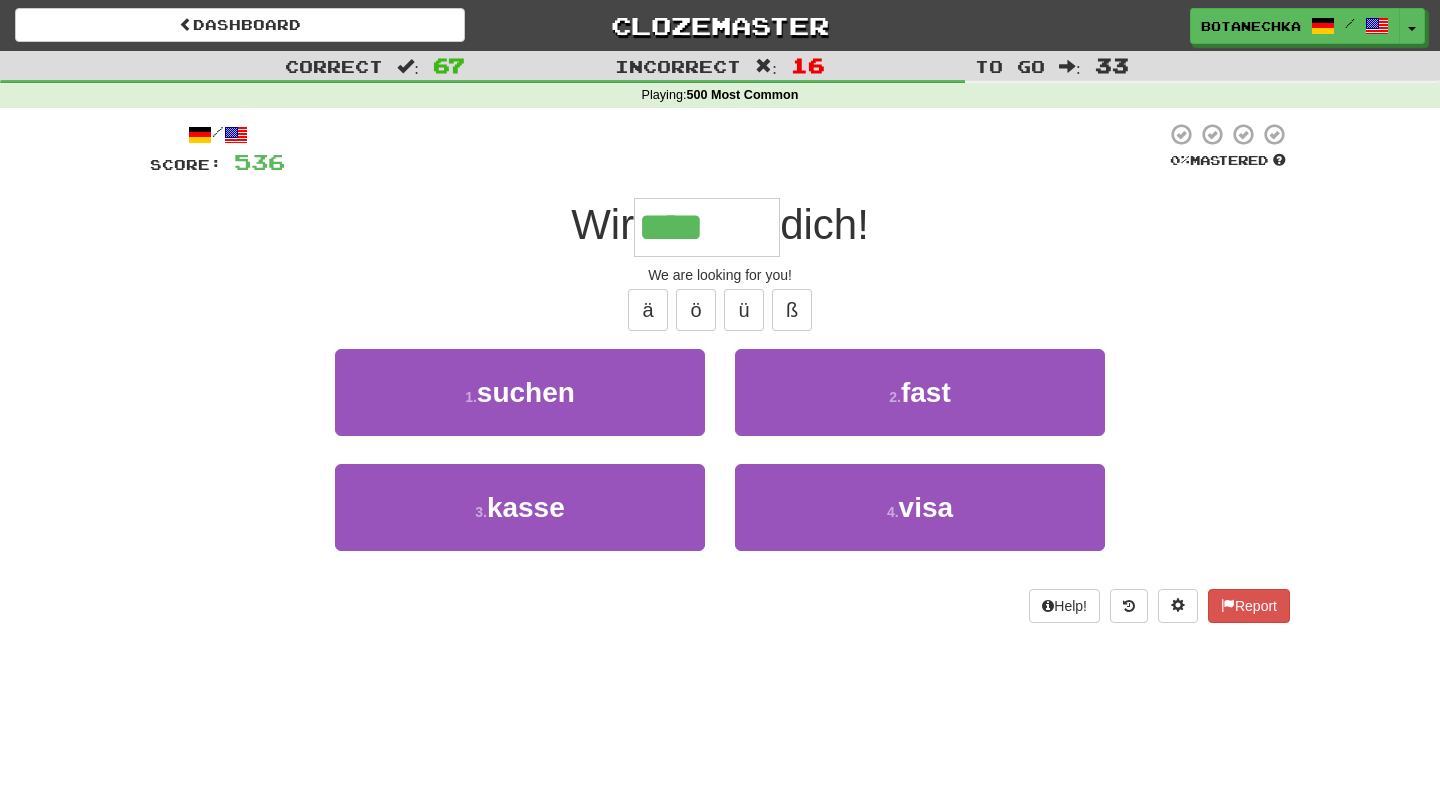 type 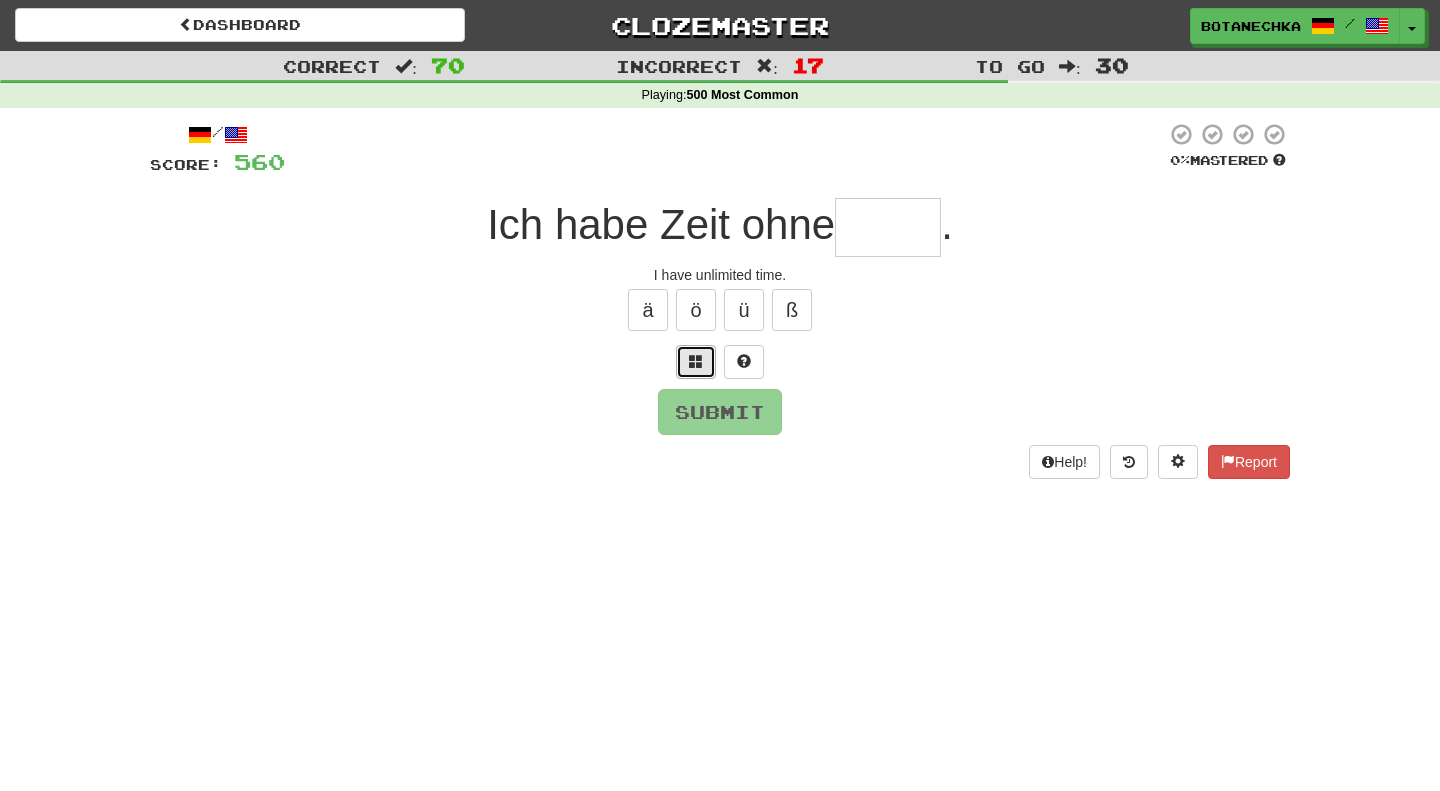 click at bounding box center [696, 362] 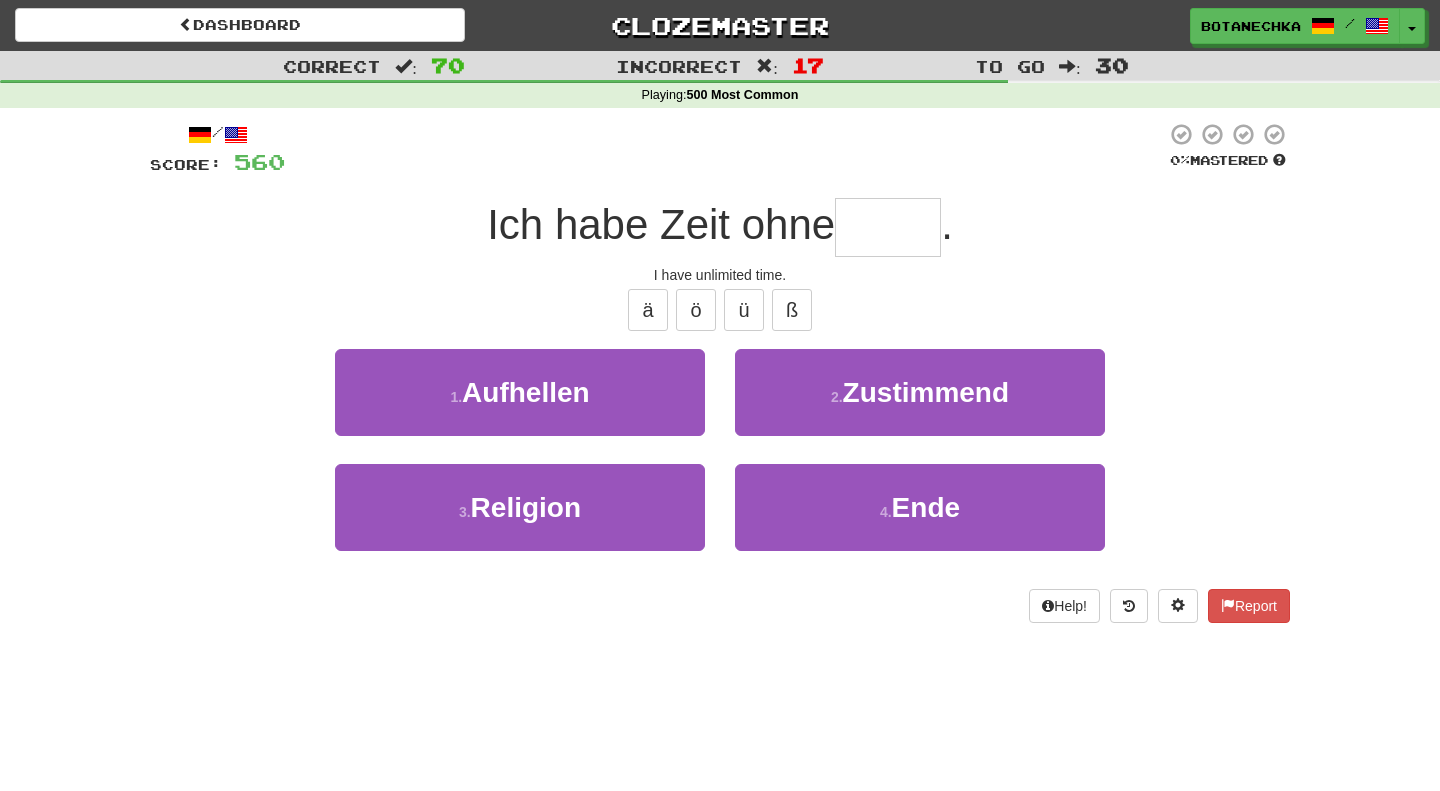 click on "/  Score:   560 0 %  Mastered Ich habe Zeit ohne  . I have unlimited time. ä ö ü ß 1 .  Aufhellen 2 .  Zustimmend 3 .  Religion 4 .  Ende  Help!  Report" at bounding box center (720, 372) 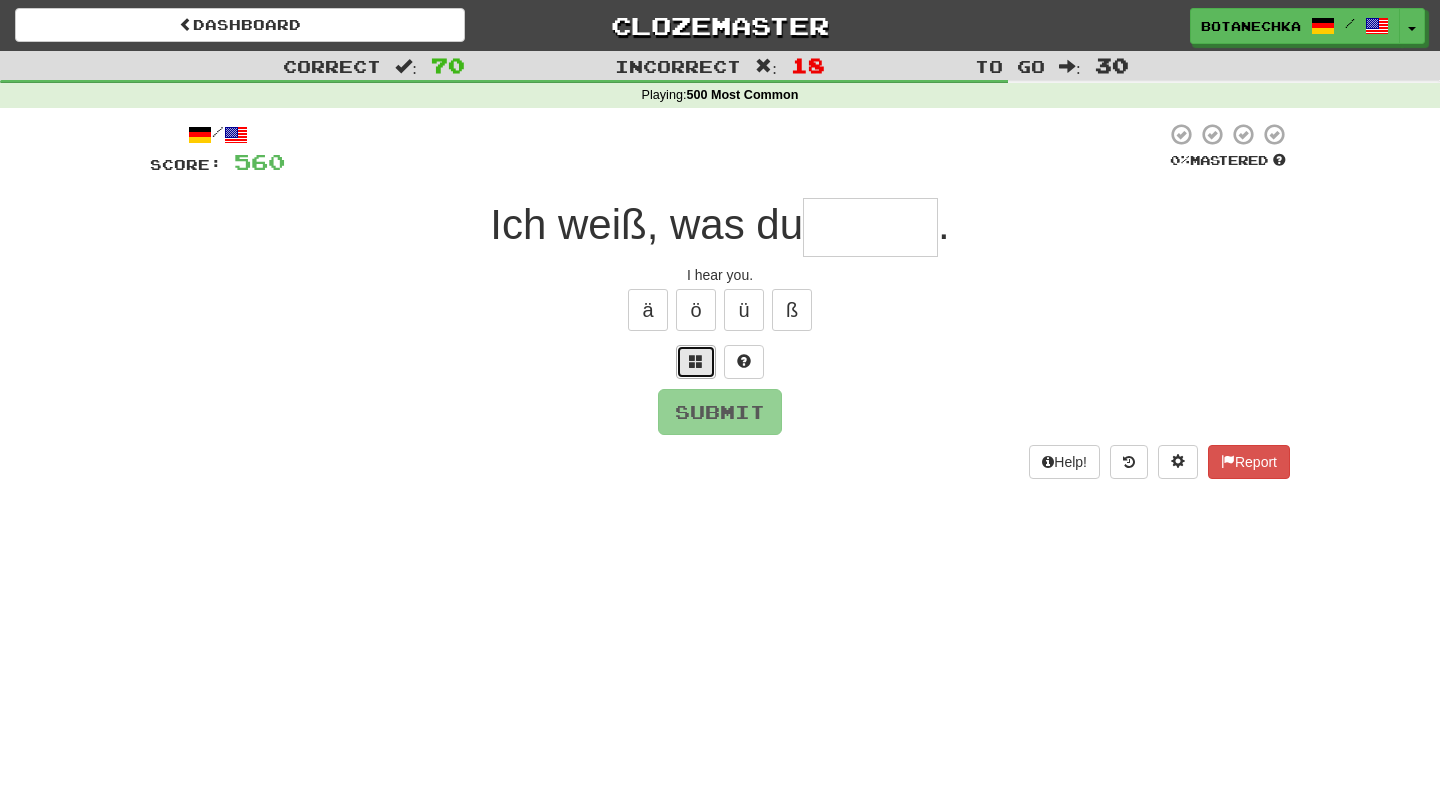 click at bounding box center [696, 361] 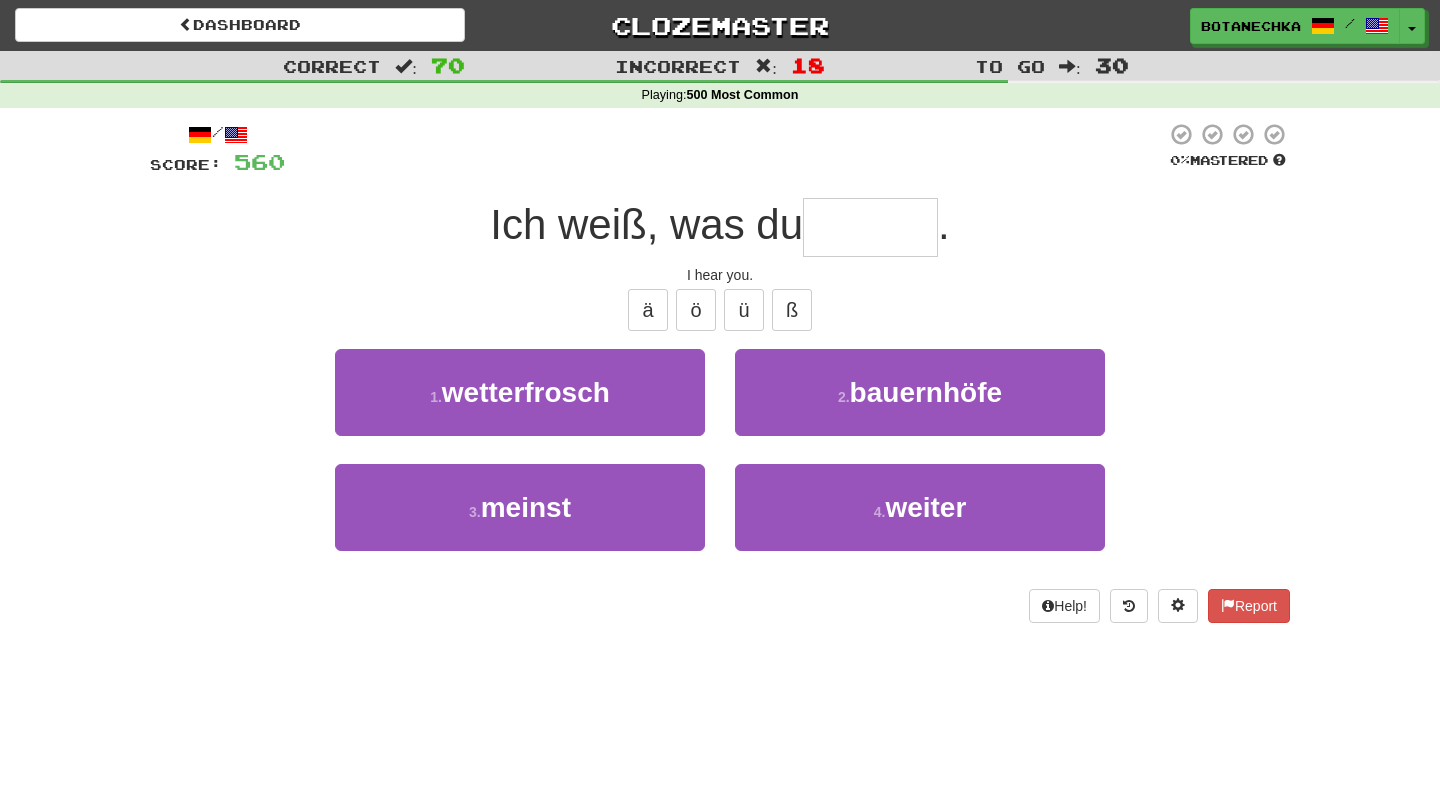 click at bounding box center (870, 227) 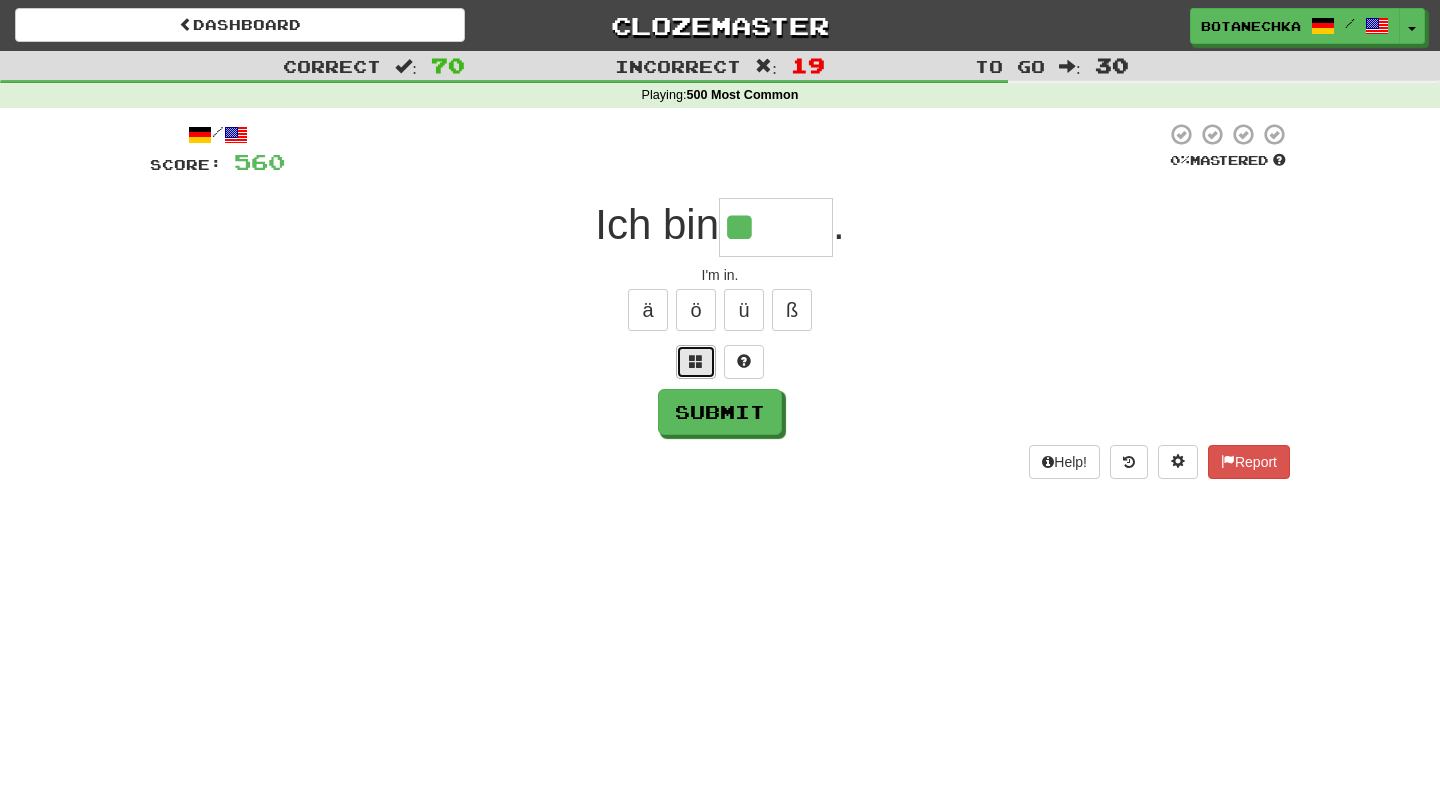 click at bounding box center [696, 362] 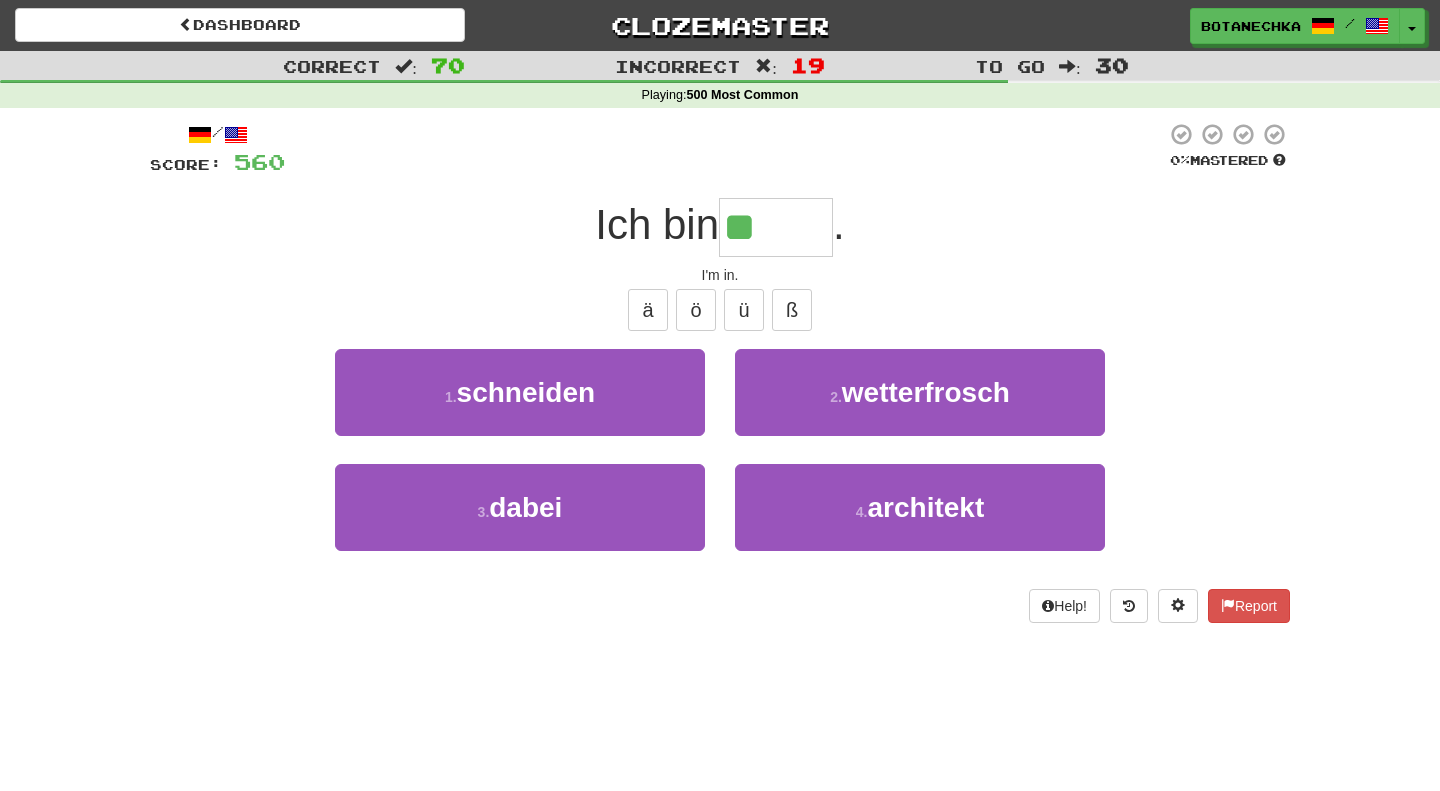click on "**" at bounding box center [776, 227] 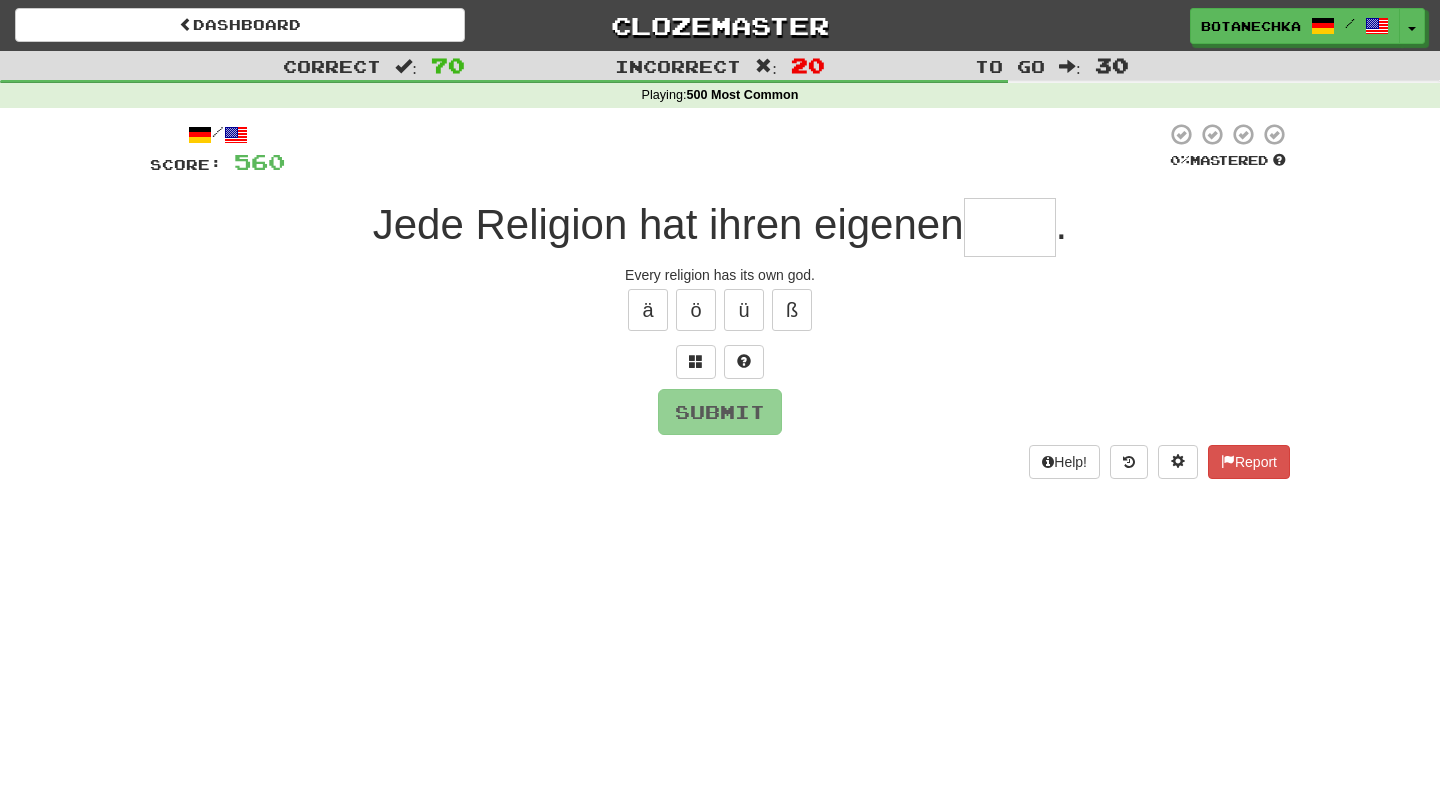 click at bounding box center (1010, 227) 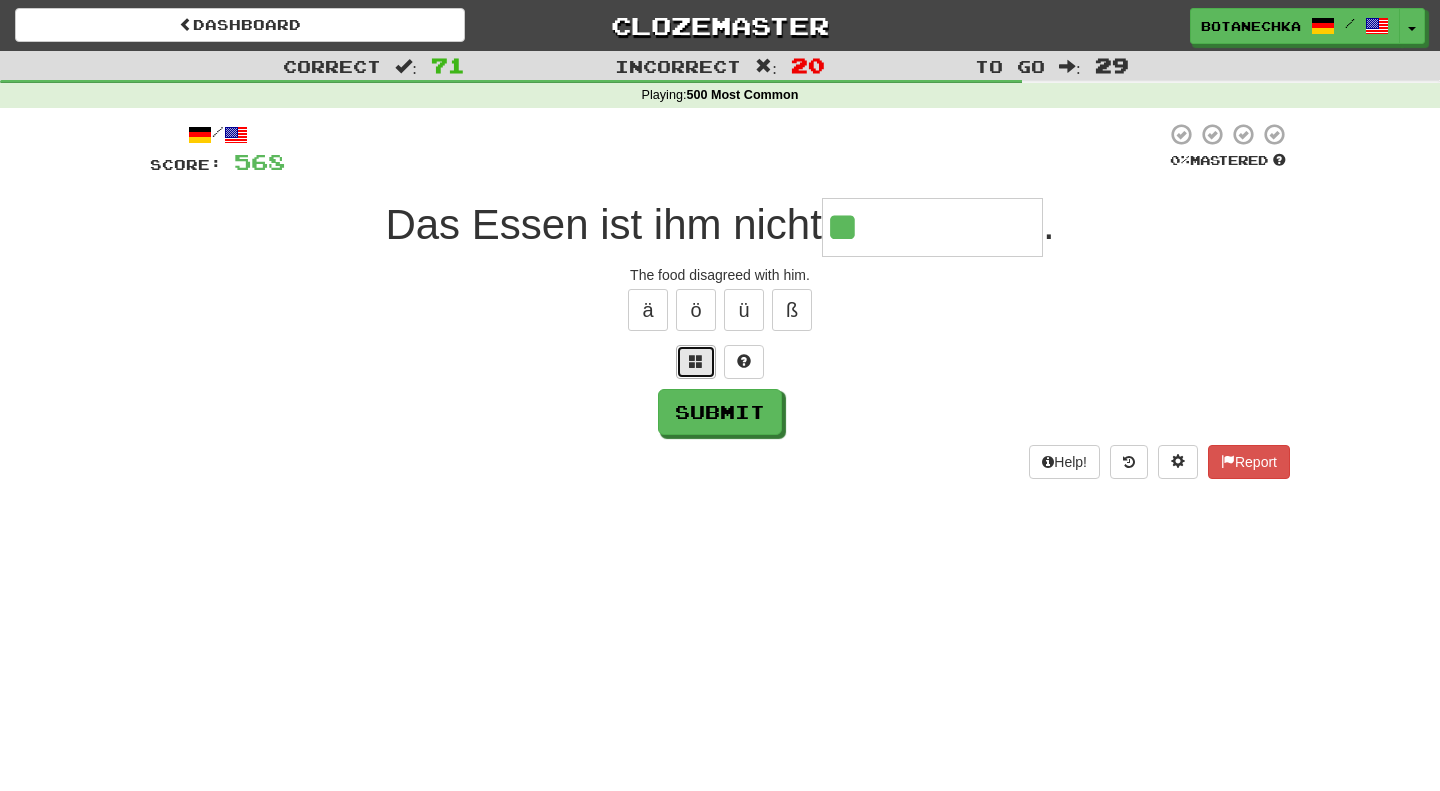click at bounding box center [696, 361] 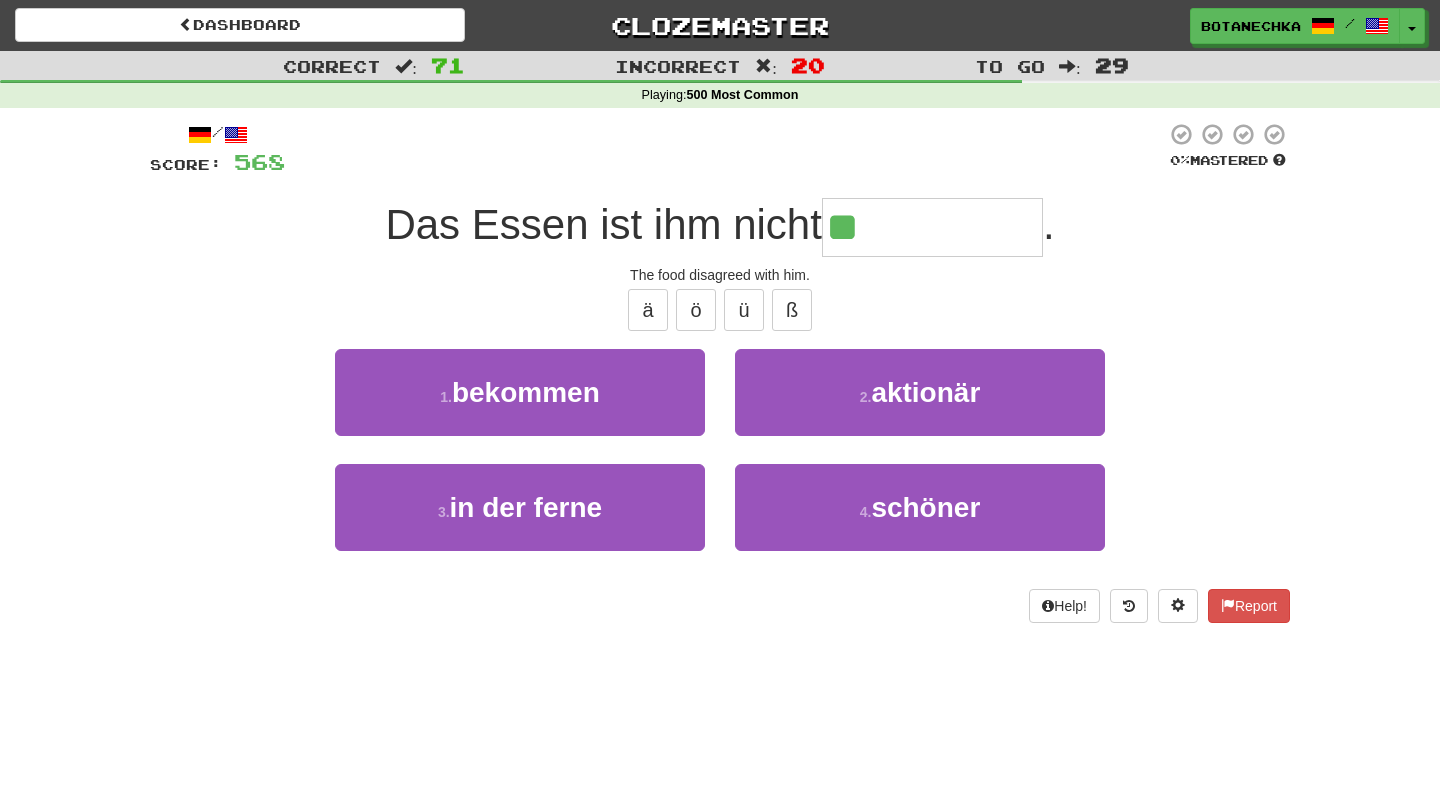 click on "**" at bounding box center (932, 227) 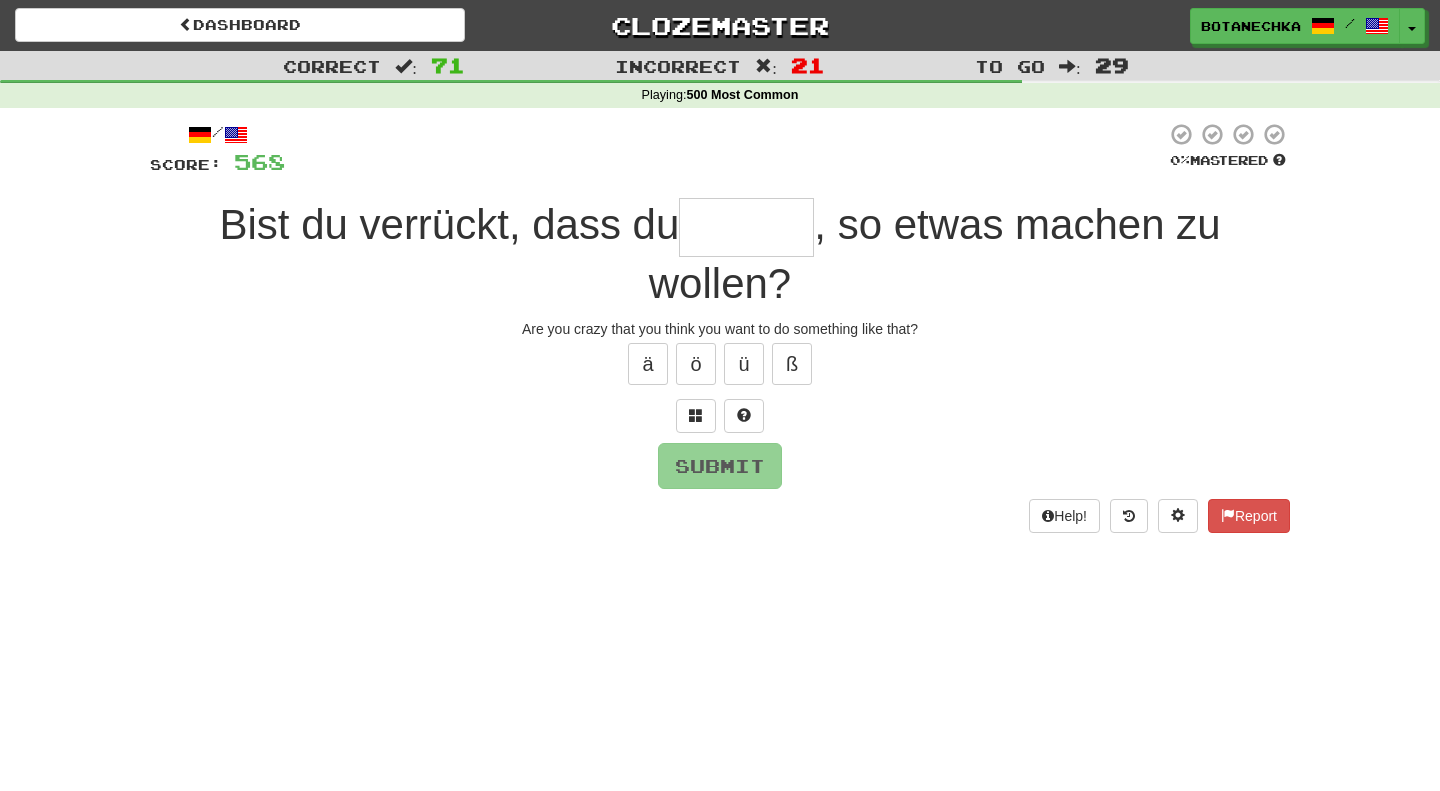 click at bounding box center (746, 227) 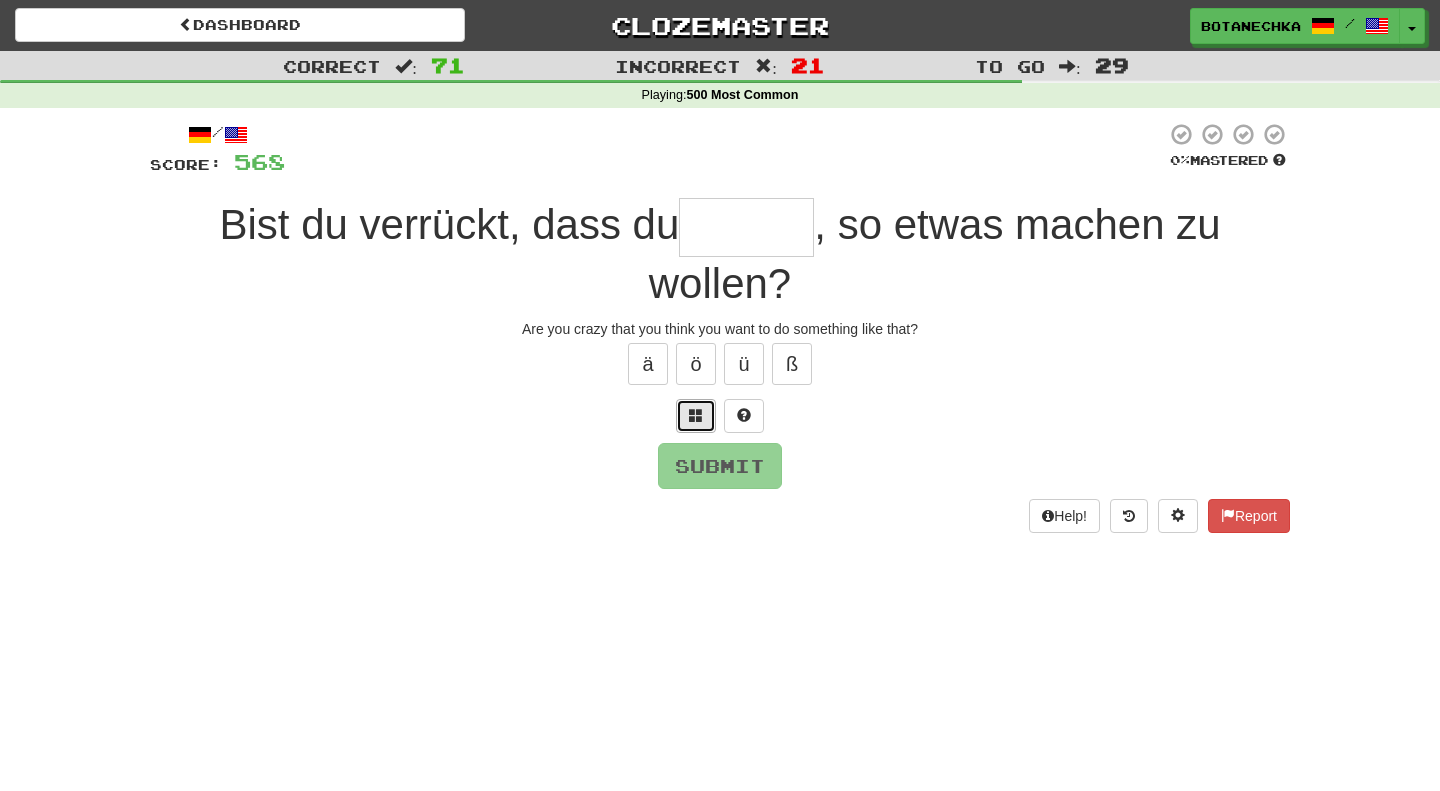 click at bounding box center [696, 415] 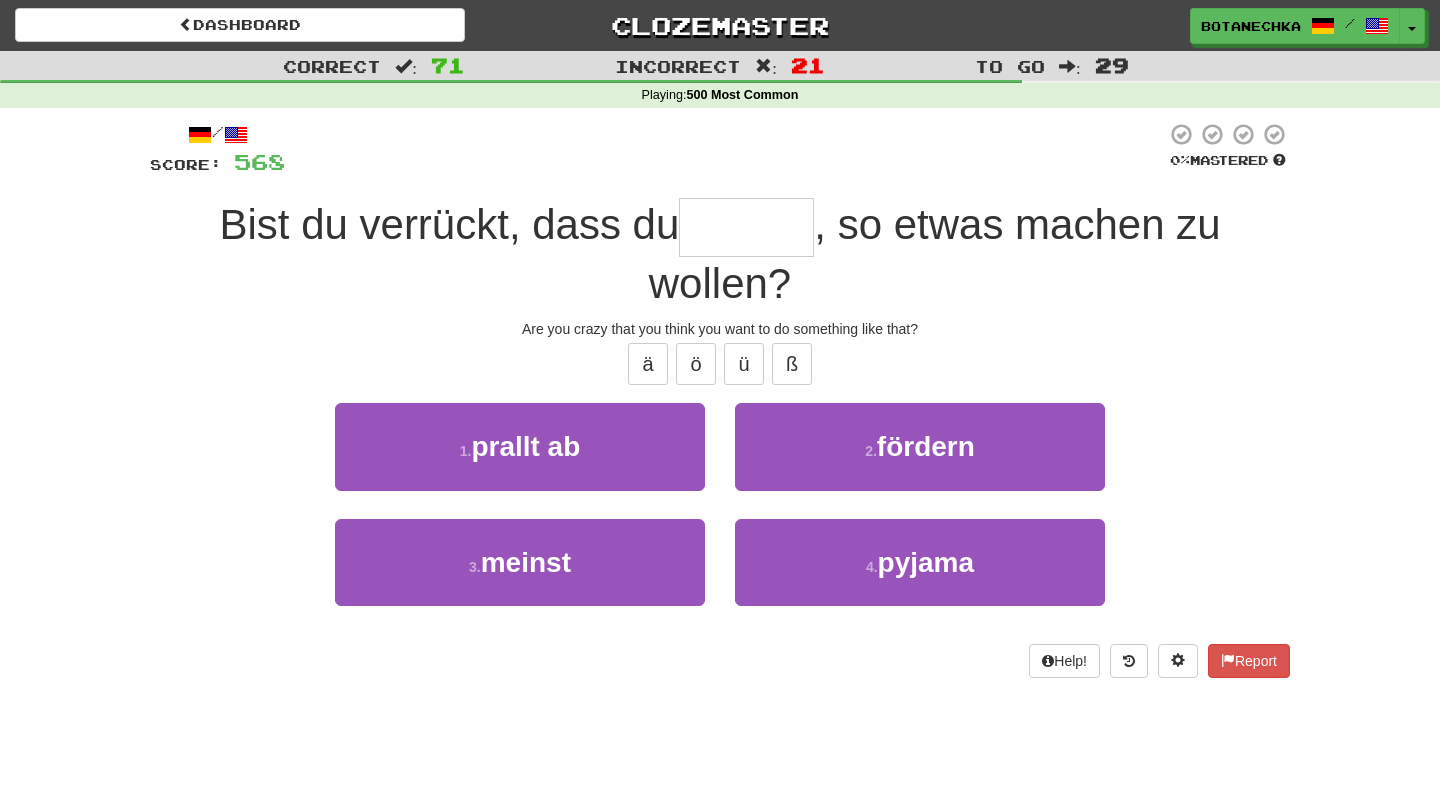 click at bounding box center (746, 227) 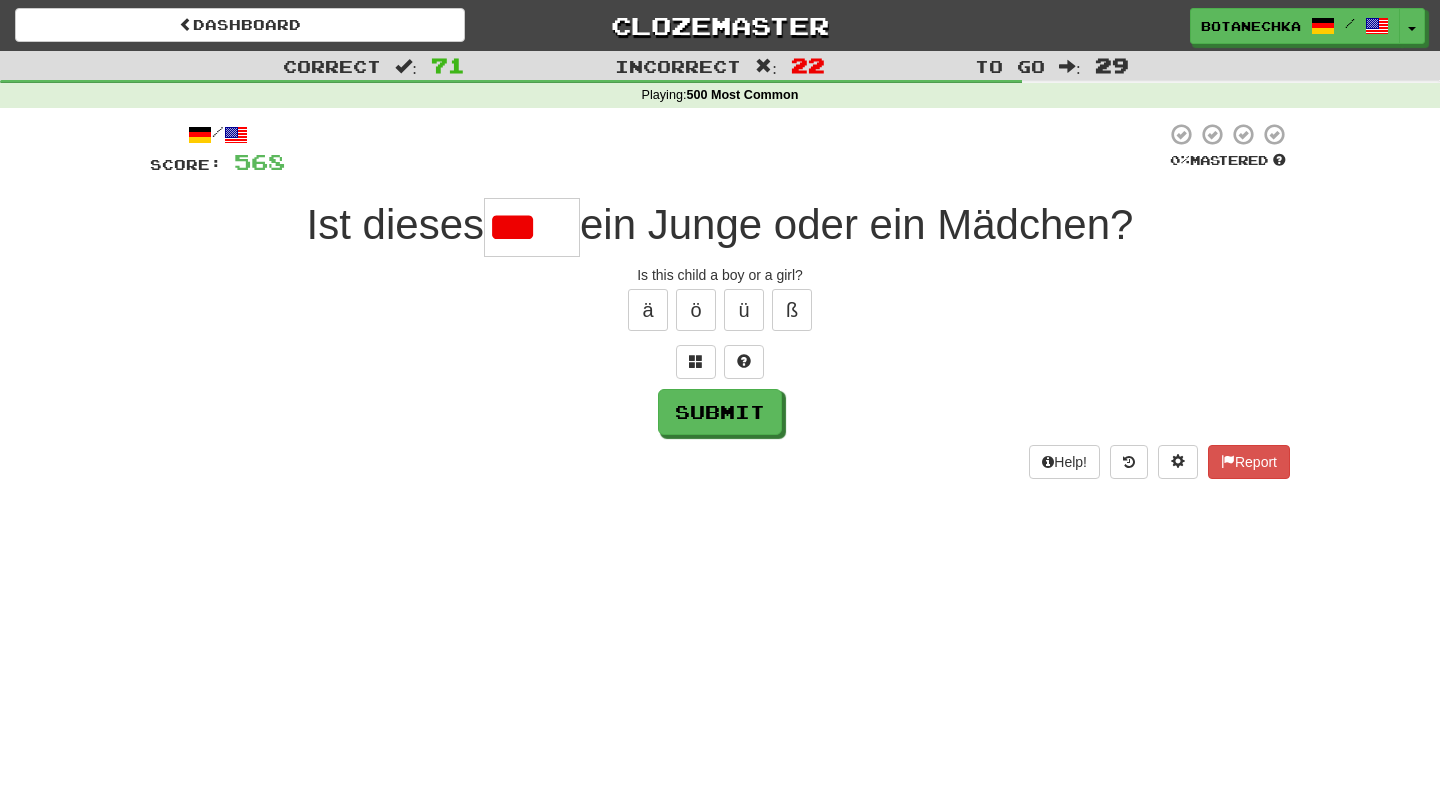 scroll, scrollTop: 0, scrollLeft: 0, axis: both 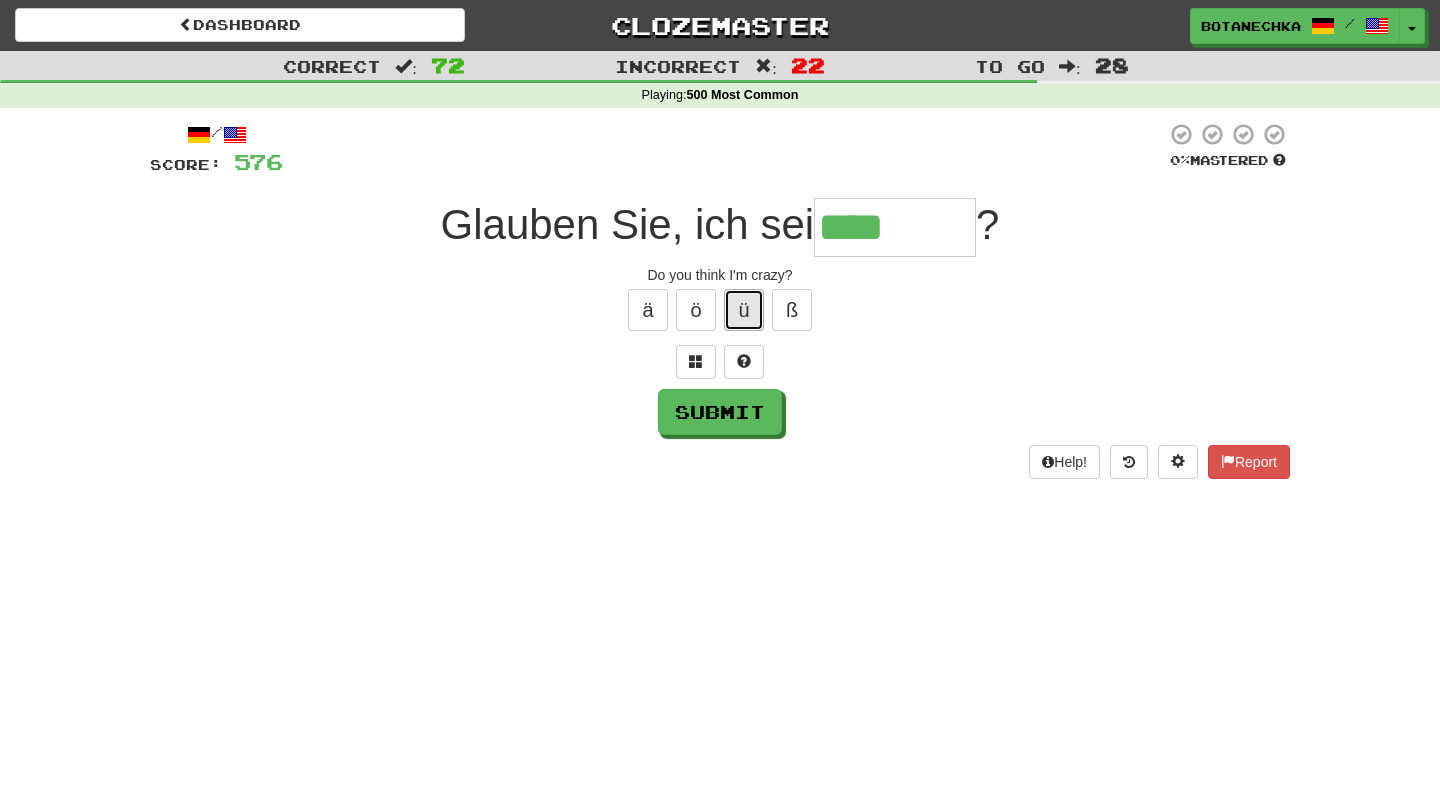click on "ü" at bounding box center [744, 310] 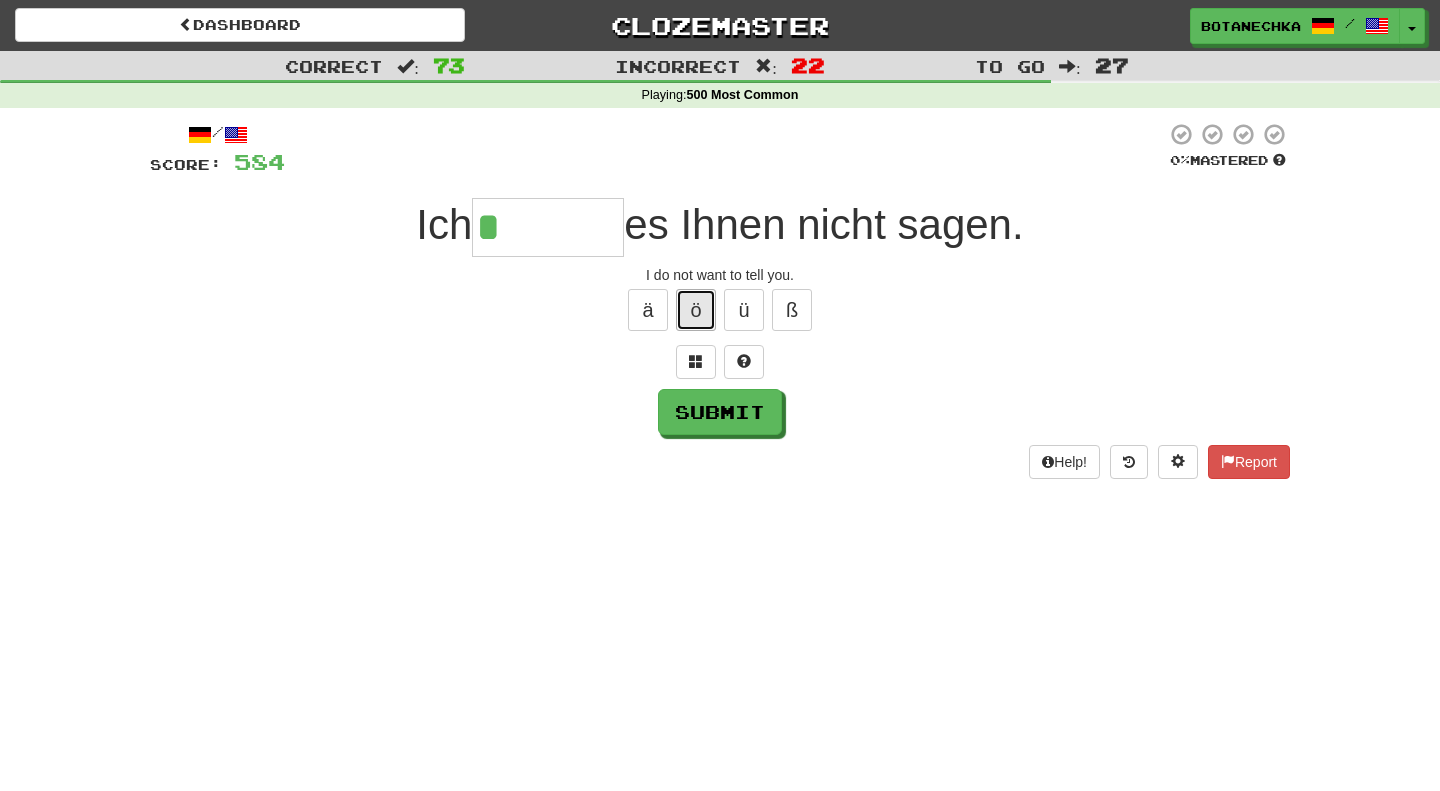 click on "ö" at bounding box center [696, 310] 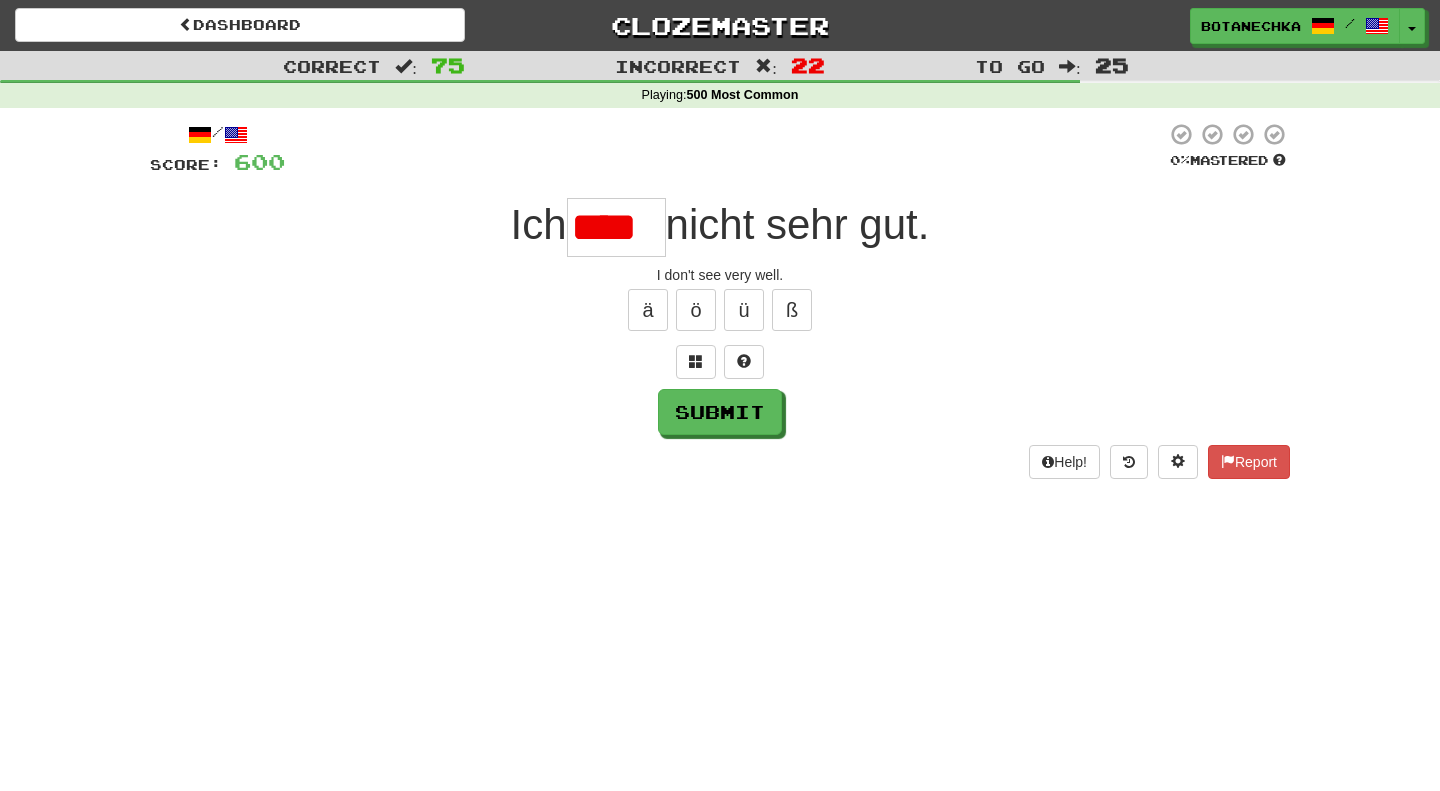 scroll, scrollTop: 0, scrollLeft: 0, axis: both 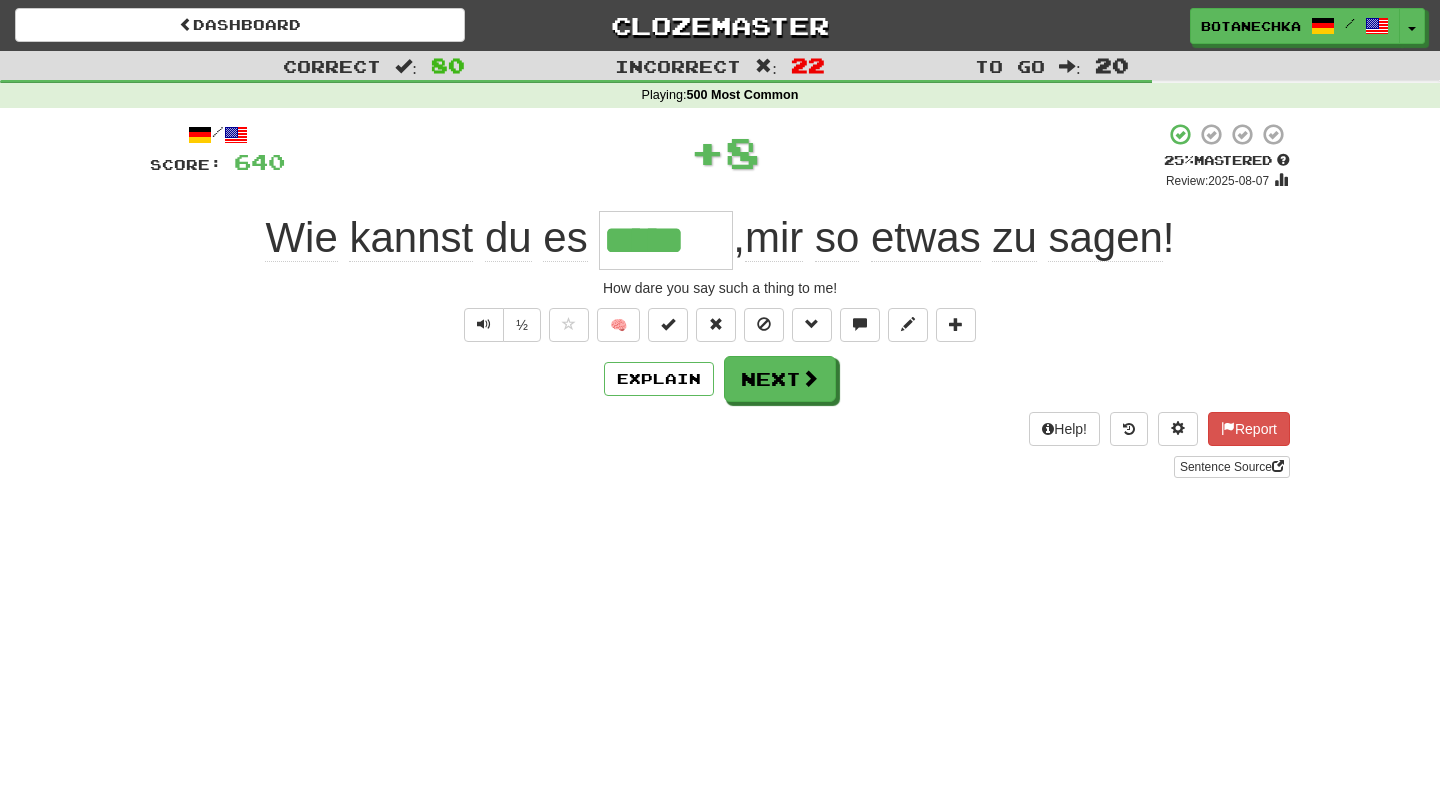 click on "*****" at bounding box center [666, 240] 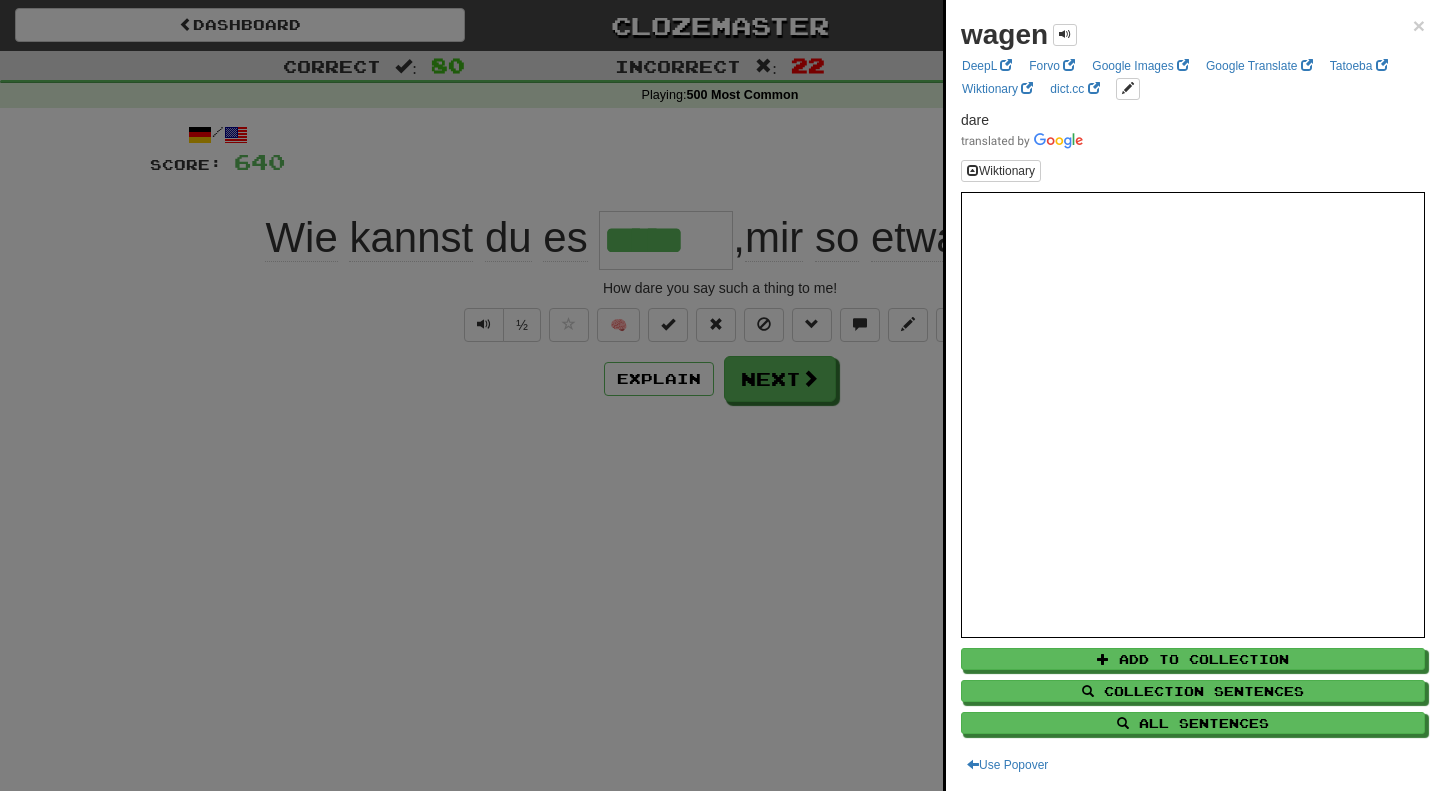click at bounding box center [720, 395] 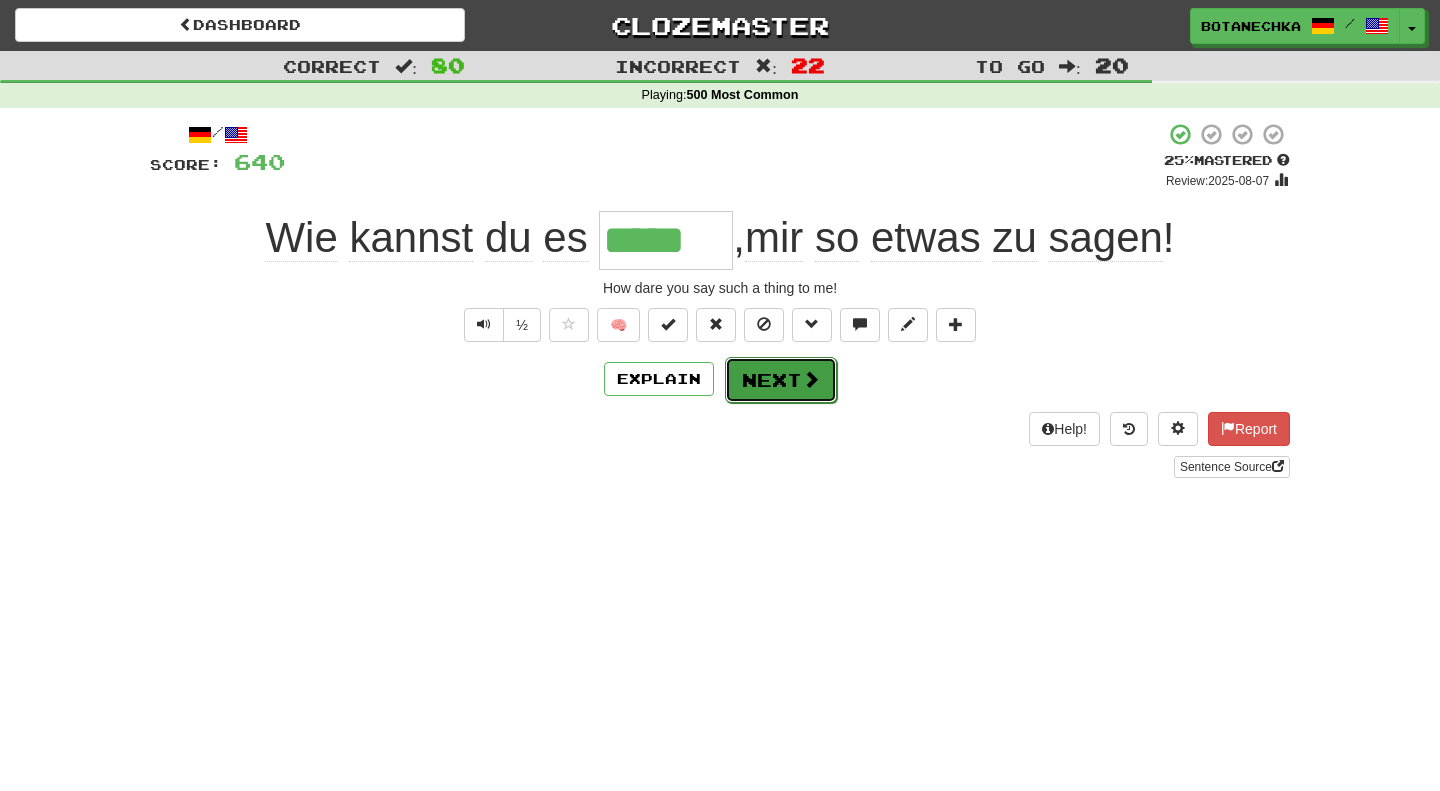click on "Next" at bounding box center [781, 380] 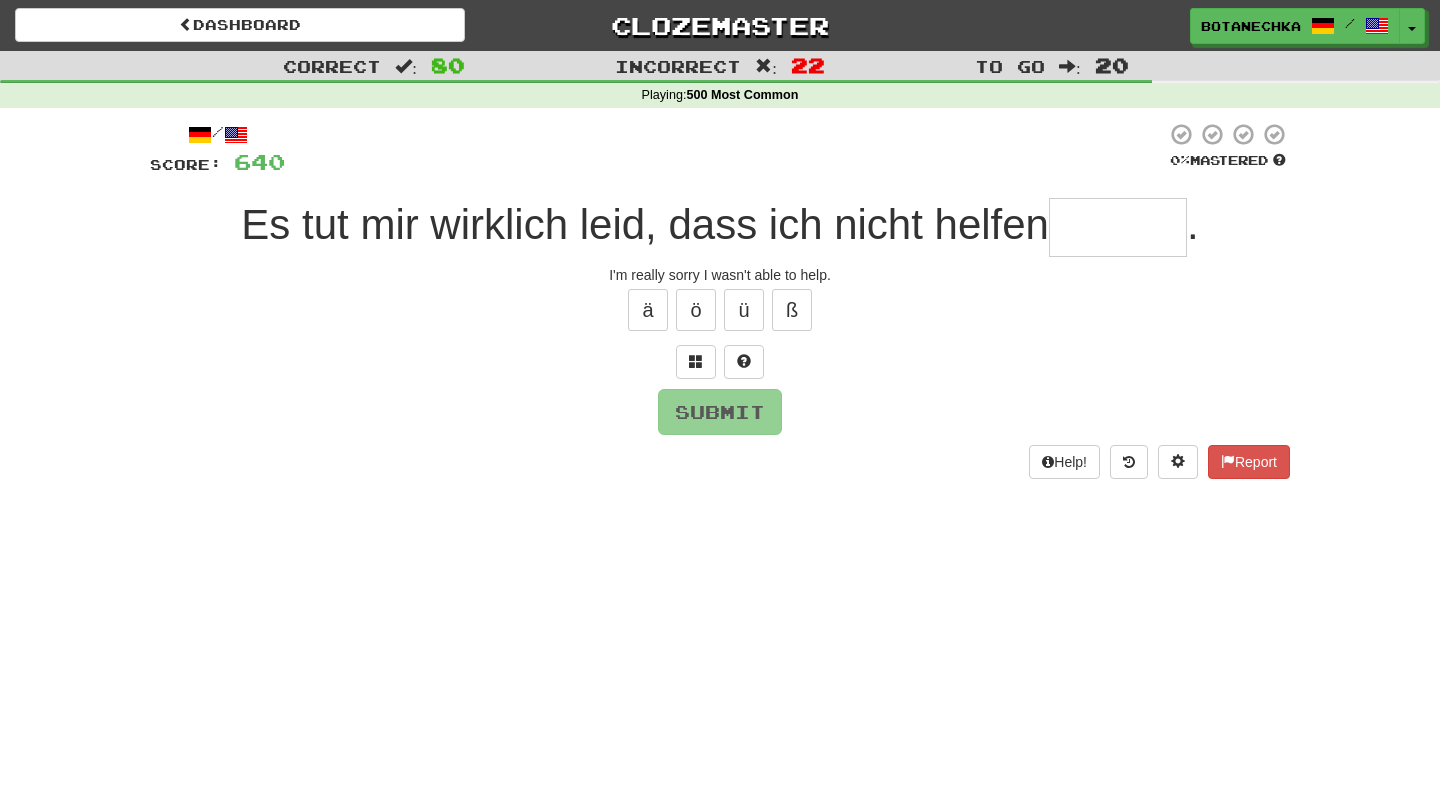 click at bounding box center [1118, 227] 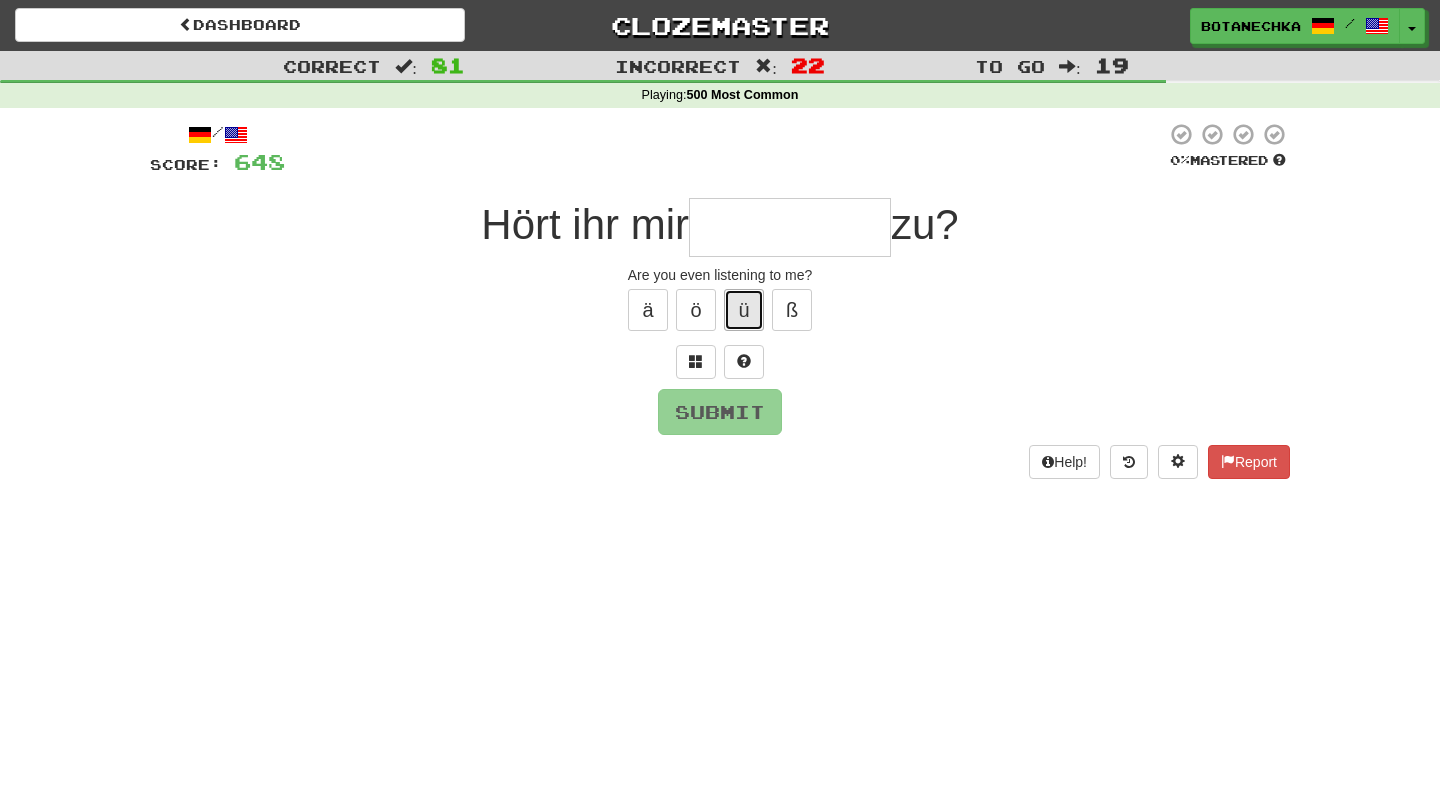 click on "ü" at bounding box center (744, 310) 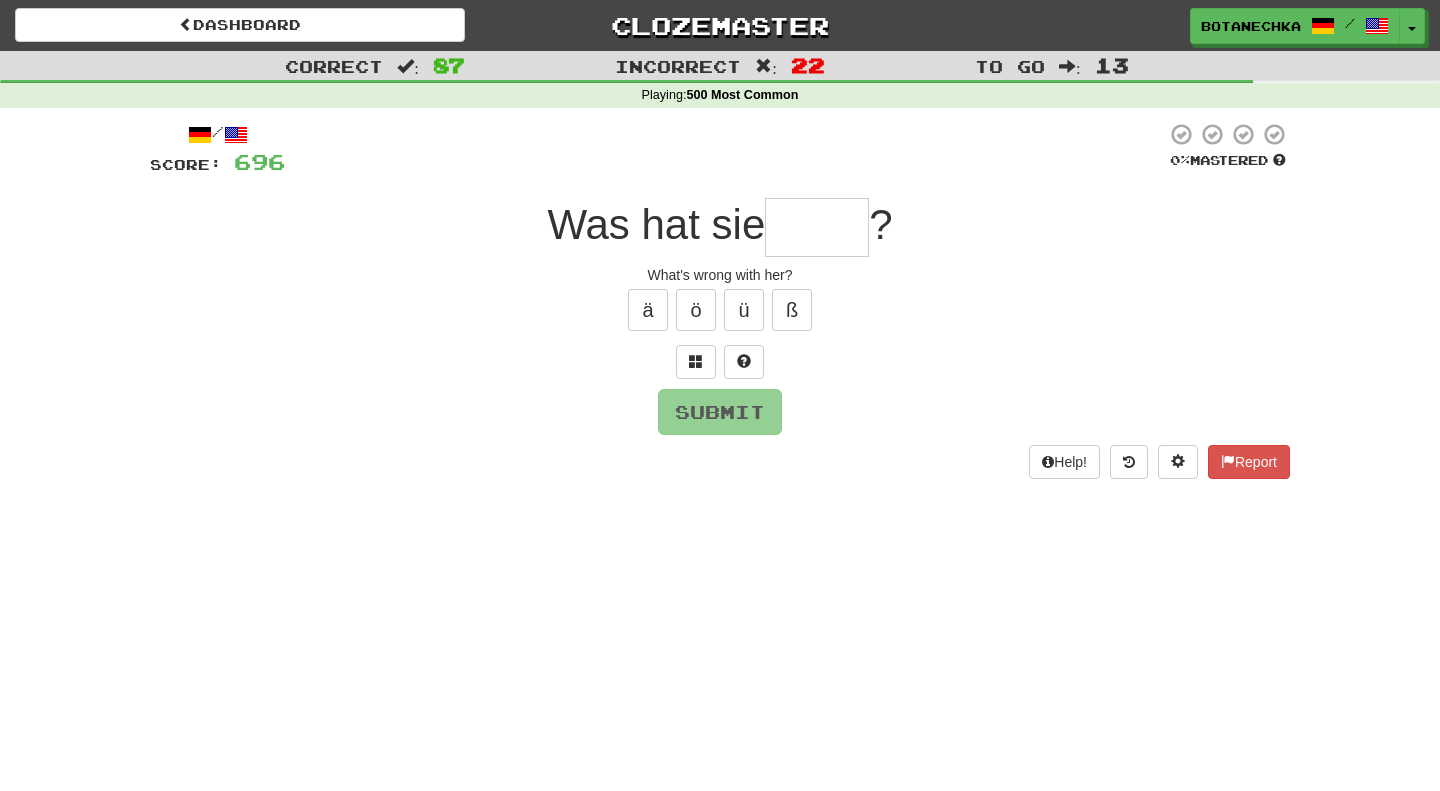 click at bounding box center [817, 227] 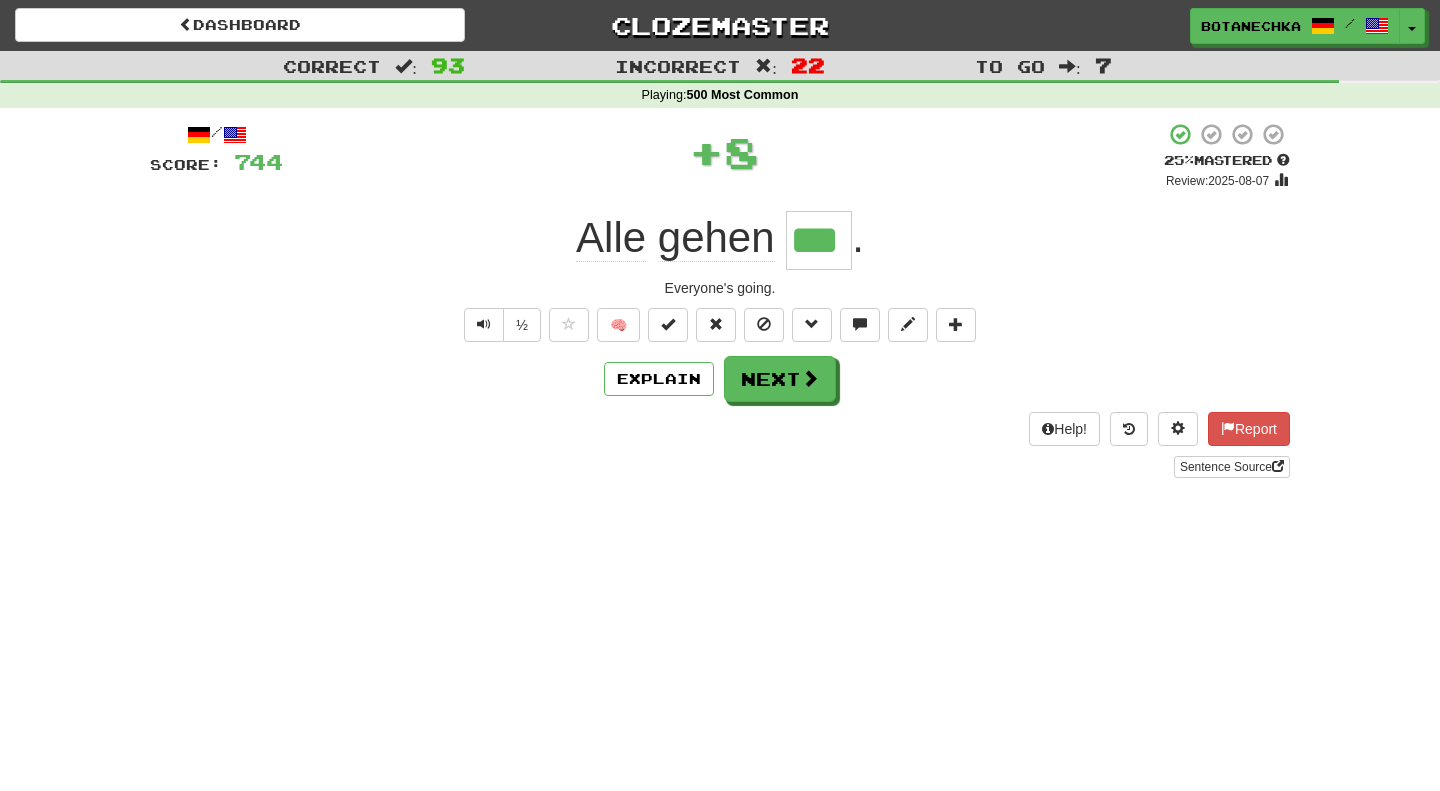 click on "***" at bounding box center [819, 240] 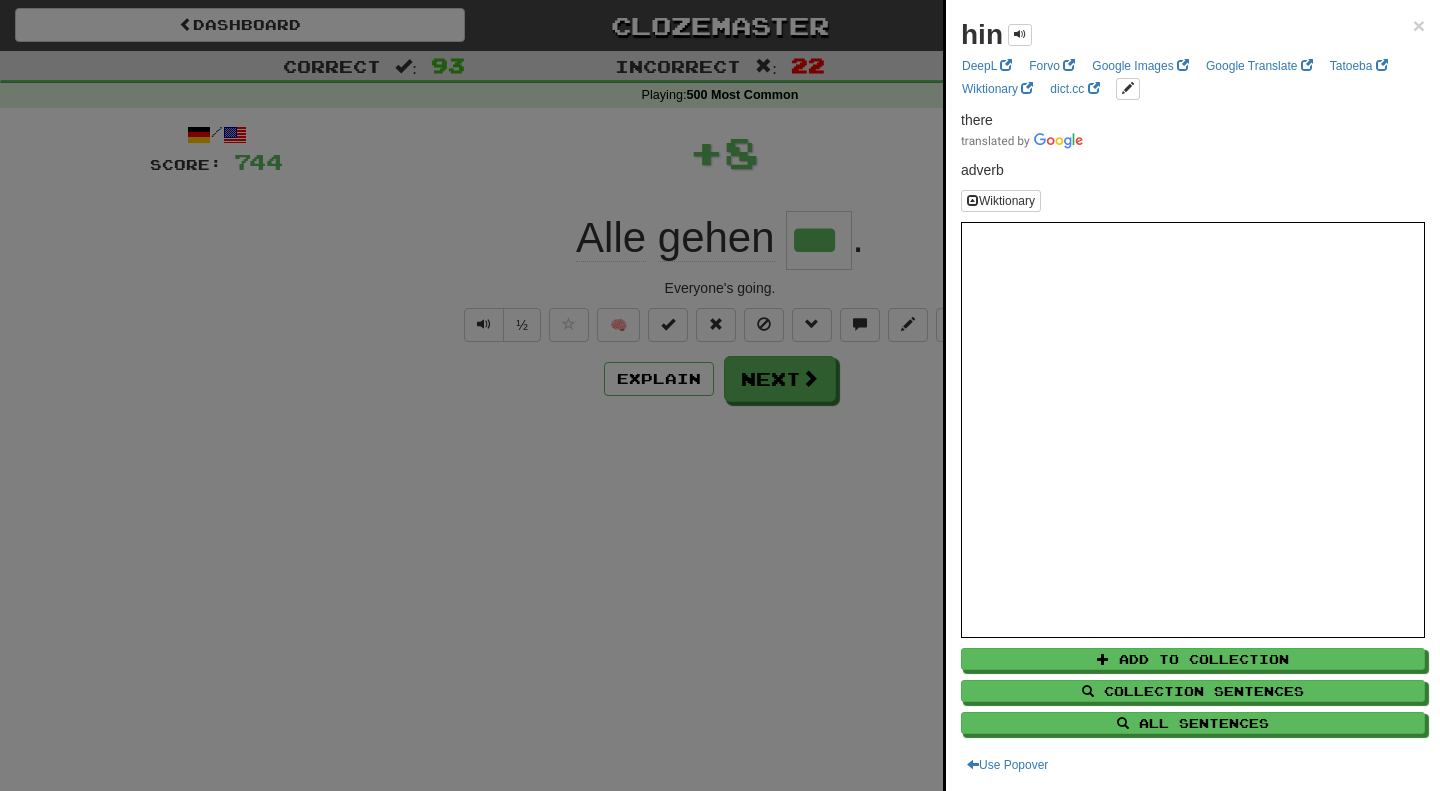 click at bounding box center [720, 395] 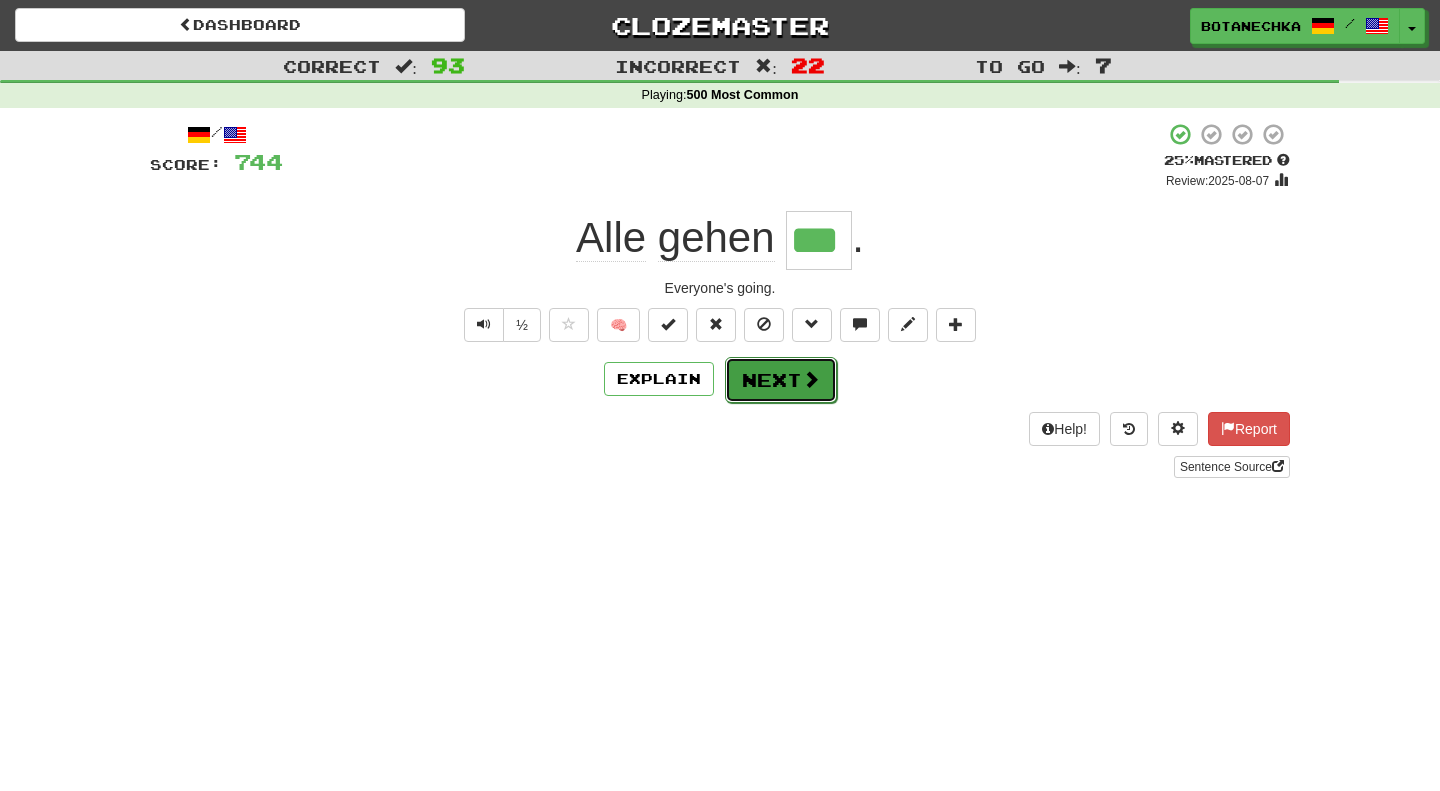 click on "Next" at bounding box center (781, 380) 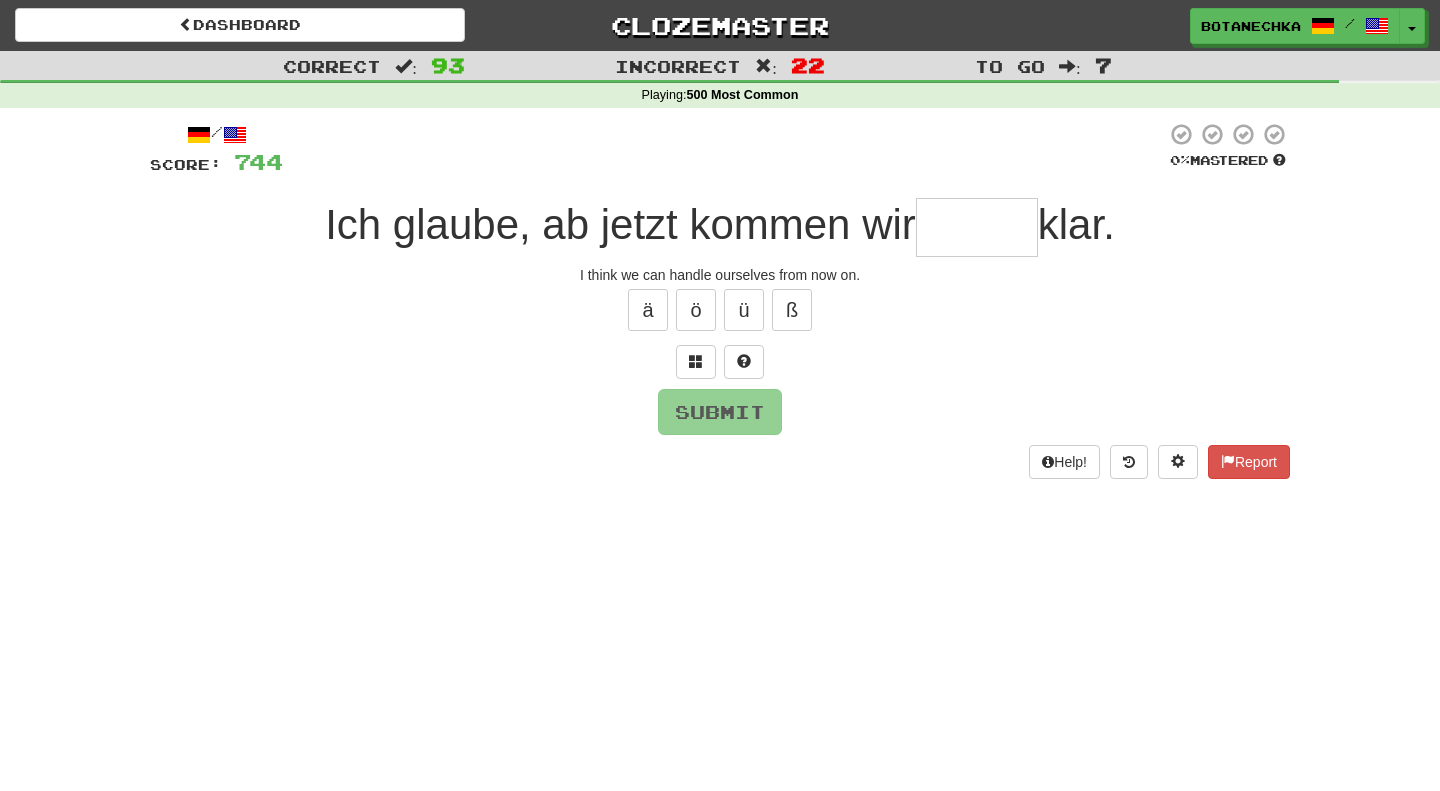 click at bounding box center [977, 227] 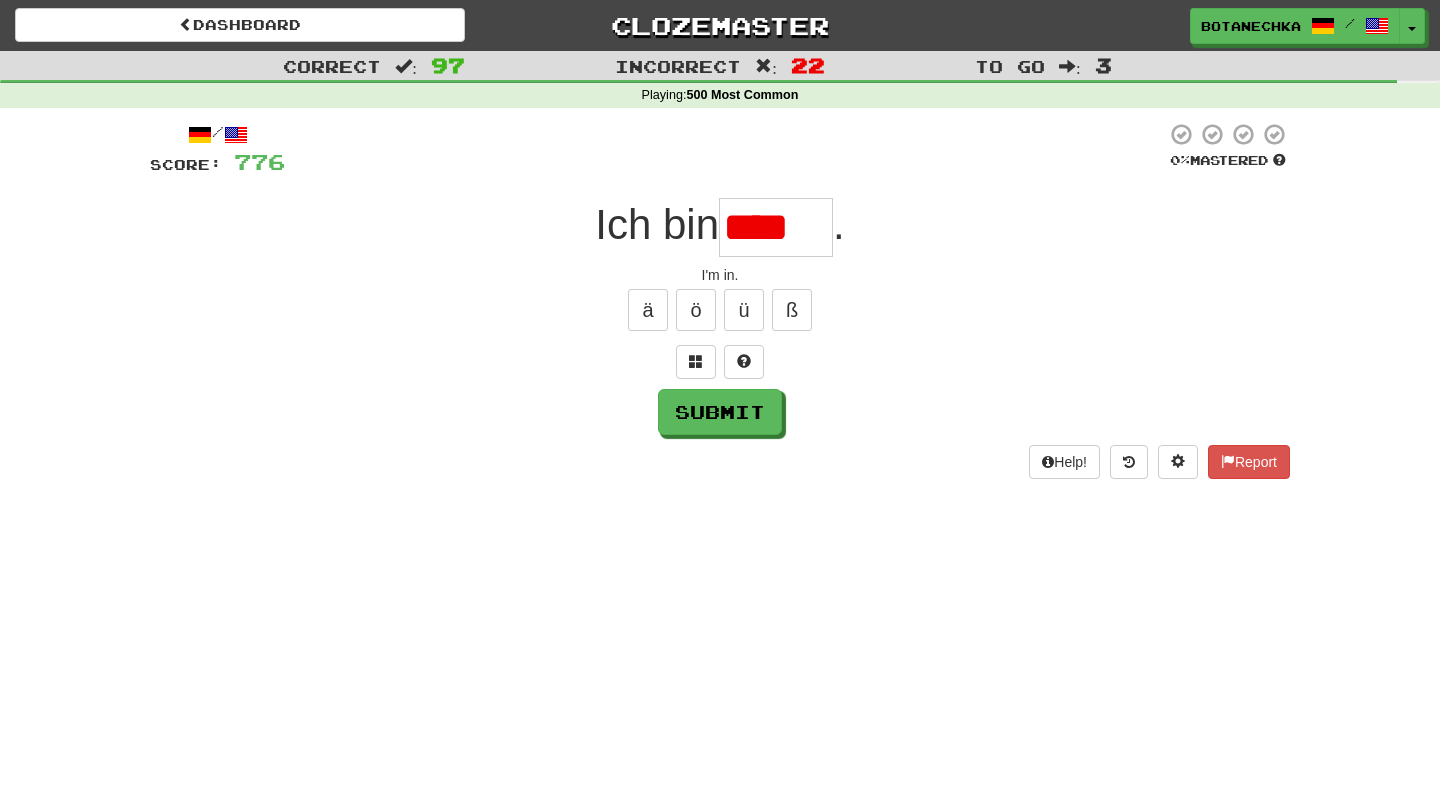 scroll, scrollTop: 0, scrollLeft: 0, axis: both 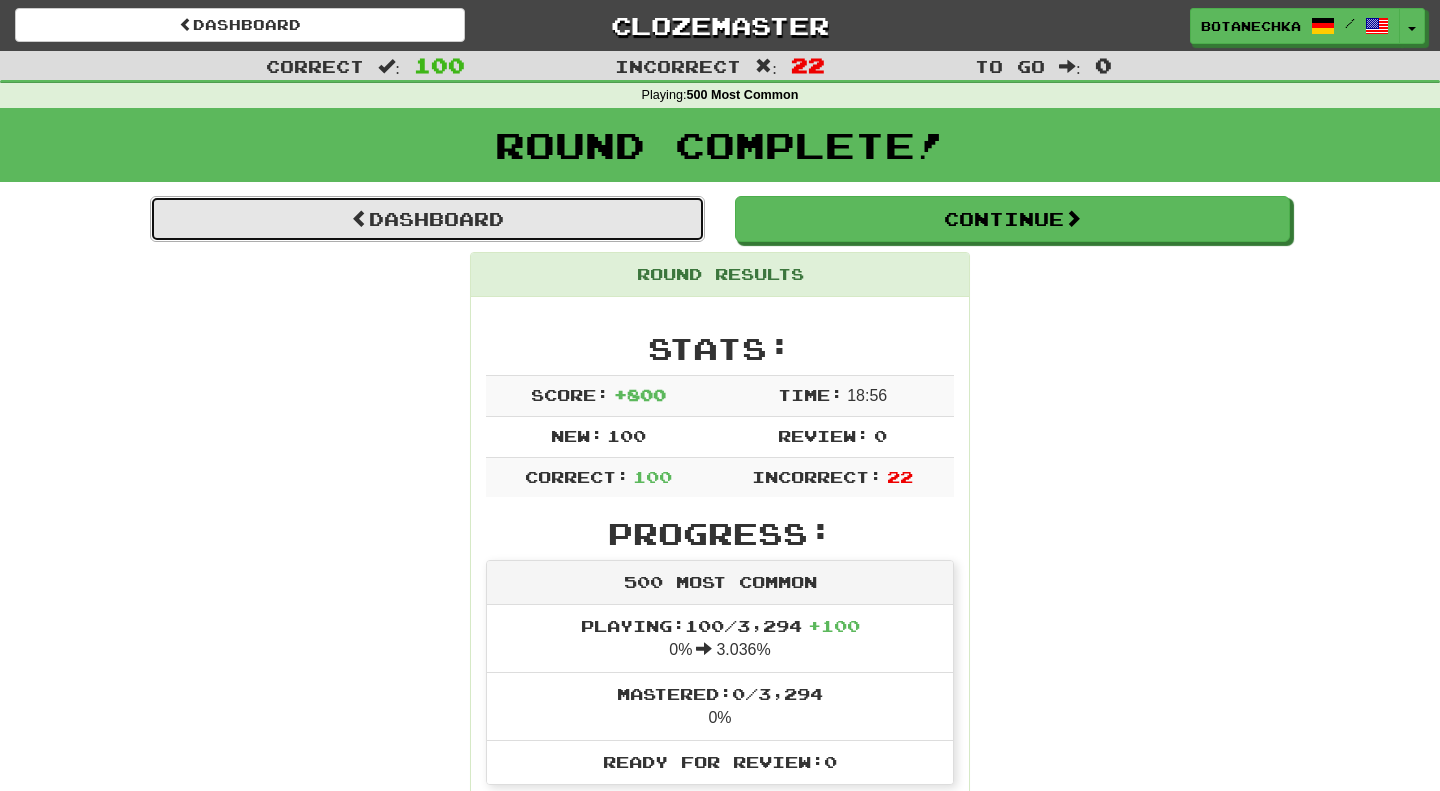 click on "Dashboard" at bounding box center (427, 219) 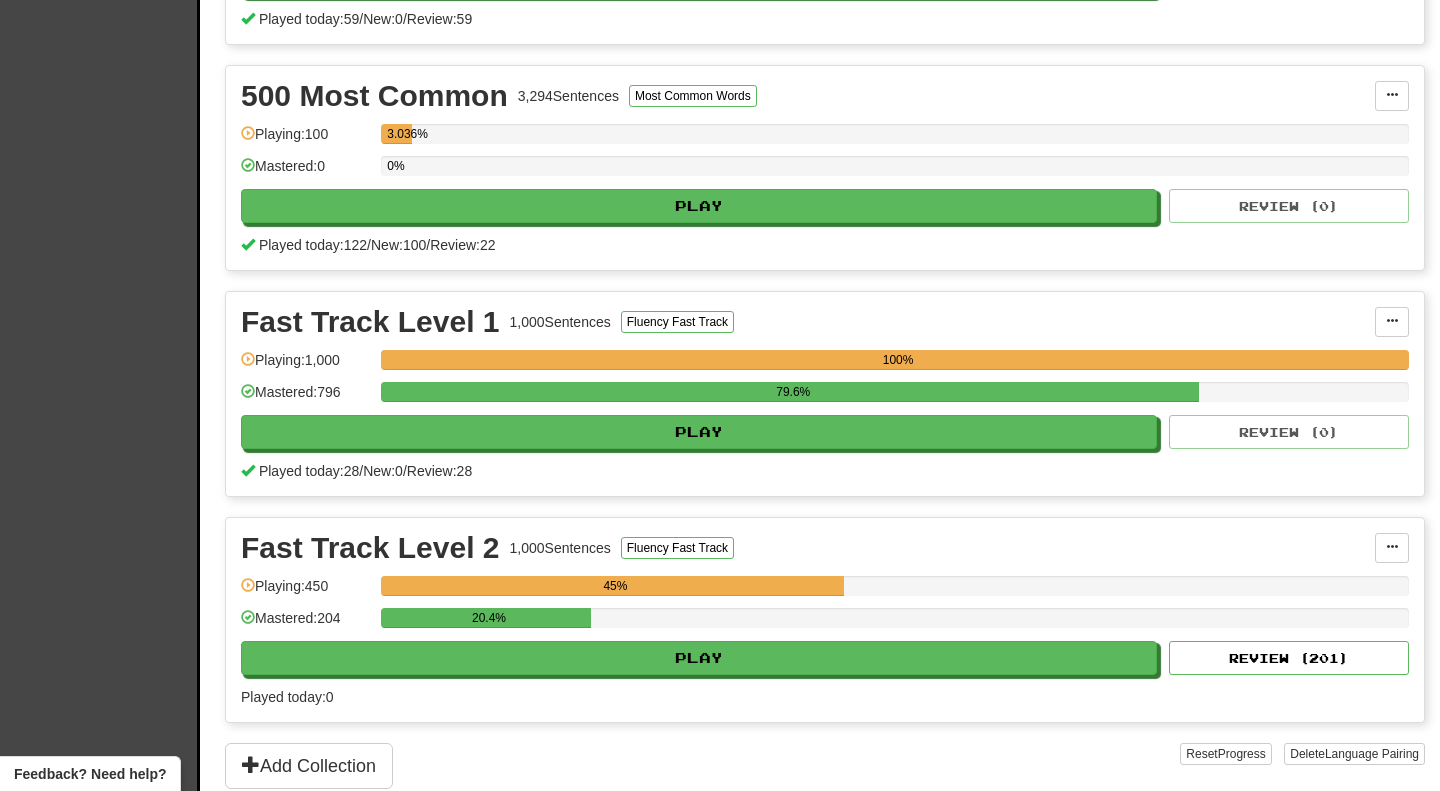 scroll, scrollTop: 637, scrollLeft: 0, axis: vertical 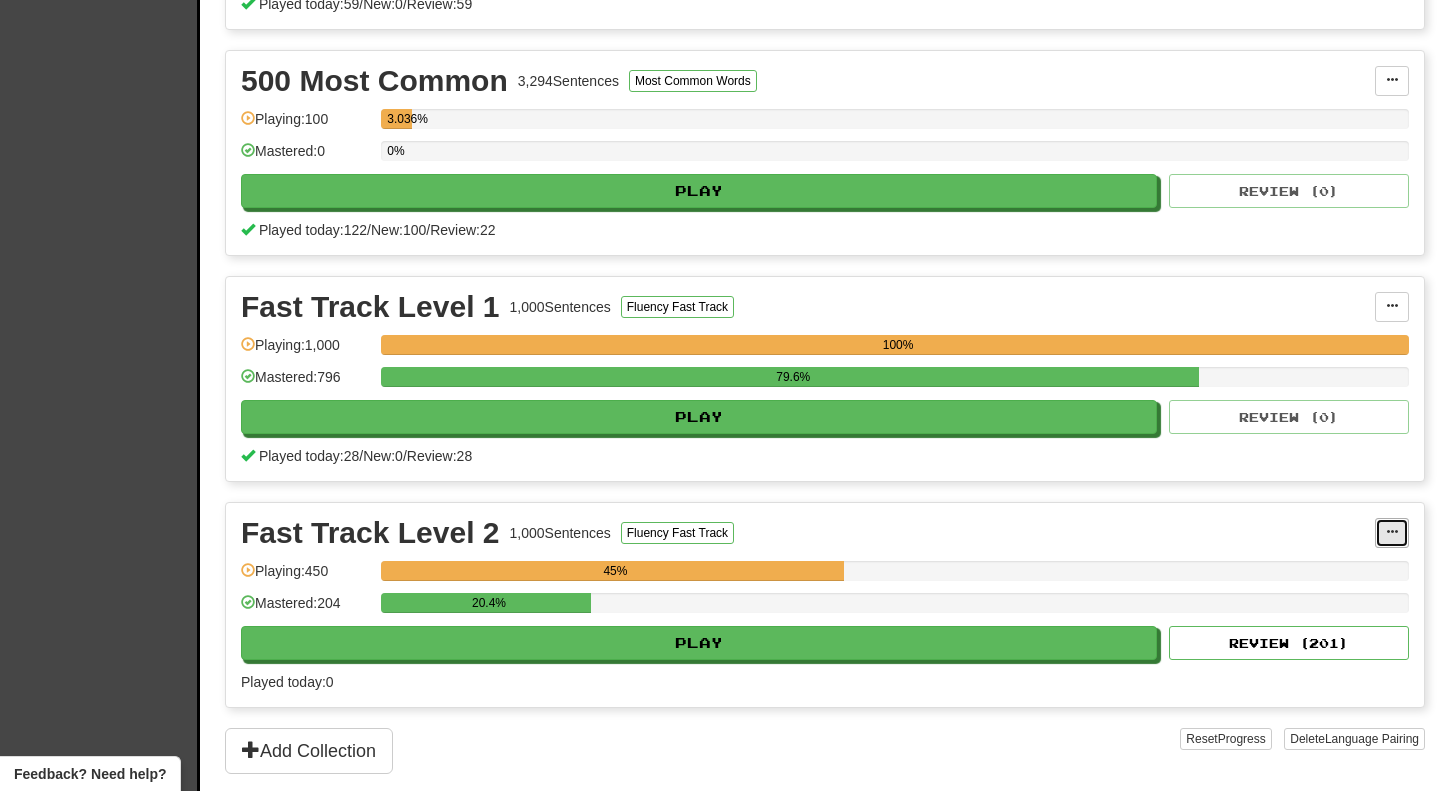 click at bounding box center (1392, 533) 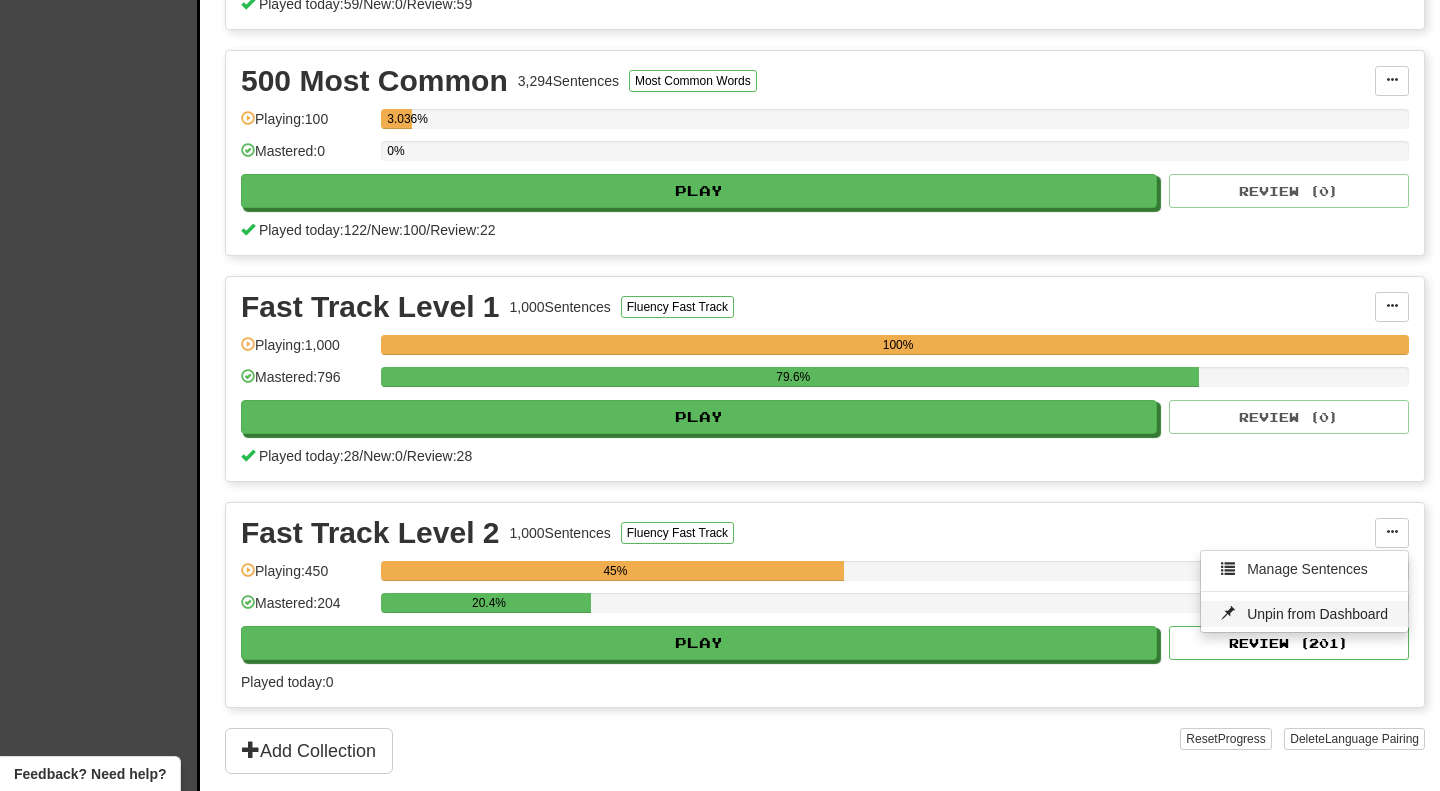 click on "Unpin from Dashboard" at bounding box center (1317, 614) 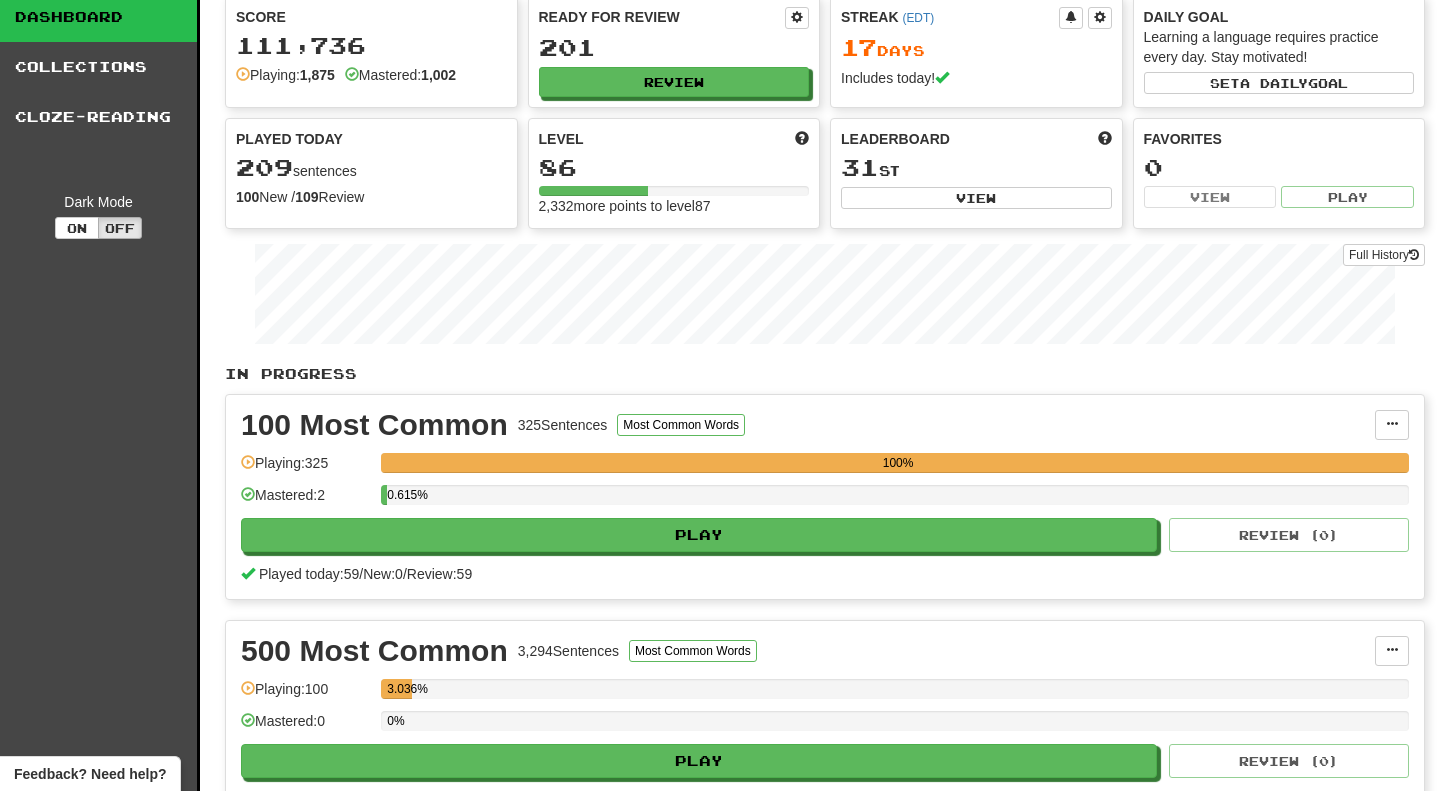 scroll, scrollTop: 0, scrollLeft: 0, axis: both 